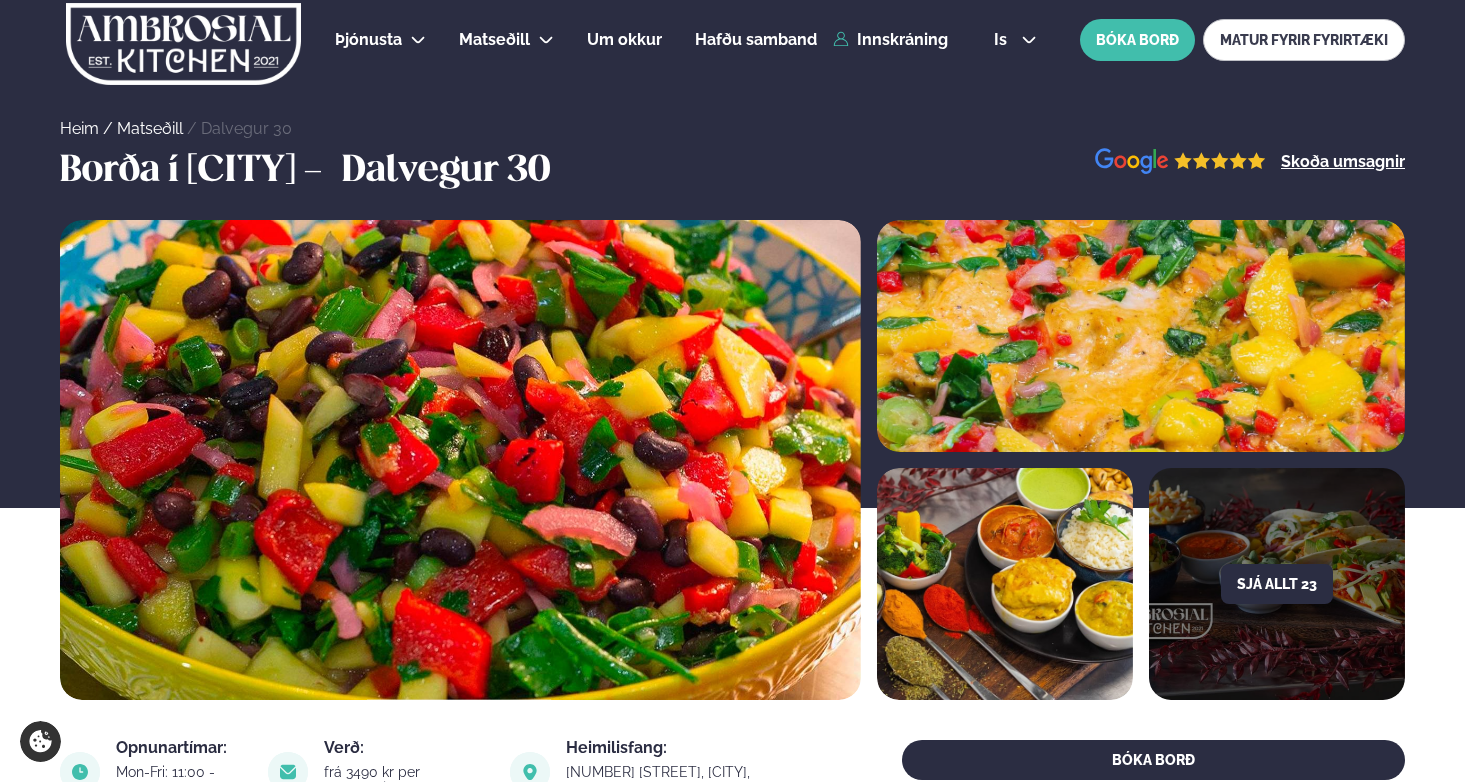 scroll, scrollTop: 0, scrollLeft: 0, axis: both 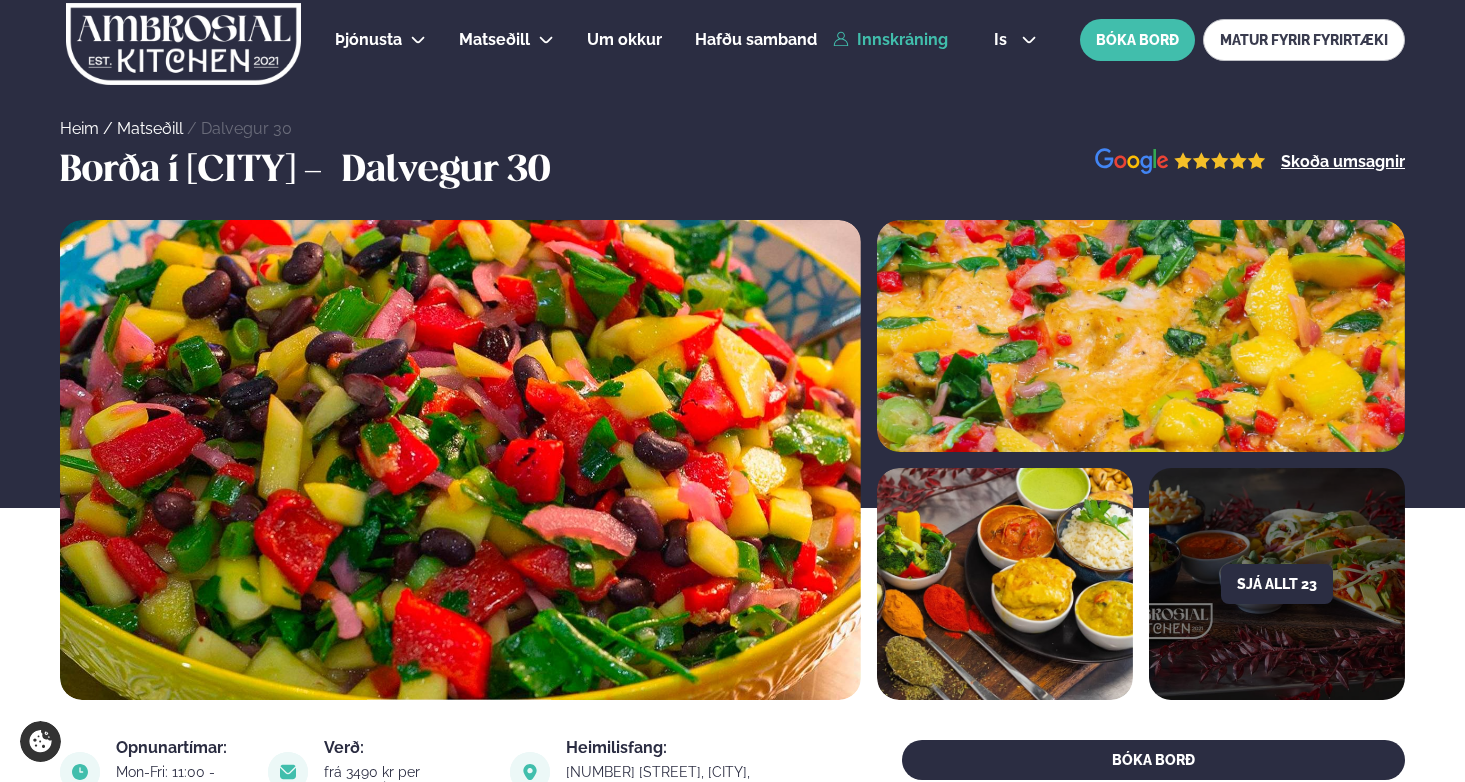 click on "Innskráning" at bounding box center (890, 40) 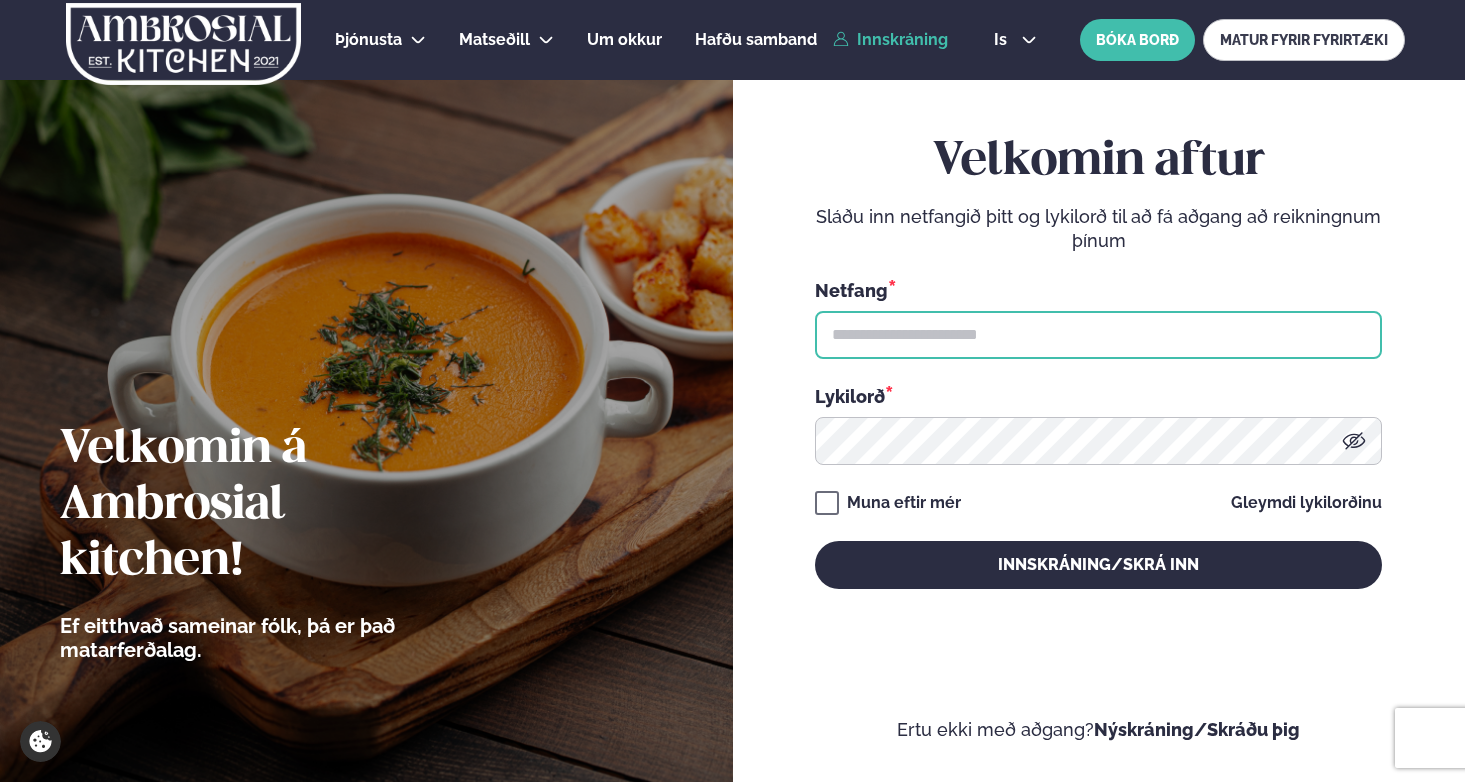 click at bounding box center [1098, 335] 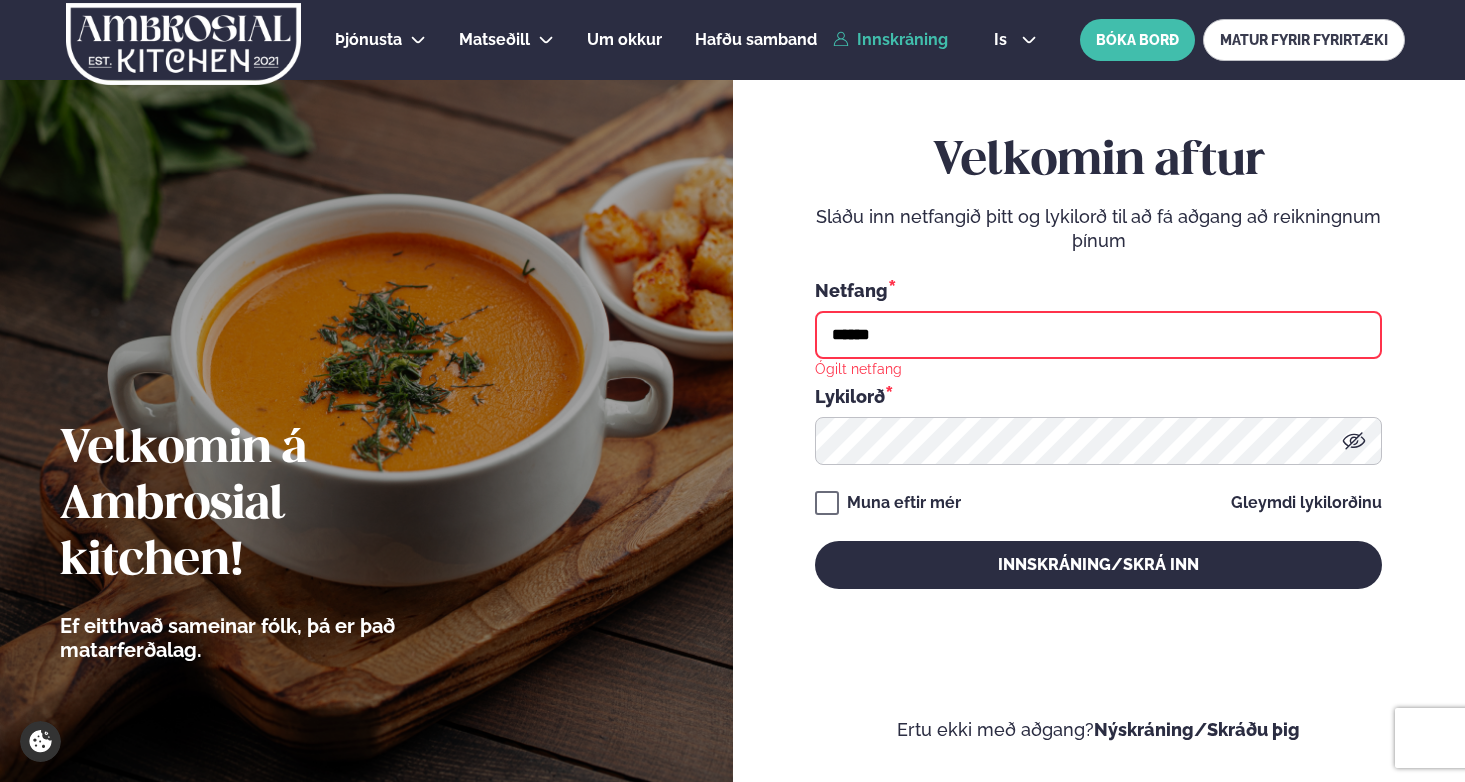 type on "**********" 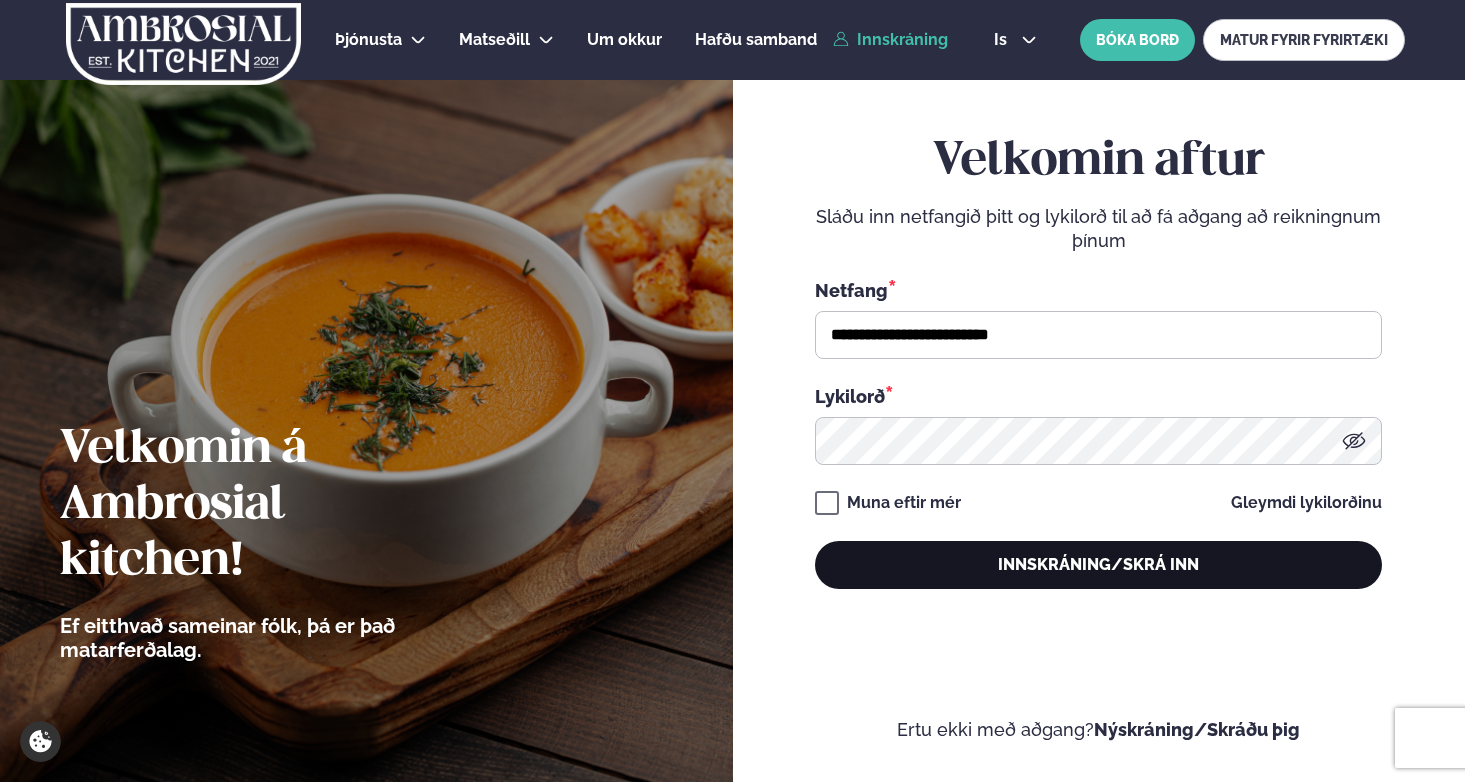 click on "Innskráning/Skrá inn" at bounding box center [1098, 565] 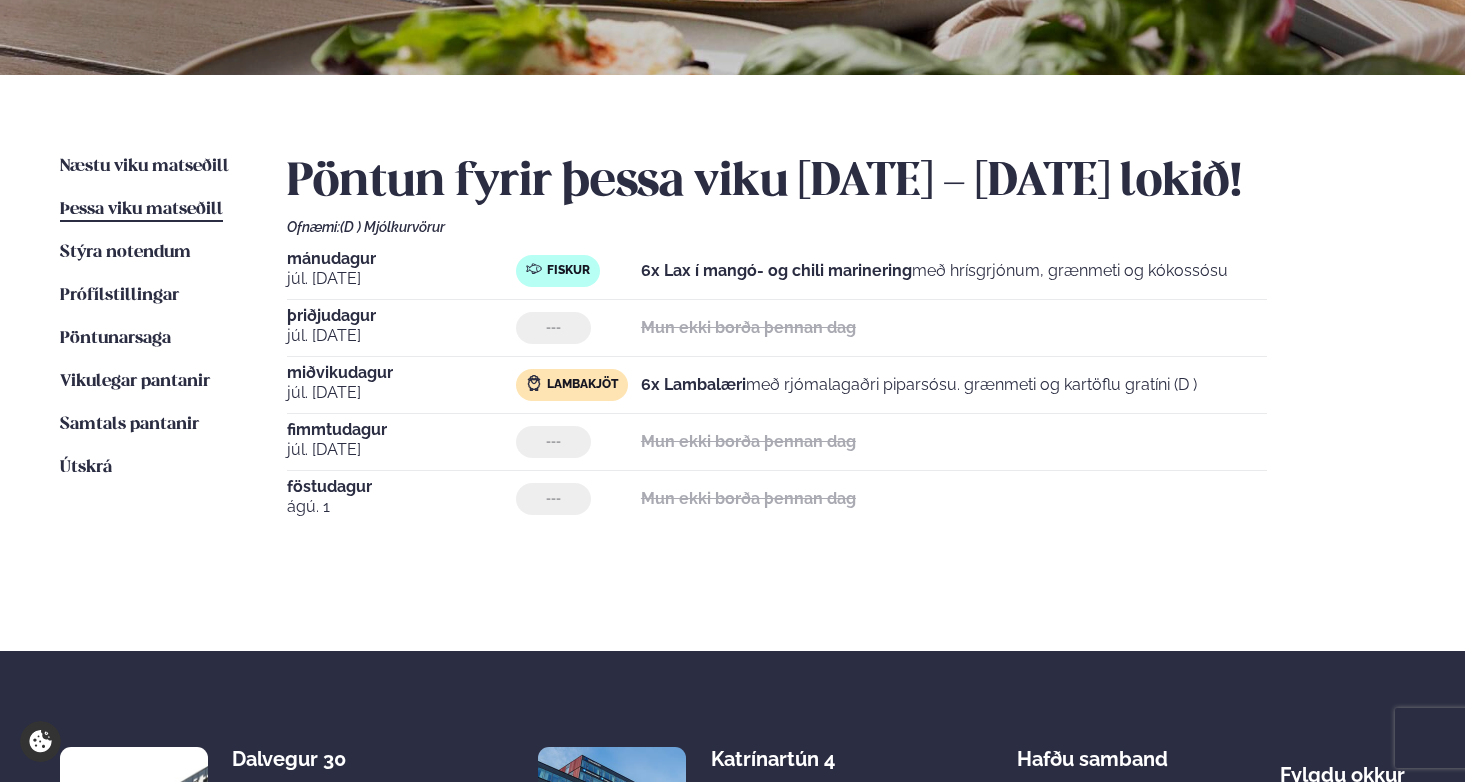 scroll, scrollTop: 370, scrollLeft: 0, axis: vertical 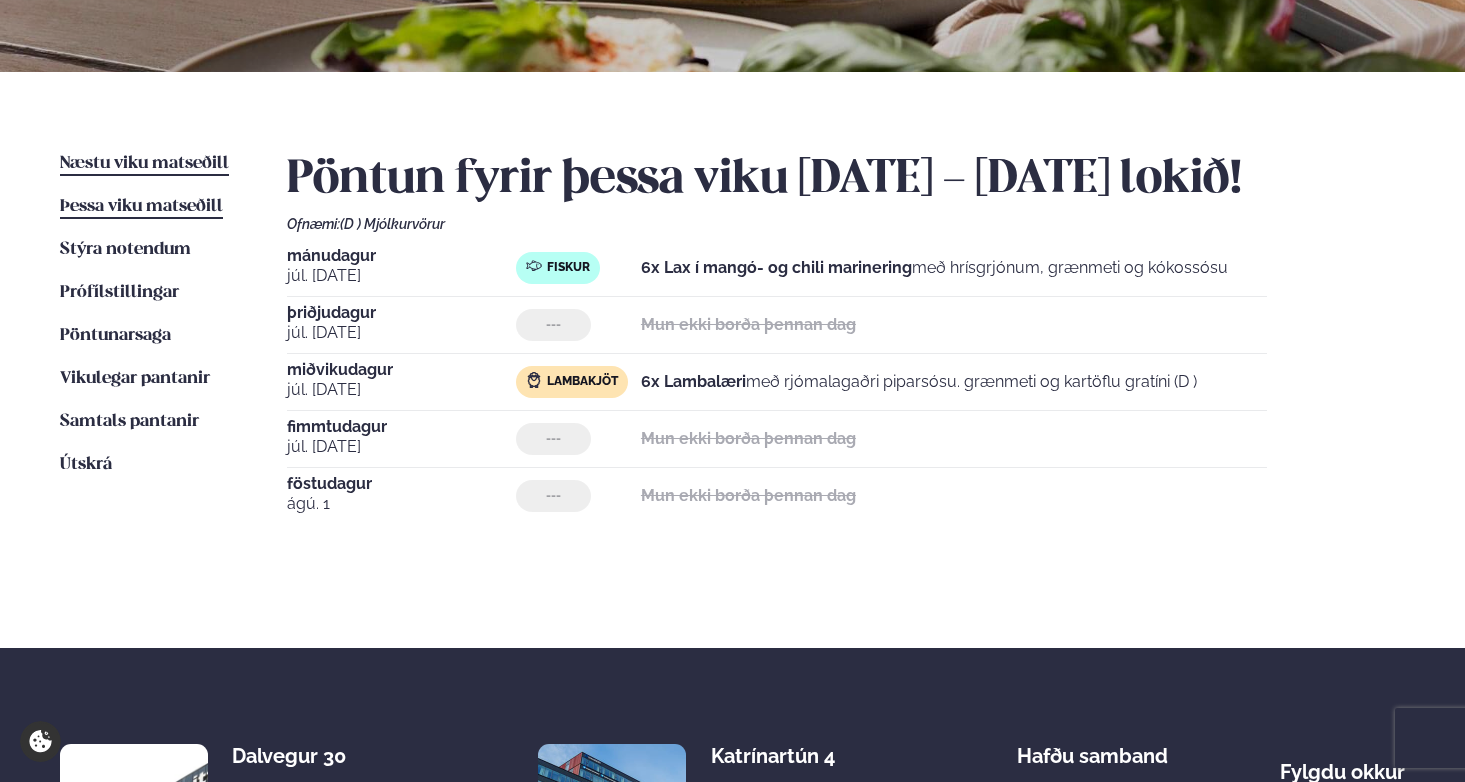 click on "Næstu viku matseðill" at bounding box center (144, 163) 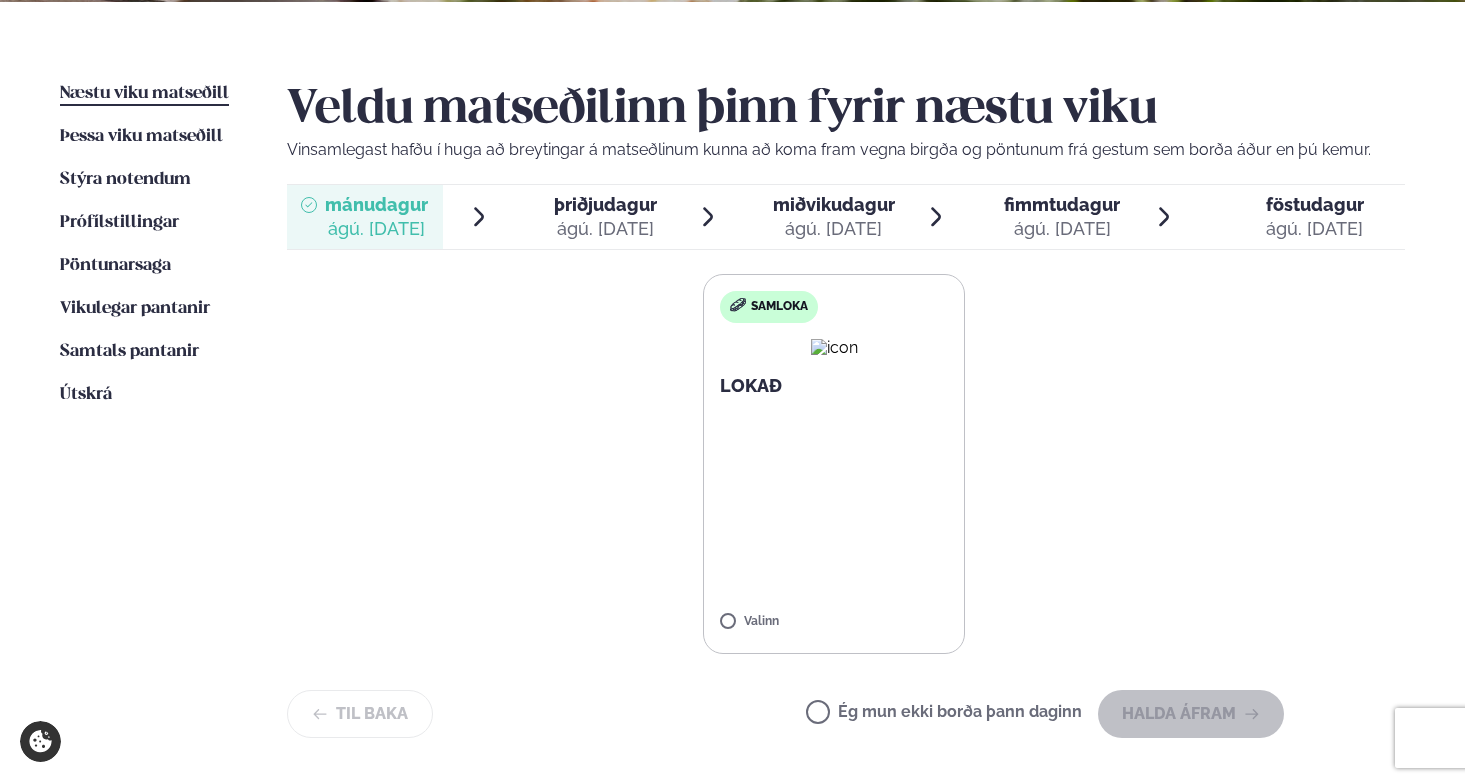 scroll, scrollTop: 450, scrollLeft: 0, axis: vertical 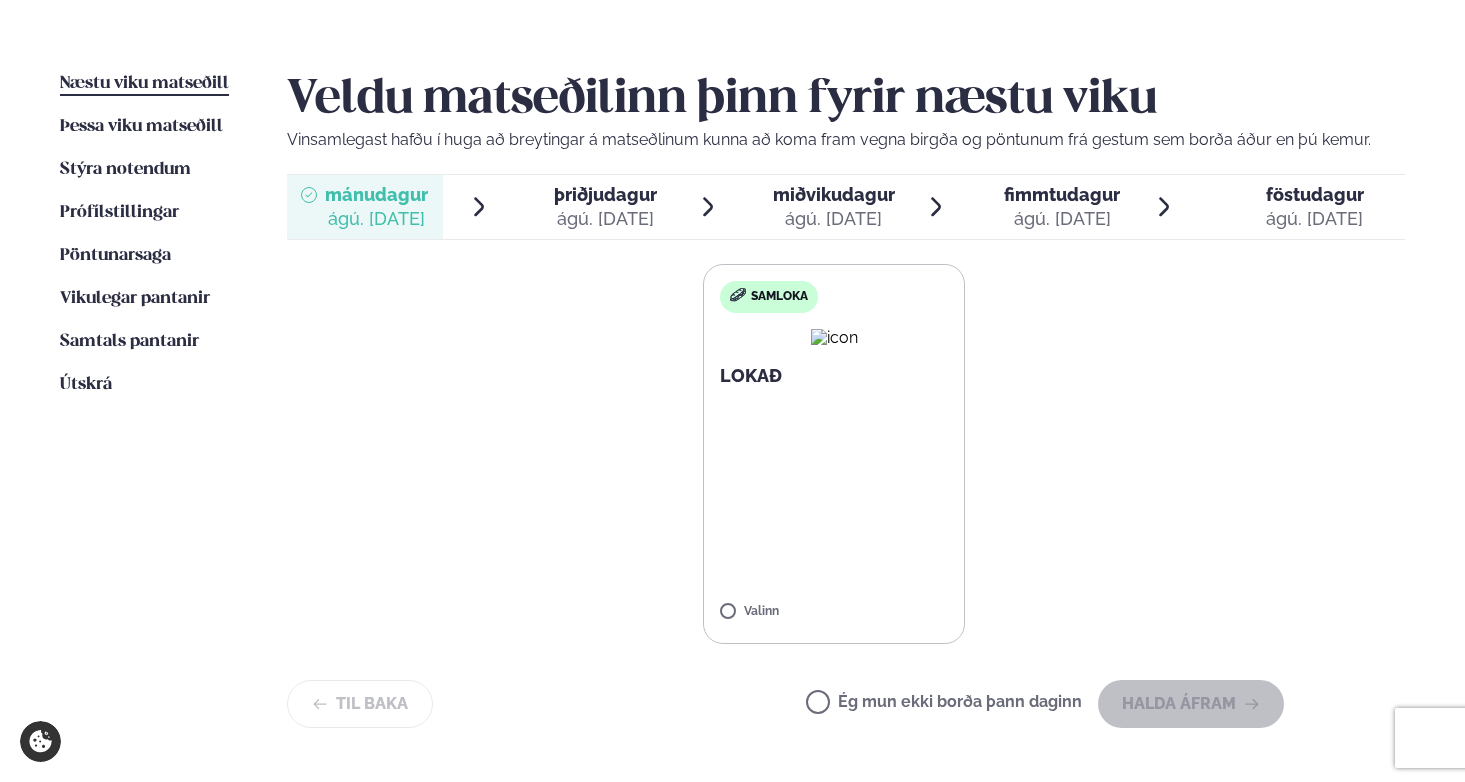 click on "þriðjudagur" at bounding box center (605, 194) 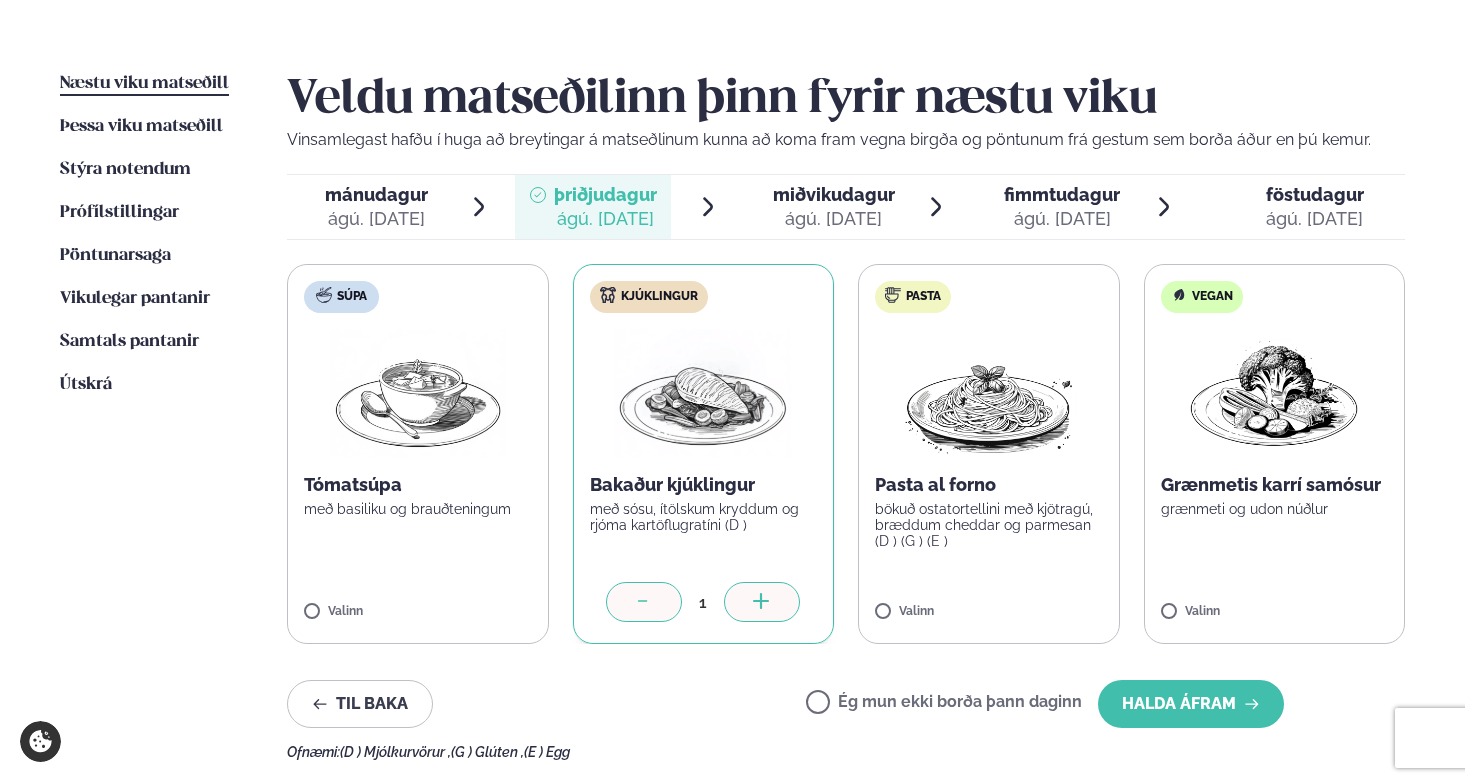 click at bounding box center [762, 602] 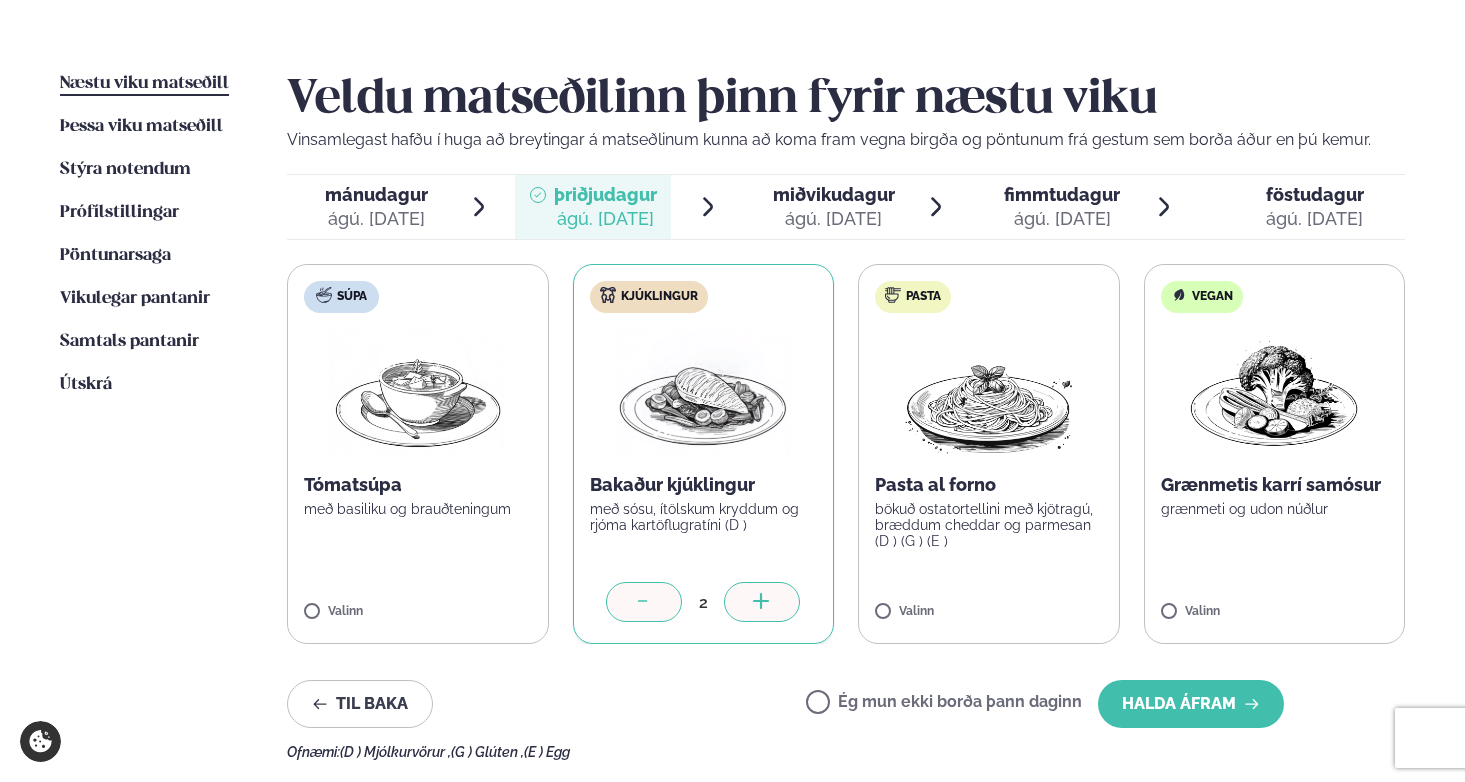click at bounding box center [762, 602] 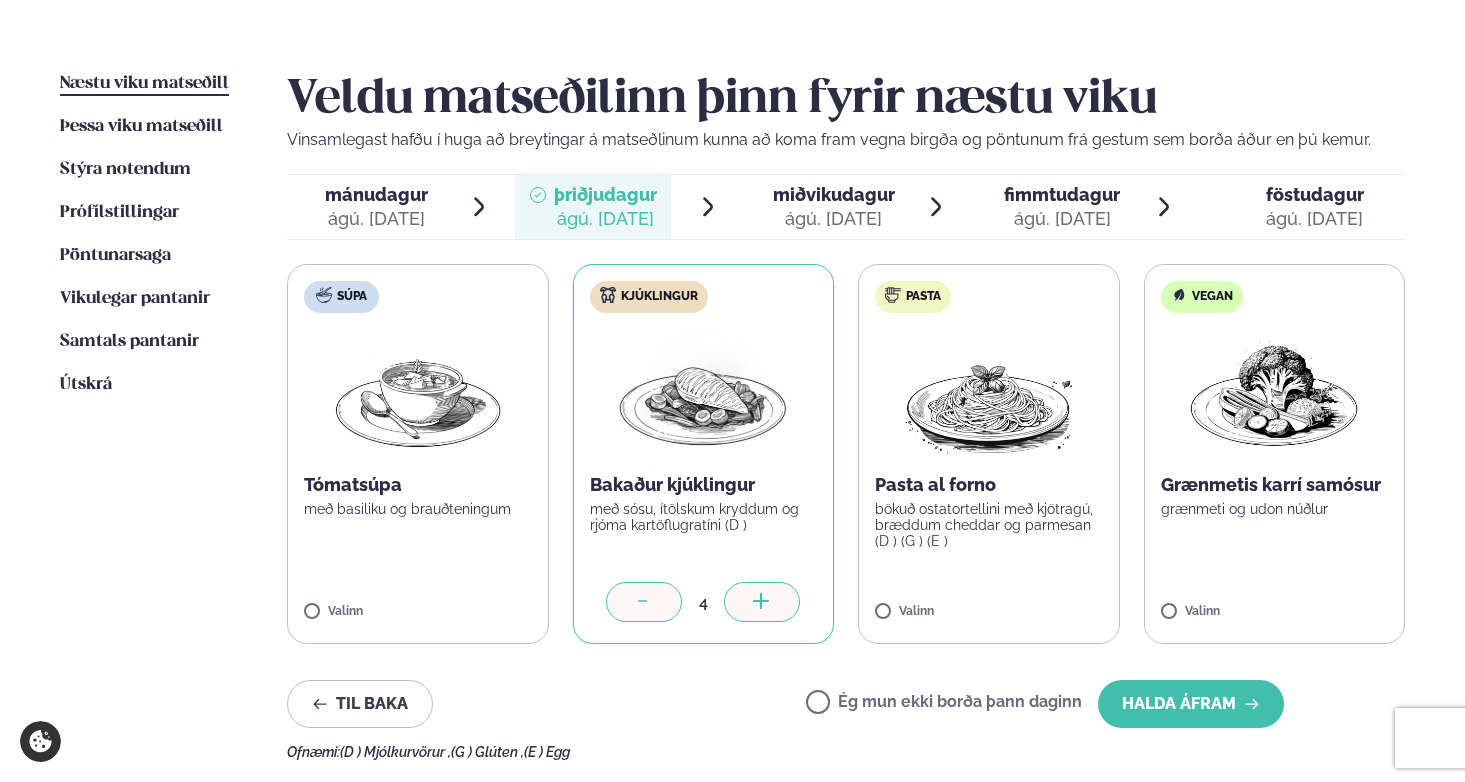 click at bounding box center [762, 602] 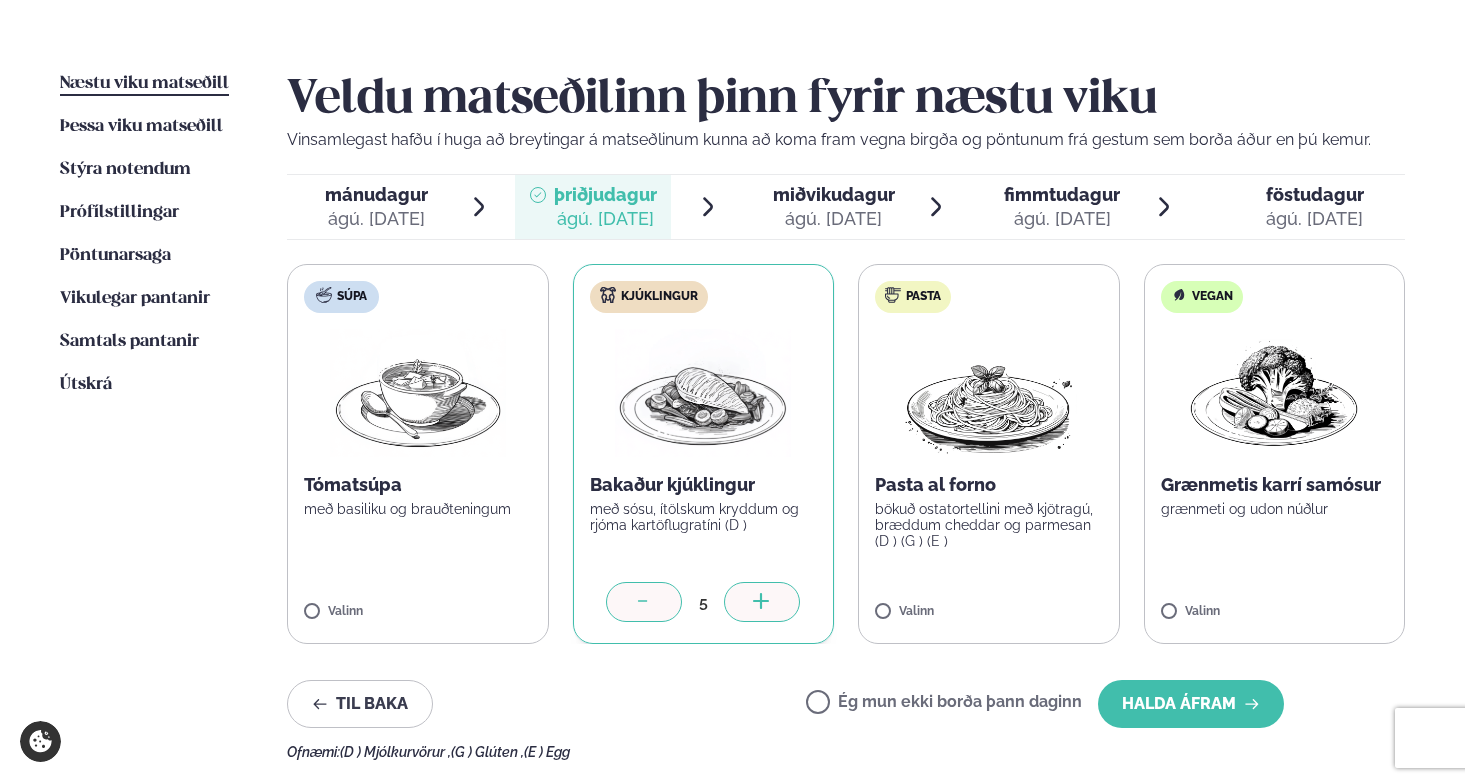 click at bounding box center (762, 602) 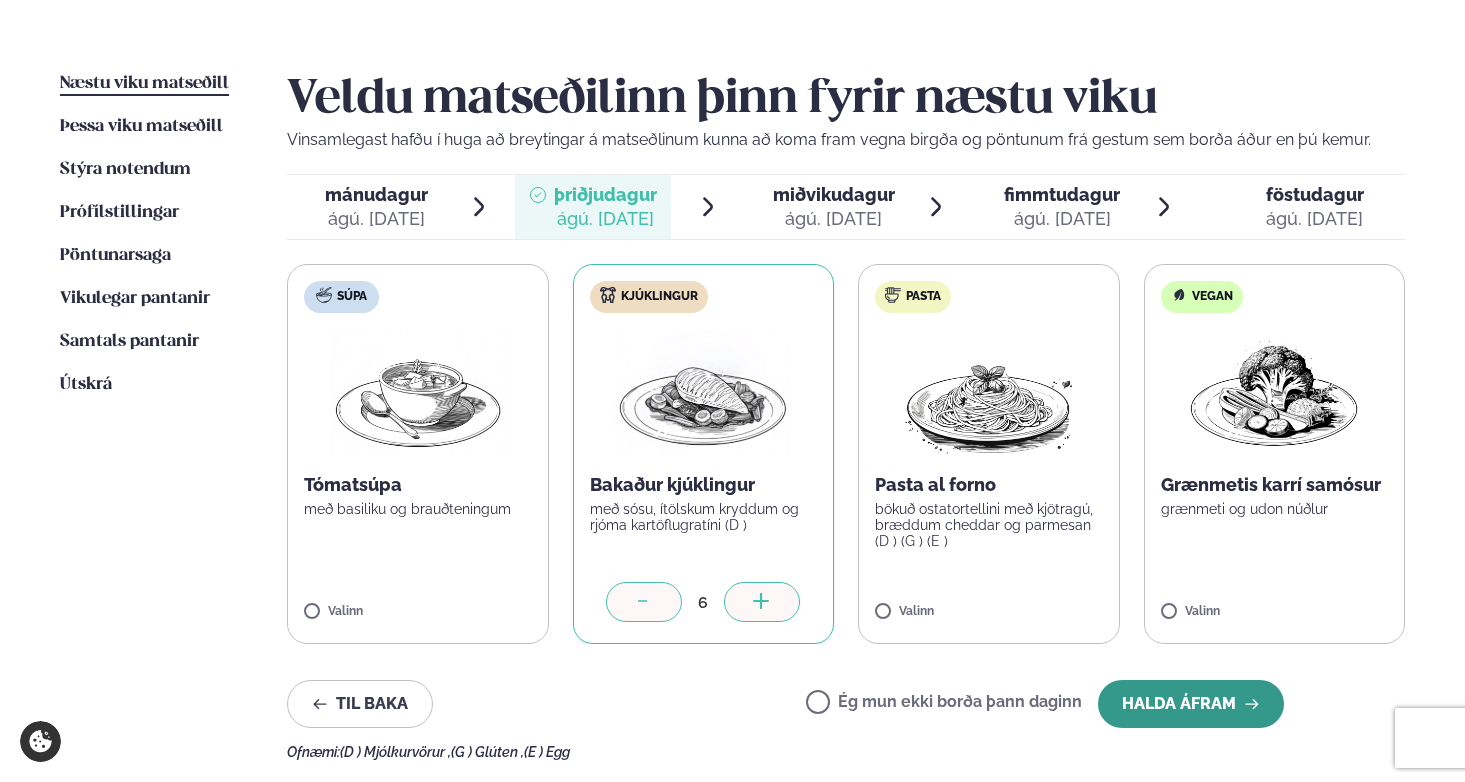 click on "Halda áfram" at bounding box center (1191, 704) 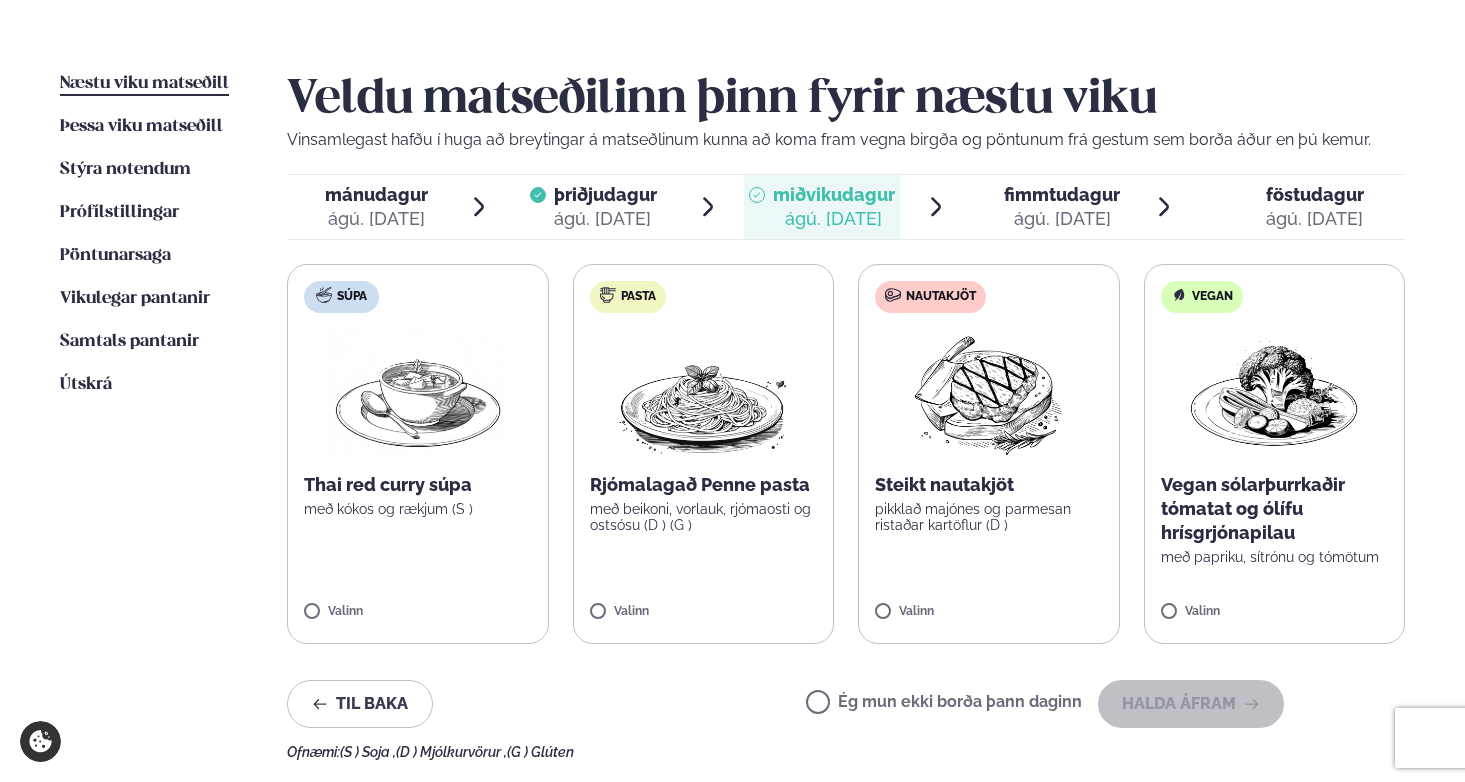 click on "Ég mun ekki borða þann daginn" at bounding box center [944, 704] 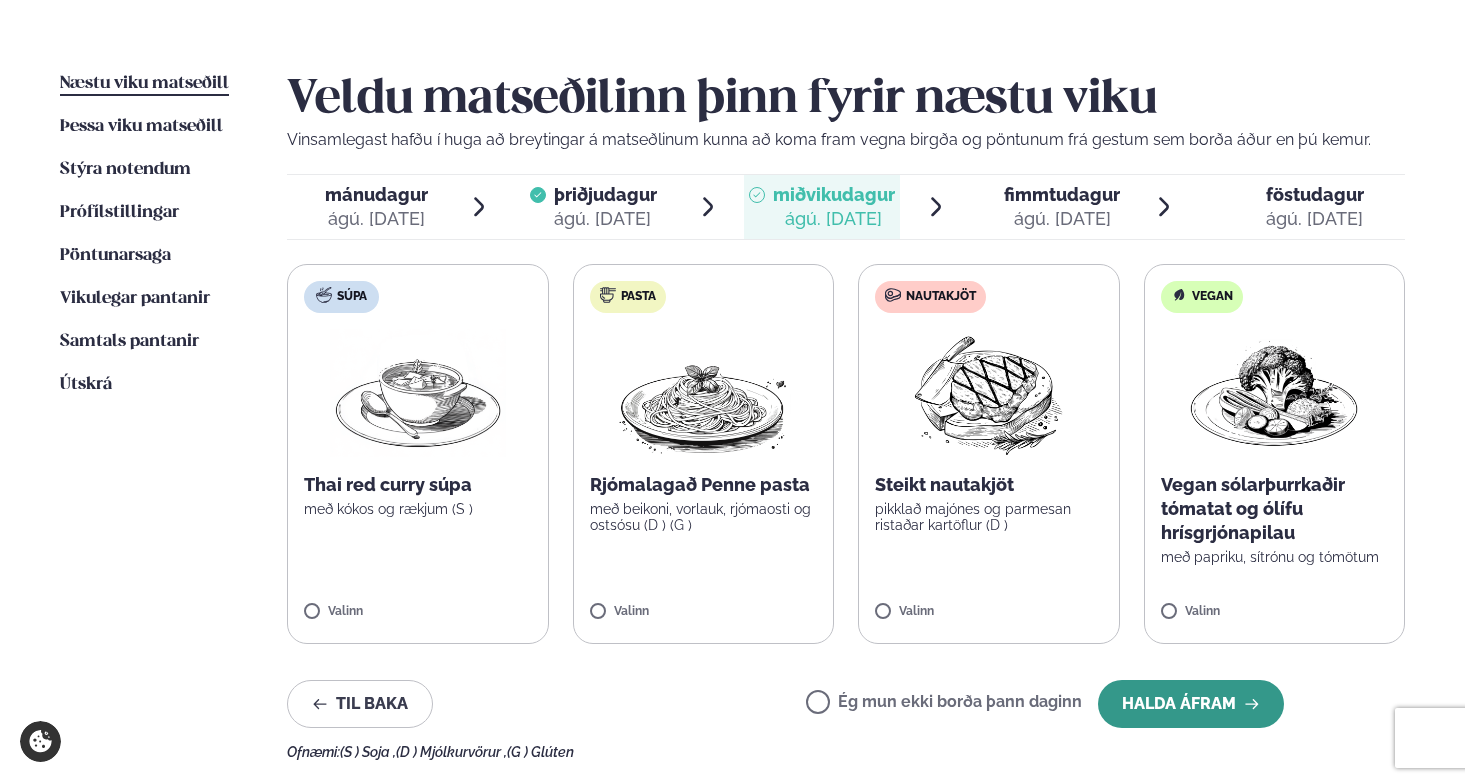 click on "Halda áfram" at bounding box center (1191, 704) 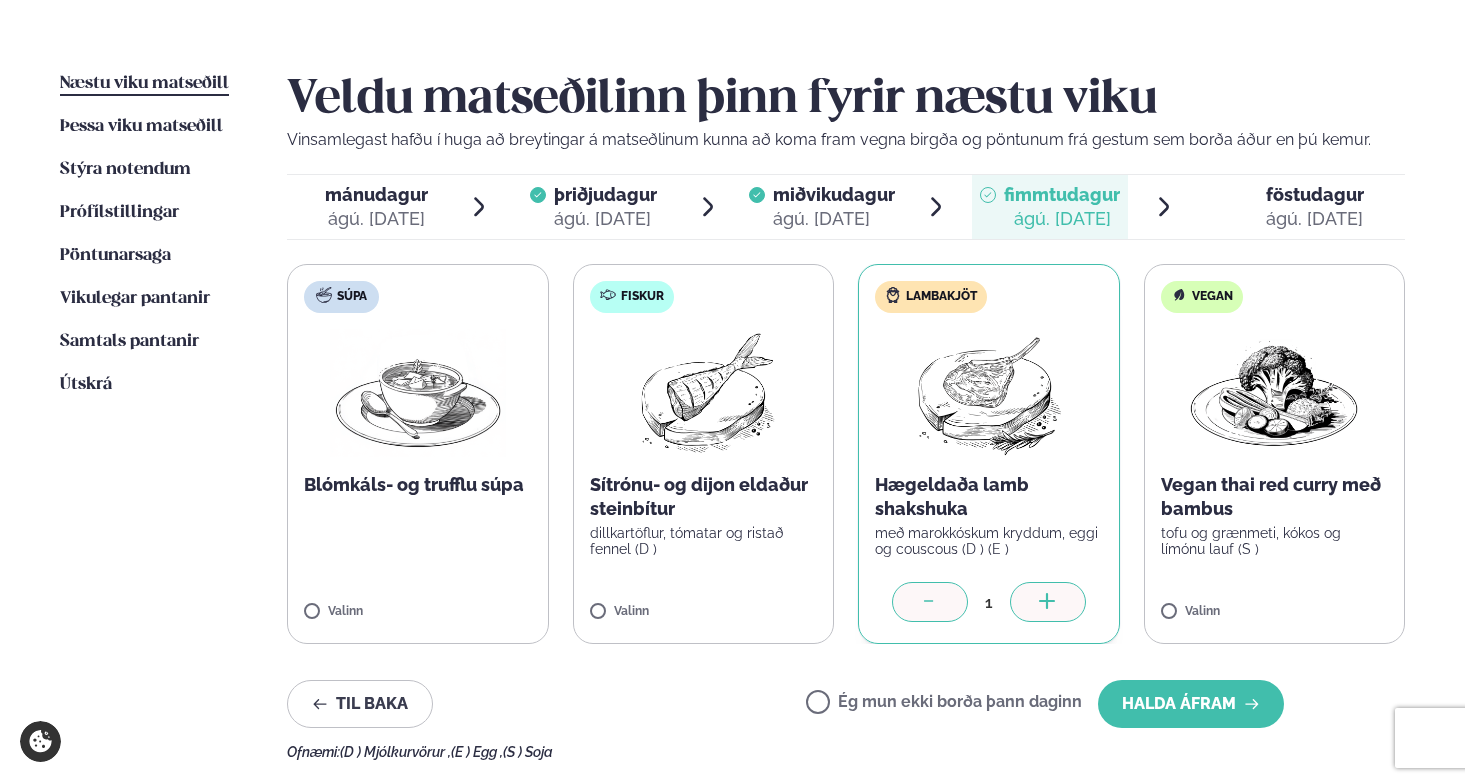 click at bounding box center [1048, 602] 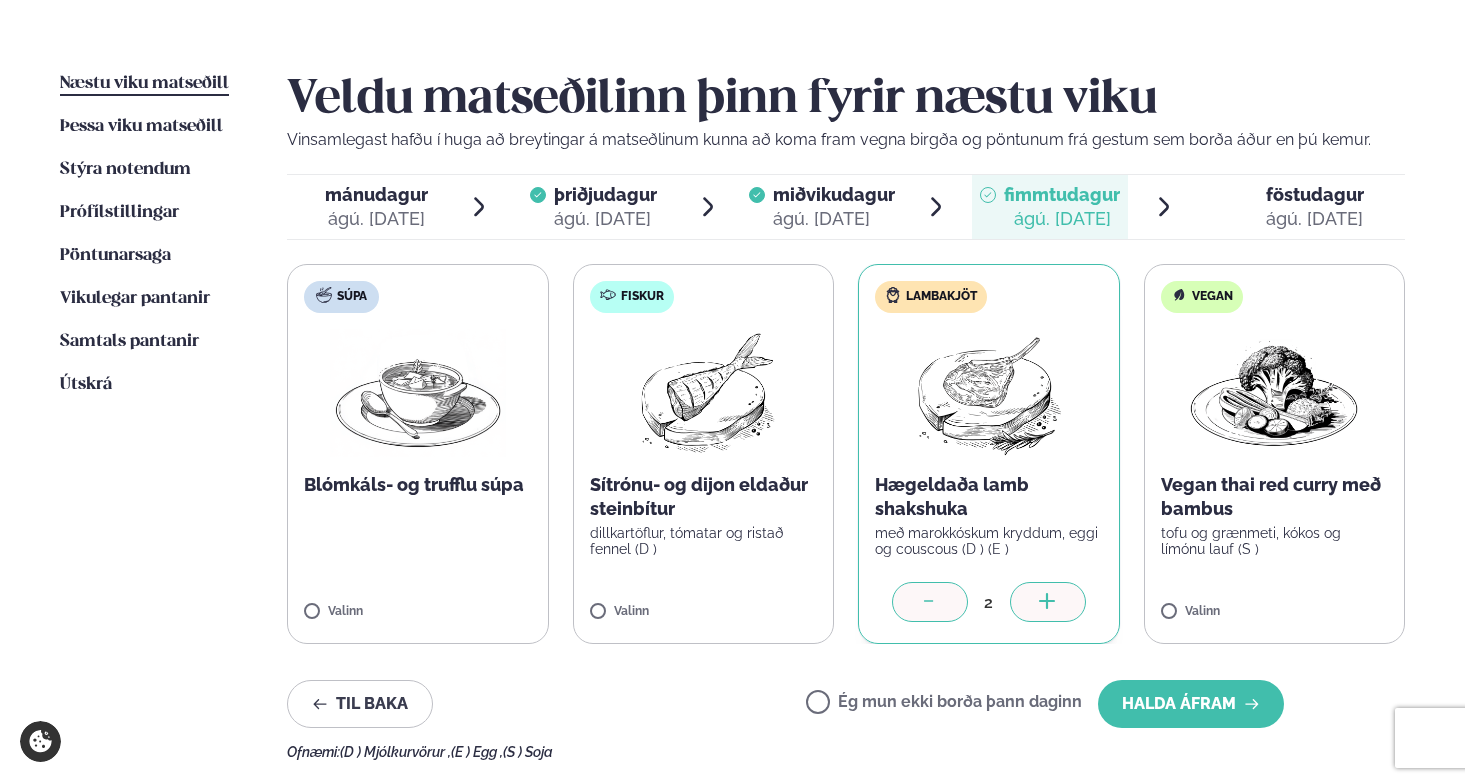 click at bounding box center (1048, 602) 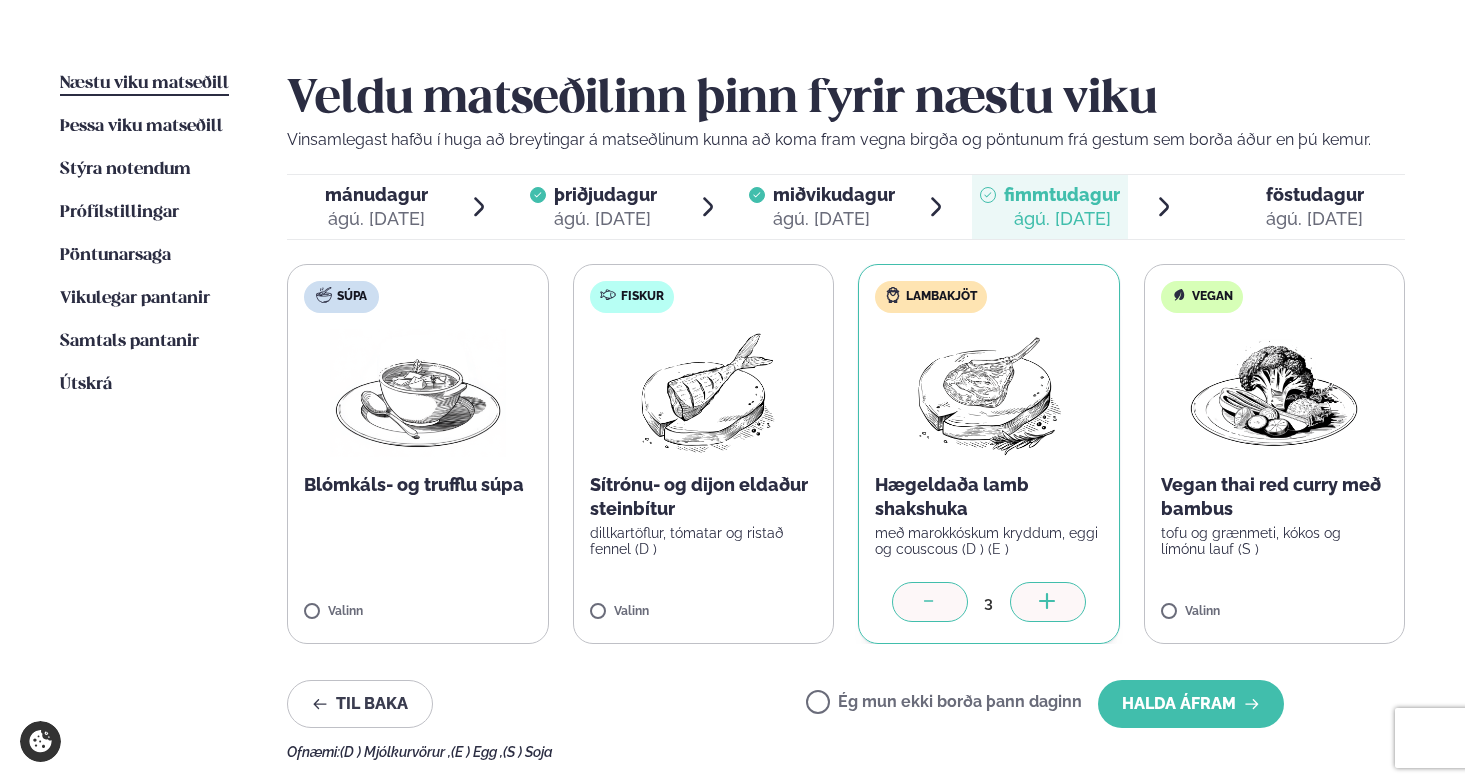 click at bounding box center (1048, 602) 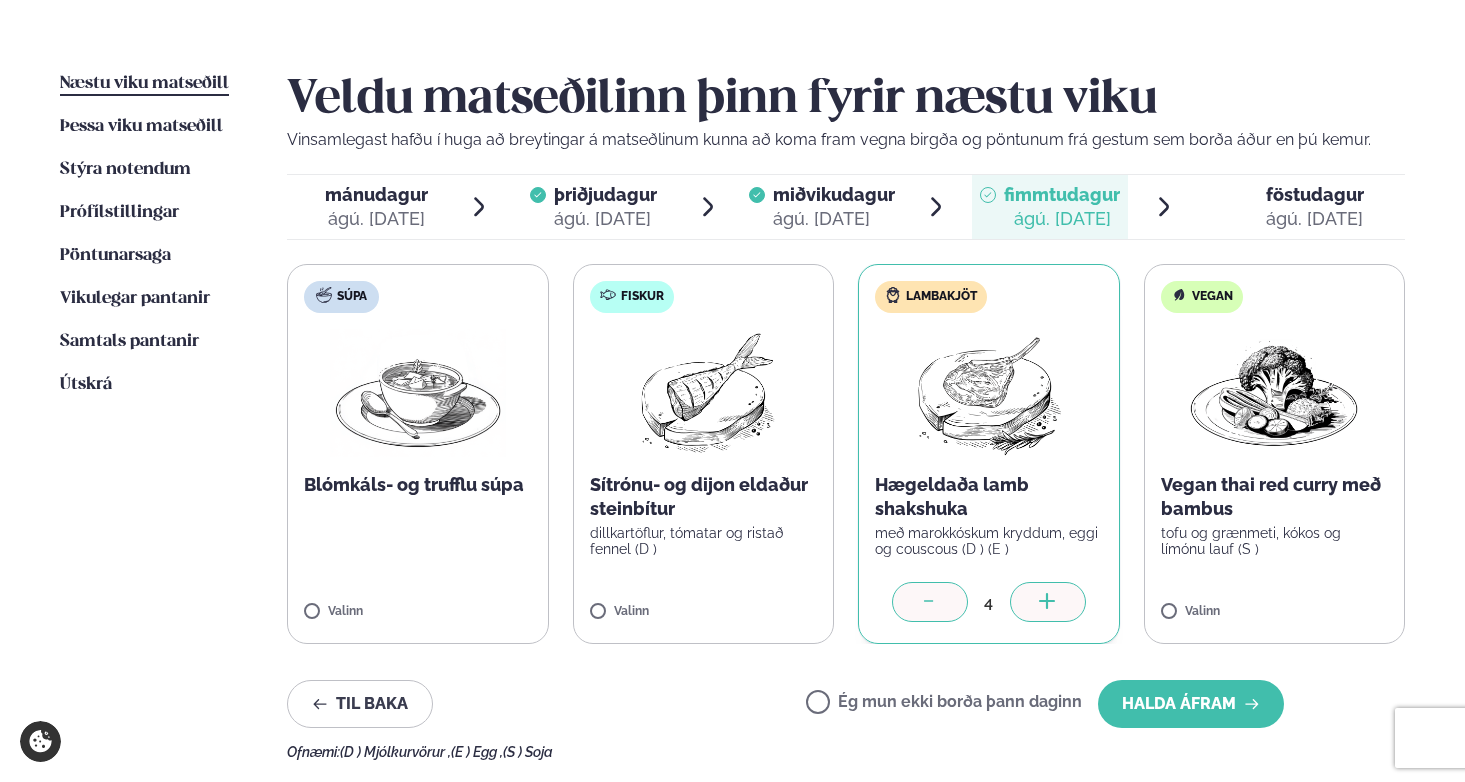 click at bounding box center (1048, 602) 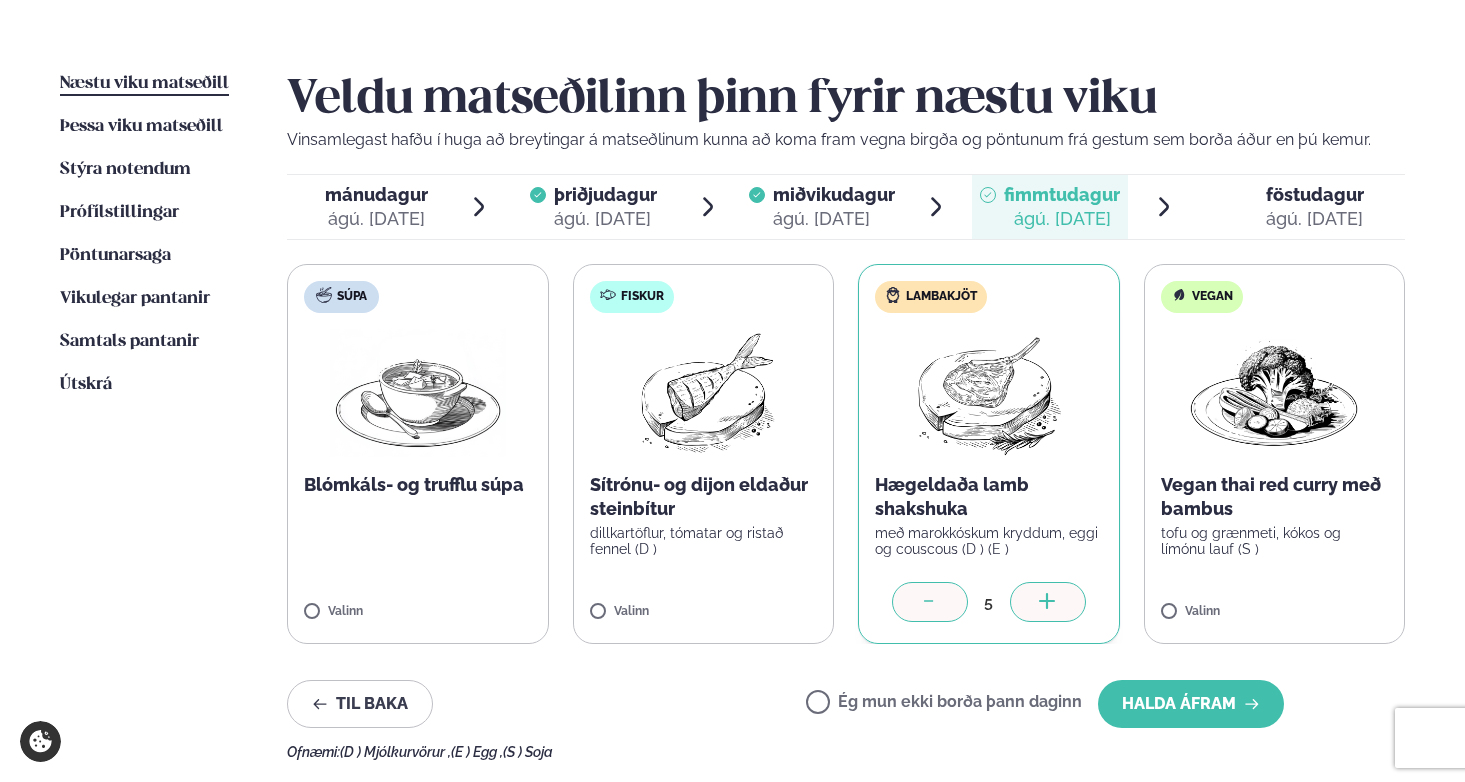 click at bounding box center [1048, 602] 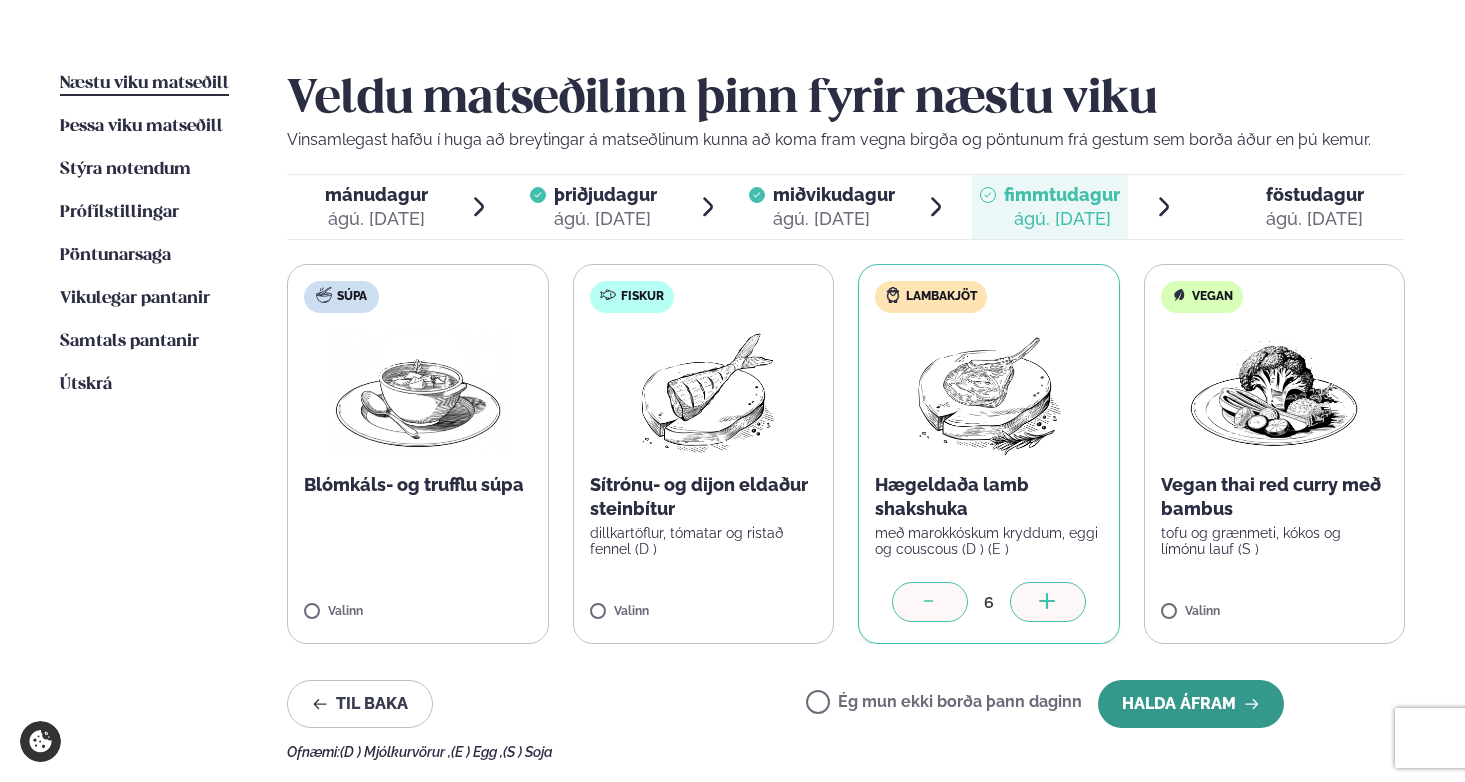 click on "Halda áfram" at bounding box center [1191, 704] 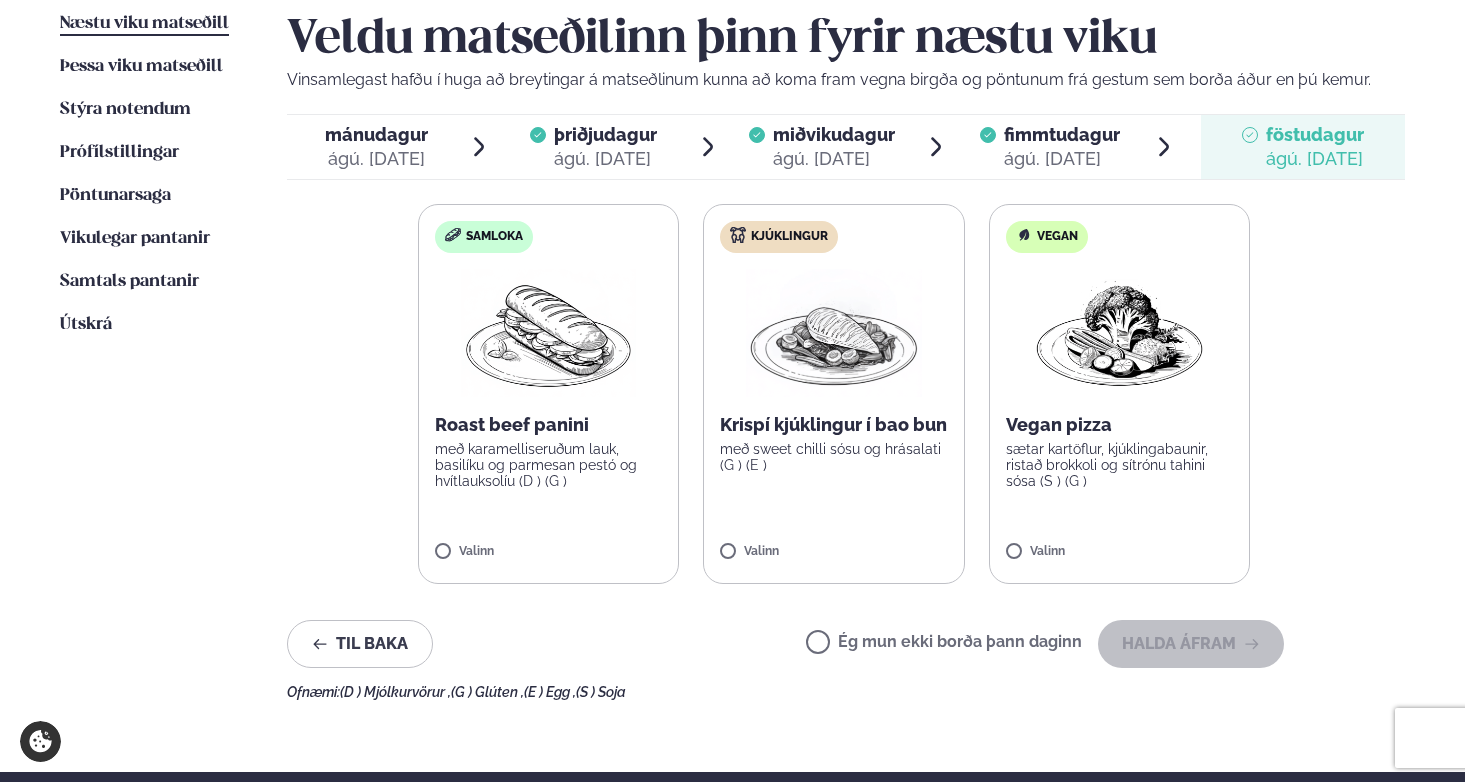 scroll, scrollTop: 516, scrollLeft: 0, axis: vertical 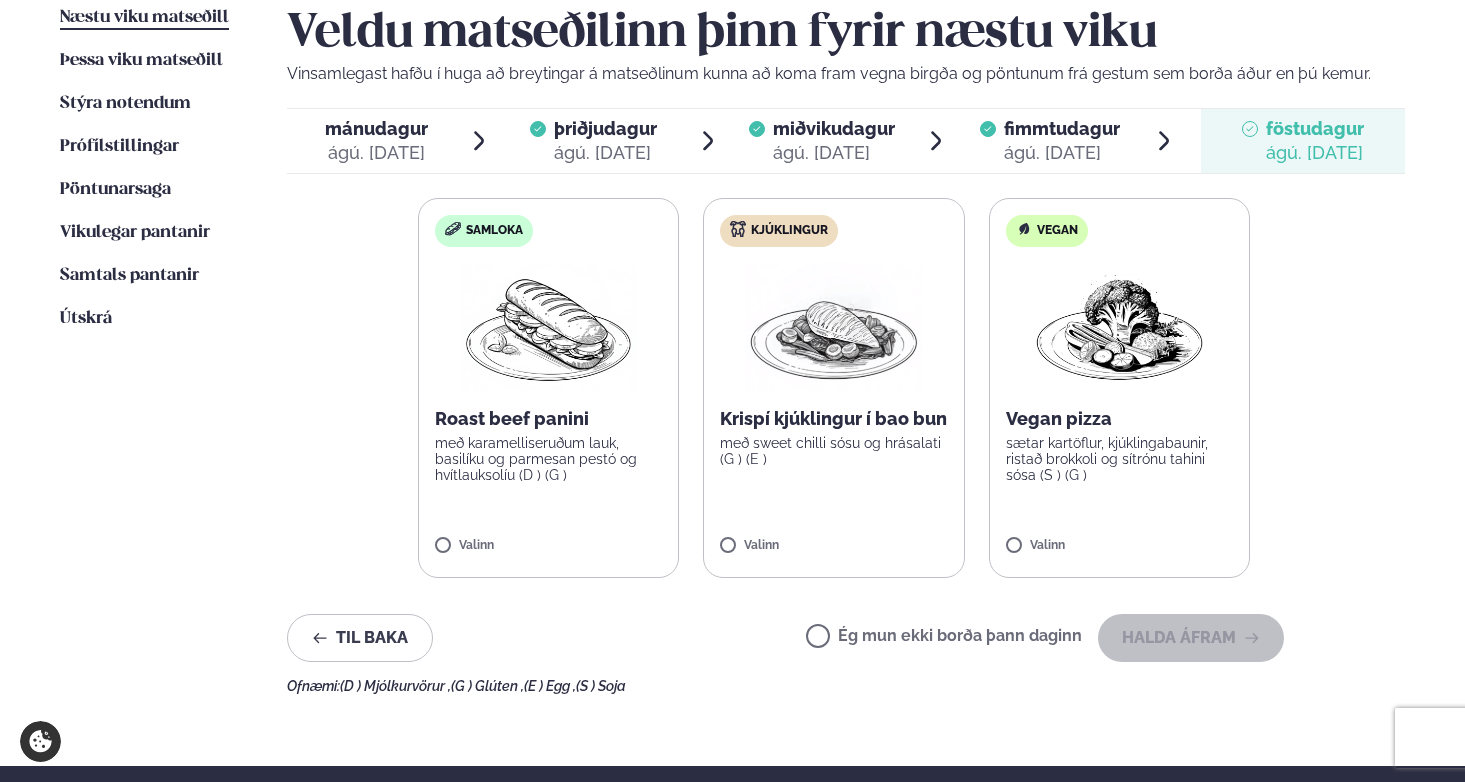 click on "Ég mun ekki borða þann daginn" at bounding box center (944, 638) 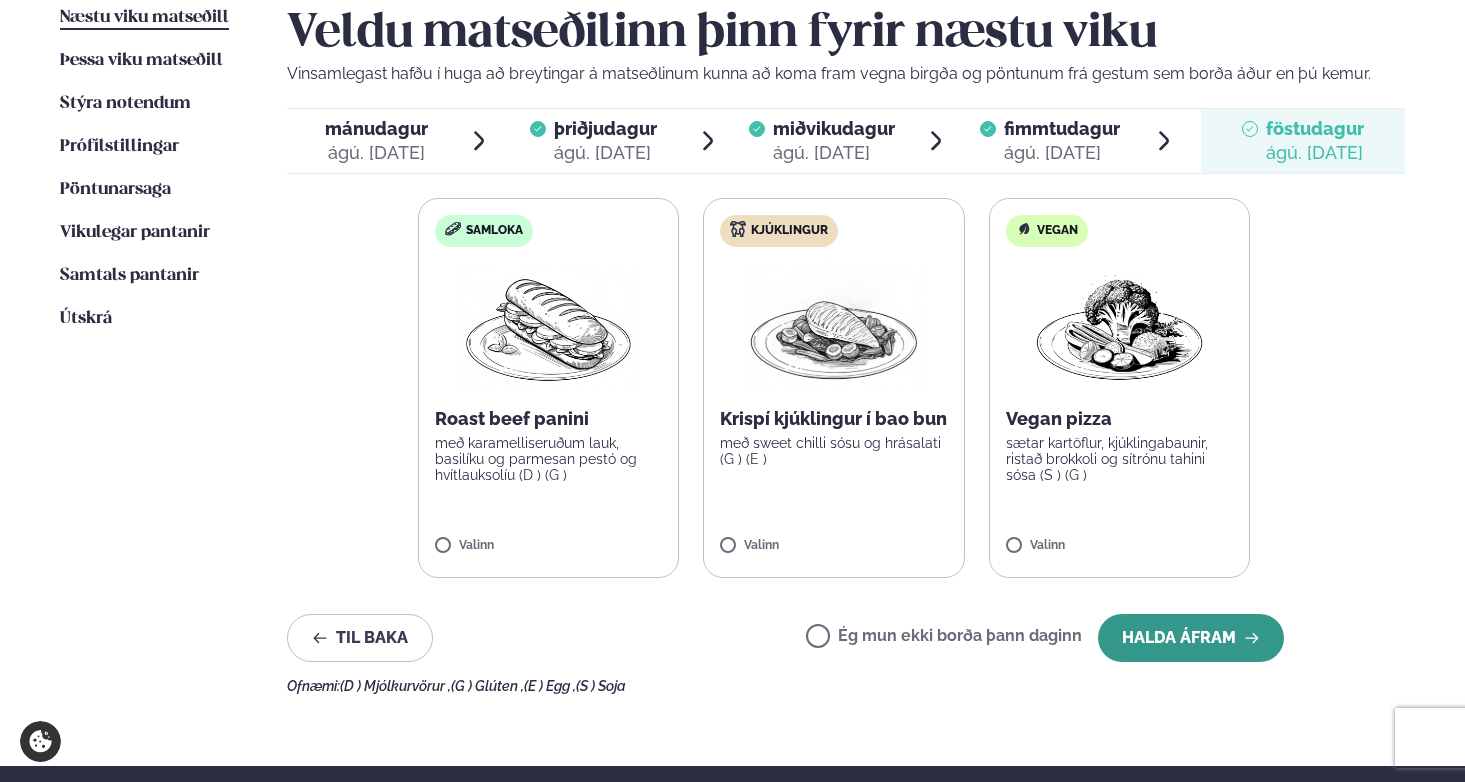 click on "Halda áfram" at bounding box center (1191, 638) 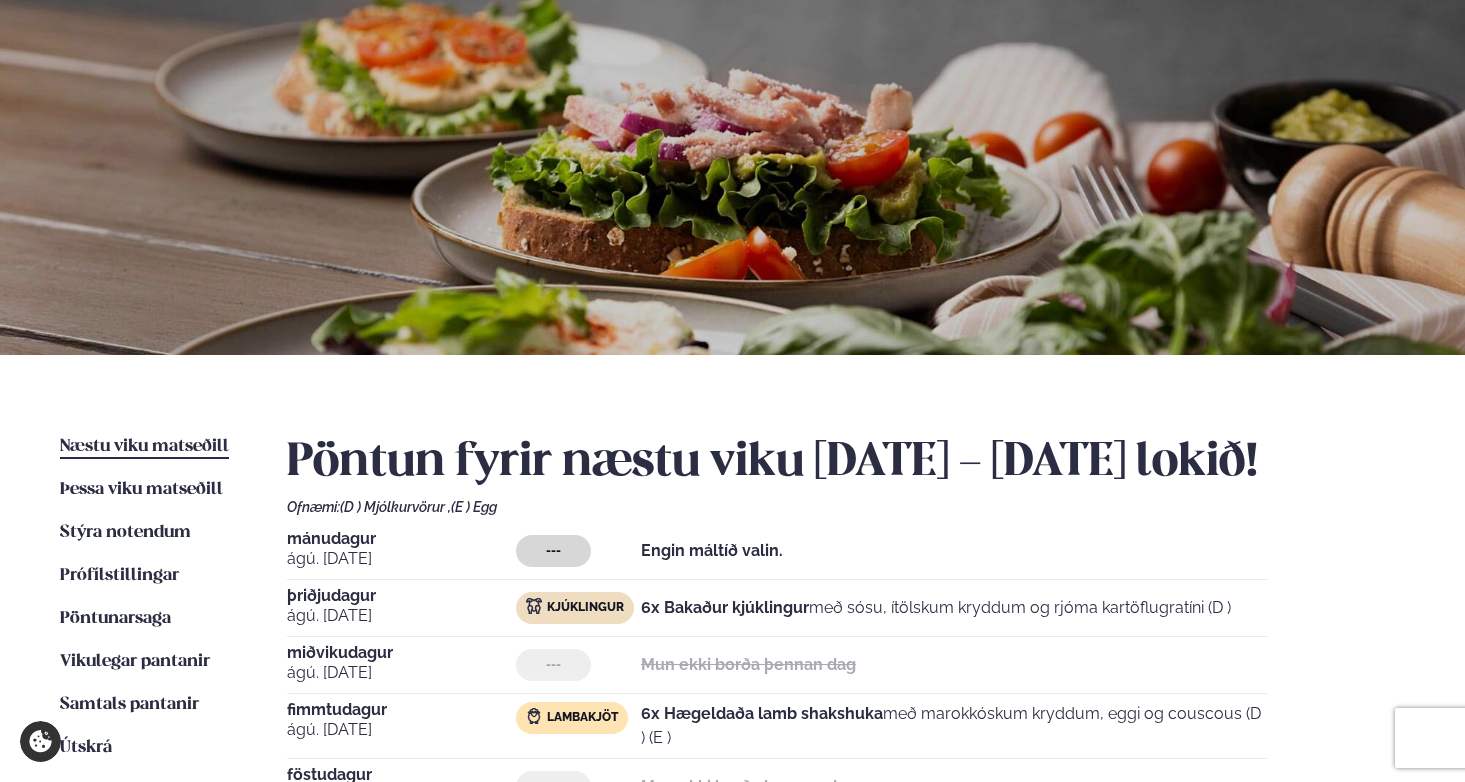 scroll, scrollTop: 0, scrollLeft: 0, axis: both 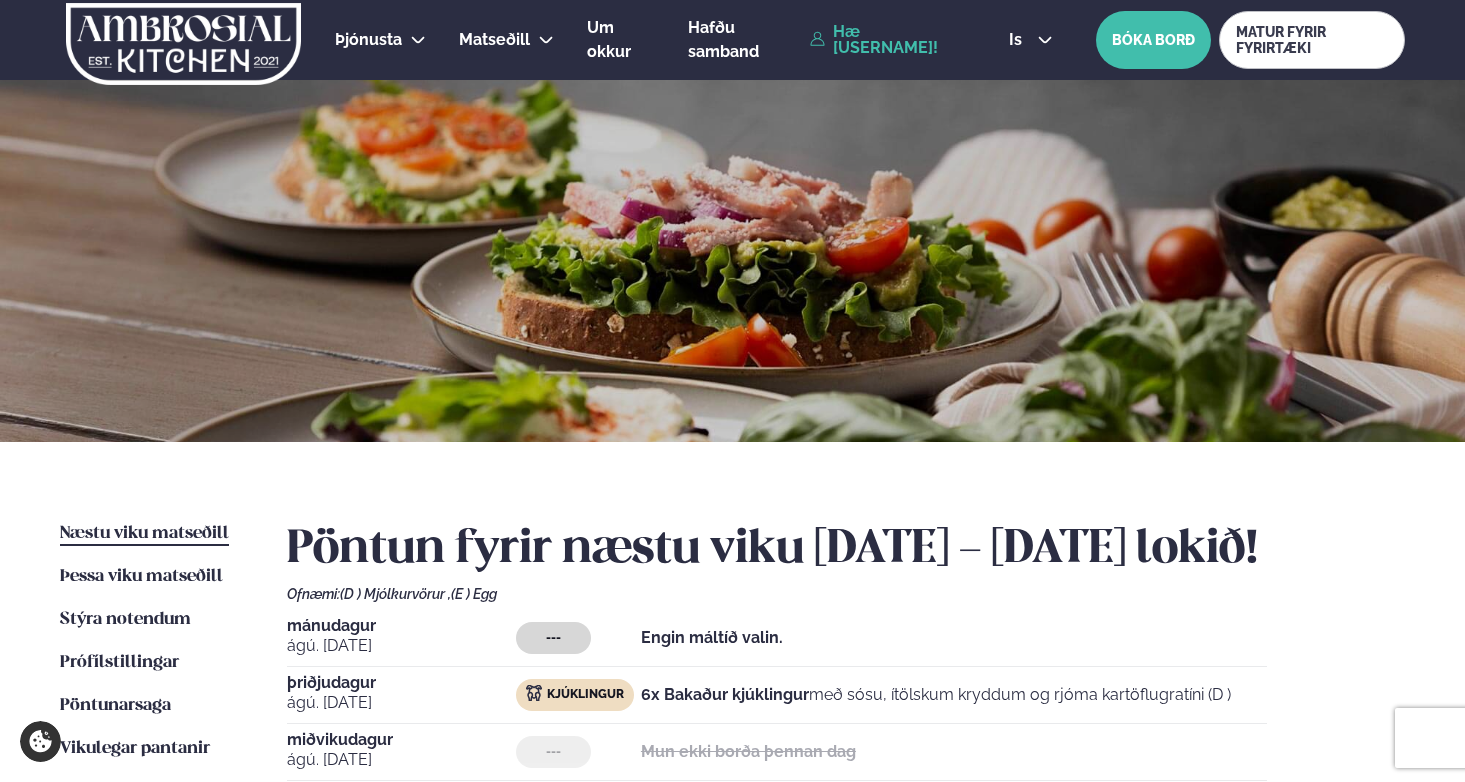 click on "Hæ [USERNAME]!" at bounding box center (887, 40) 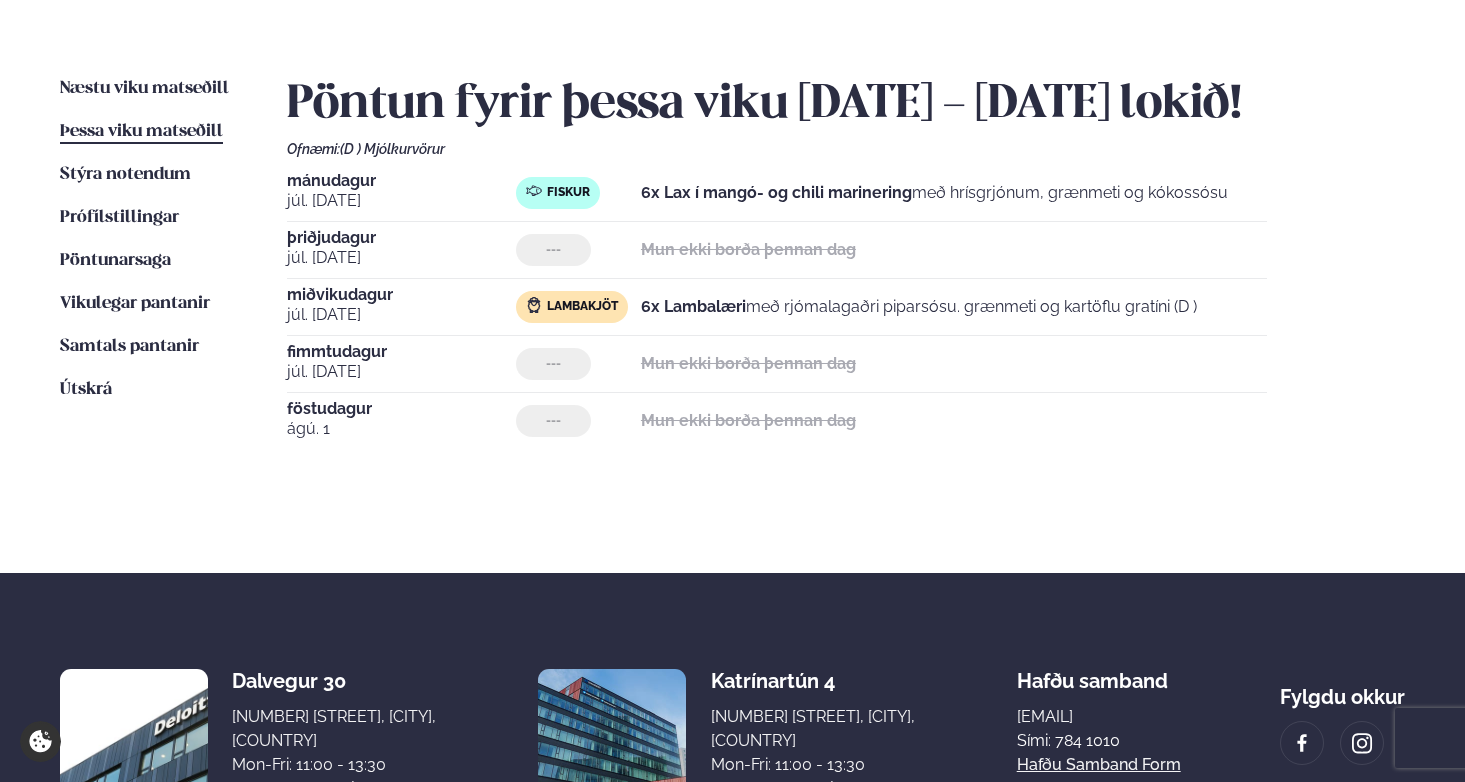scroll, scrollTop: 448, scrollLeft: 0, axis: vertical 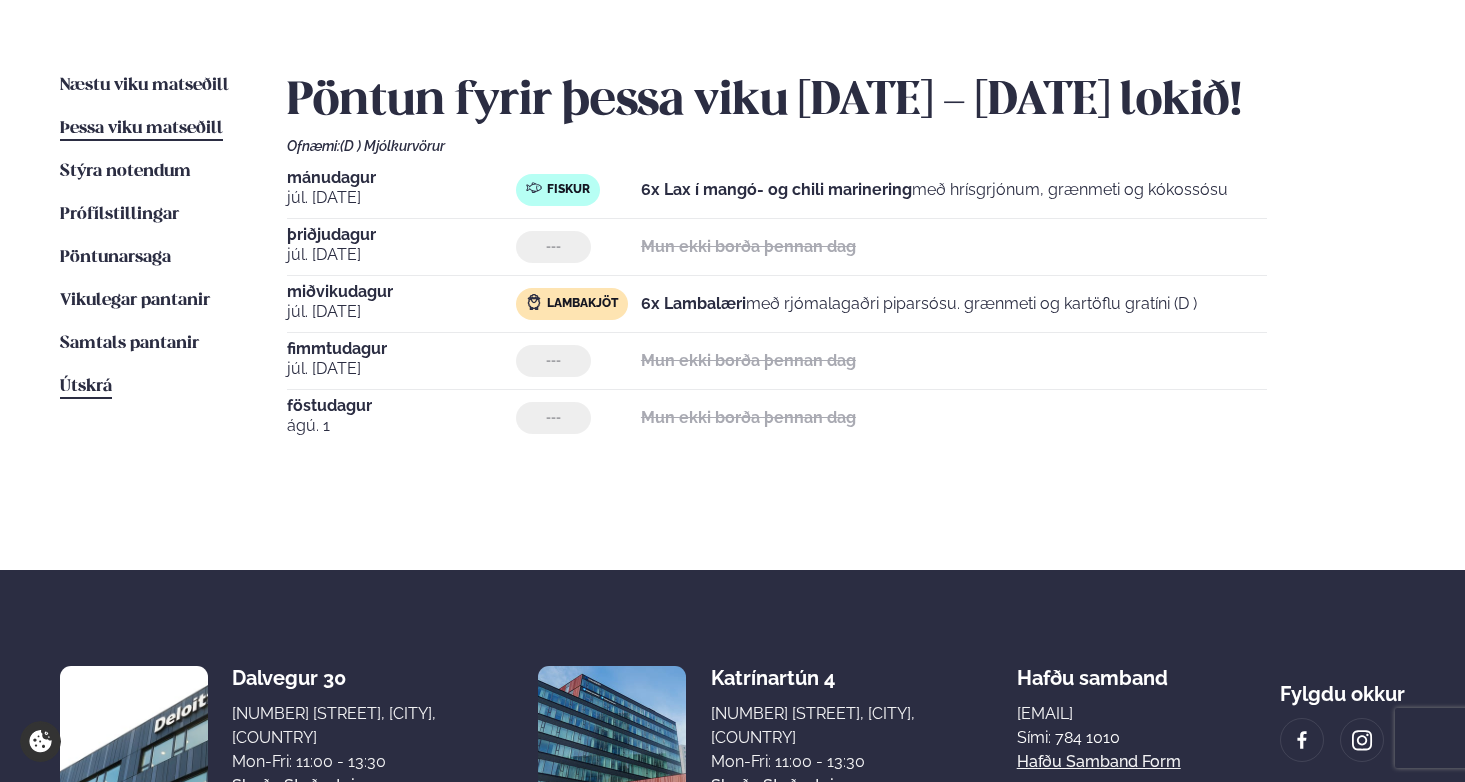 click on "Útskrá" at bounding box center [86, 386] 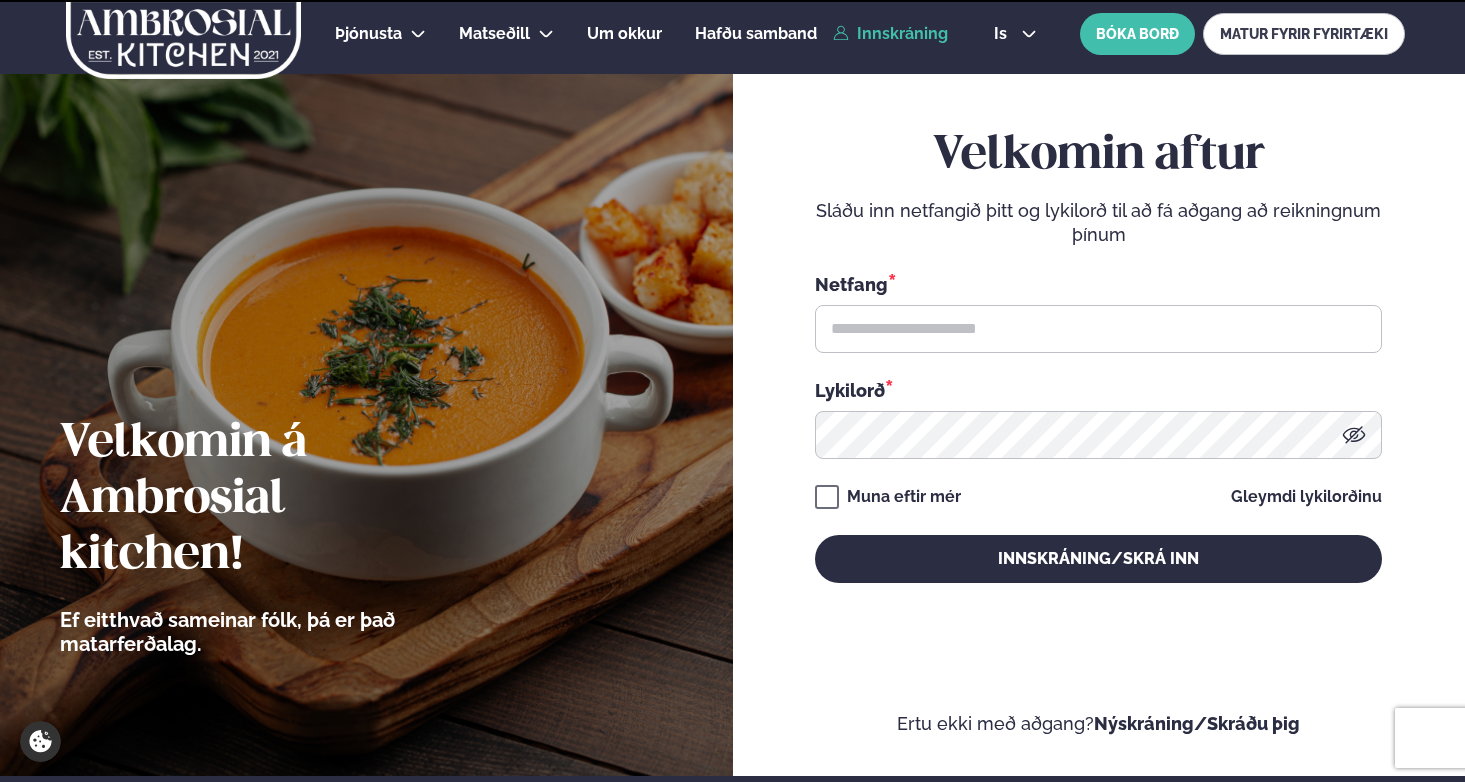 scroll, scrollTop: 0, scrollLeft: 0, axis: both 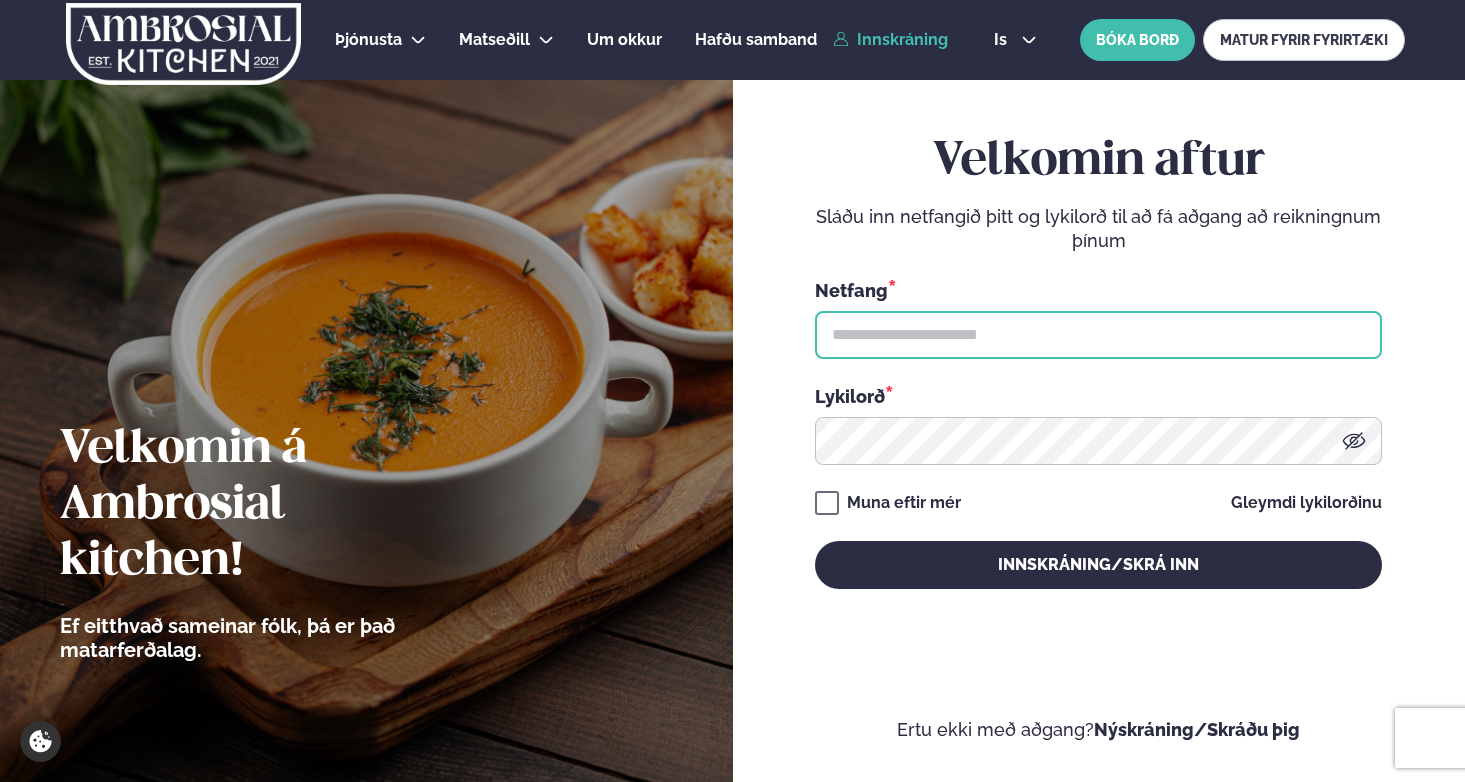 click at bounding box center (1098, 335) 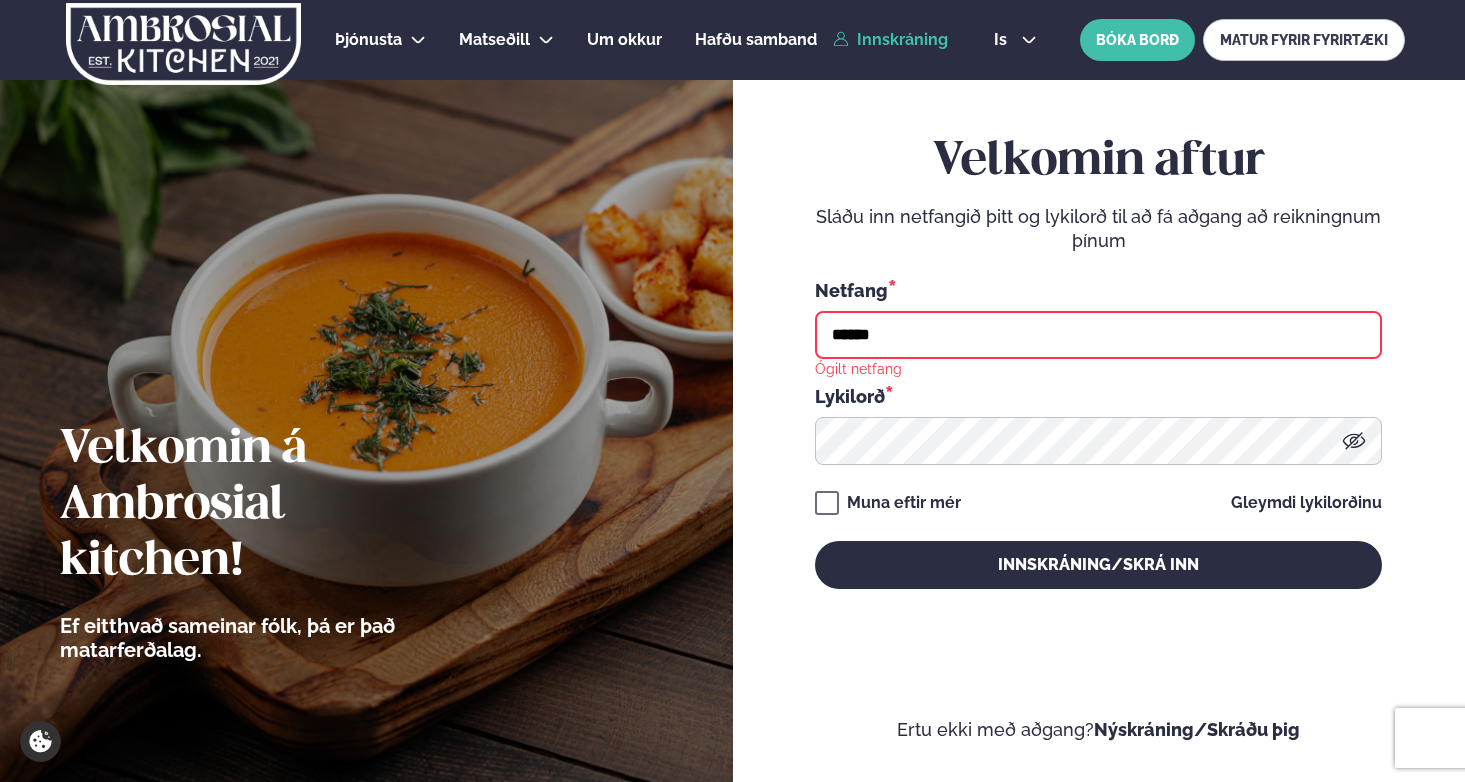 type on "**********" 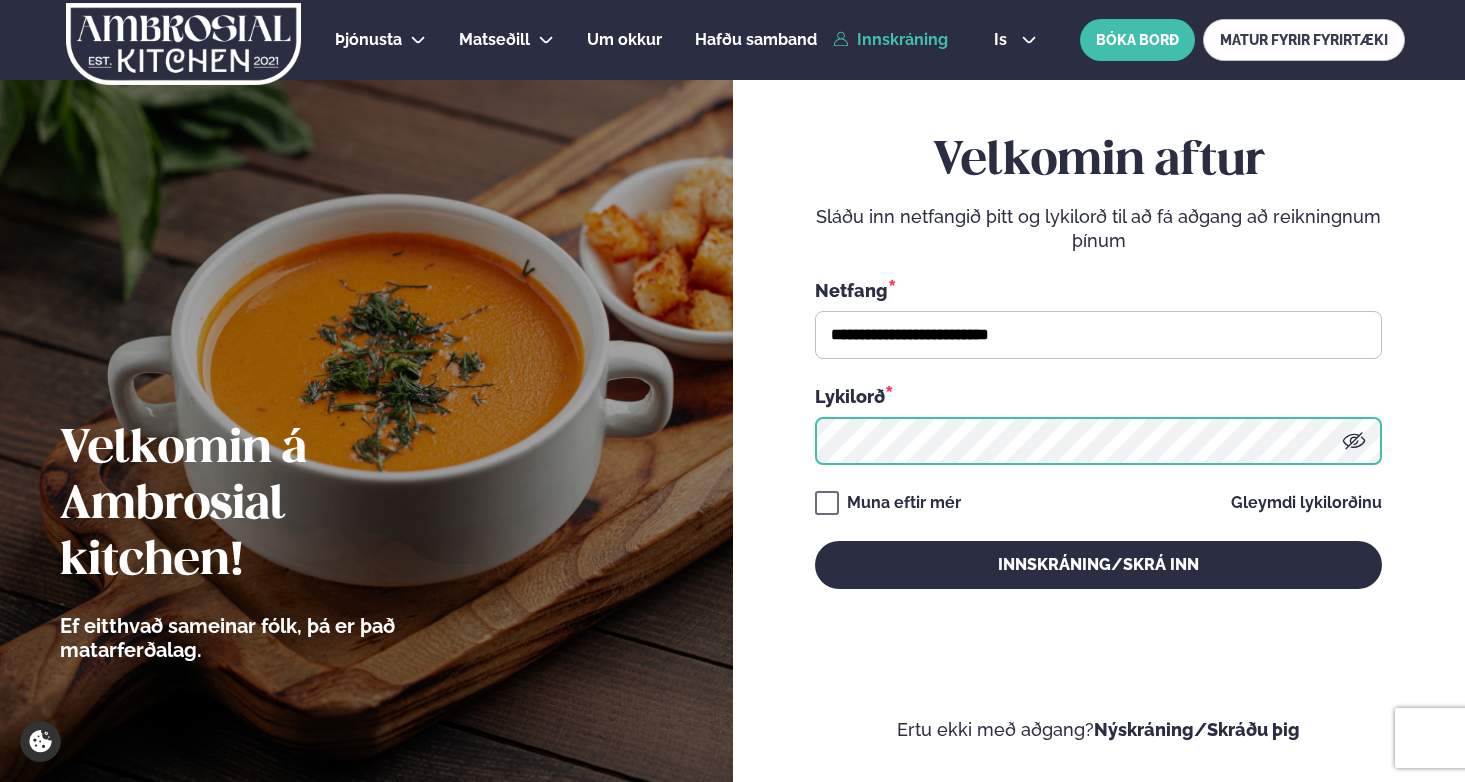 click on "Innskráning/Skrá inn" at bounding box center [1098, 565] 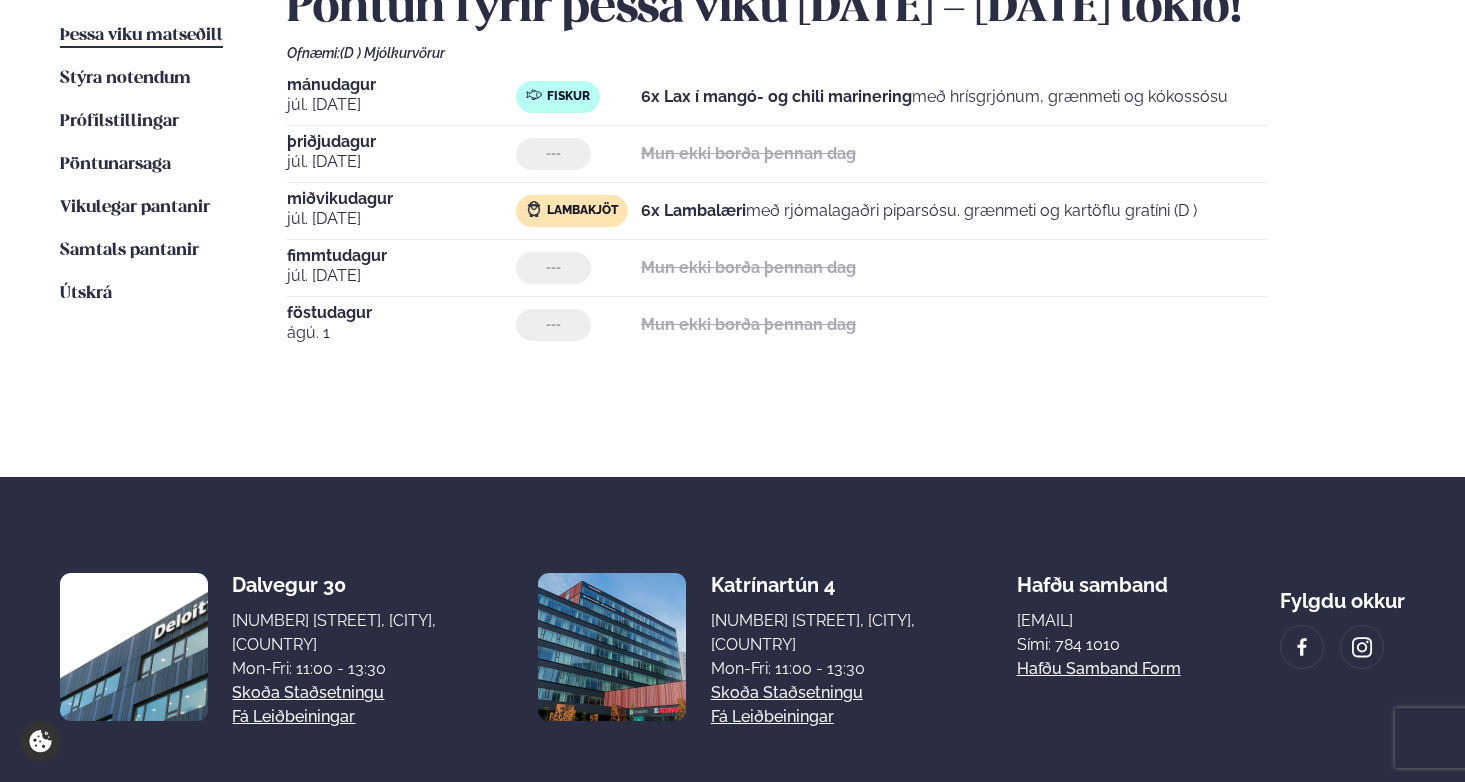 scroll, scrollTop: 547, scrollLeft: 0, axis: vertical 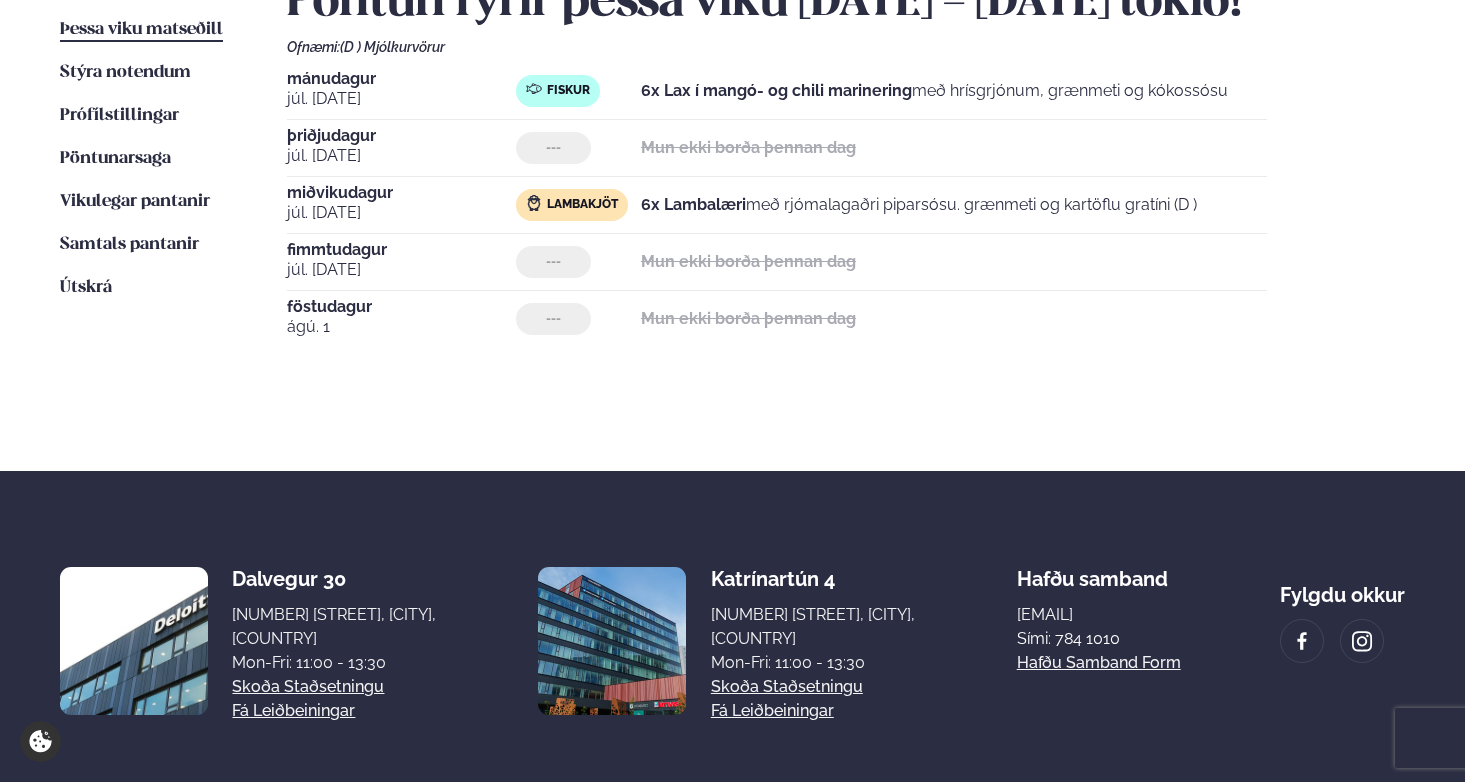 click on "Þessa viku matseðill" at bounding box center (141, 29) 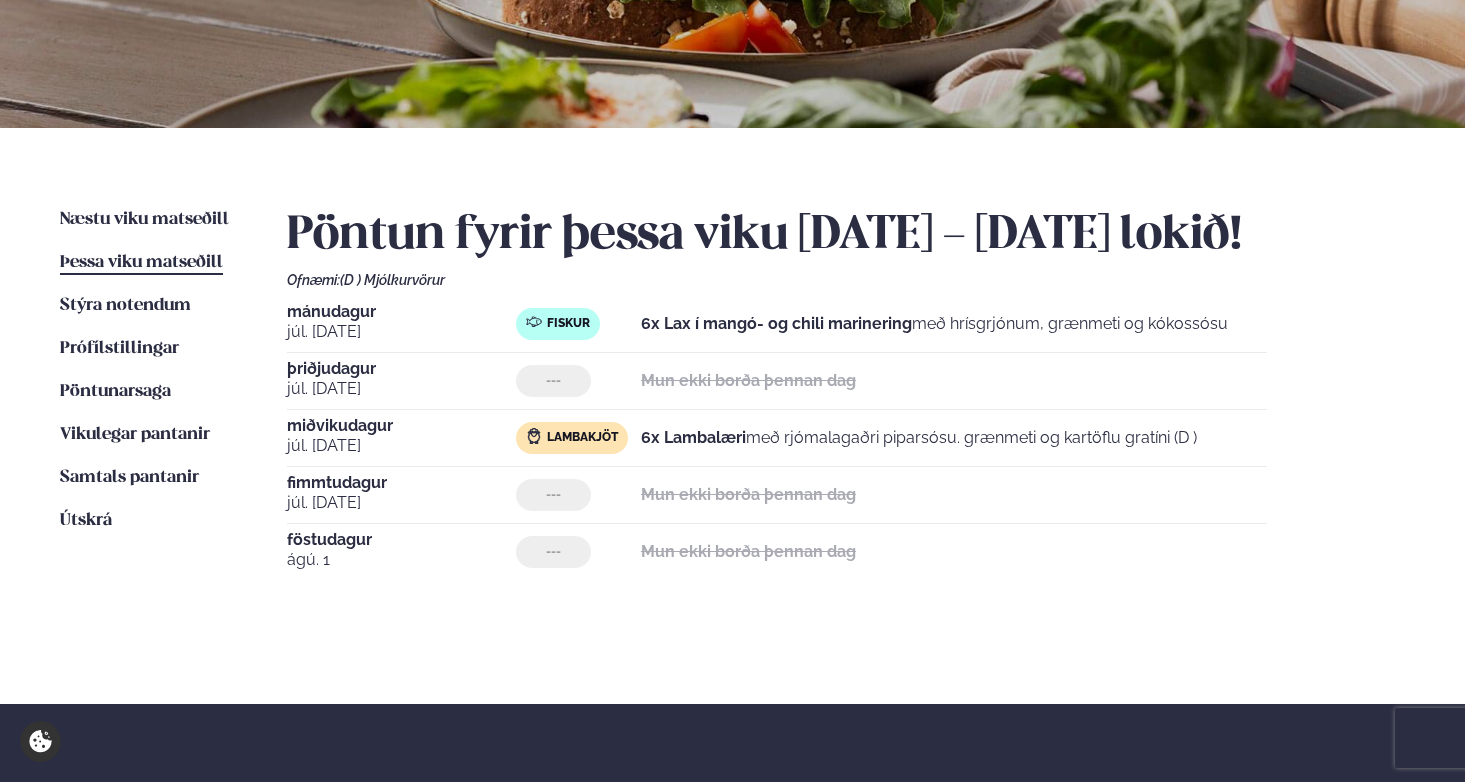 scroll, scrollTop: 308, scrollLeft: 0, axis: vertical 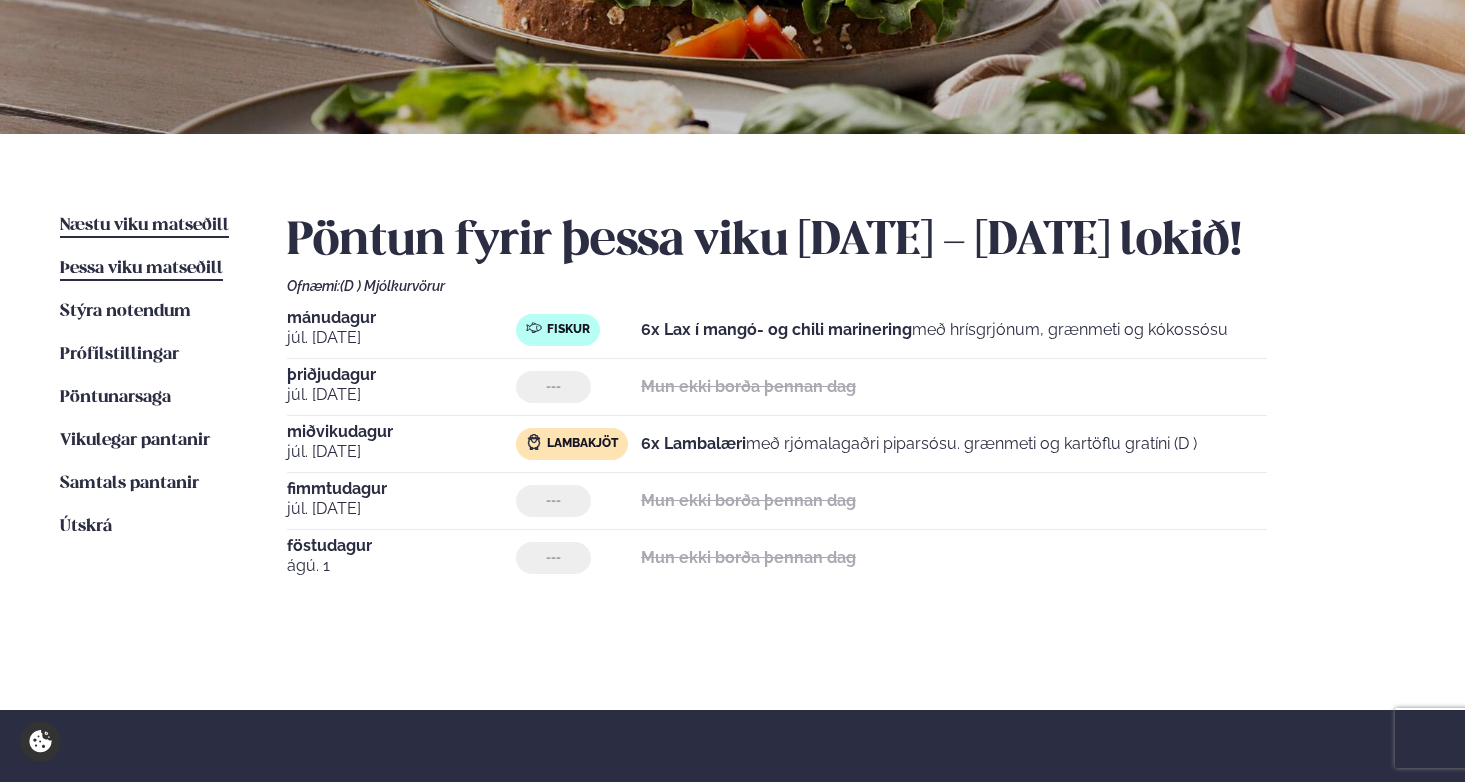 click on "Næstu viku matseðill" at bounding box center [144, 225] 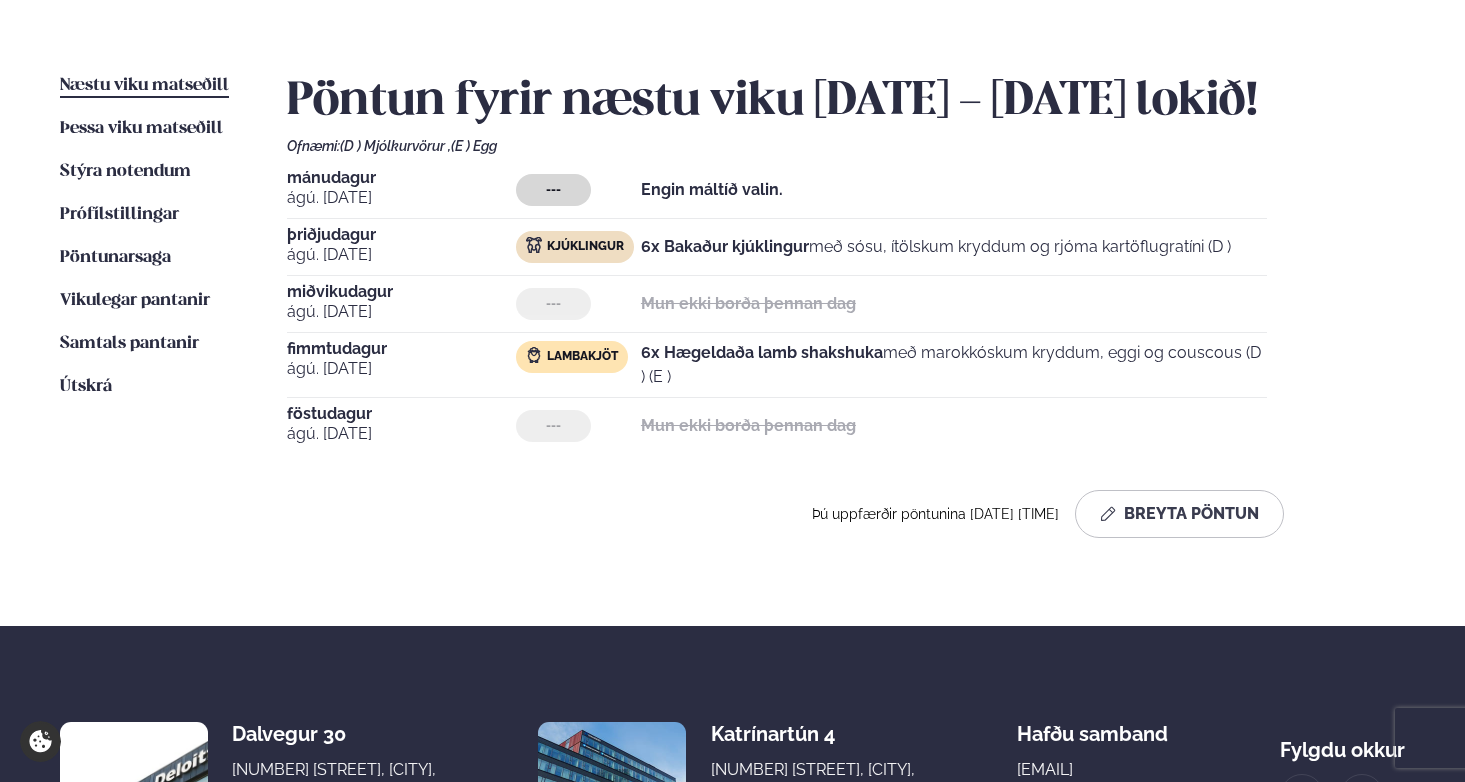 scroll, scrollTop: 449, scrollLeft: 0, axis: vertical 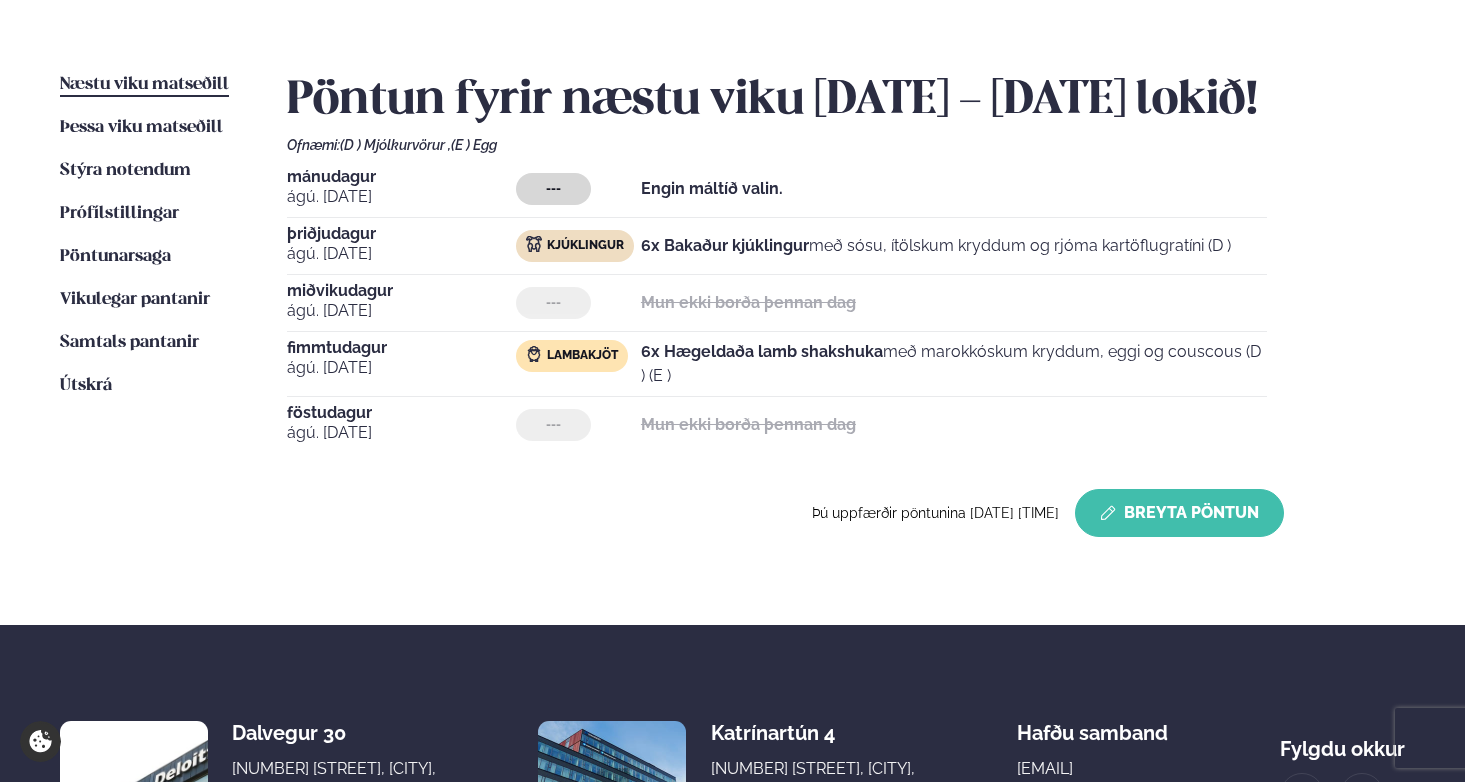 click on "Breyta Pöntun" at bounding box center [1179, 513] 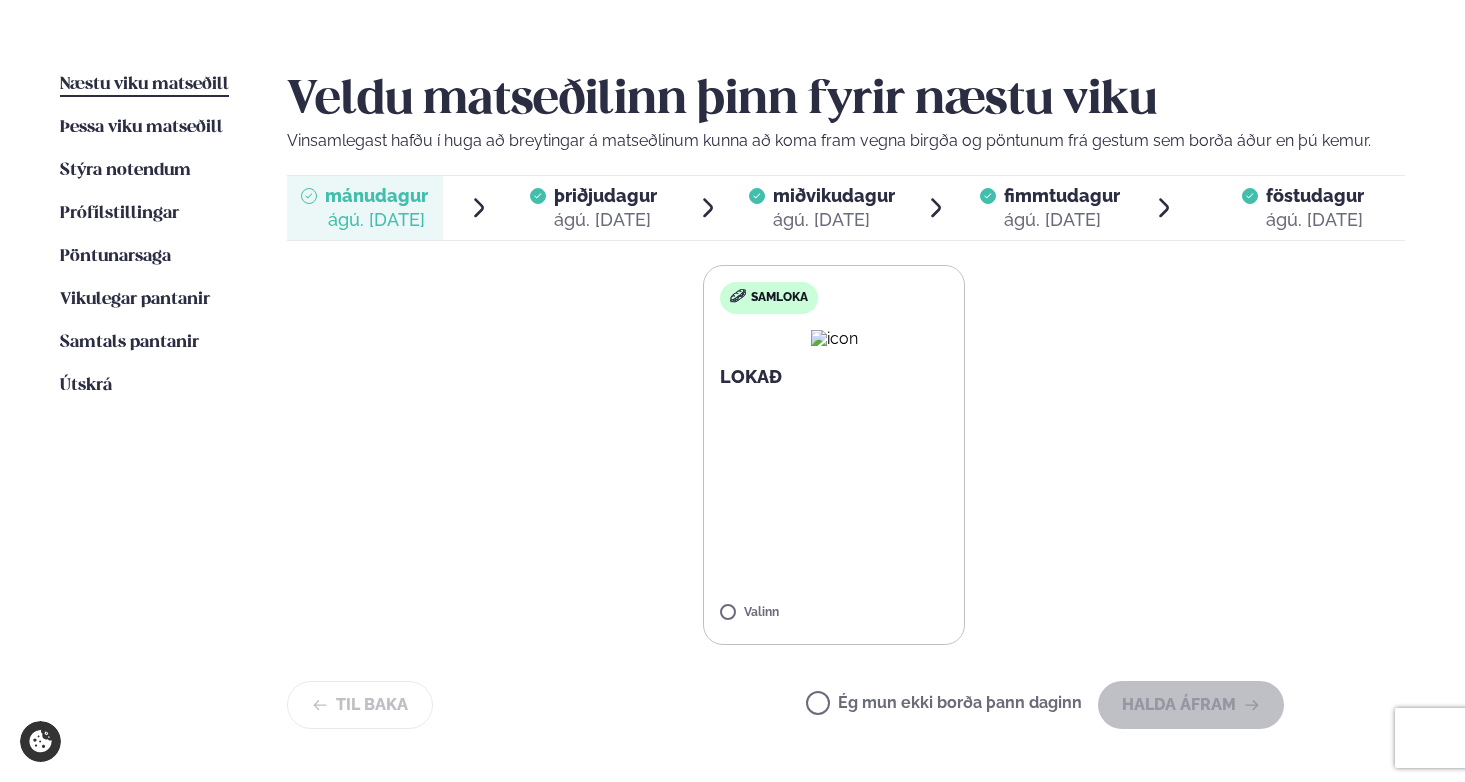 click on "þriðjudagur" at bounding box center [605, 195] 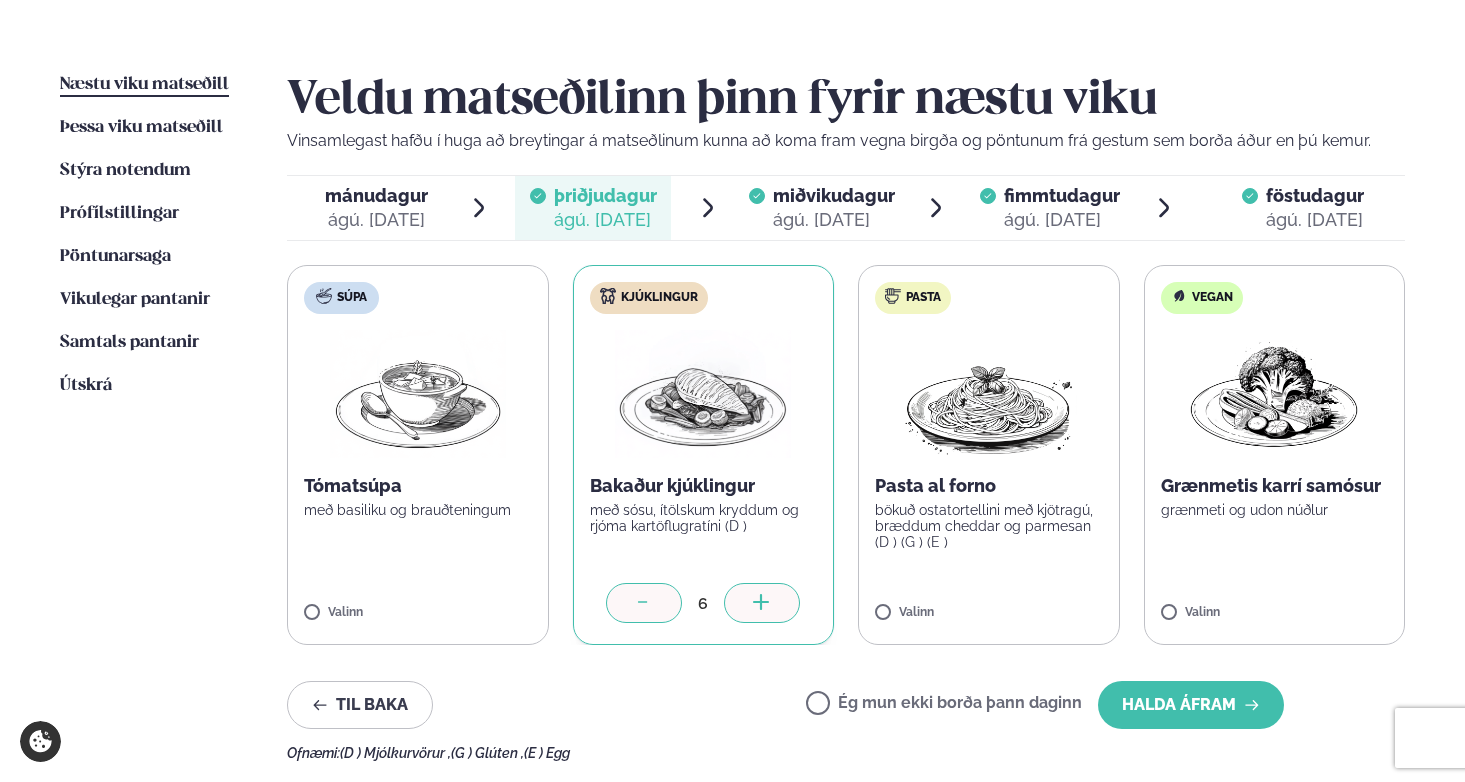 click at bounding box center (644, 603) 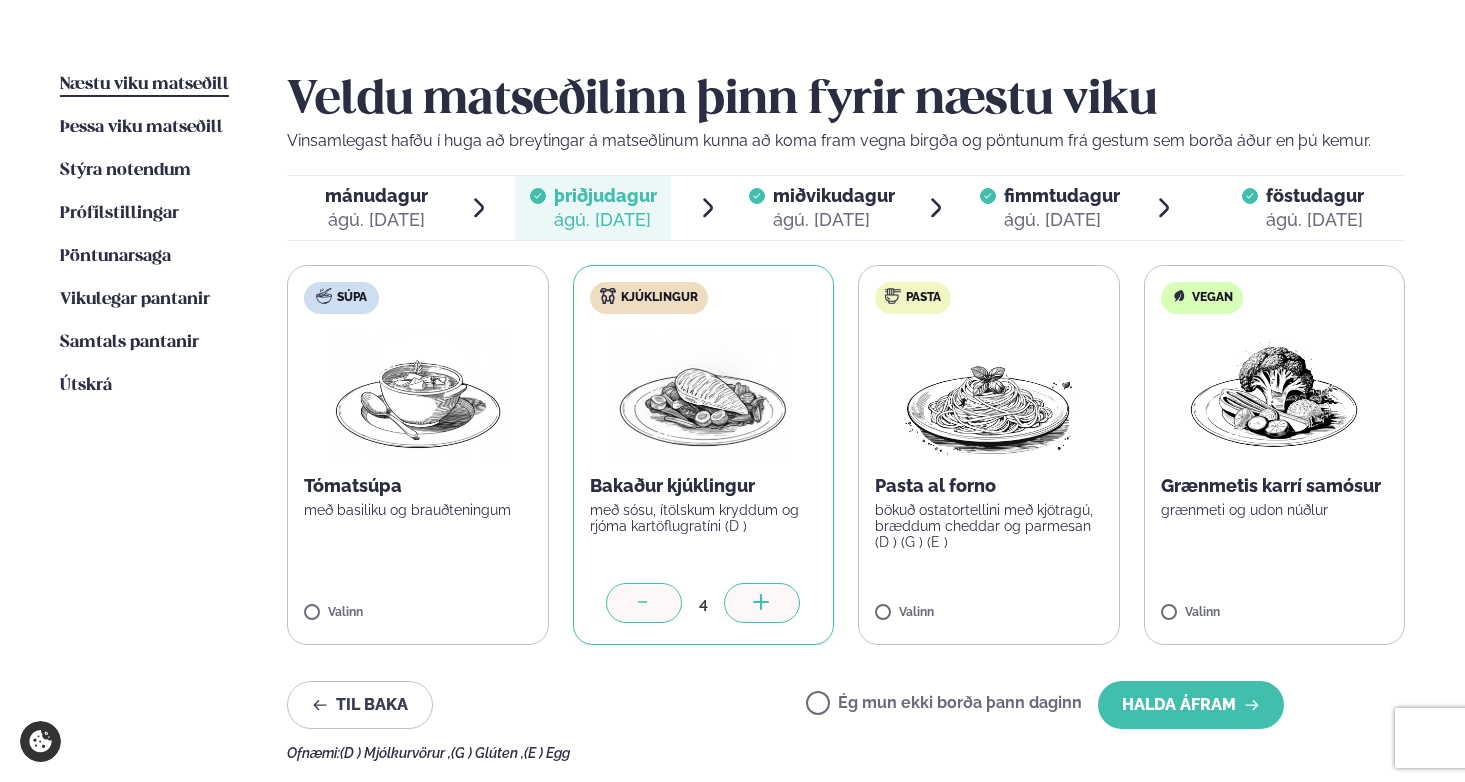 click at bounding box center (644, 603) 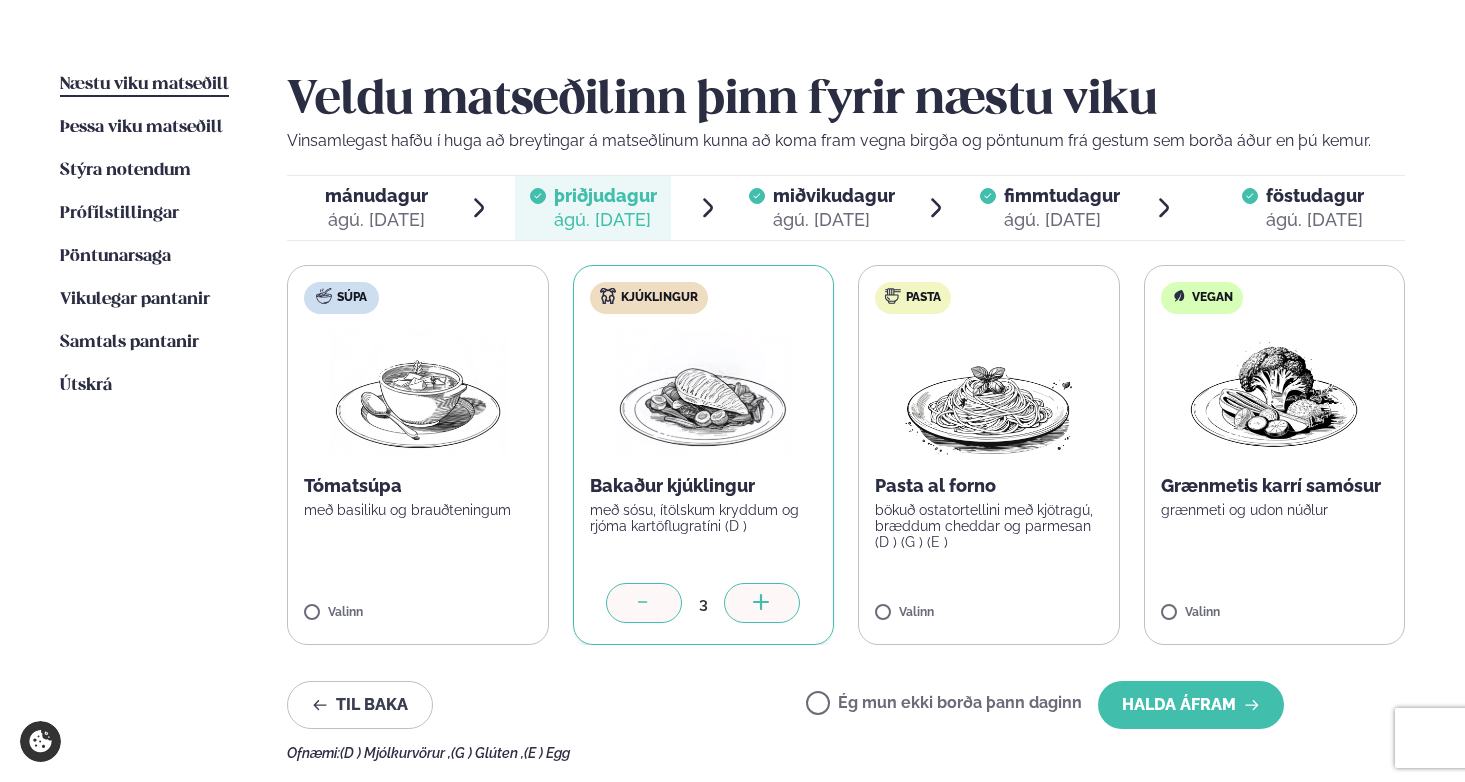 click at bounding box center (644, 603) 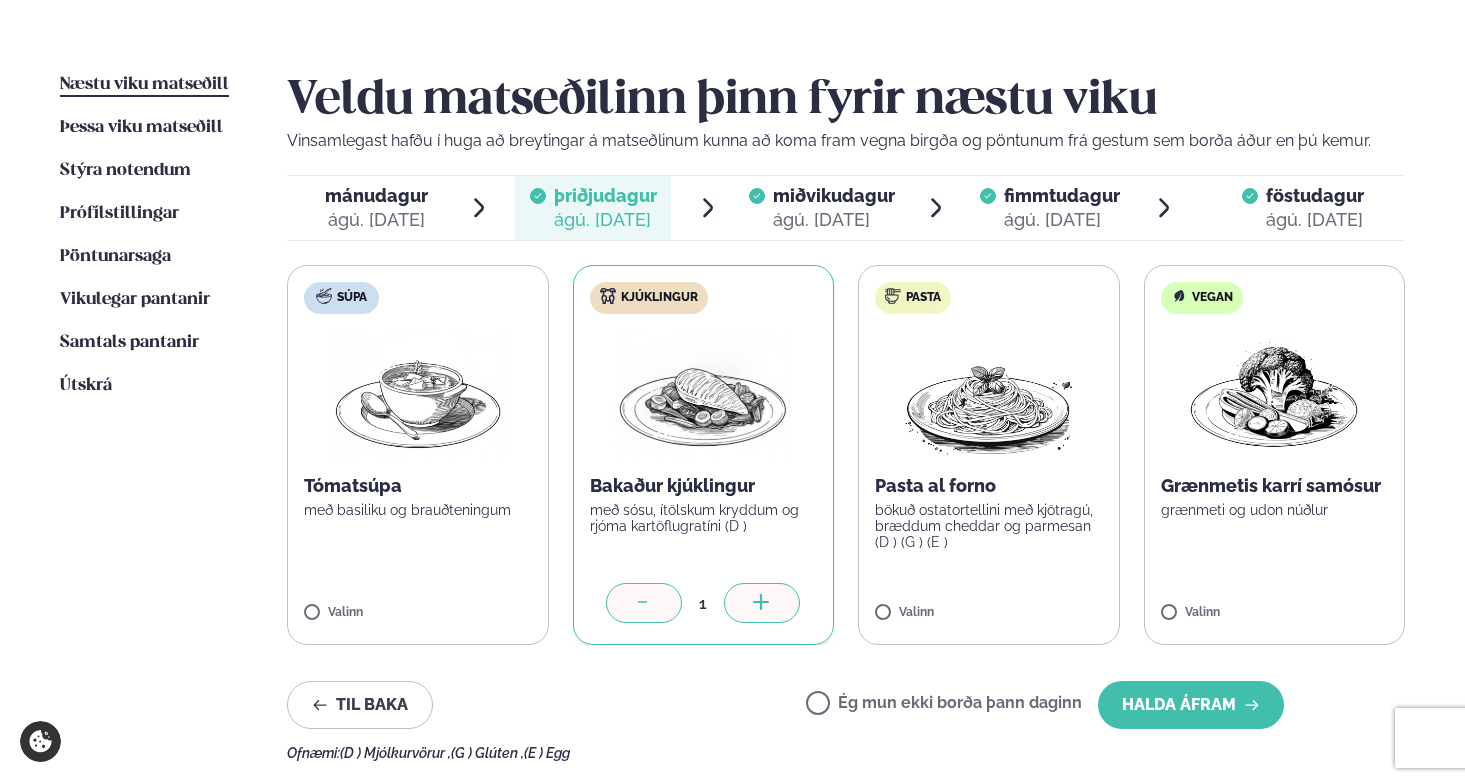 click at bounding box center [644, 603] 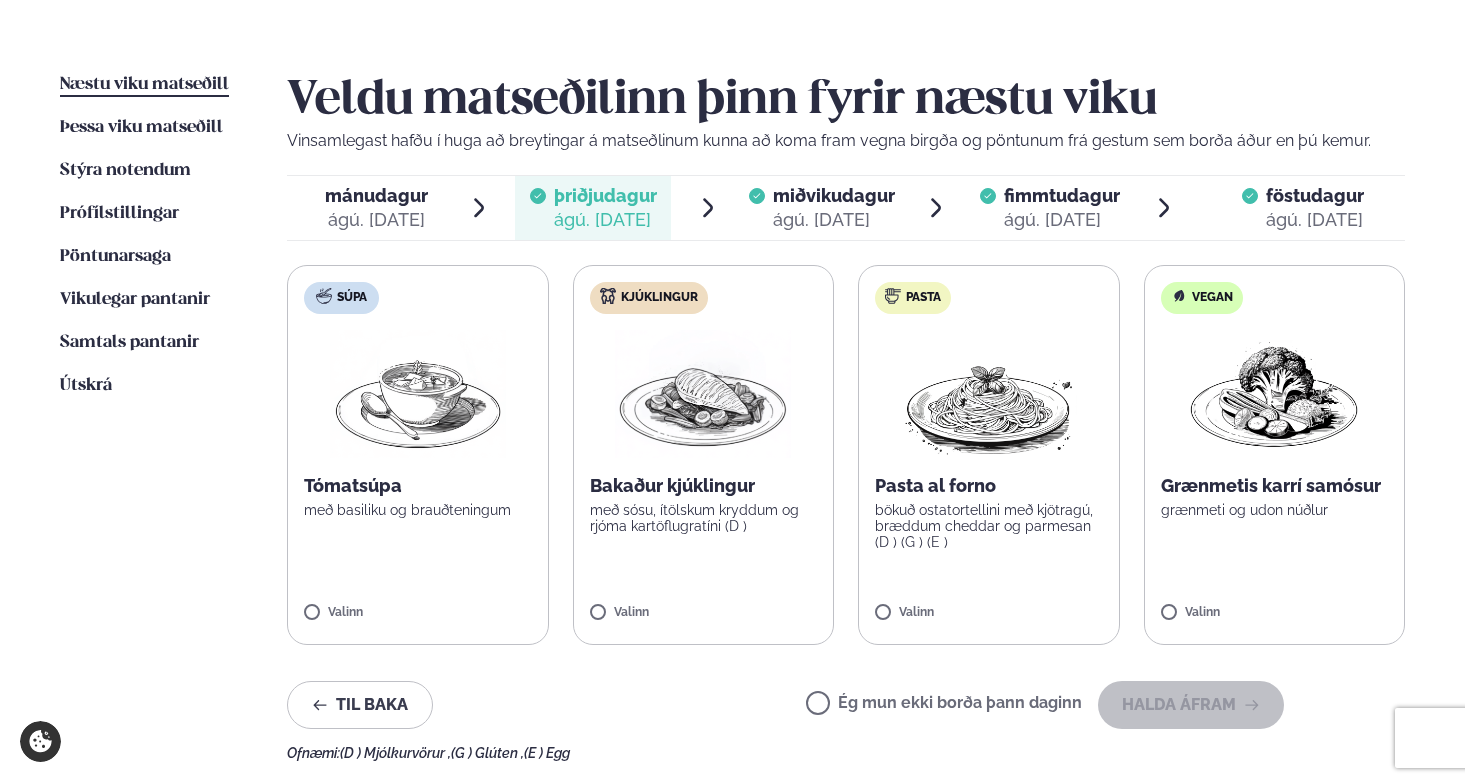click on "Ég mun ekki borða þann daginn" at bounding box center (944, 705) 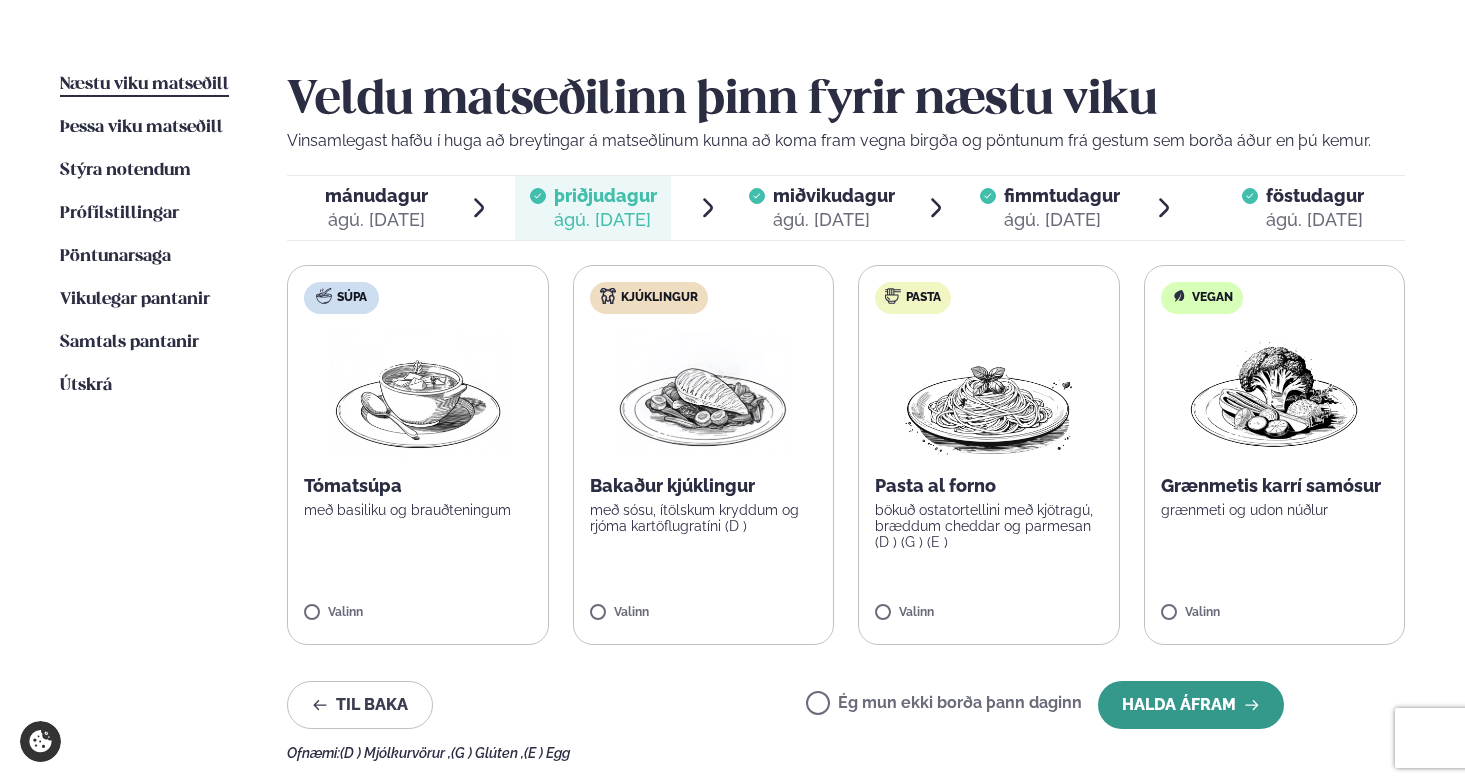 click on "Halda áfram" at bounding box center [1191, 705] 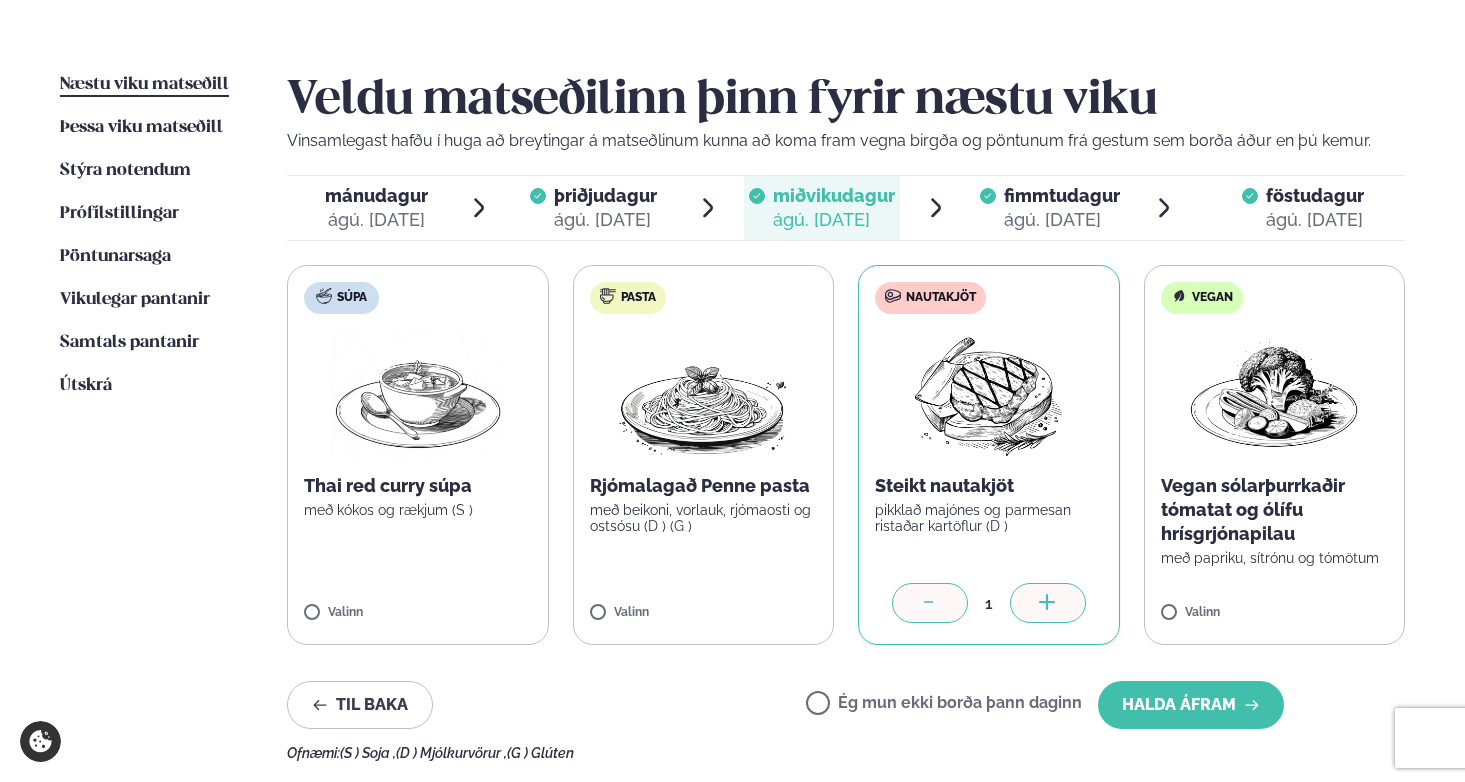 click at bounding box center [1048, 603] 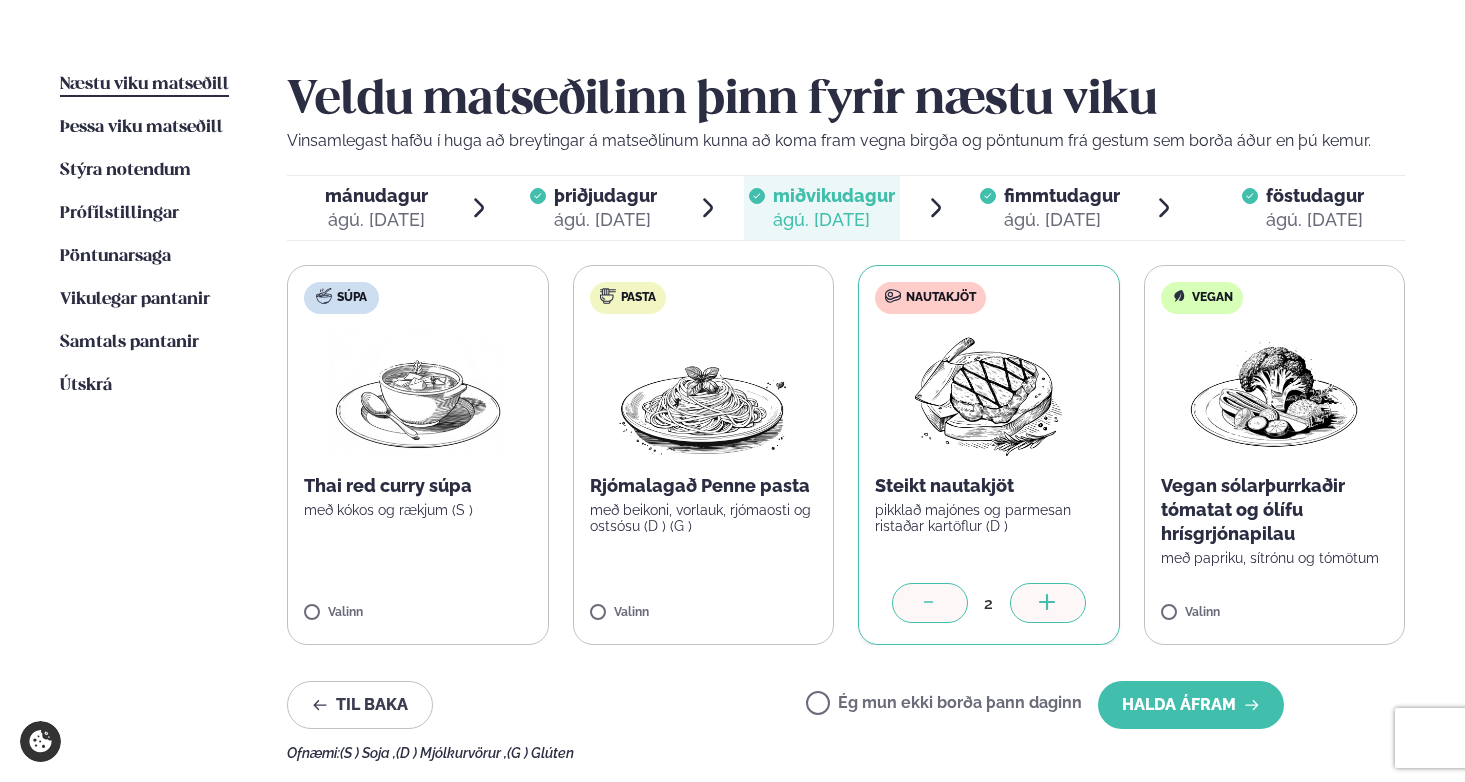 click at bounding box center [1048, 603] 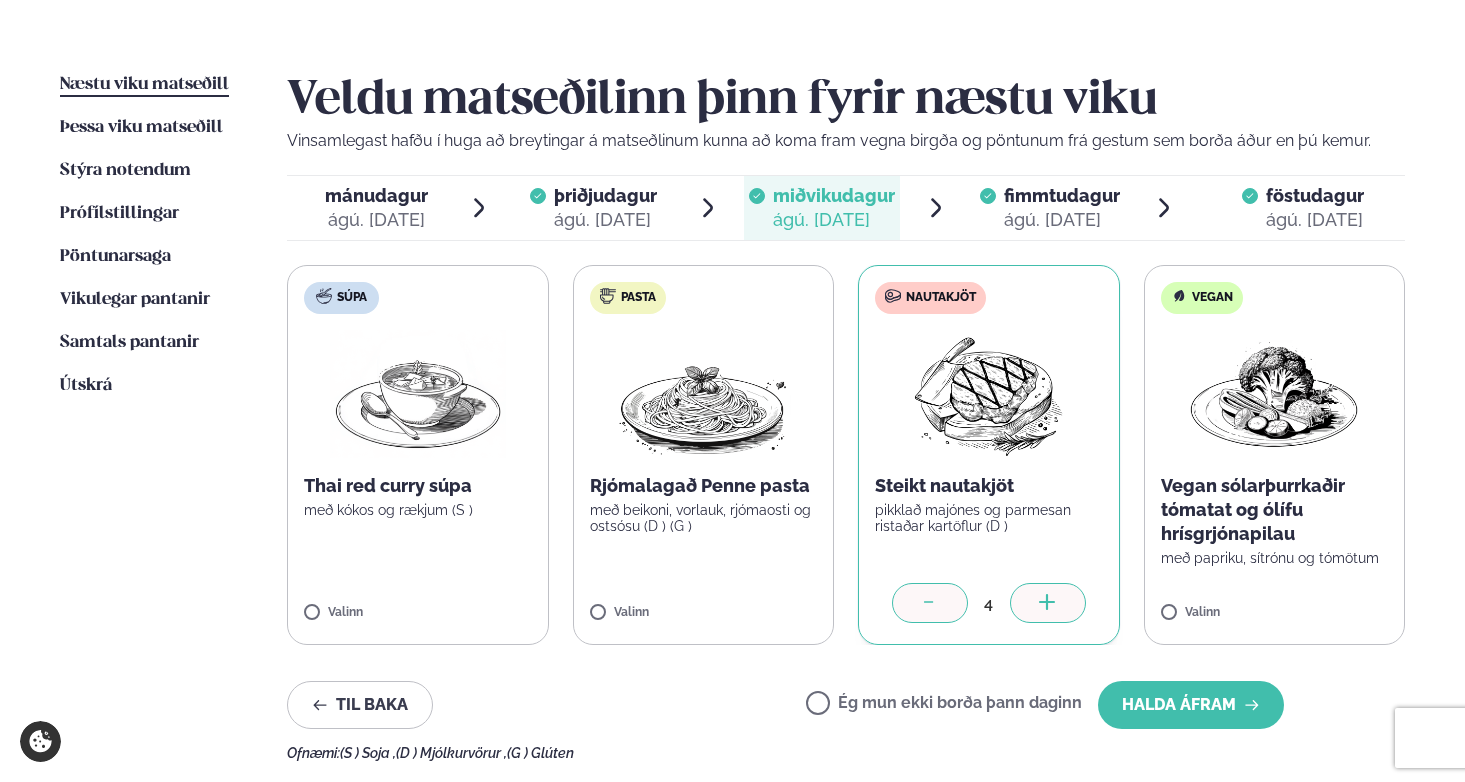 click at bounding box center [1048, 603] 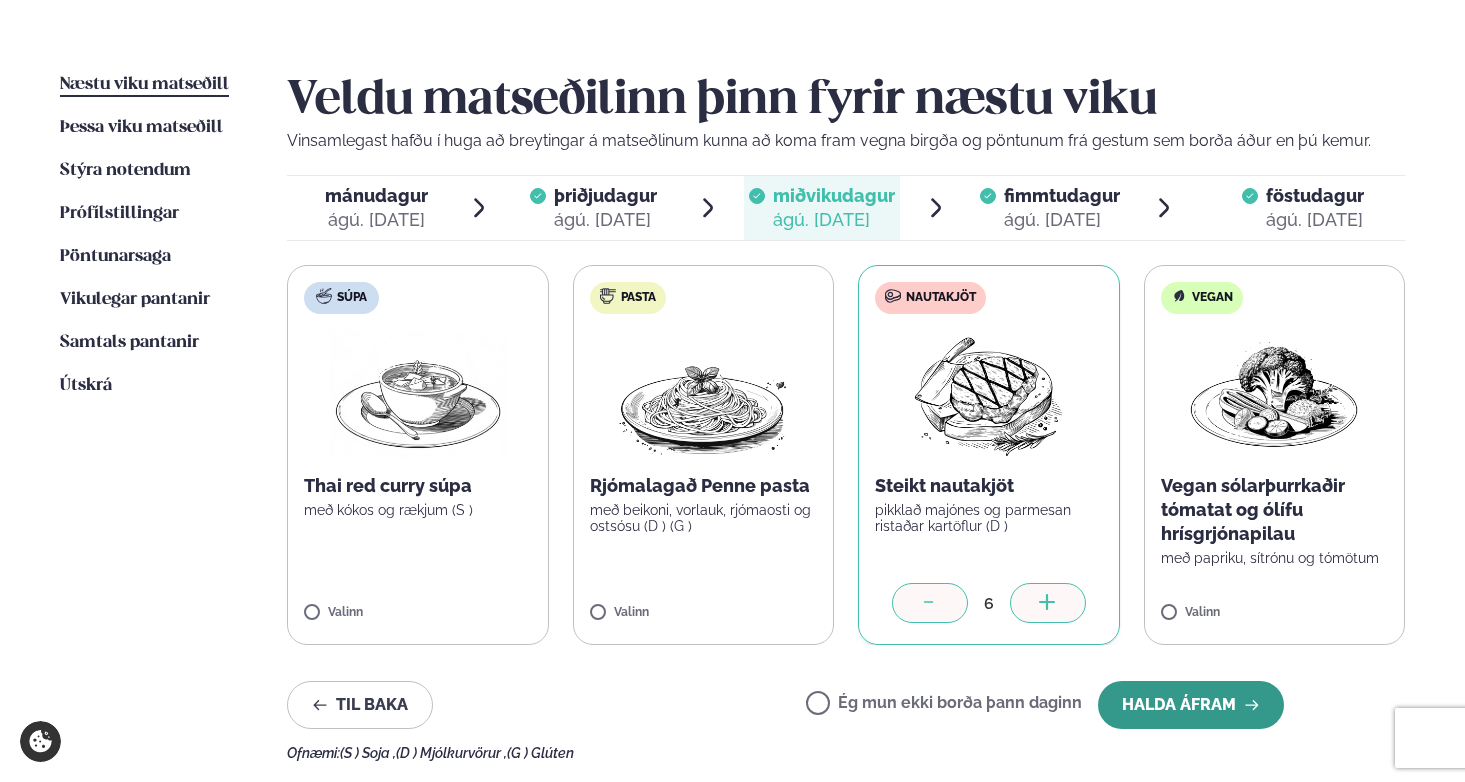 click on "Halda áfram" at bounding box center (1191, 705) 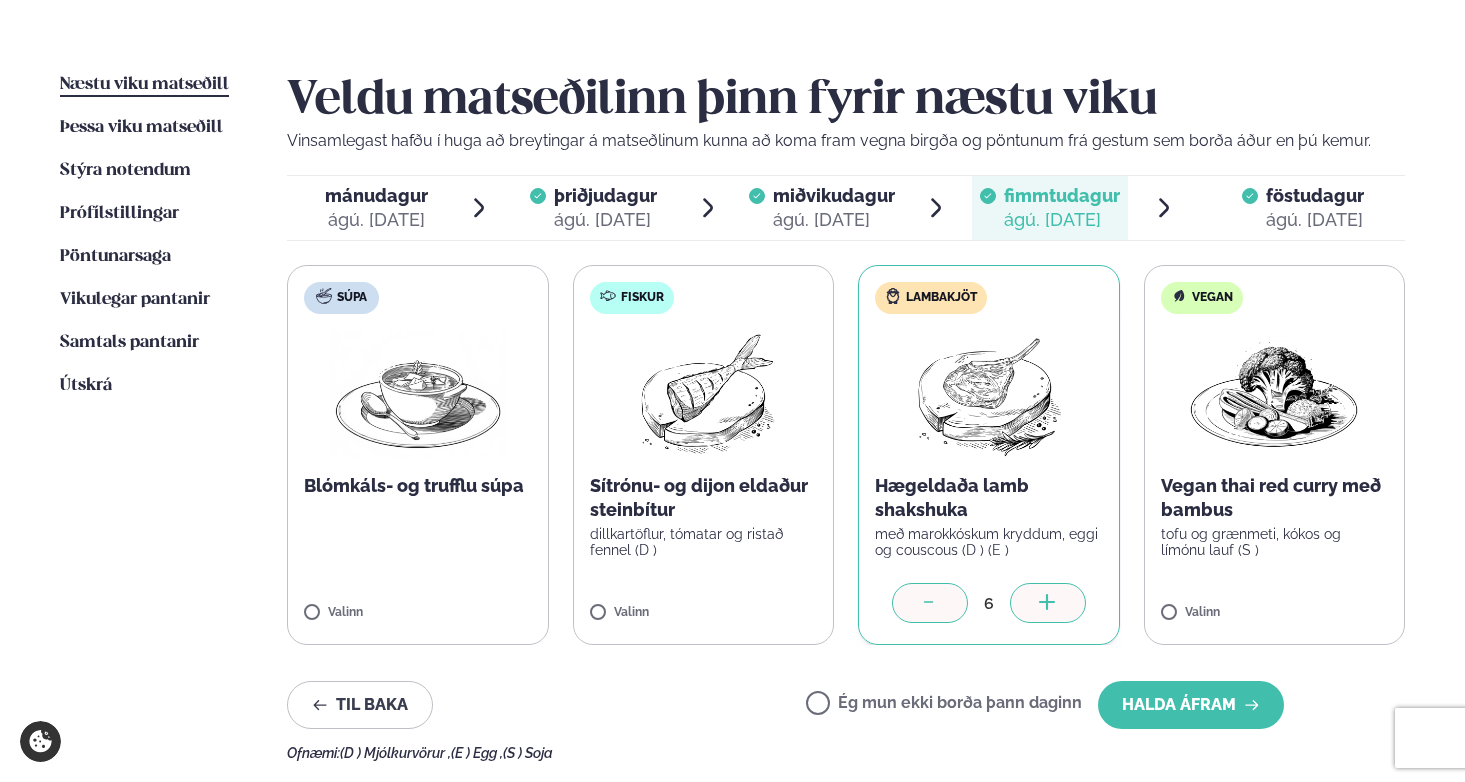 click 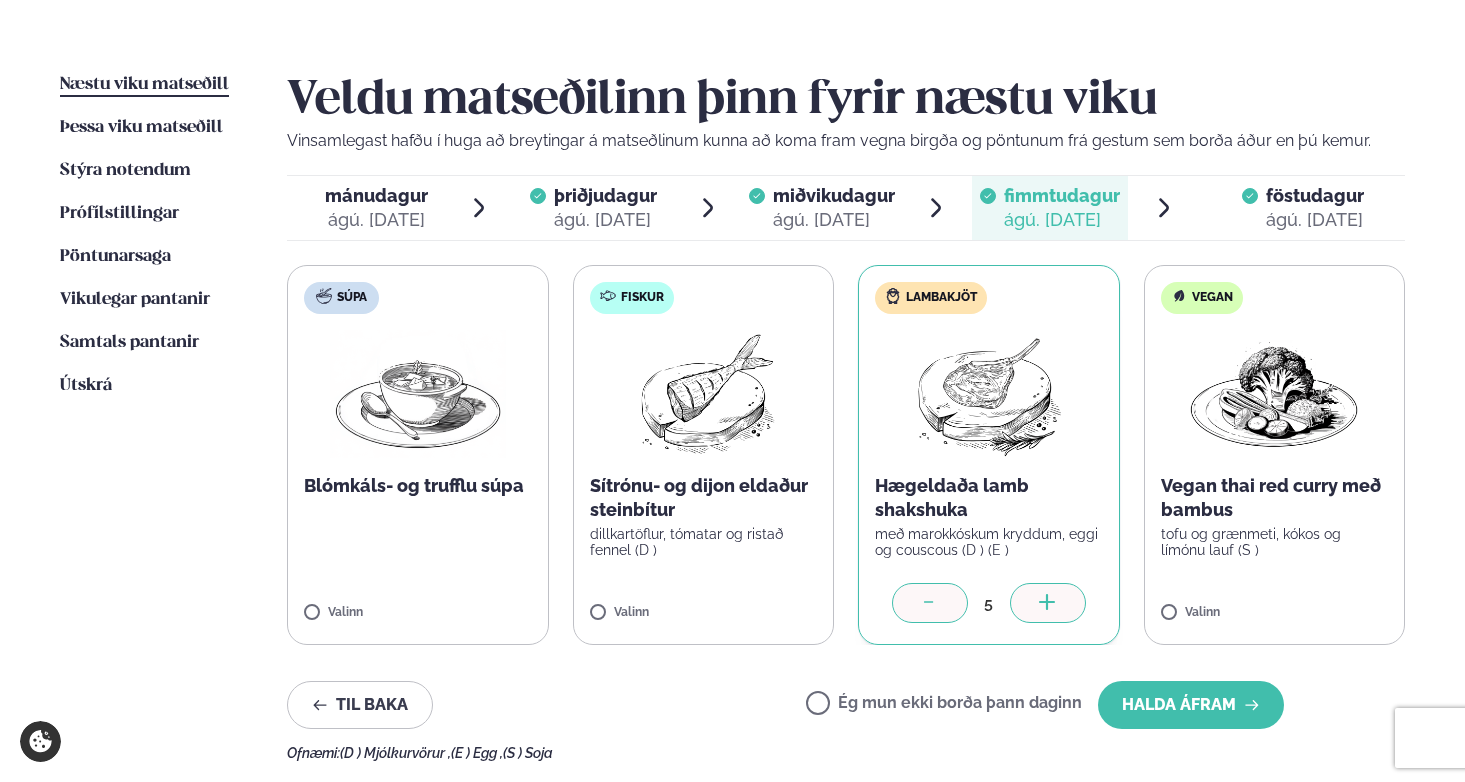 click 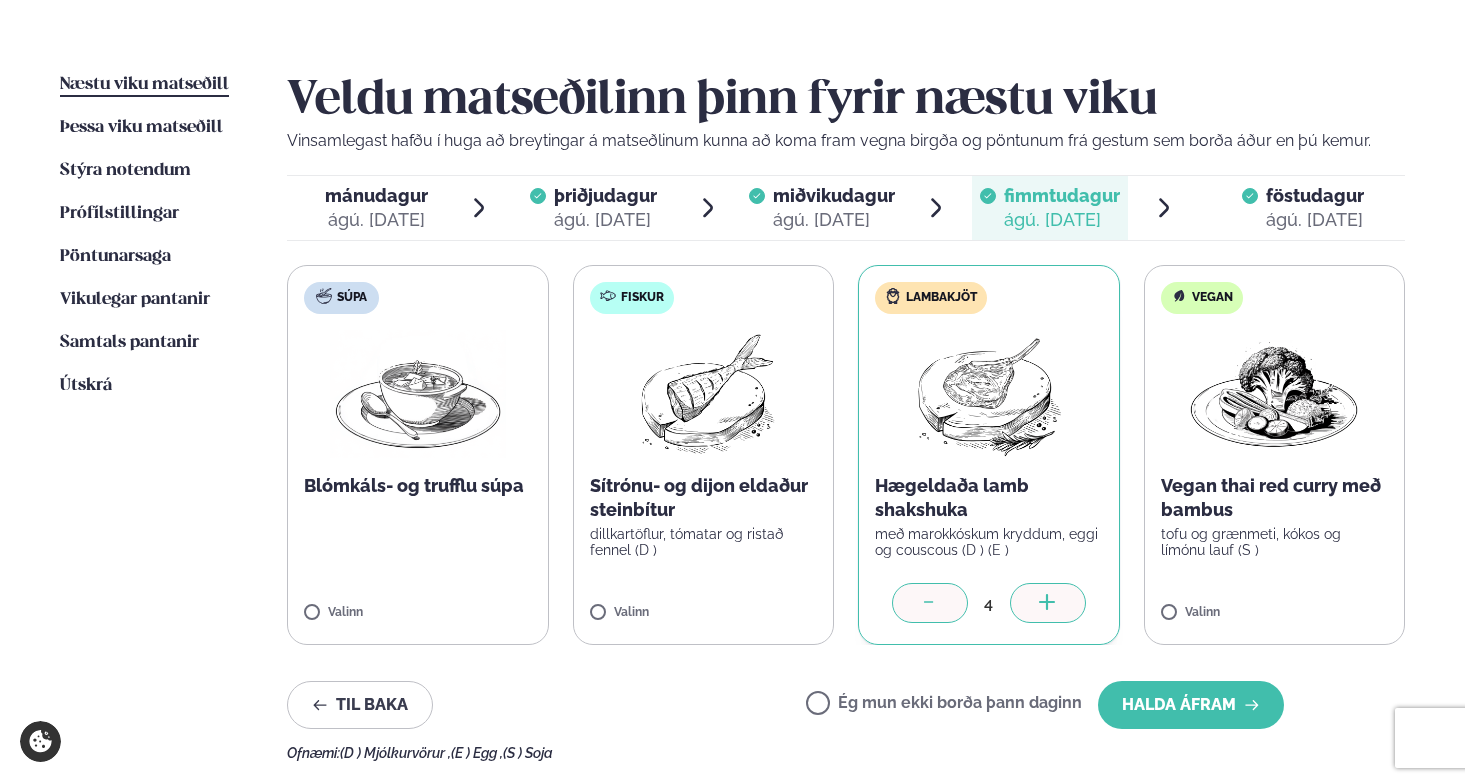 click 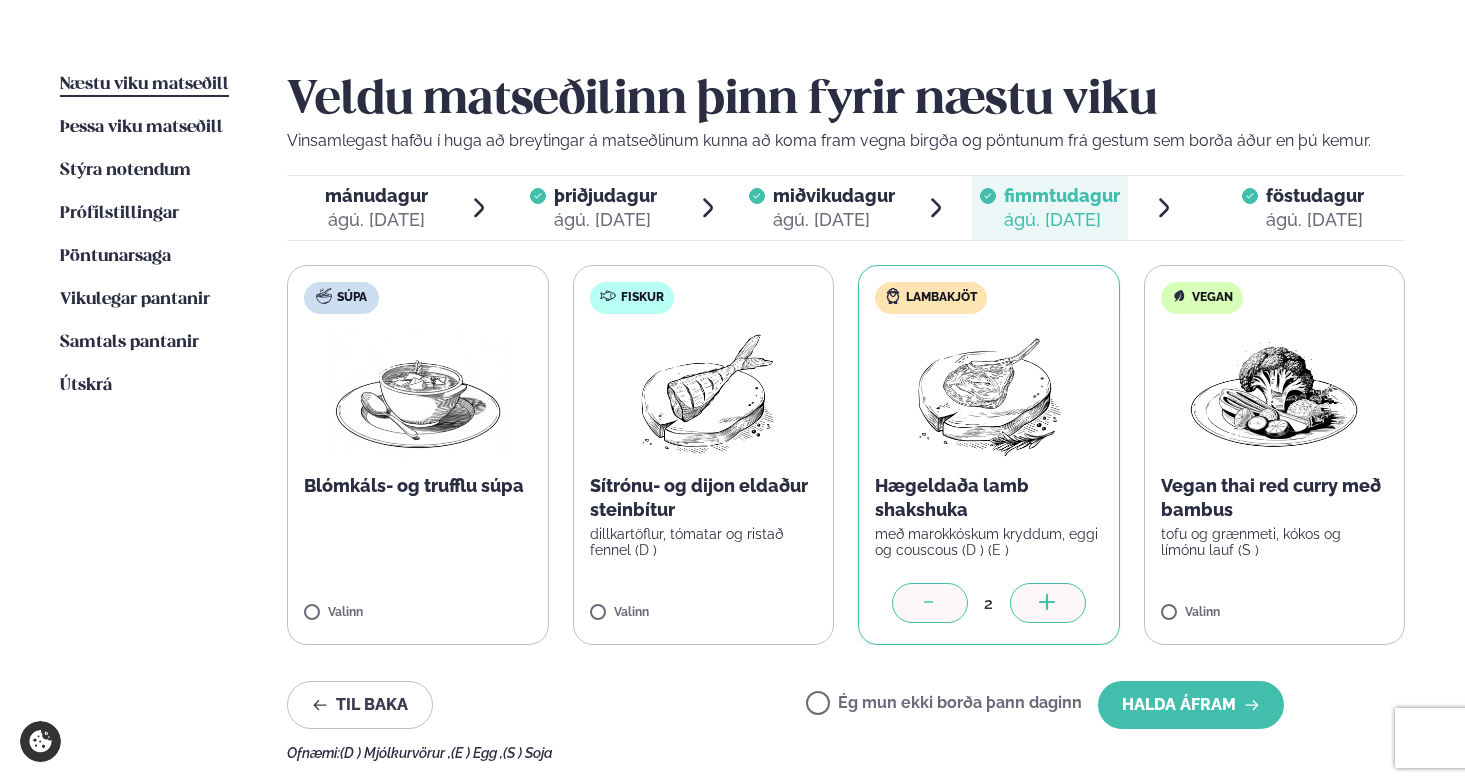 click 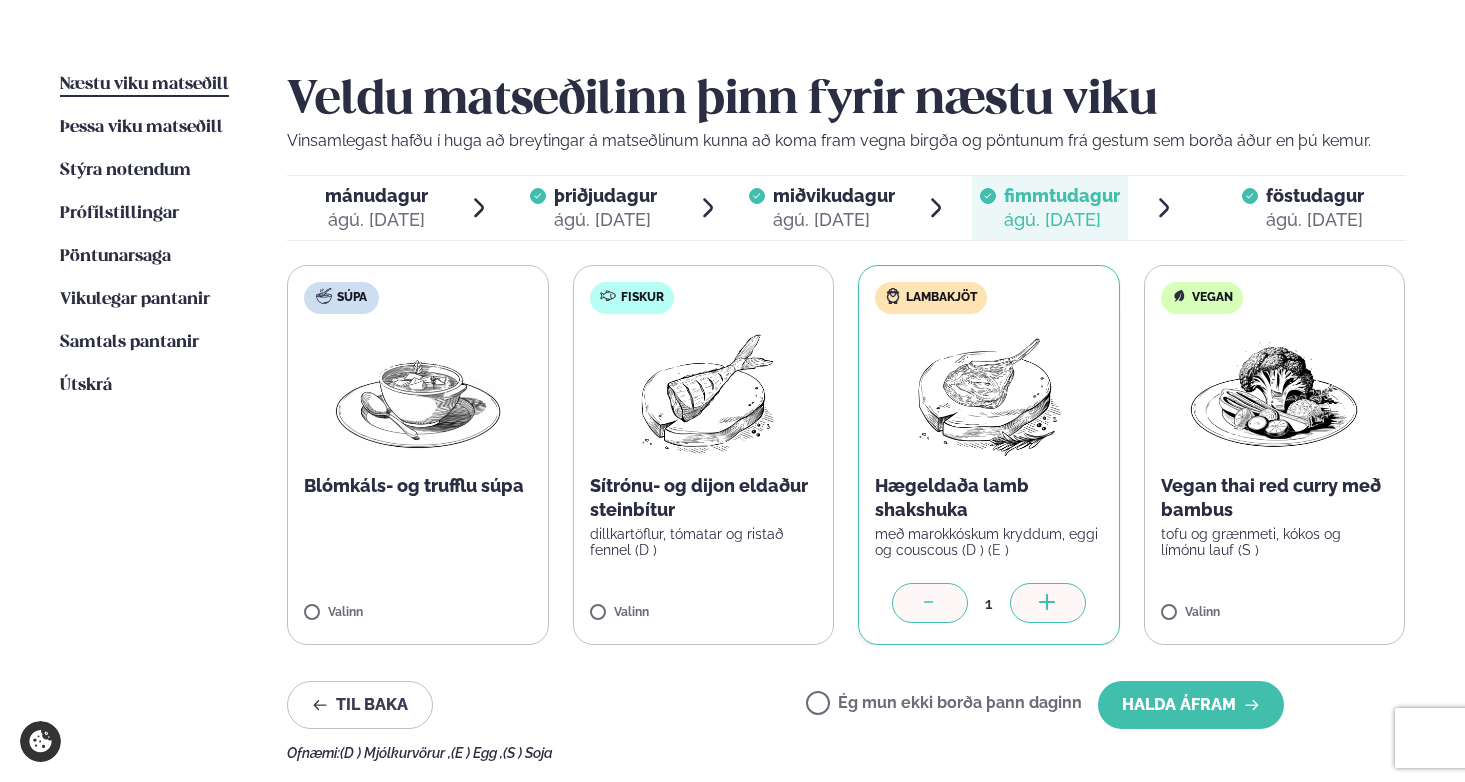click 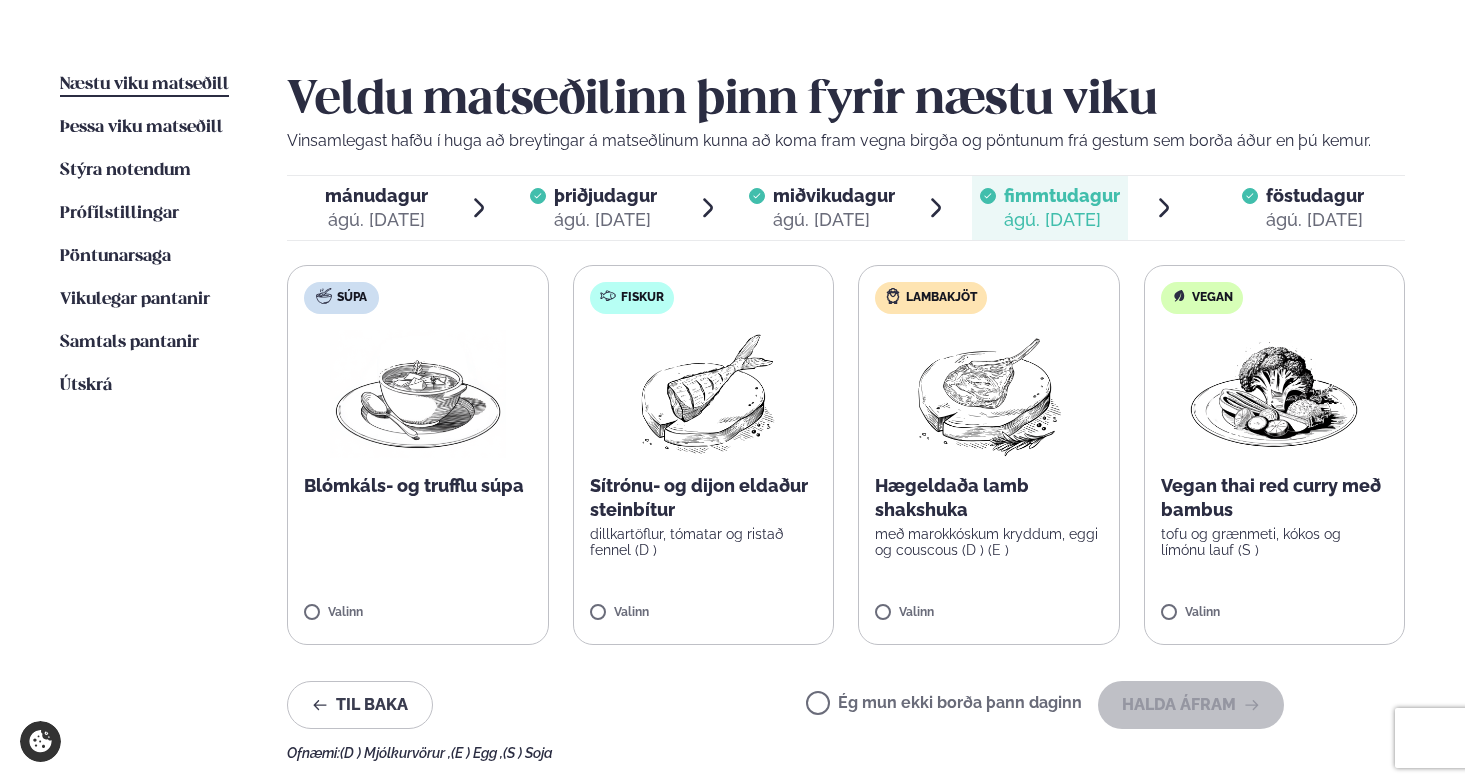 click on "Ég mun ekki borða þann daginn" at bounding box center [944, 705] 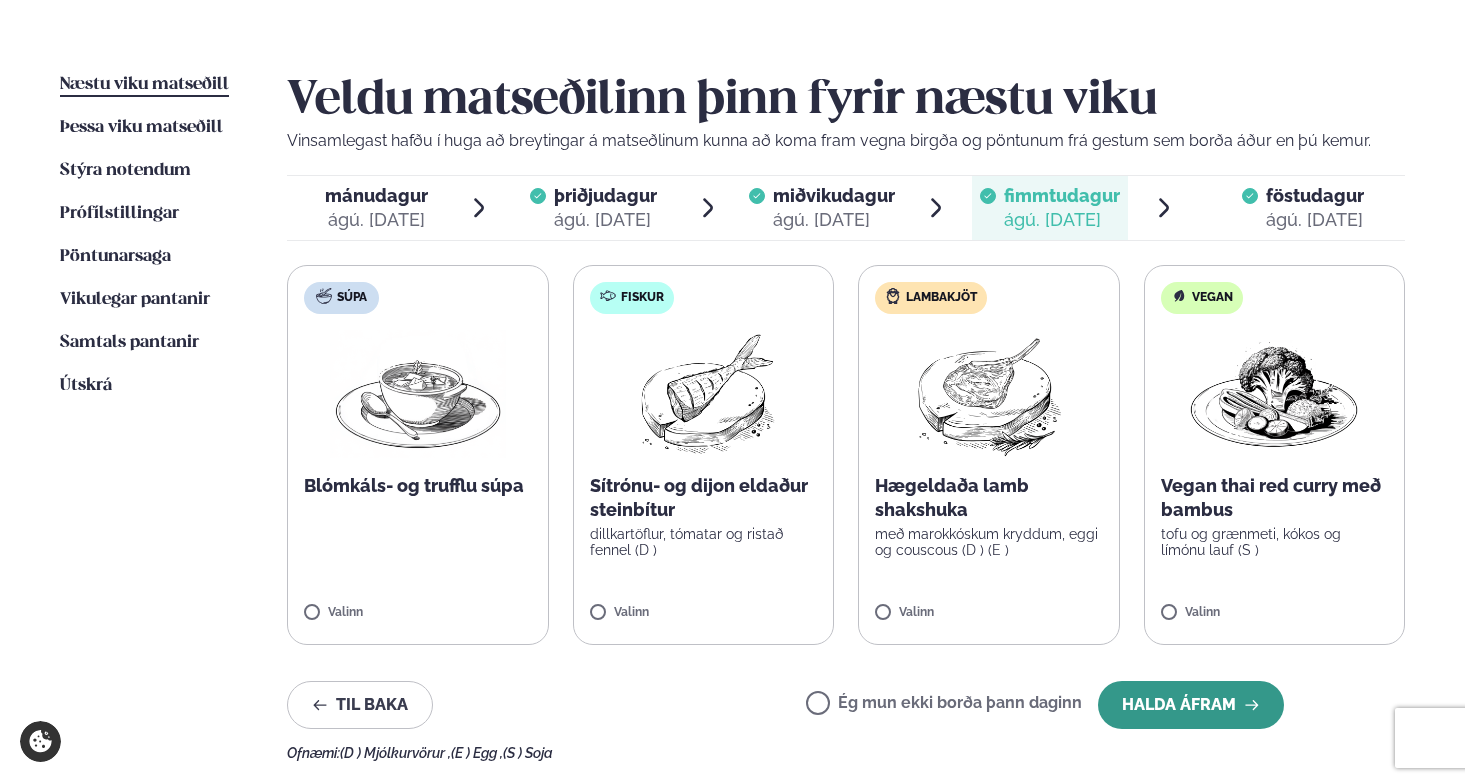 click on "Halda áfram" at bounding box center (1191, 705) 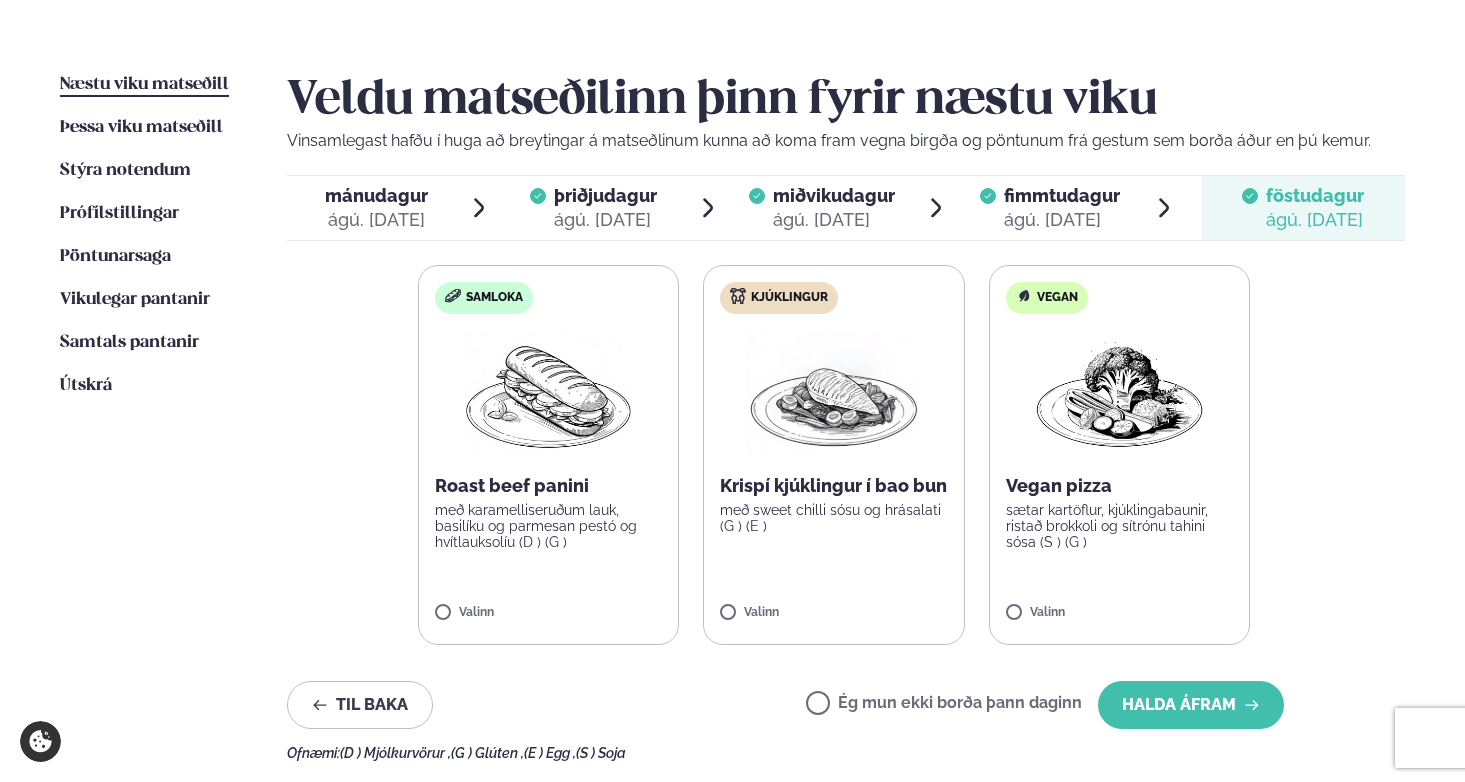 click on "Halda áfram" at bounding box center [1191, 705] 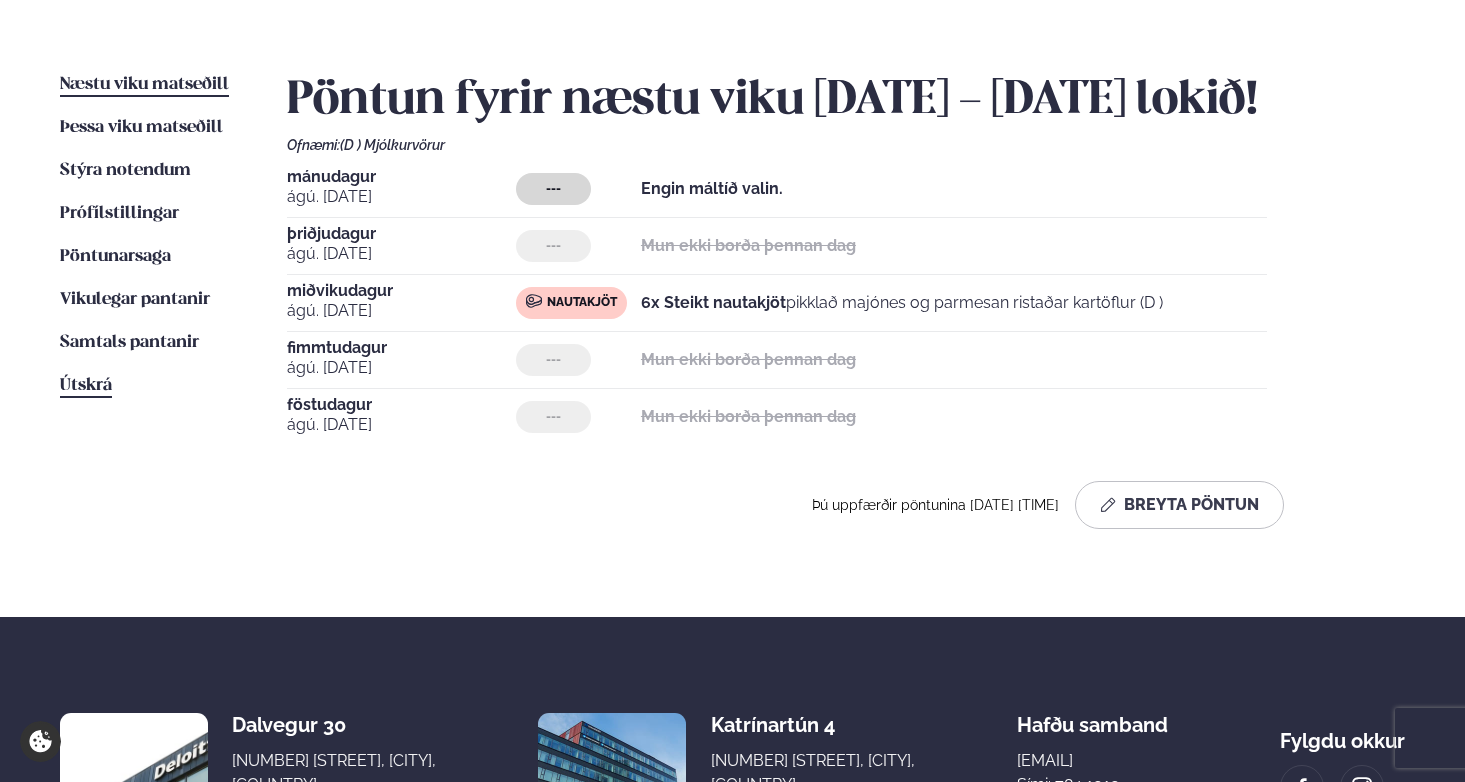 click on "Útskrá" at bounding box center (86, 385) 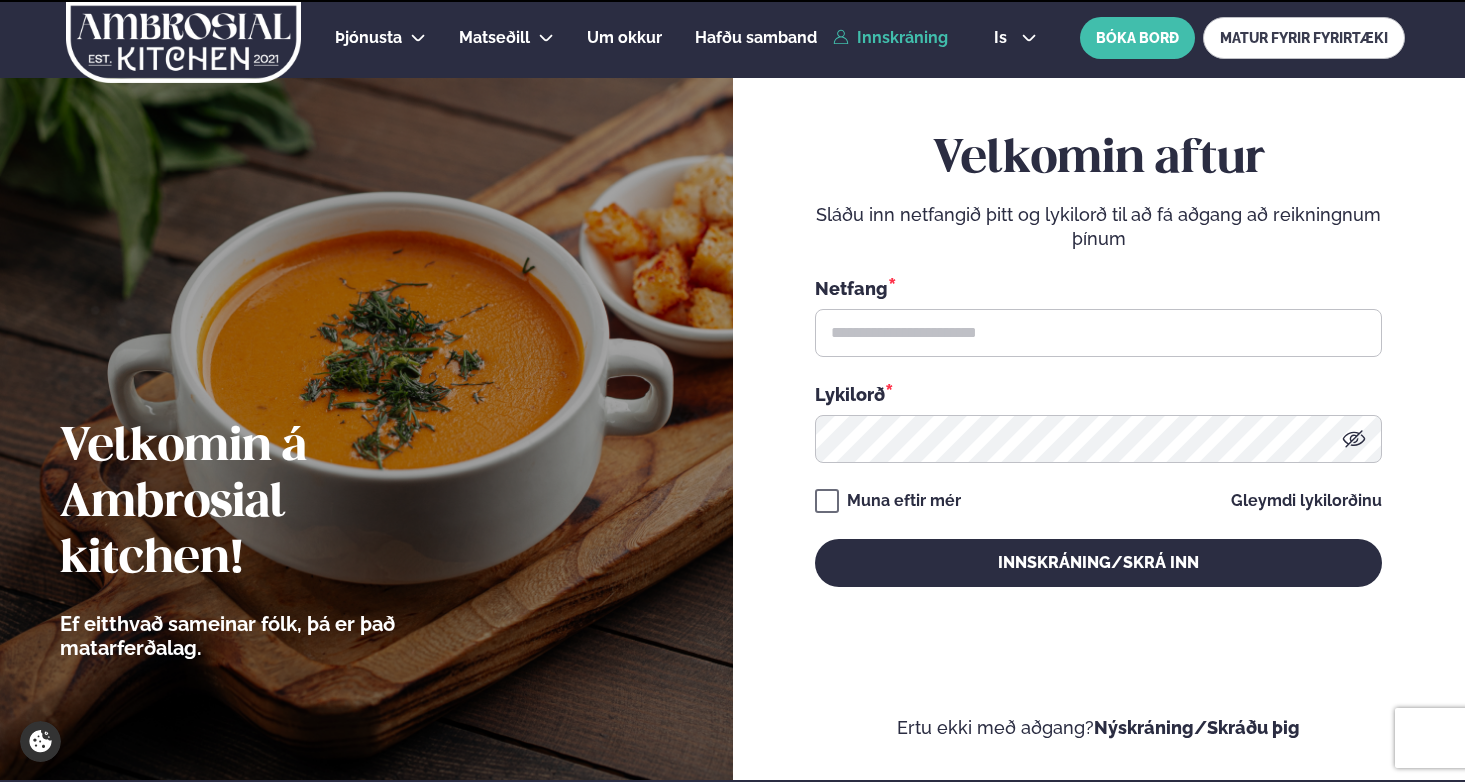scroll, scrollTop: 0, scrollLeft: 0, axis: both 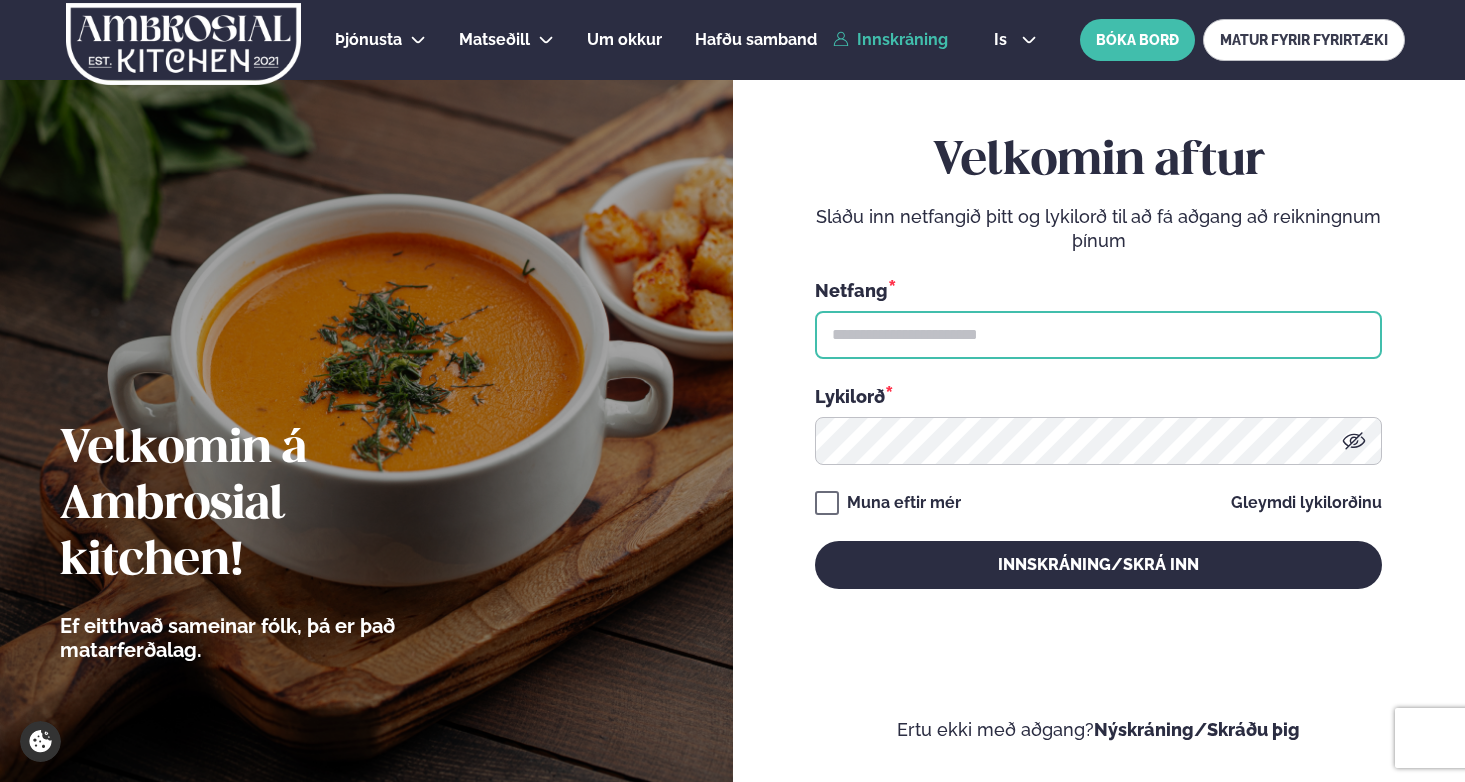 click at bounding box center [1098, 335] 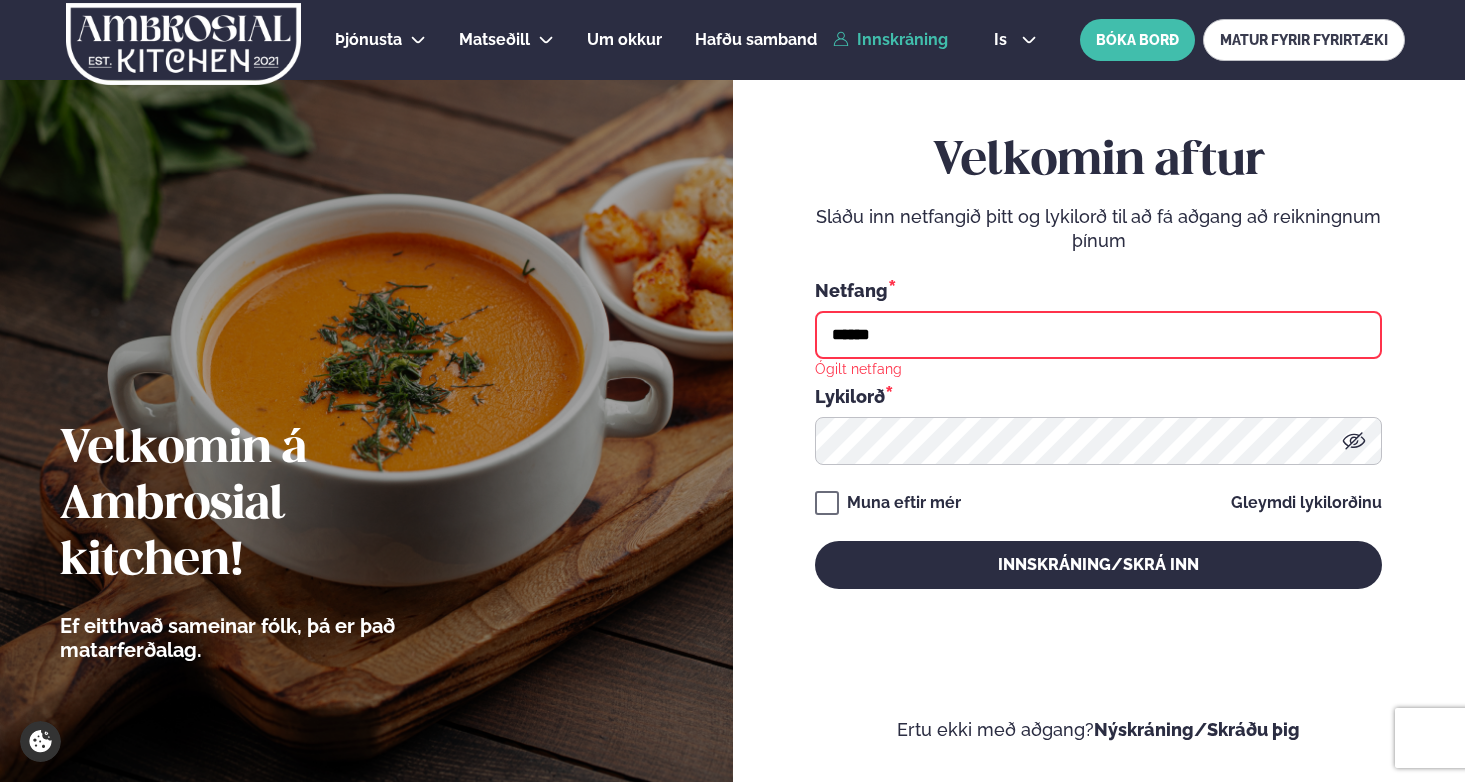 type on "**********" 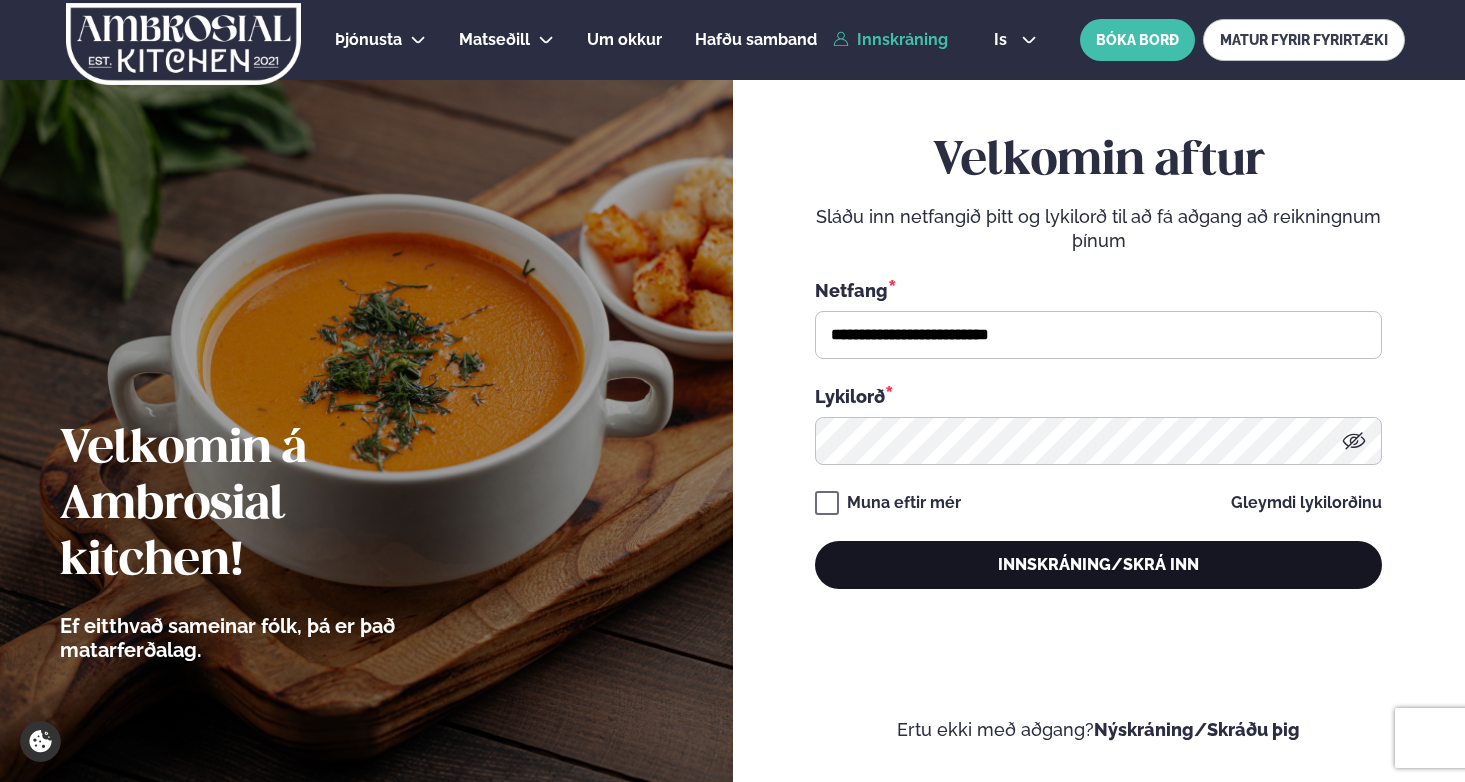 click on "Innskráning/Skrá inn" at bounding box center (1098, 565) 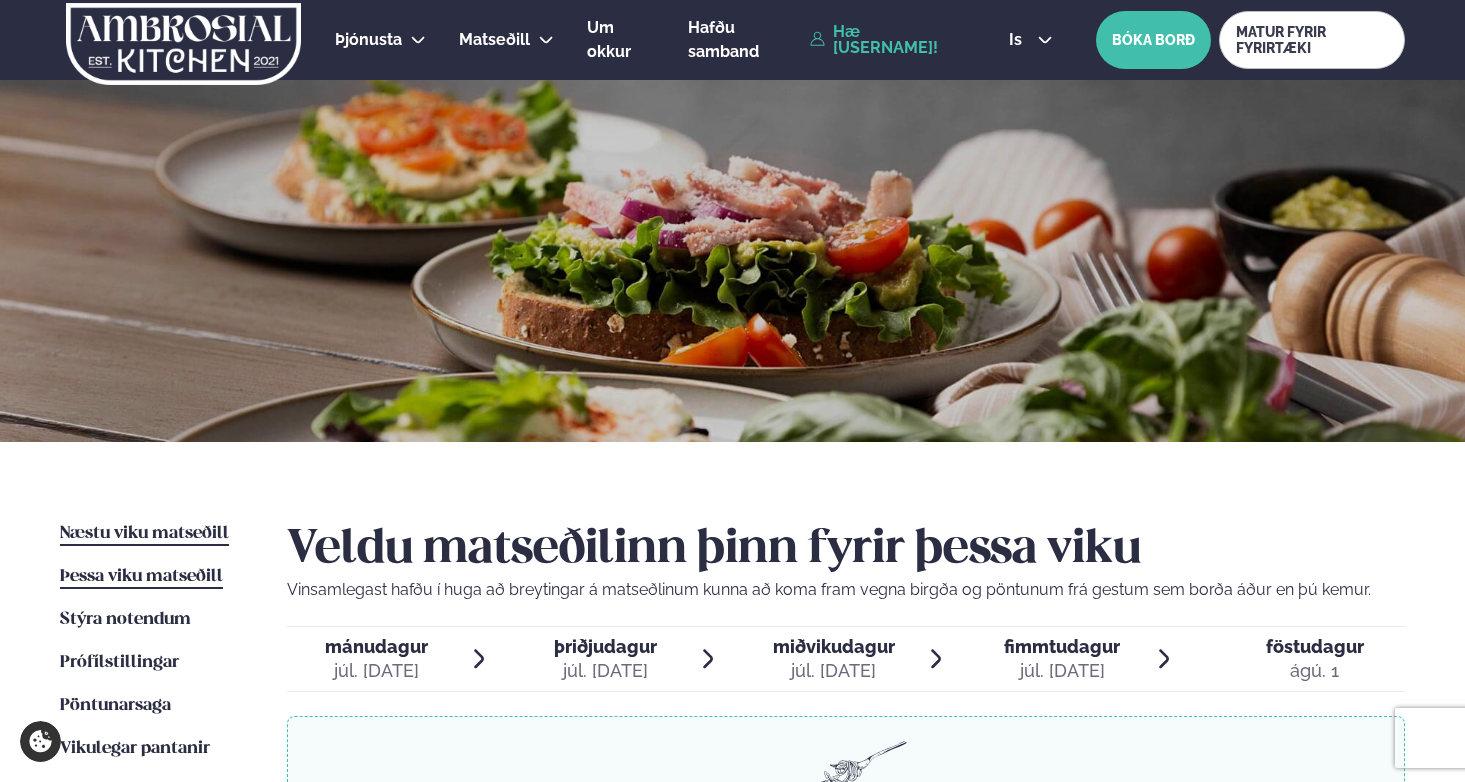 click on "Næstu viku matseðill   Næsta vika" at bounding box center [144, 534] 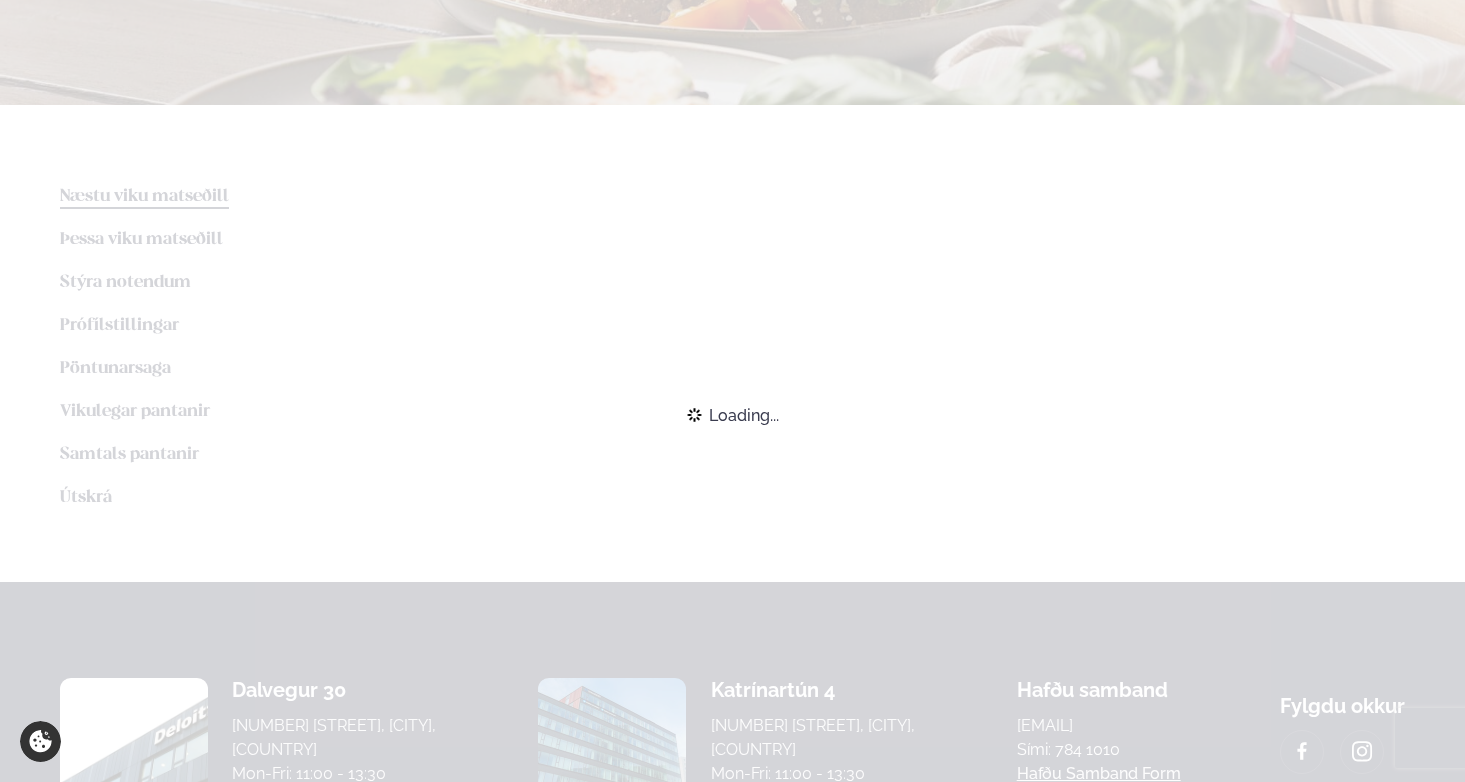 scroll, scrollTop: 338, scrollLeft: 0, axis: vertical 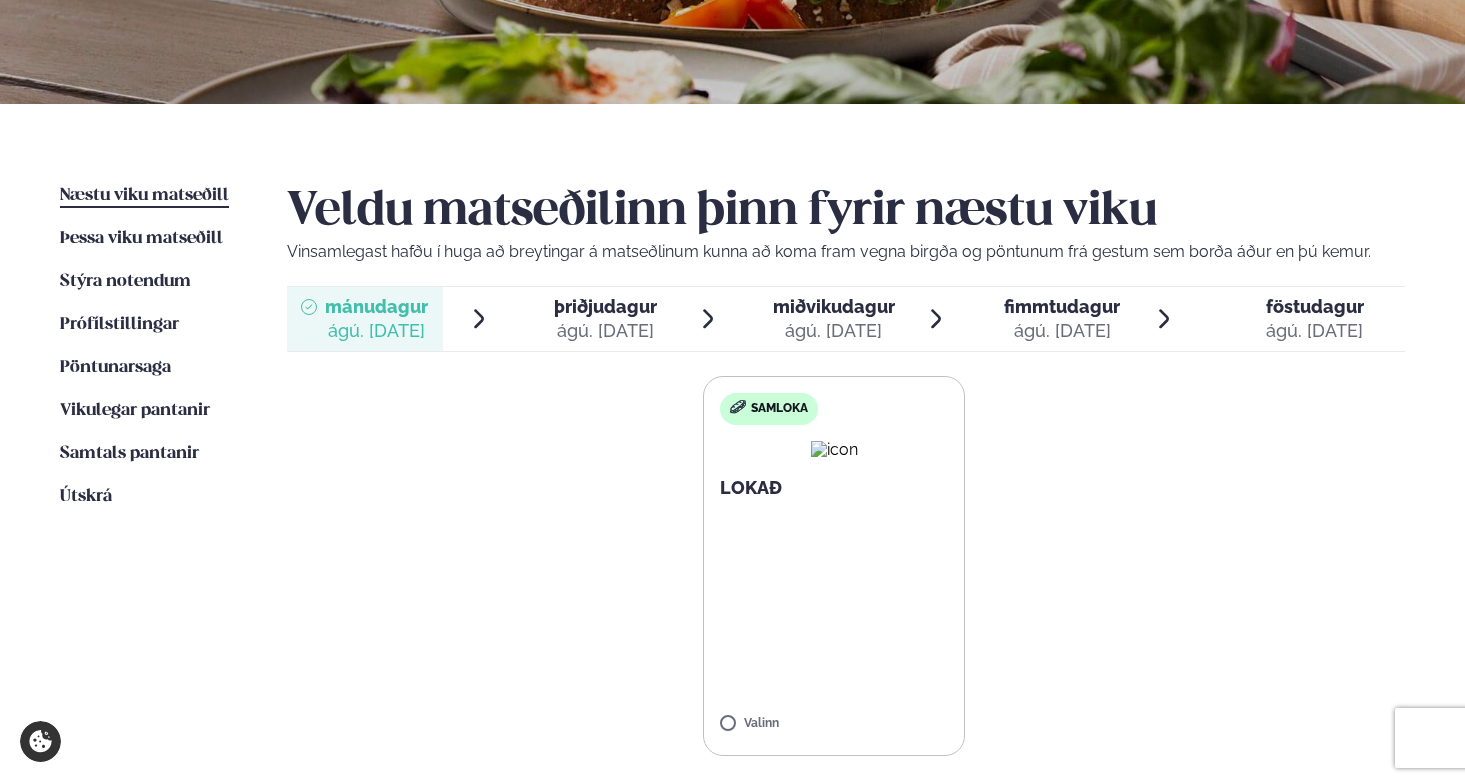 click on "ágú. [DATE]" at bounding box center [605, 331] 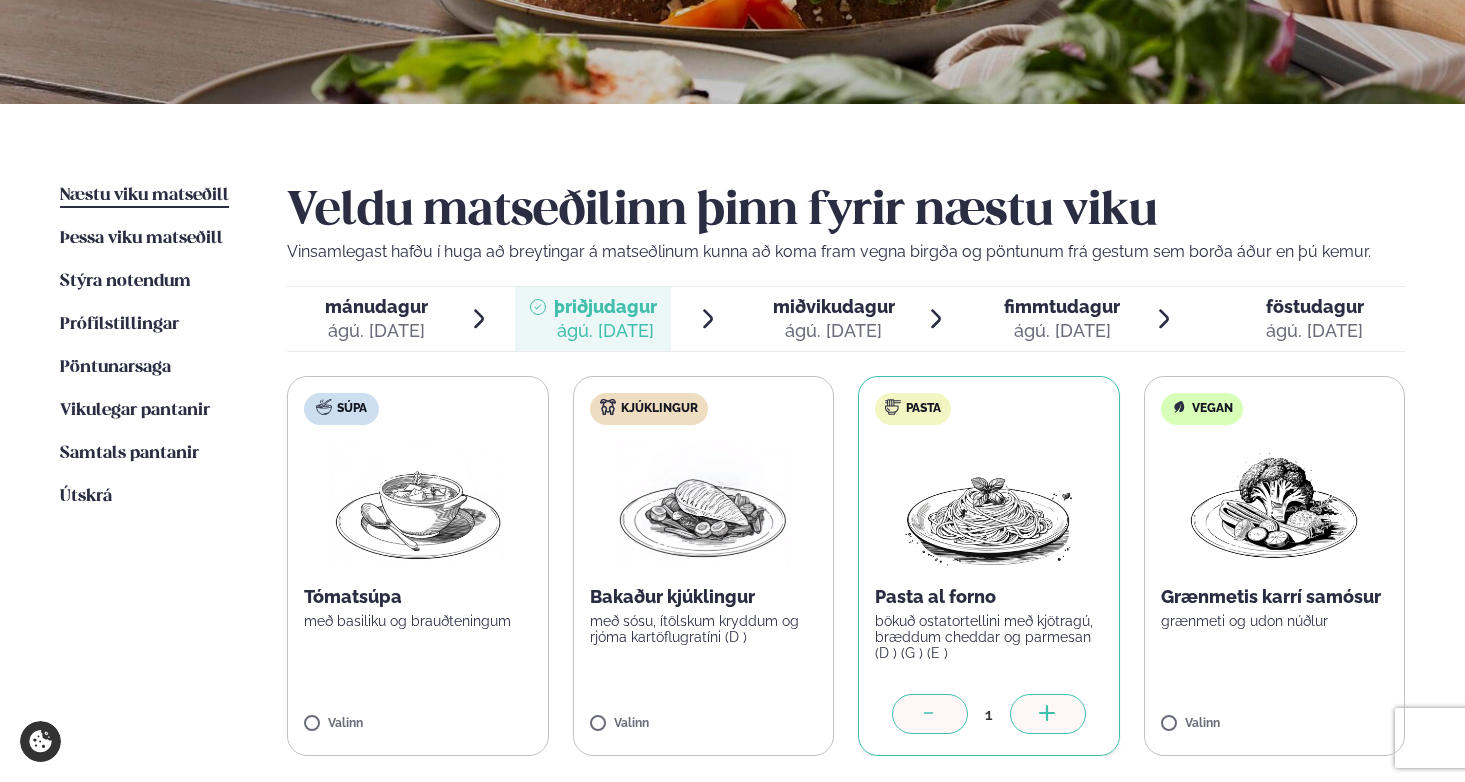 click 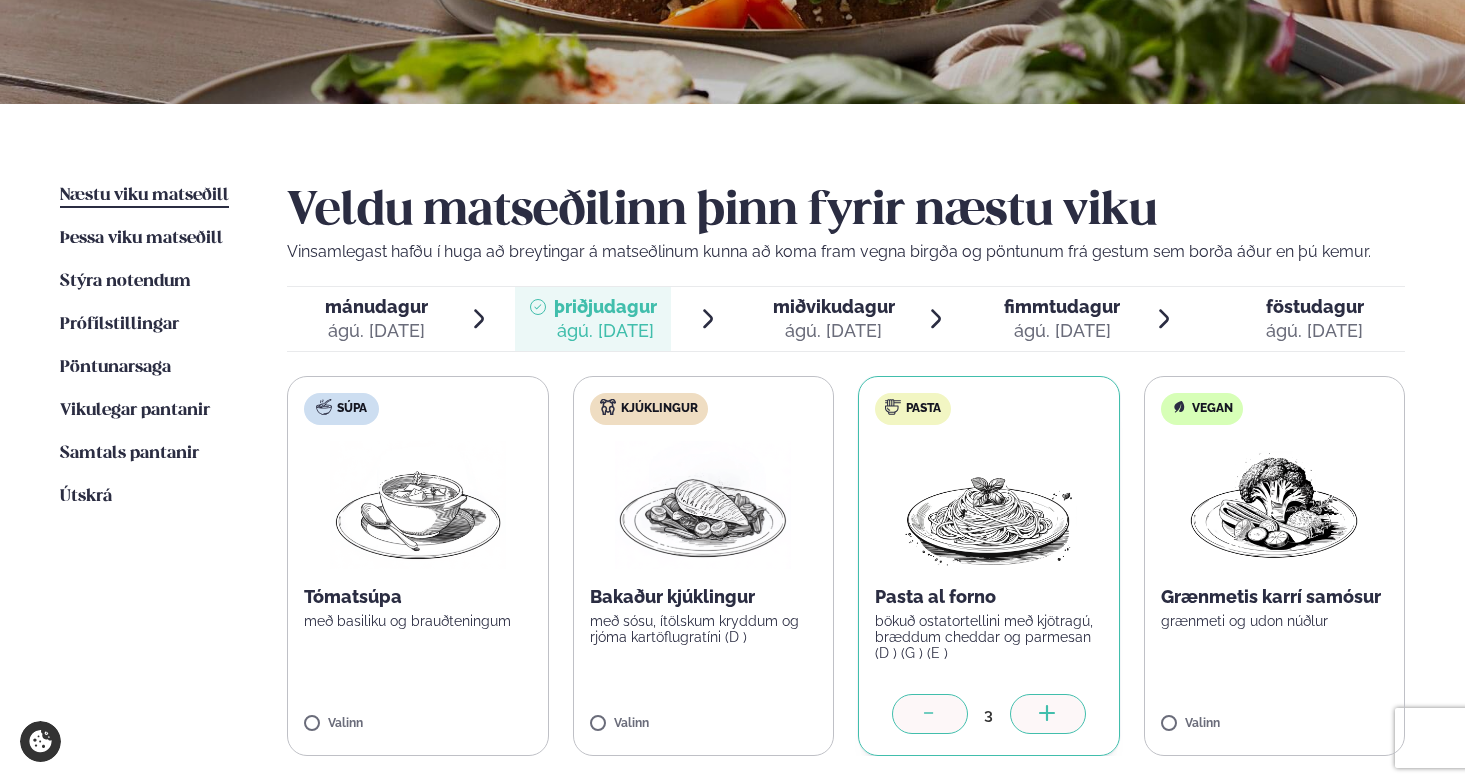 click 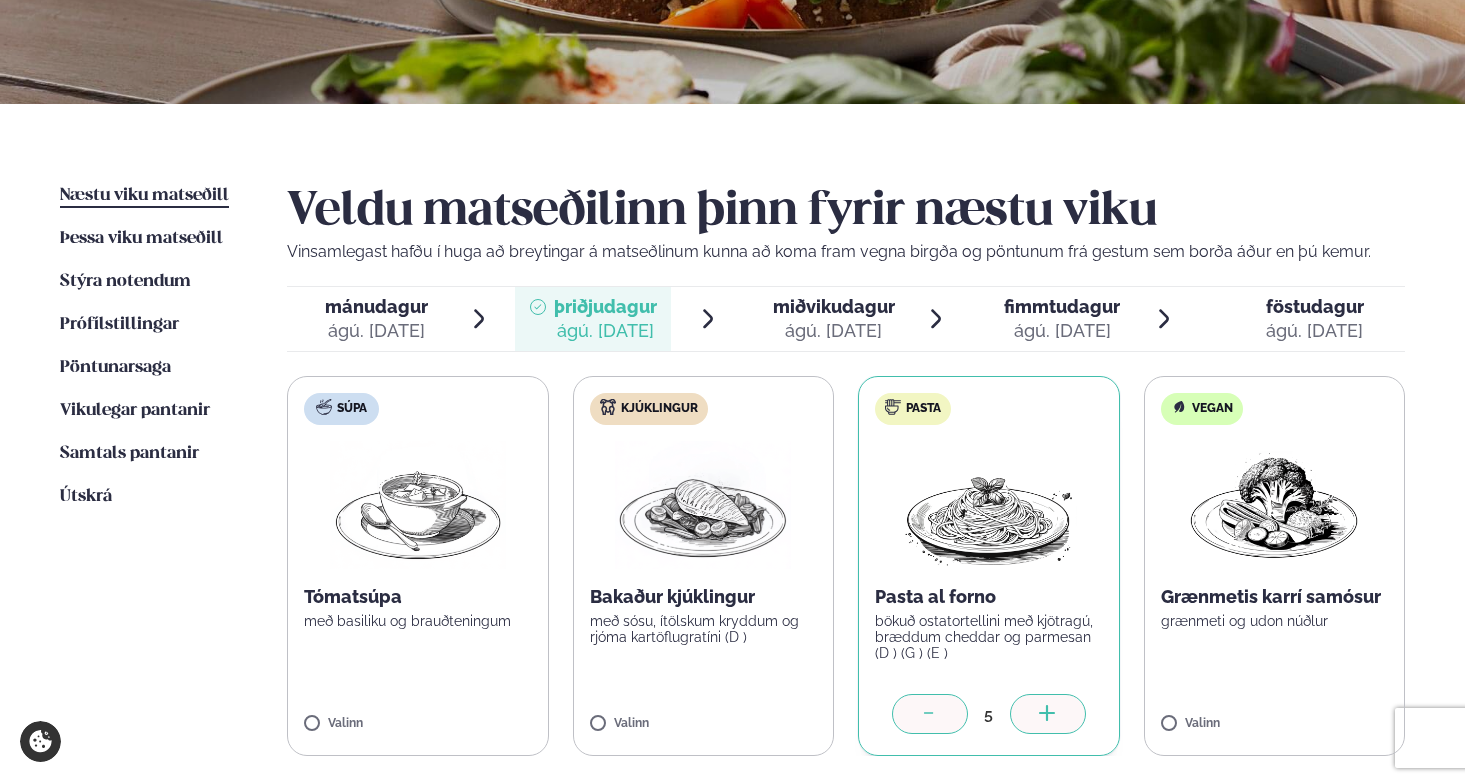 click 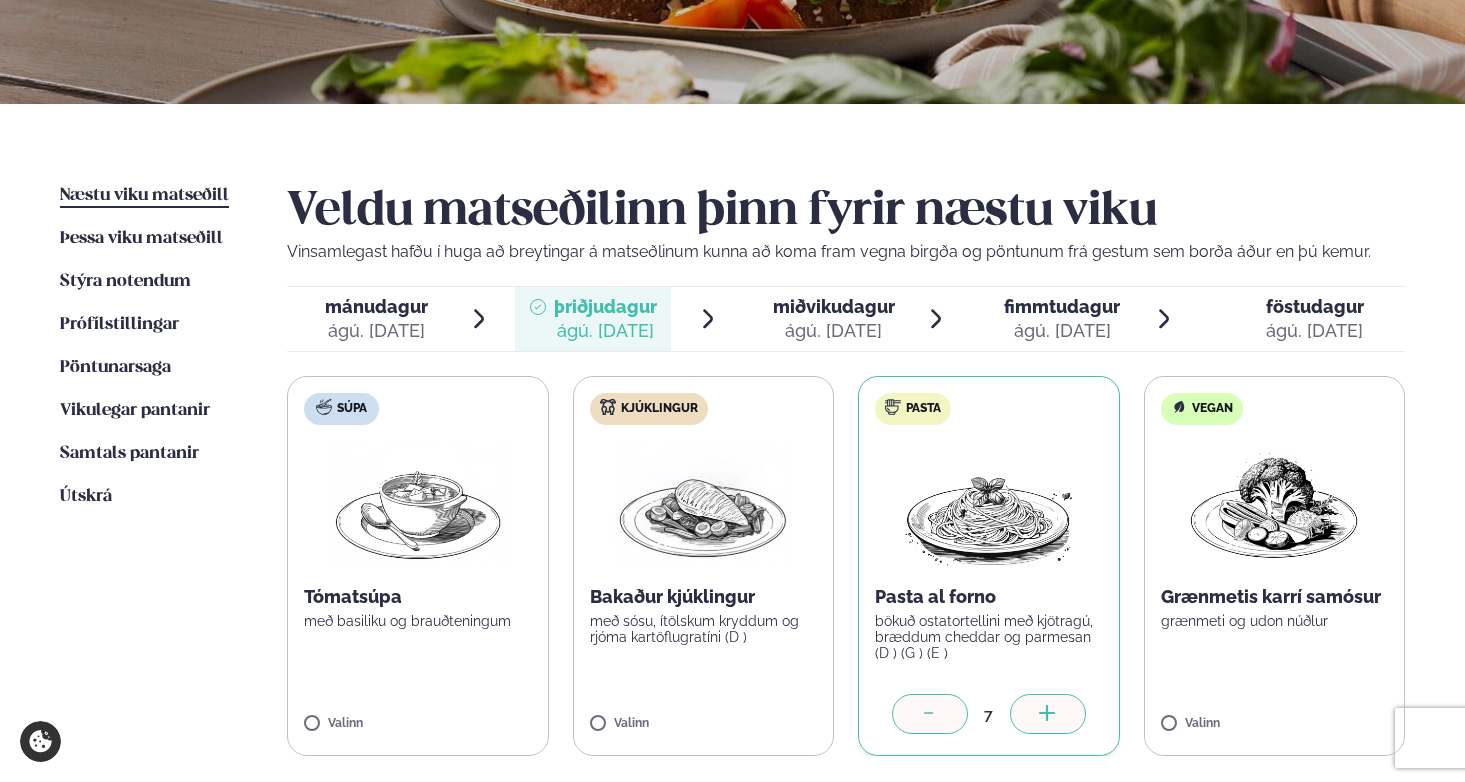 click 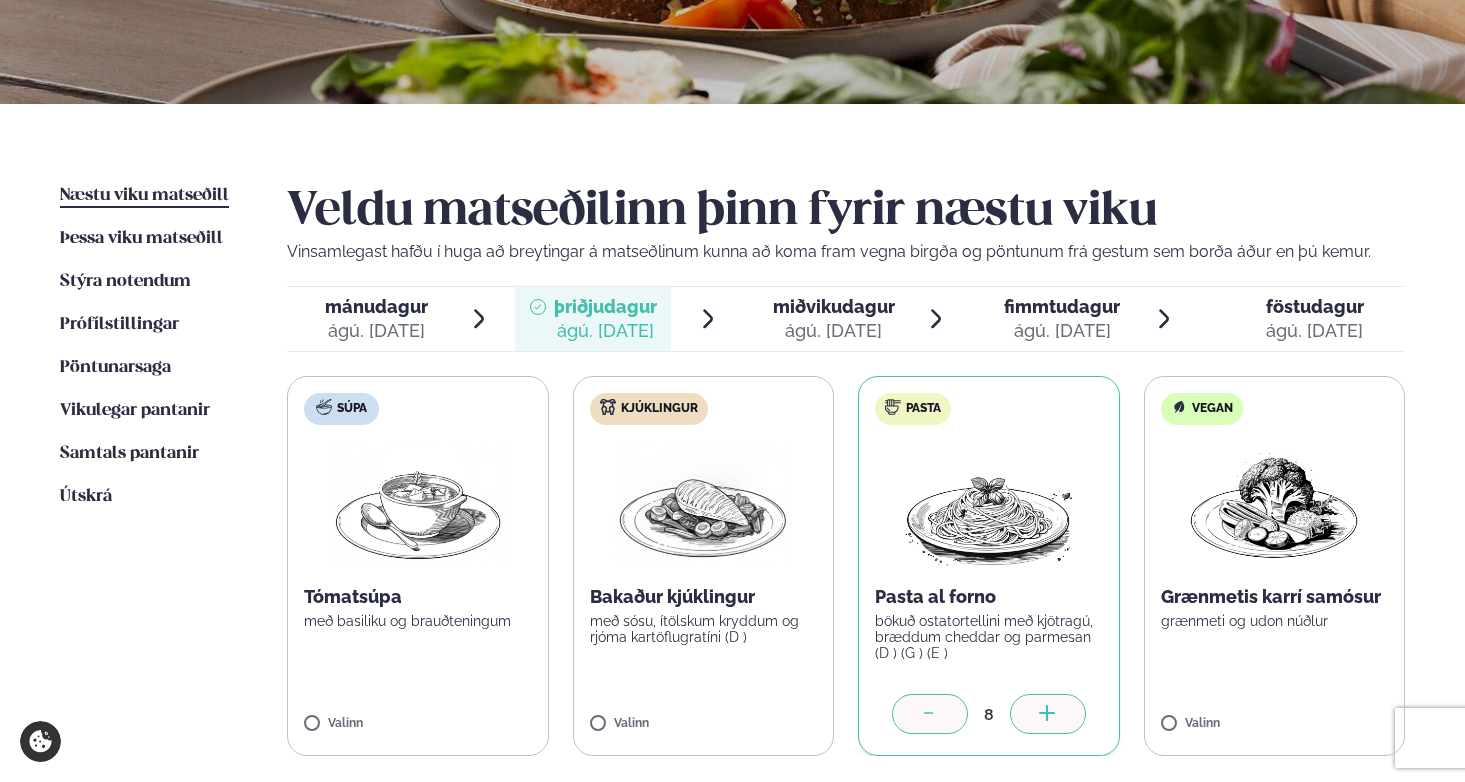 click 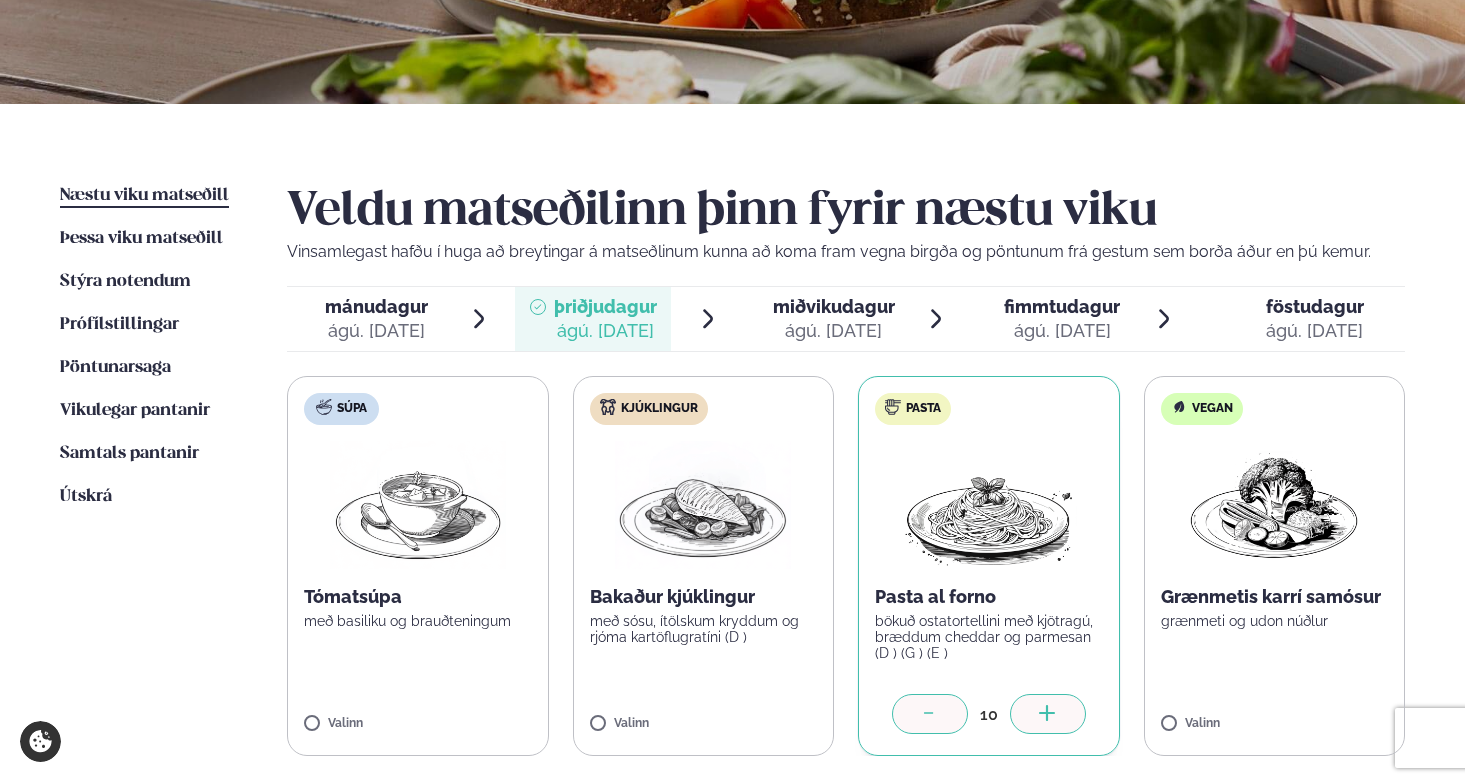 click 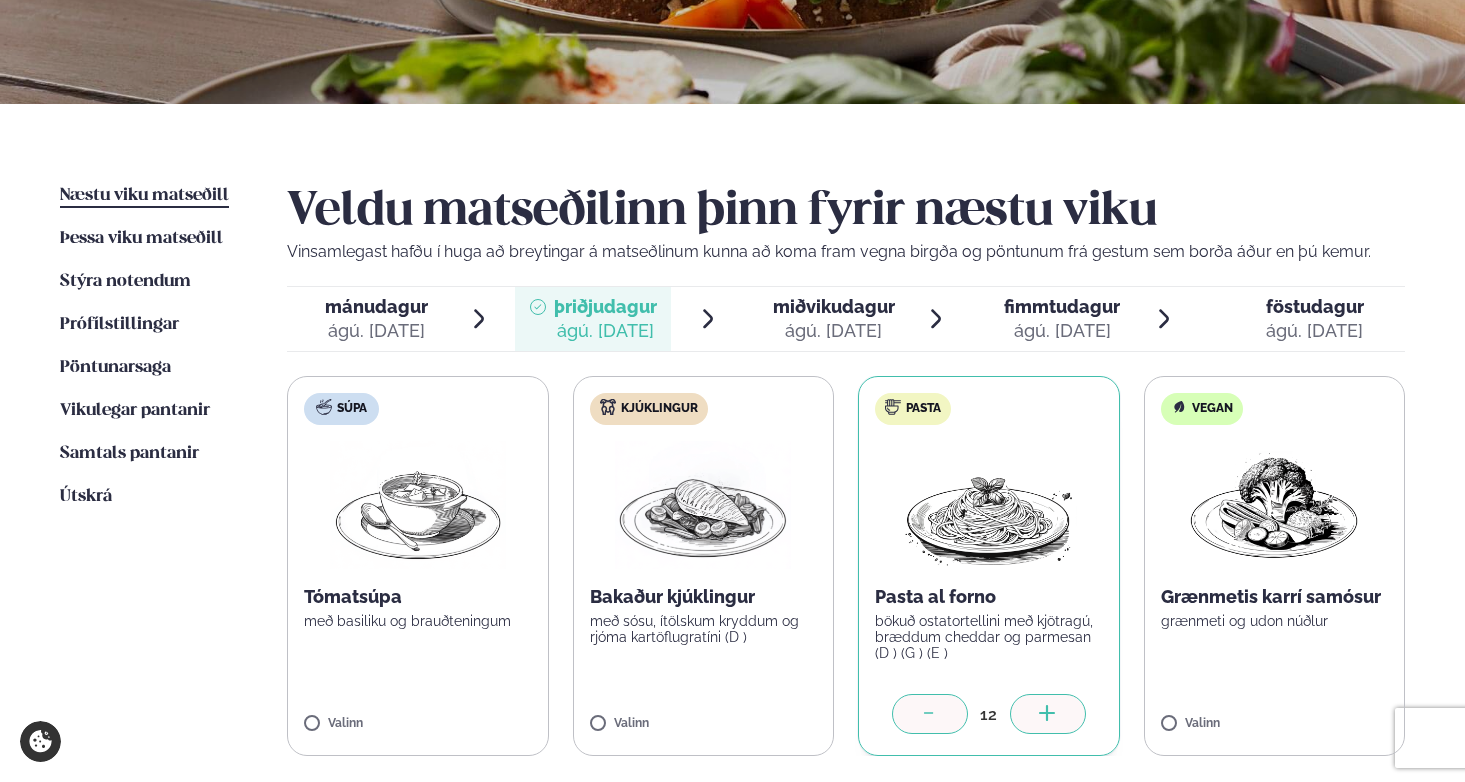 click 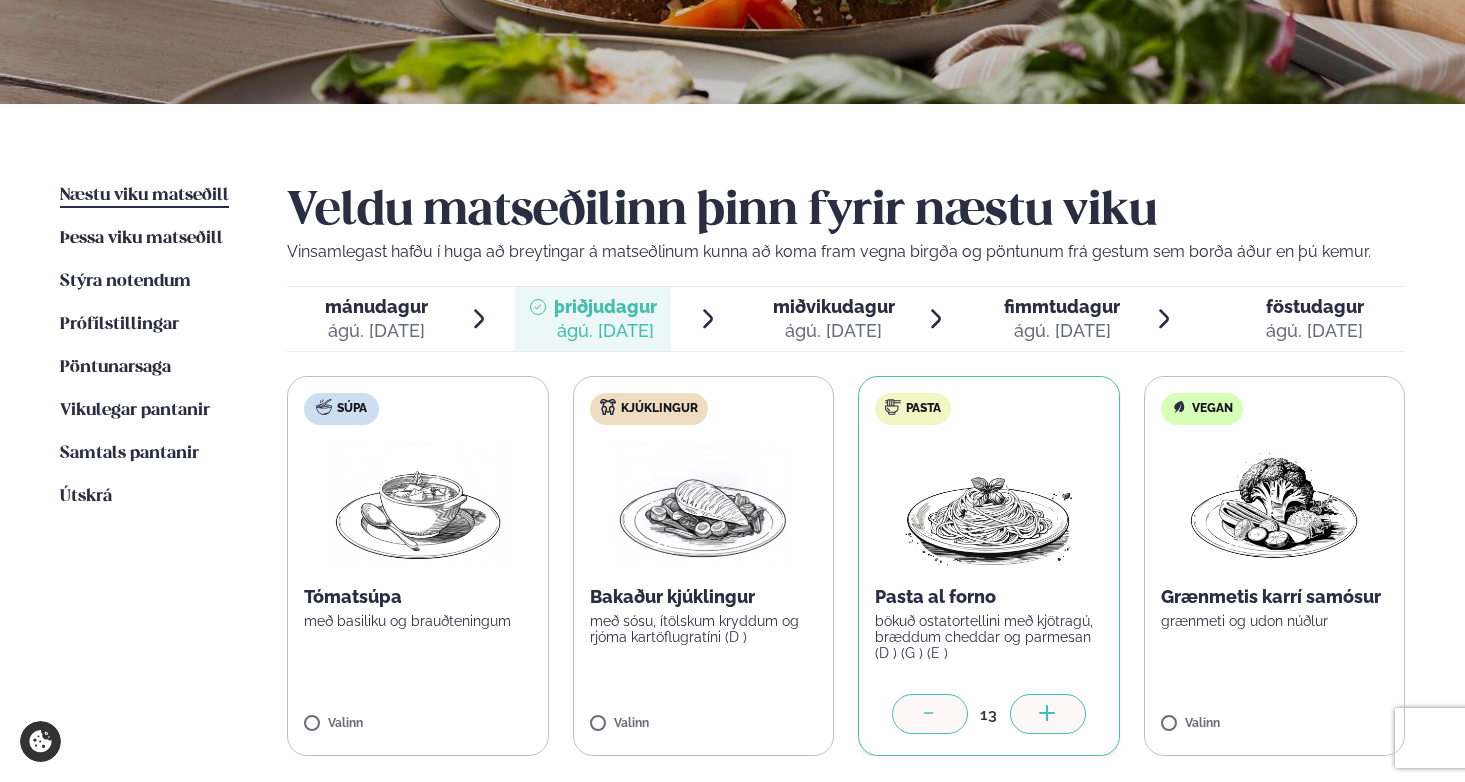 click 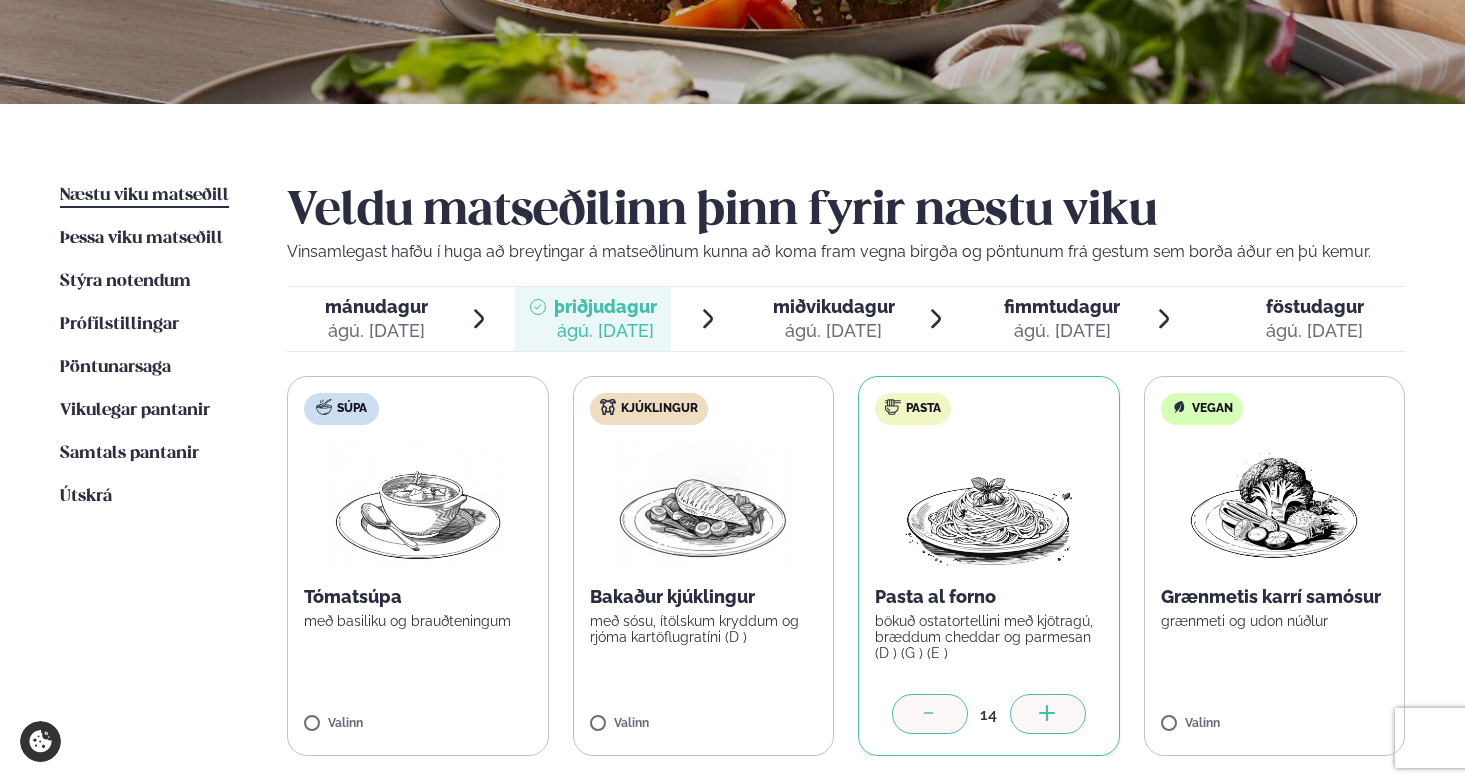 click 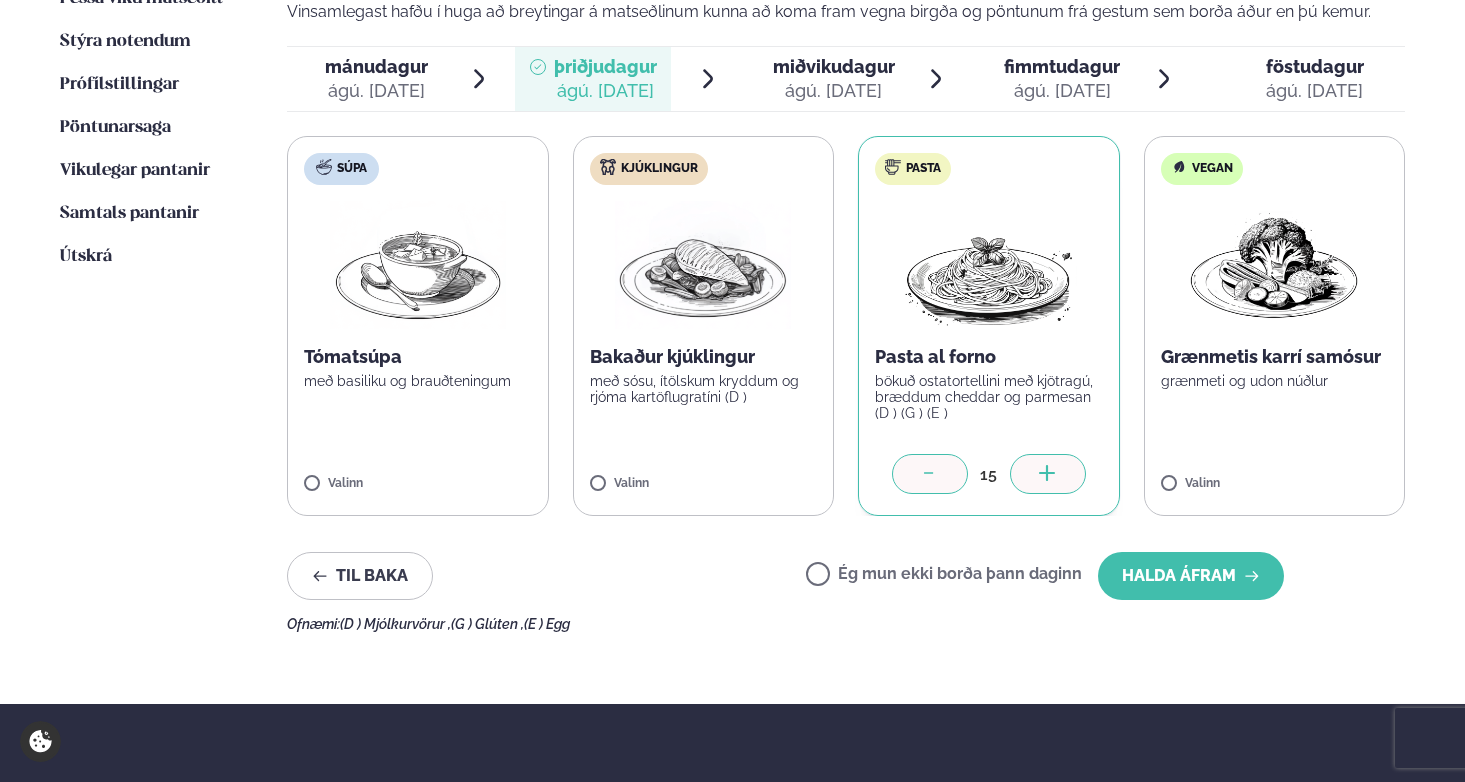 scroll, scrollTop: 580, scrollLeft: 0, axis: vertical 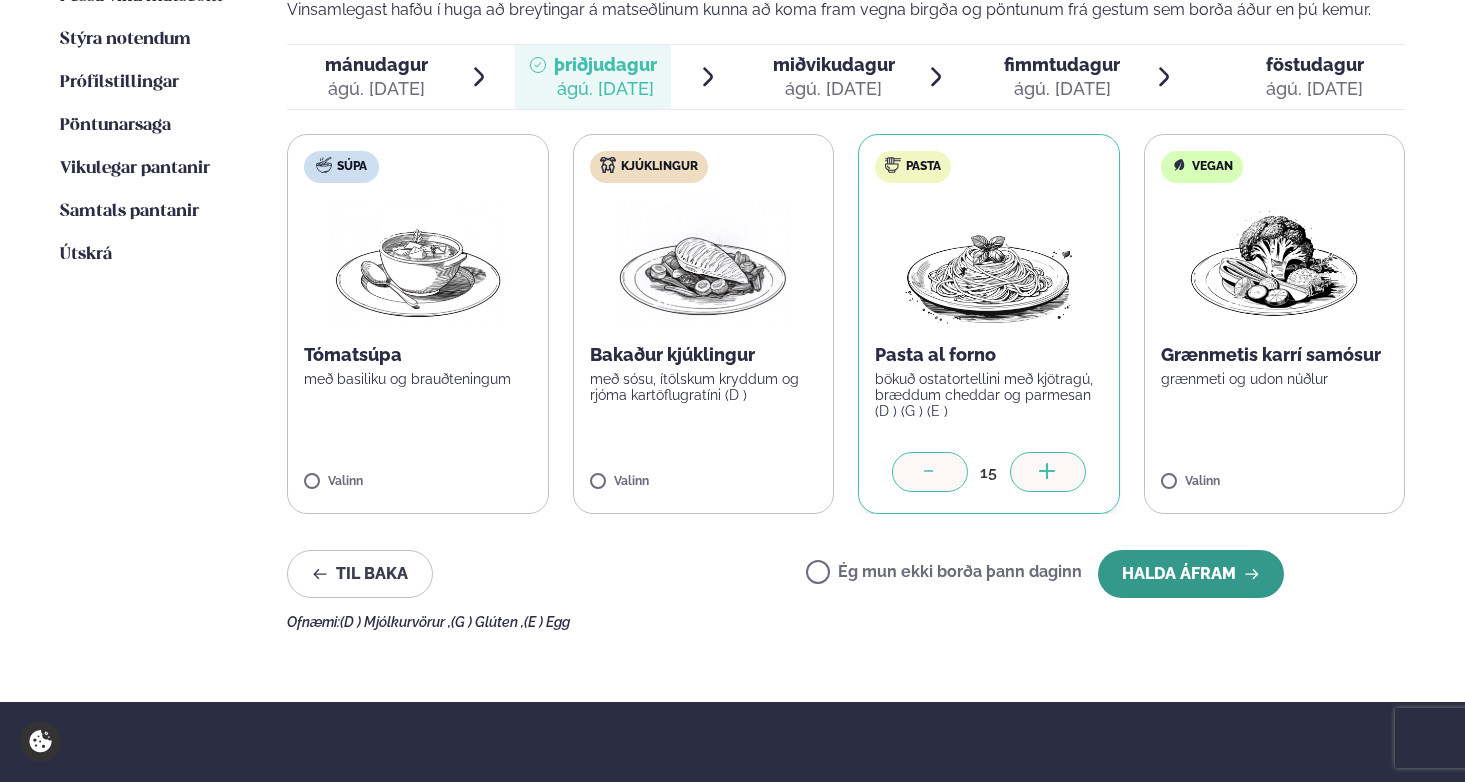 click on "Halda áfram" at bounding box center (1191, 574) 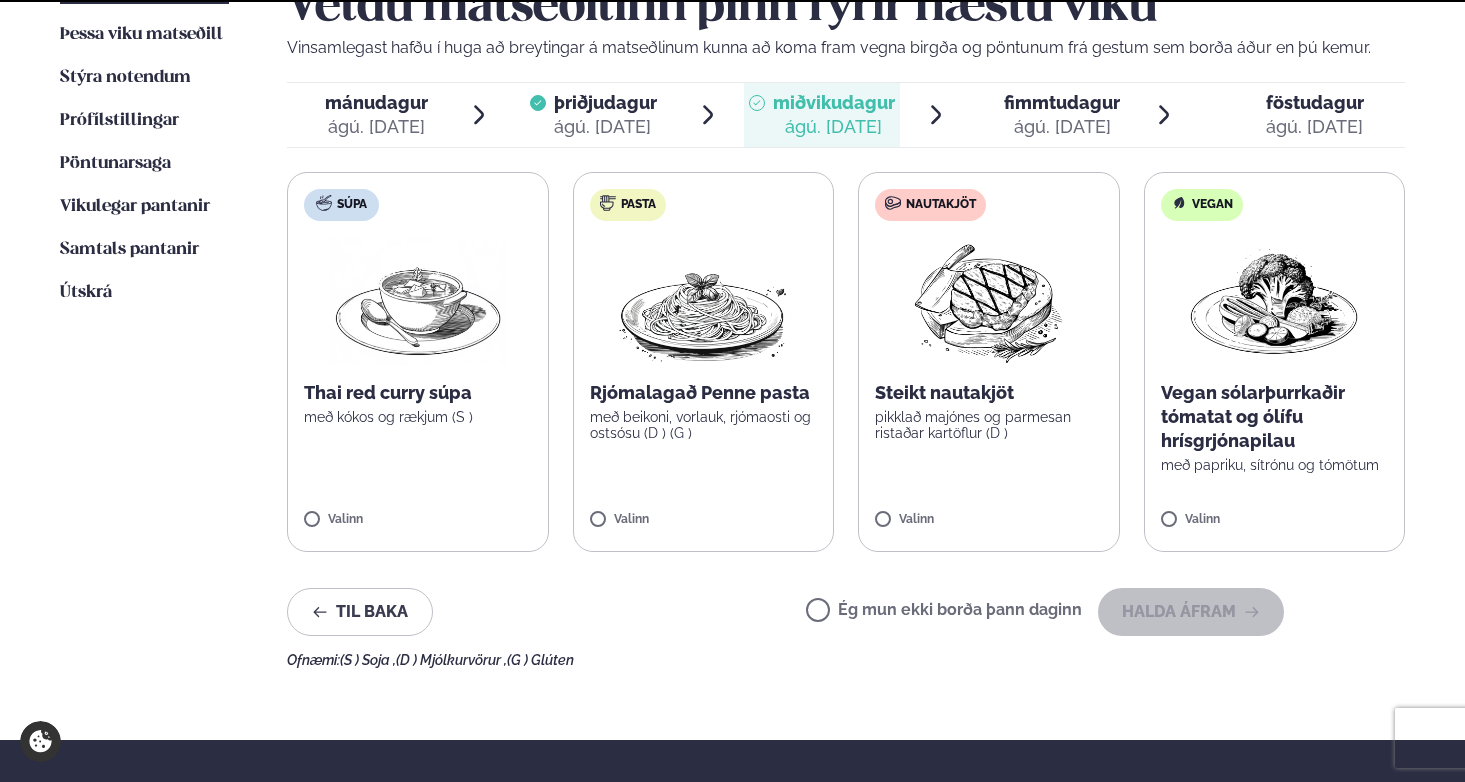 scroll, scrollTop: 580, scrollLeft: 0, axis: vertical 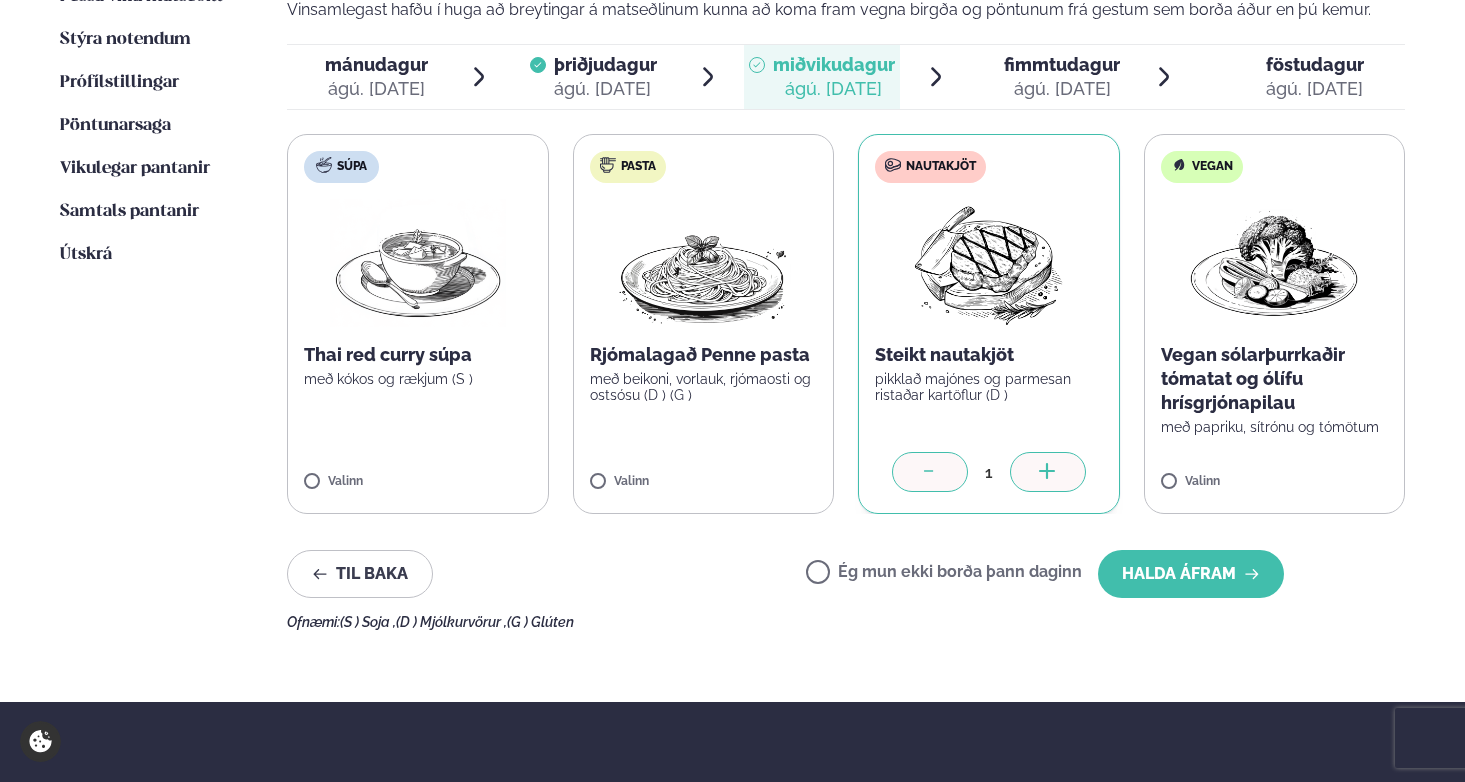 click 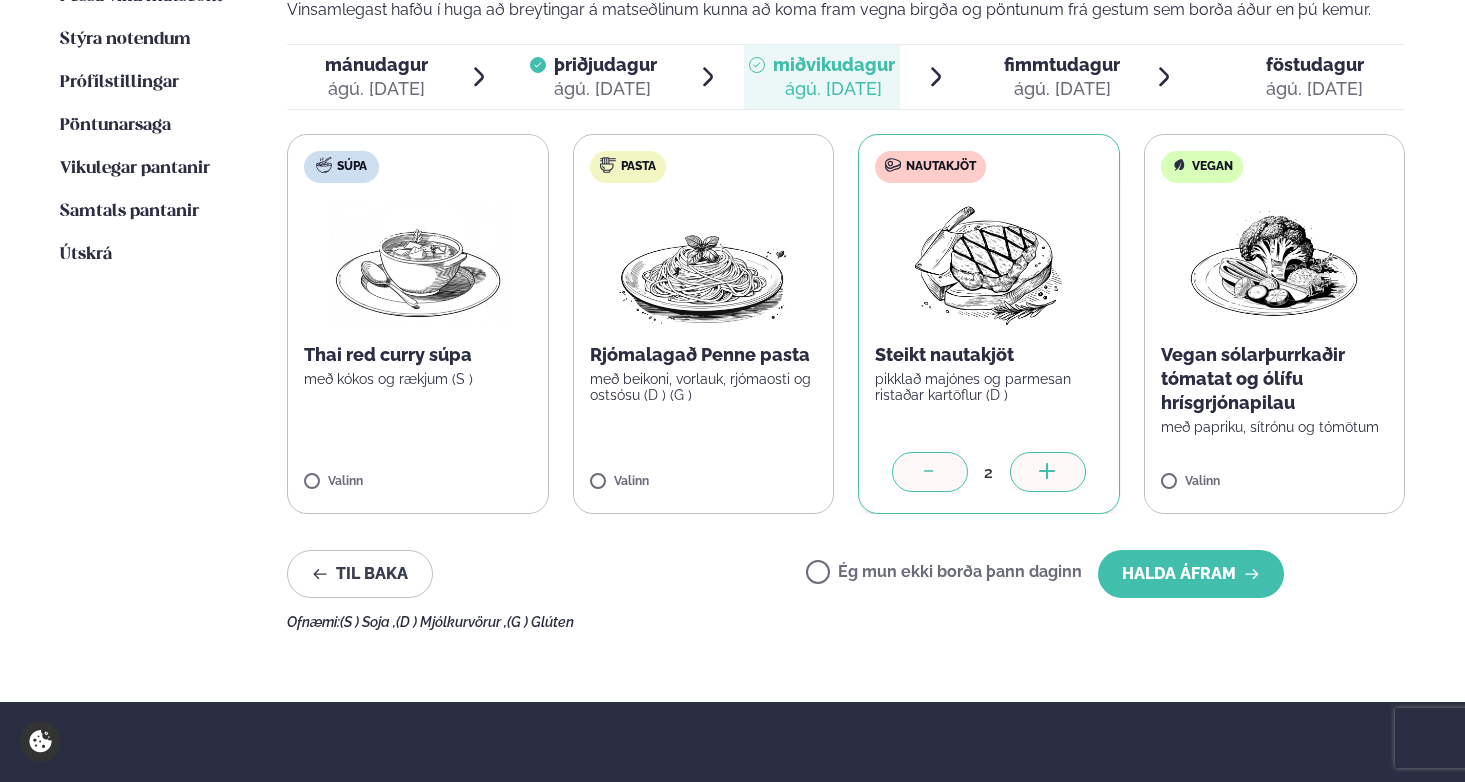 click 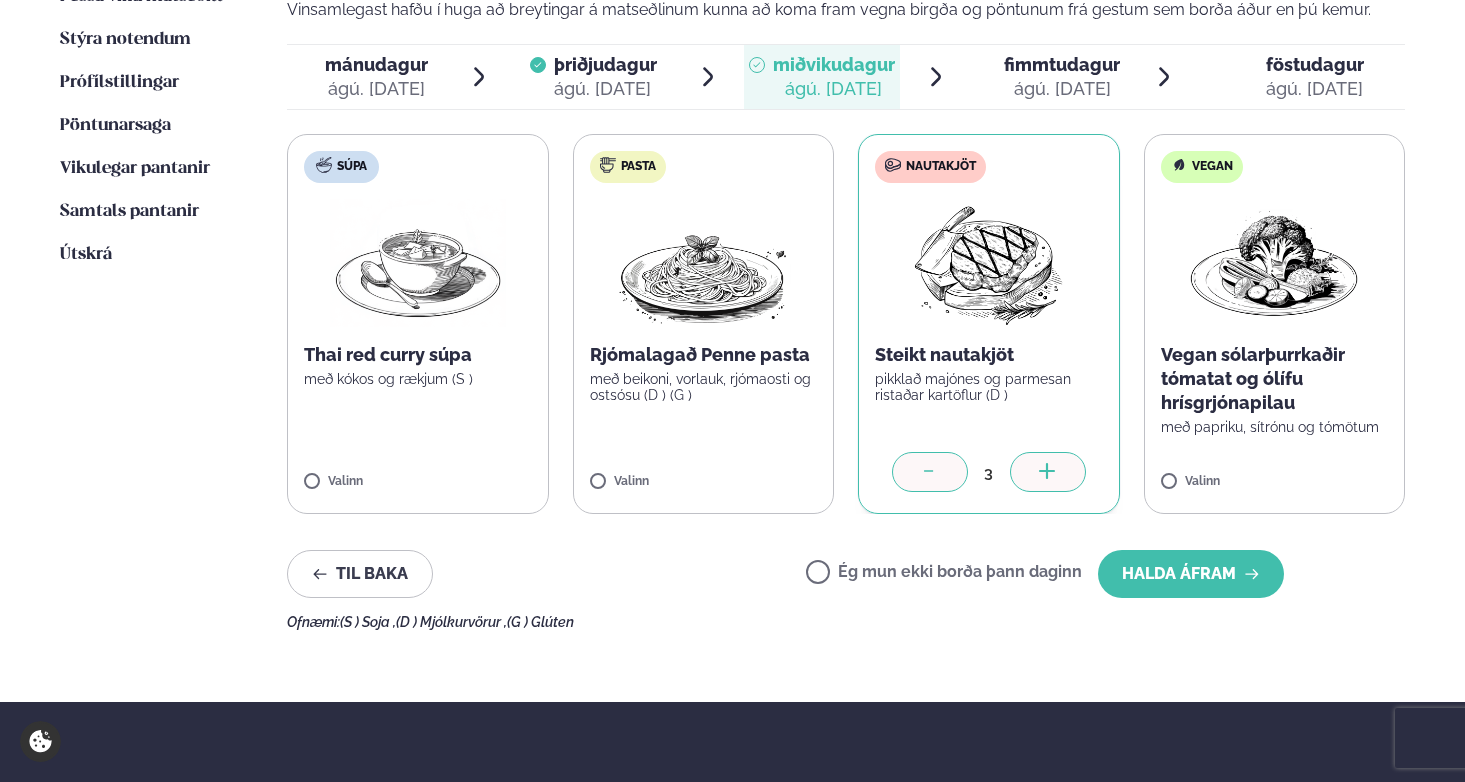 click 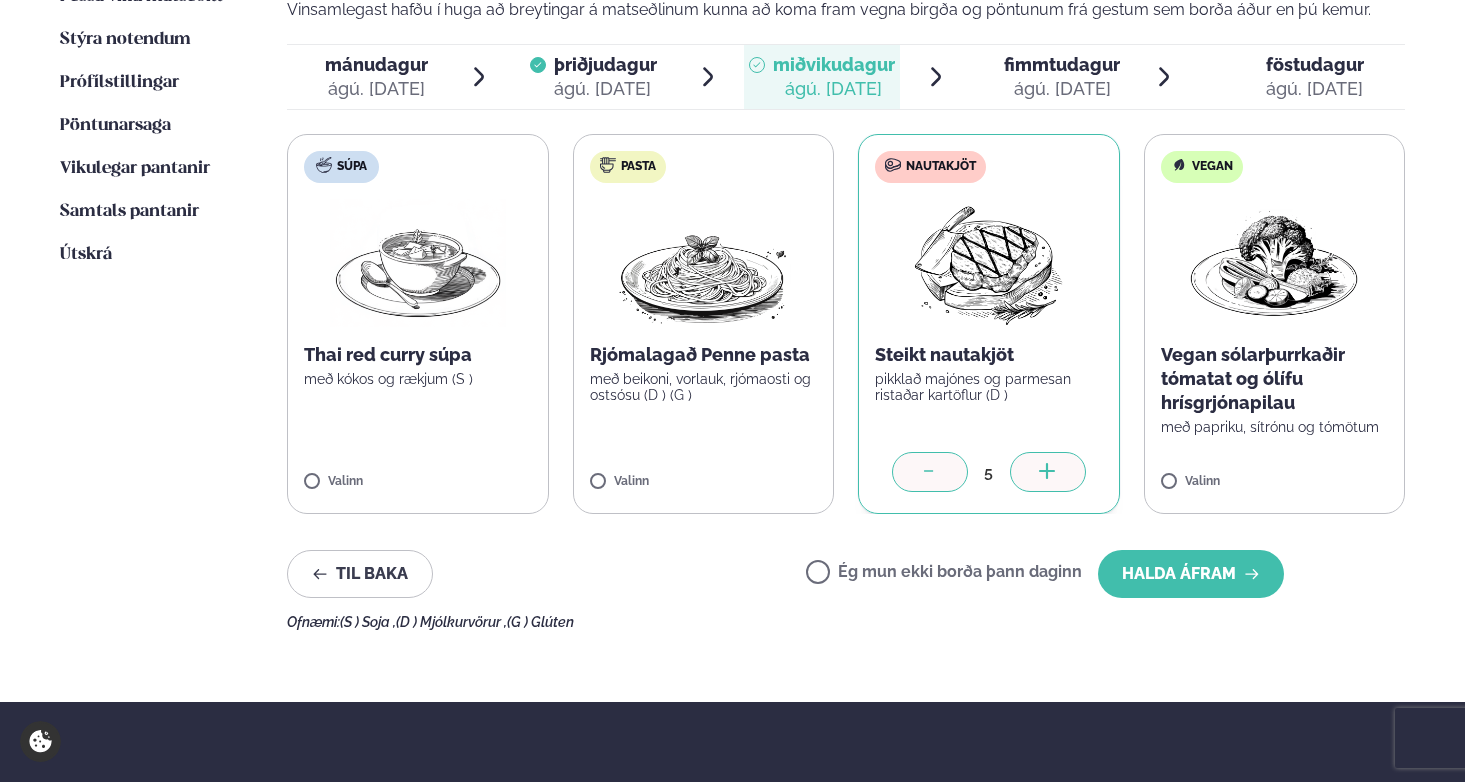 click on "5" at bounding box center [989, 474] 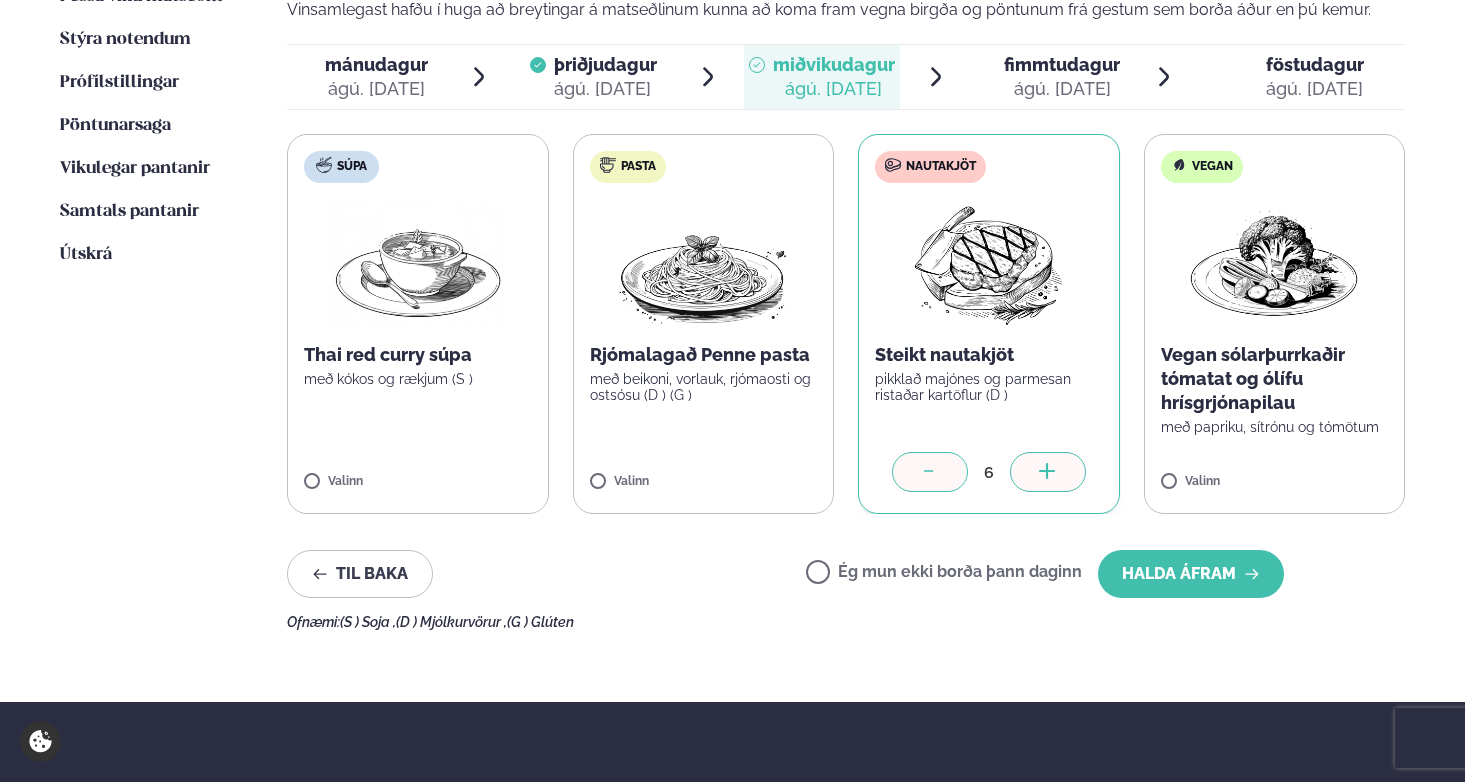 click 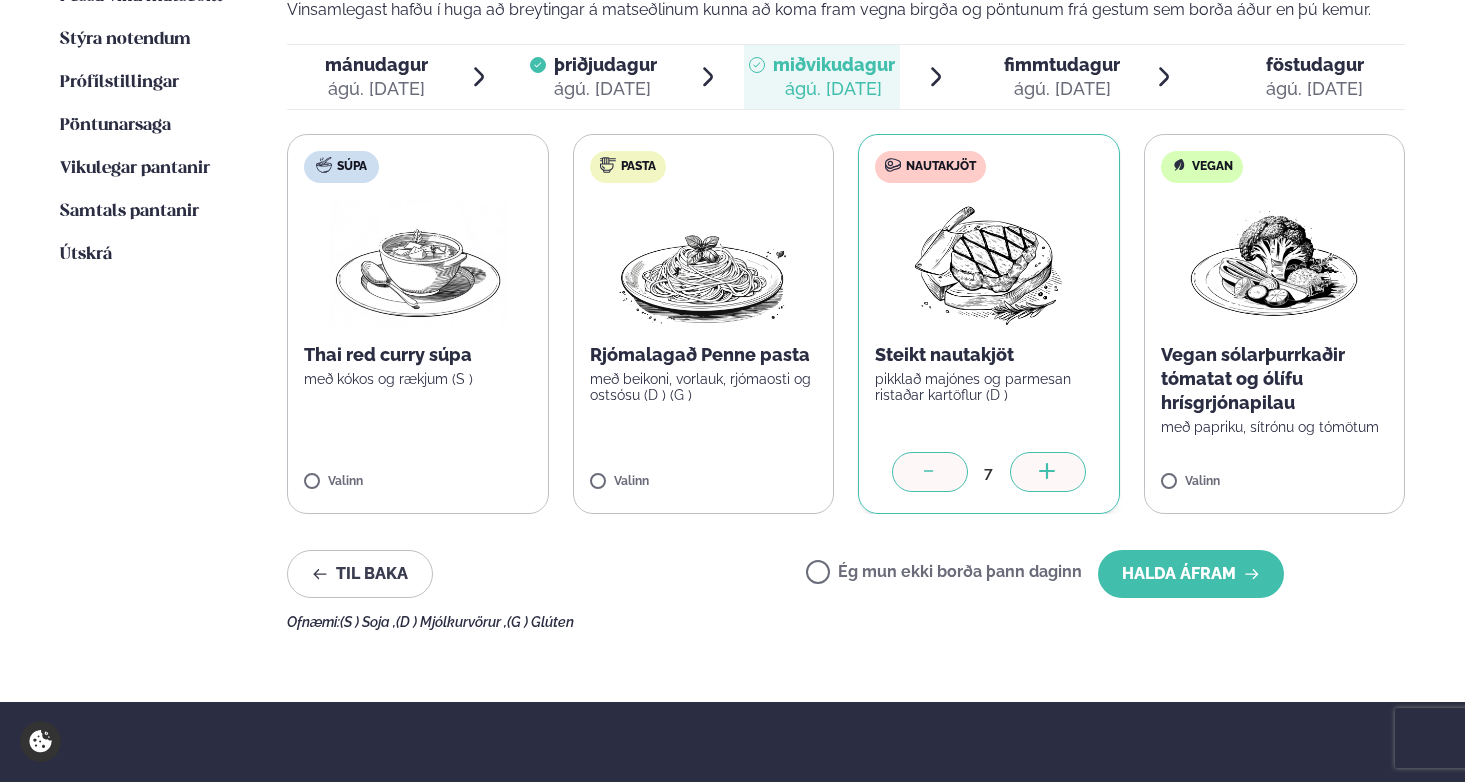 click 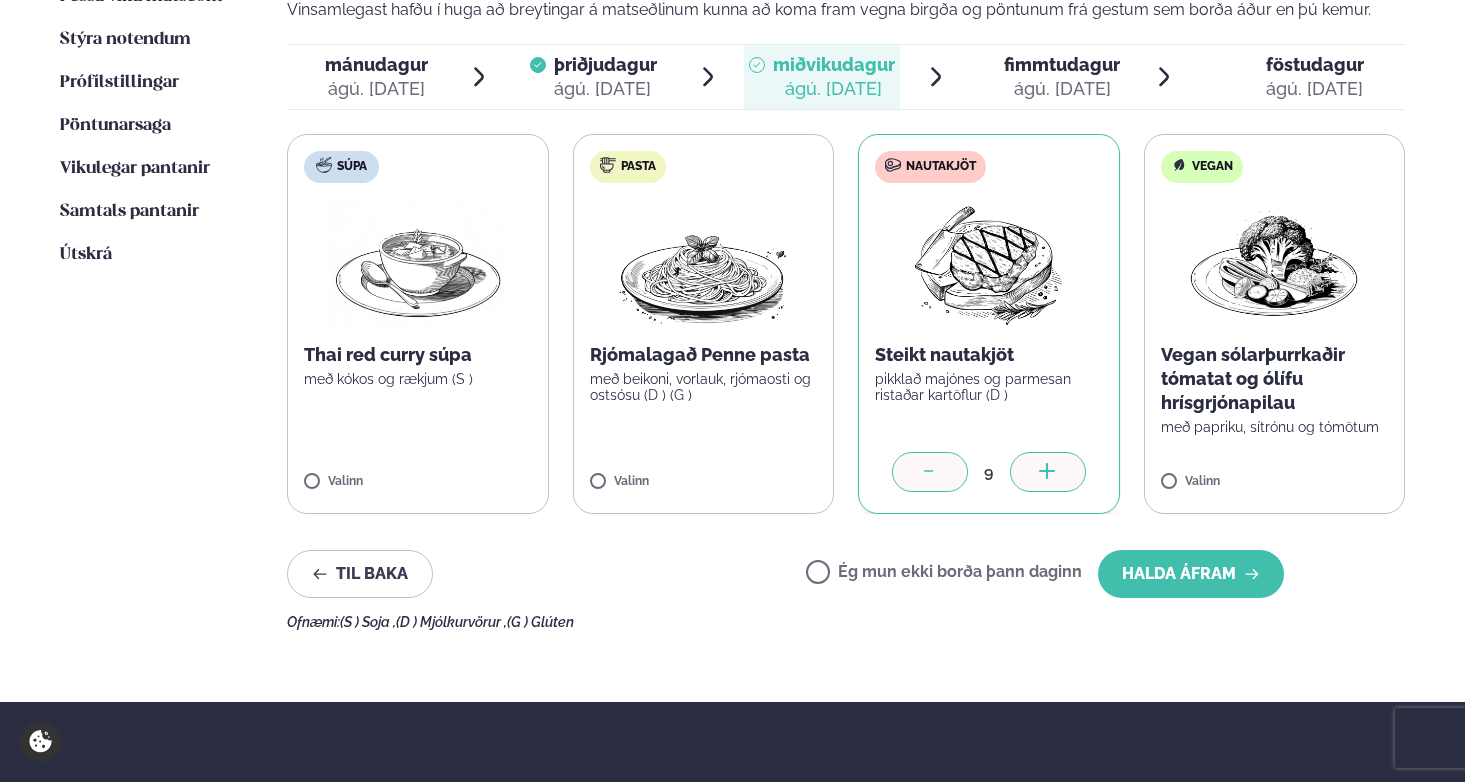 click 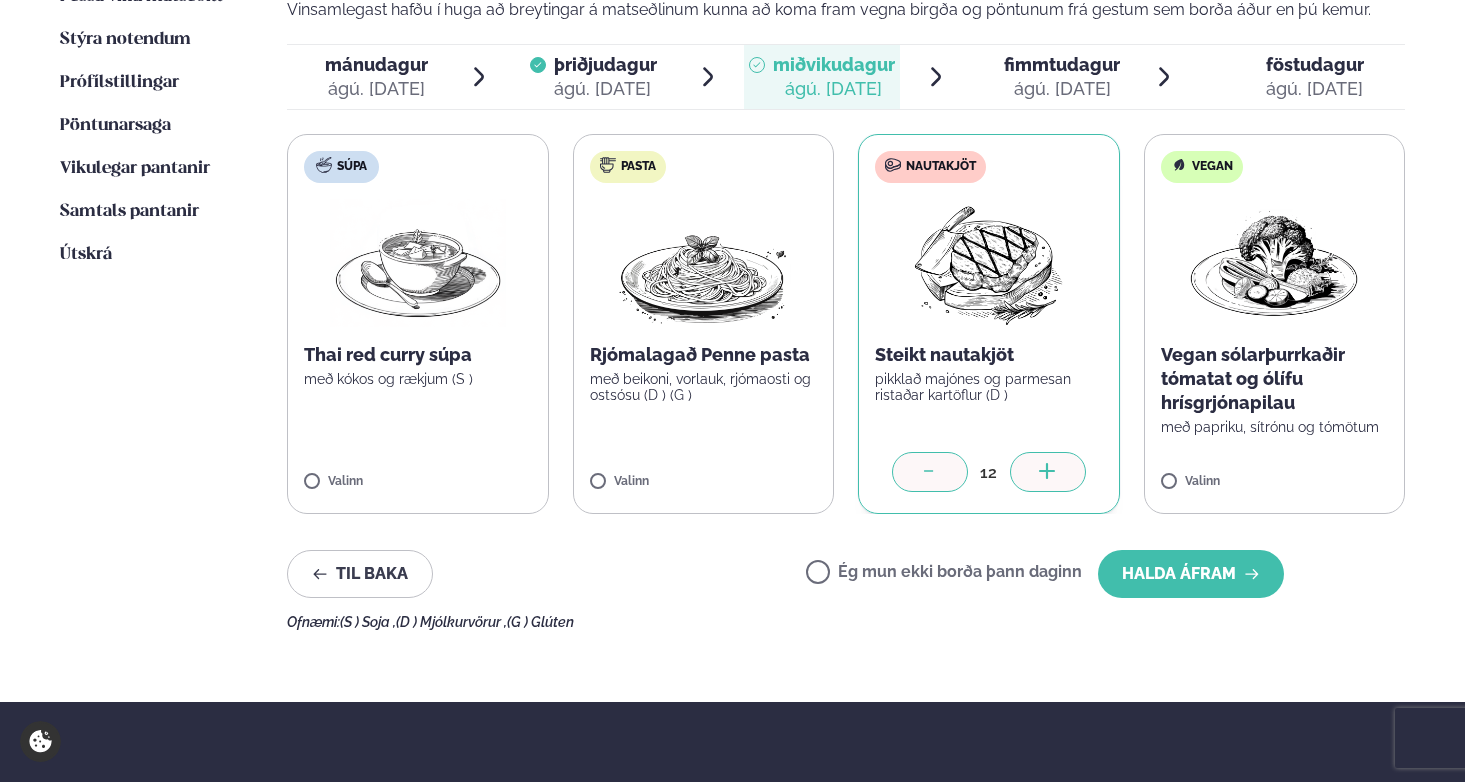 click 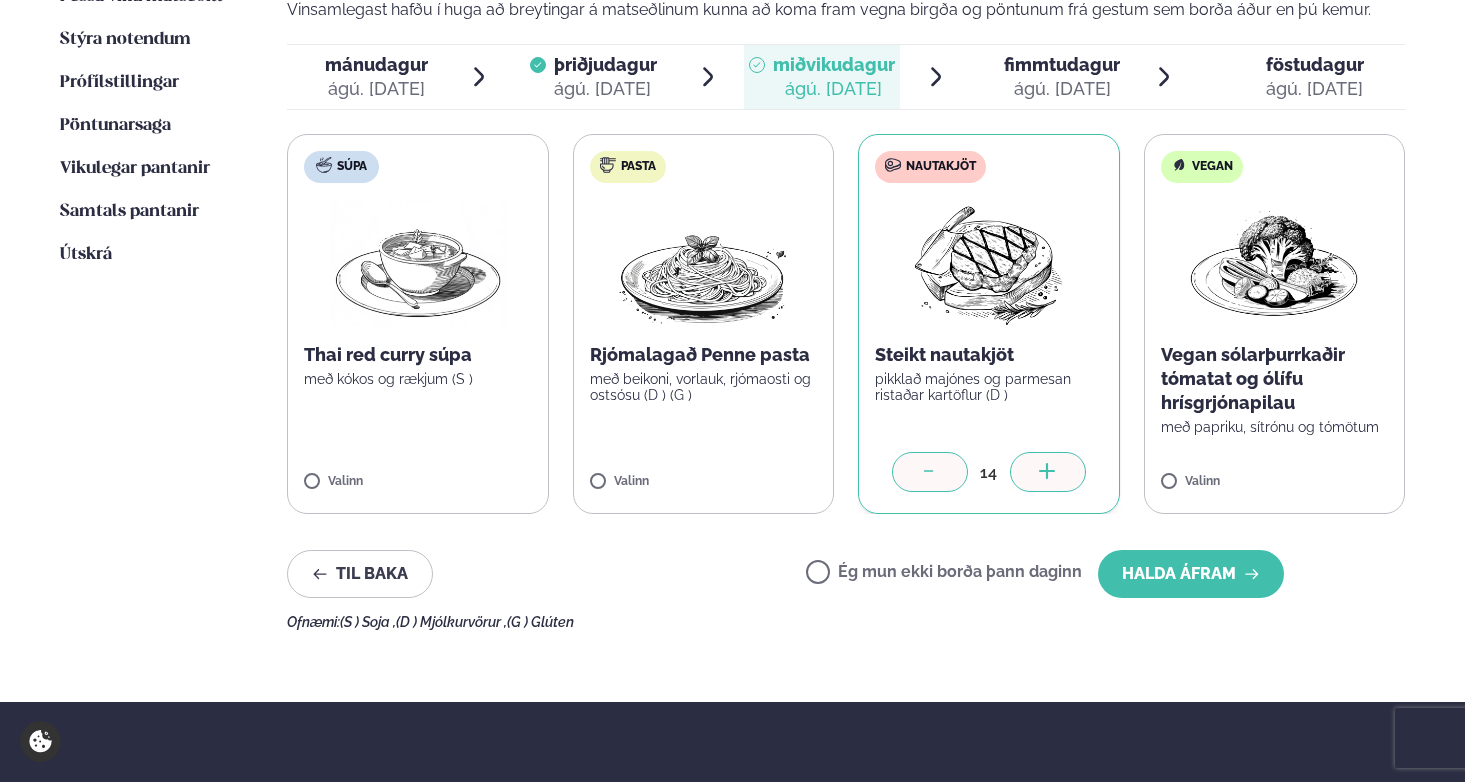 click 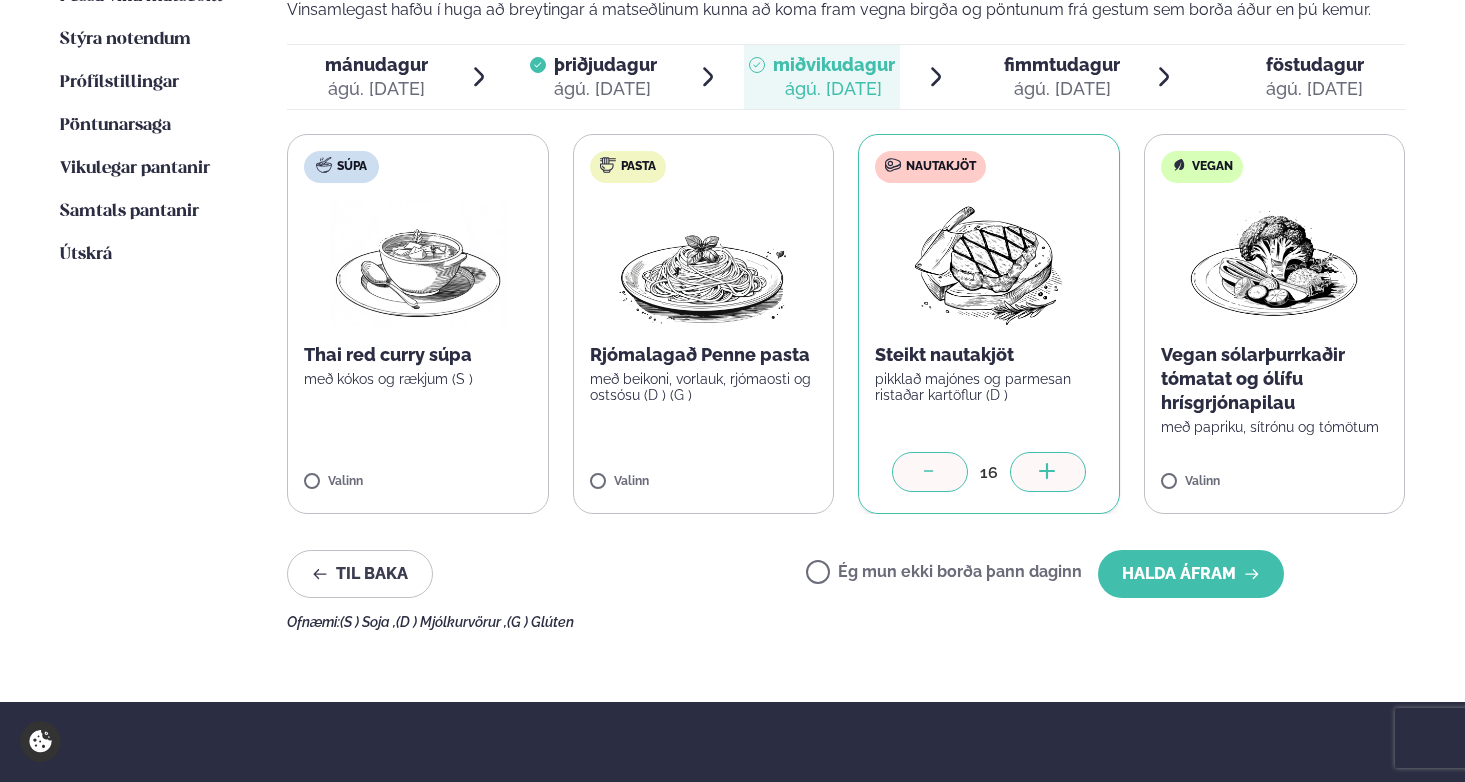 click 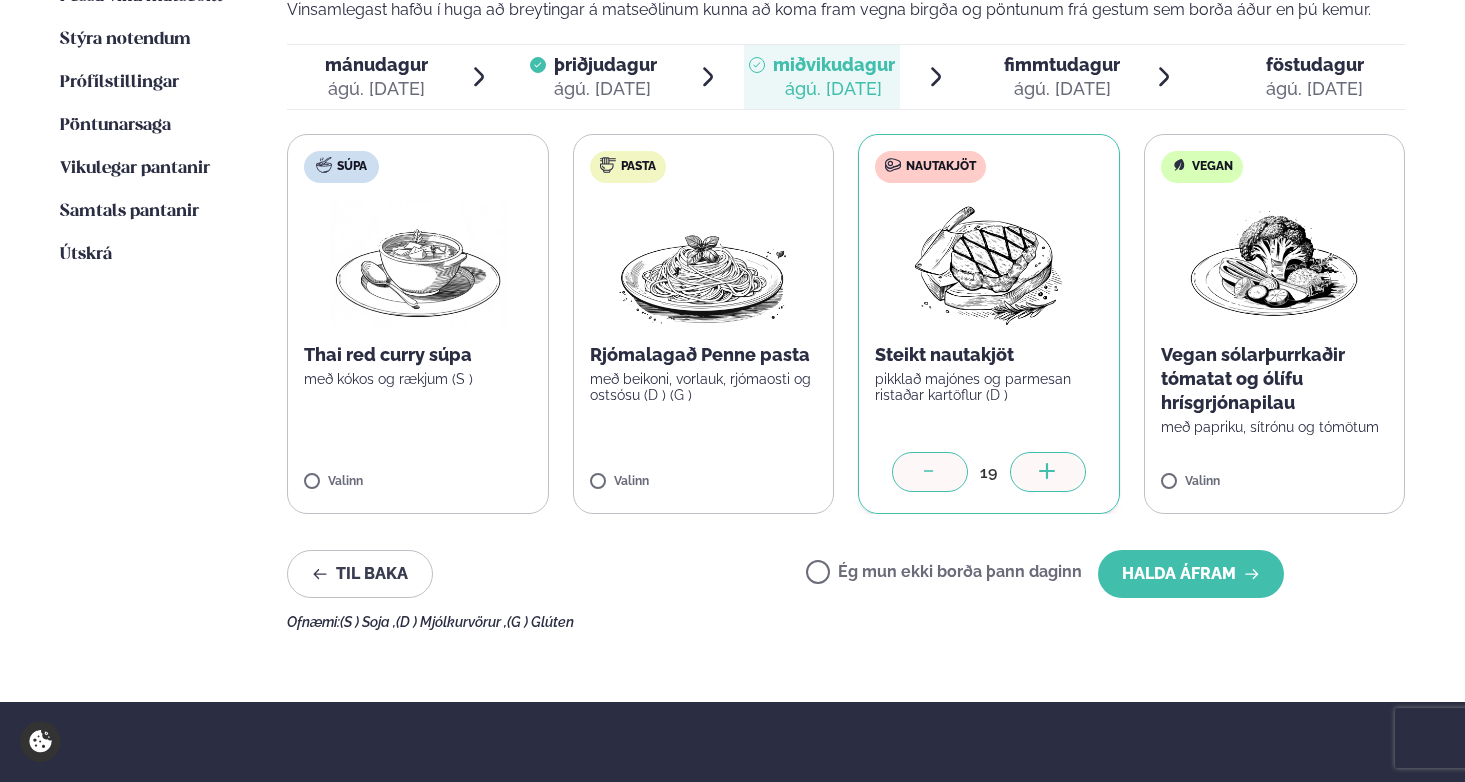 click 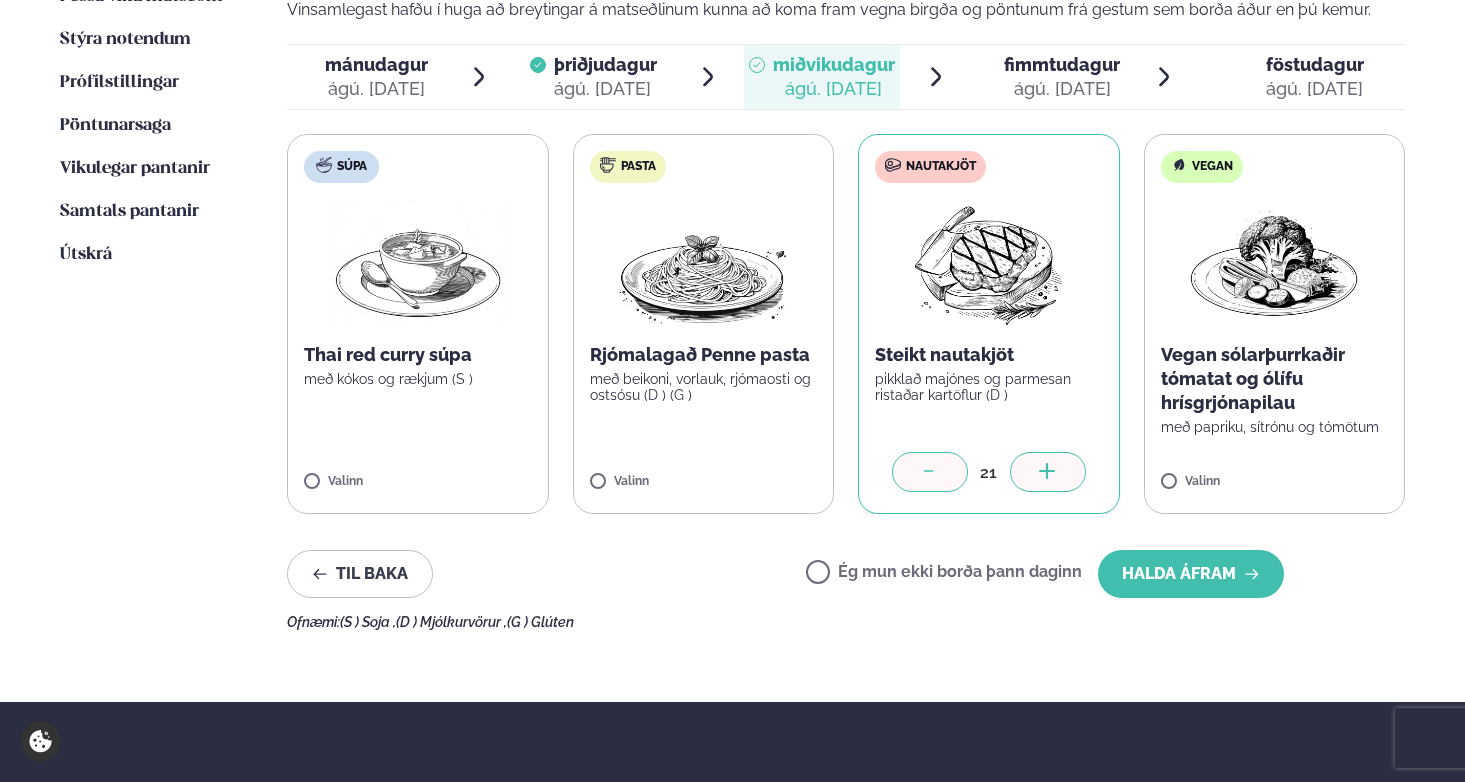 click 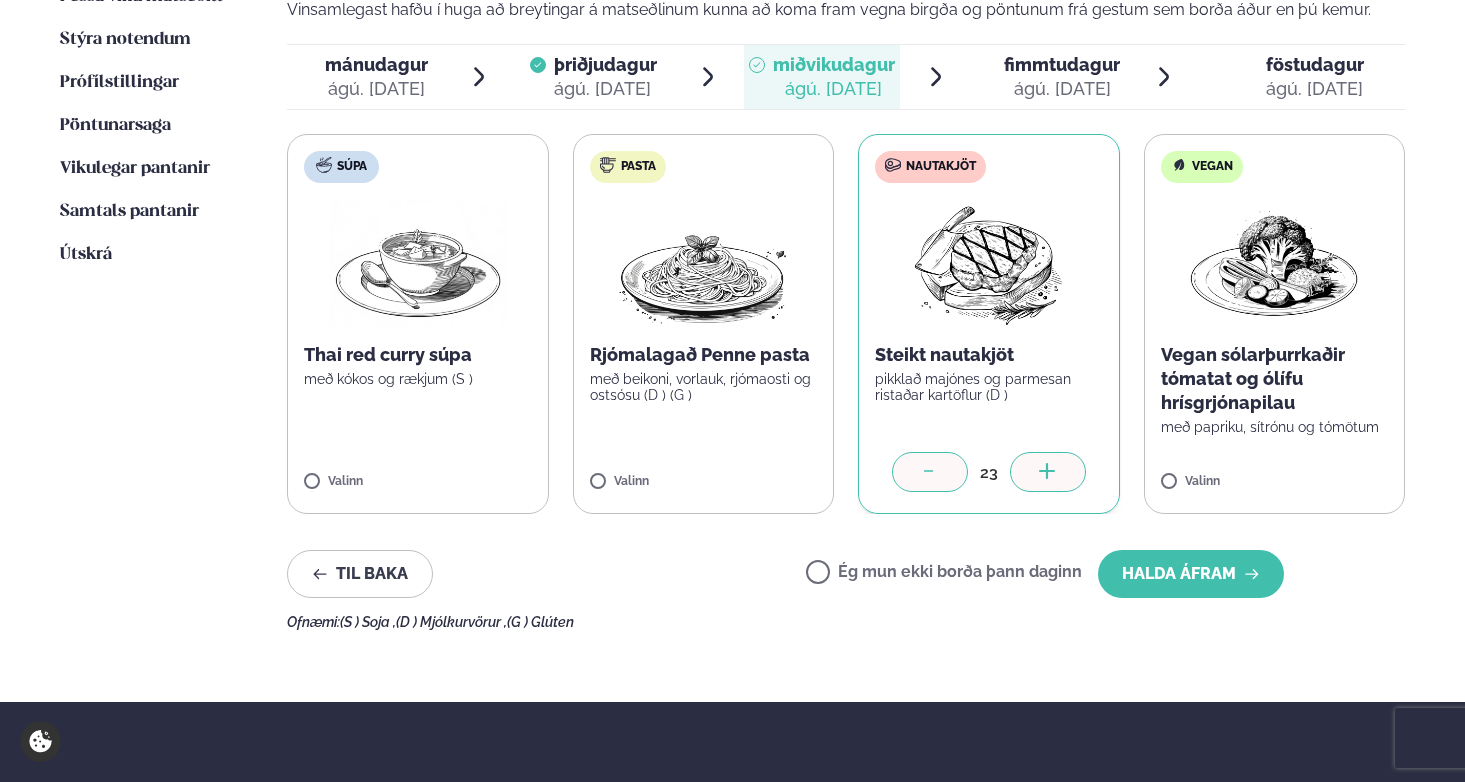 click 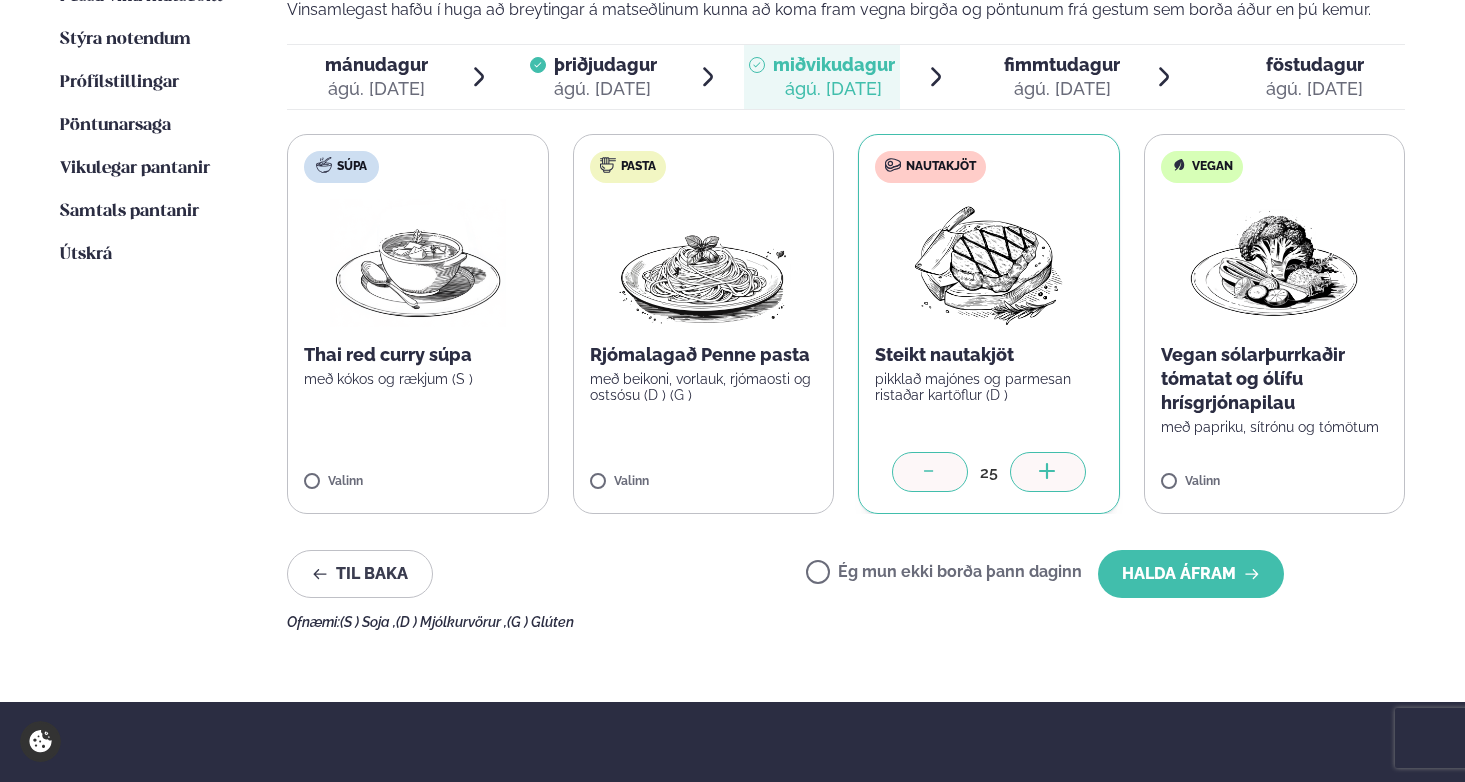 click 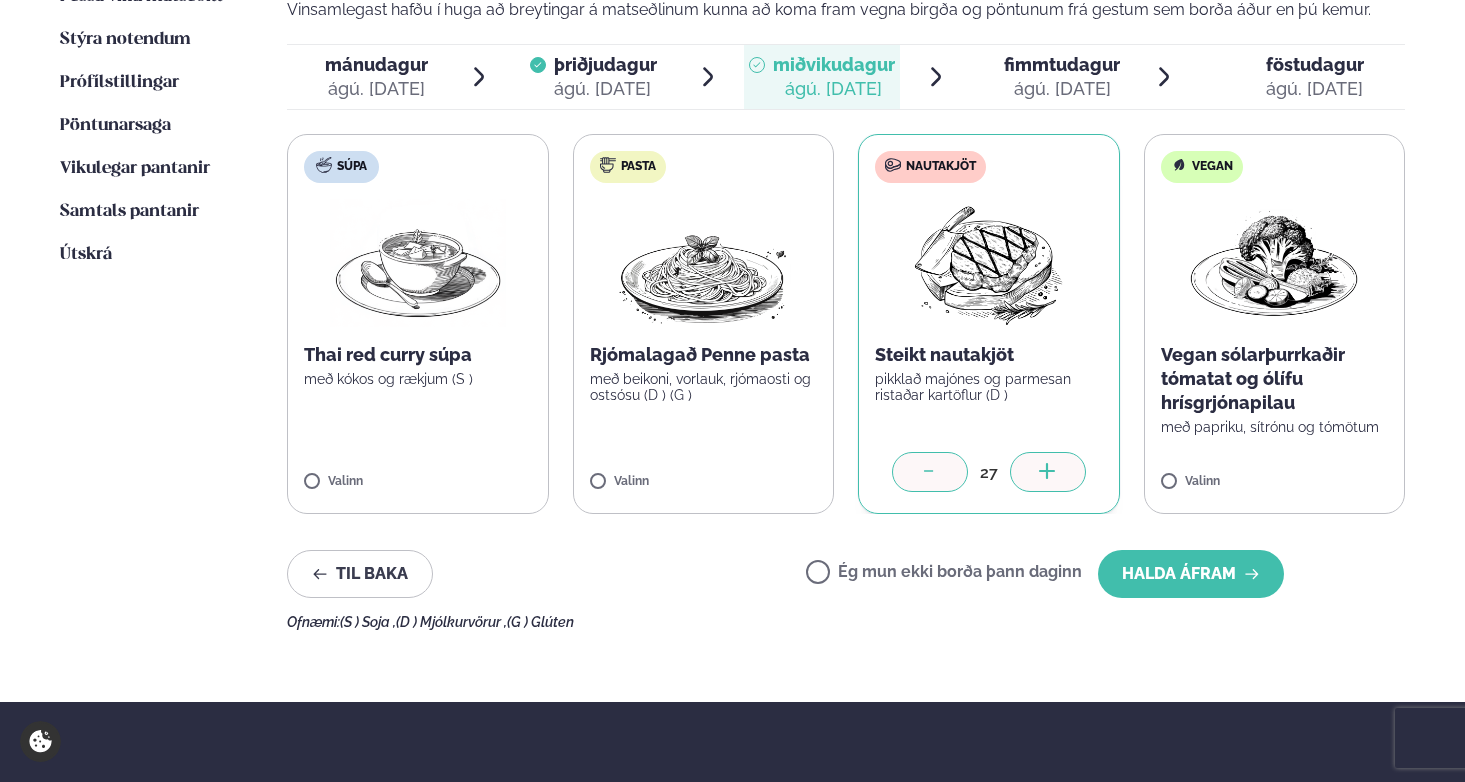 click 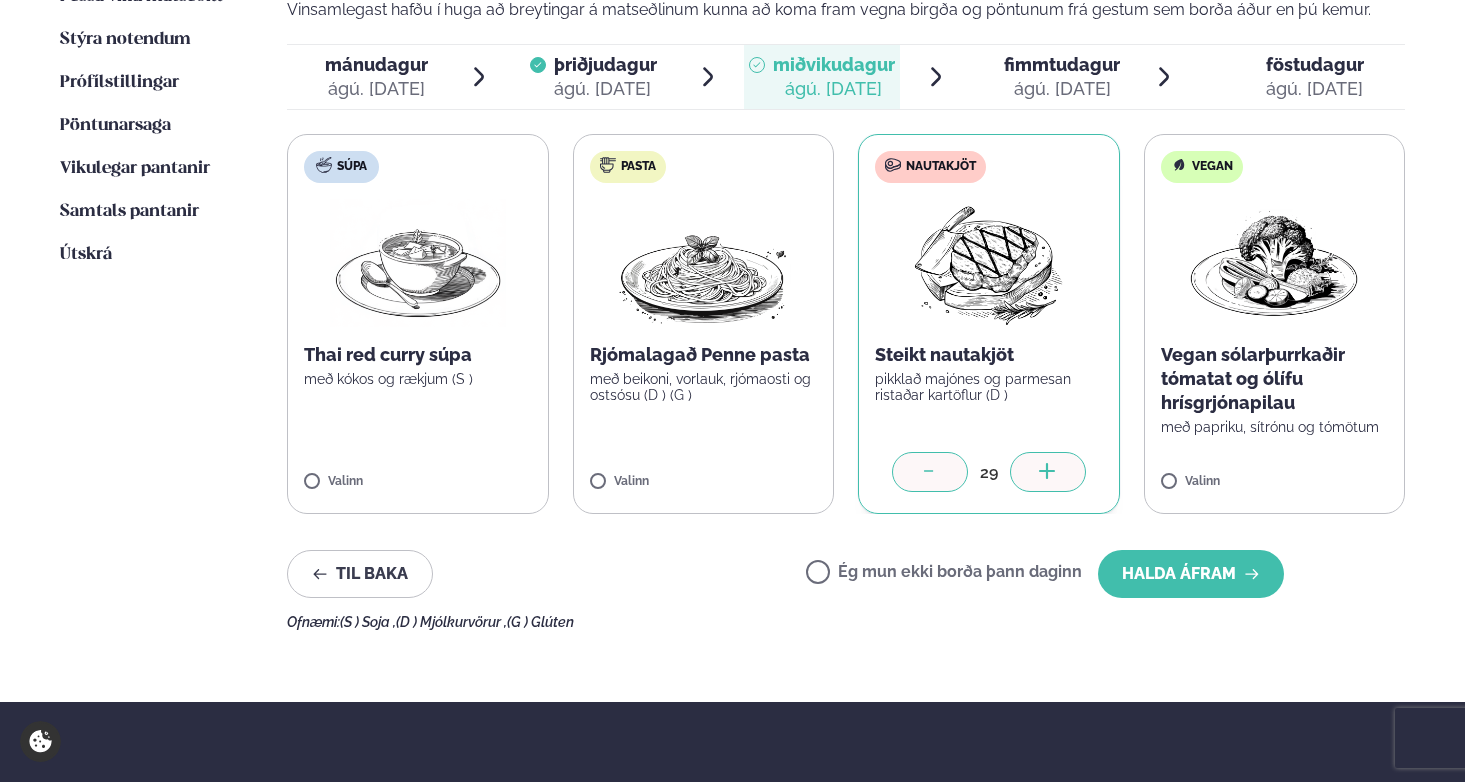 click 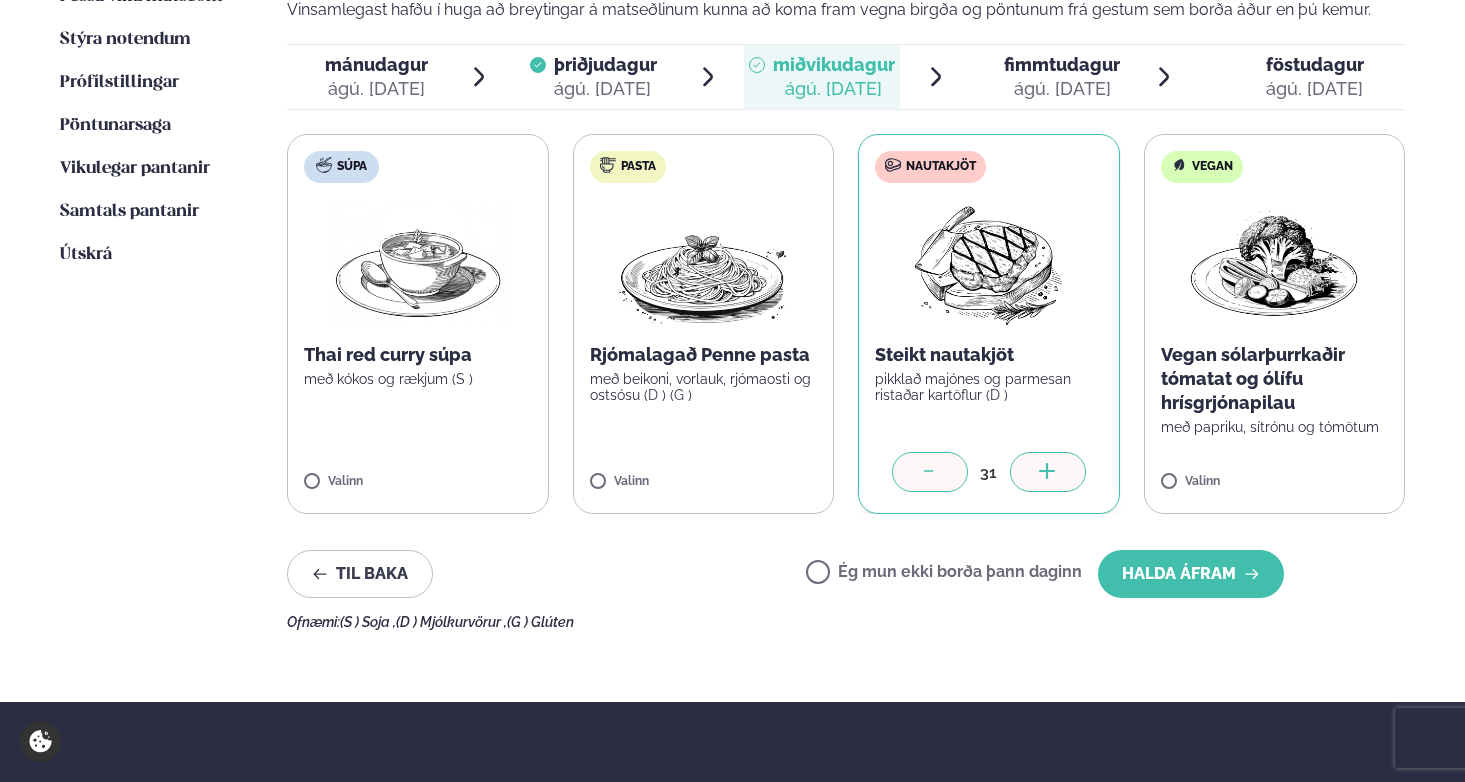 click 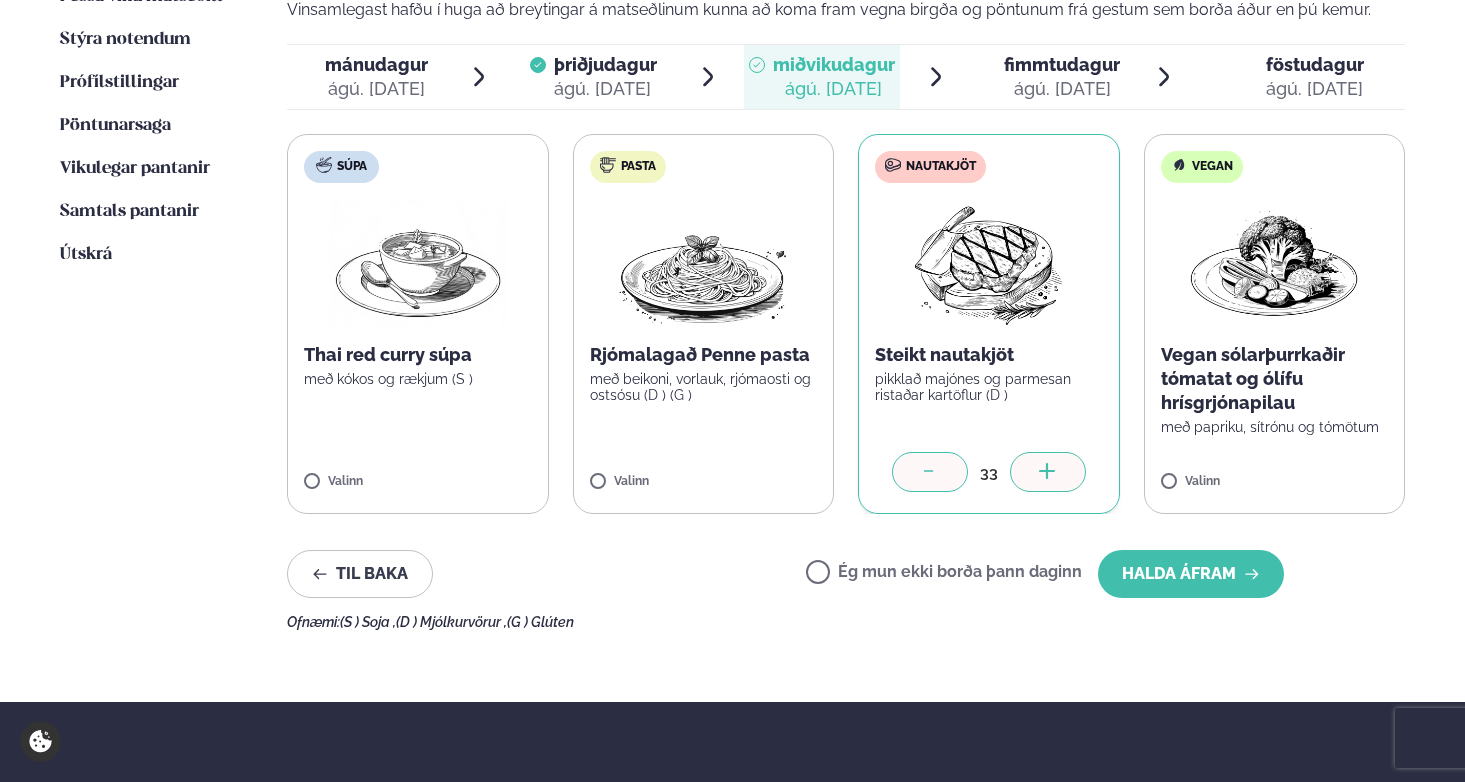 click 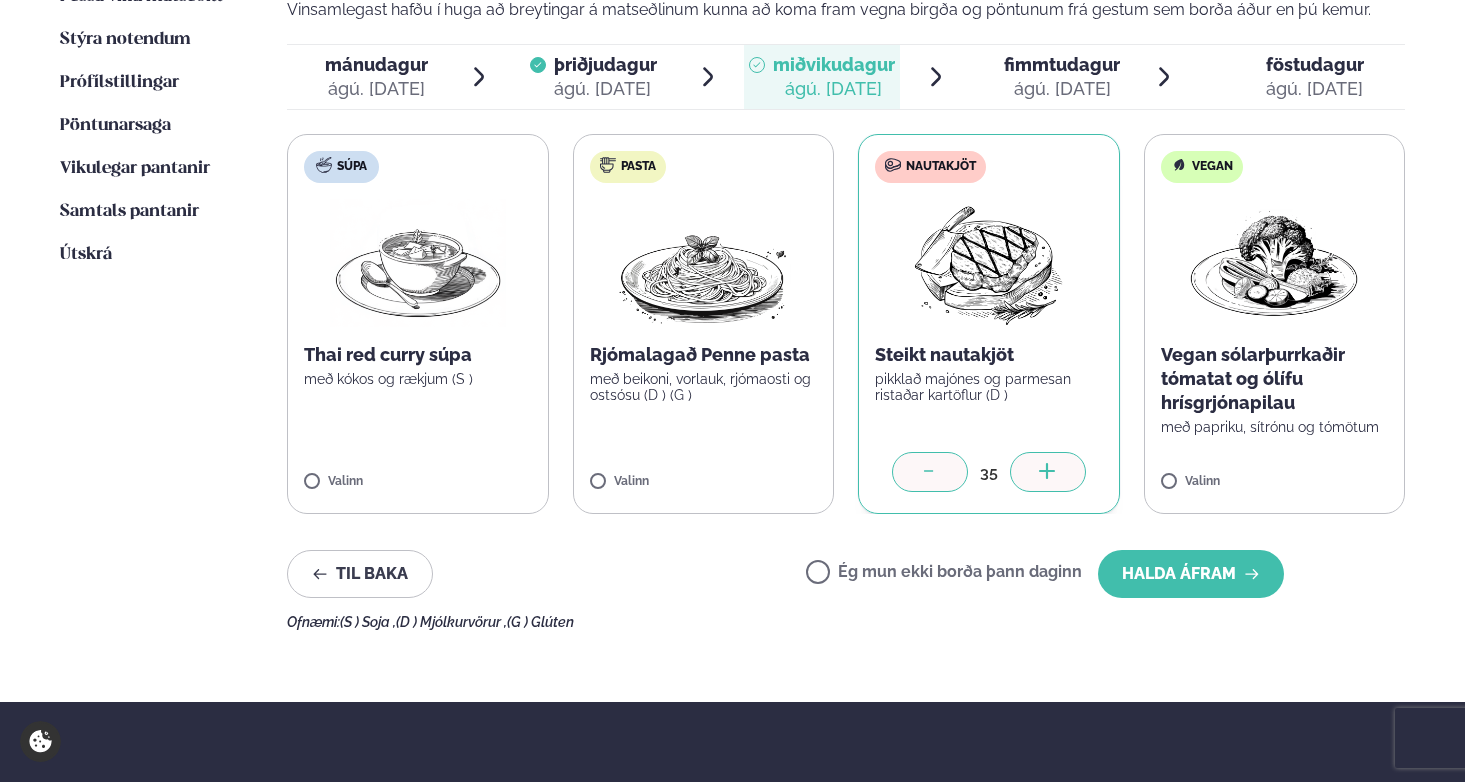 click 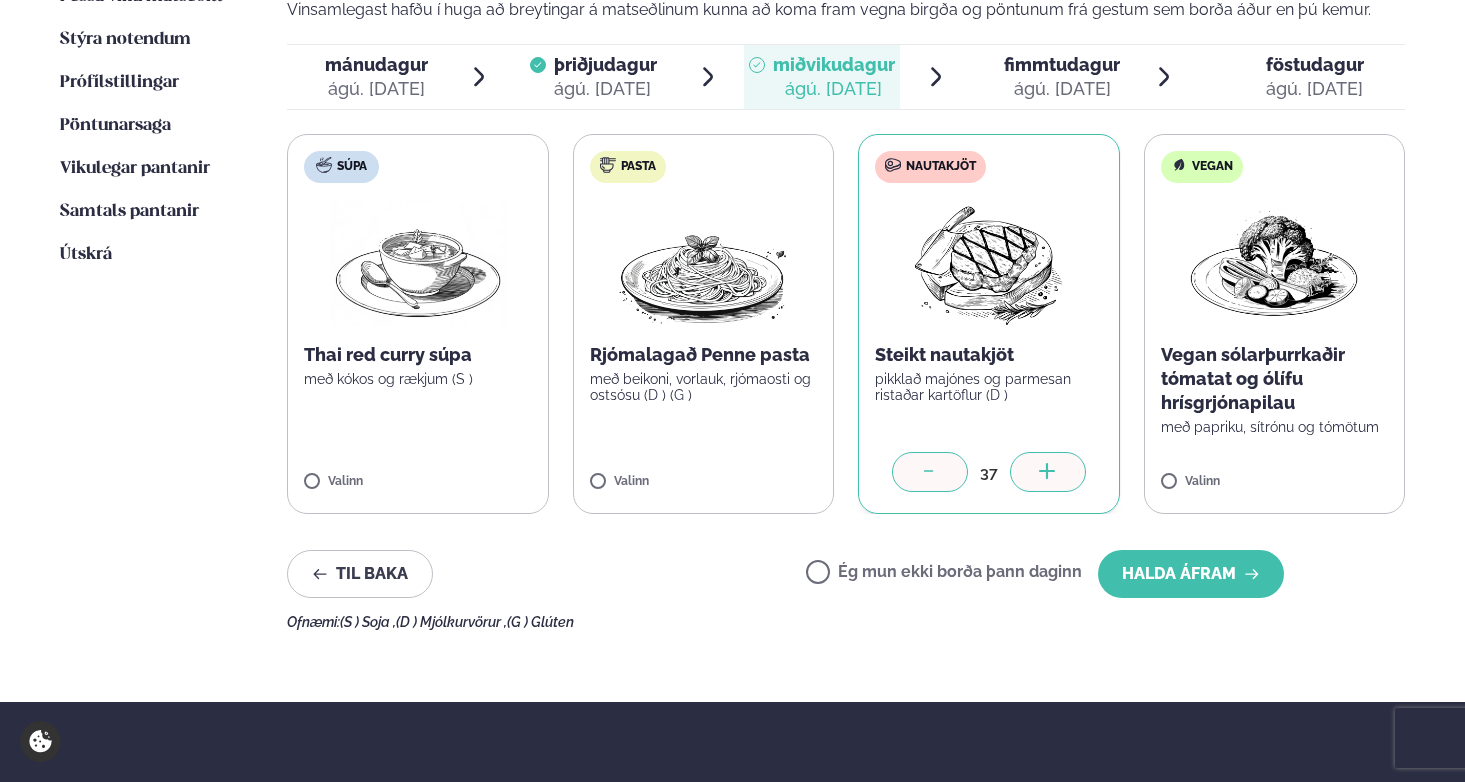 click 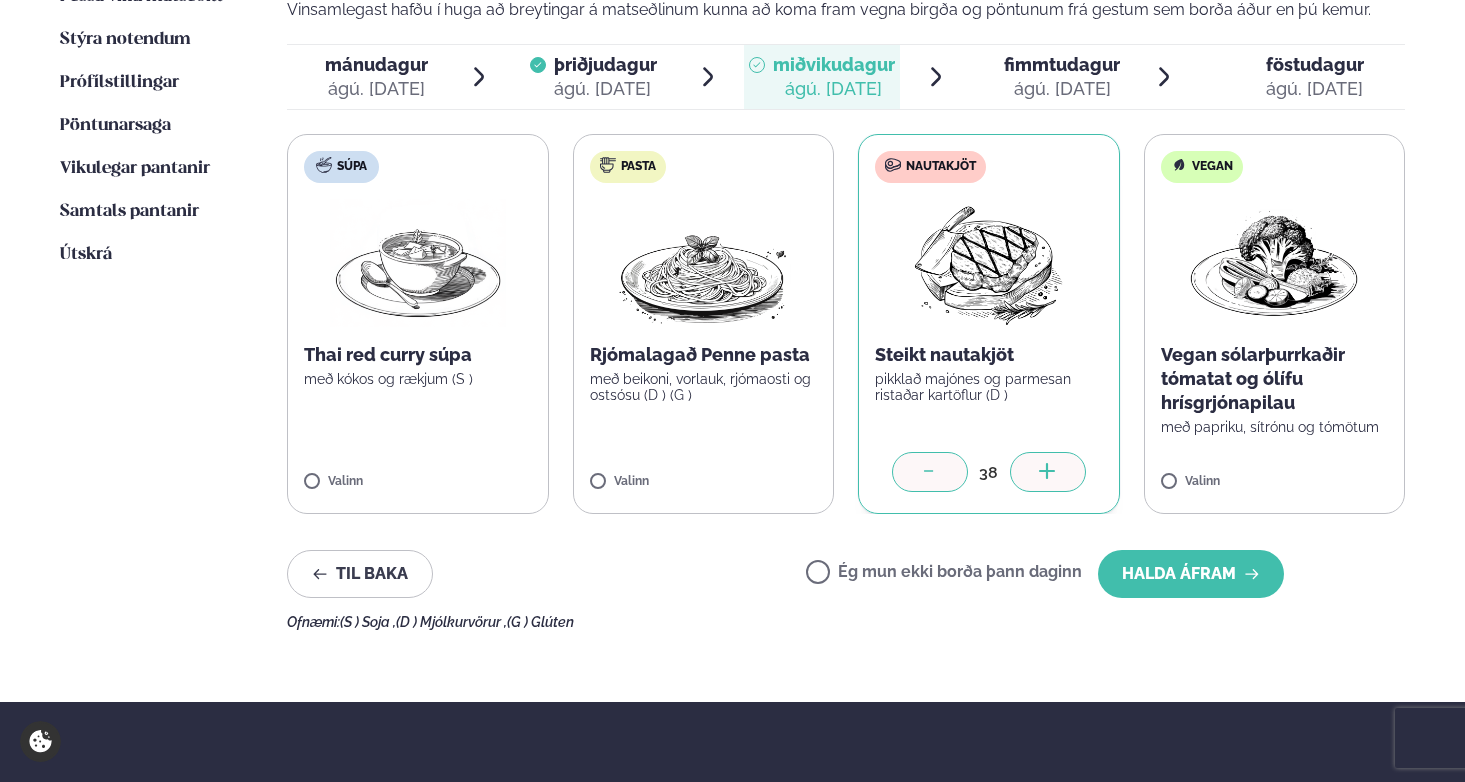 click 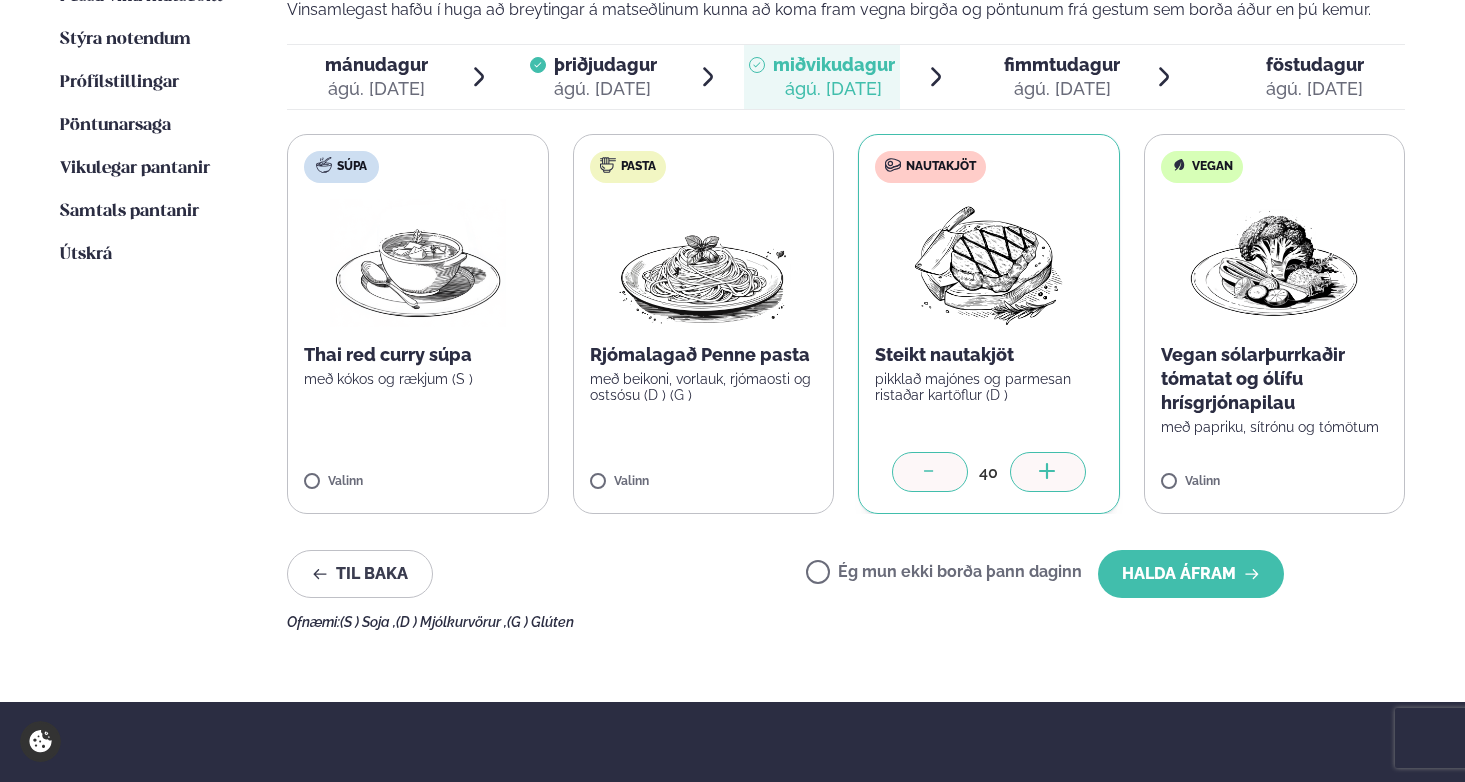click 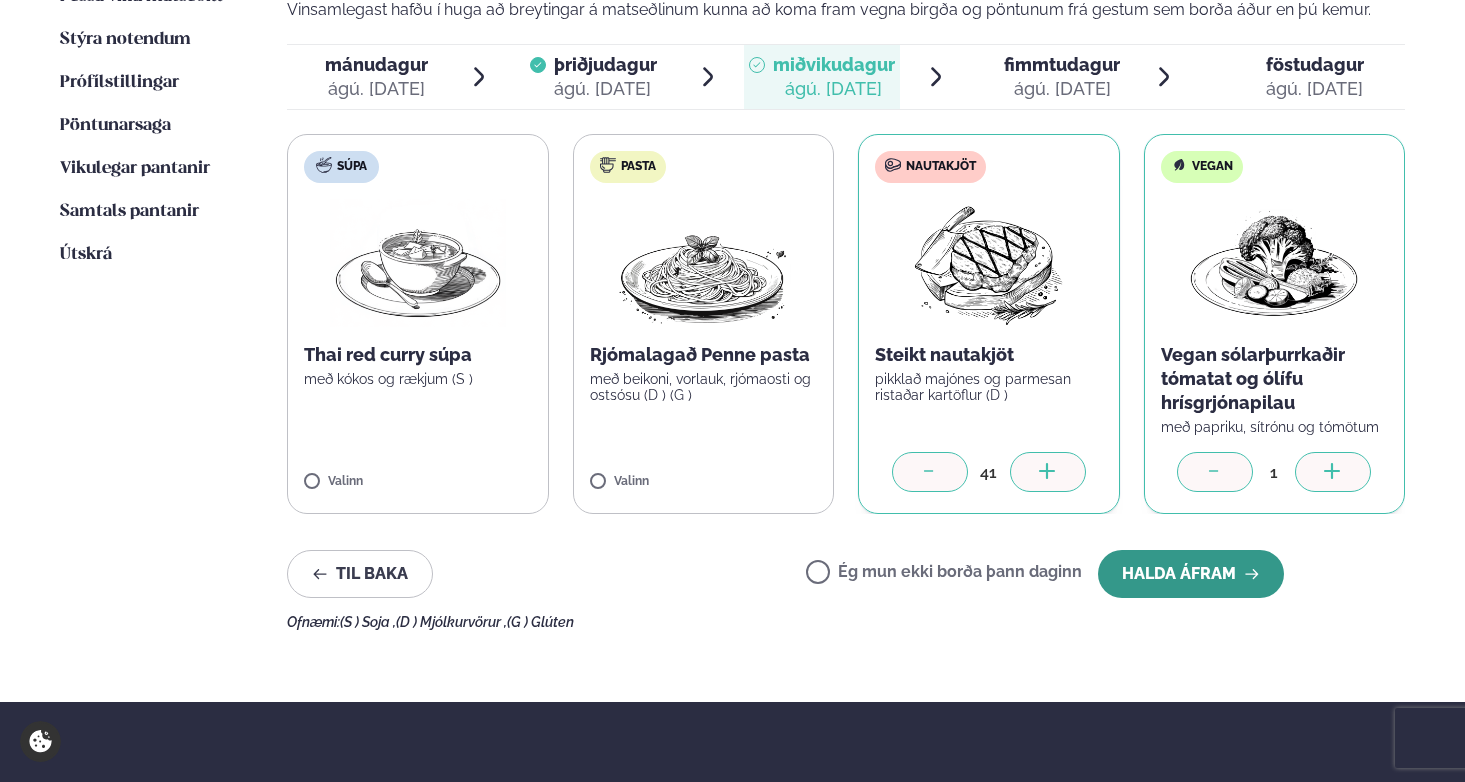 click on "Halda áfram" at bounding box center (1191, 574) 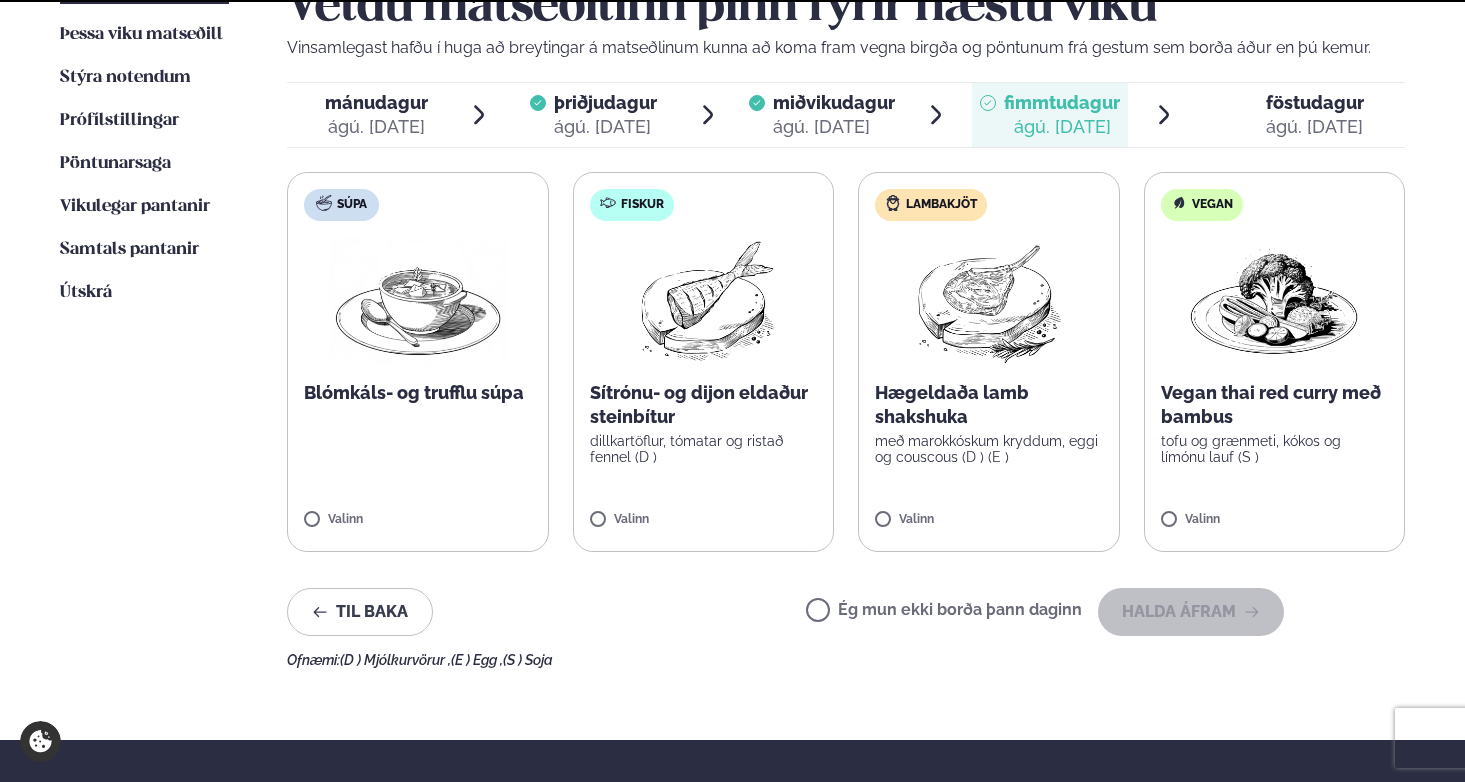scroll, scrollTop: 580, scrollLeft: 0, axis: vertical 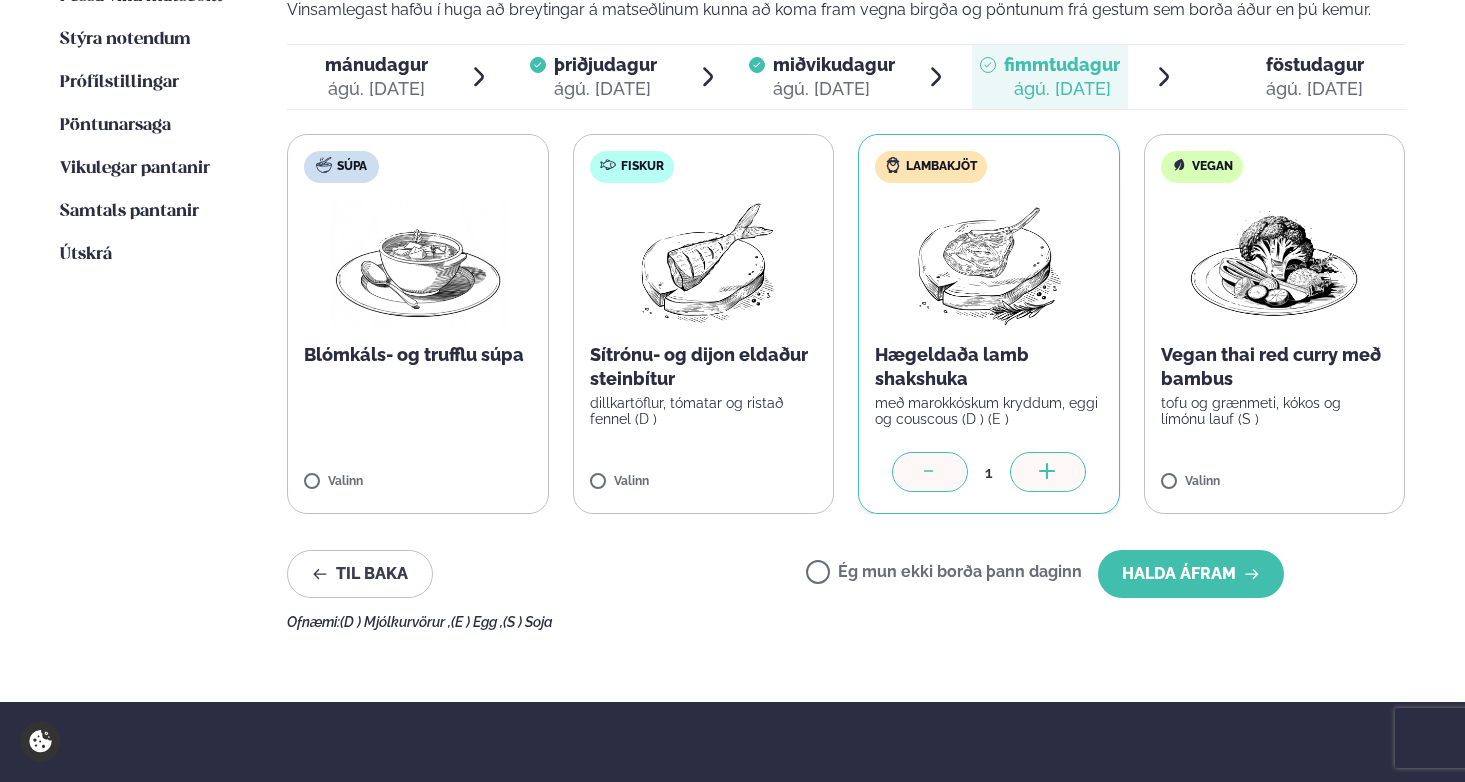 click at bounding box center [1048, 472] 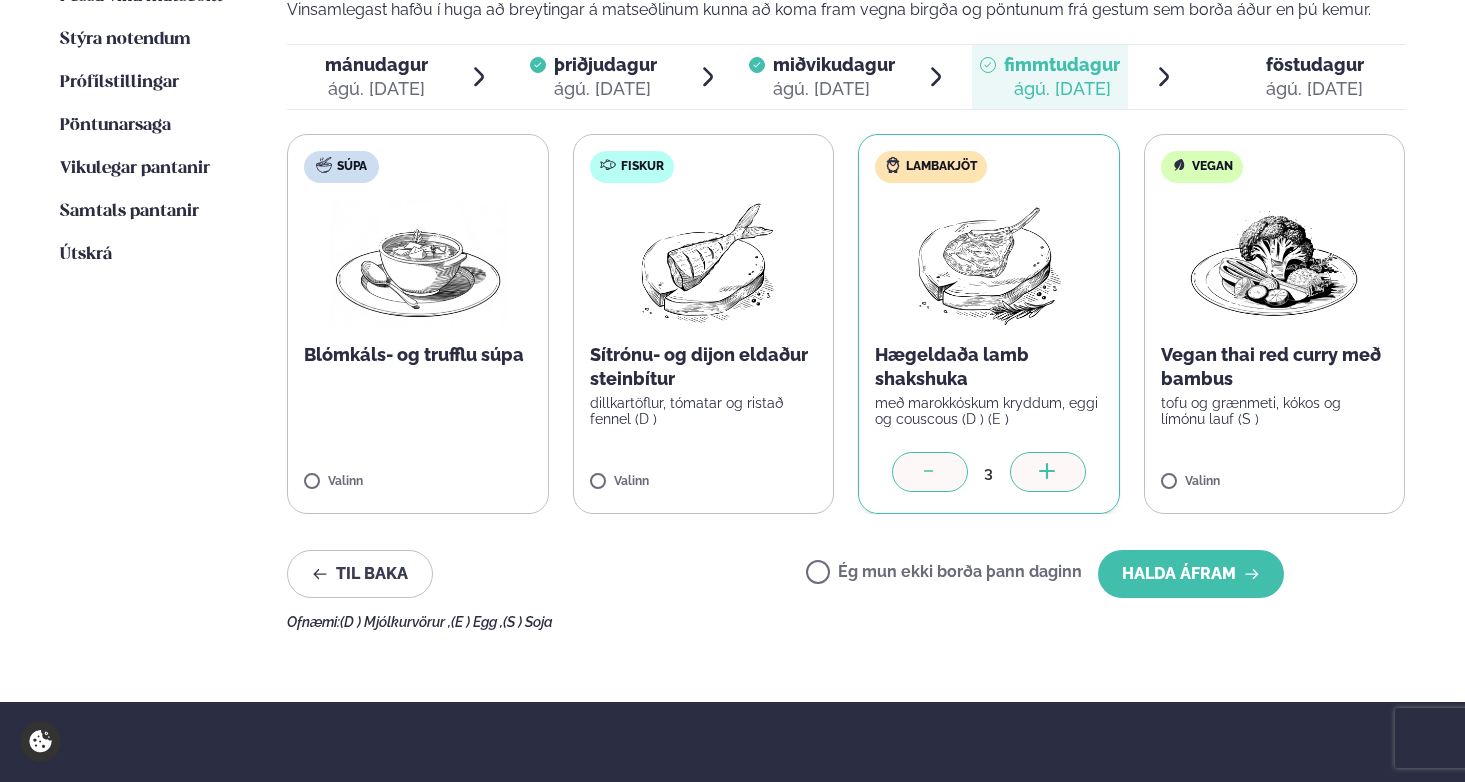 click at bounding box center [1048, 472] 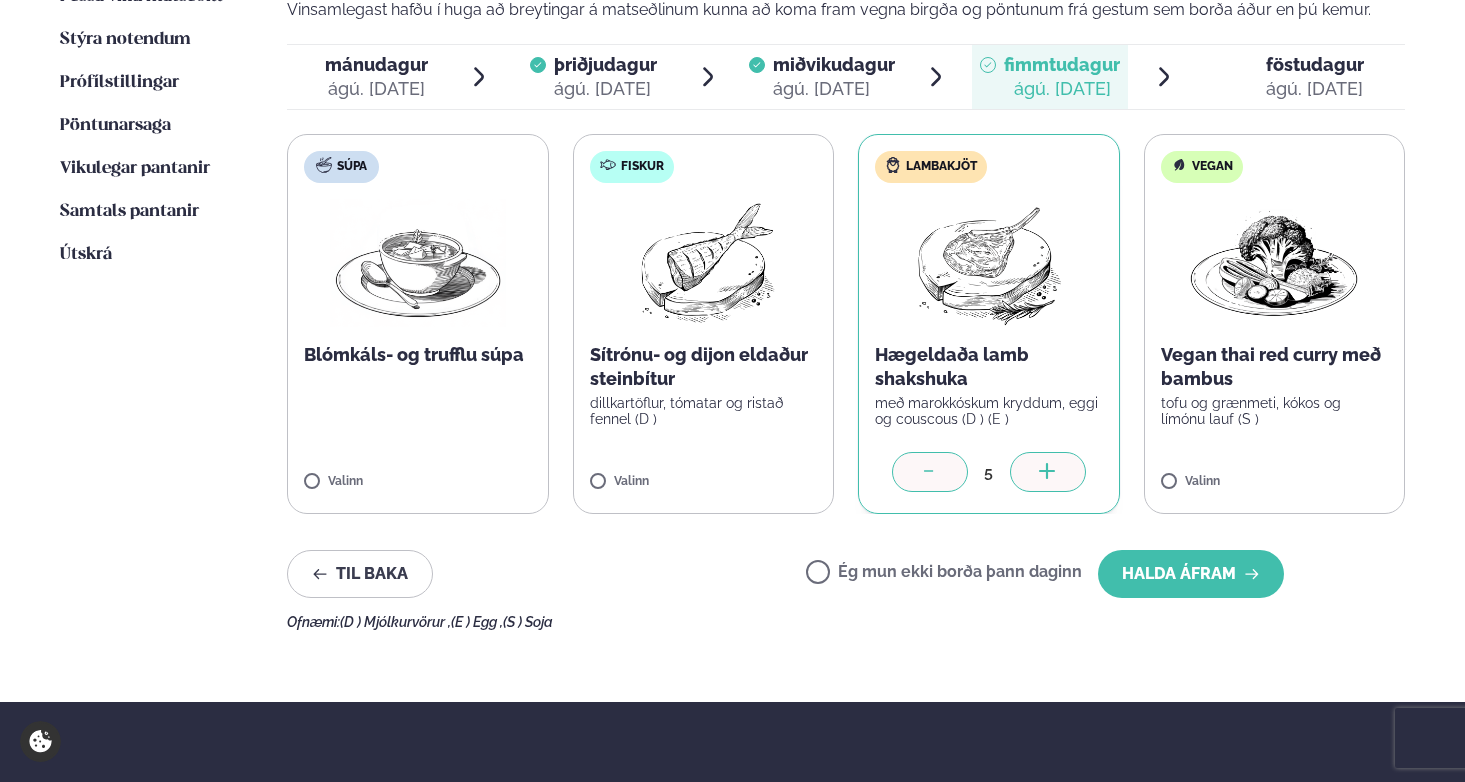click at bounding box center [1048, 472] 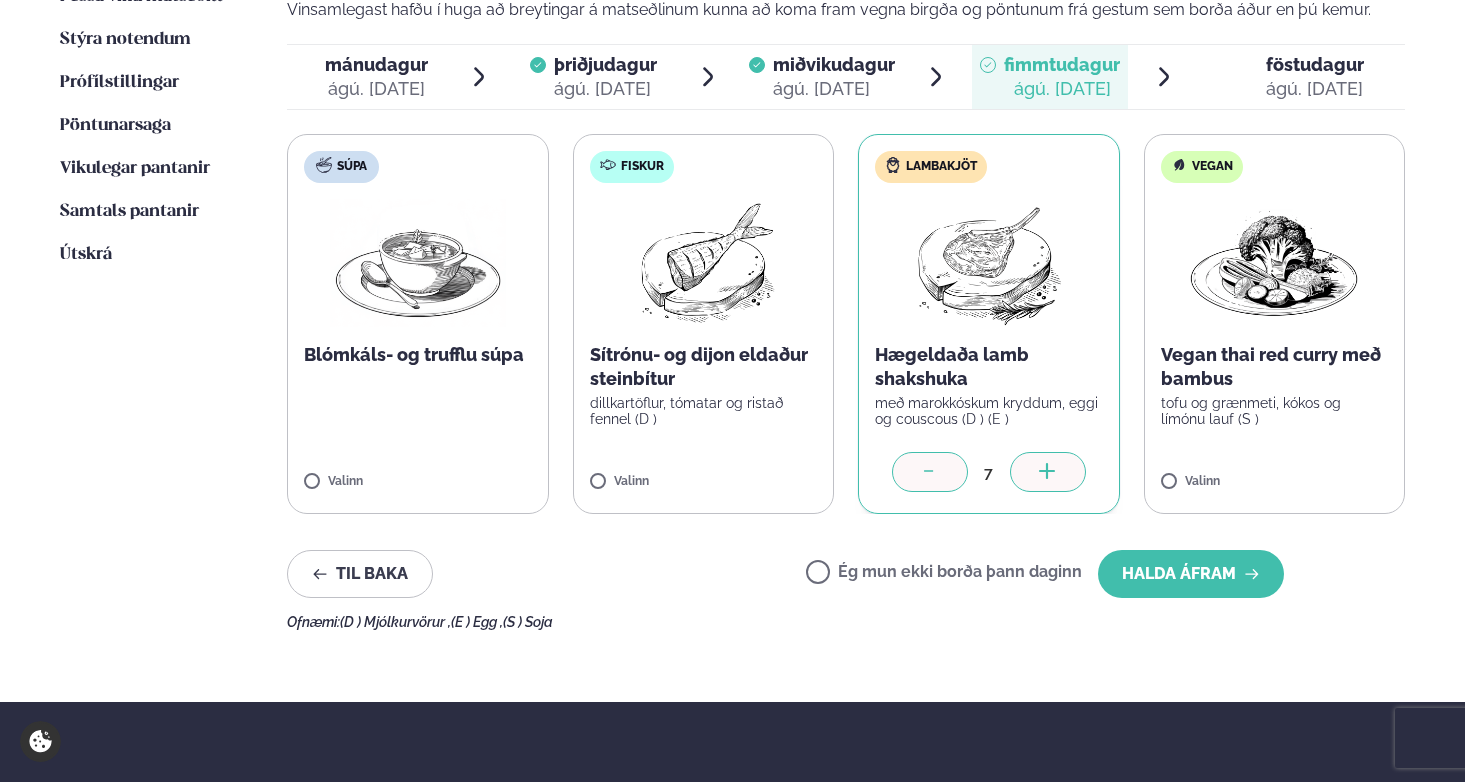 click at bounding box center (1048, 472) 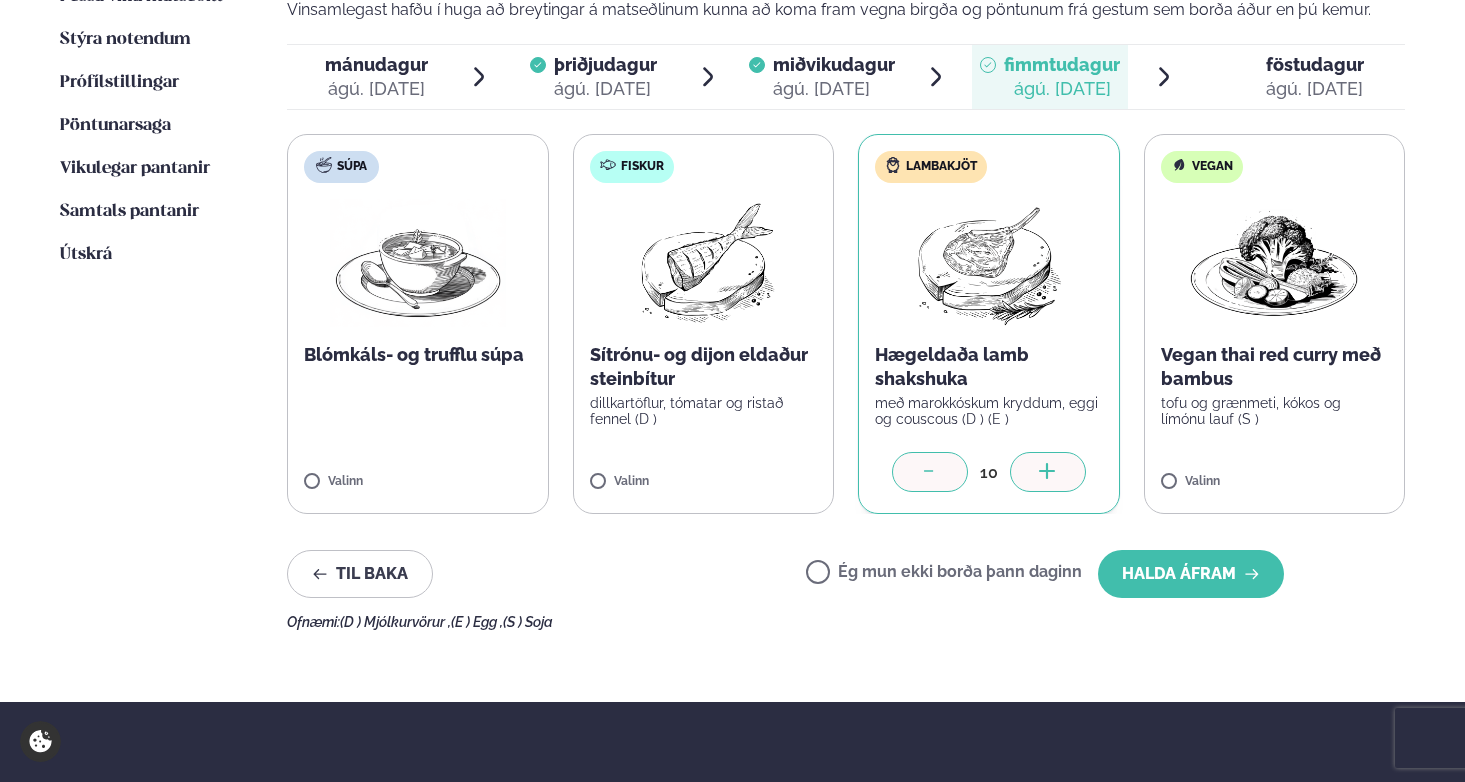 click at bounding box center (1048, 472) 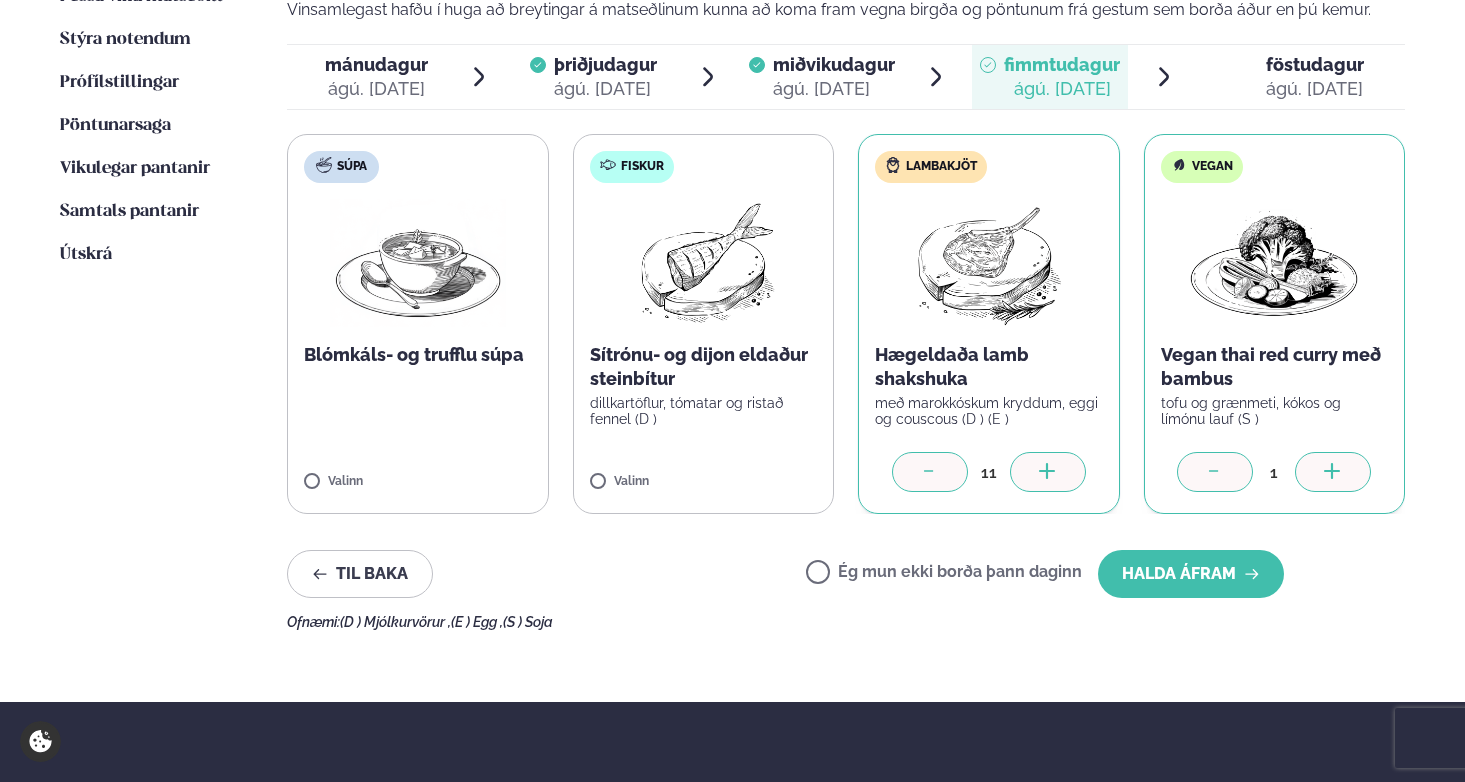 click 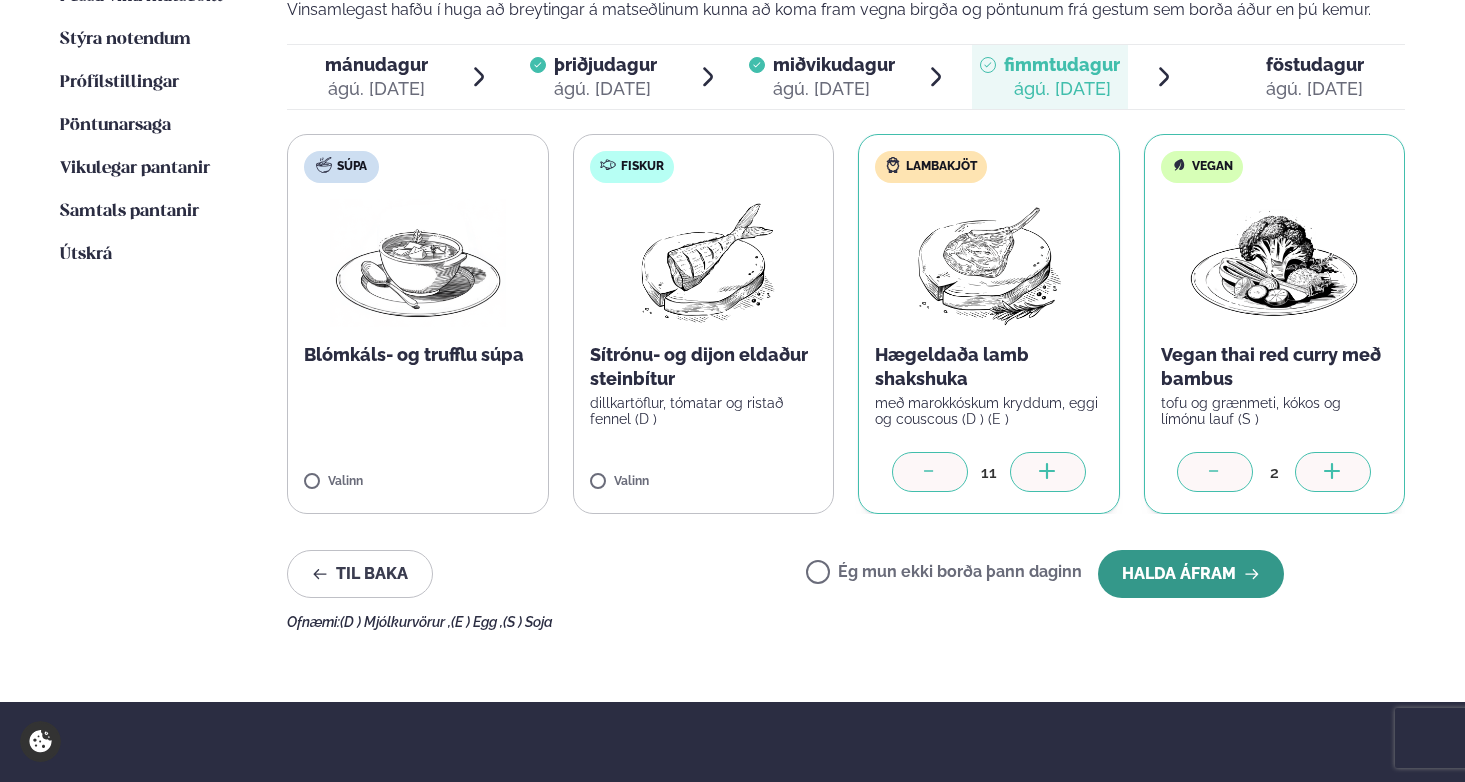 click on "Halda áfram" at bounding box center (1191, 574) 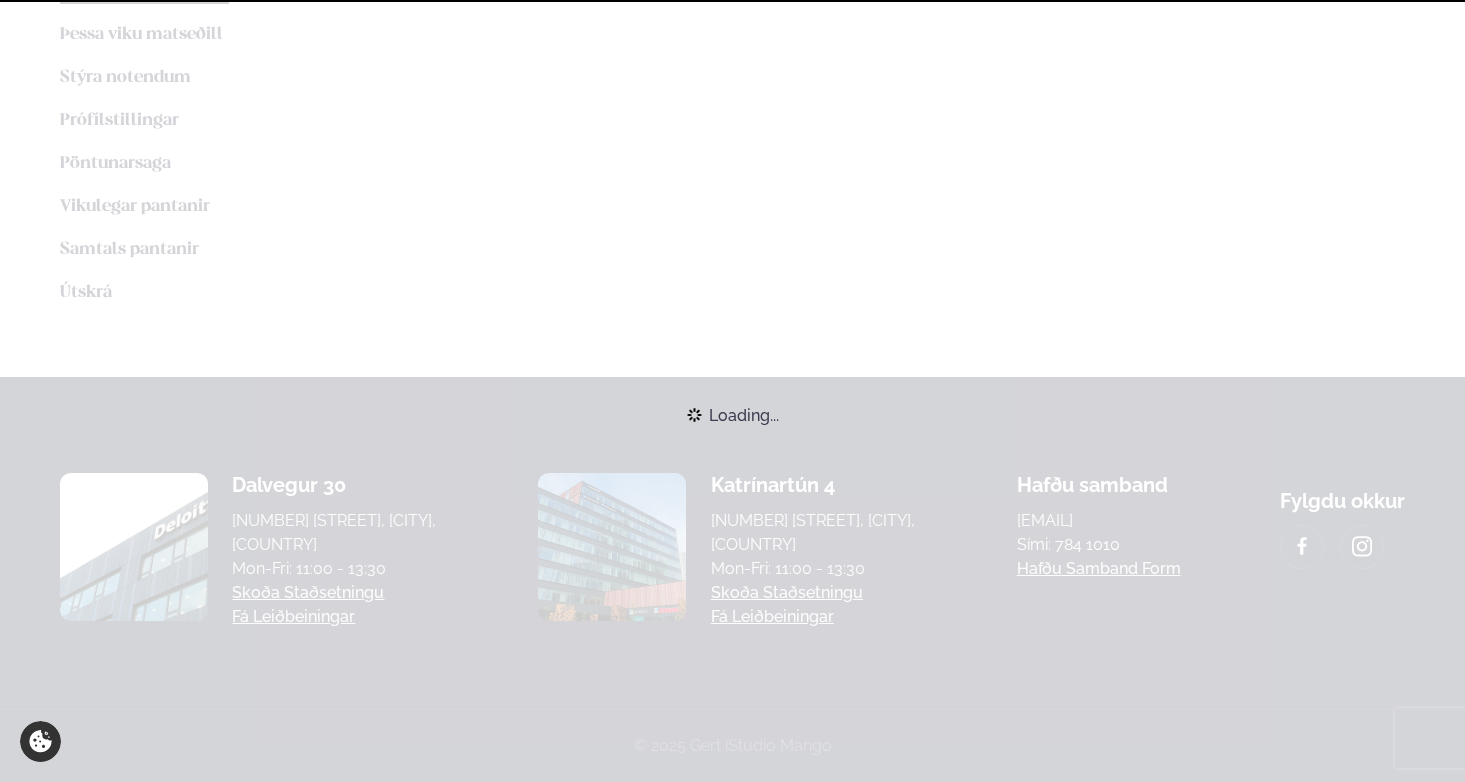 scroll, scrollTop: 580, scrollLeft: 0, axis: vertical 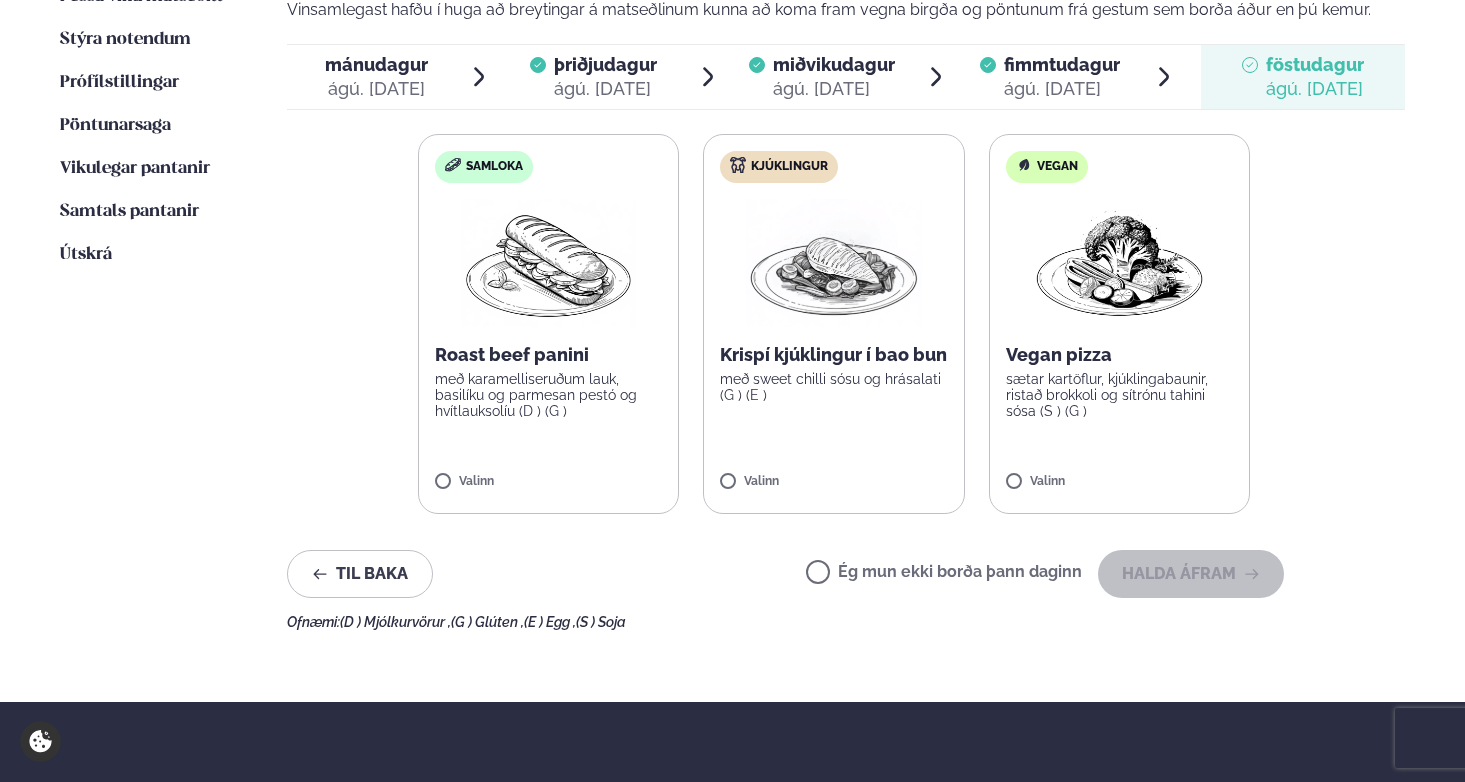 click on "Ég mun ekki borða þann daginn" at bounding box center (944, 574) 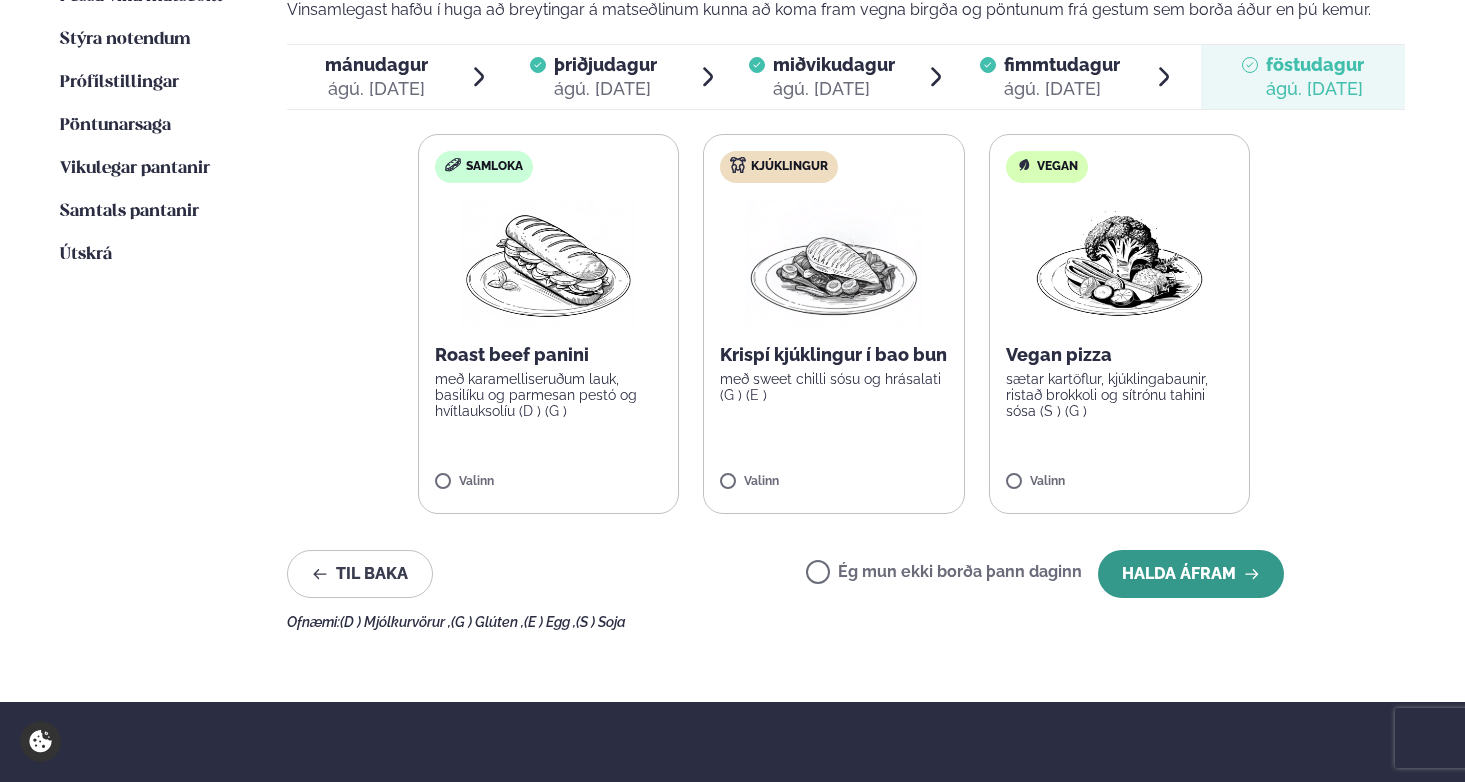click on "Halda áfram" at bounding box center (1191, 574) 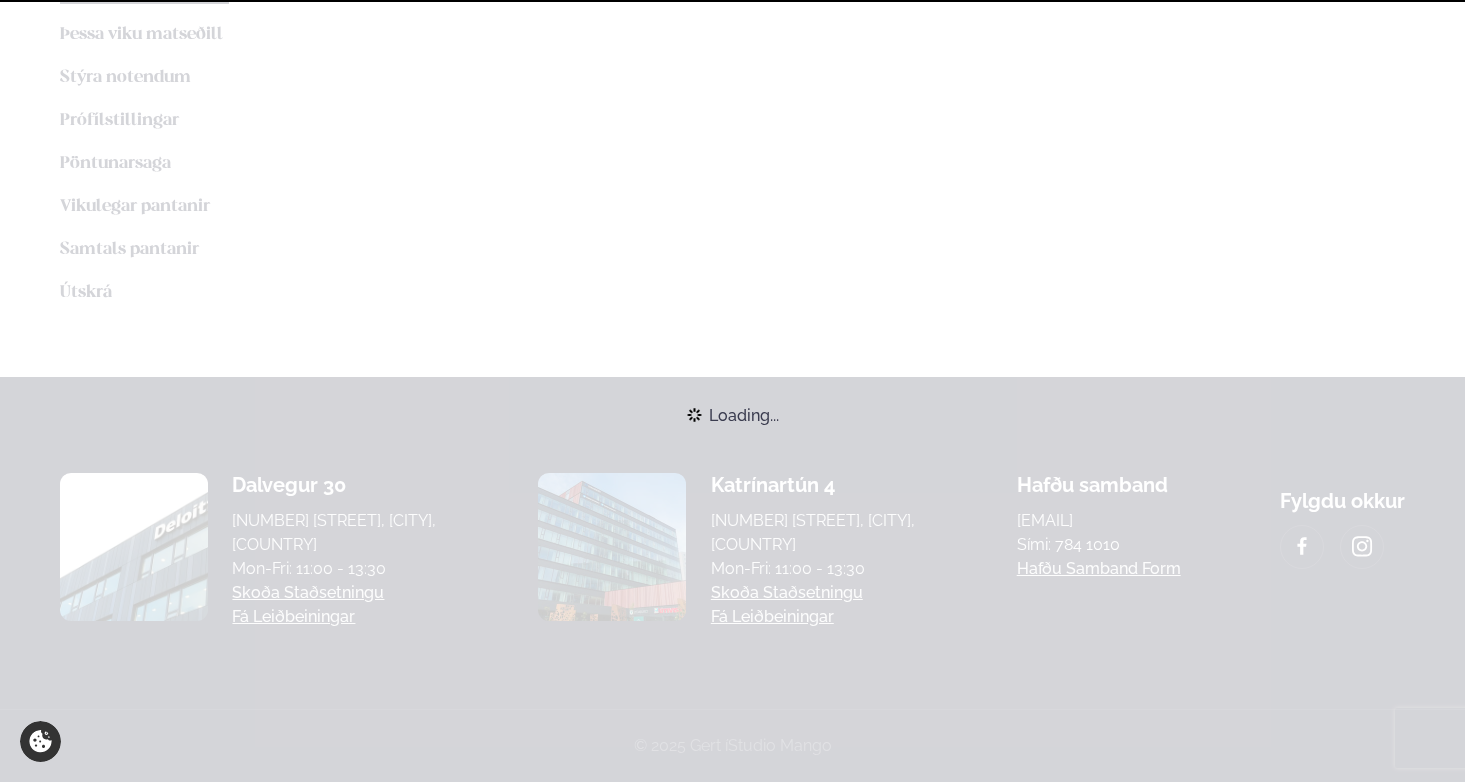 scroll, scrollTop: 580, scrollLeft: 0, axis: vertical 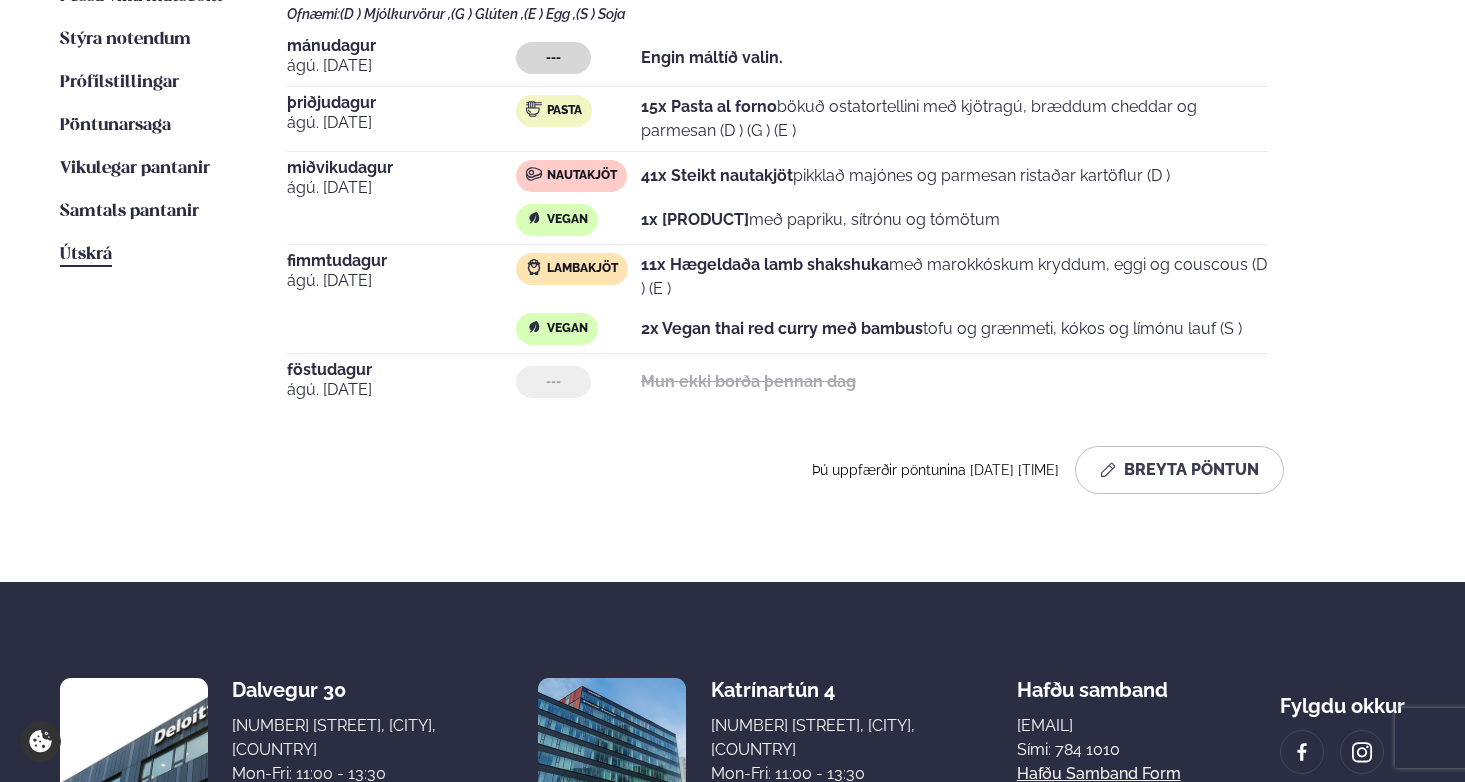 click on "Útskrá" at bounding box center [86, 254] 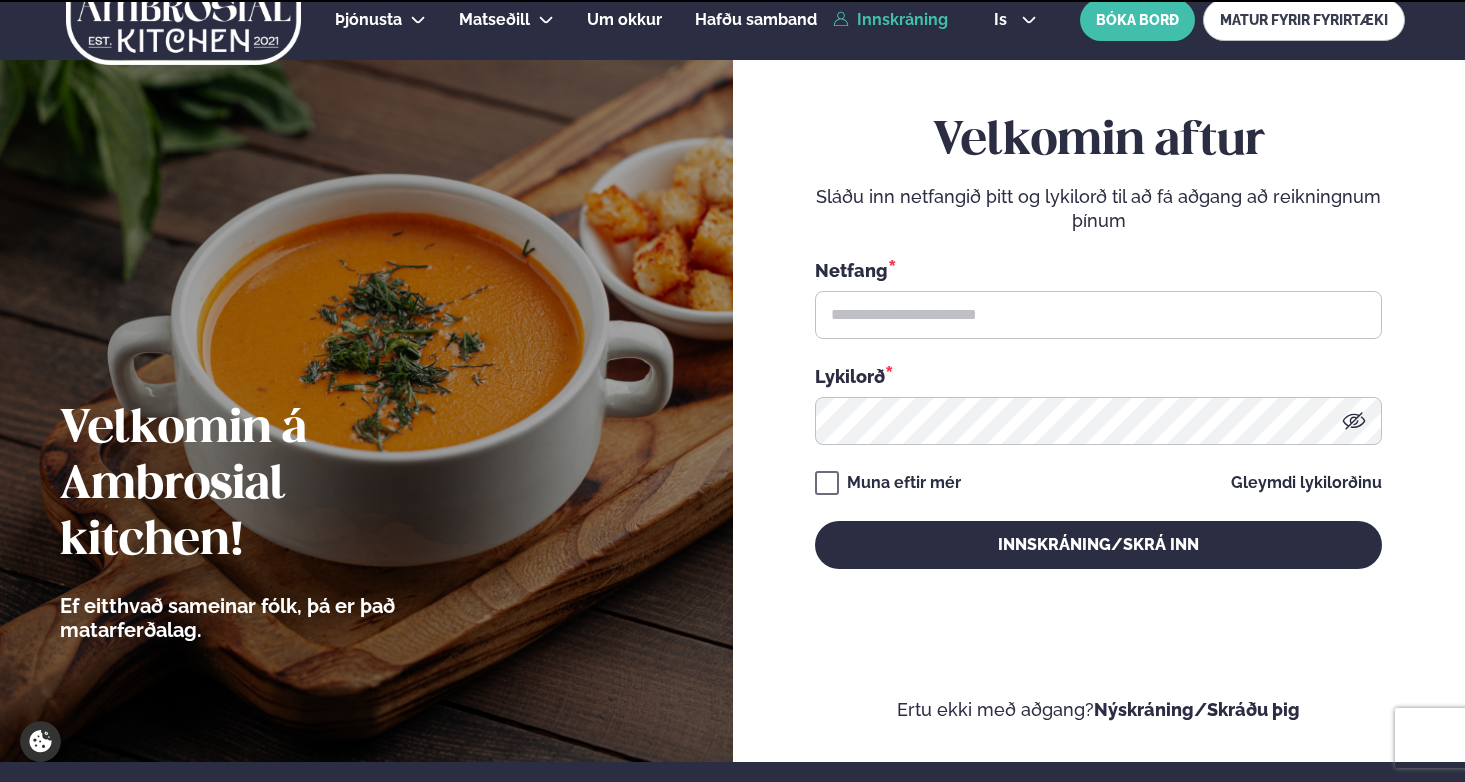 scroll, scrollTop: 0, scrollLeft: 0, axis: both 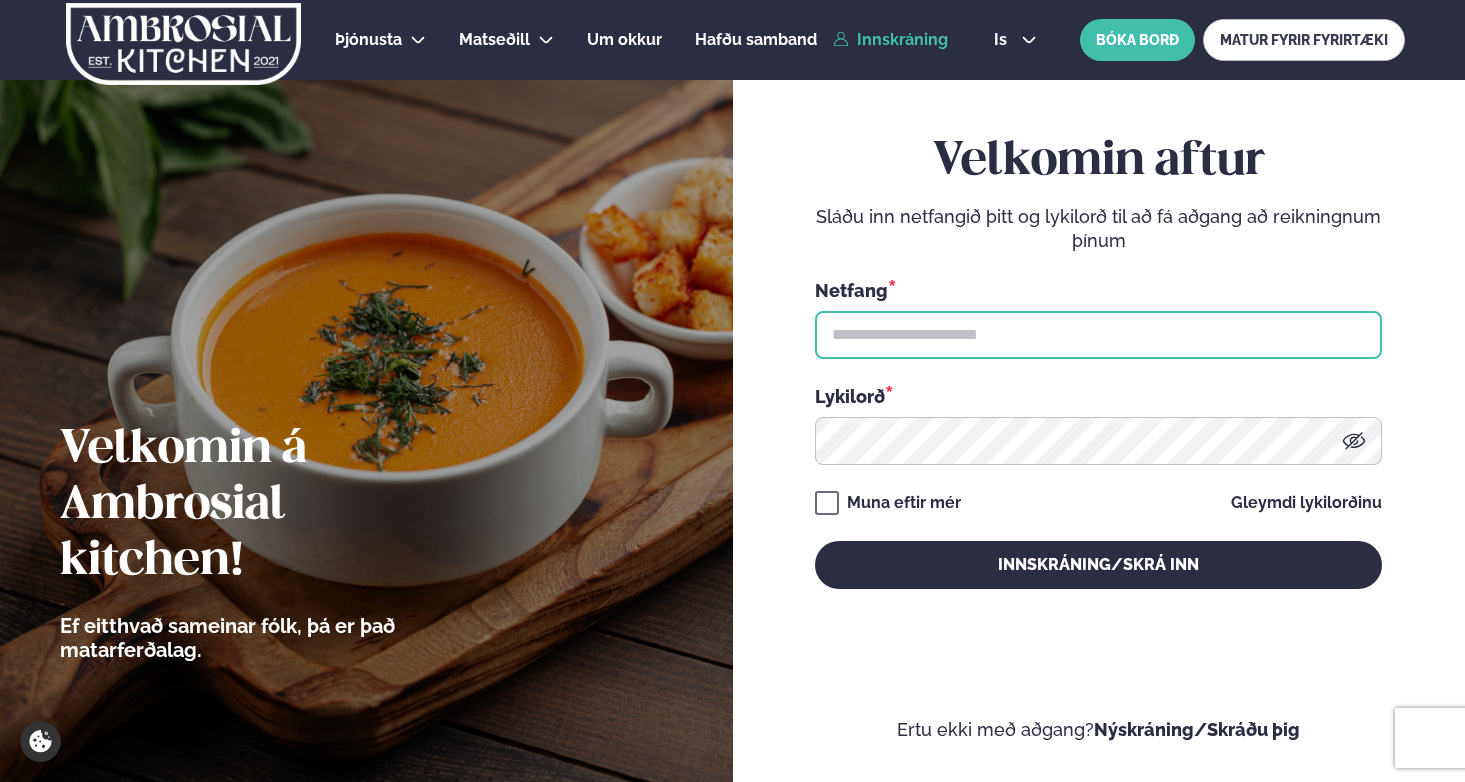click at bounding box center [1098, 335] 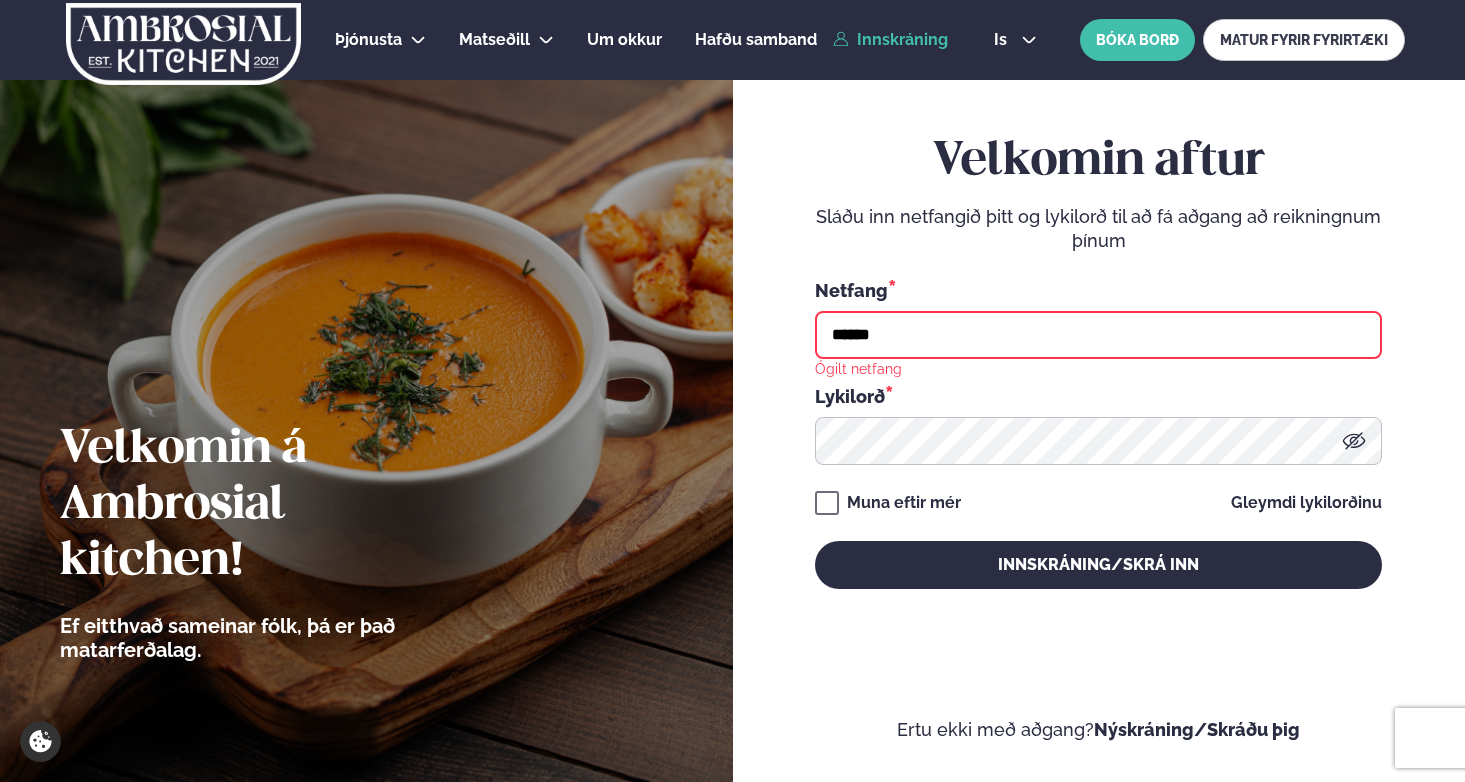 type on "**********" 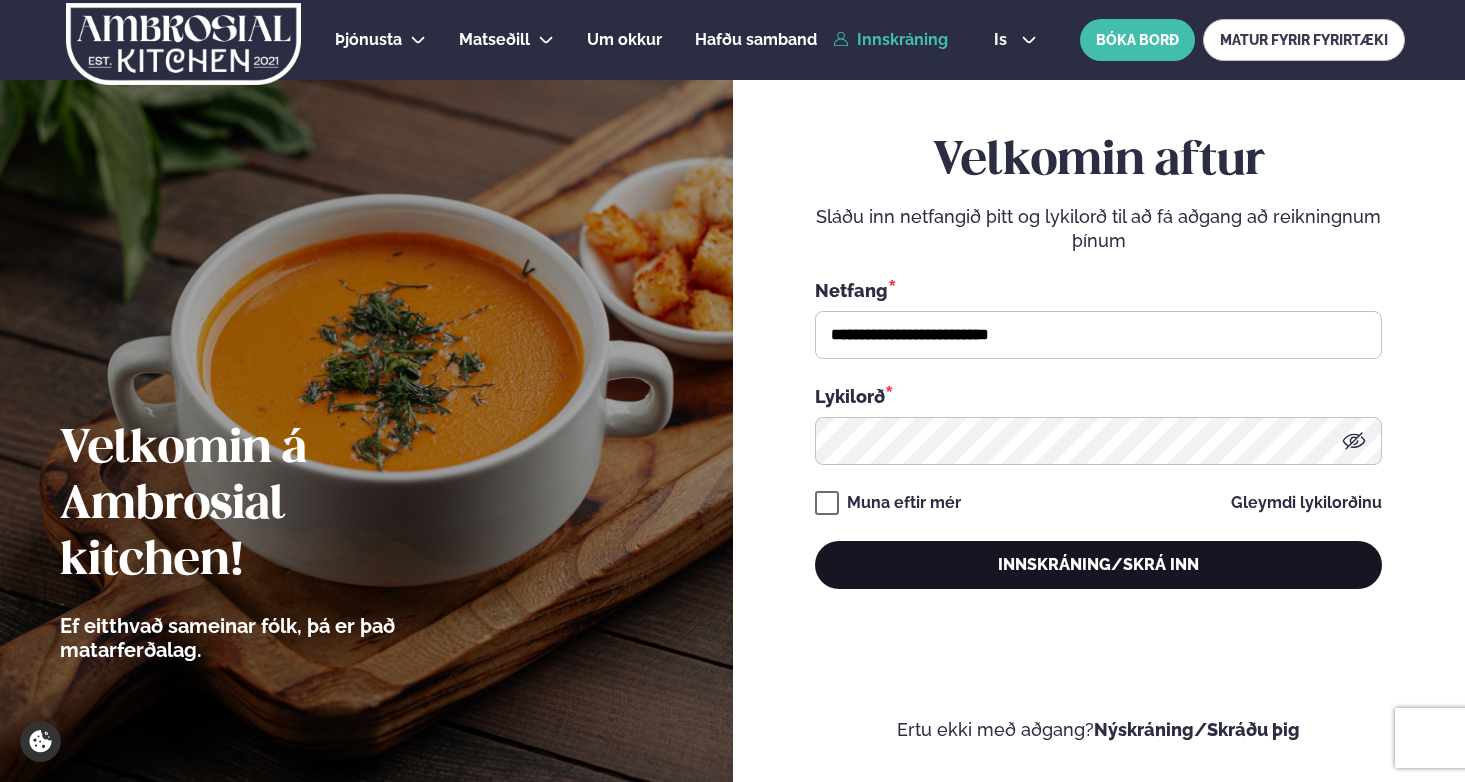 click on "Innskráning/Skrá inn" at bounding box center [1098, 565] 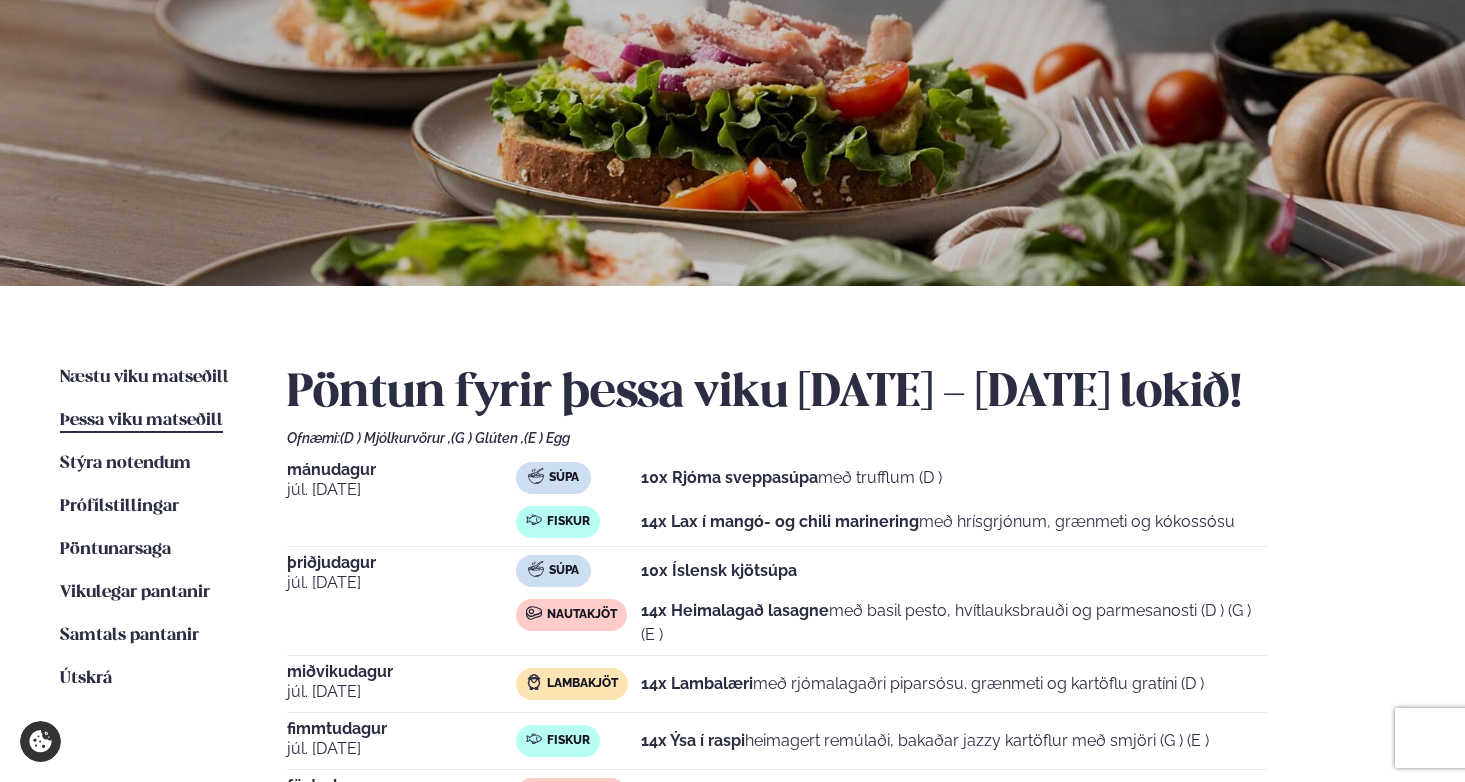 scroll, scrollTop: 0, scrollLeft: 0, axis: both 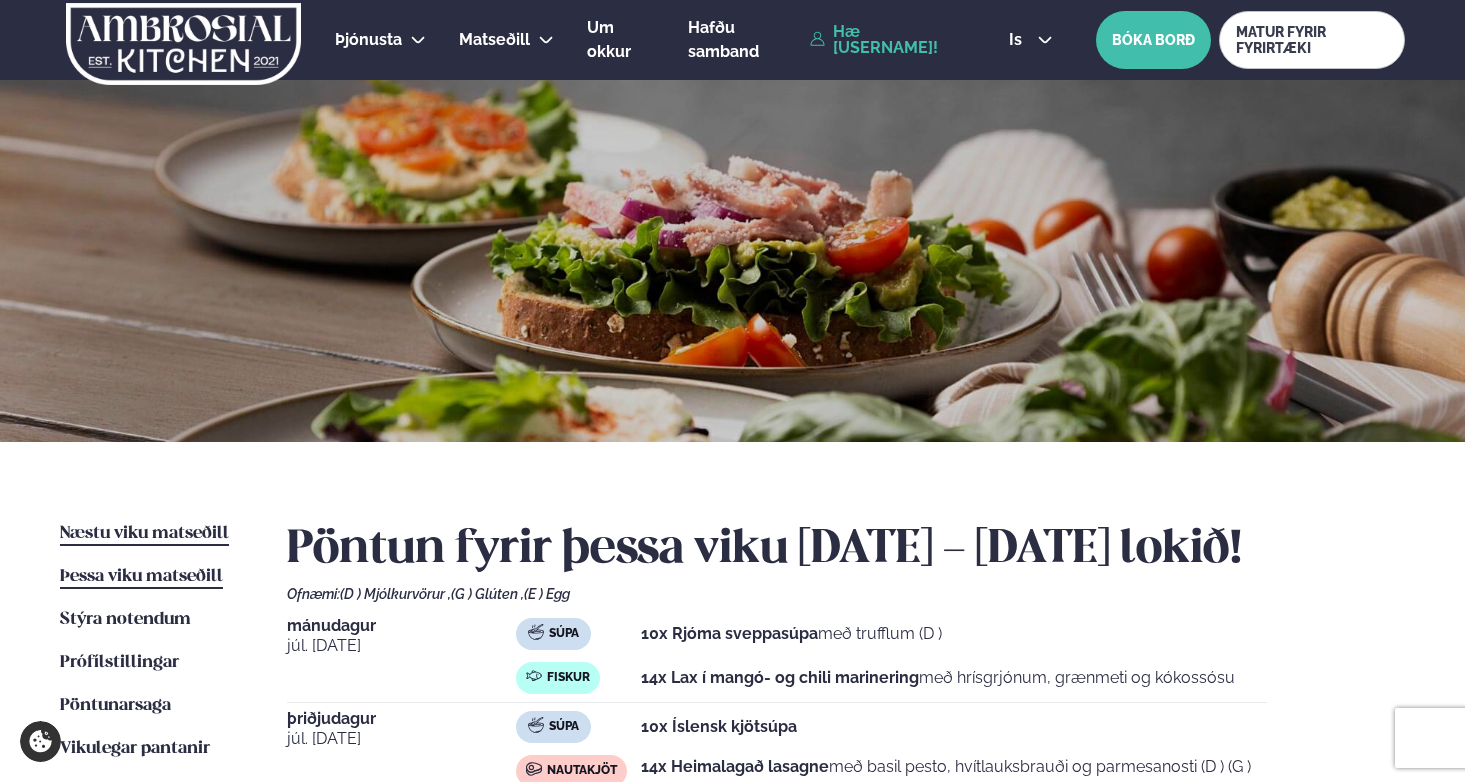 click on "Næstu viku matseðill" at bounding box center (144, 533) 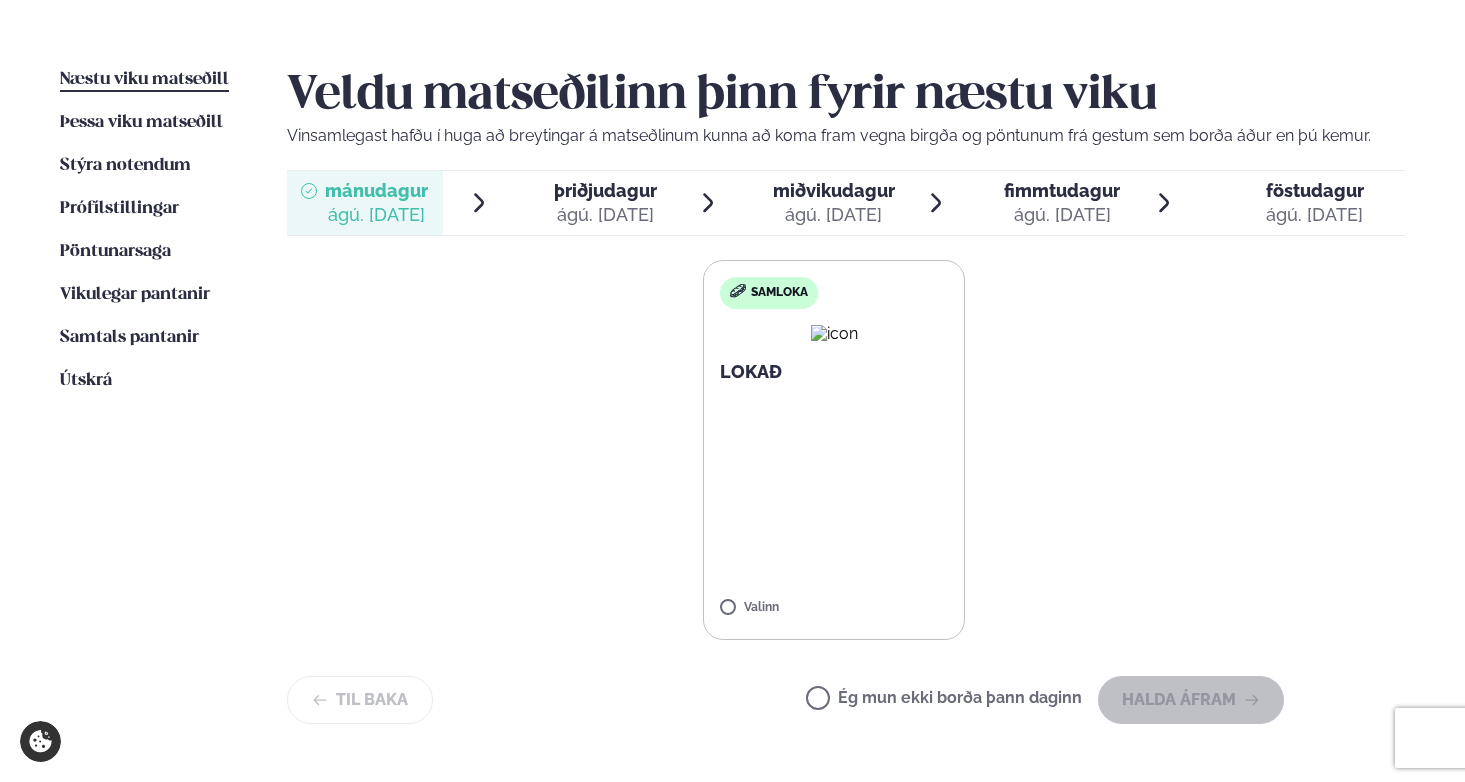 scroll, scrollTop: 458, scrollLeft: 0, axis: vertical 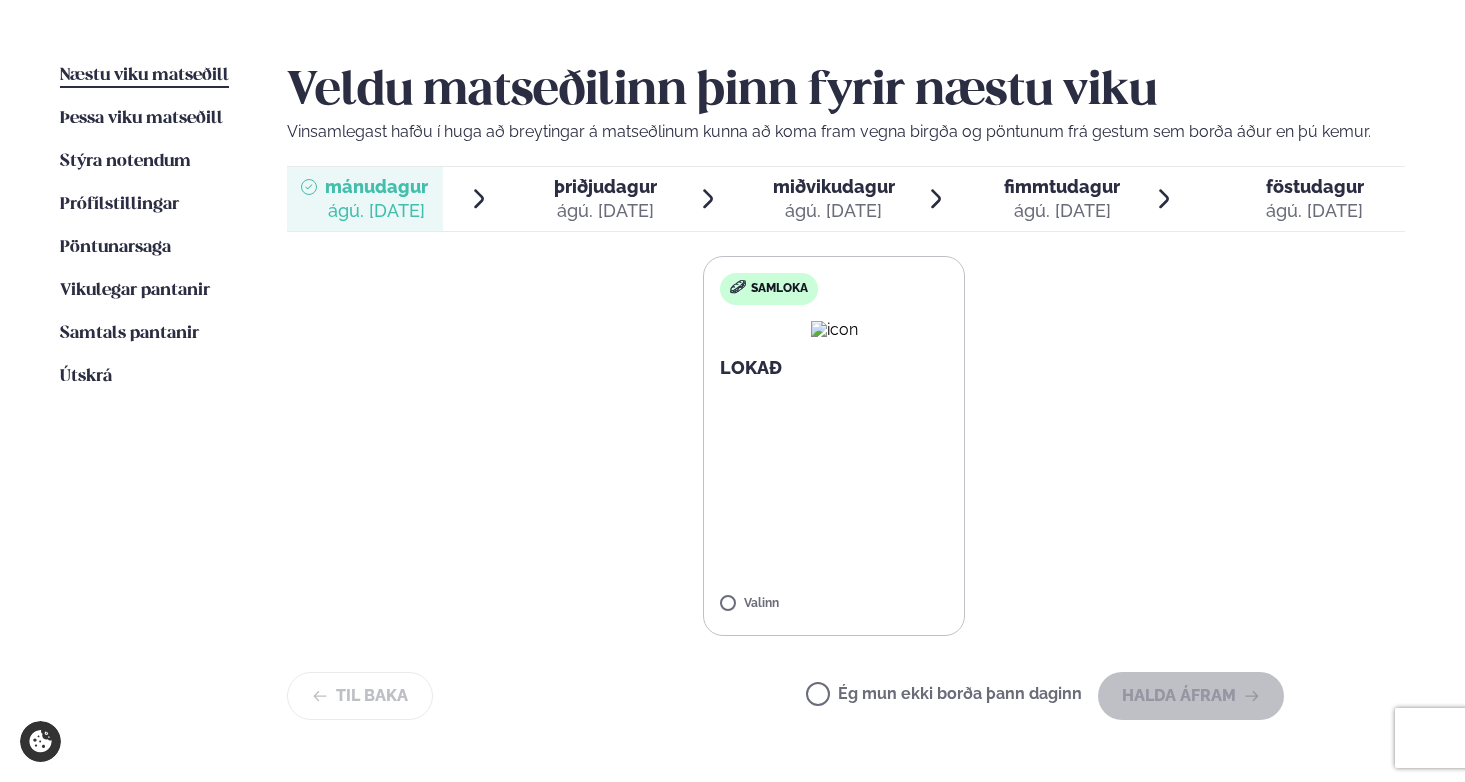 click on "ágú. [DATE]" at bounding box center (605, 211) 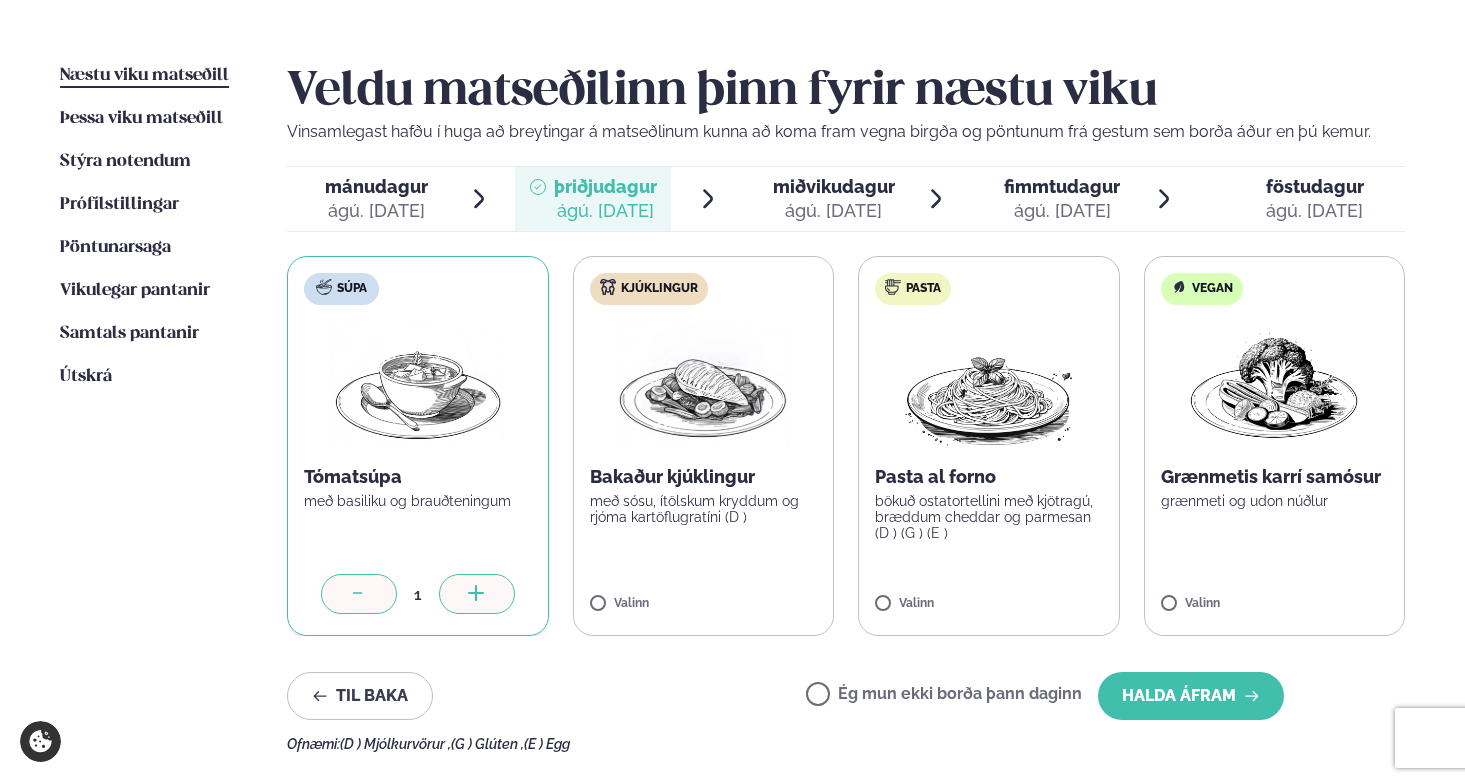 click at bounding box center (477, 594) 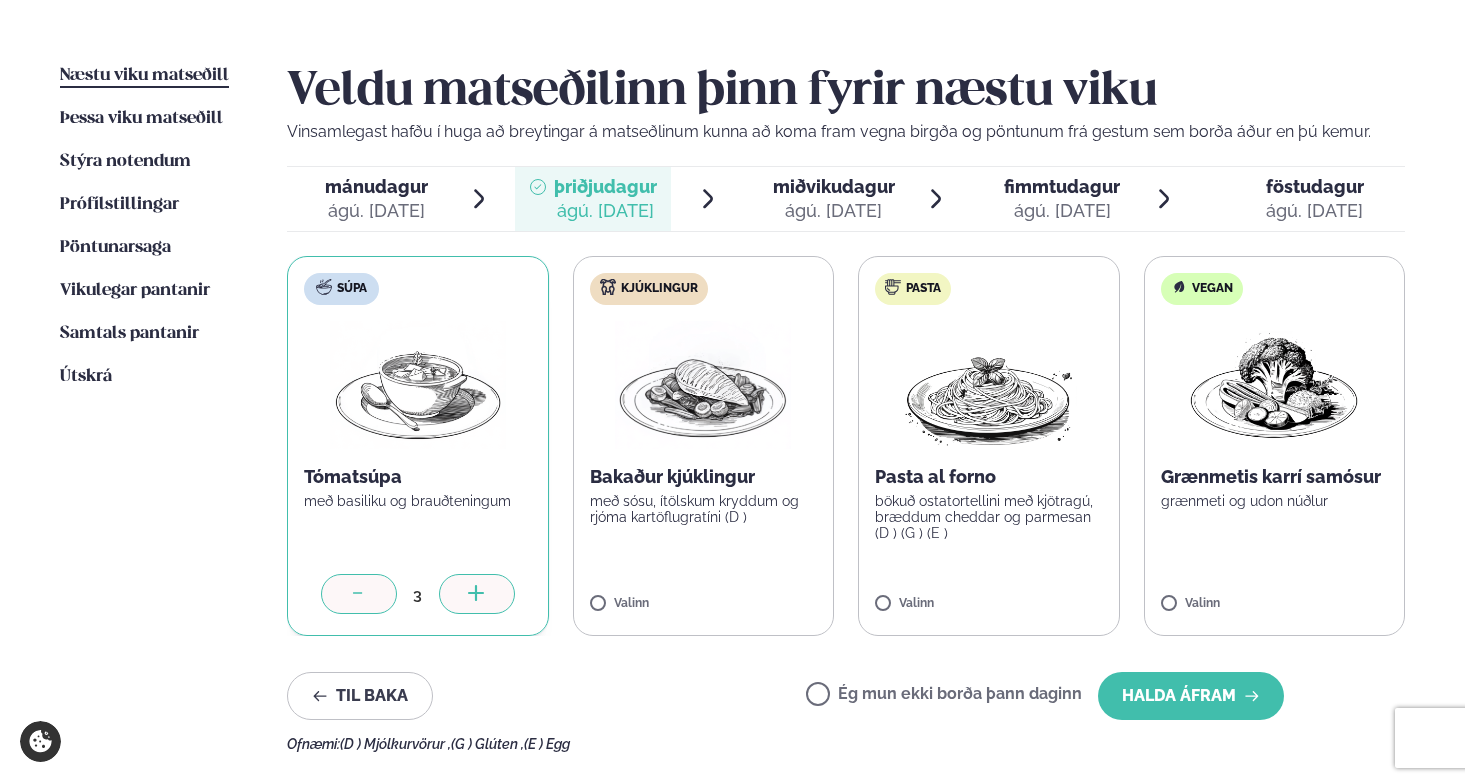 click at bounding box center [477, 594] 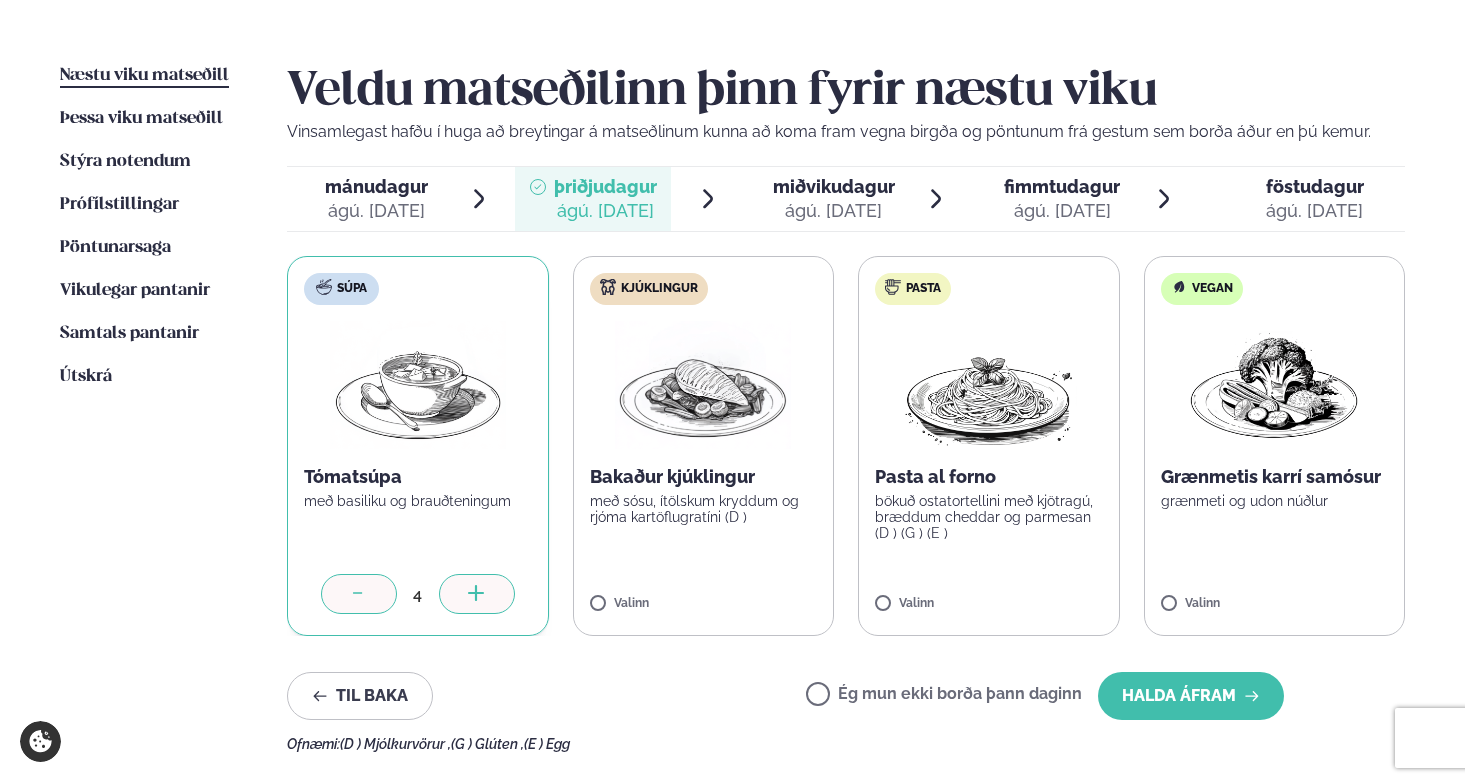 click at bounding box center (477, 594) 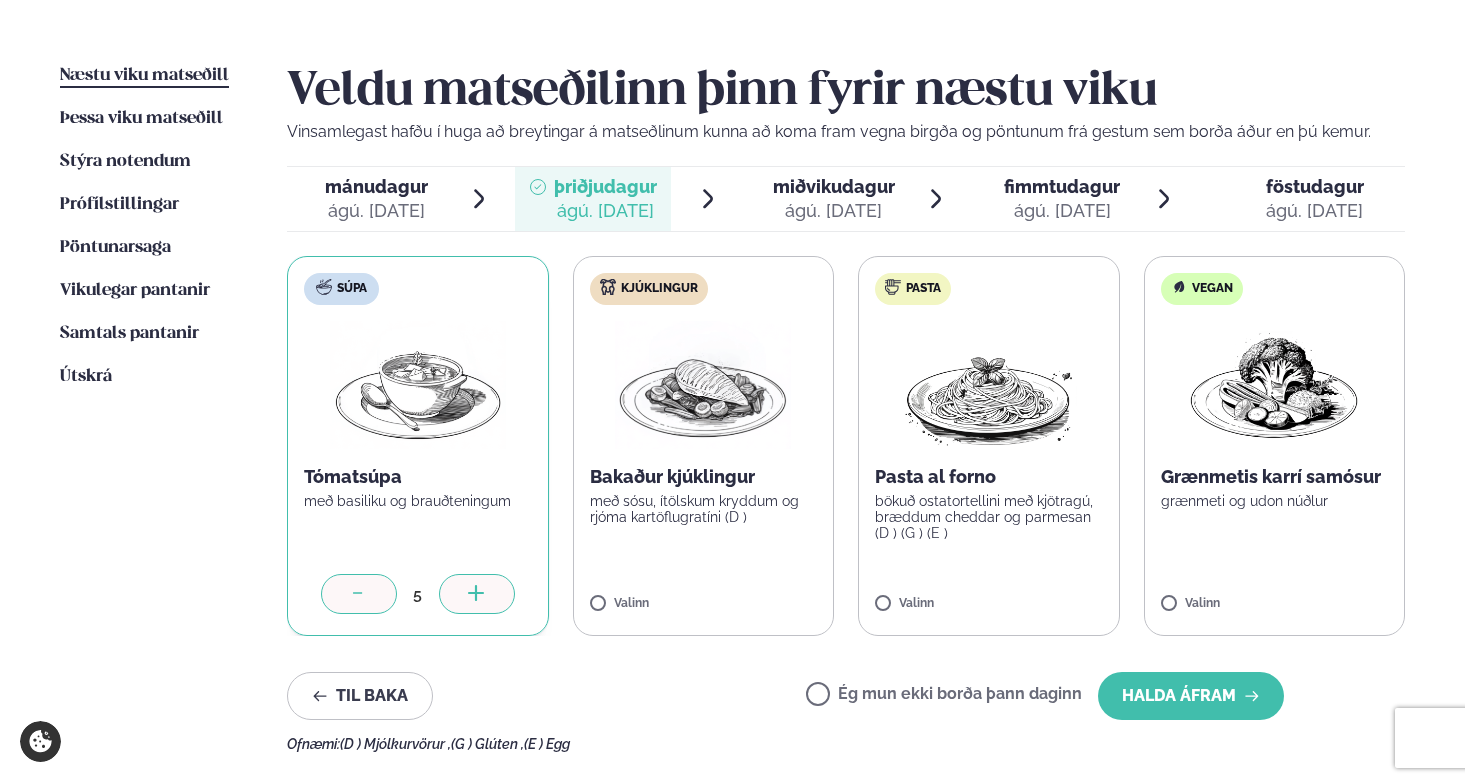 click at bounding box center [477, 594] 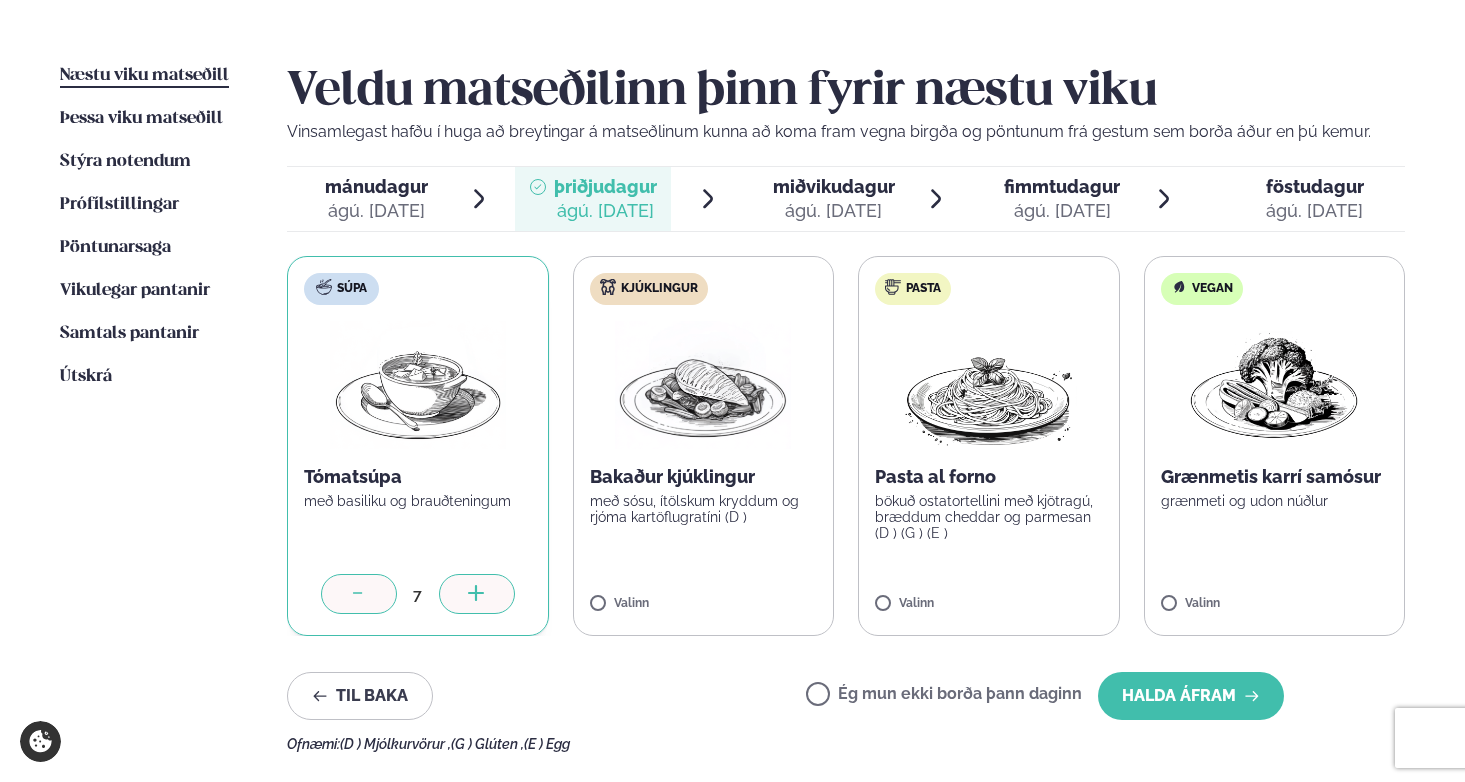 click at bounding box center (477, 594) 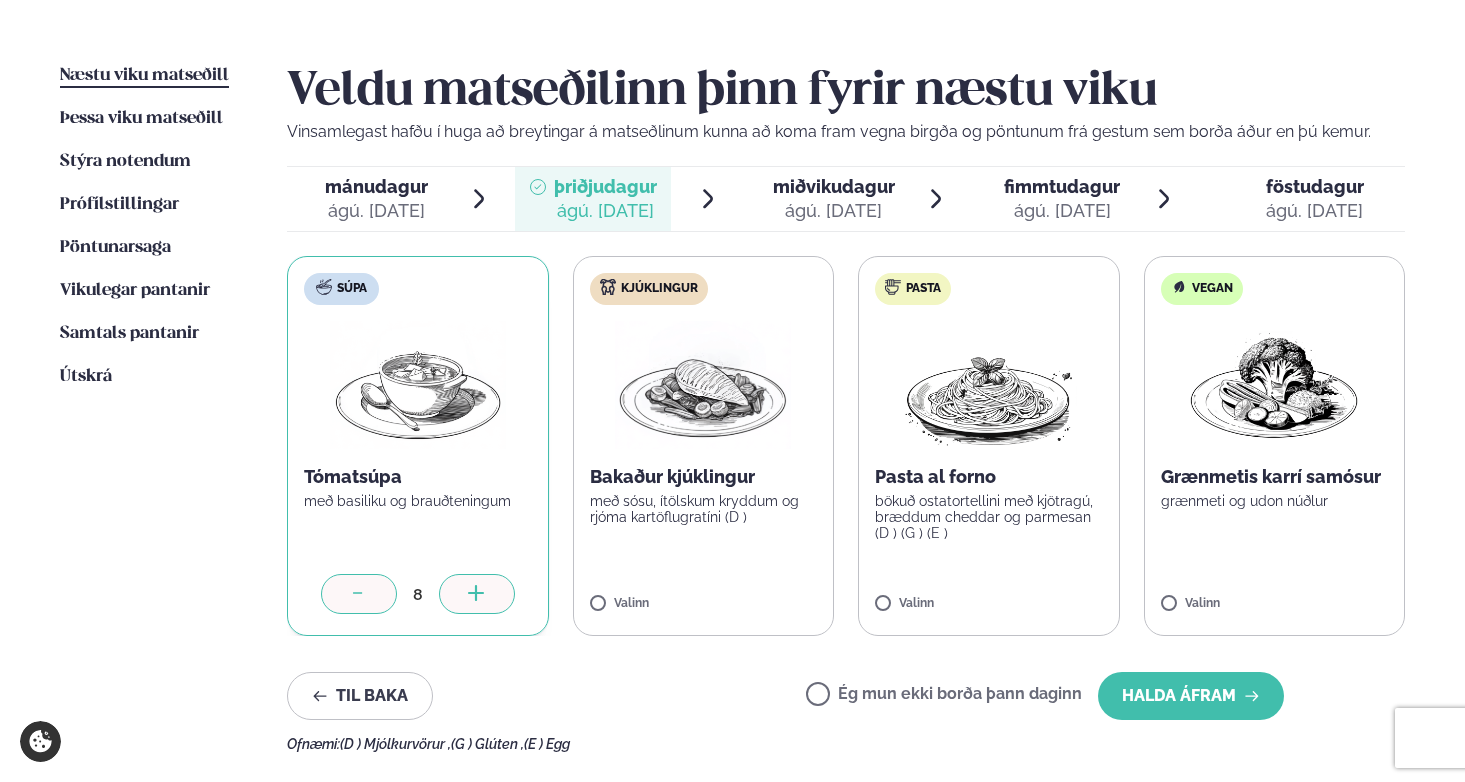 click at bounding box center (477, 594) 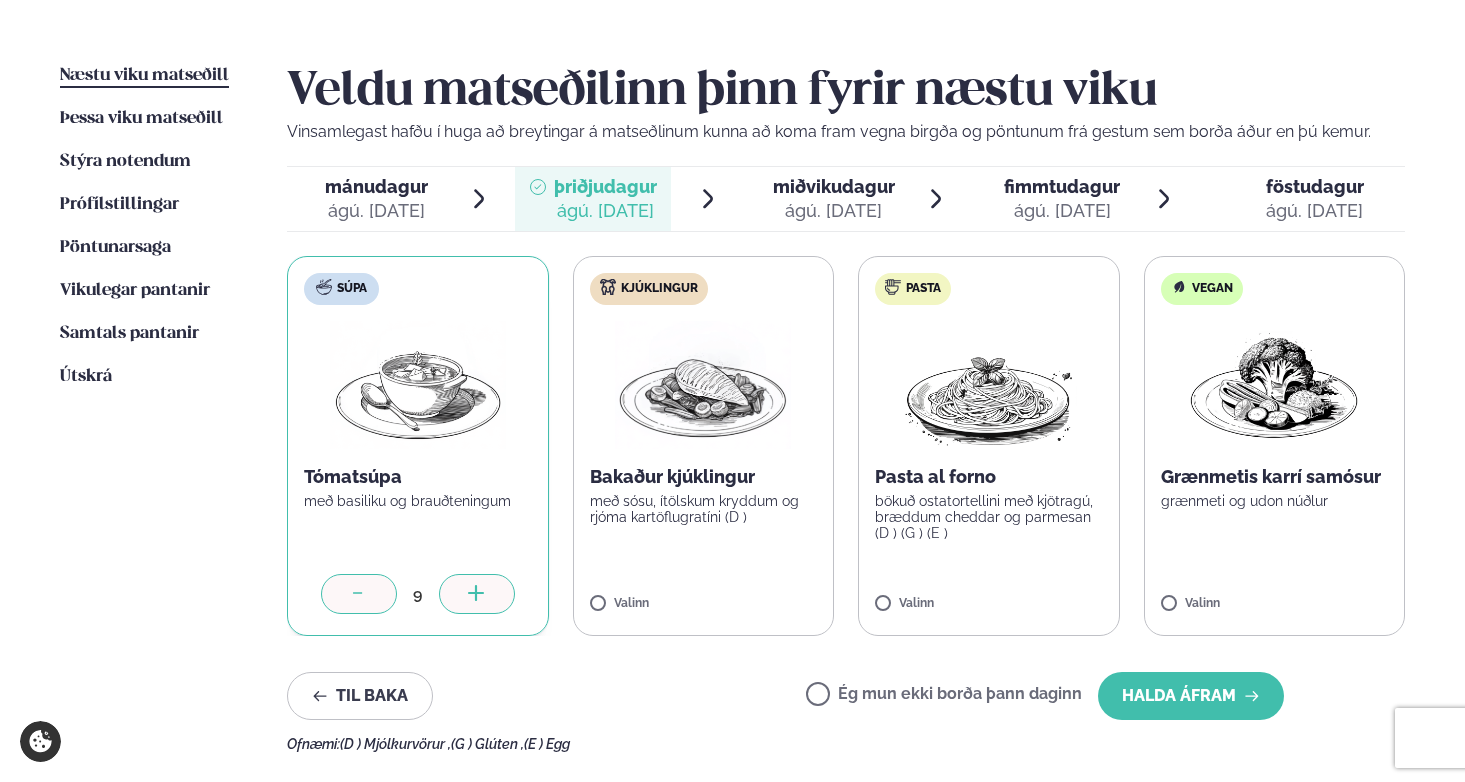 click at bounding box center [477, 594] 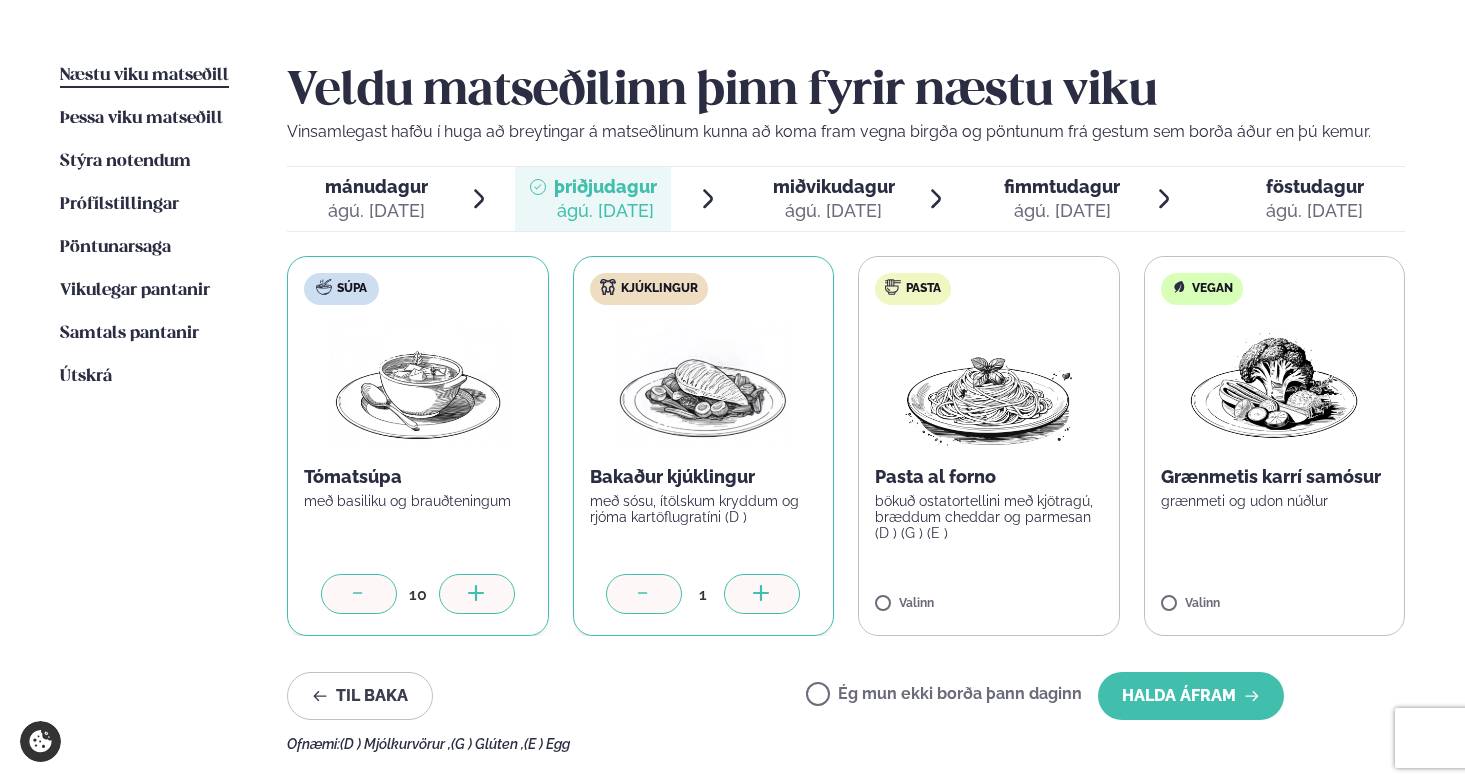 click at bounding box center [762, 594] 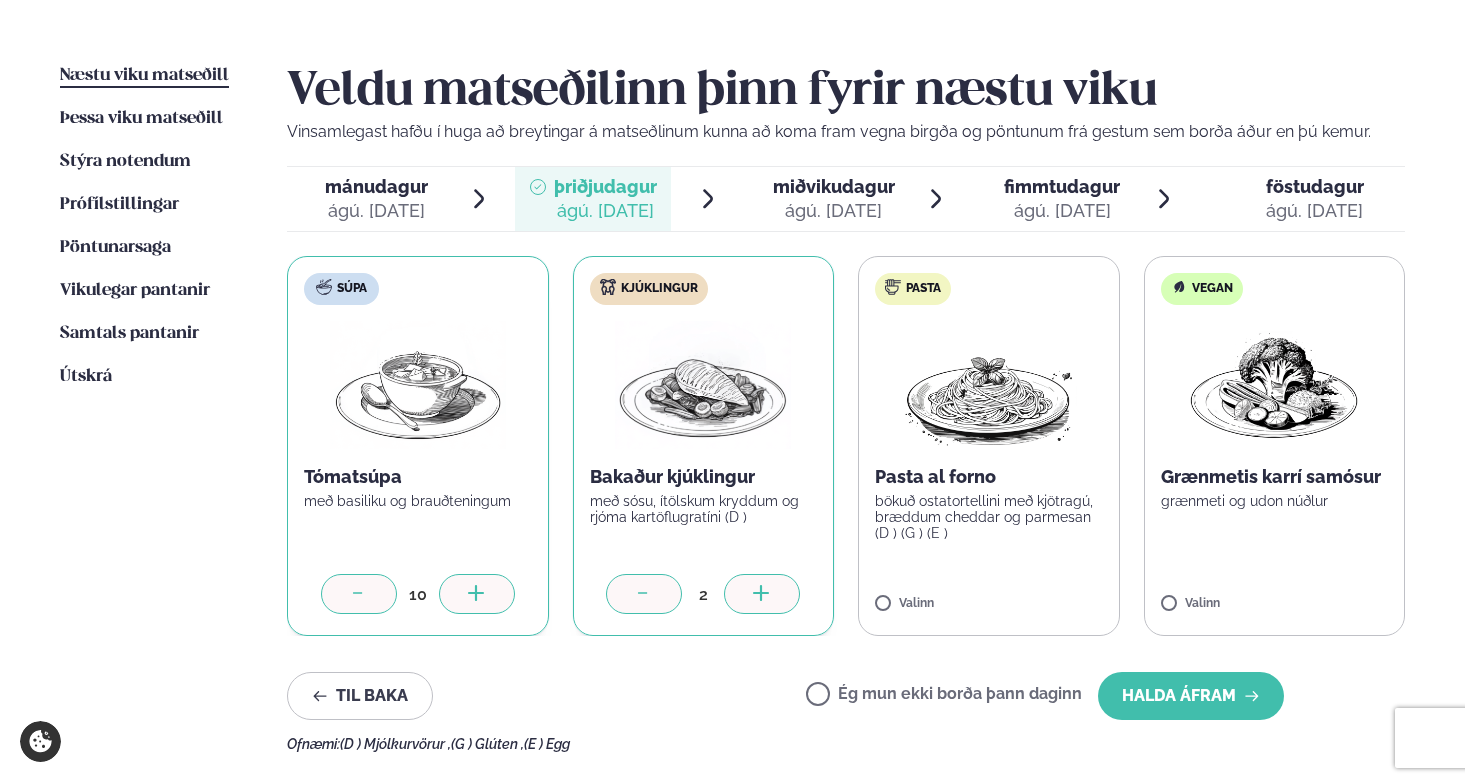 click at bounding box center (762, 594) 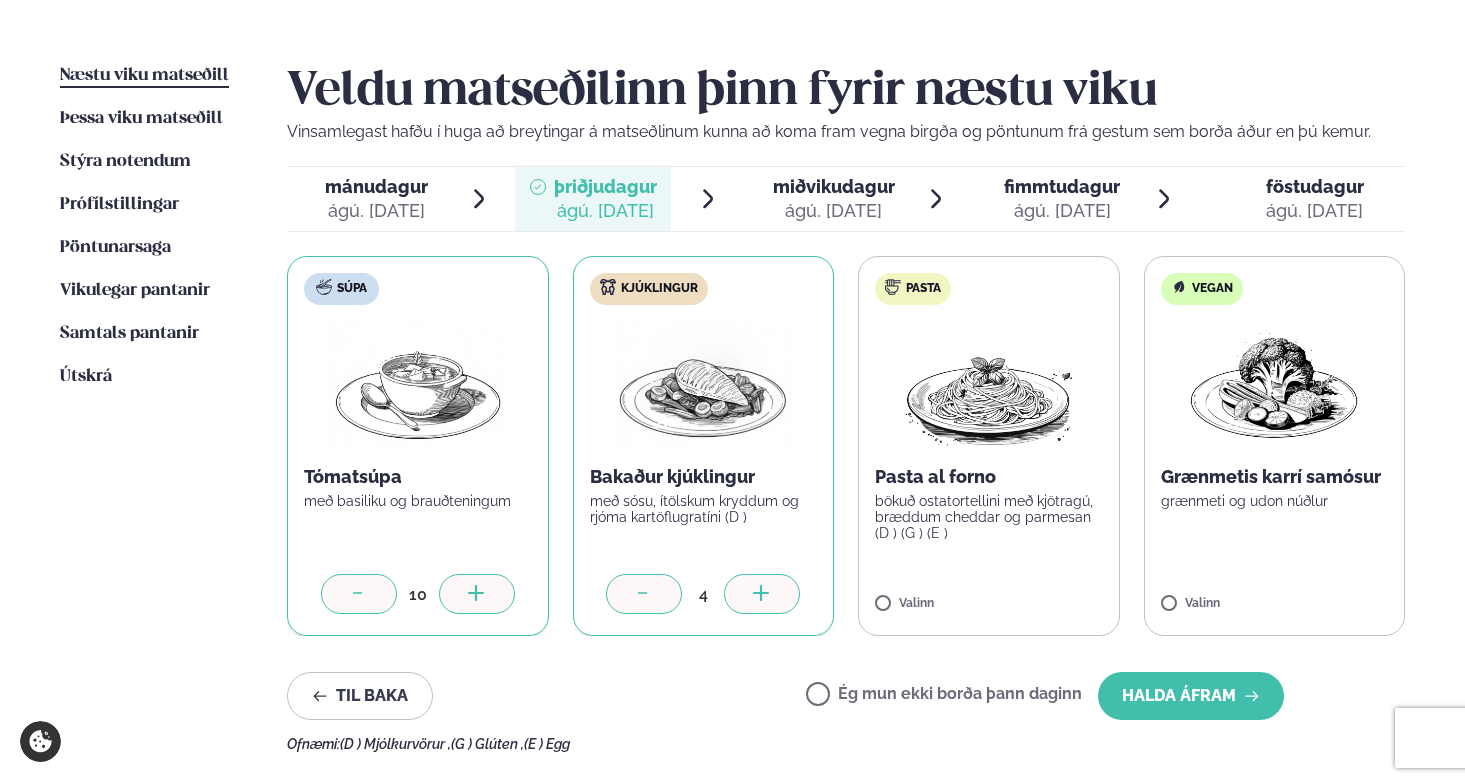 click at bounding box center (762, 594) 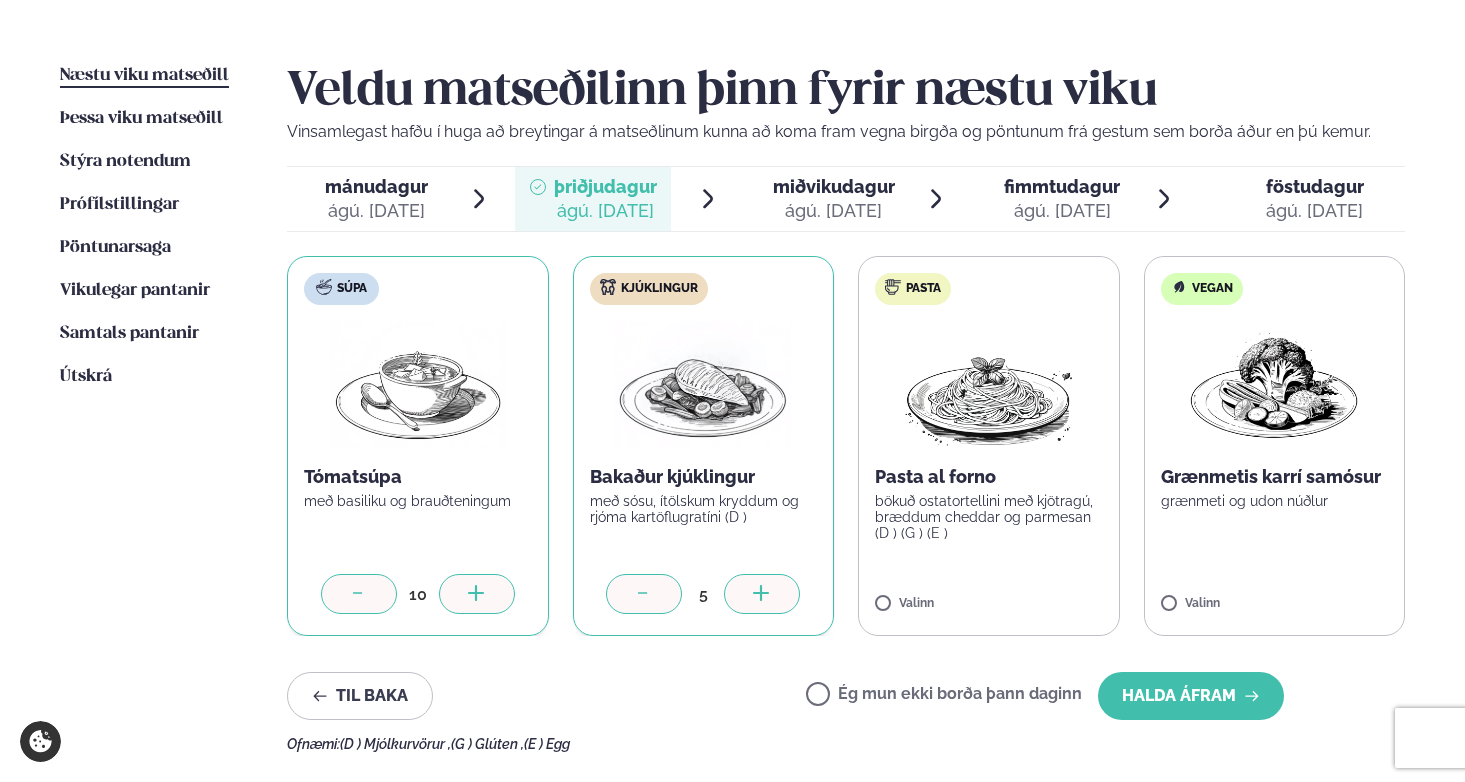 click at bounding box center (762, 594) 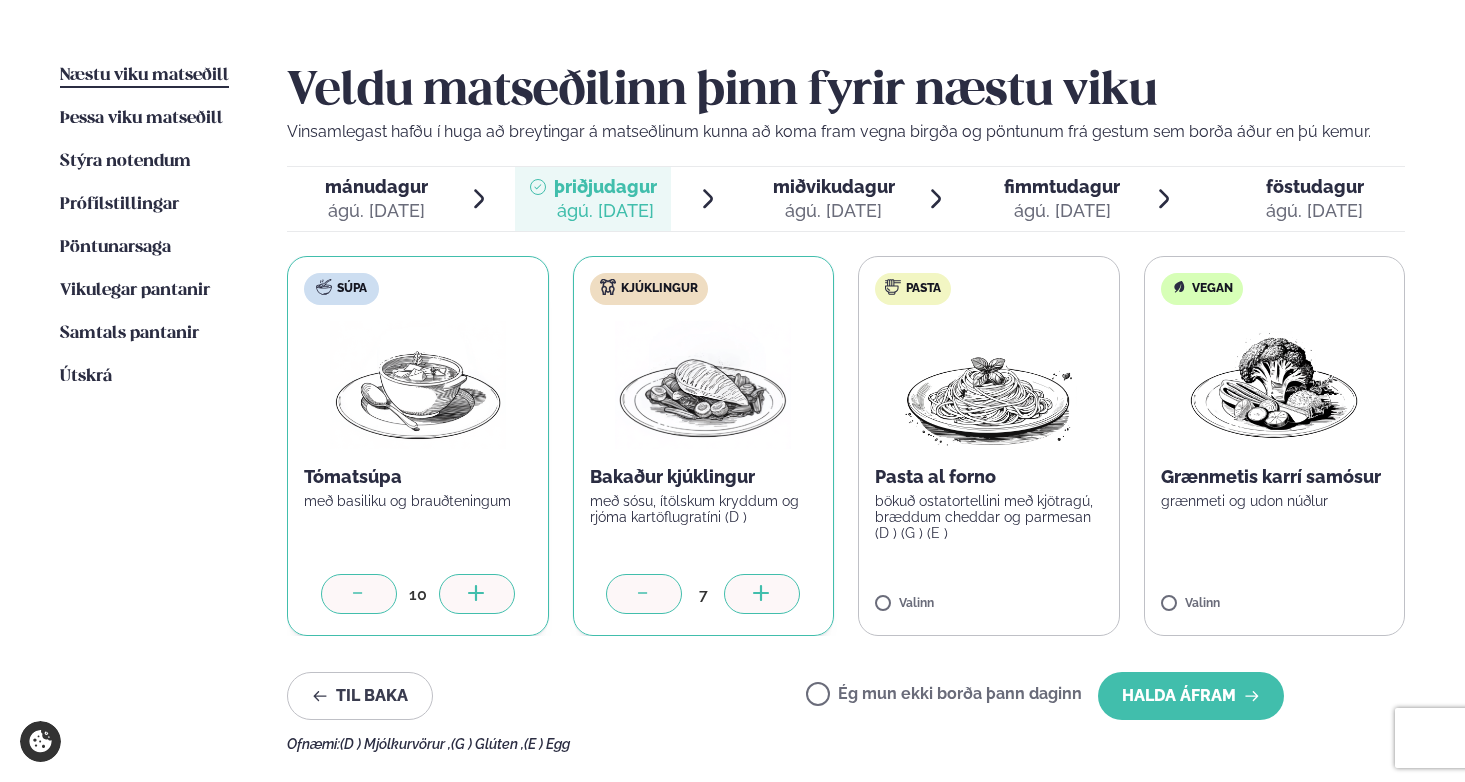 click at bounding box center [762, 594] 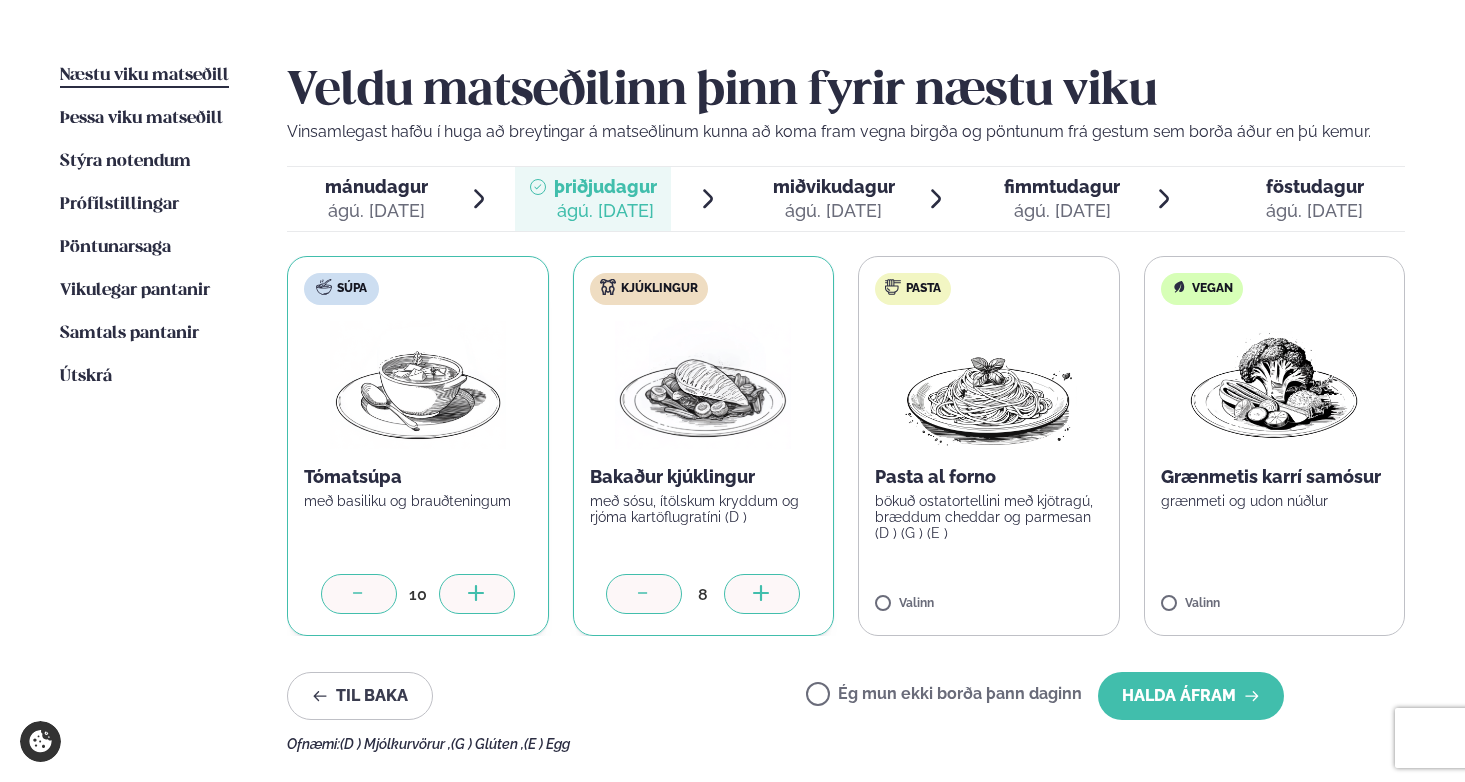 click at bounding box center (762, 594) 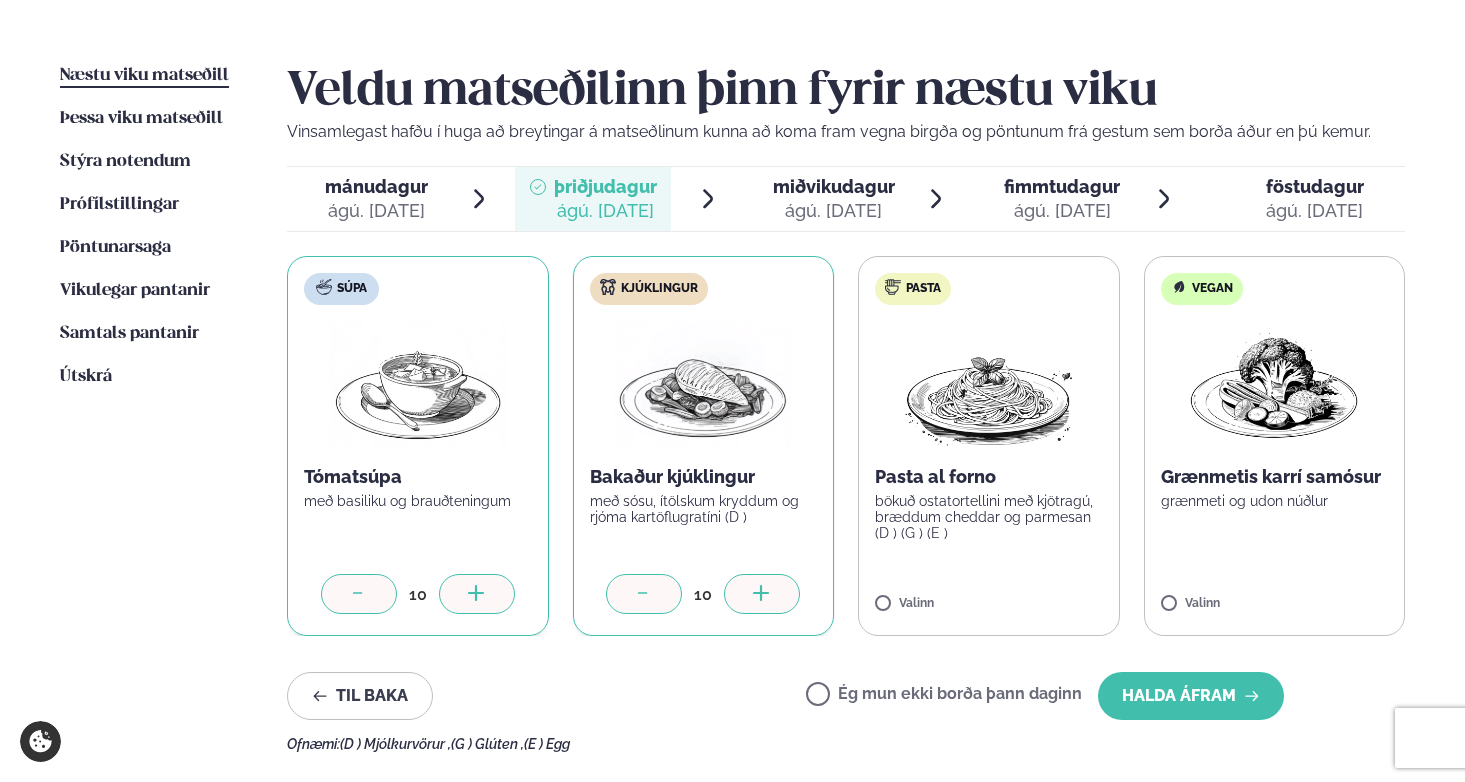 click at bounding box center [762, 594] 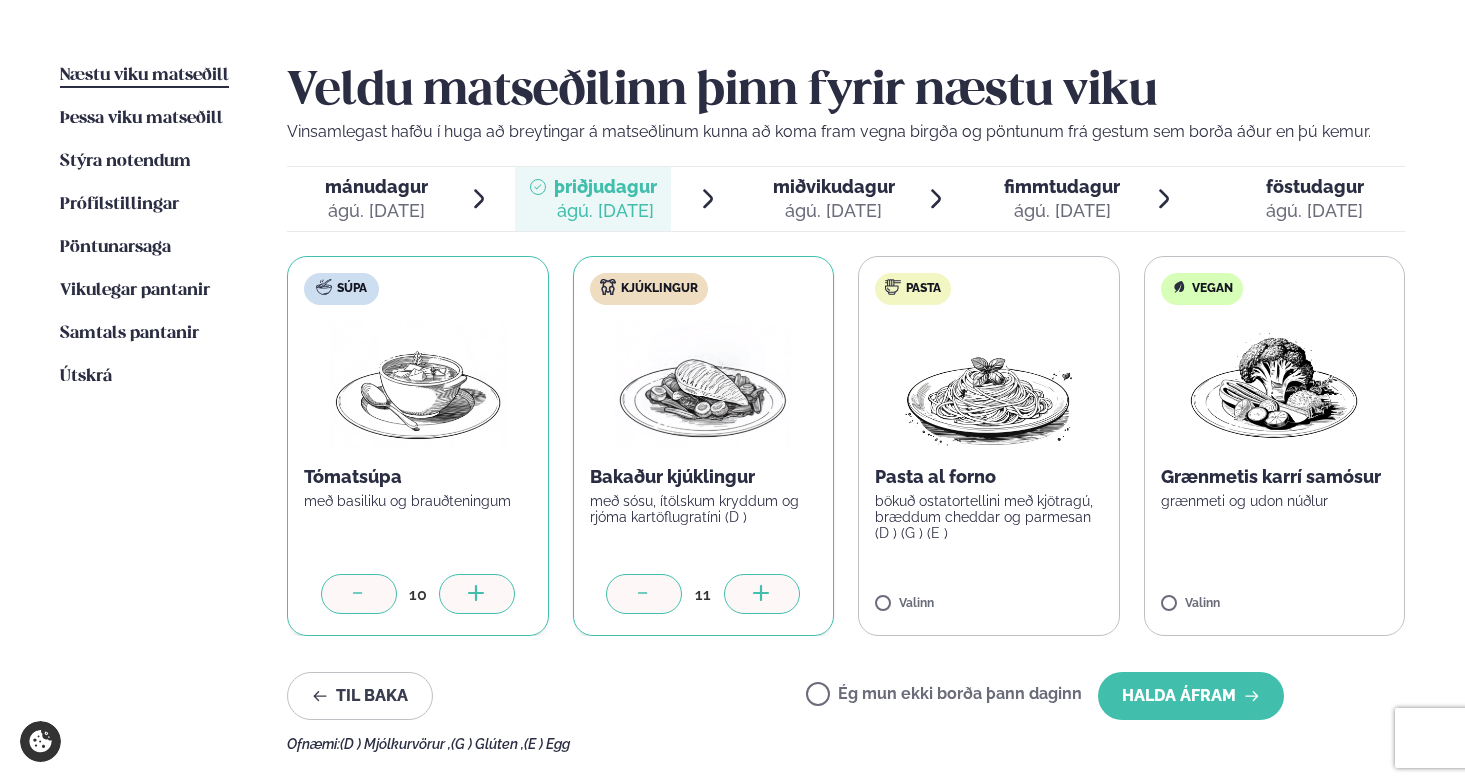 click at bounding box center [762, 594] 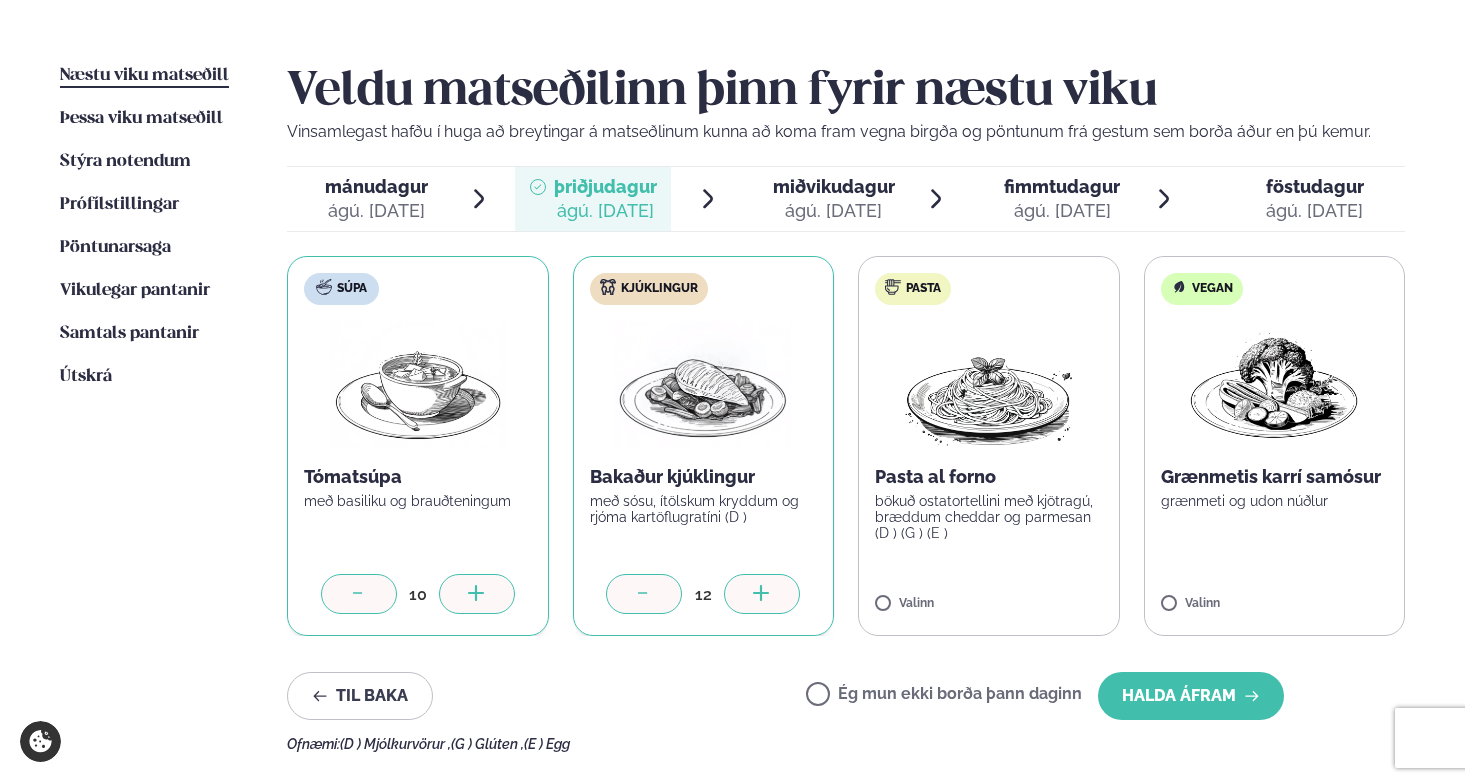 click at bounding box center (762, 594) 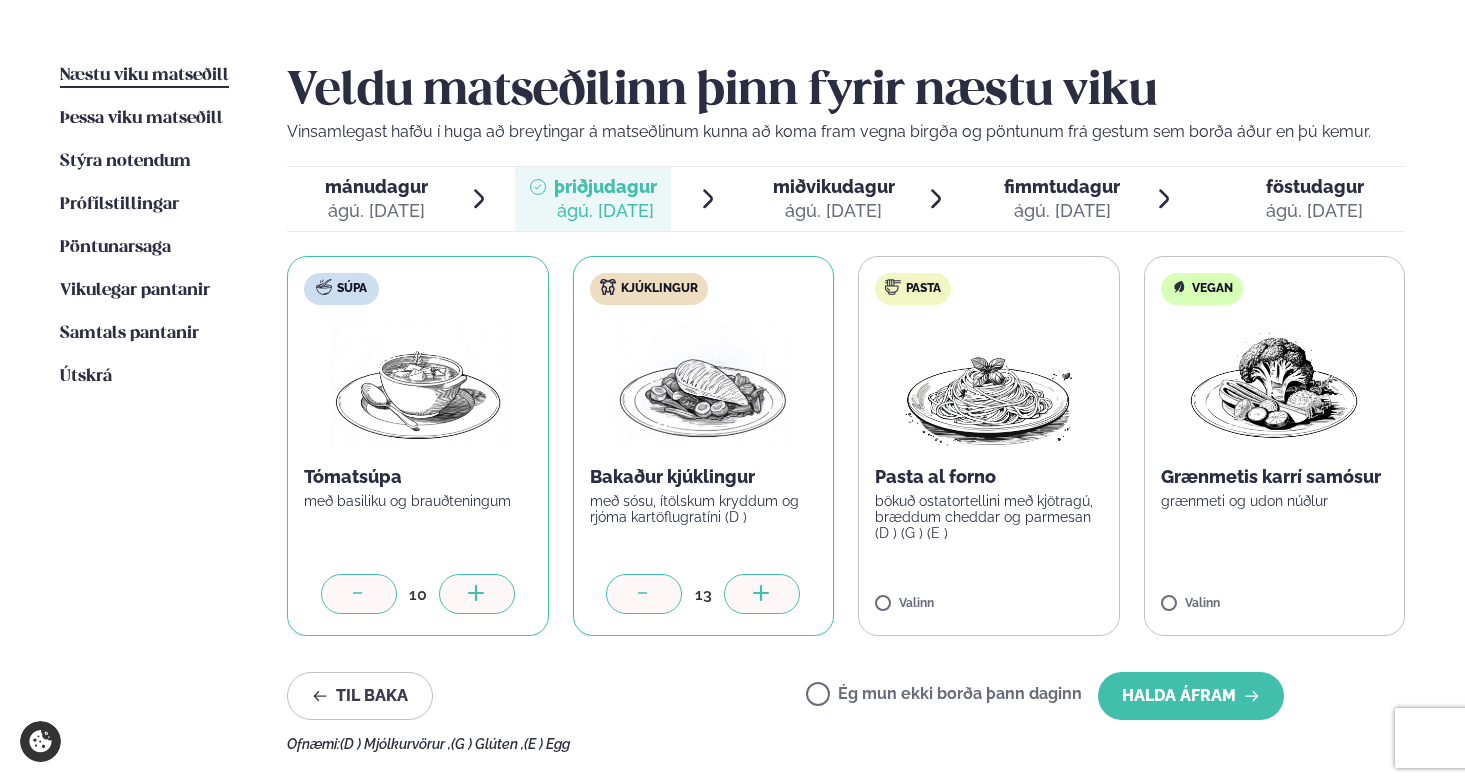 click at bounding box center [762, 594] 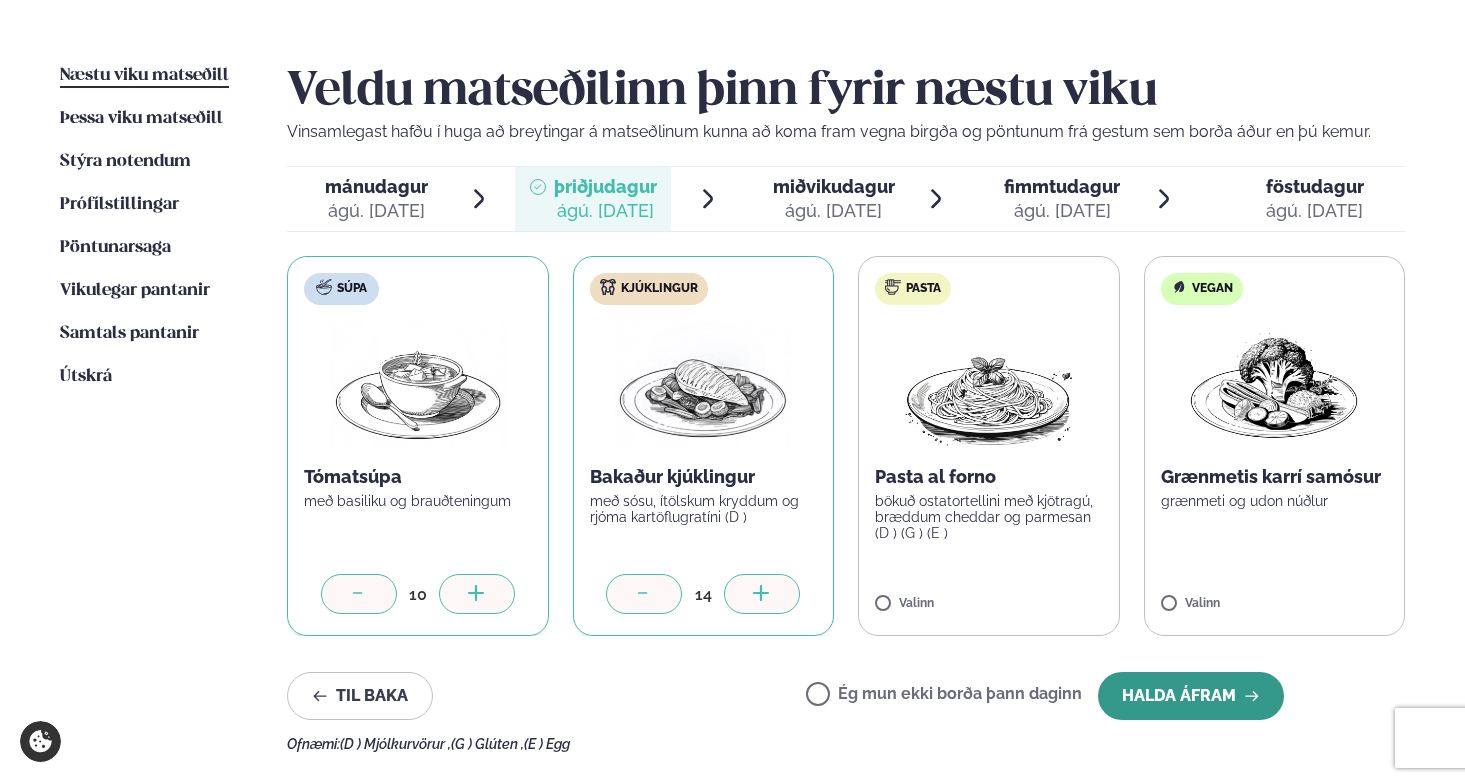 click on "Halda áfram" at bounding box center [1191, 696] 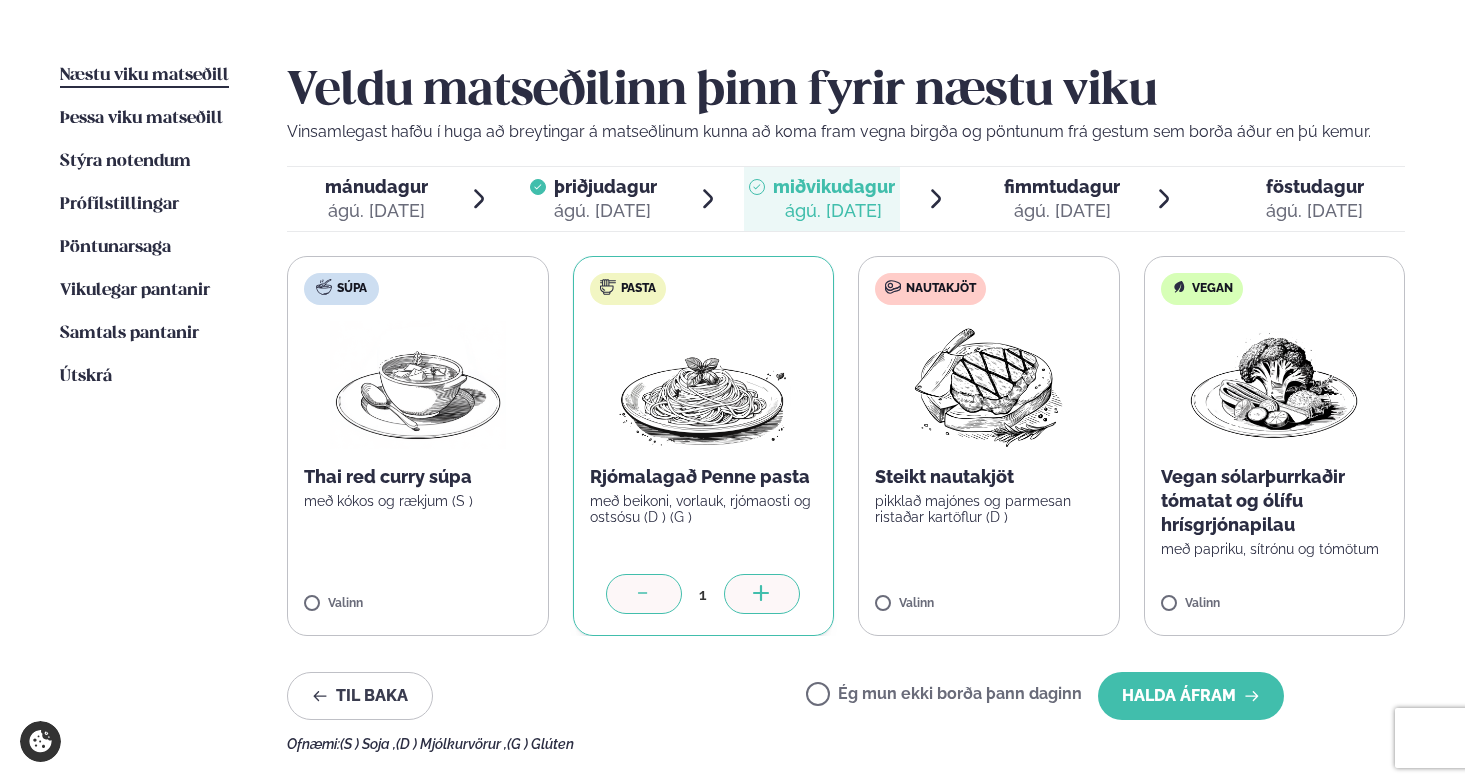 click 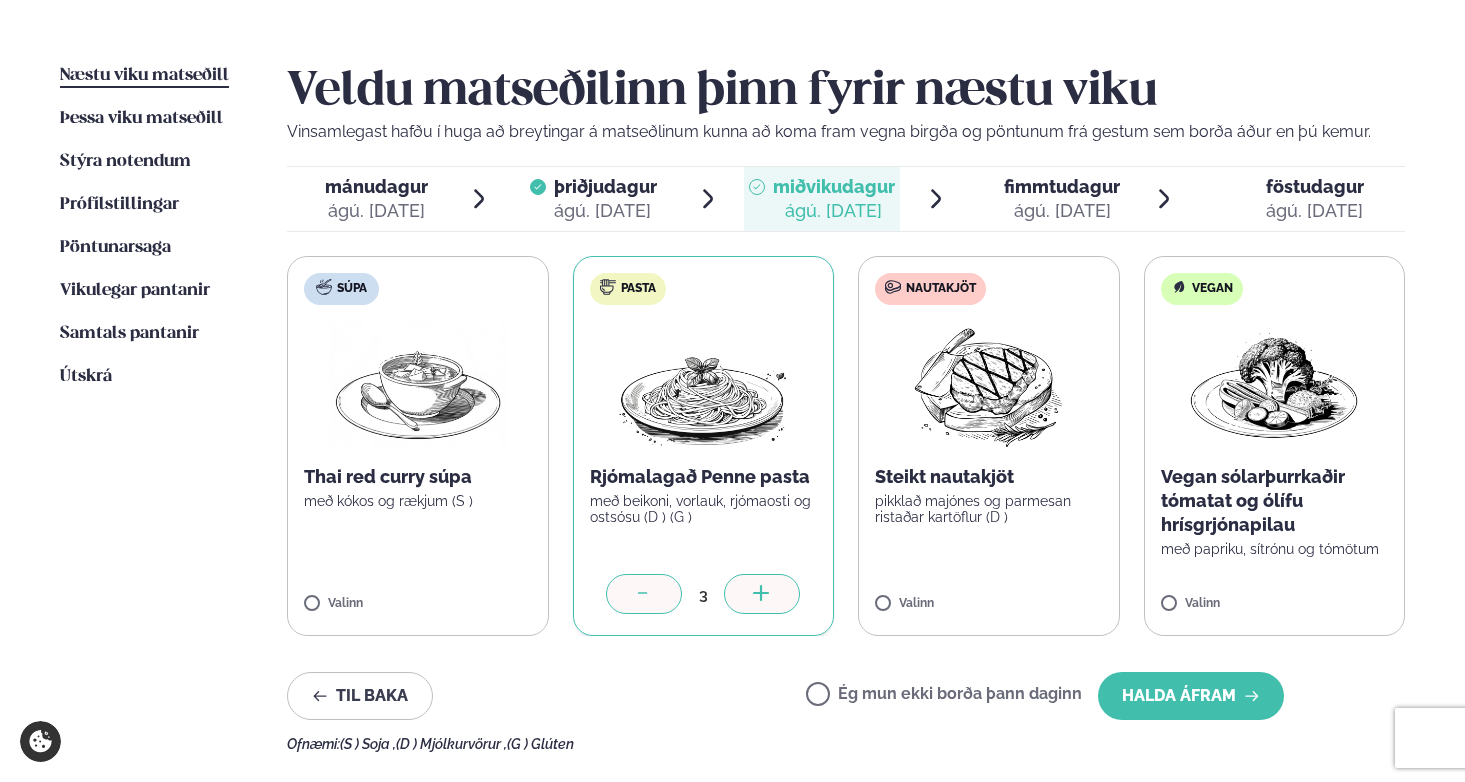 click 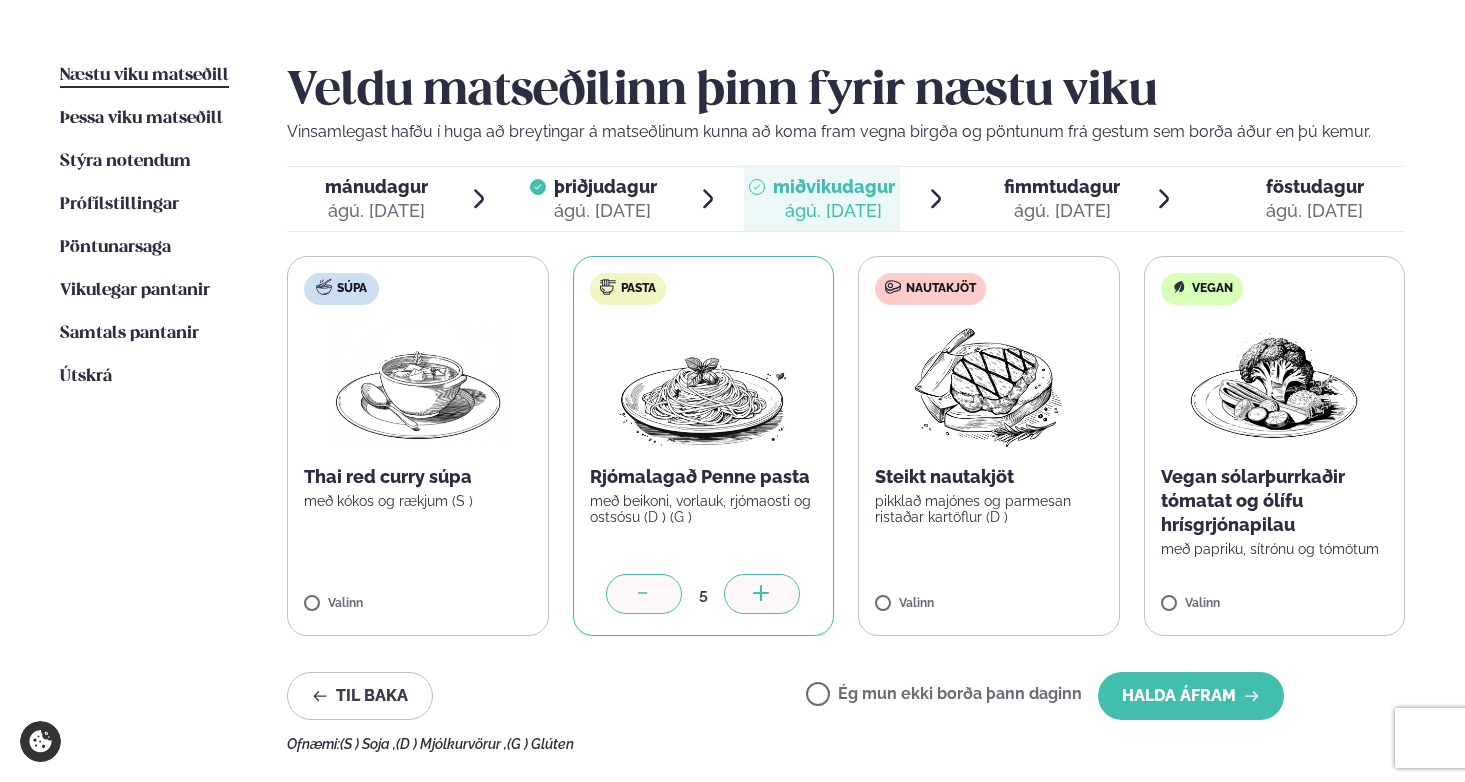 click 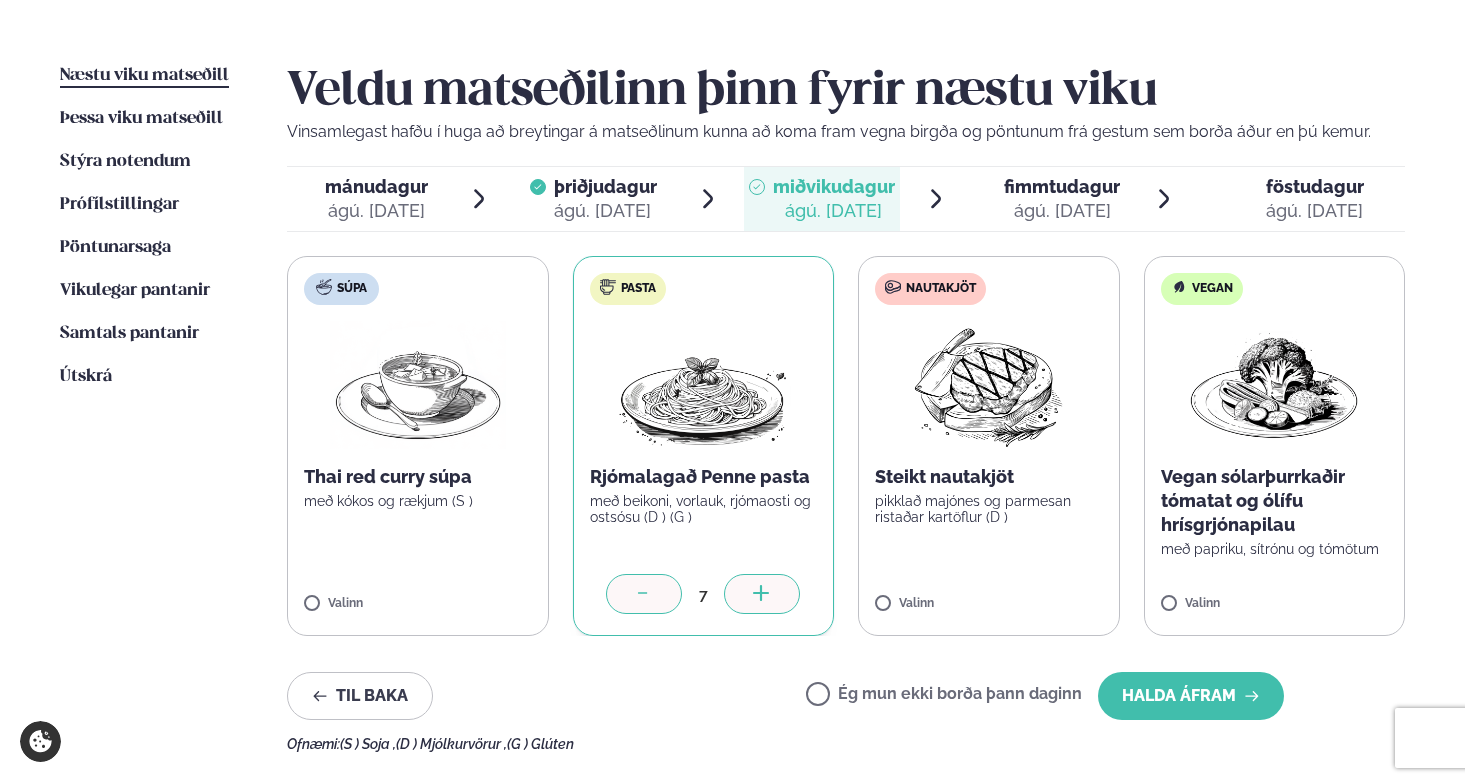 click 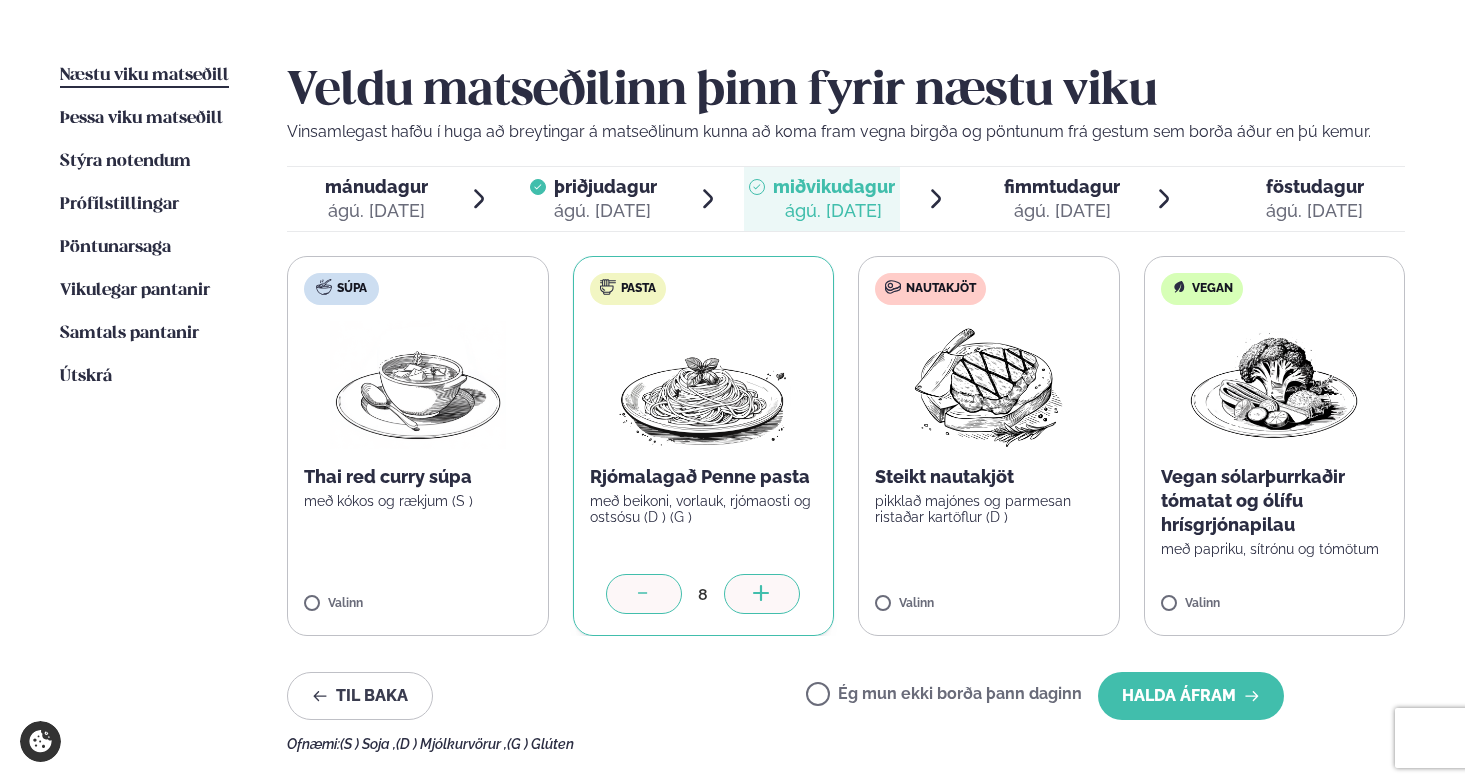 click 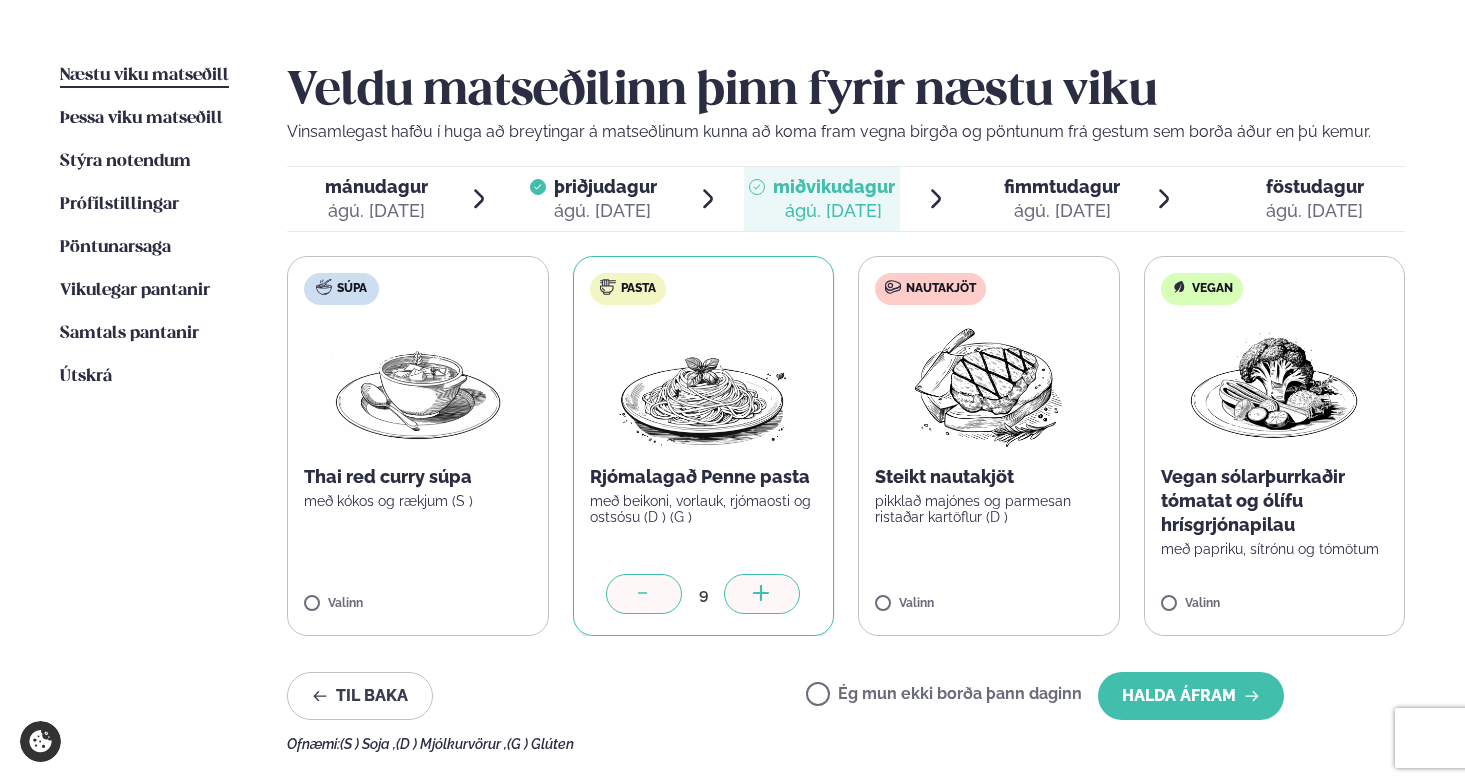 click 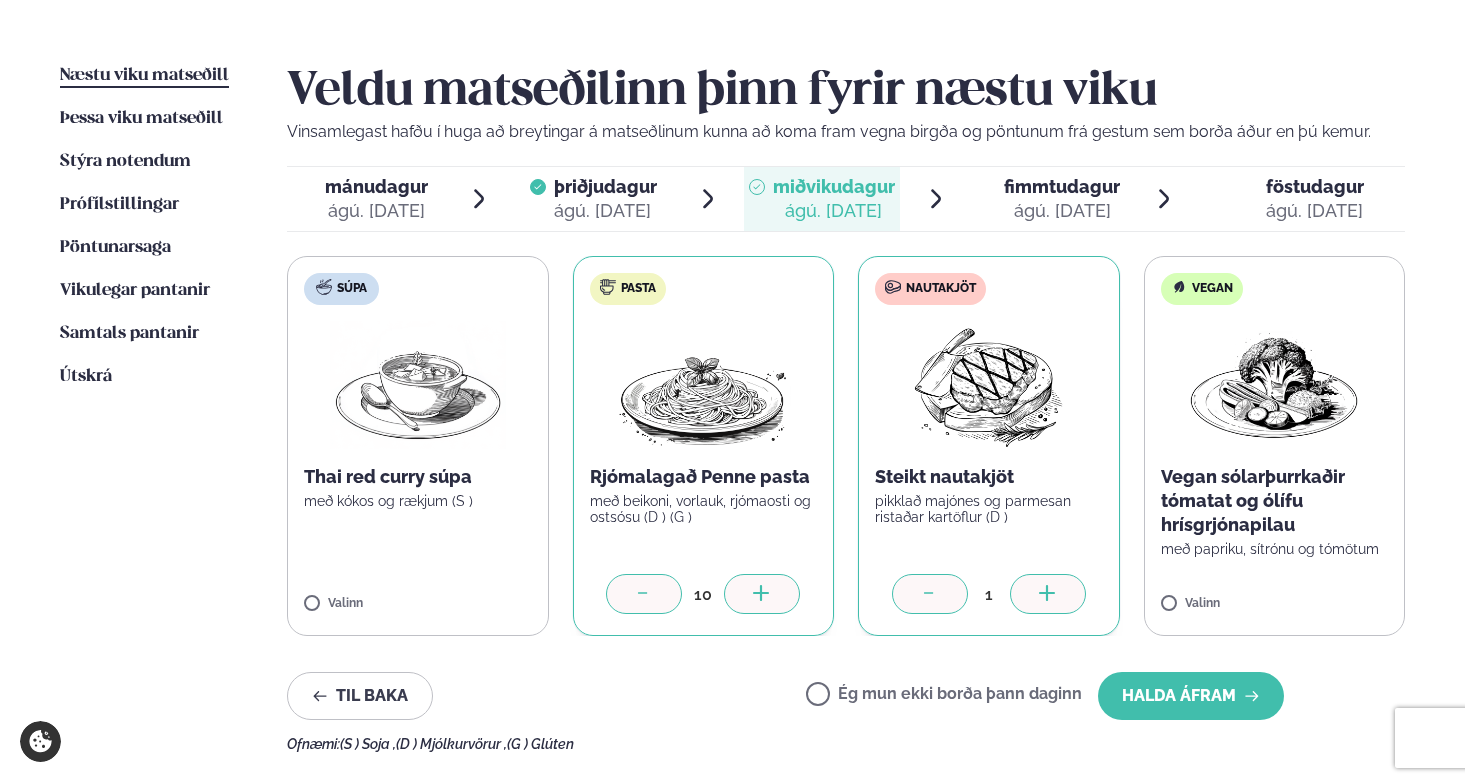 click 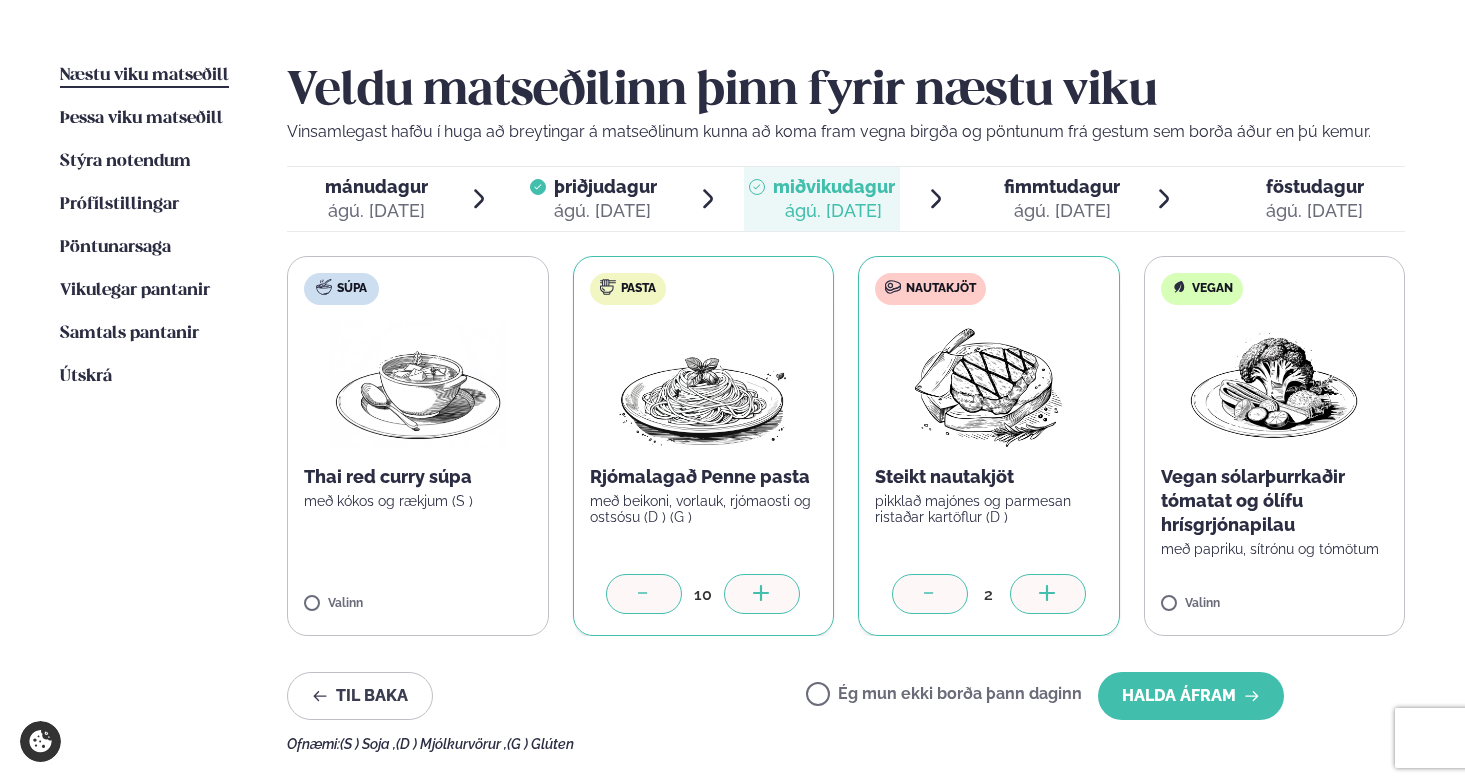 click 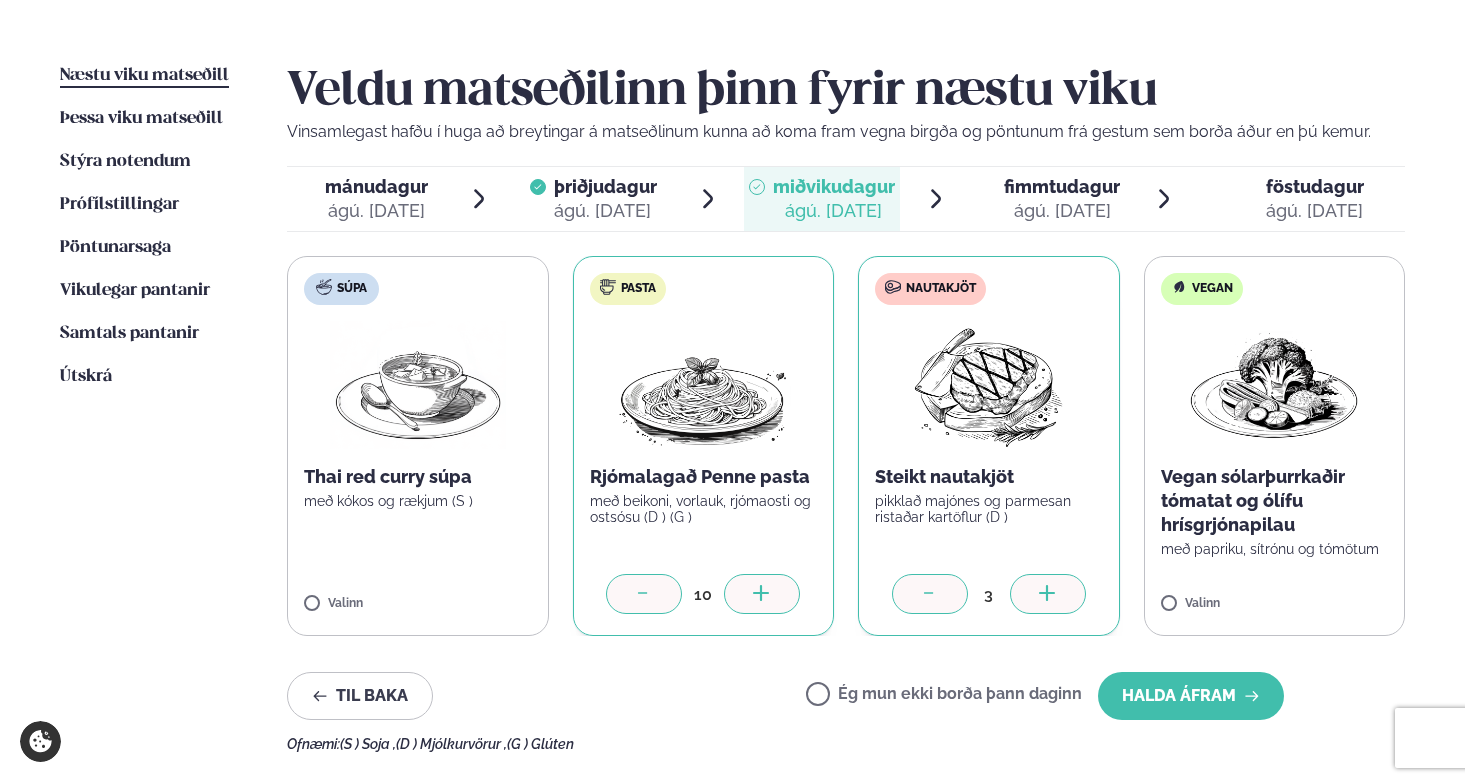 click 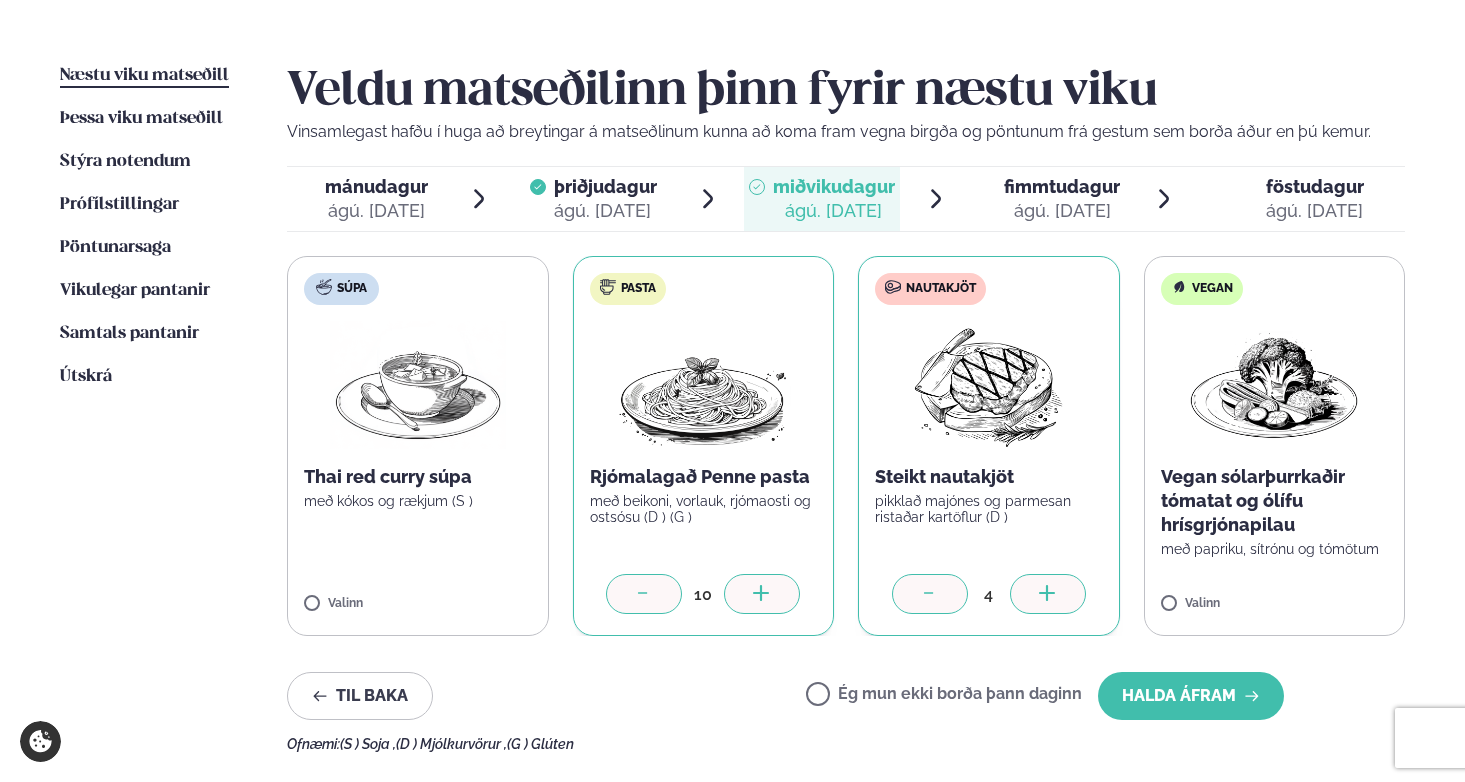 click 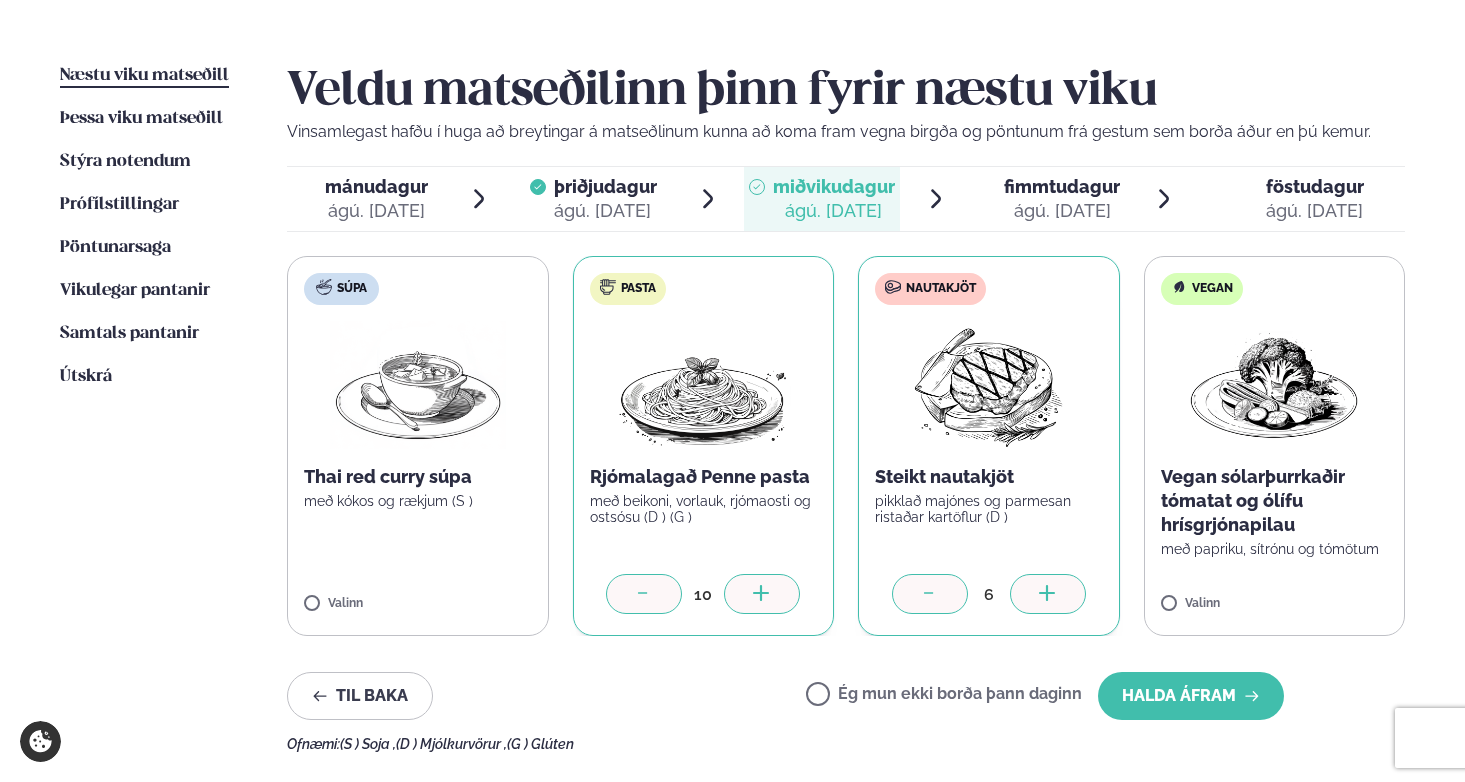 click 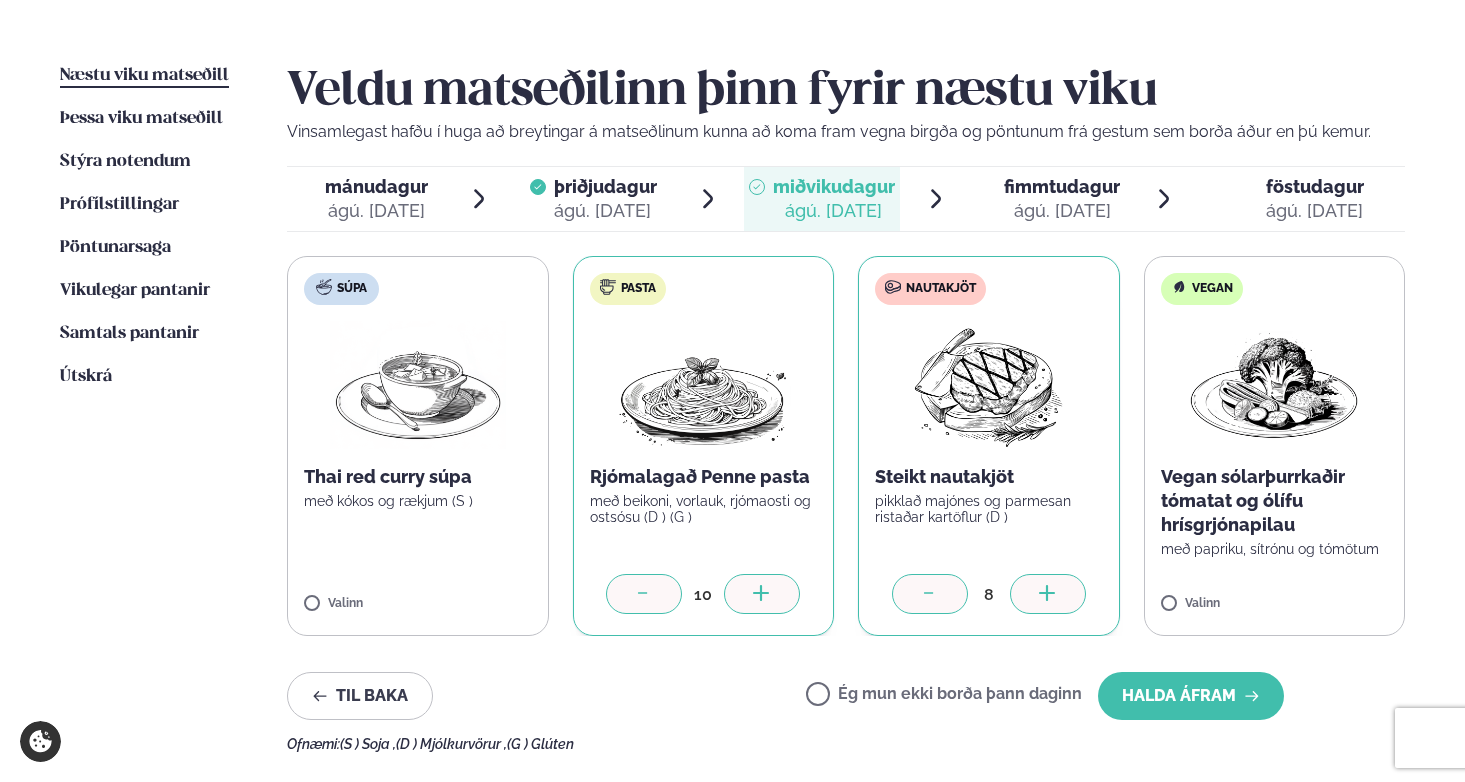click 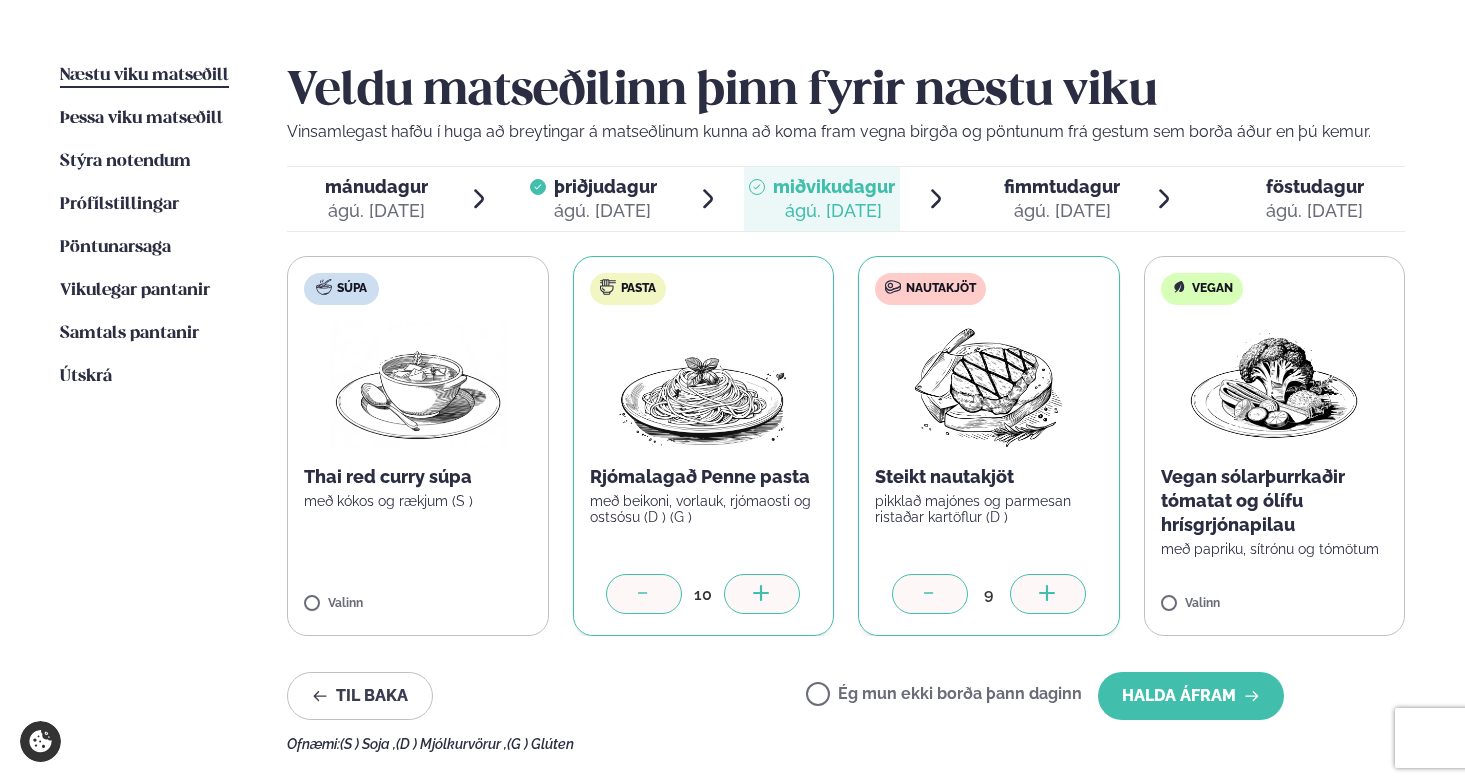 click 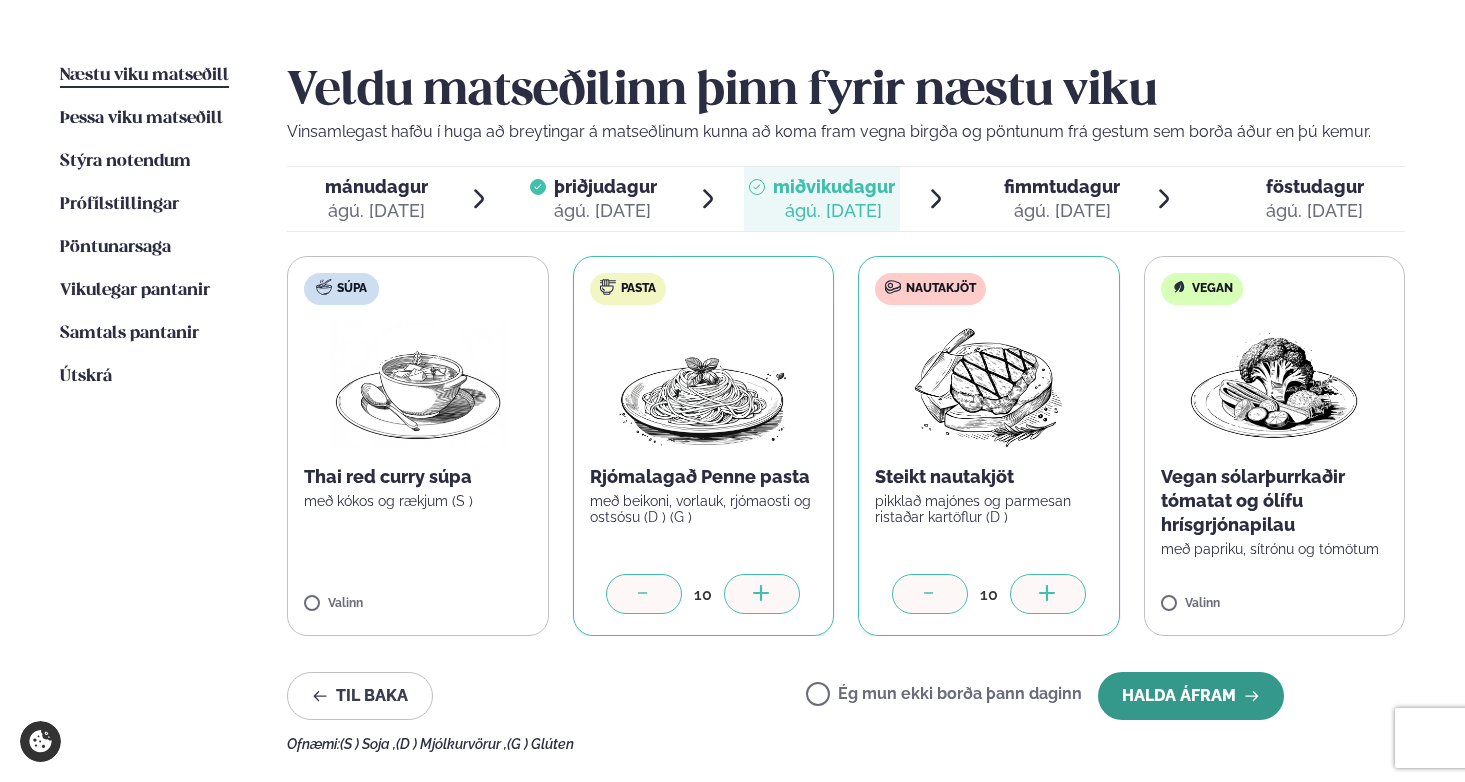 click on "Halda áfram" at bounding box center (1191, 696) 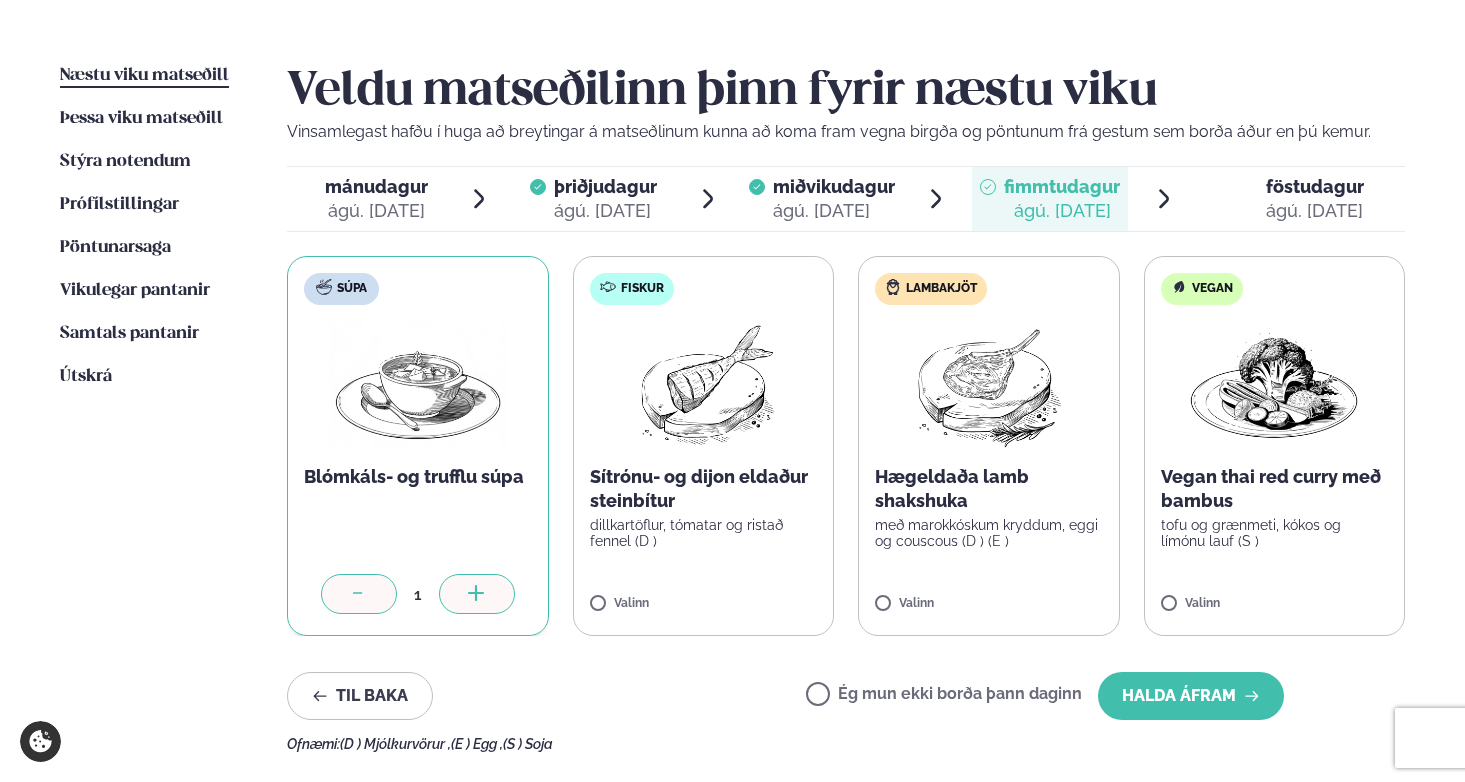 click at bounding box center (477, 594) 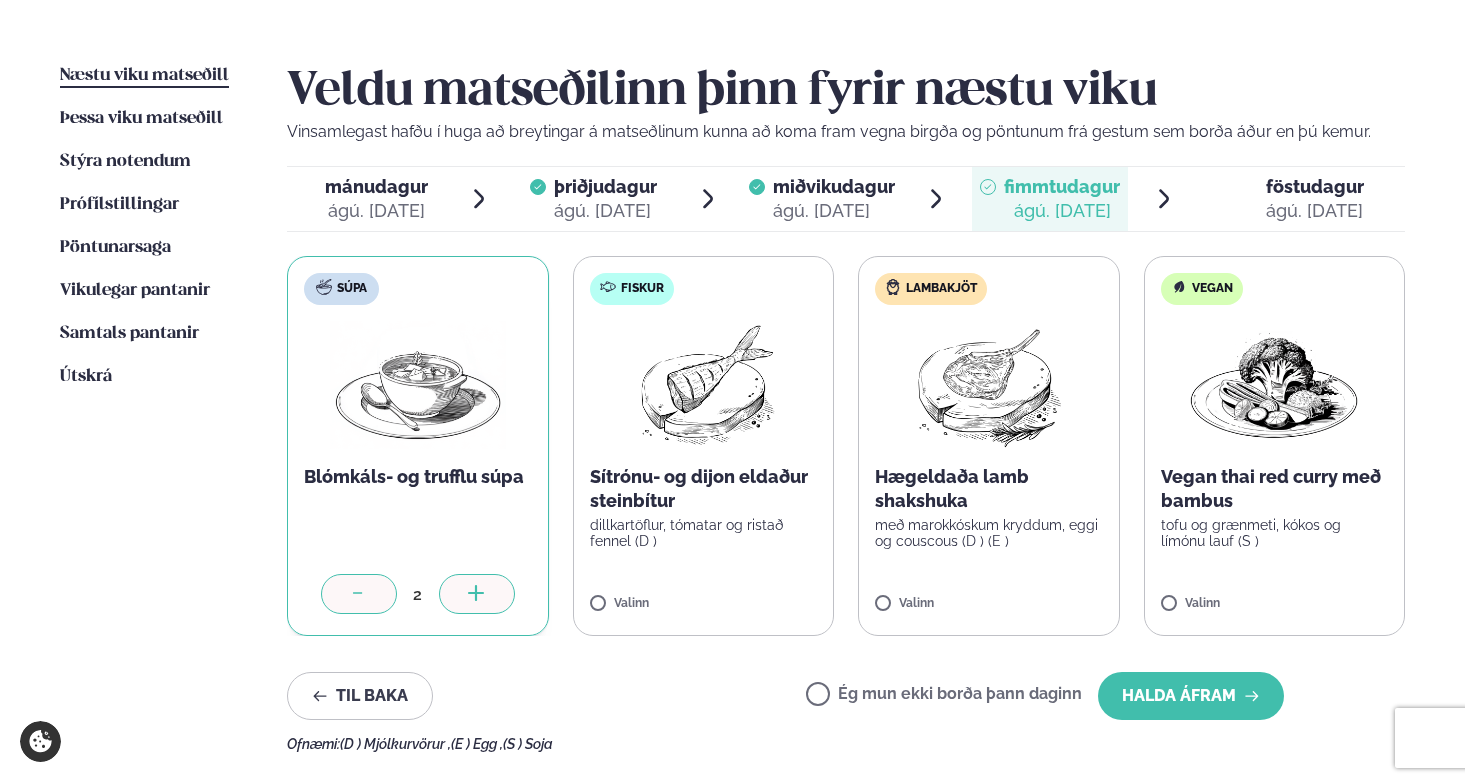 click at bounding box center (477, 594) 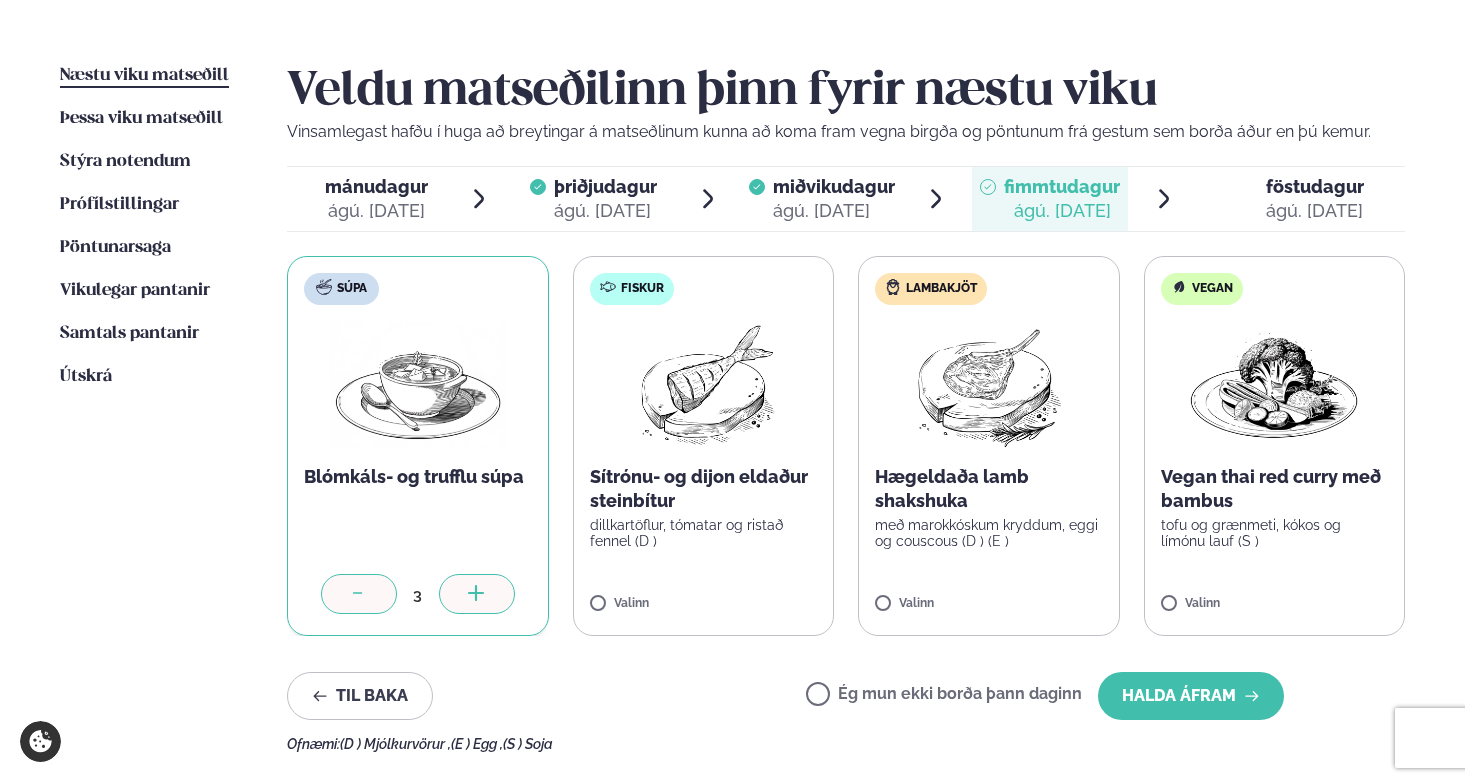click at bounding box center (477, 594) 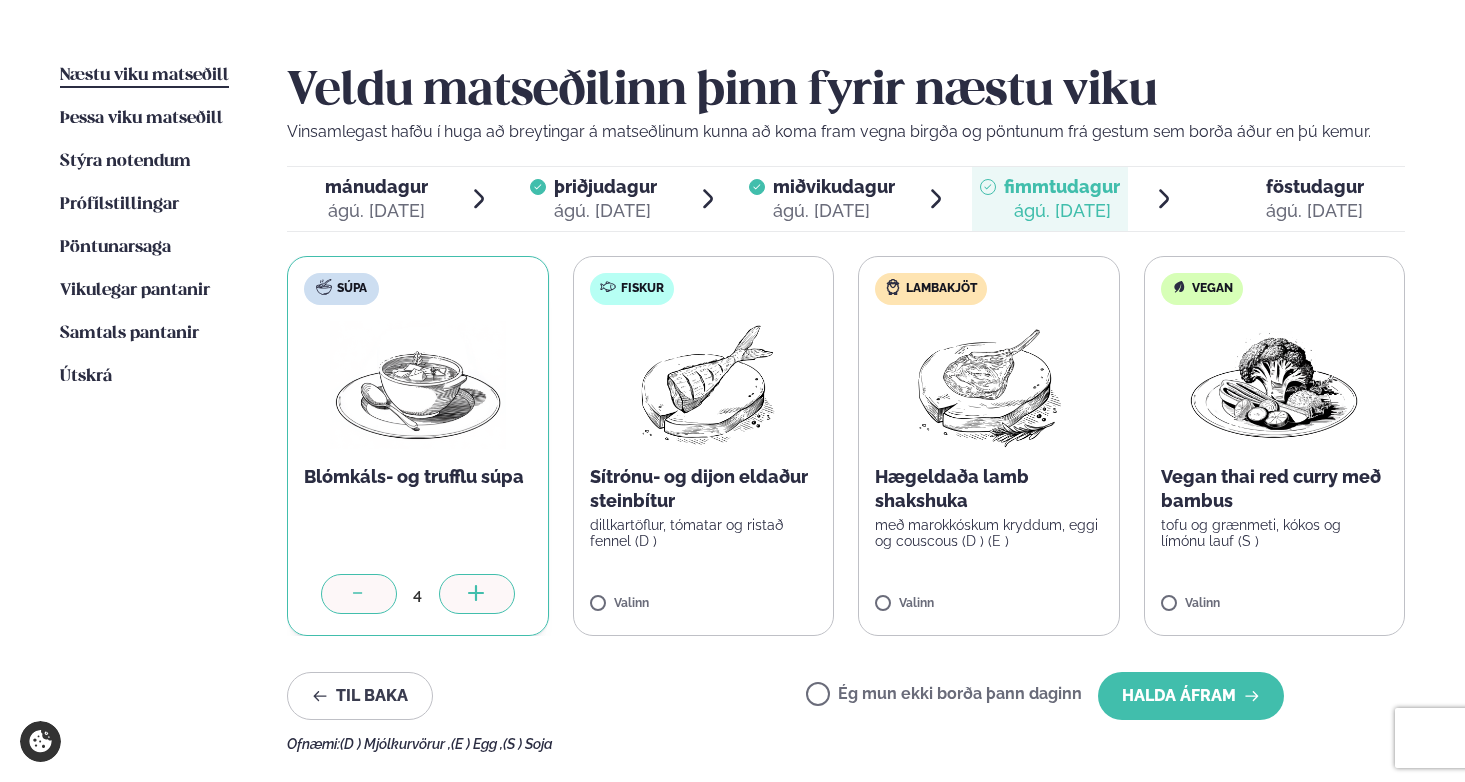 click at bounding box center (477, 594) 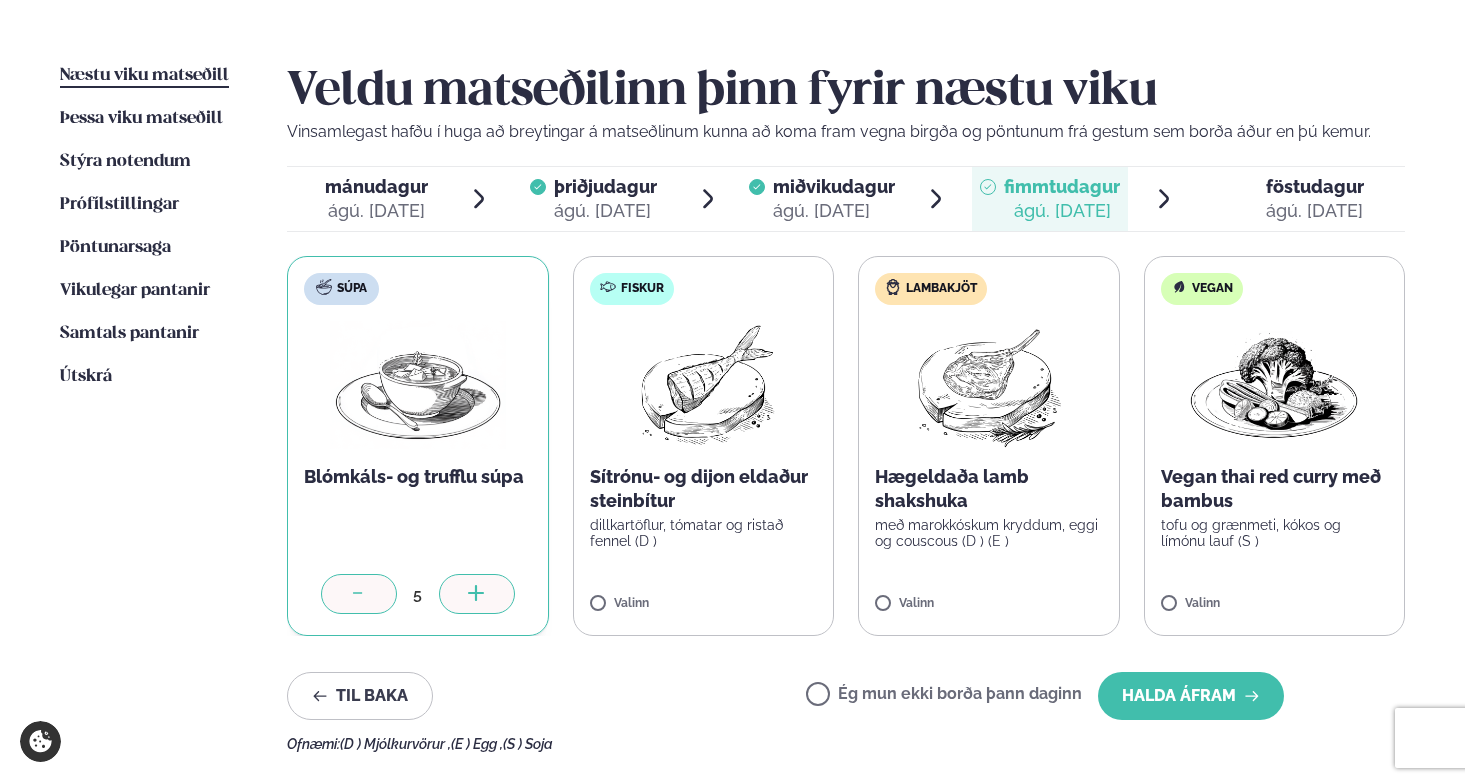 click at bounding box center (477, 594) 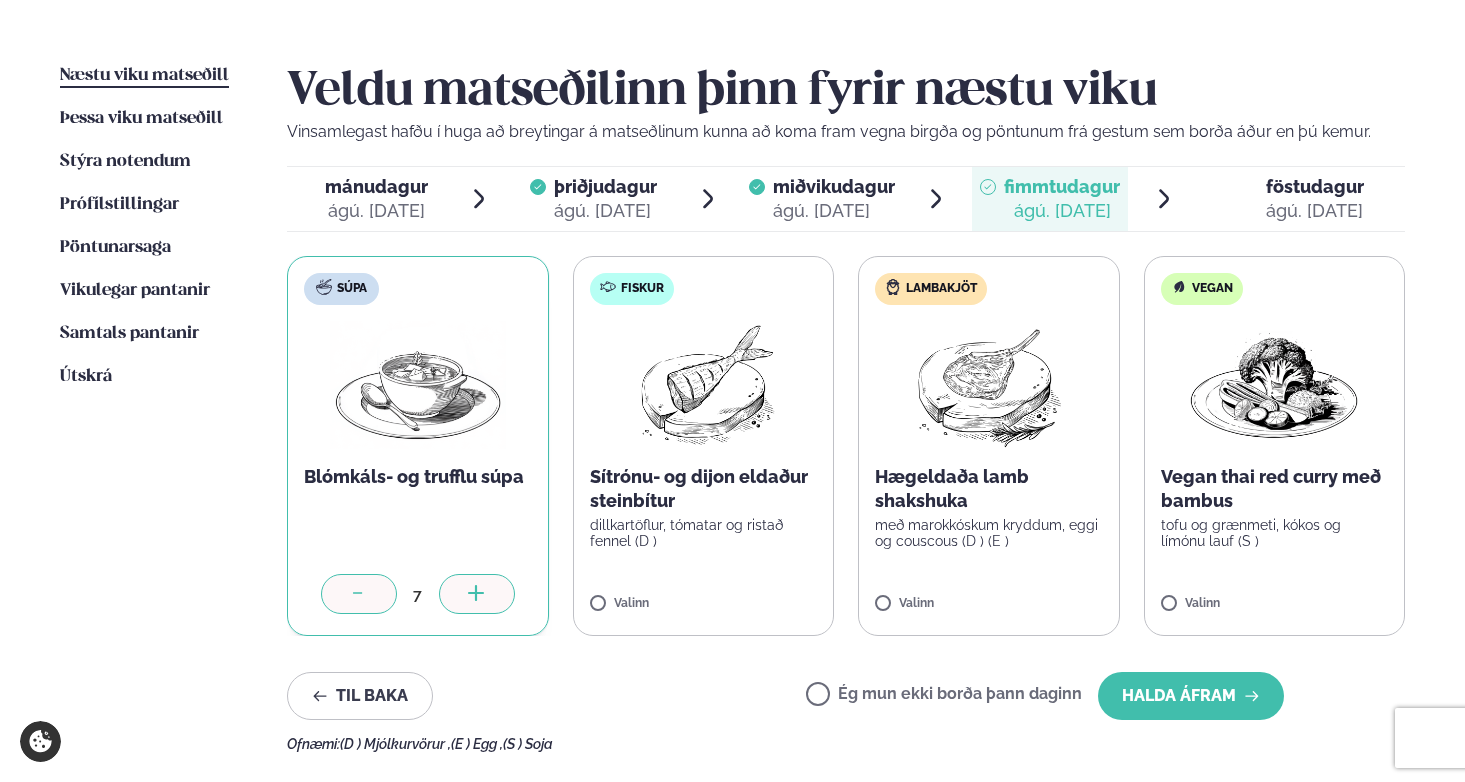 click at bounding box center [477, 594] 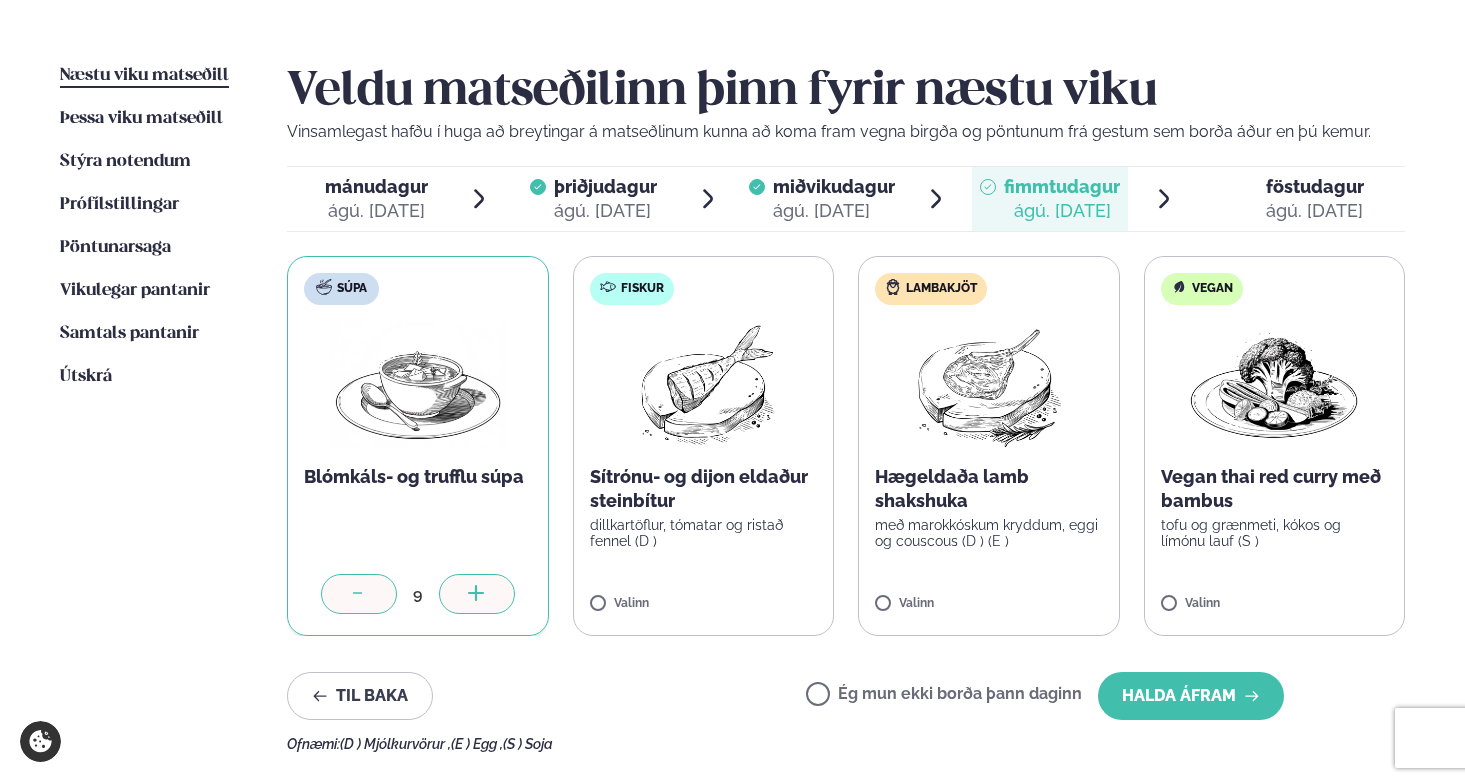 click at bounding box center (477, 594) 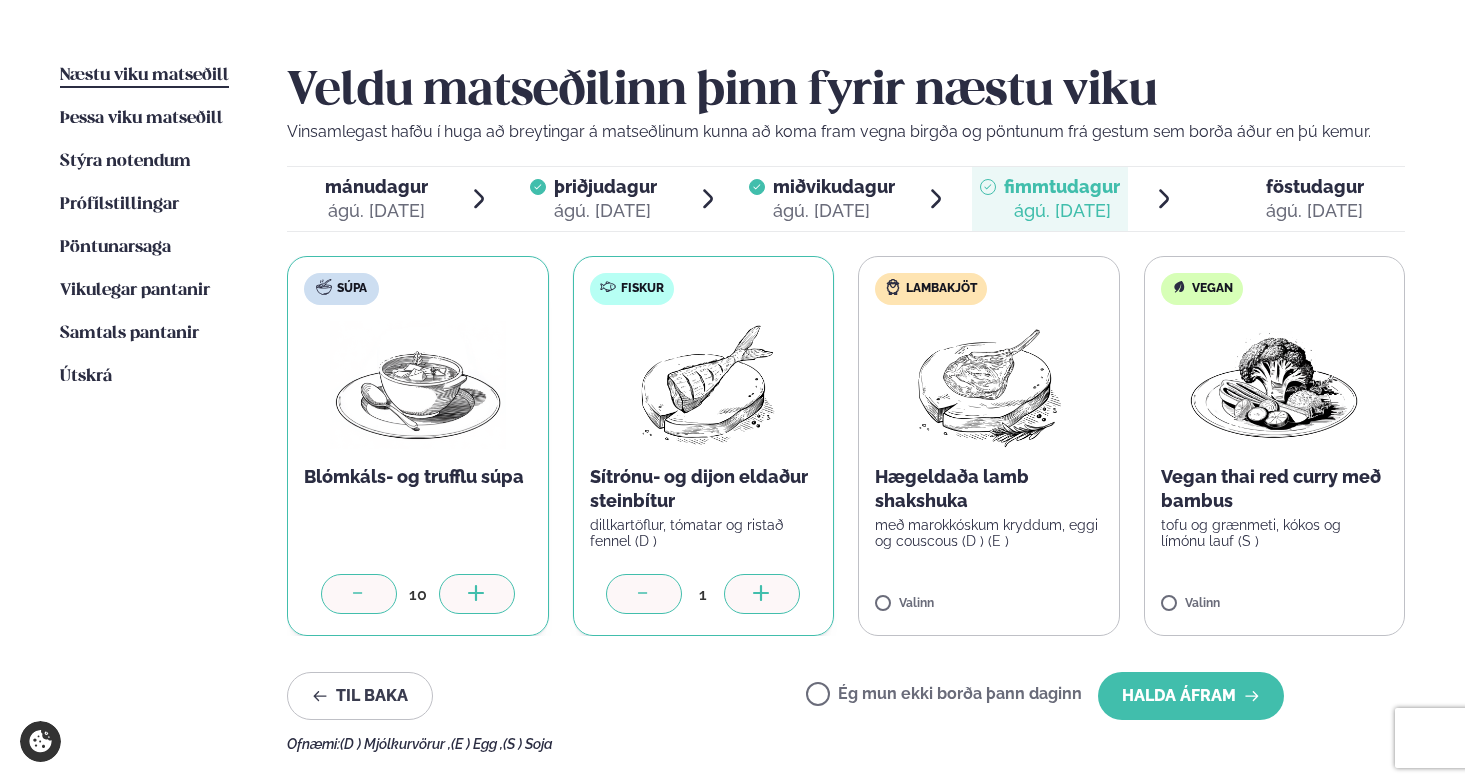 click 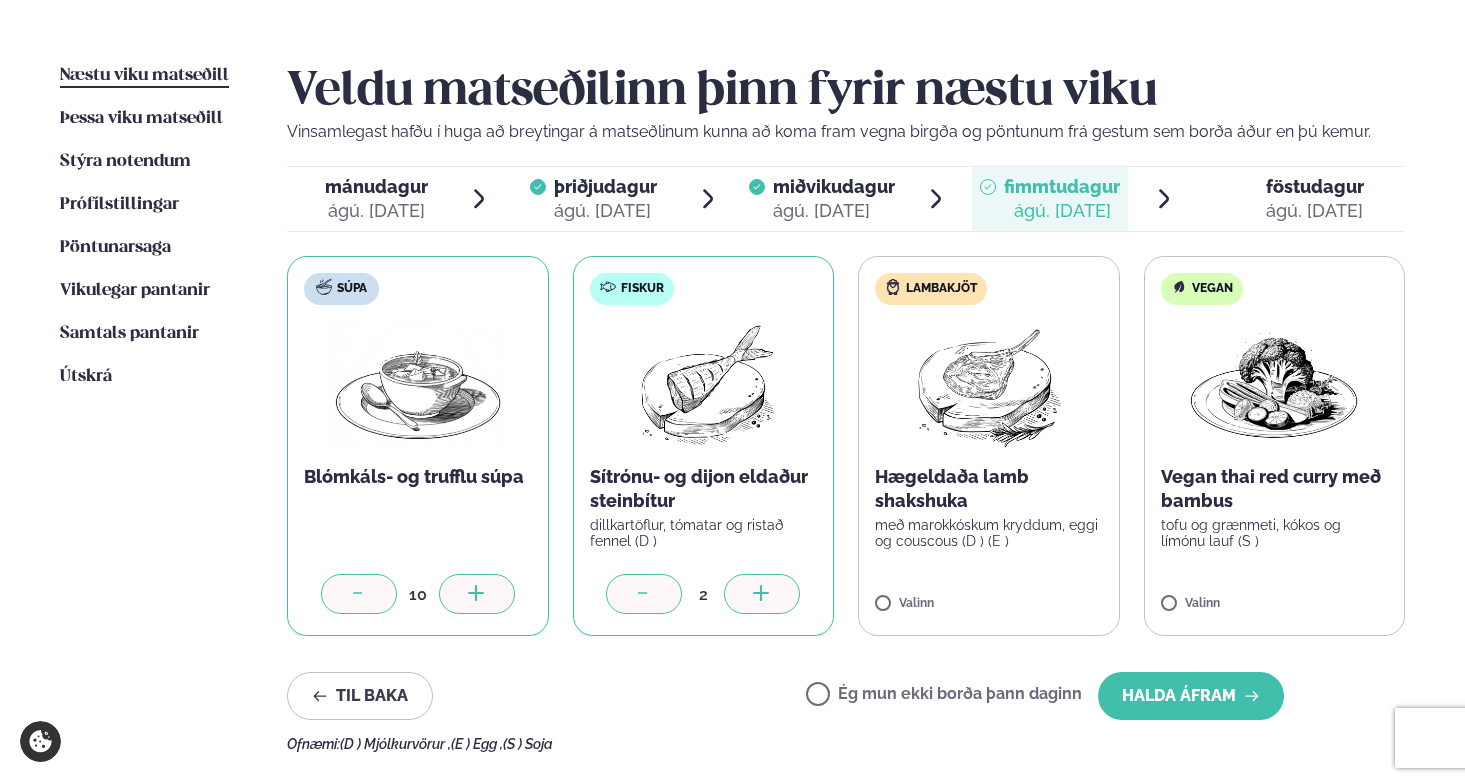 click 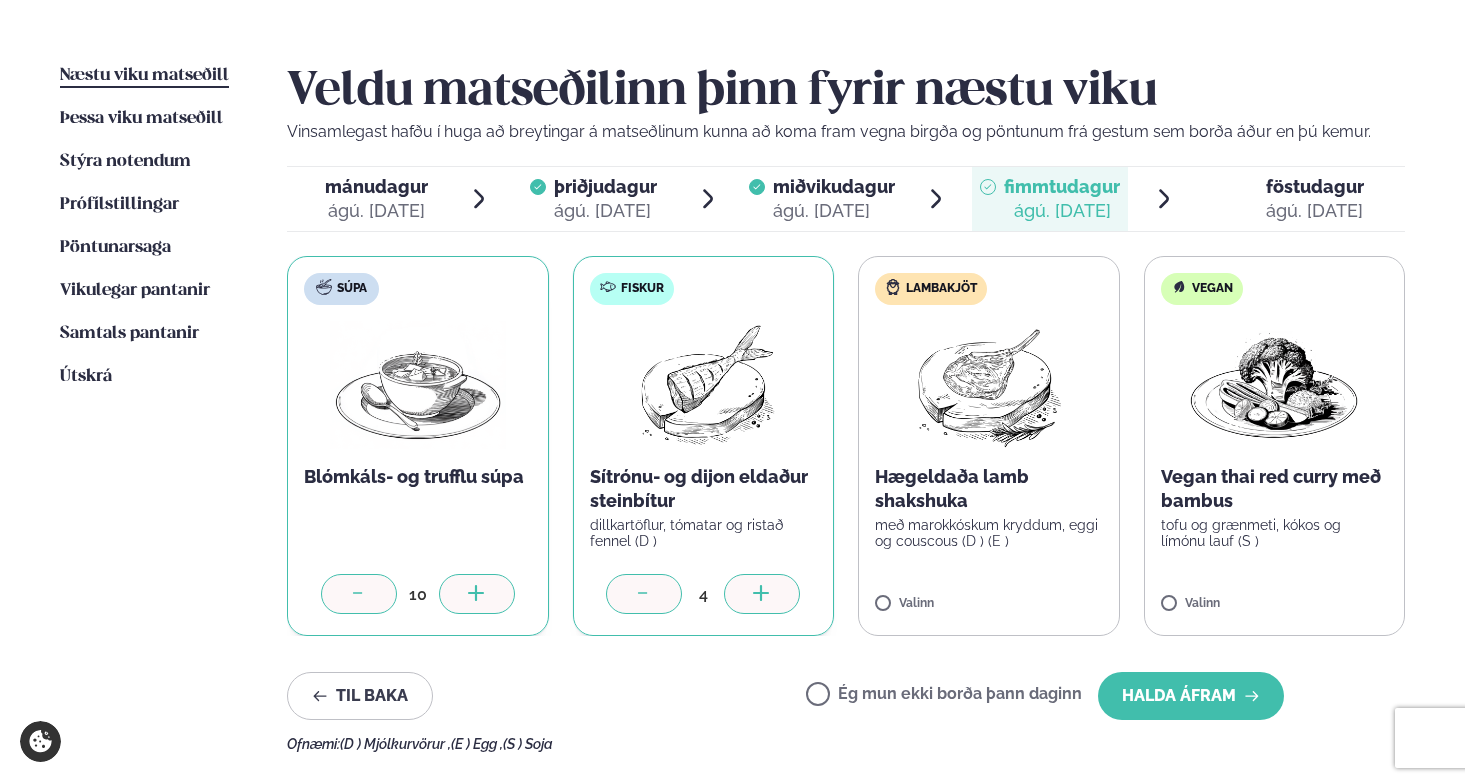 click 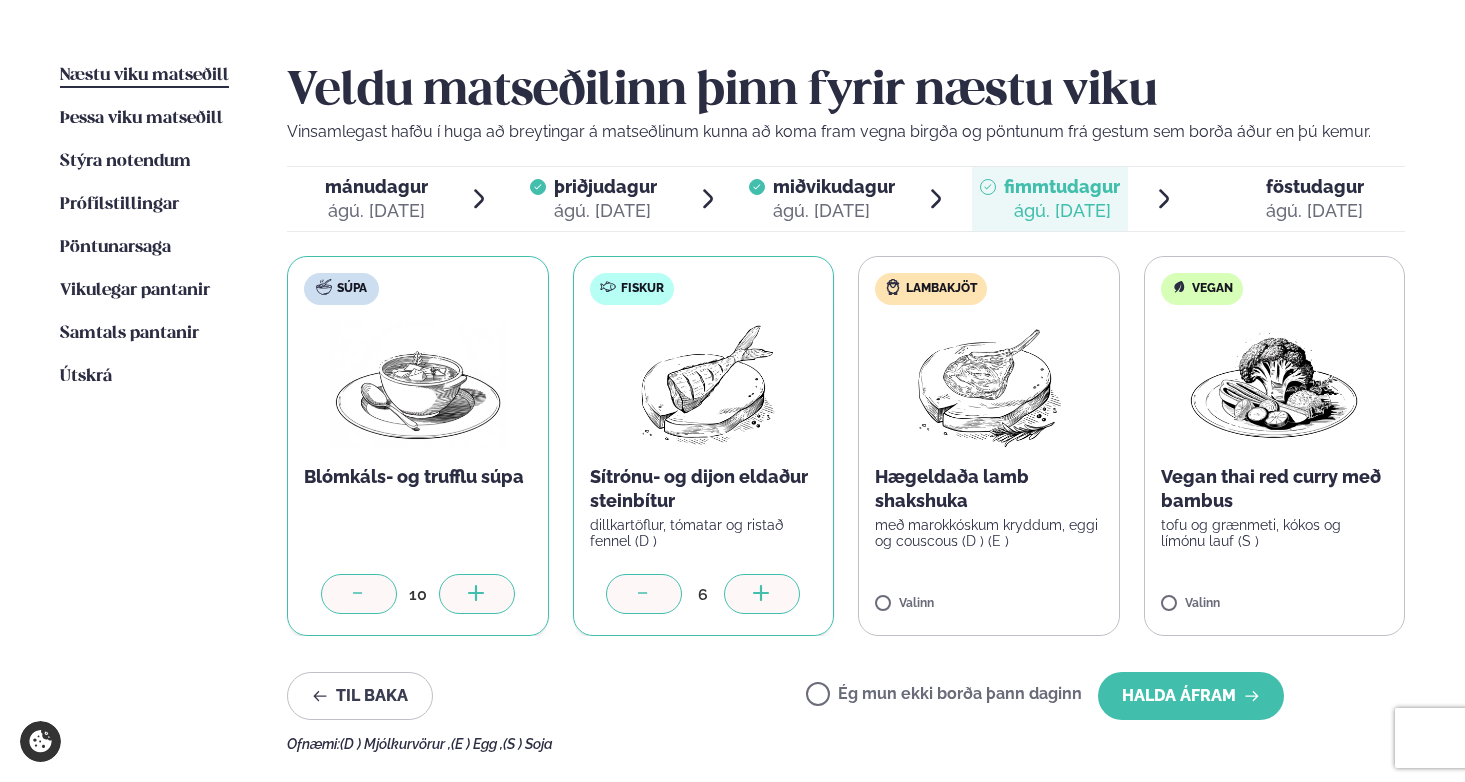 click 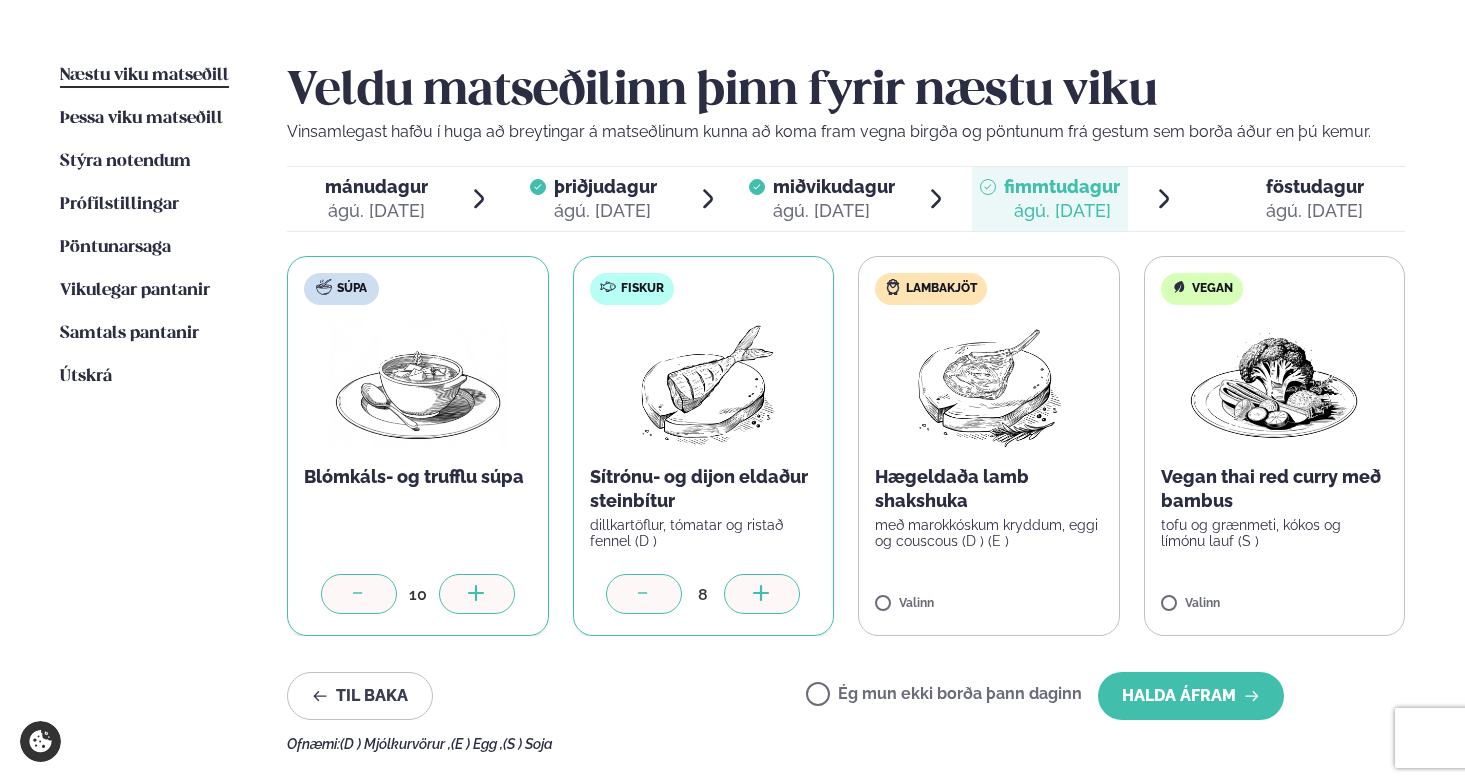 click 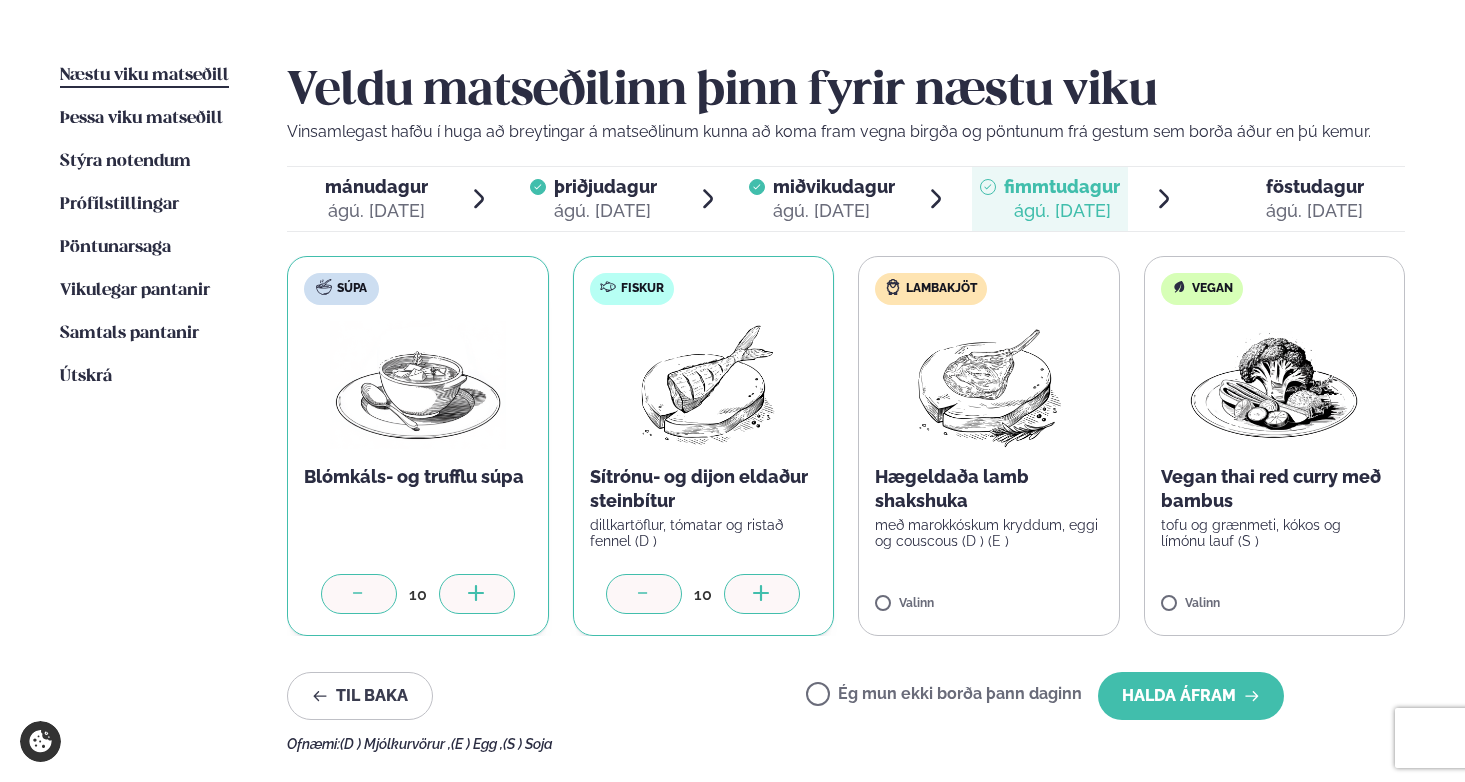 click 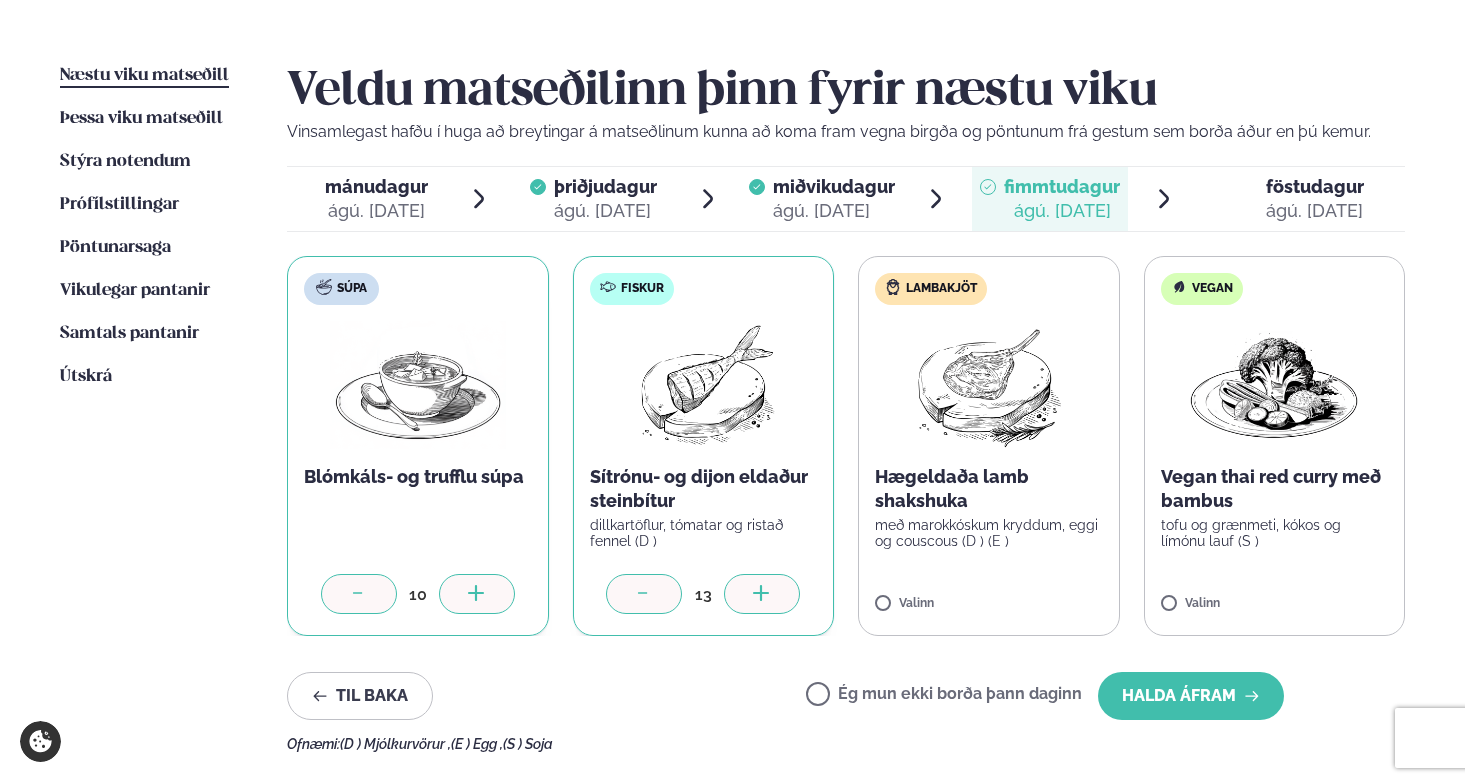 click 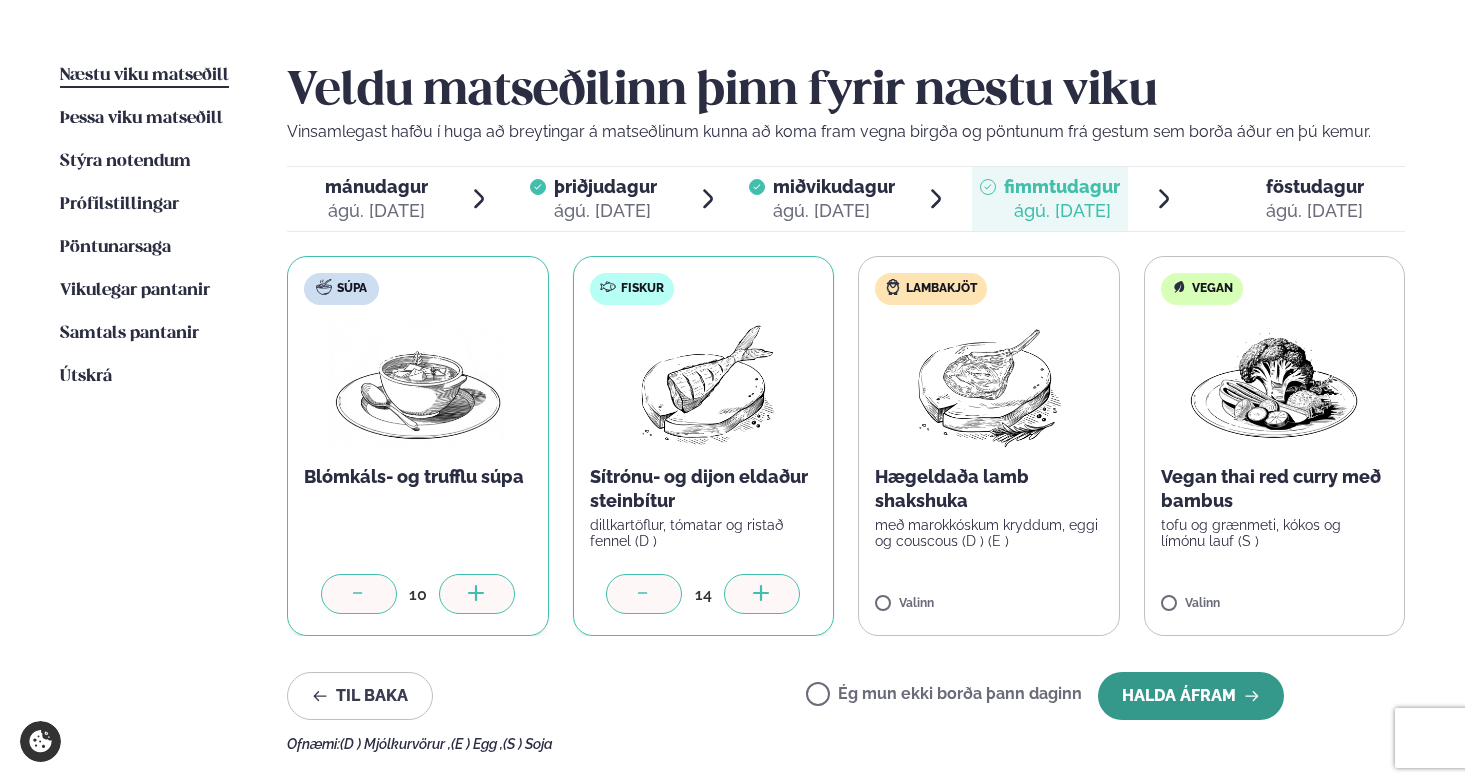 click on "Halda áfram" at bounding box center [1191, 696] 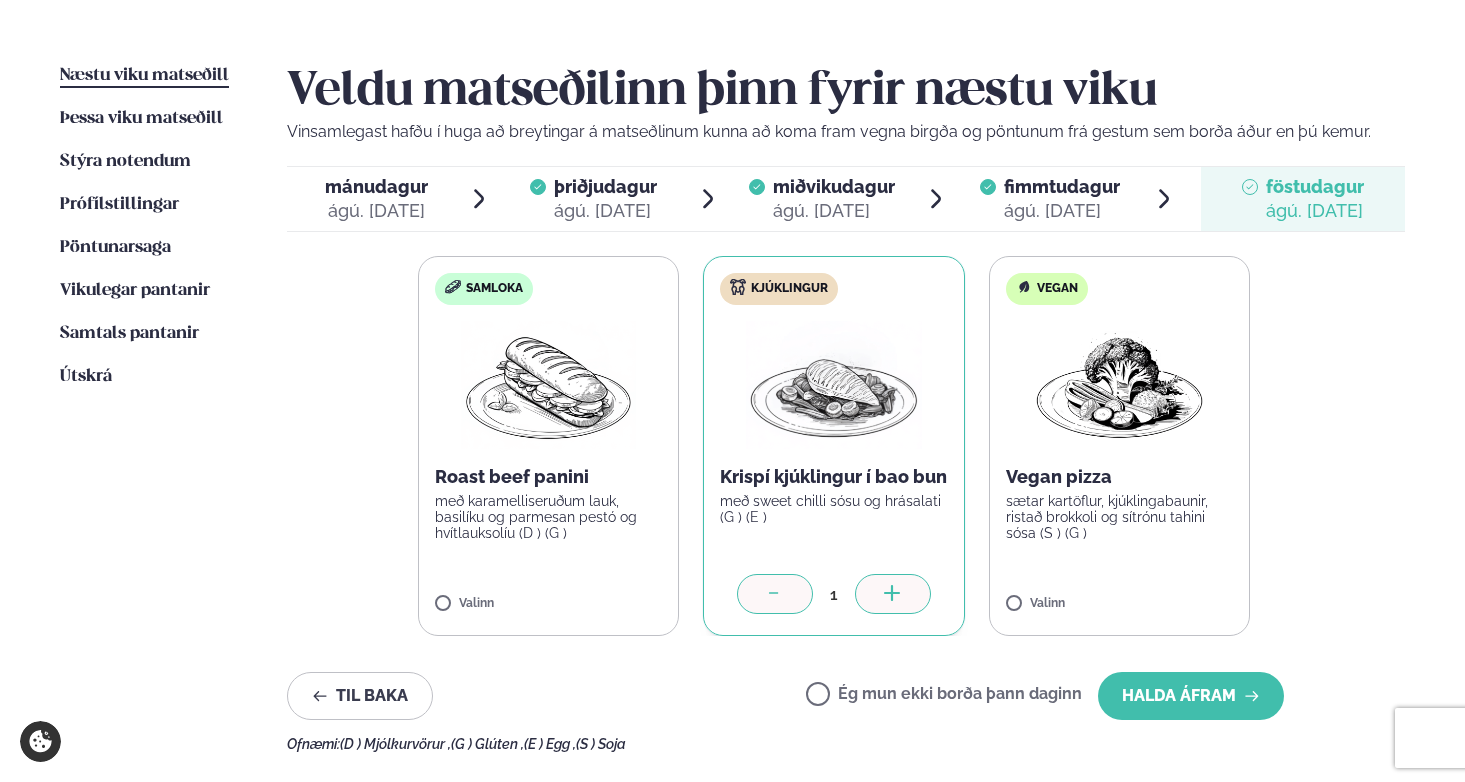 click at bounding box center [893, 594] 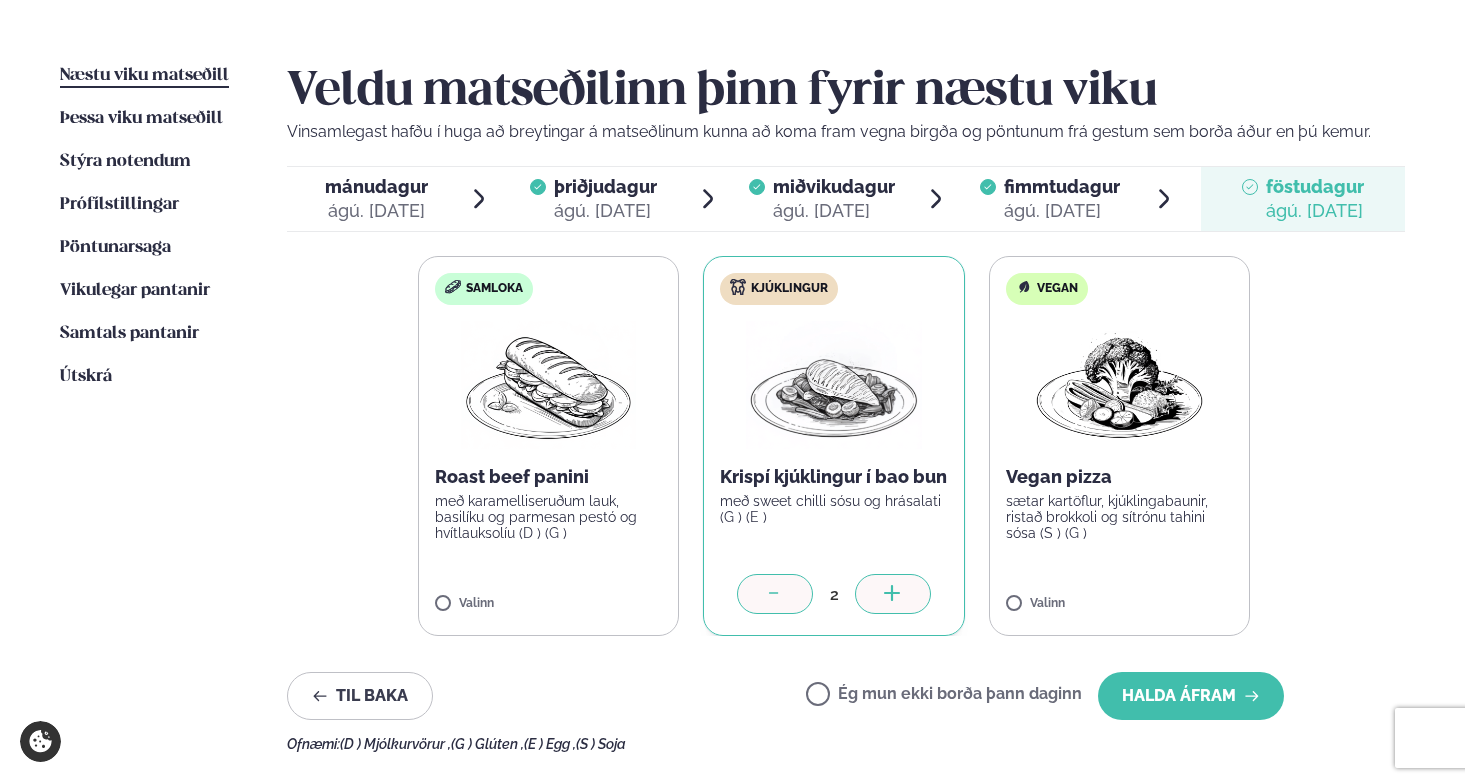 click at bounding box center [893, 594] 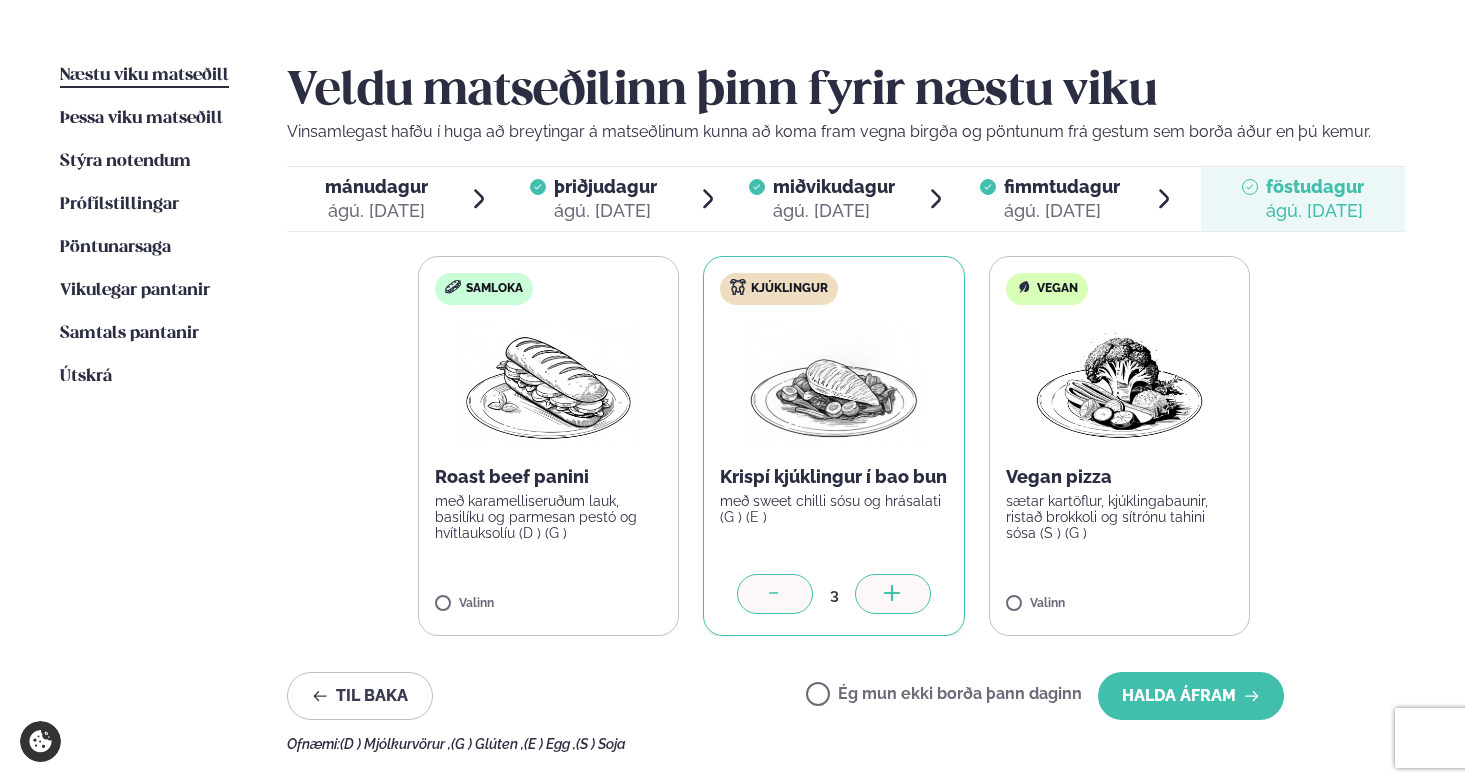 click at bounding box center [893, 594] 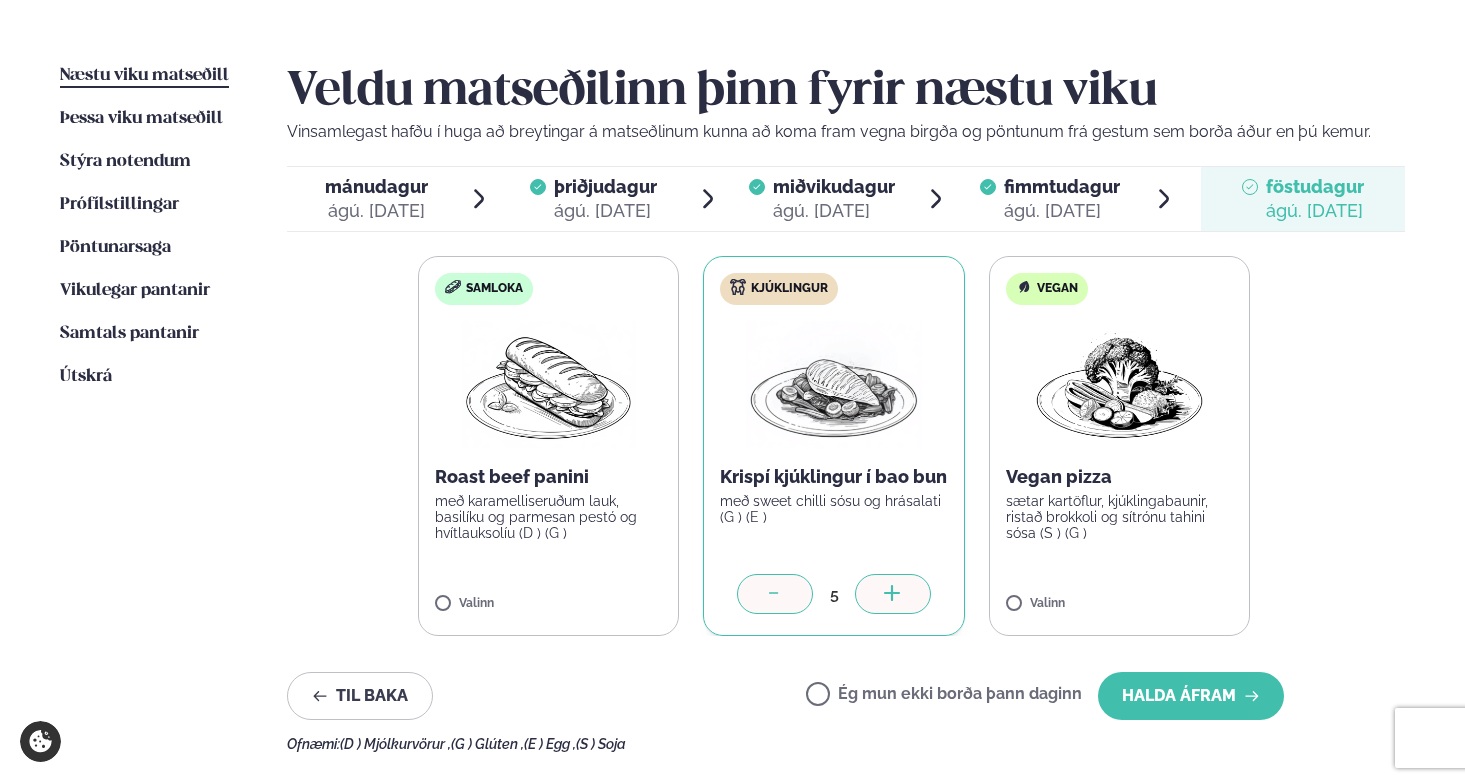 click at bounding box center (893, 594) 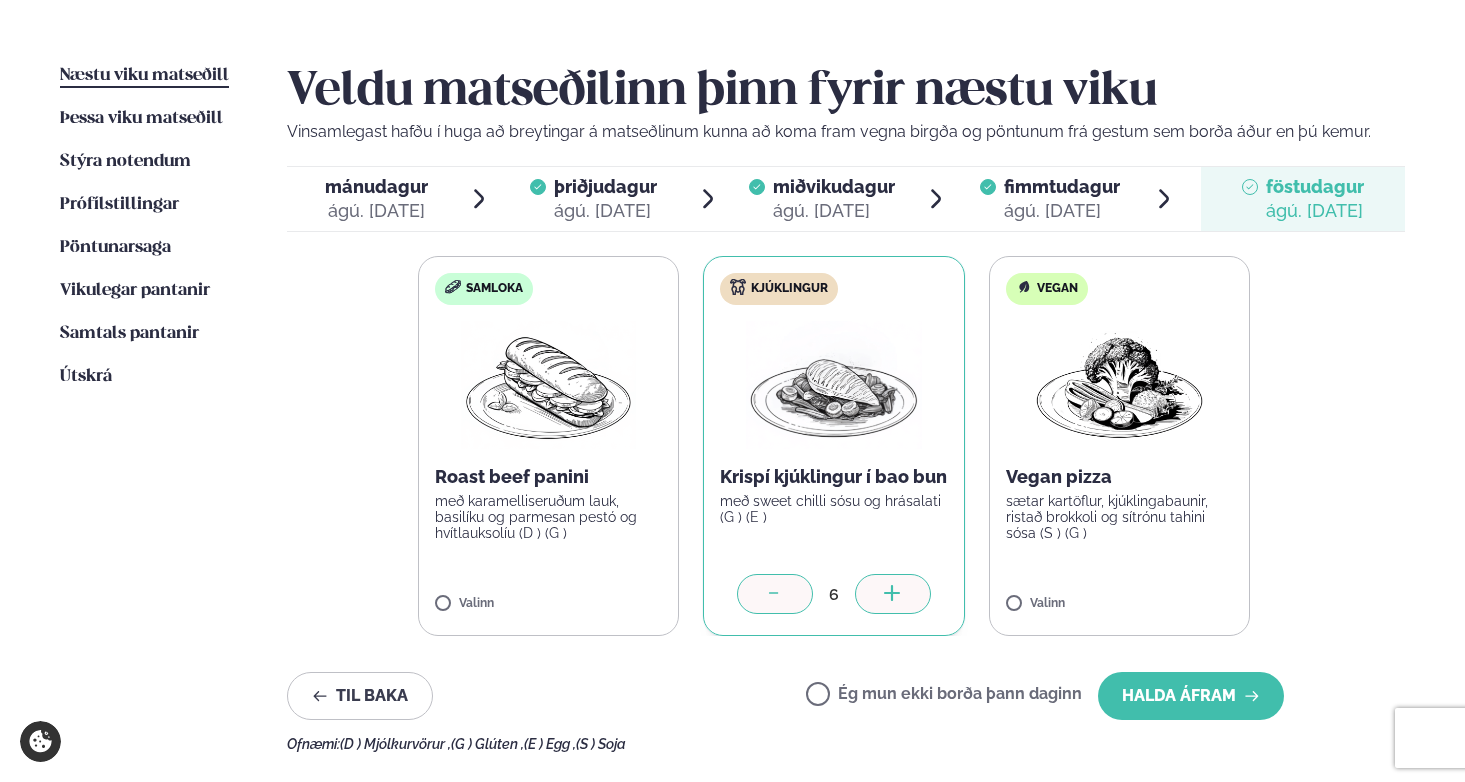 click at bounding box center [893, 594] 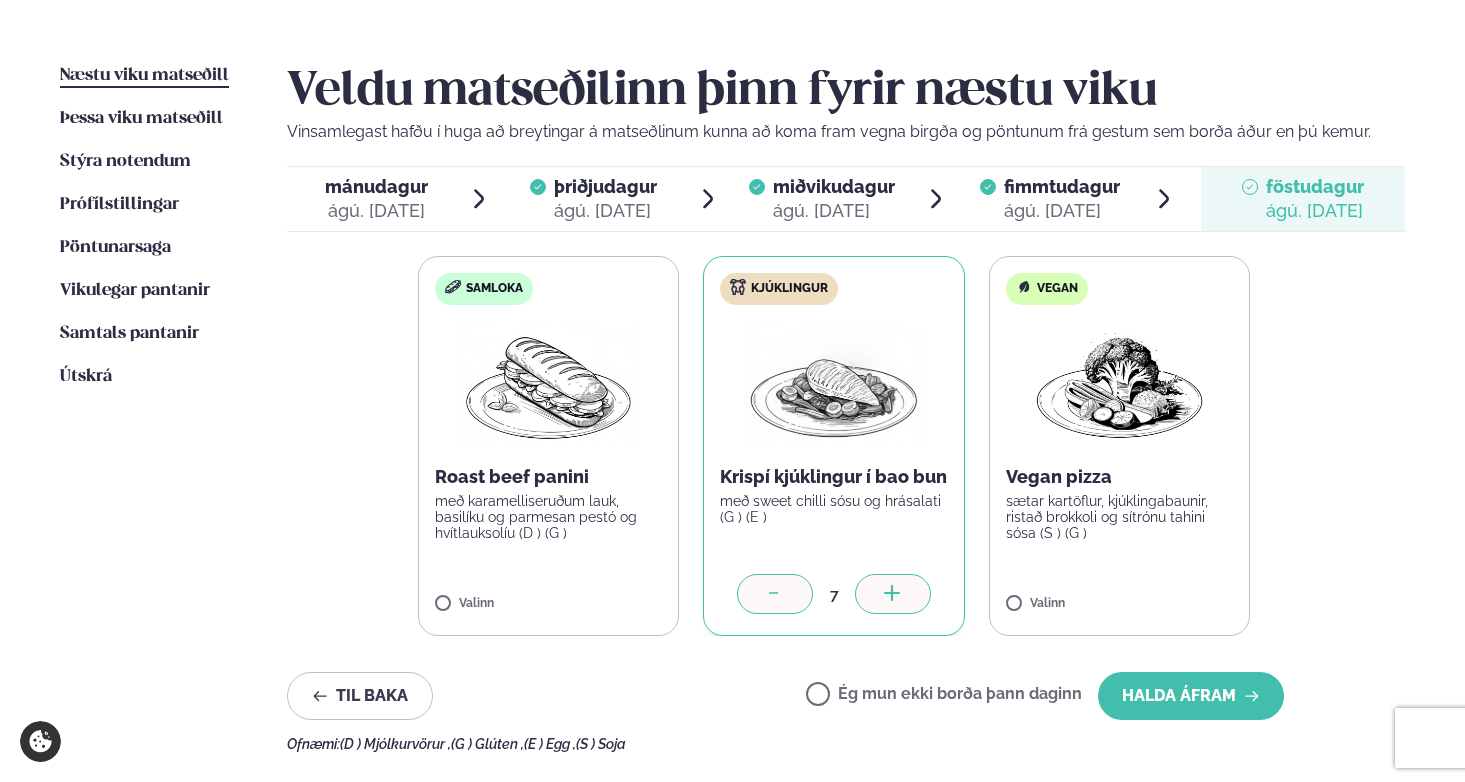 click at bounding box center [893, 594] 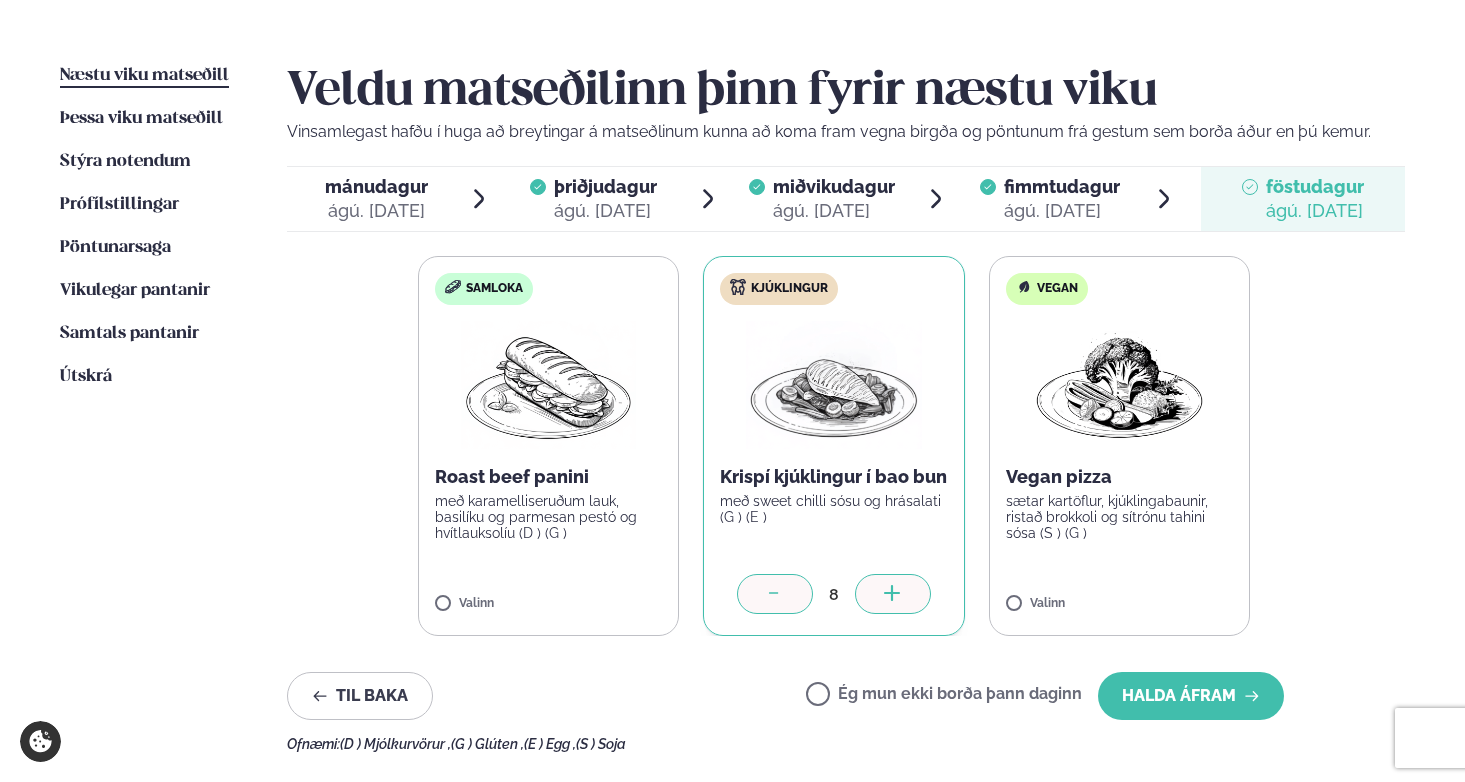click at bounding box center (893, 594) 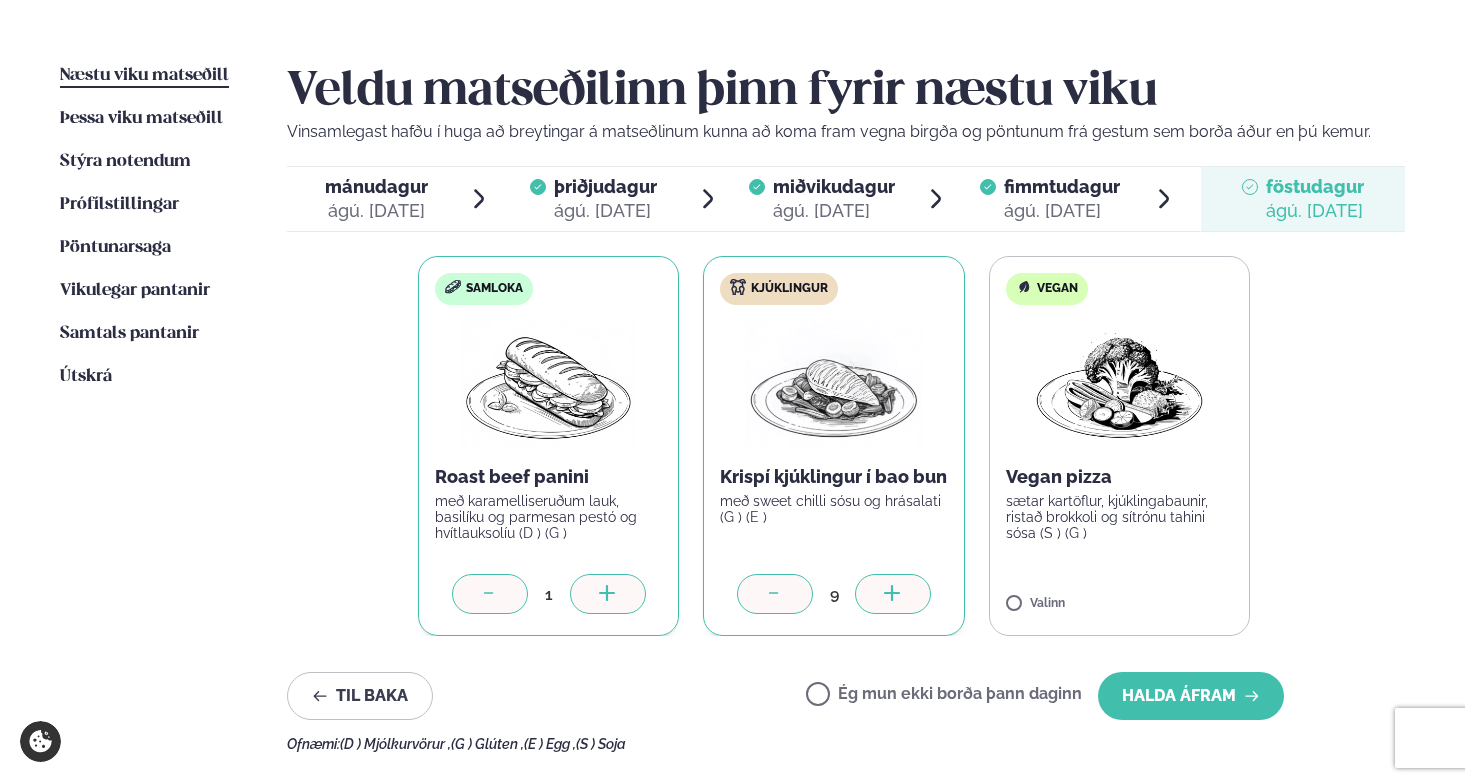 click at bounding box center [608, 594] 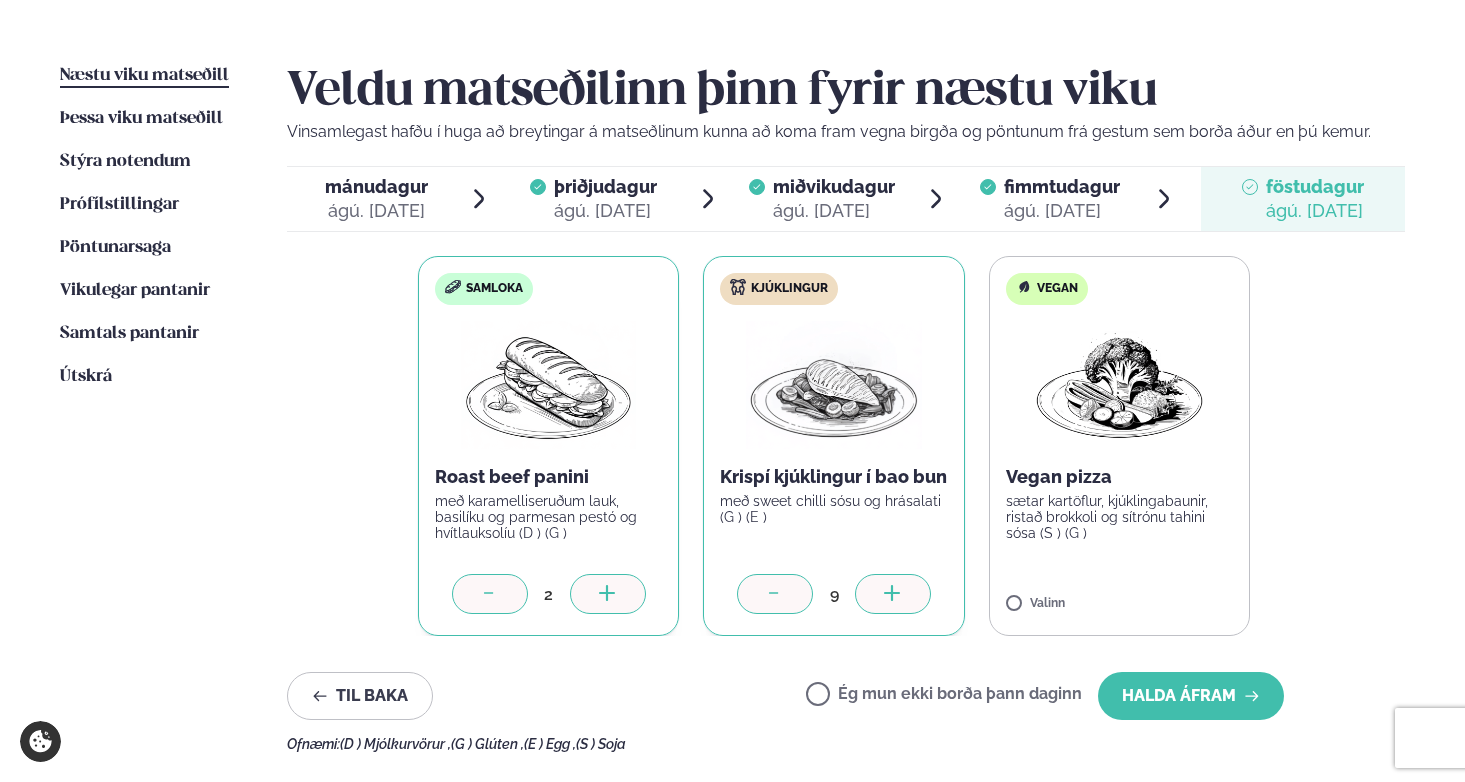 click at bounding box center [608, 594] 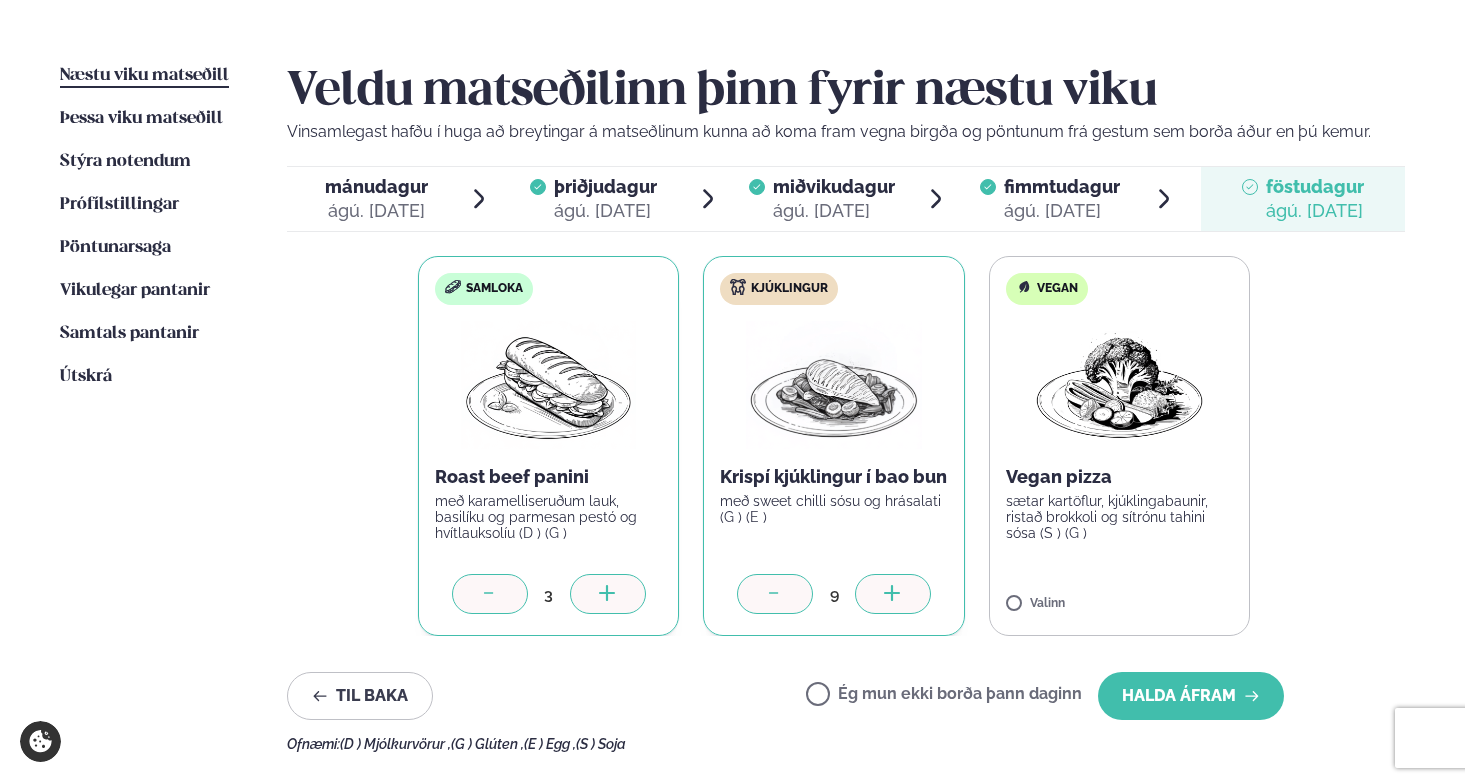 click at bounding box center (608, 594) 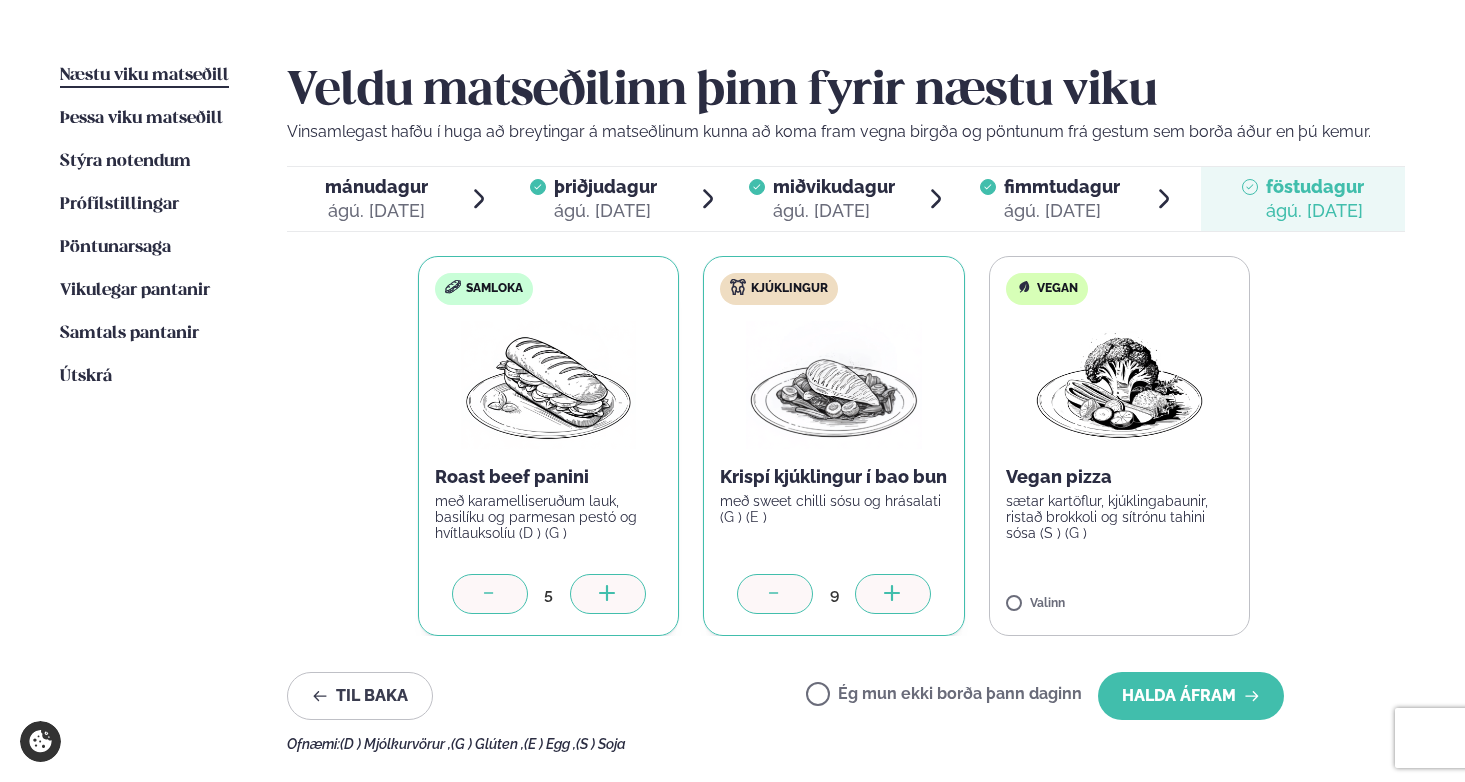 click at bounding box center [608, 594] 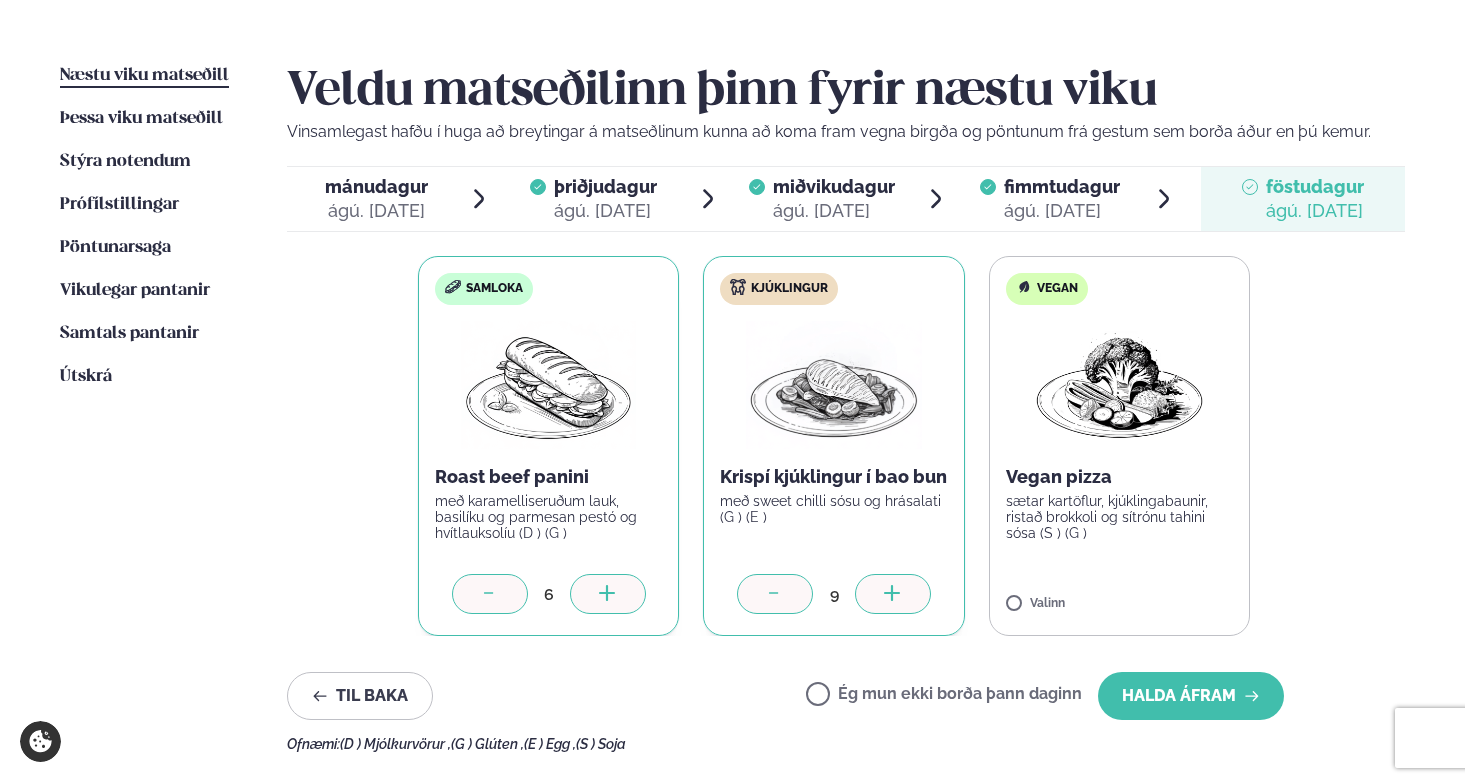 click at bounding box center [608, 594] 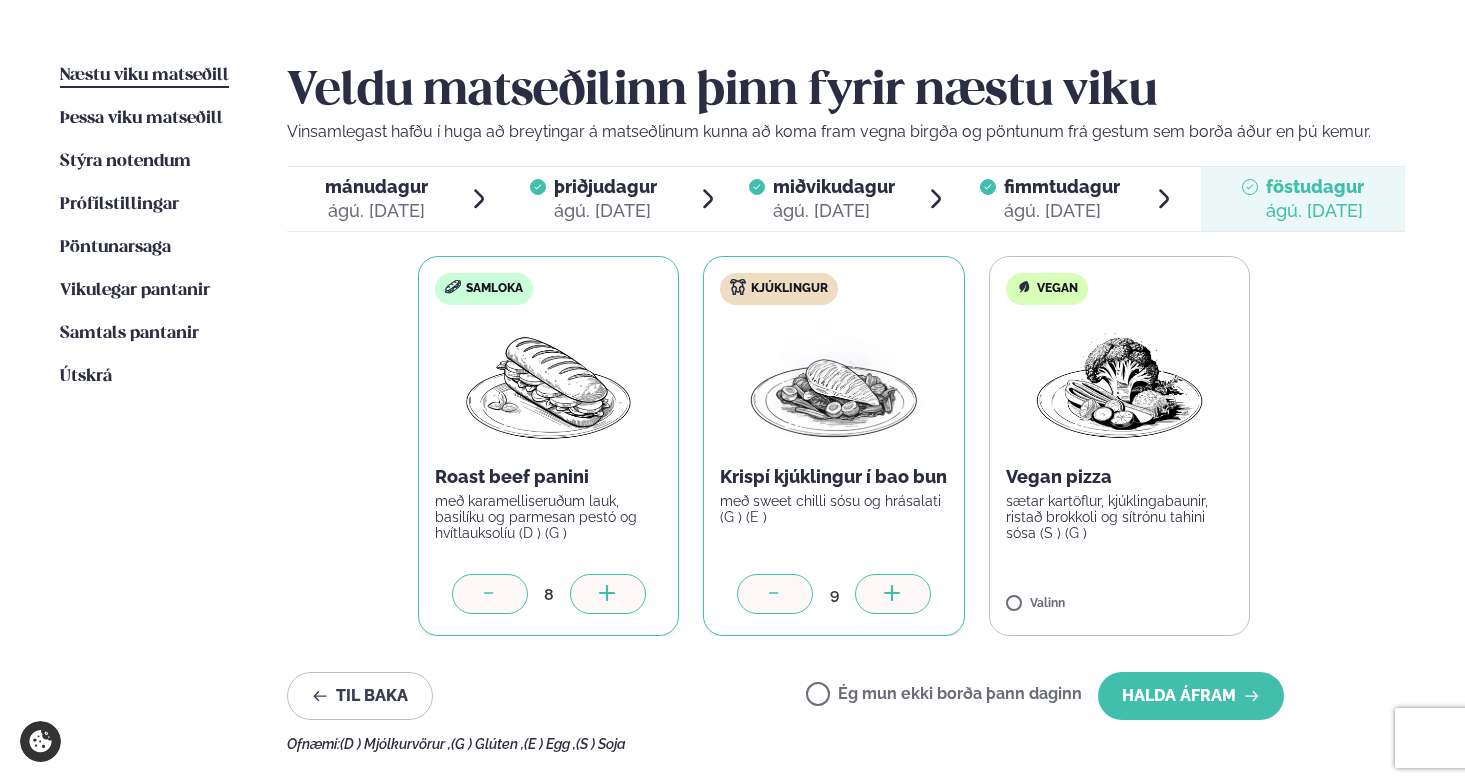 click at bounding box center (608, 594) 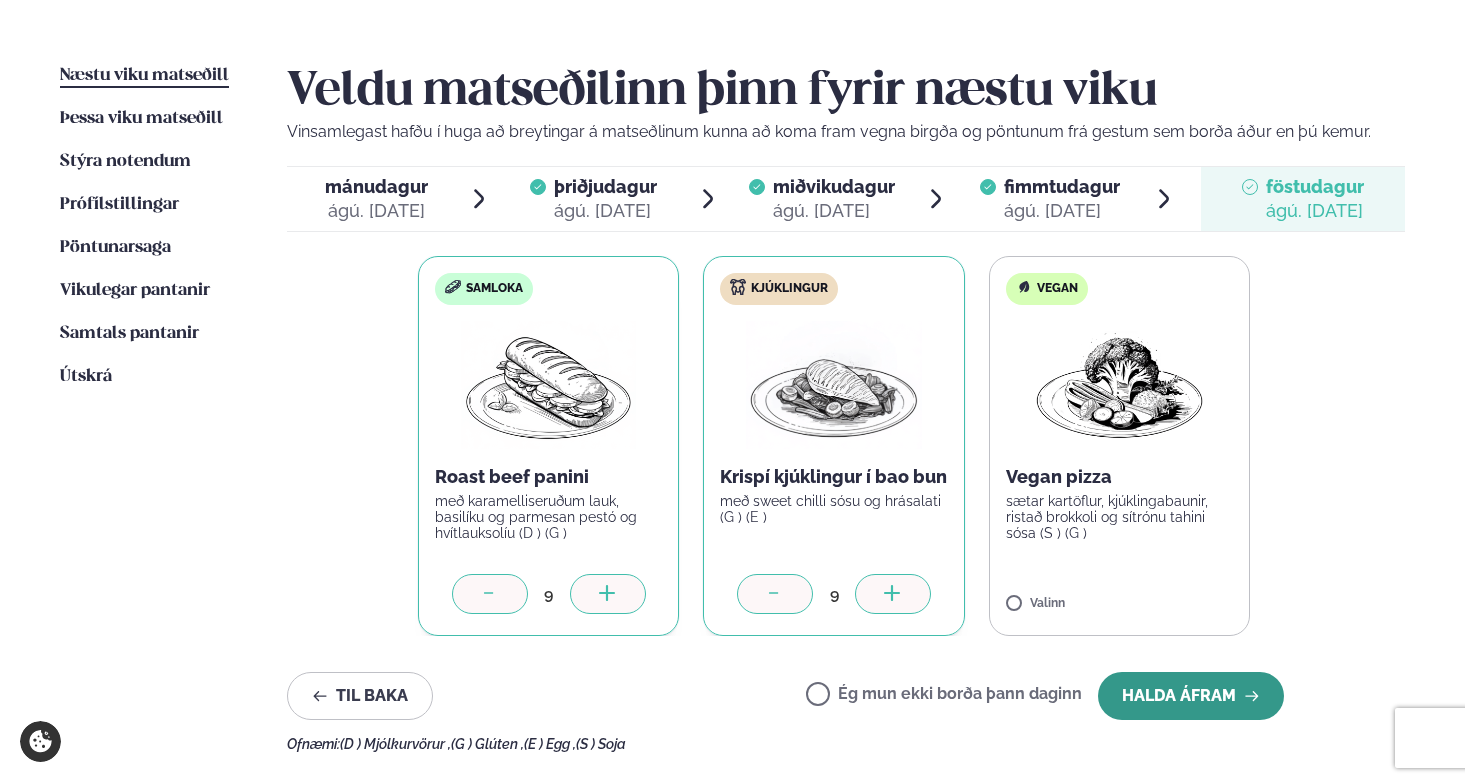 click on "Halda áfram" at bounding box center (1191, 696) 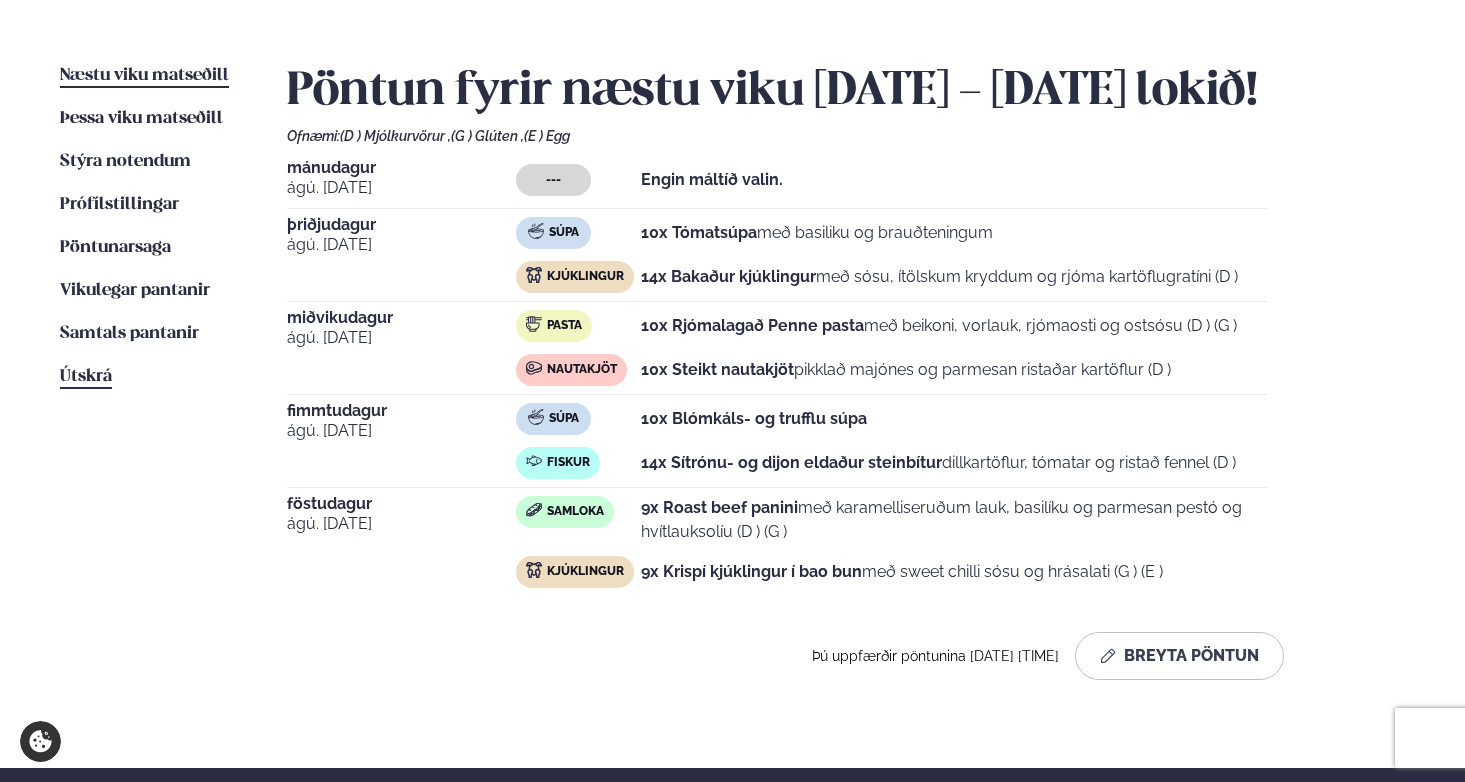 click on "Útskrá" at bounding box center [86, 376] 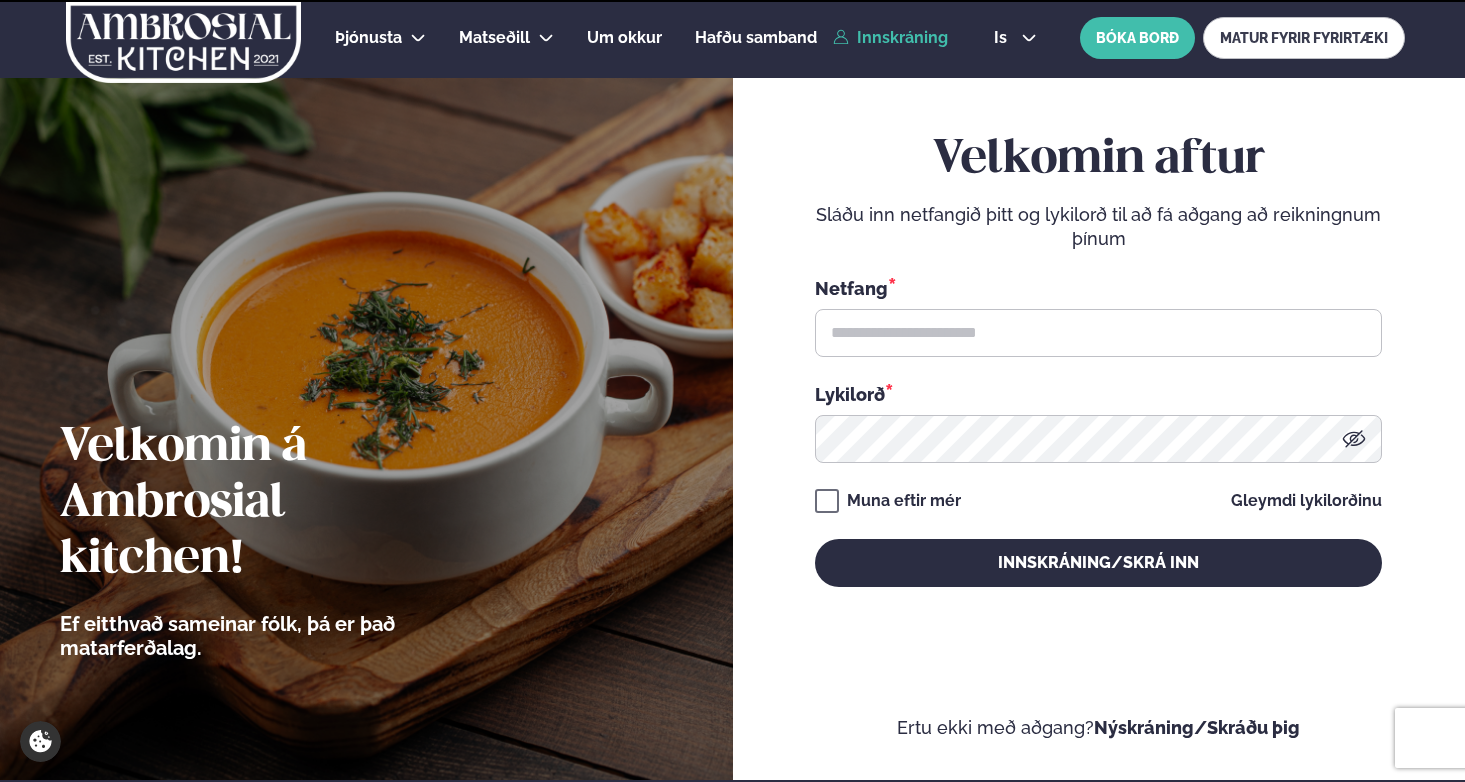 scroll, scrollTop: 0, scrollLeft: 0, axis: both 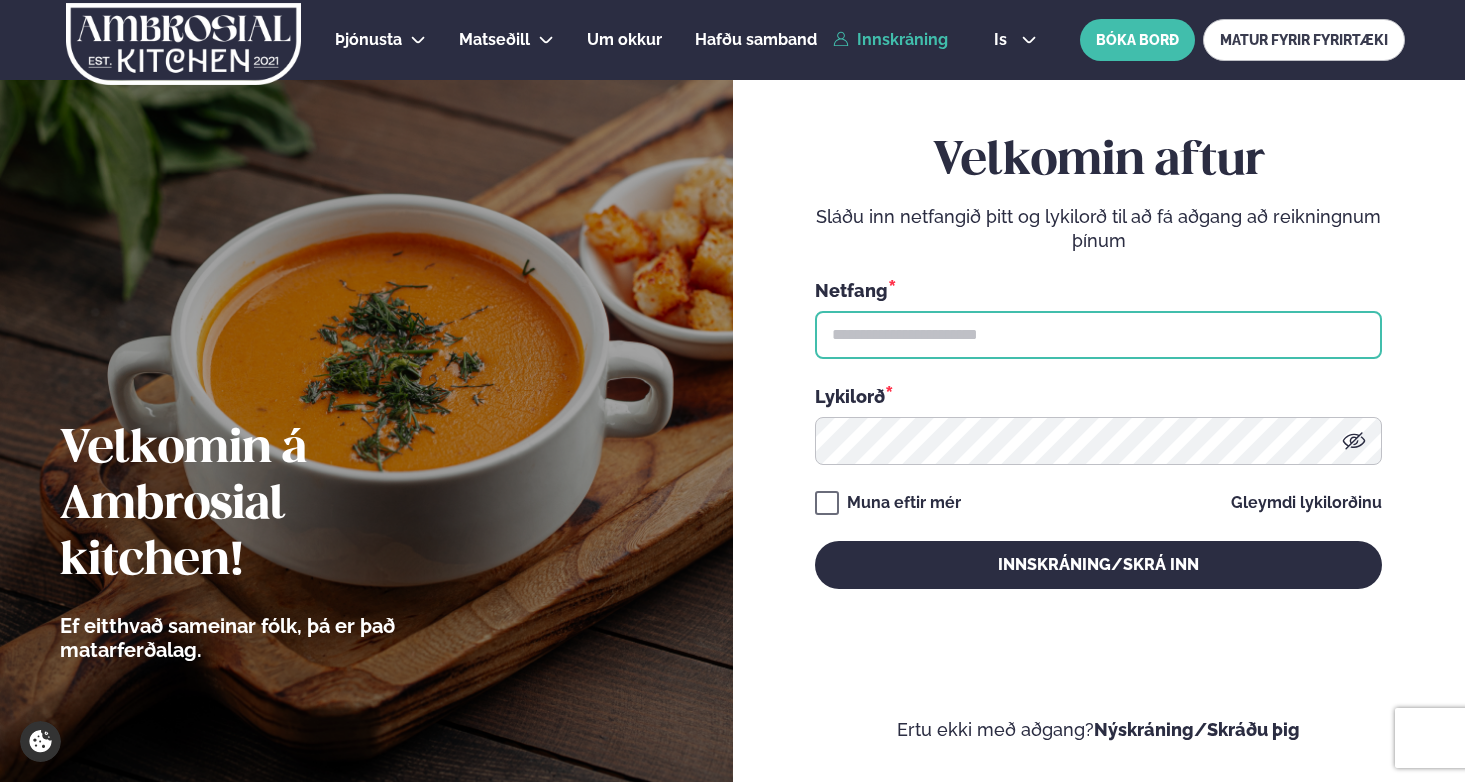 click at bounding box center [1098, 335] 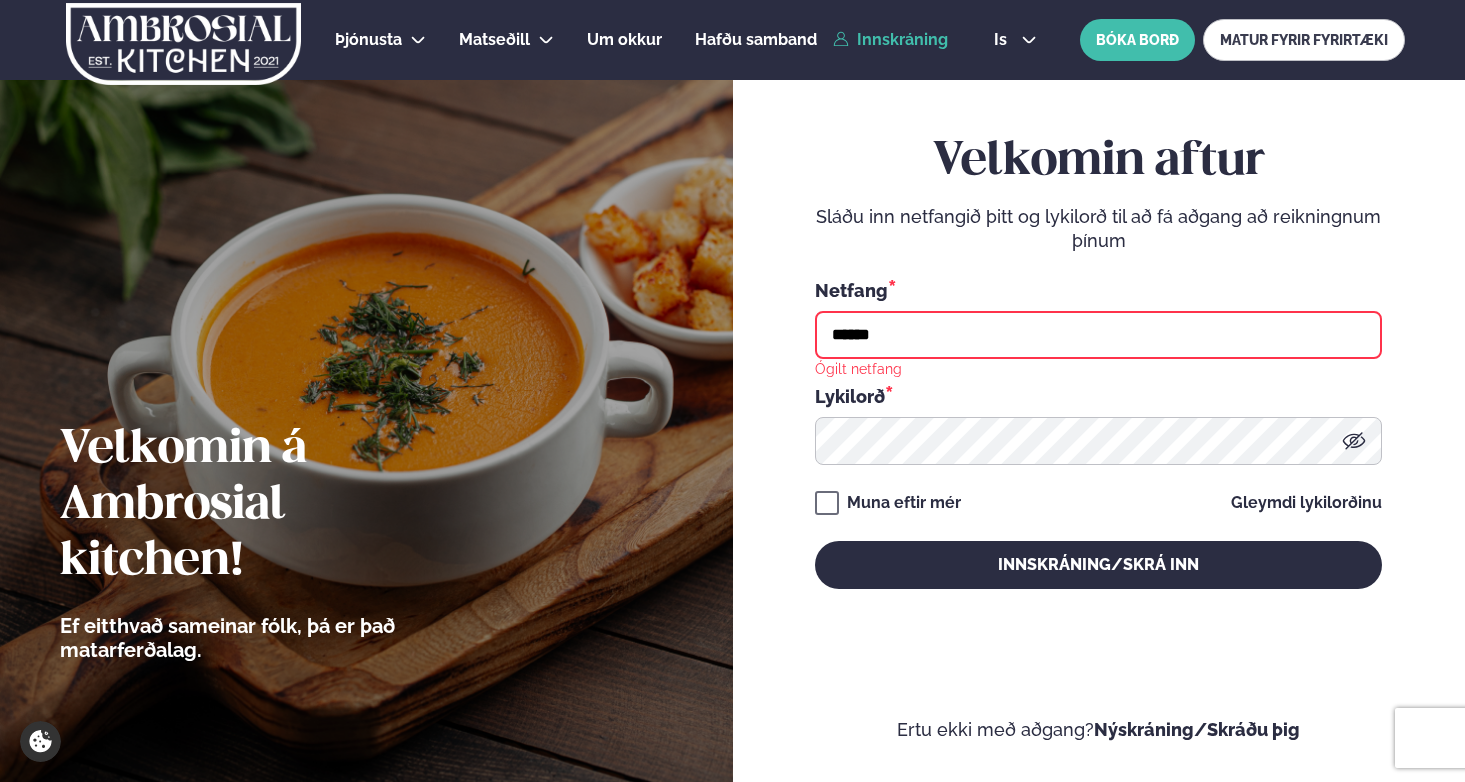 type on "**********" 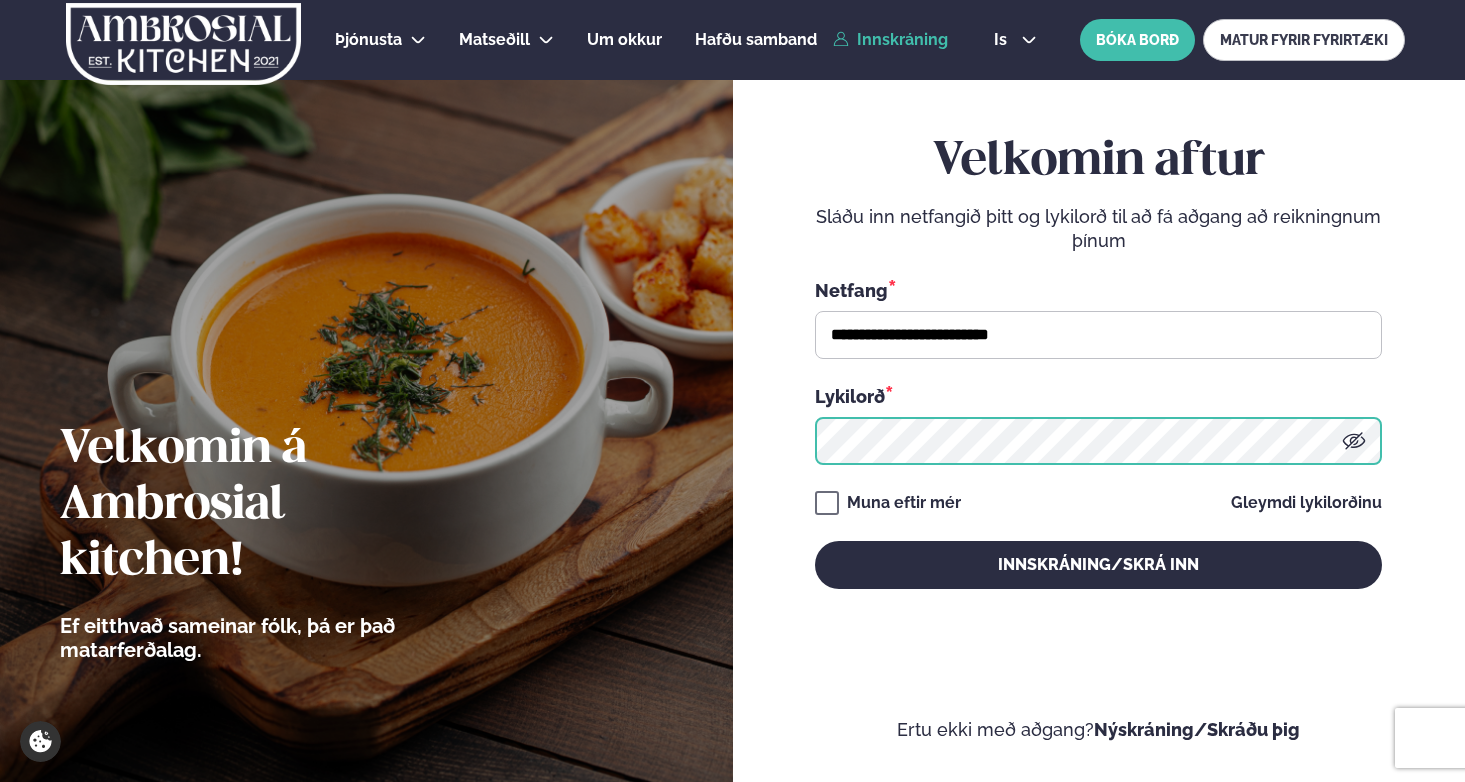 click on "Innskráning/Skrá inn" at bounding box center [1098, 565] 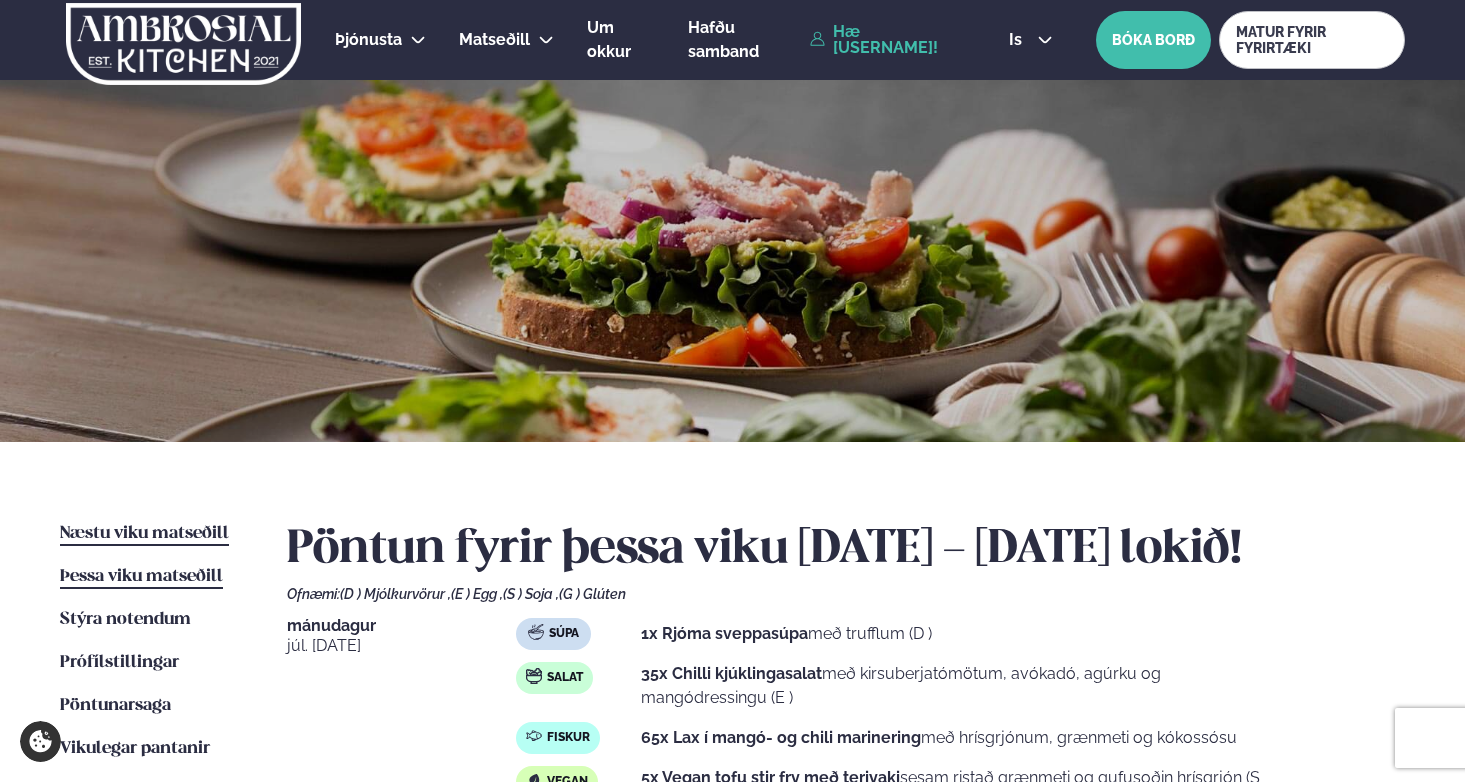 click on "Næstu viku matseðill" at bounding box center (144, 533) 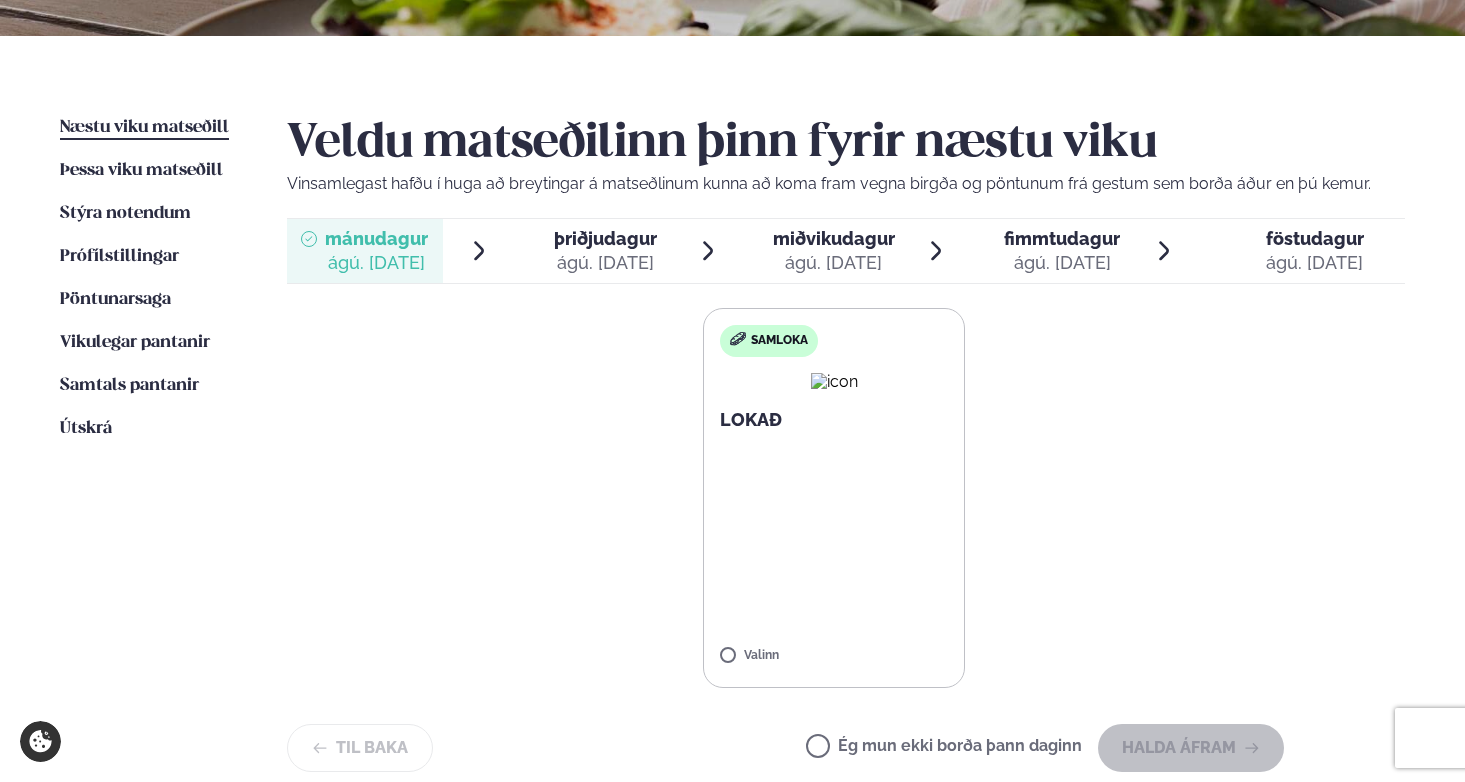 scroll, scrollTop: 407, scrollLeft: 0, axis: vertical 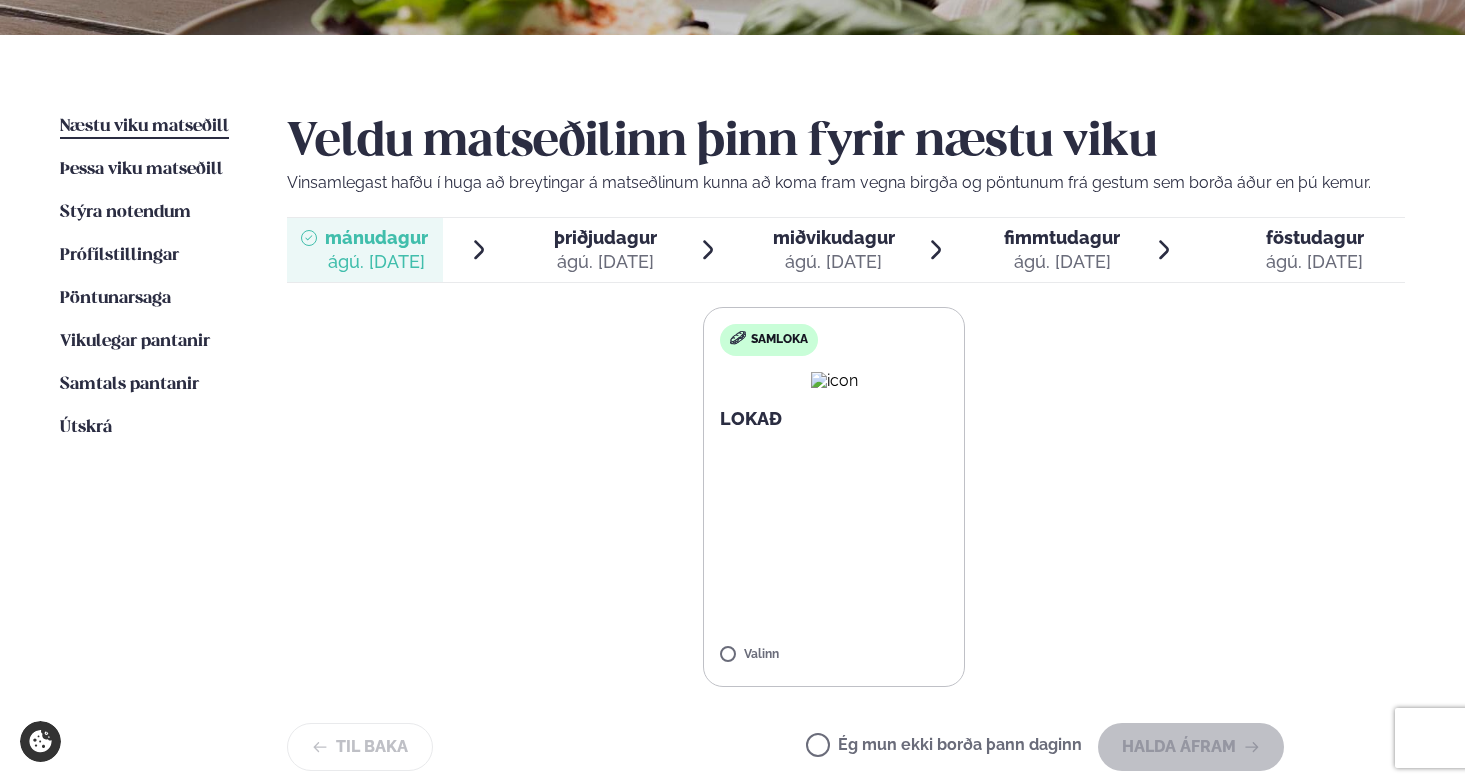click on "ágú. [DATE]" at bounding box center [605, 262] 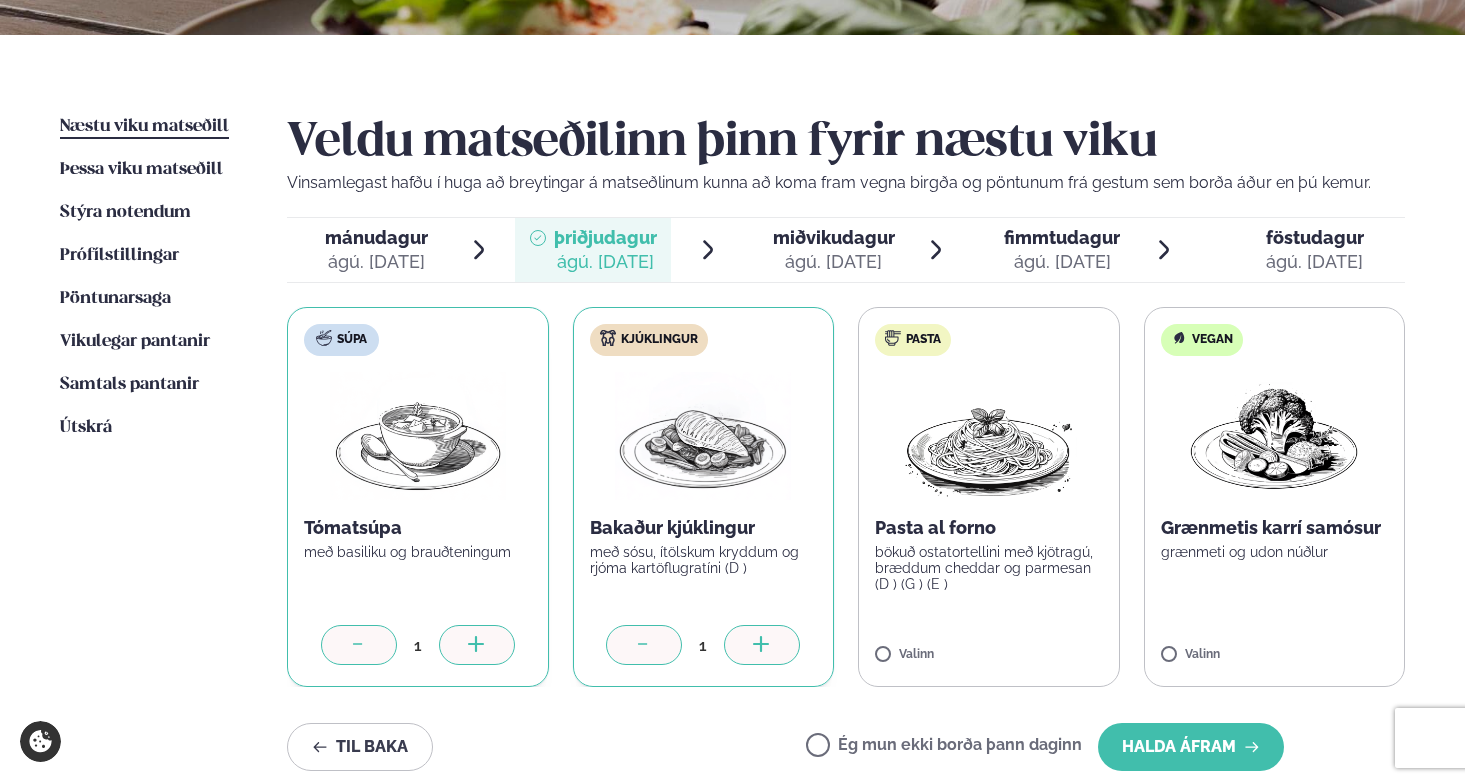 click at bounding box center [762, 645] 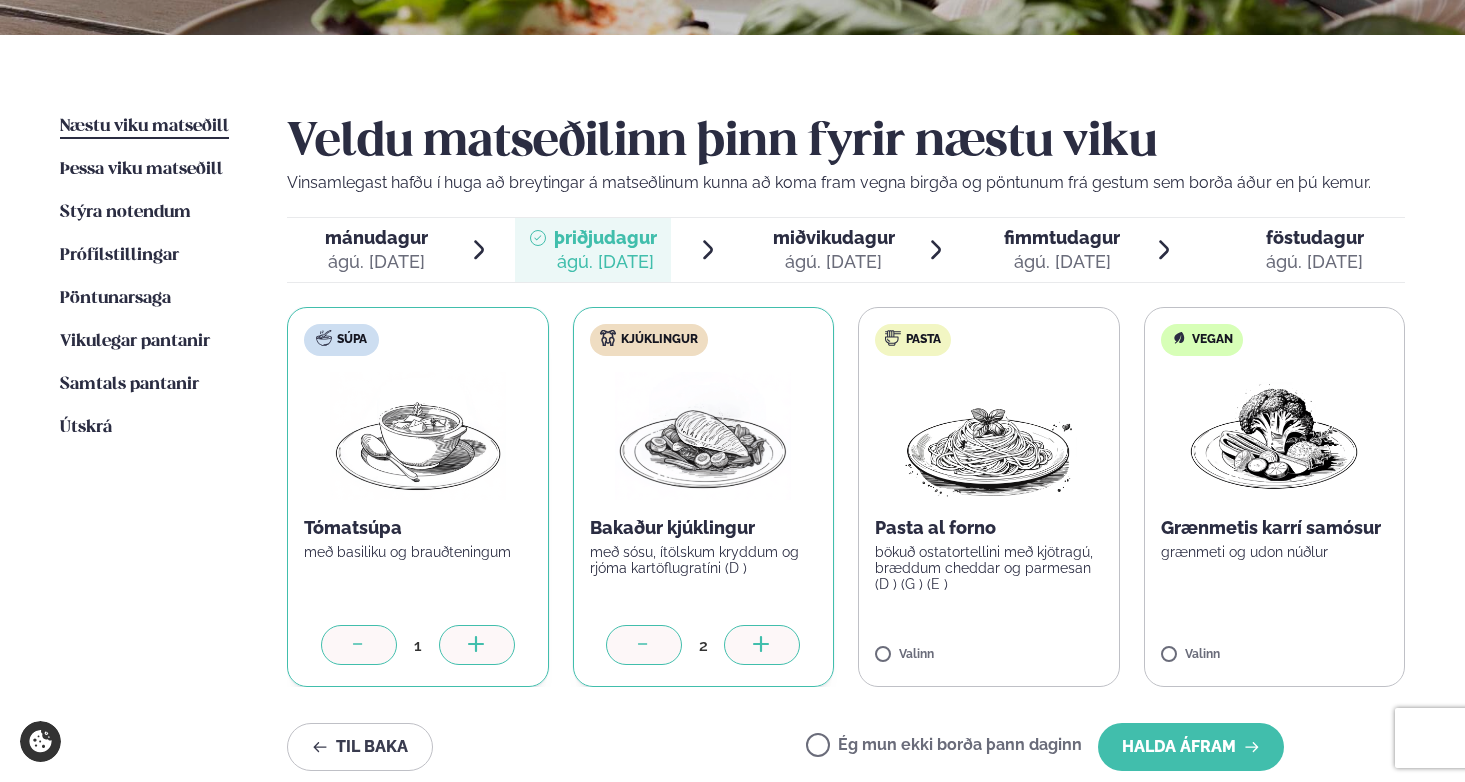 click at bounding box center [762, 645] 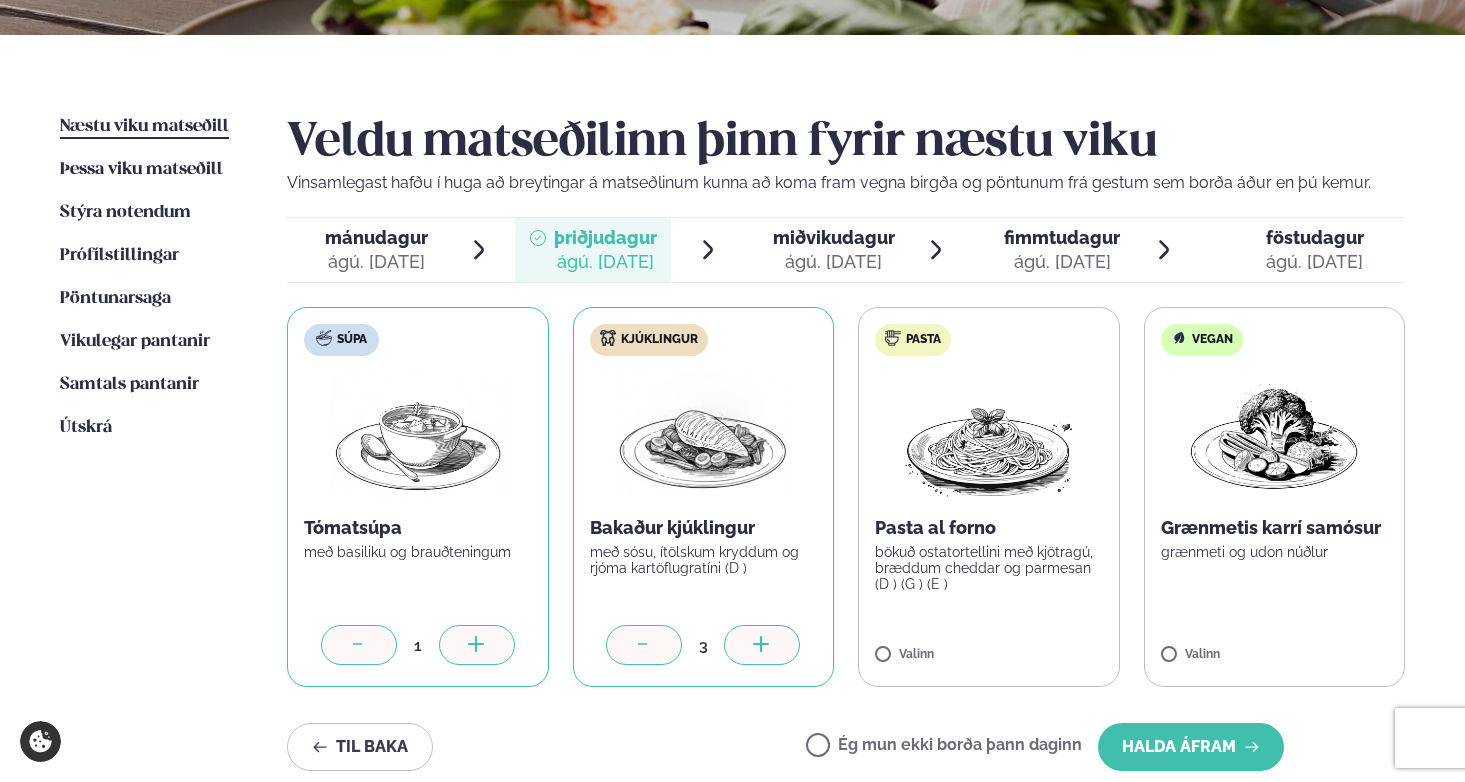 click at bounding box center [762, 645] 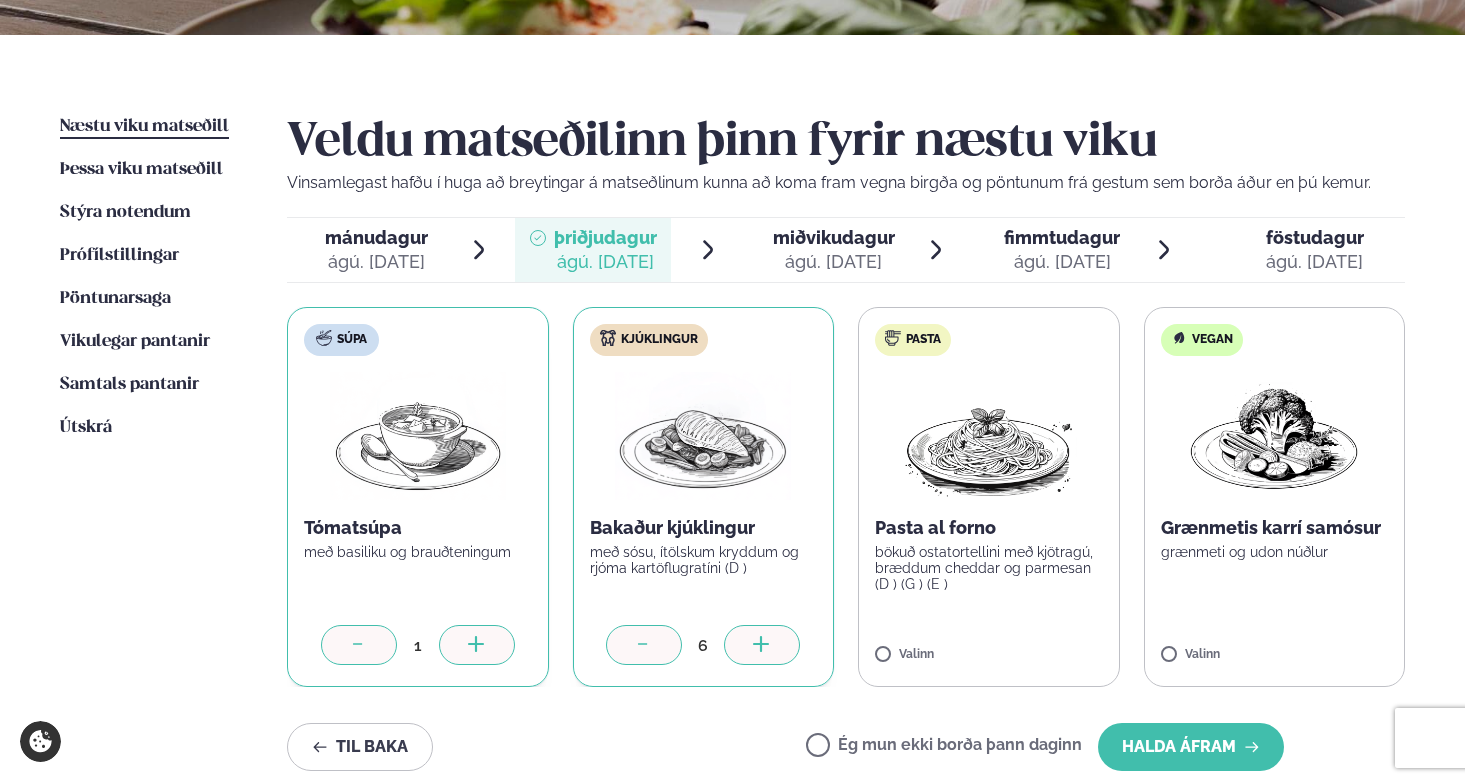 click at bounding box center (762, 645) 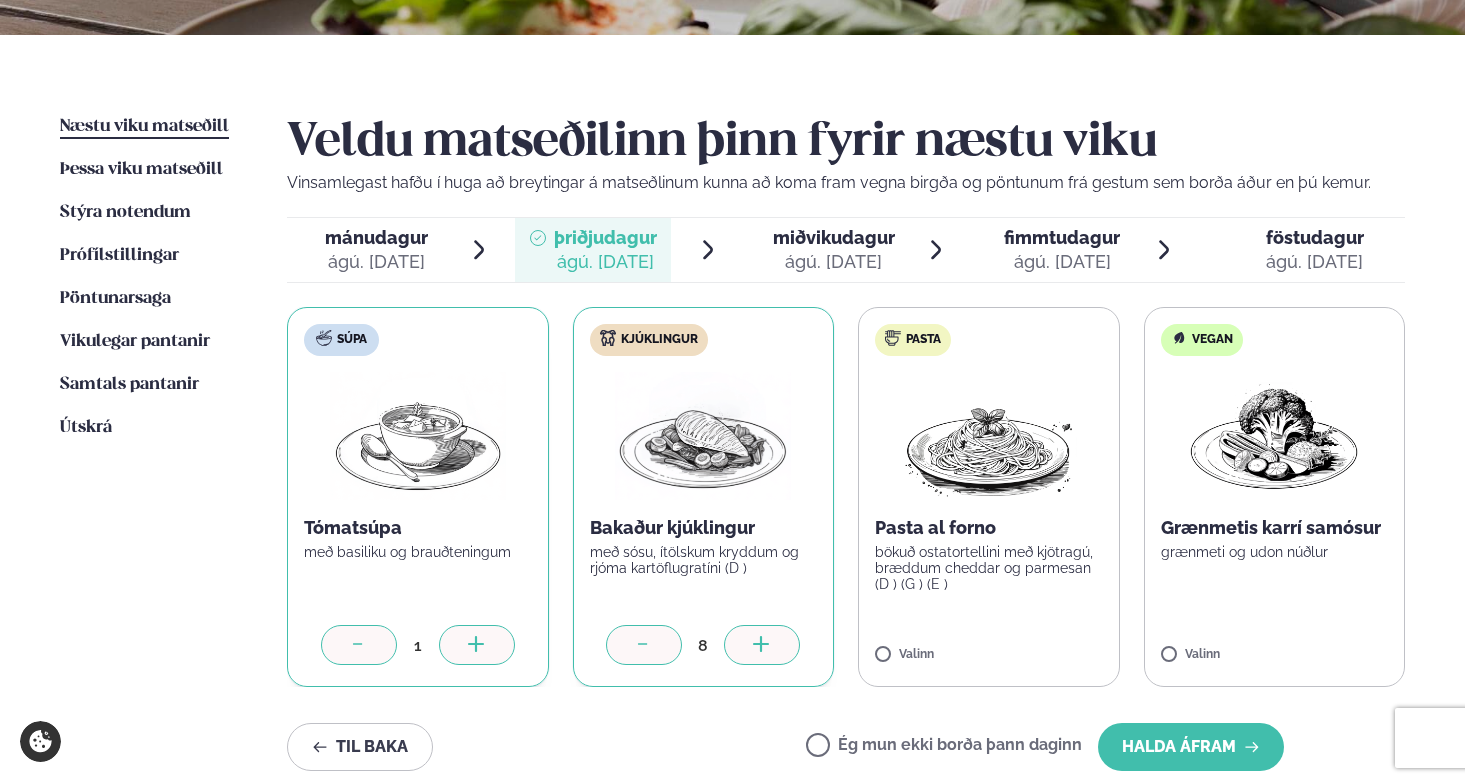 click at bounding box center (762, 645) 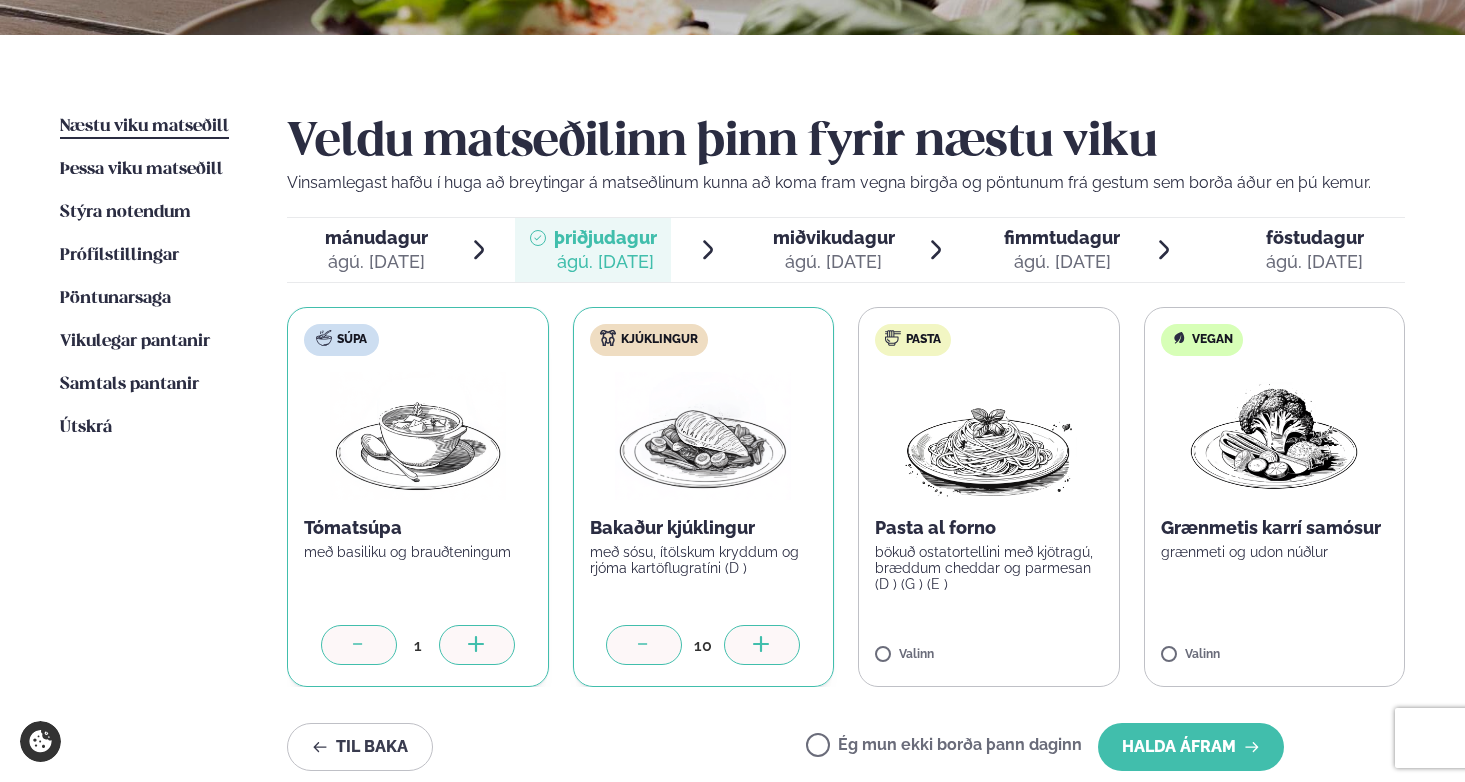 click at bounding box center (762, 645) 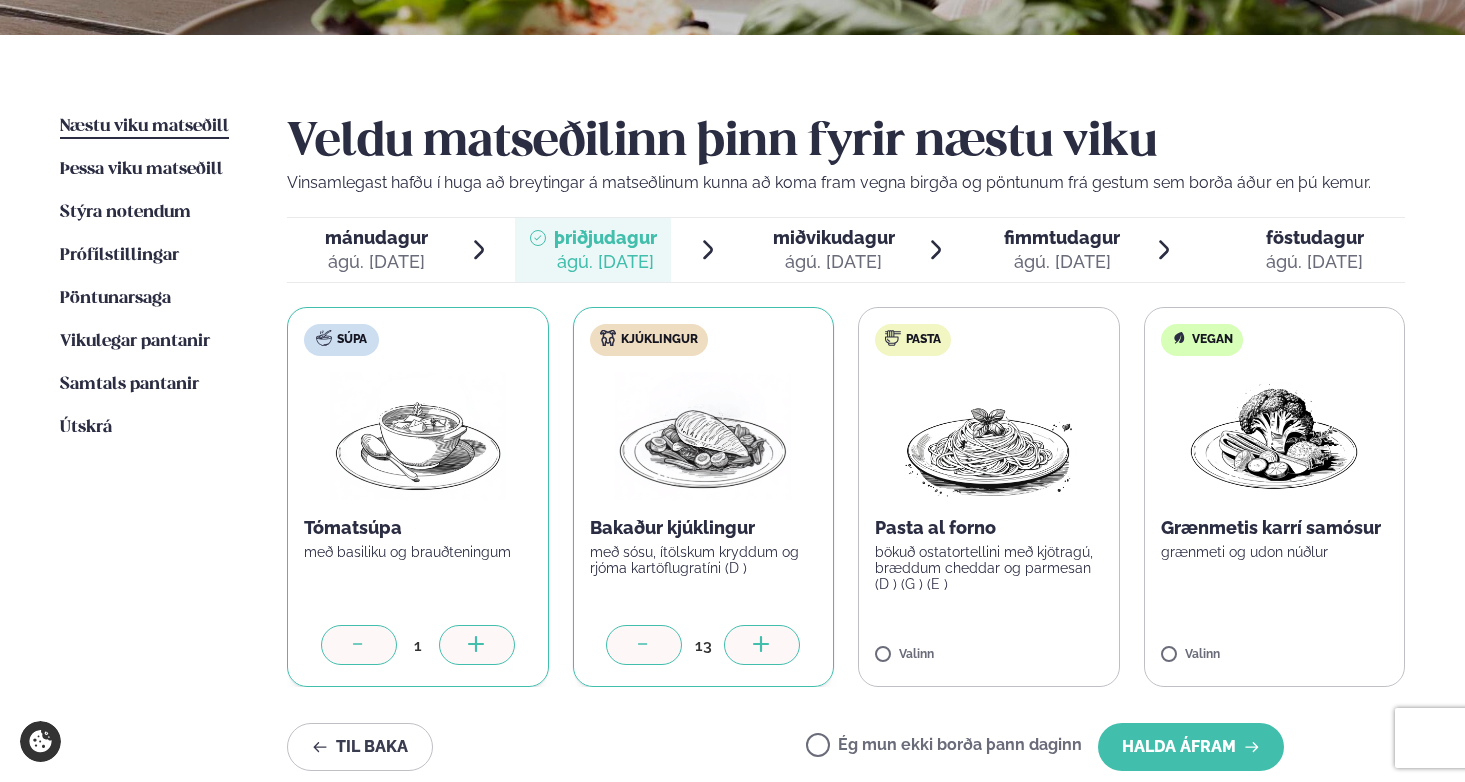 click at bounding box center (762, 645) 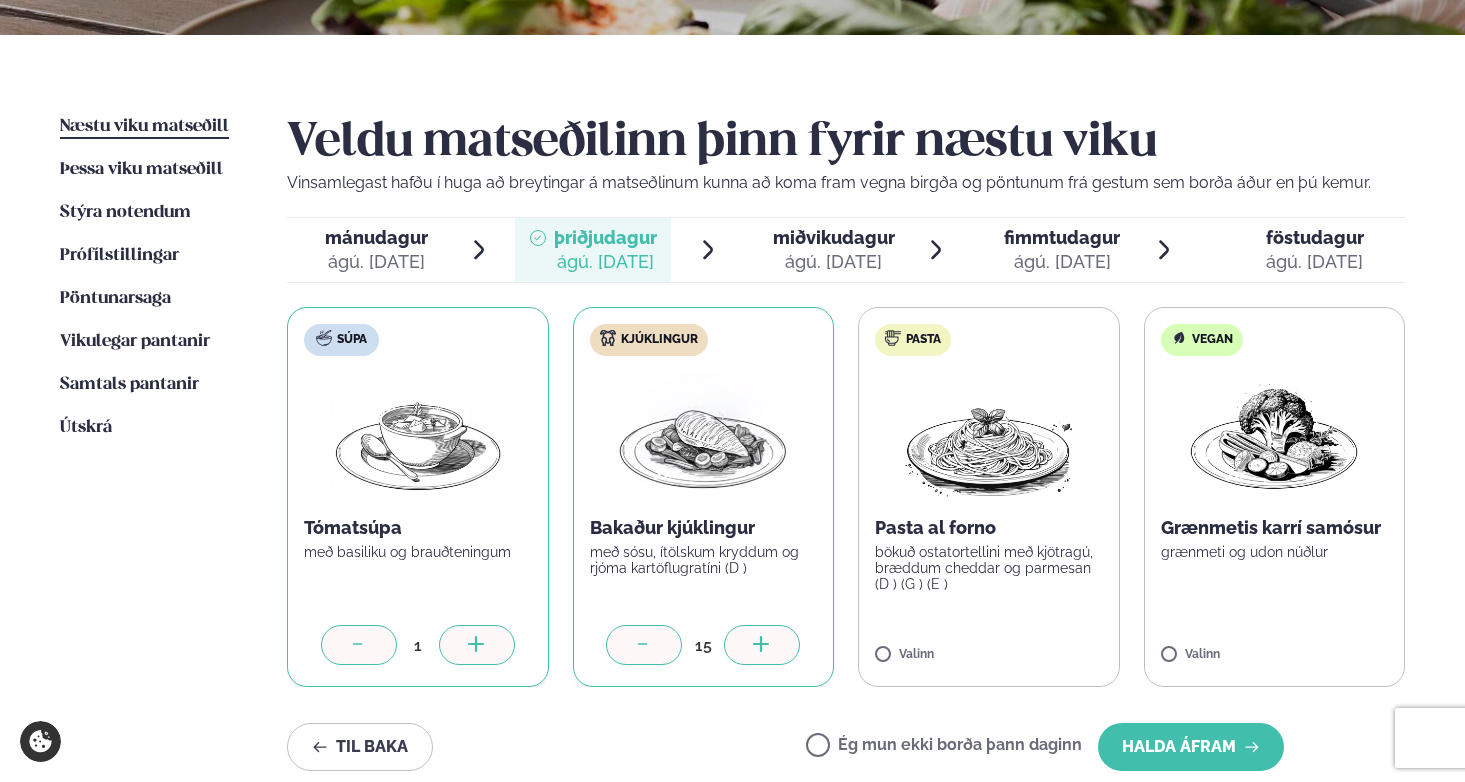 click at bounding box center (762, 645) 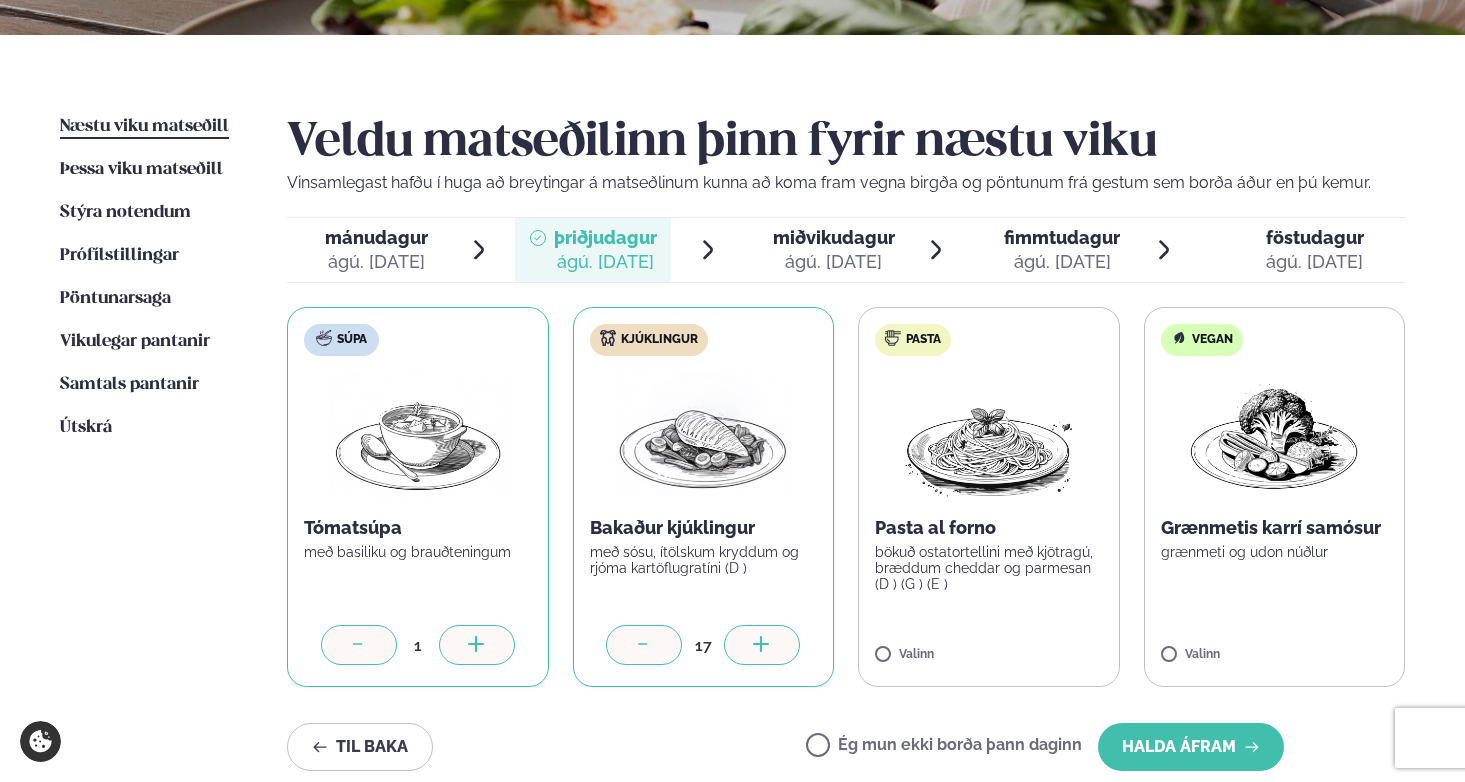 click at bounding box center (762, 645) 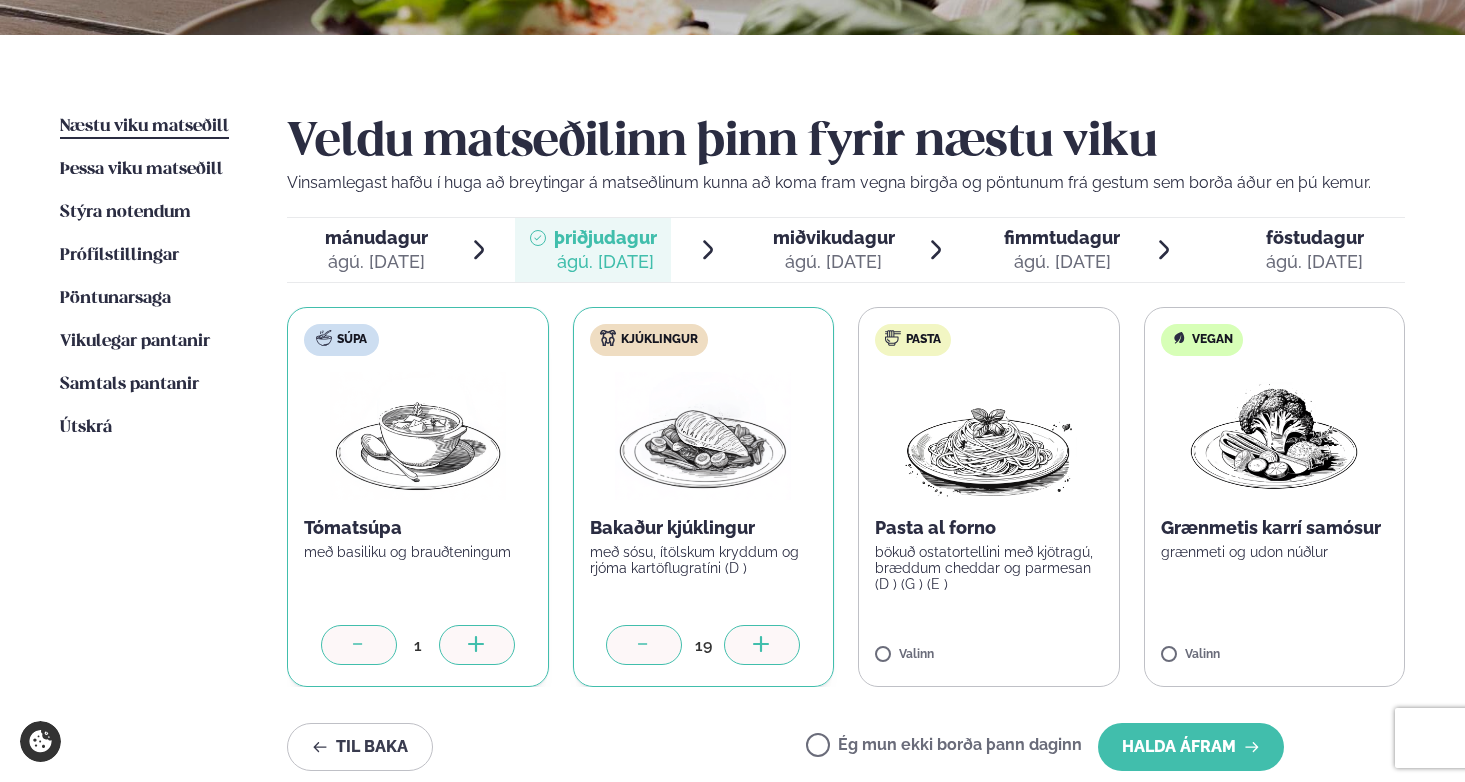 click at bounding box center (762, 645) 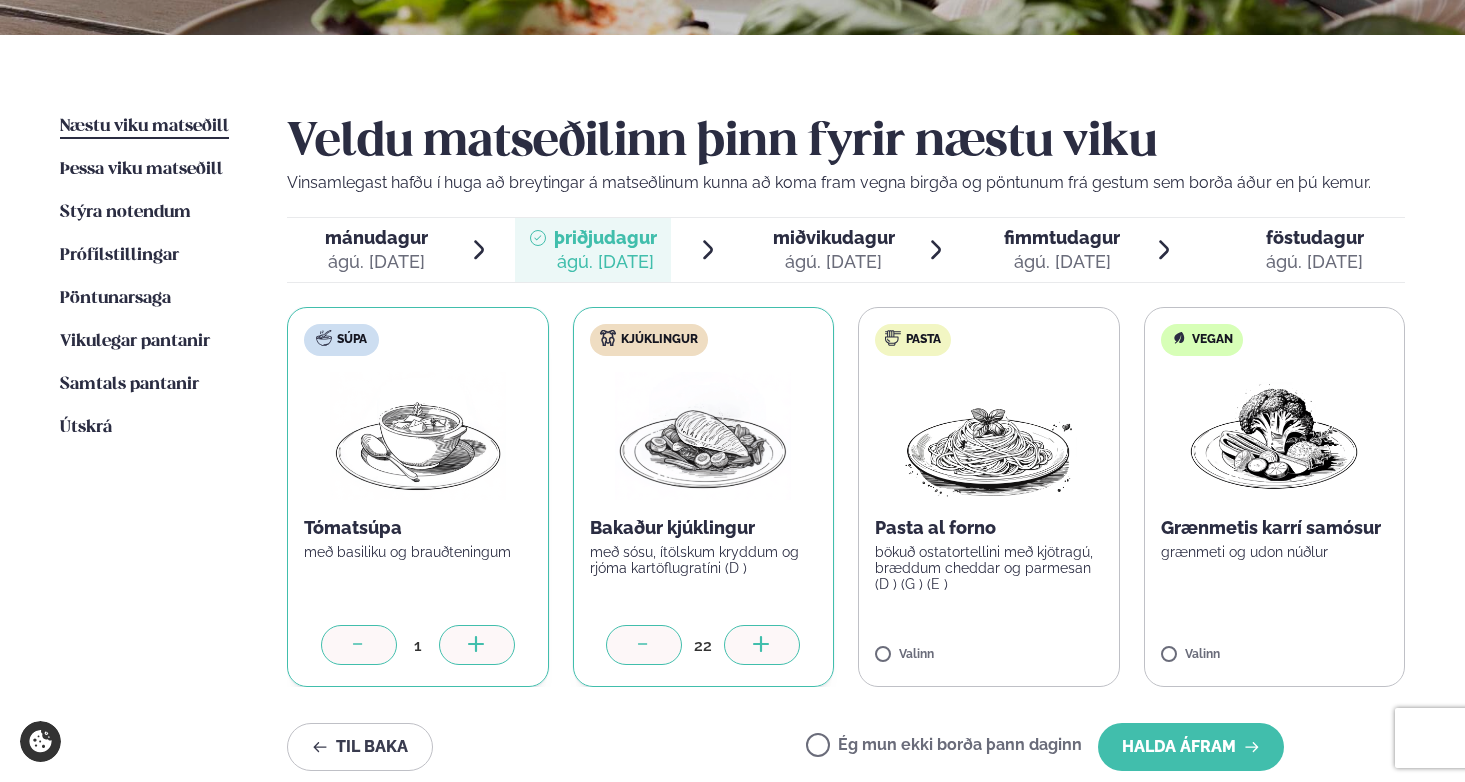 click at bounding box center [762, 645] 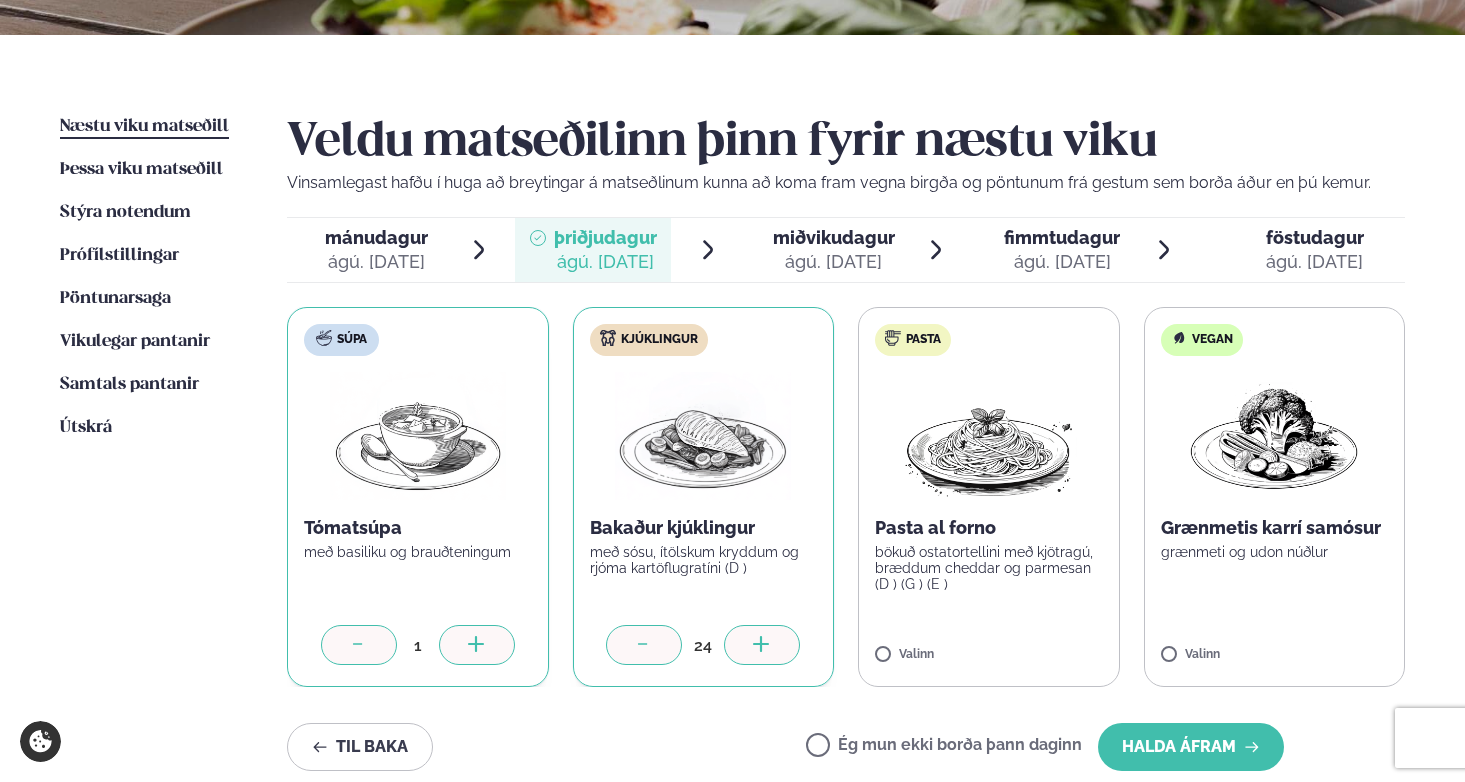 click at bounding box center (762, 645) 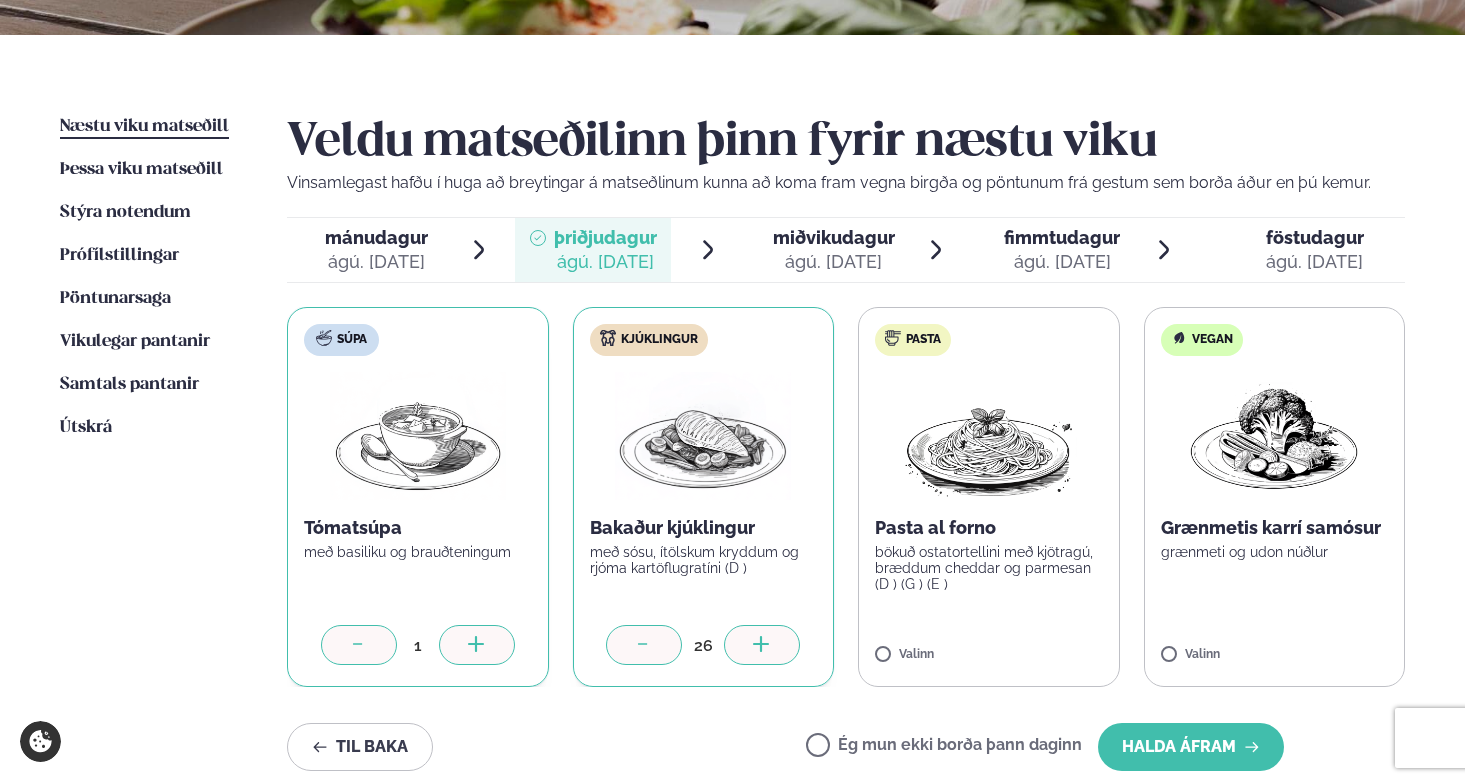click at bounding box center (762, 645) 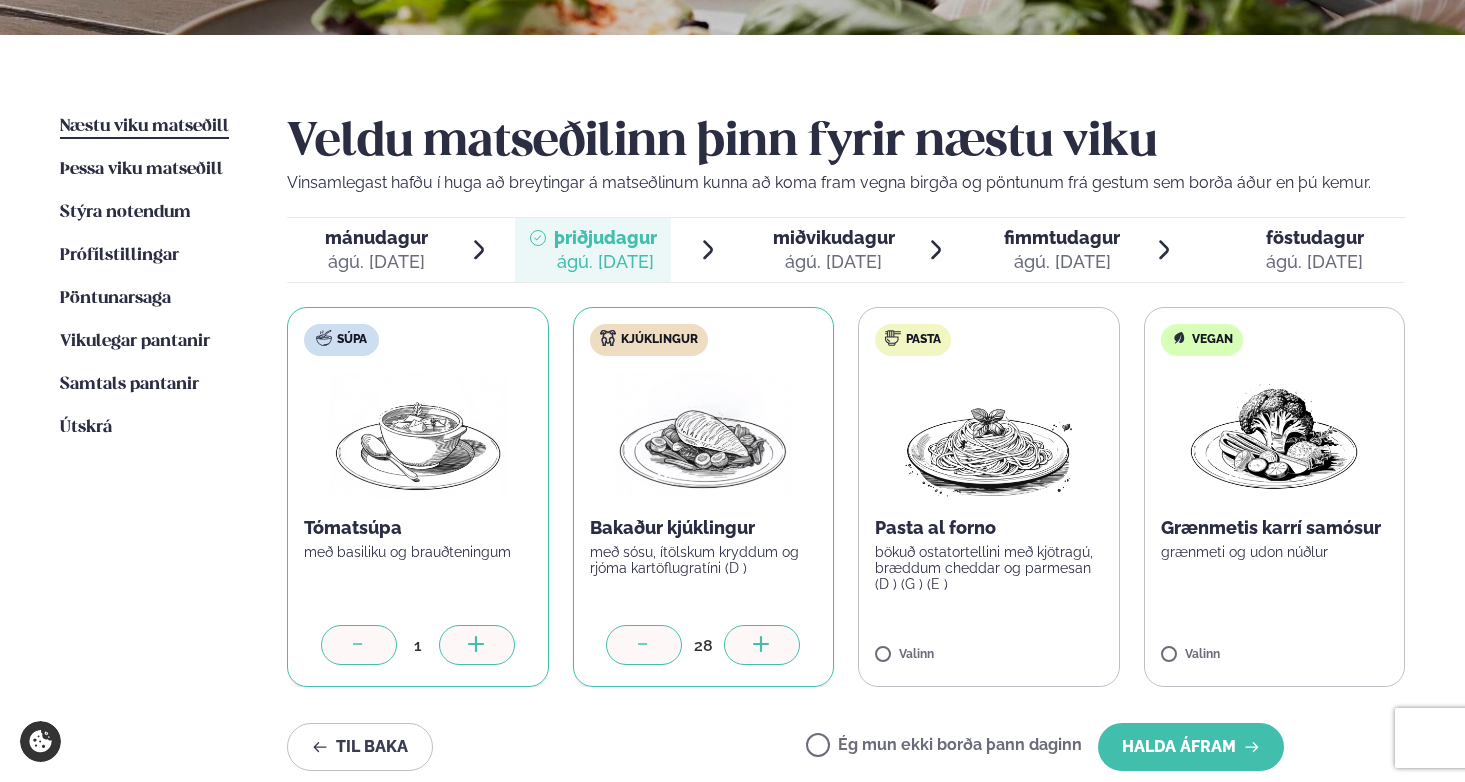 click at bounding box center (762, 645) 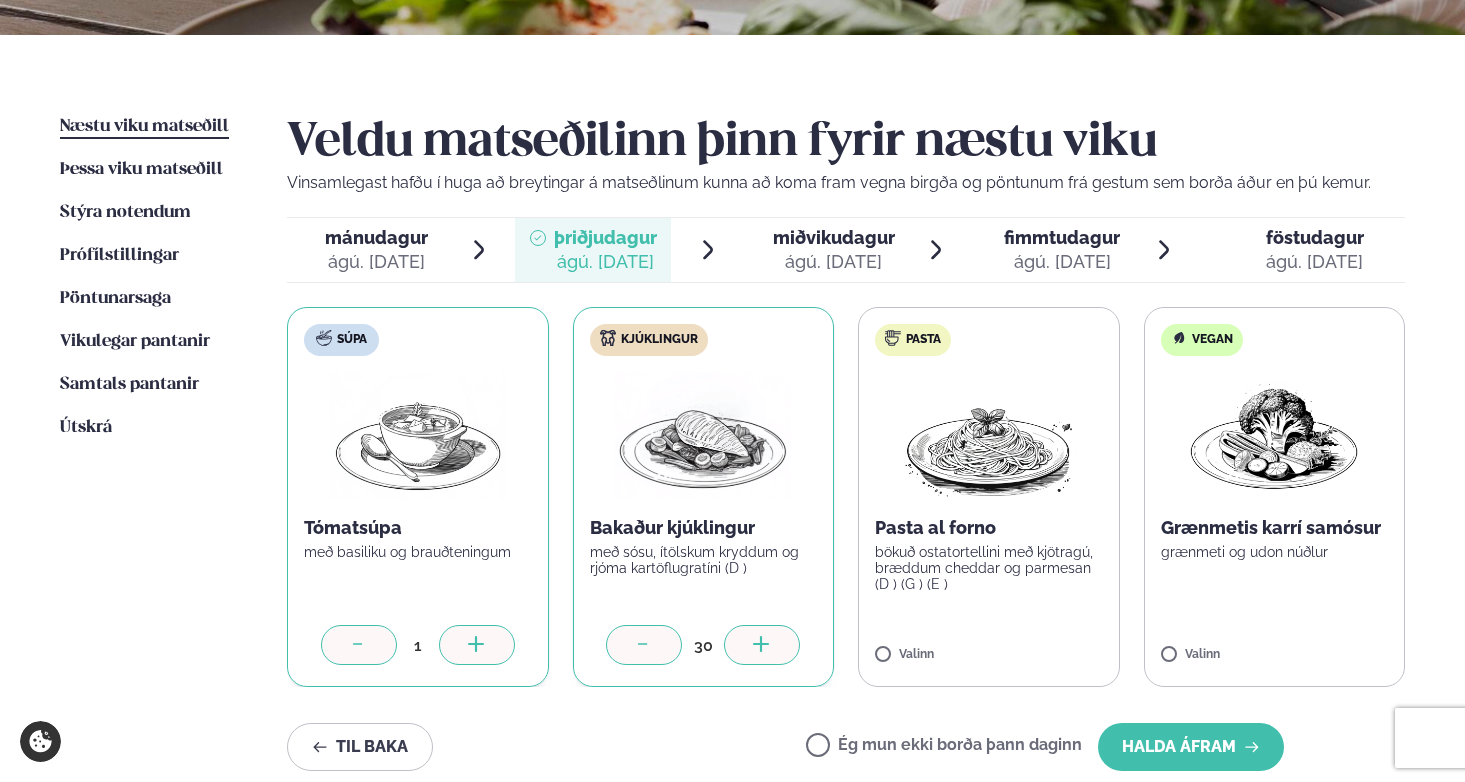 click at bounding box center [762, 645] 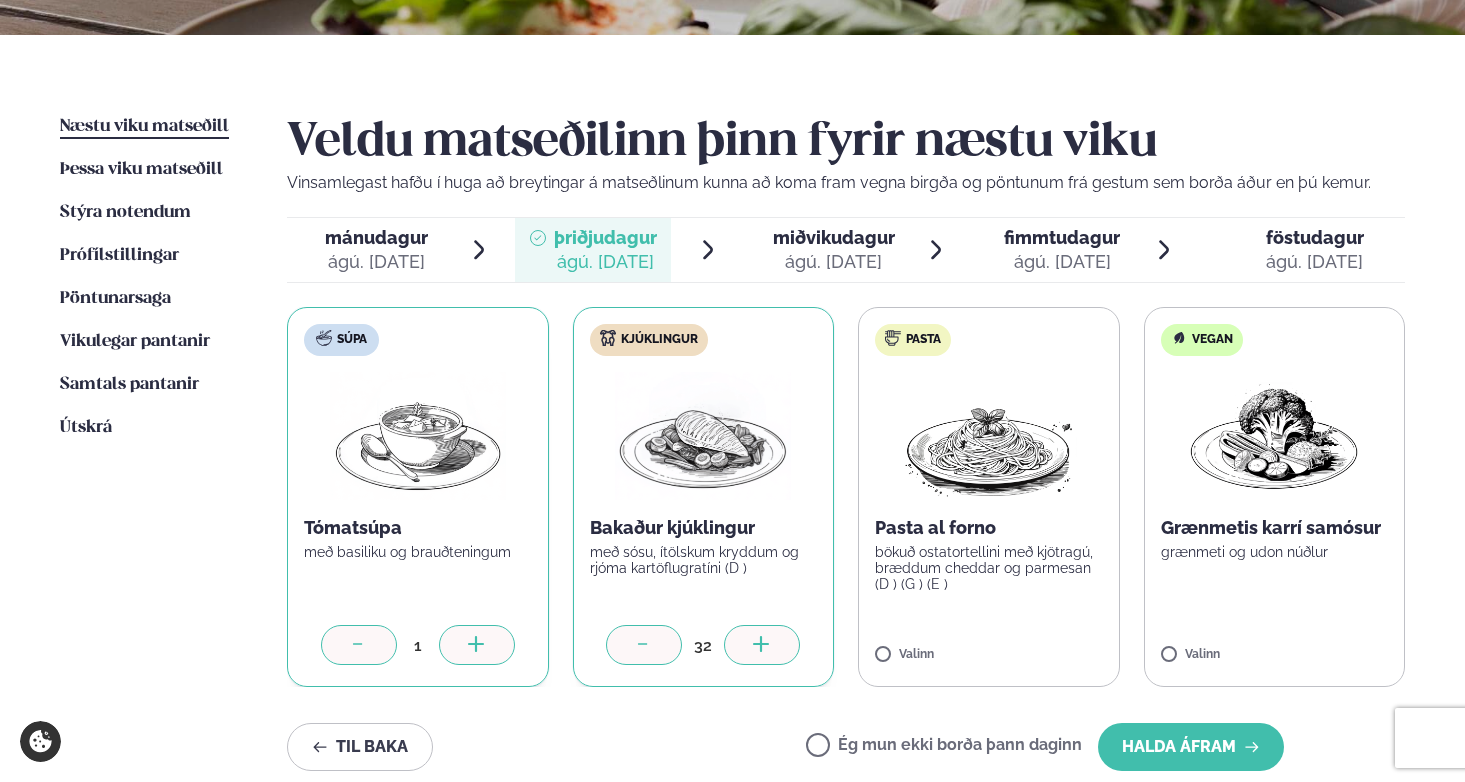 click at bounding box center (762, 645) 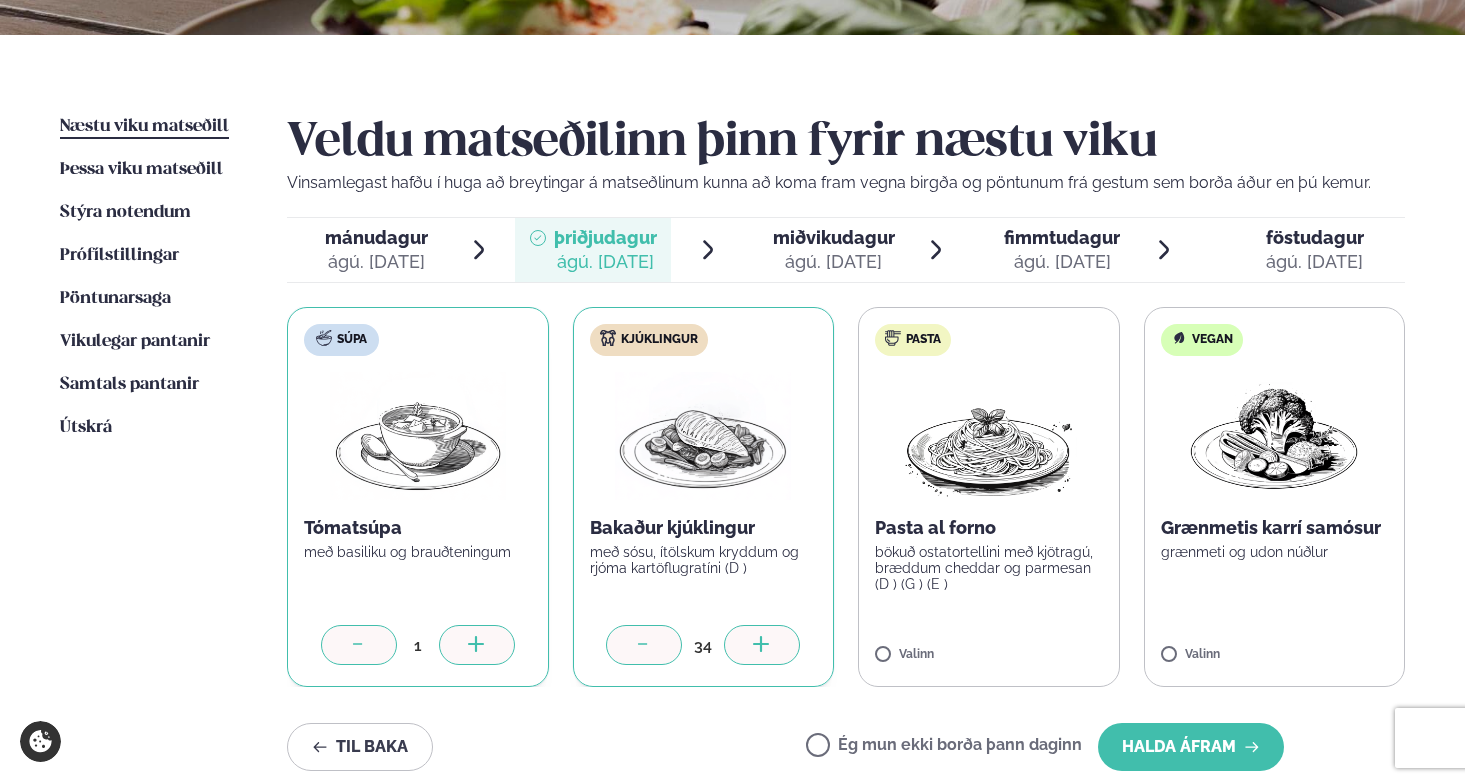 click at bounding box center (762, 645) 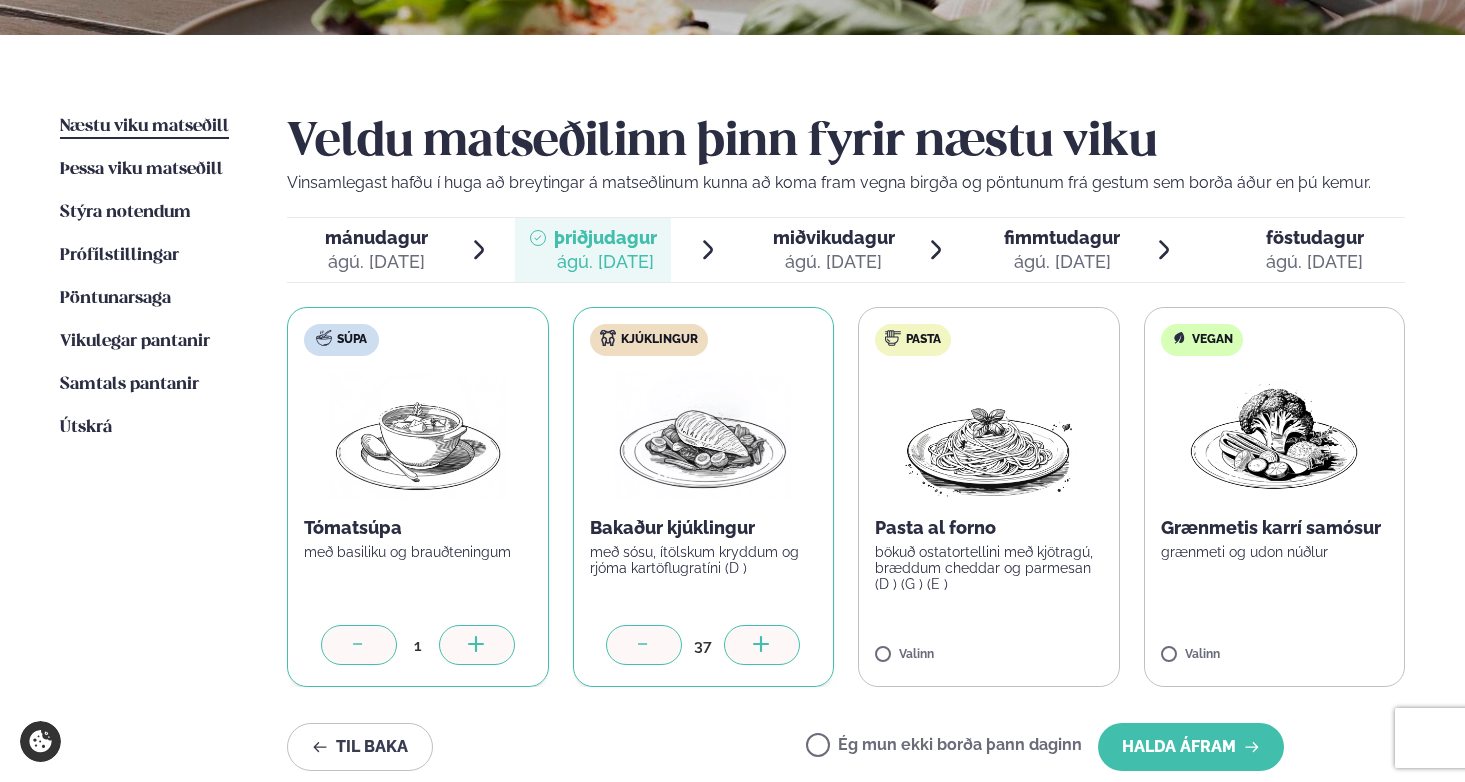 click at bounding box center (762, 645) 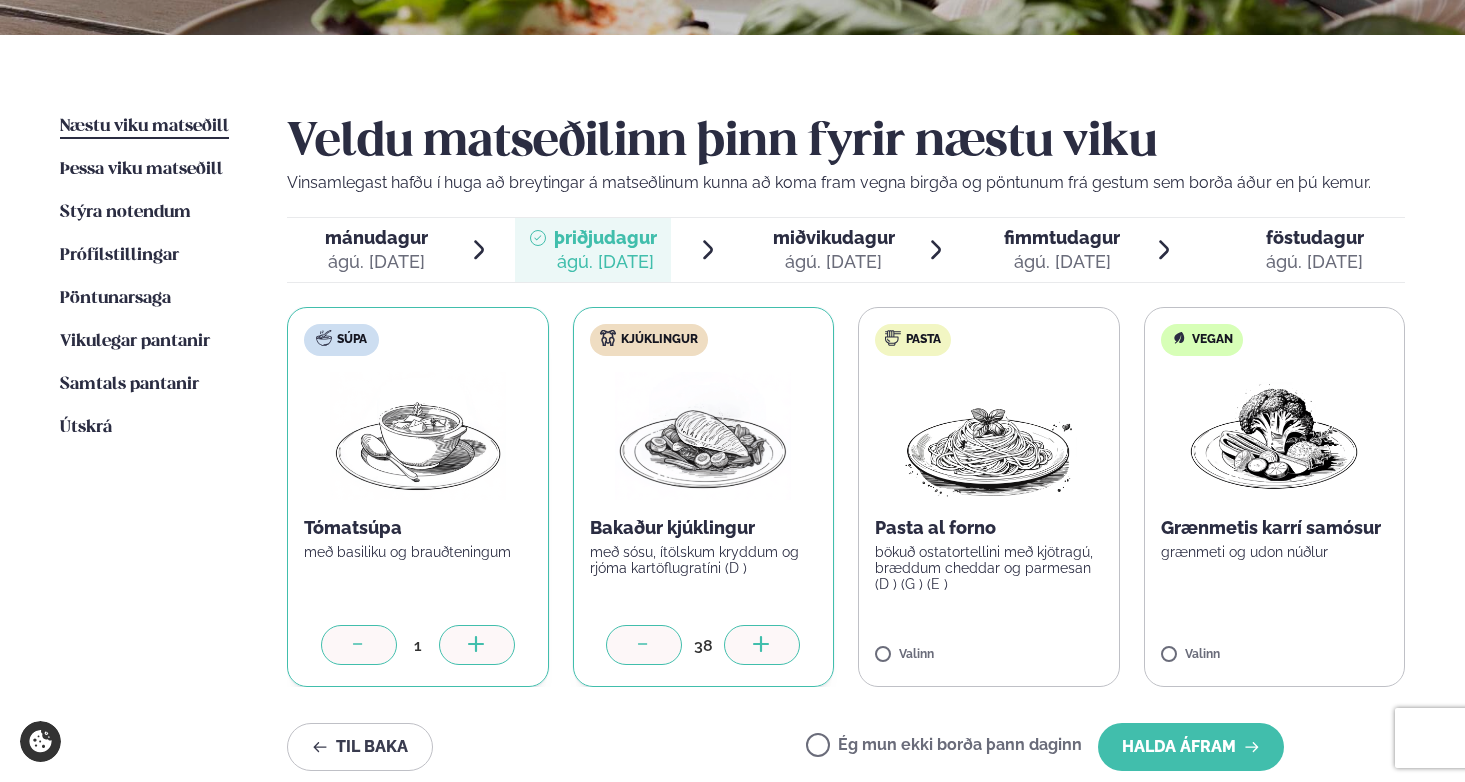 click at bounding box center [762, 645] 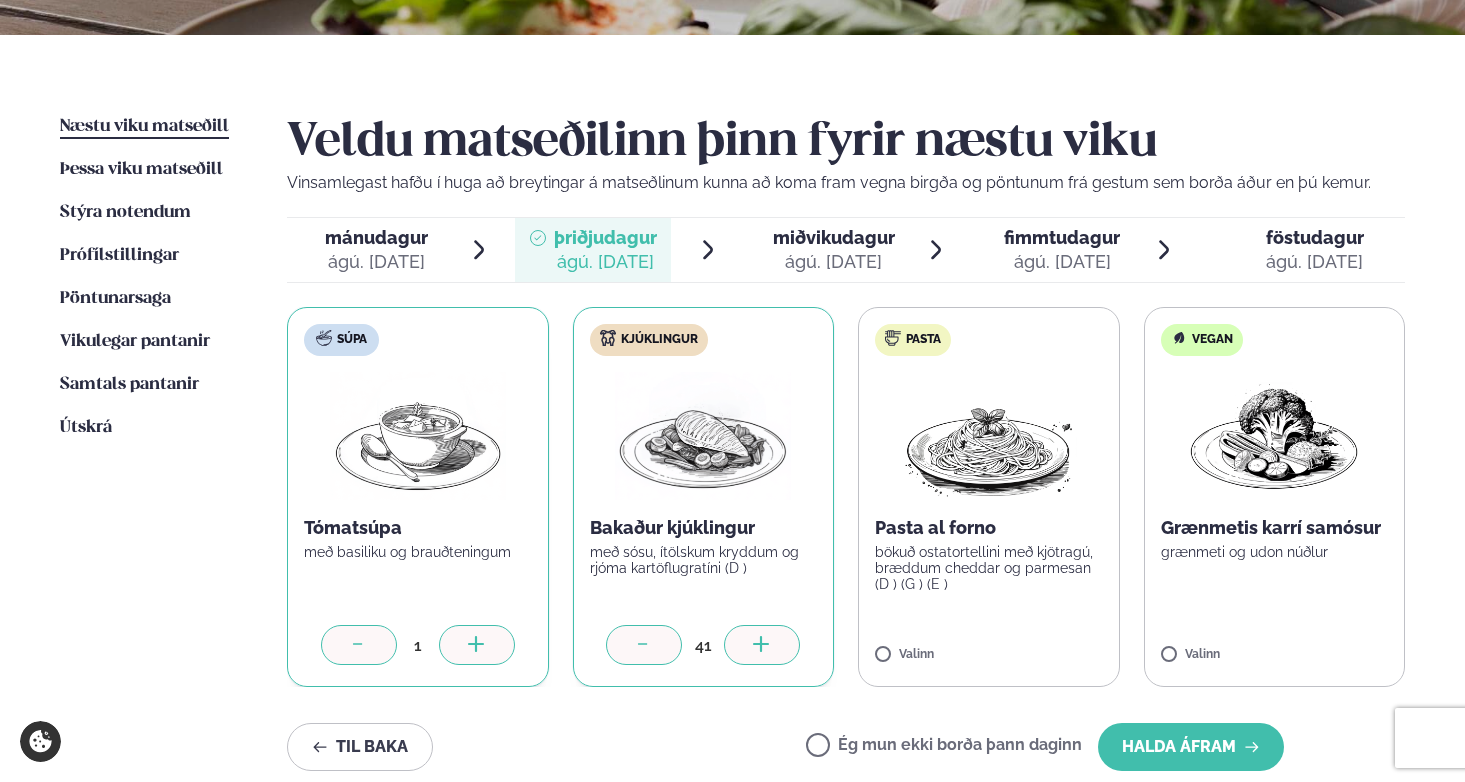 click at bounding box center [762, 645] 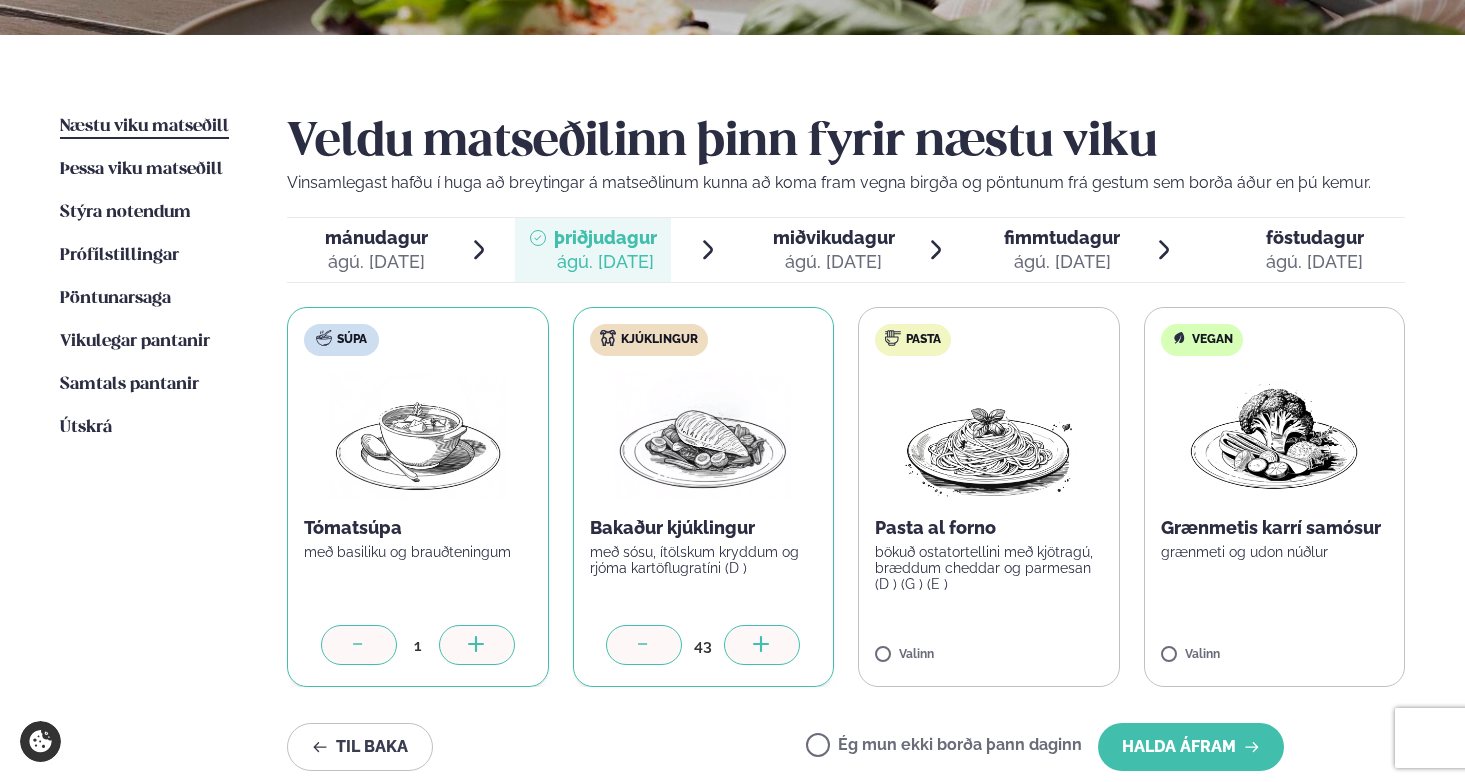 click at bounding box center (762, 645) 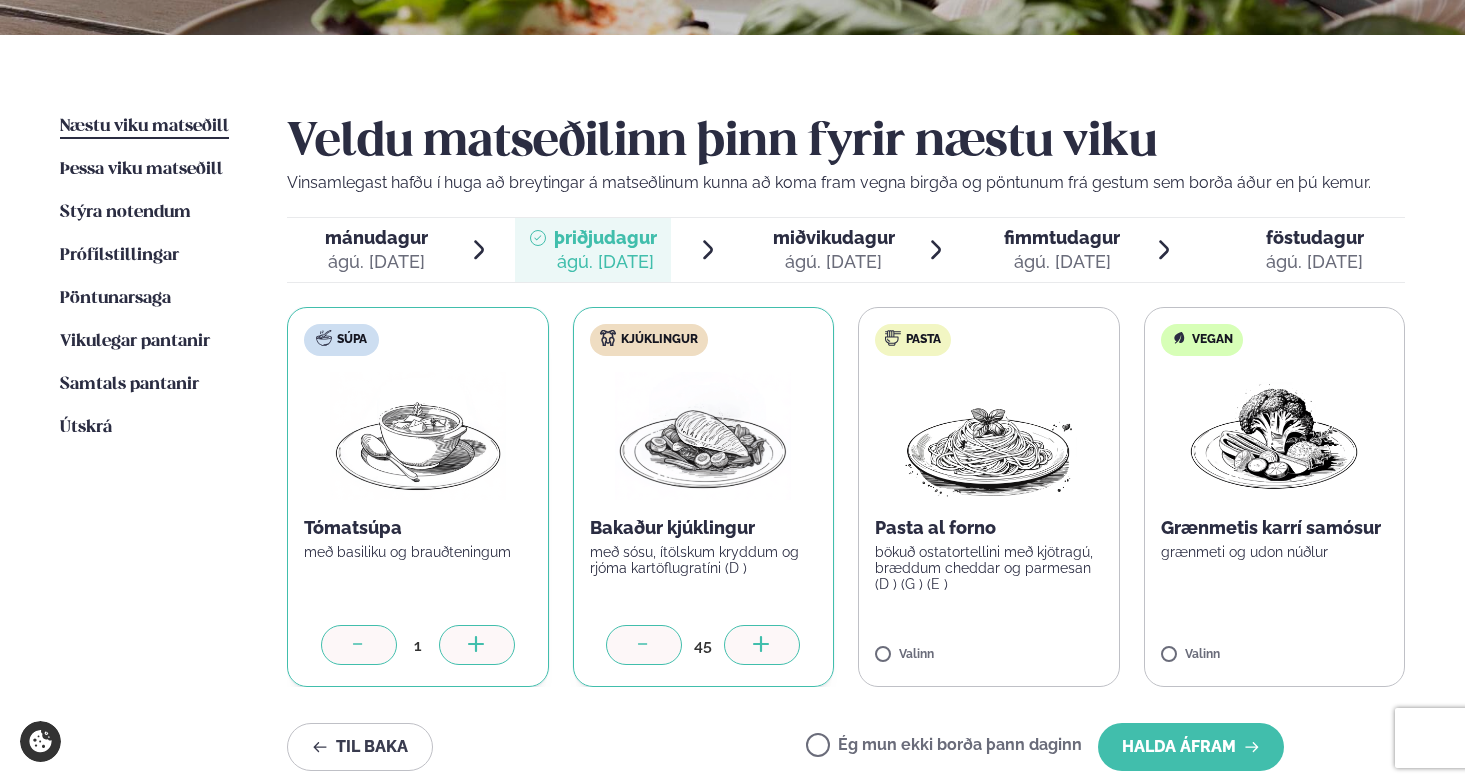 click at bounding box center [762, 645] 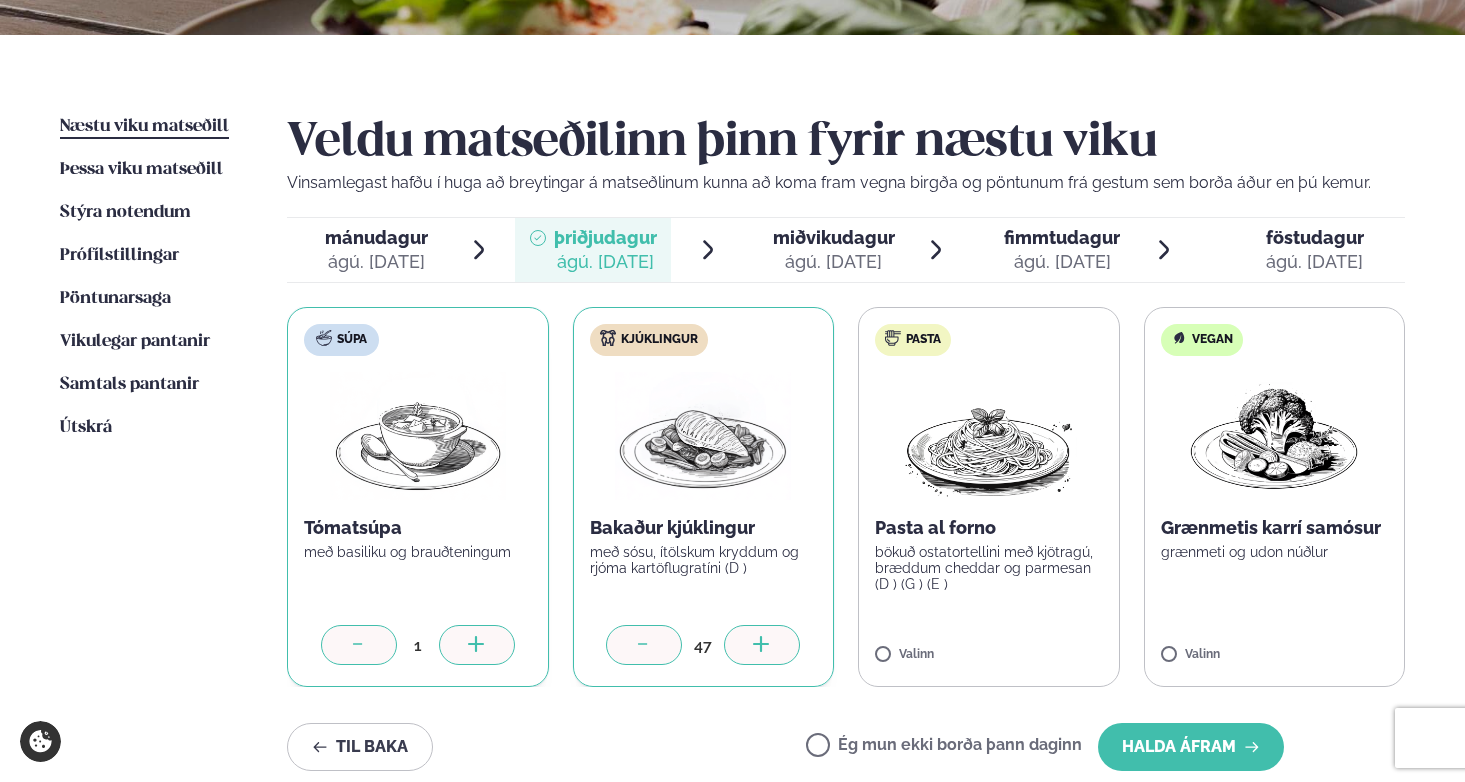 click at bounding box center (762, 645) 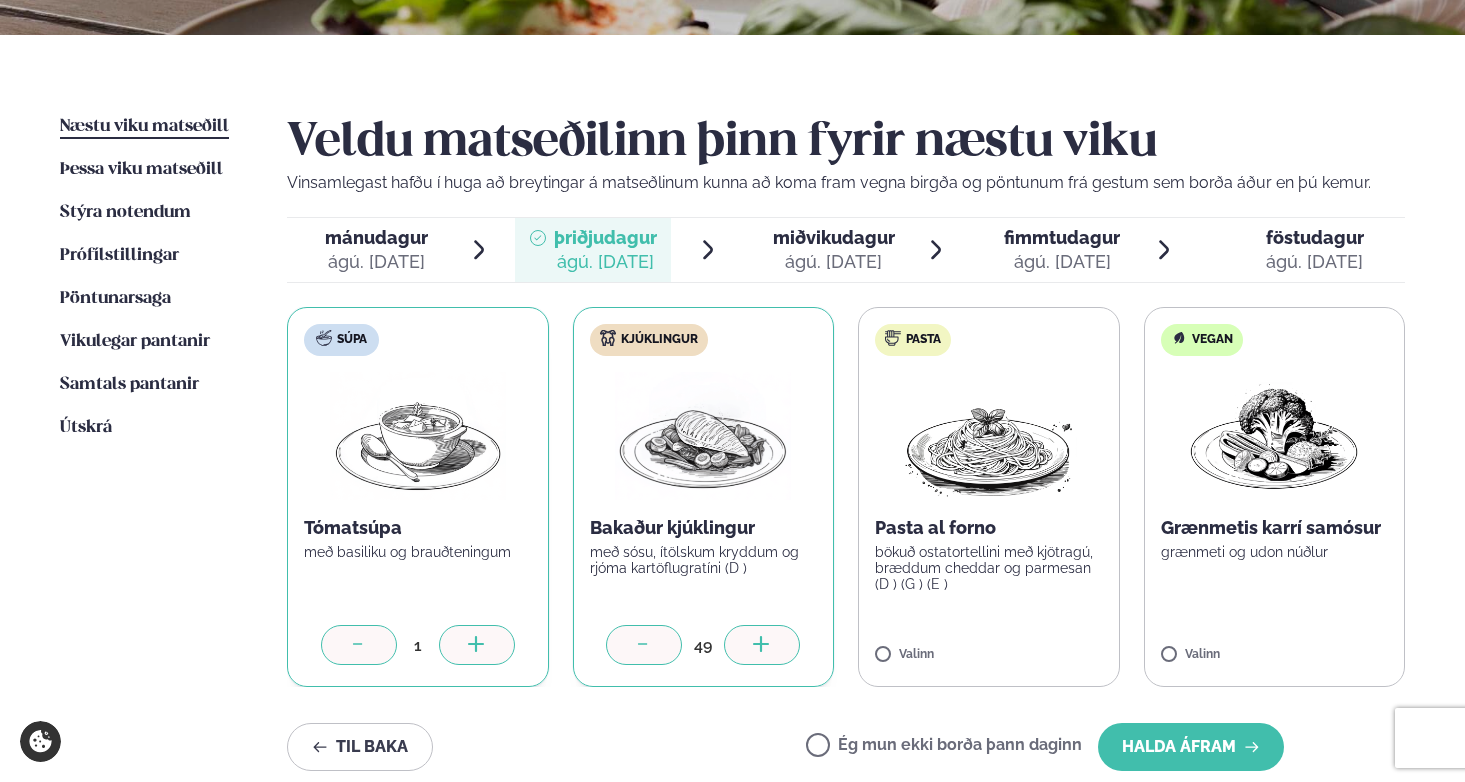 click at bounding box center [762, 645] 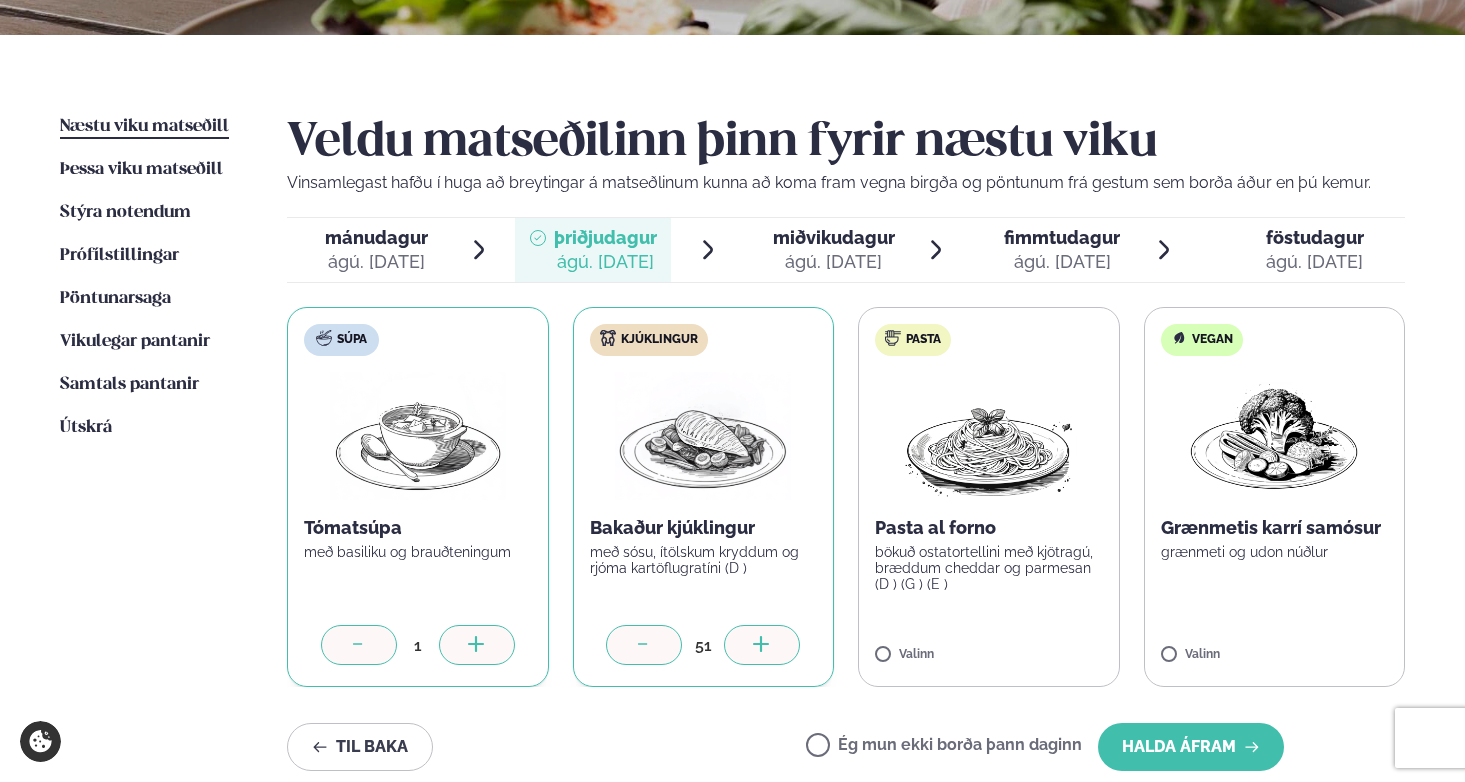 click at bounding box center (762, 645) 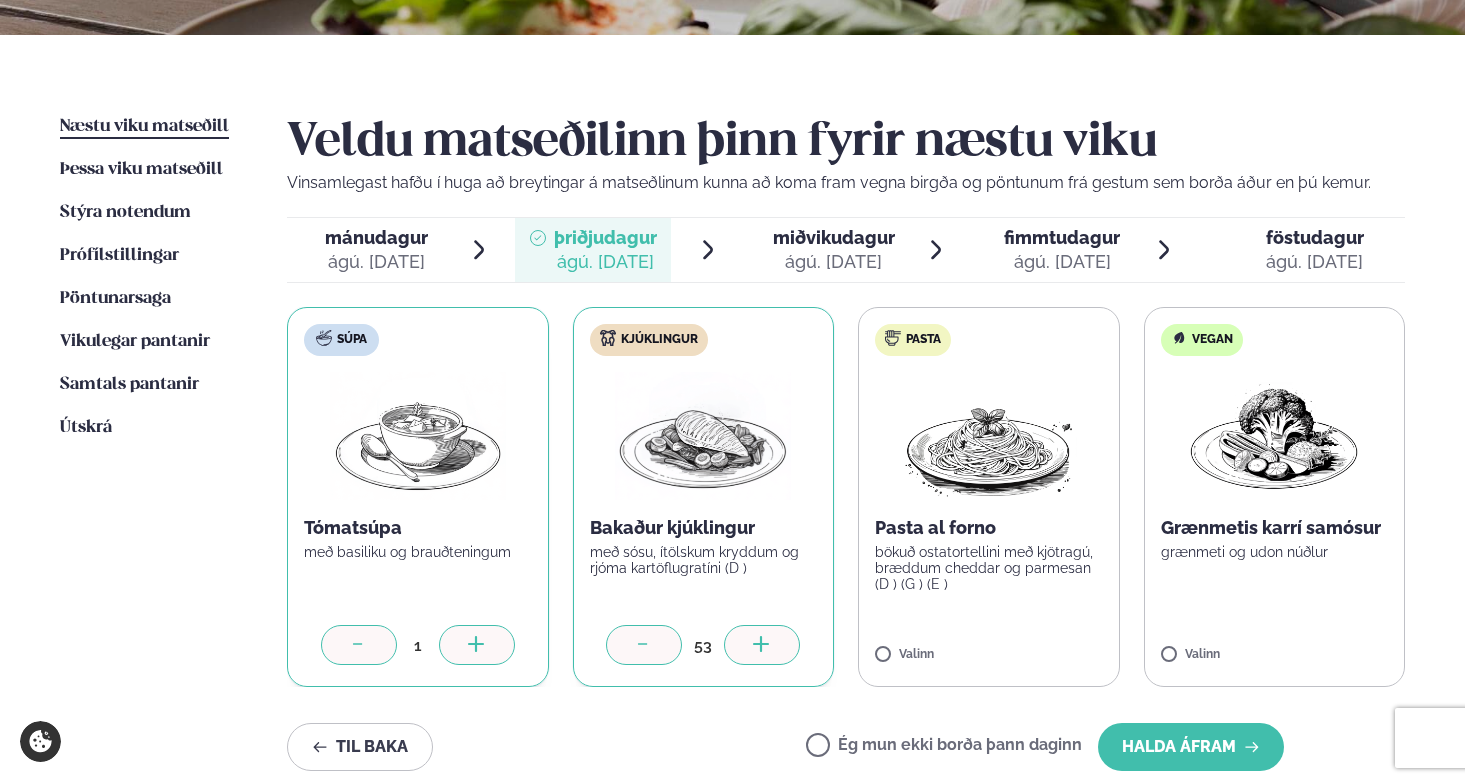click at bounding box center [762, 645] 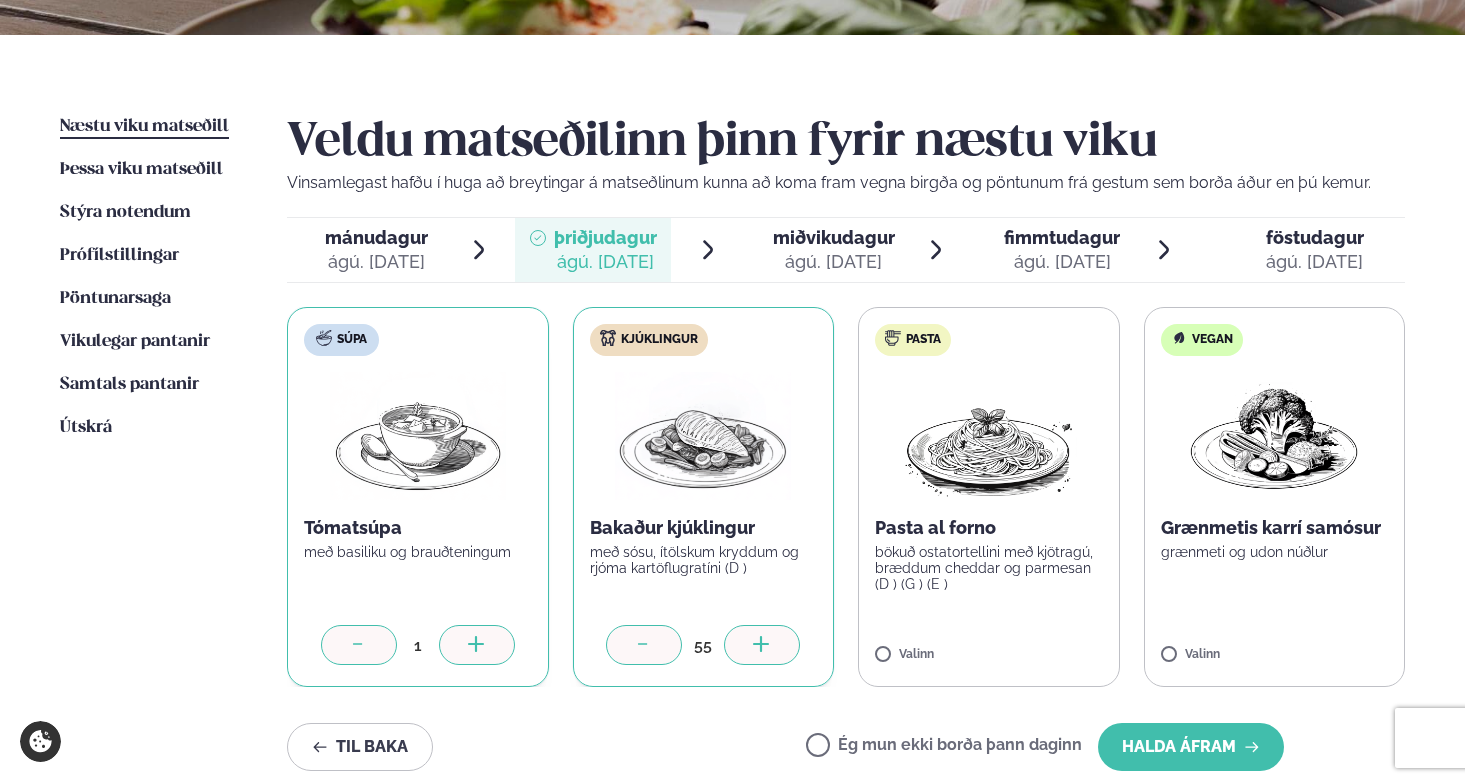 click at bounding box center (762, 645) 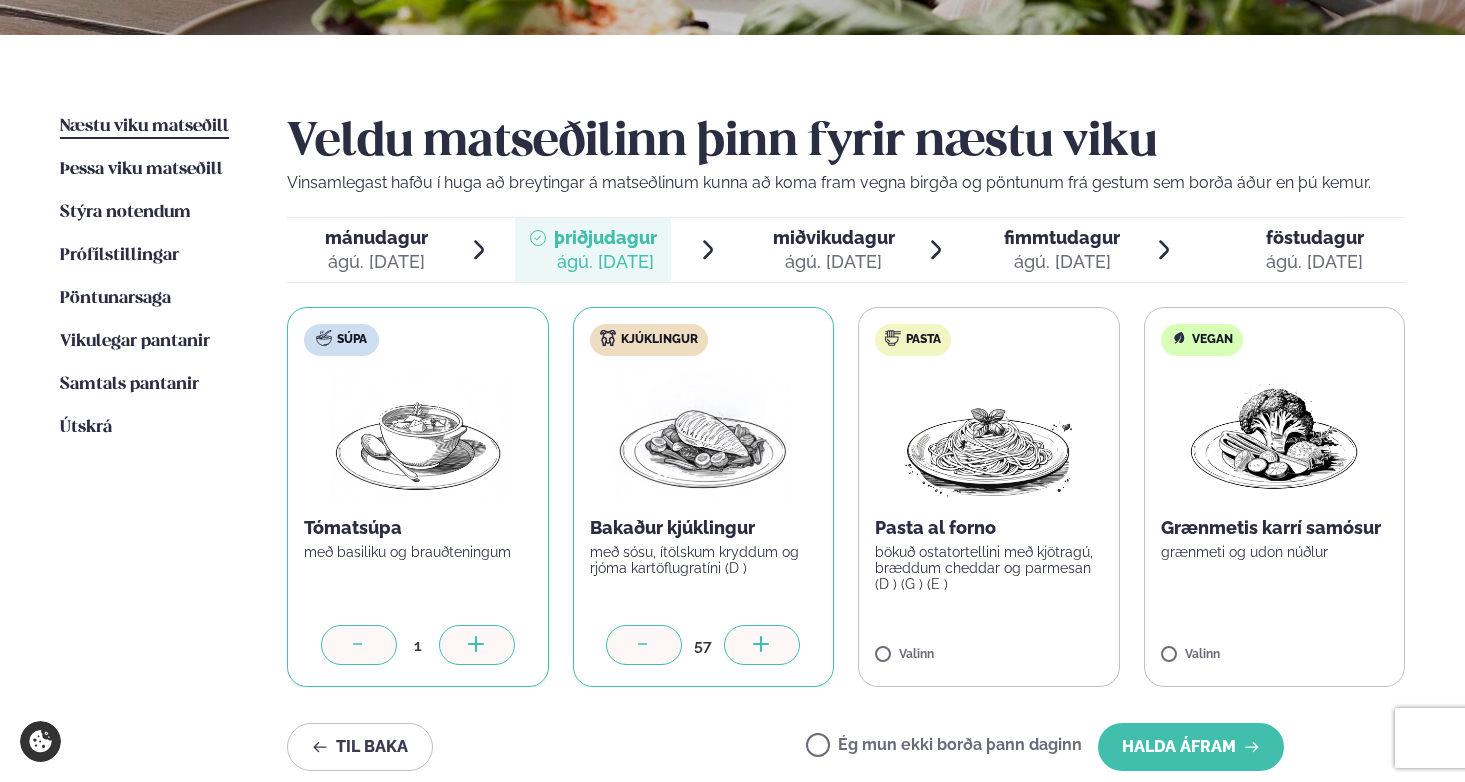click at bounding box center [762, 645] 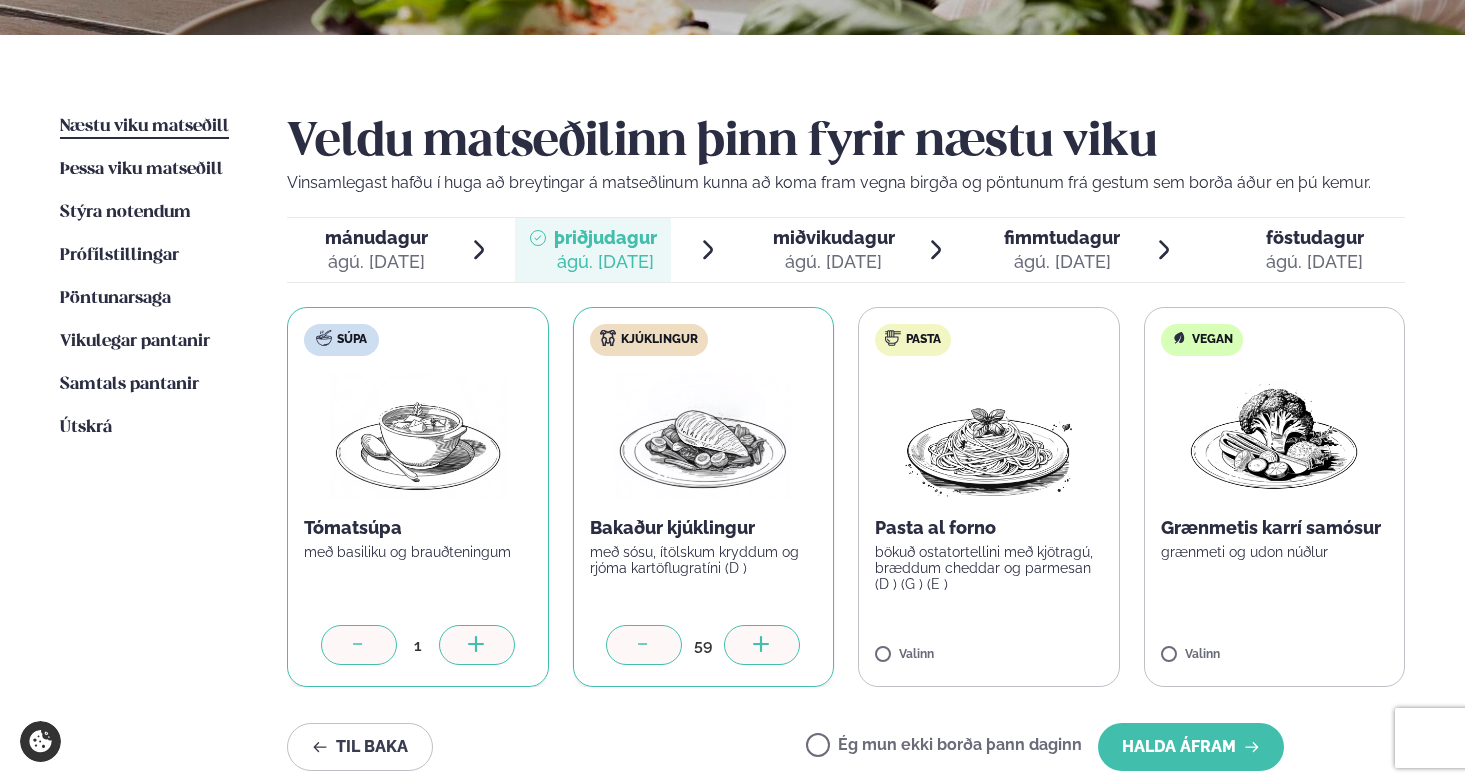 click at bounding box center (762, 645) 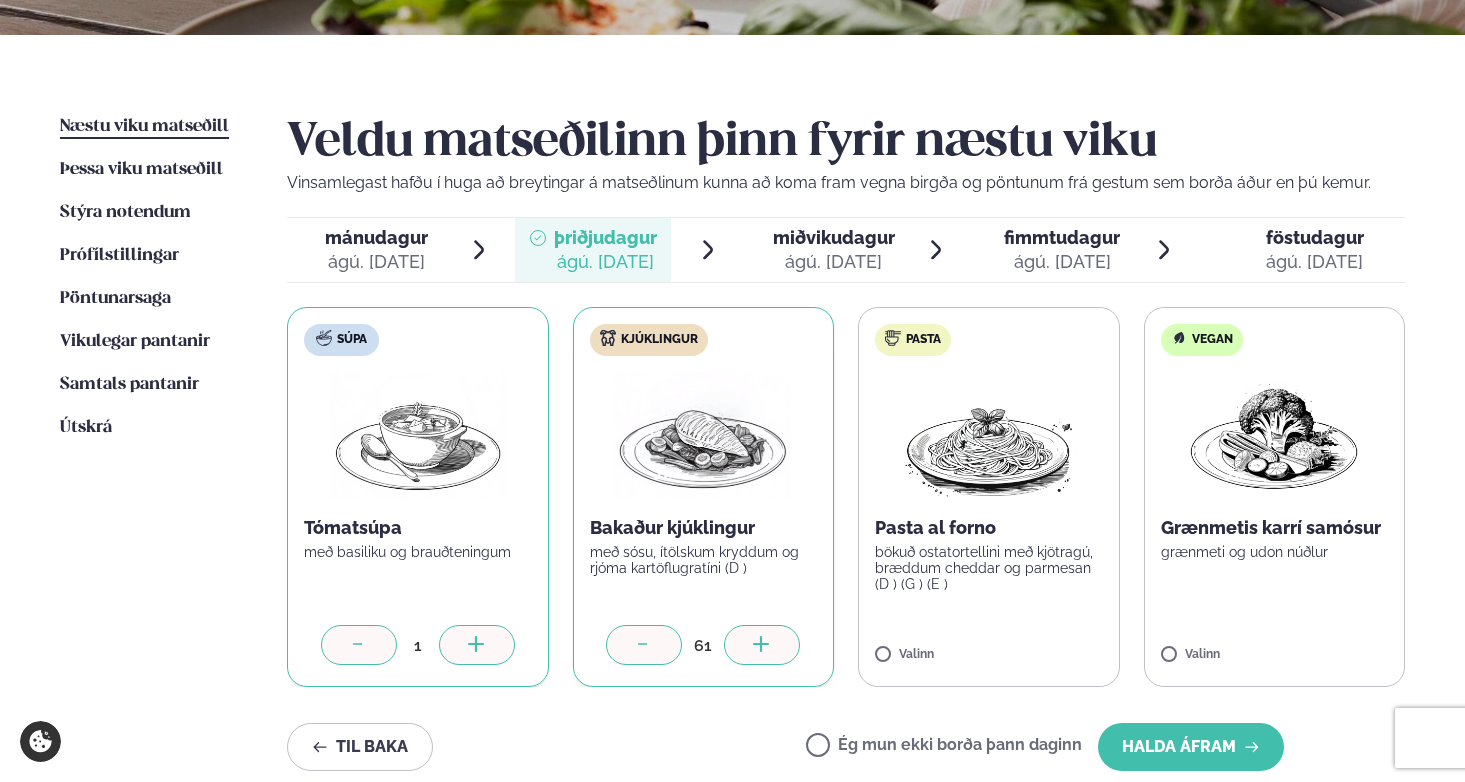 click at bounding box center (762, 645) 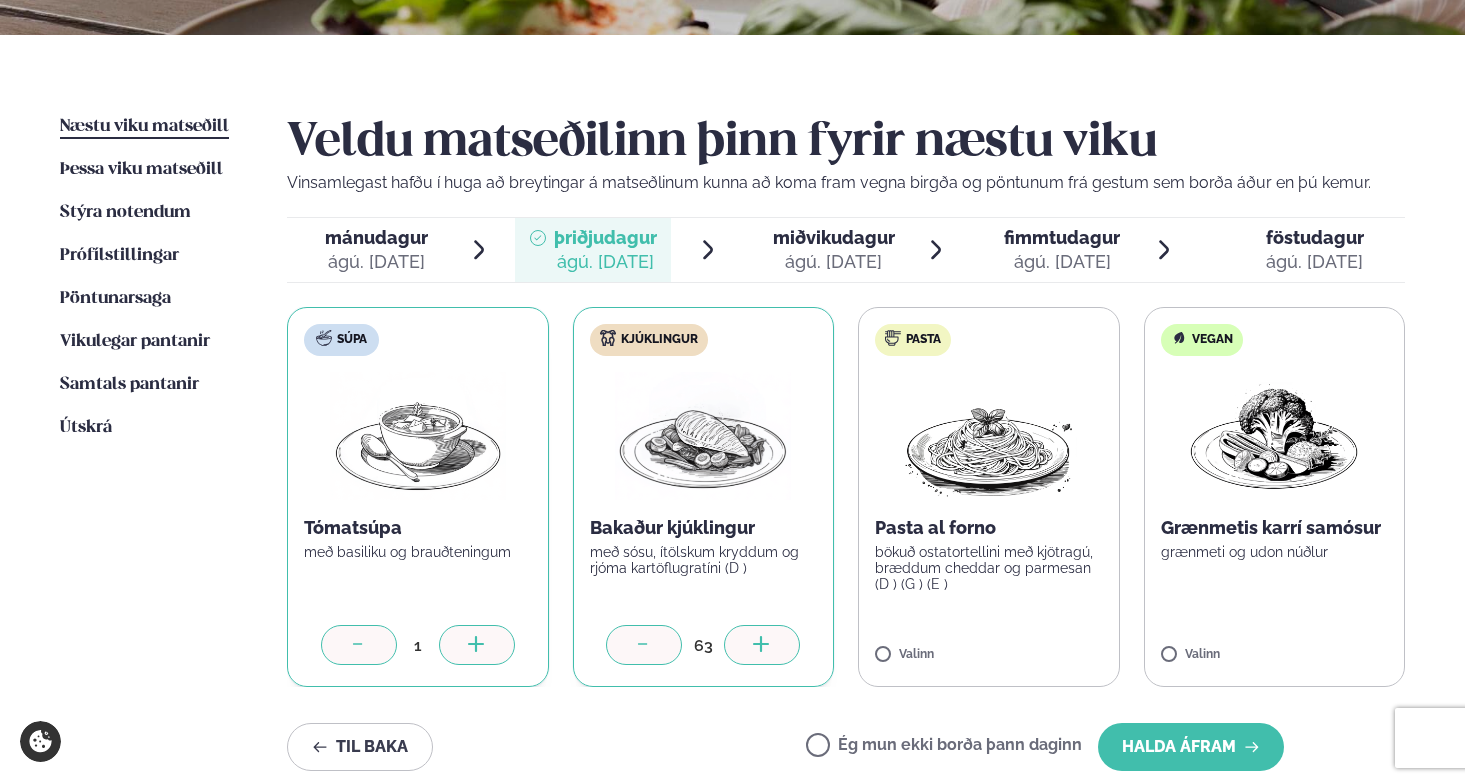 click at bounding box center [762, 645] 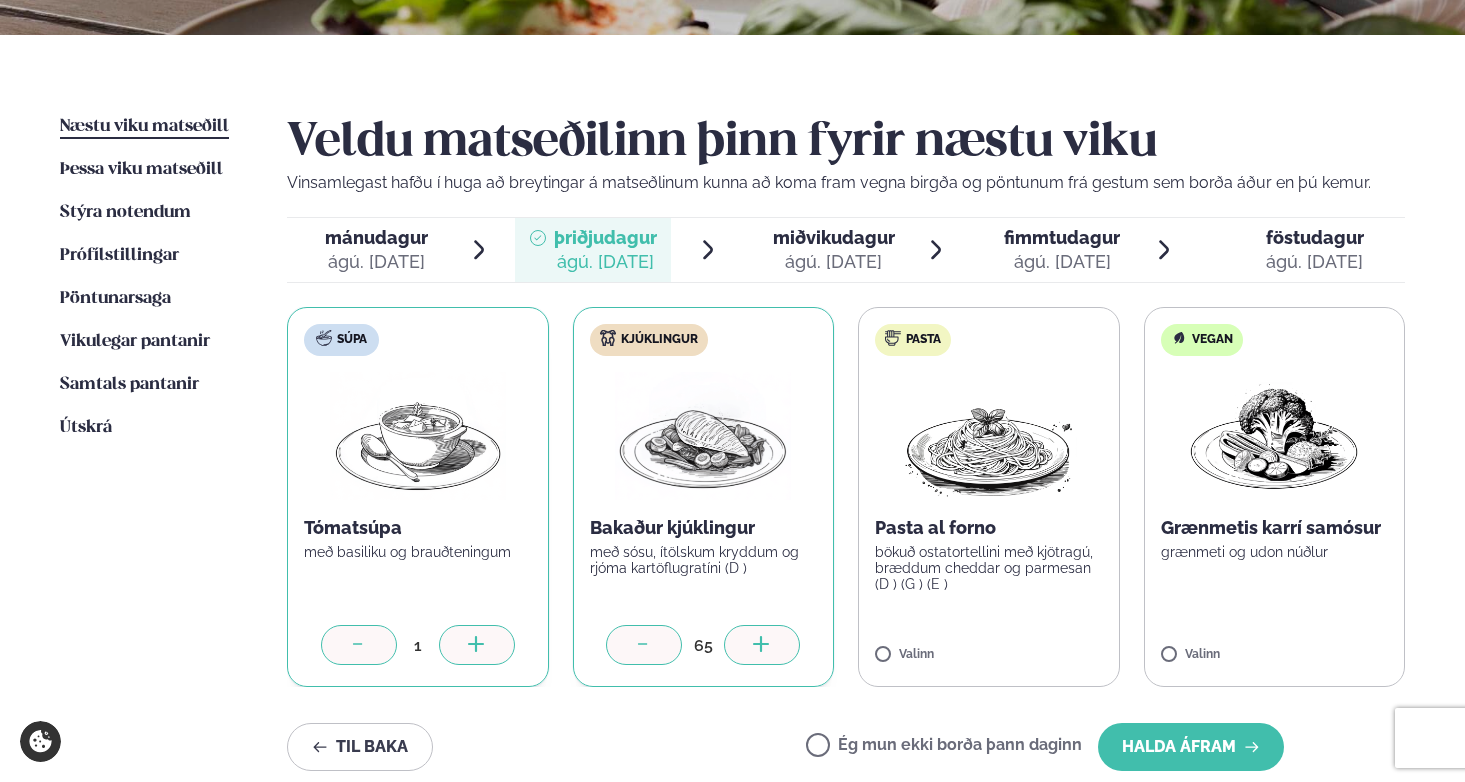 click at bounding box center [762, 645] 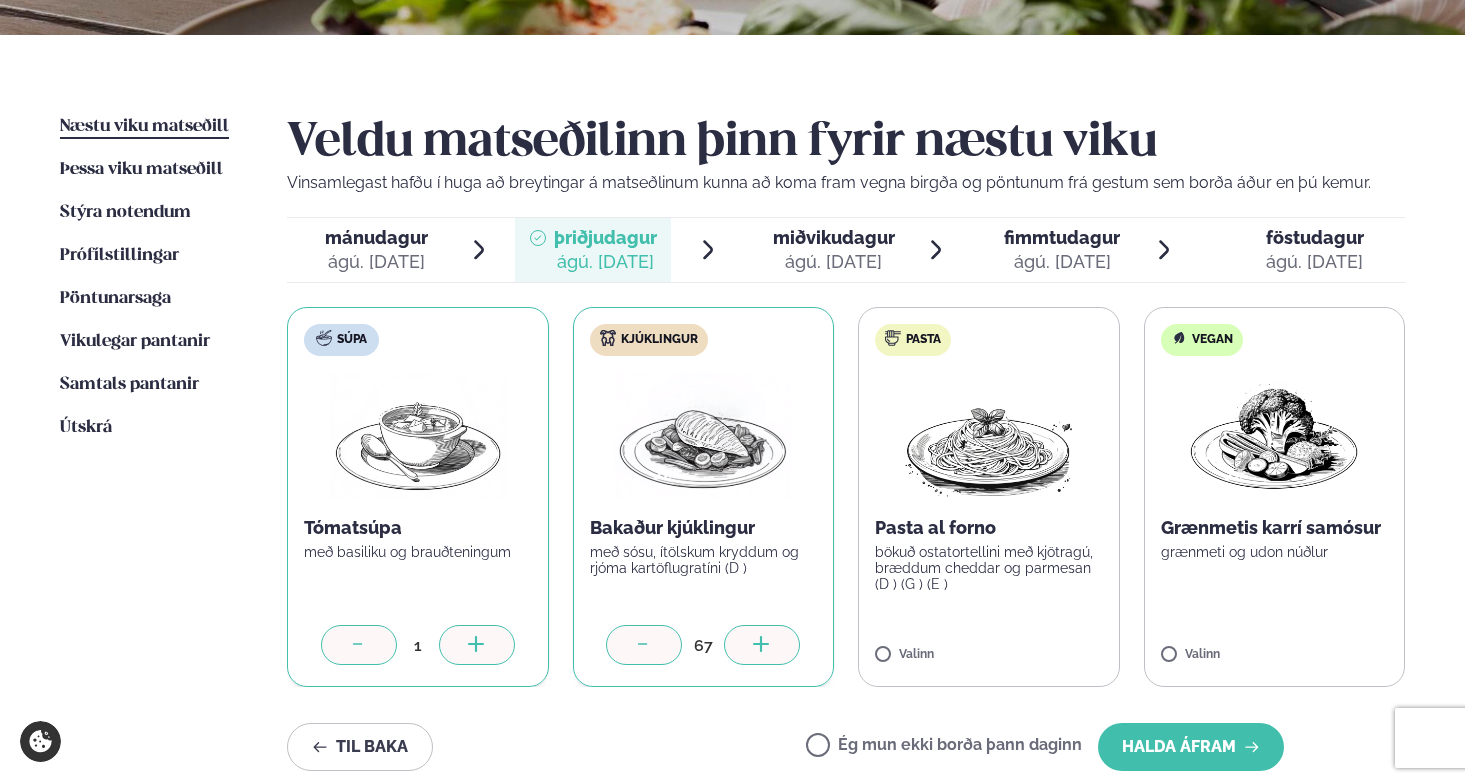 click at bounding box center (762, 645) 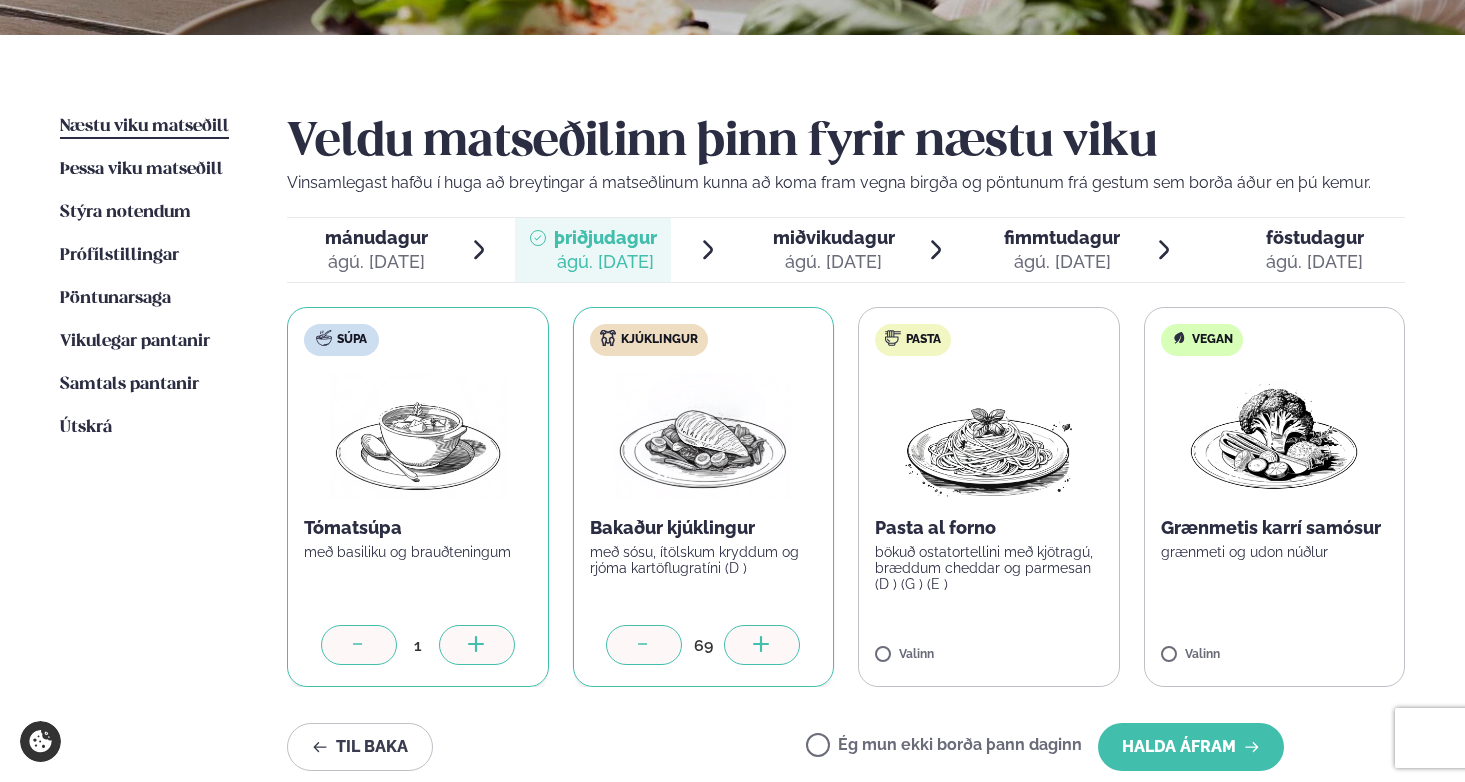 click at bounding box center [762, 645] 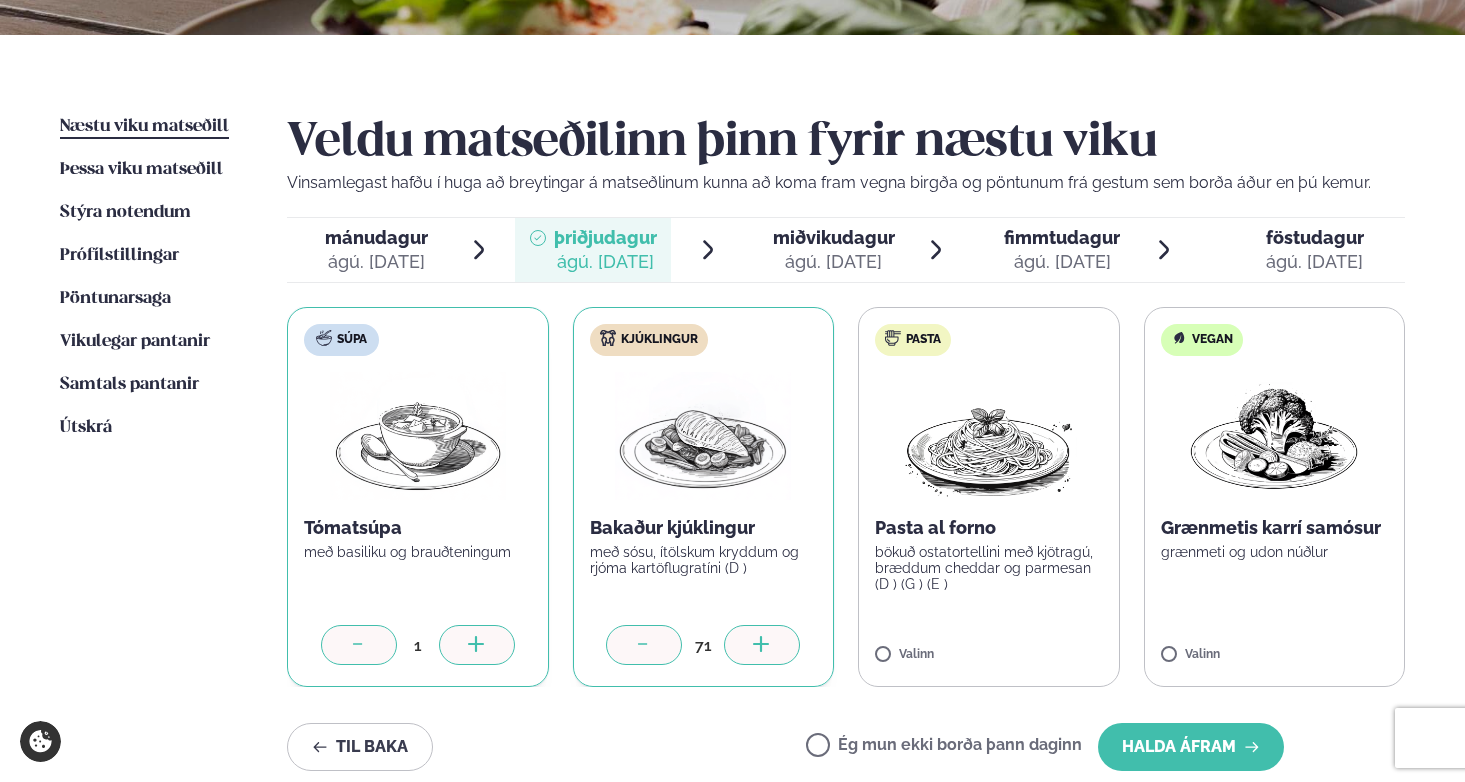 click at bounding box center [762, 645] 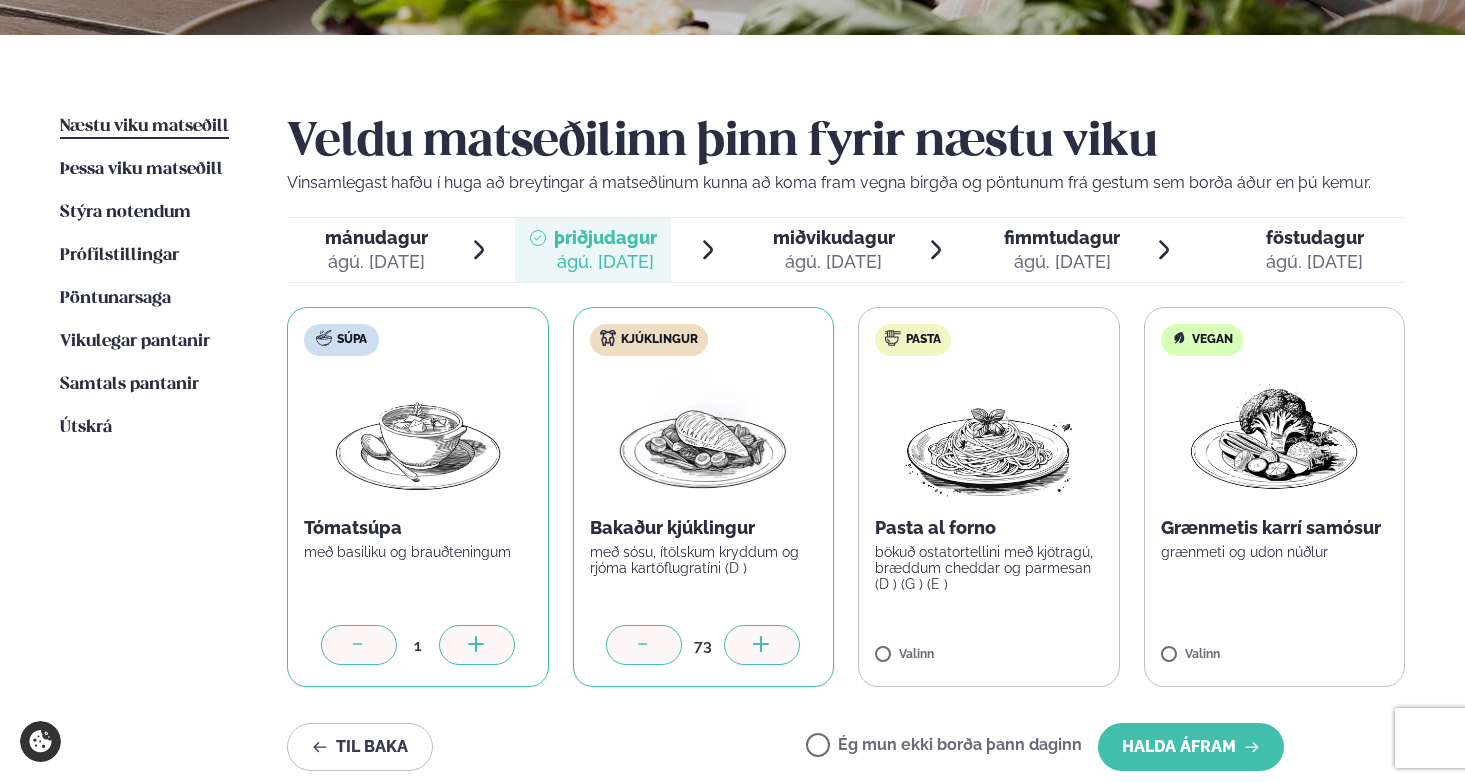 click at bounding box center [762, 645] 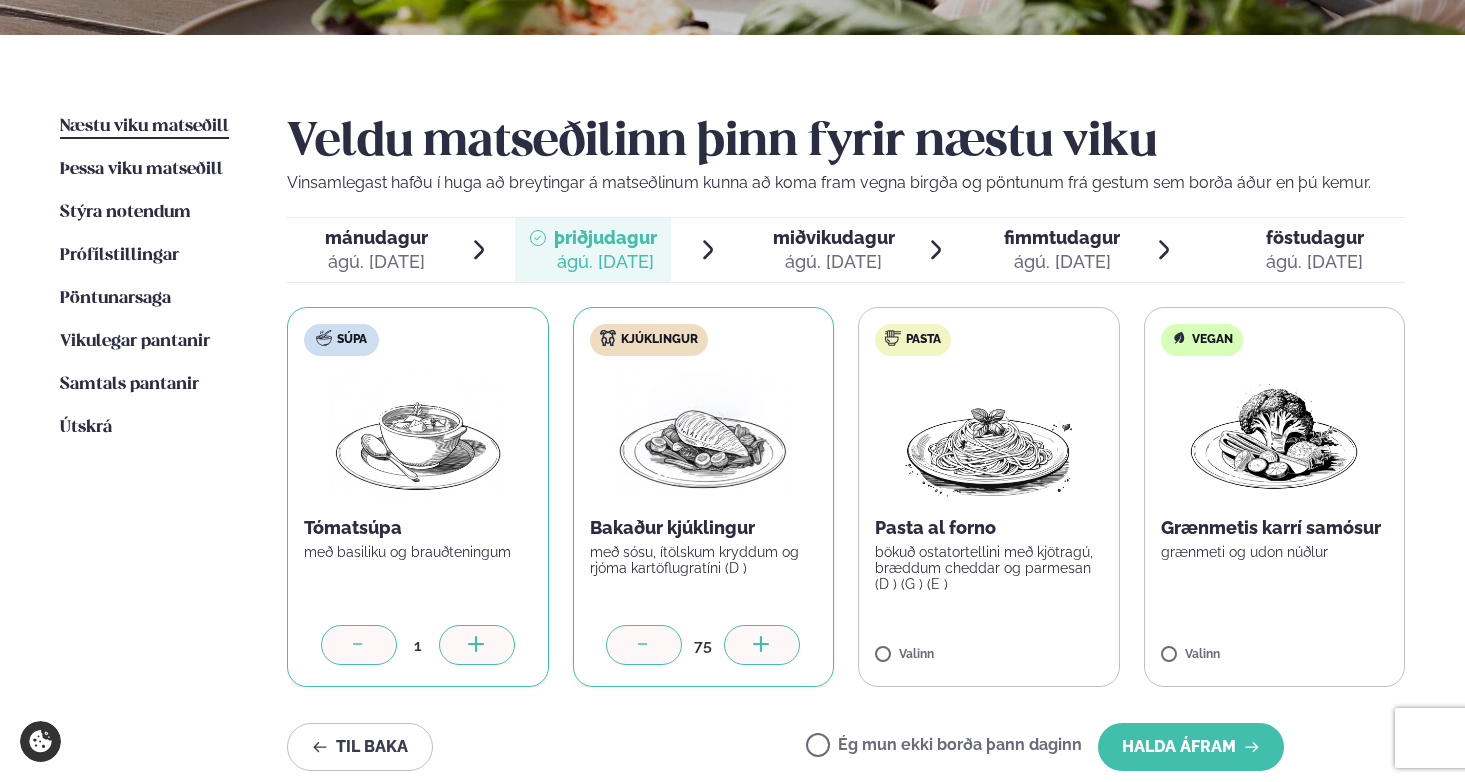 click at bounding box center (762, 645) 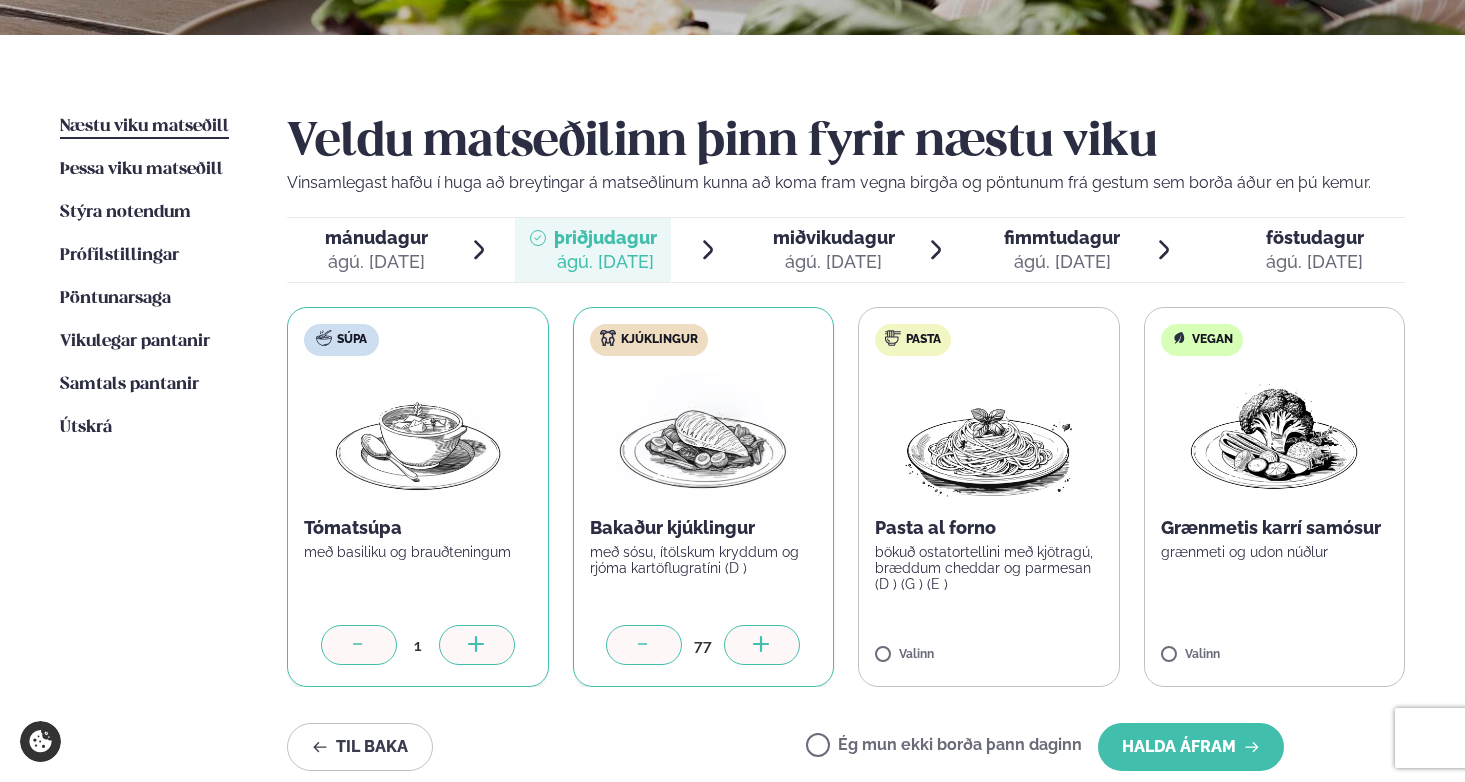 click at bounding box center (762, 645) 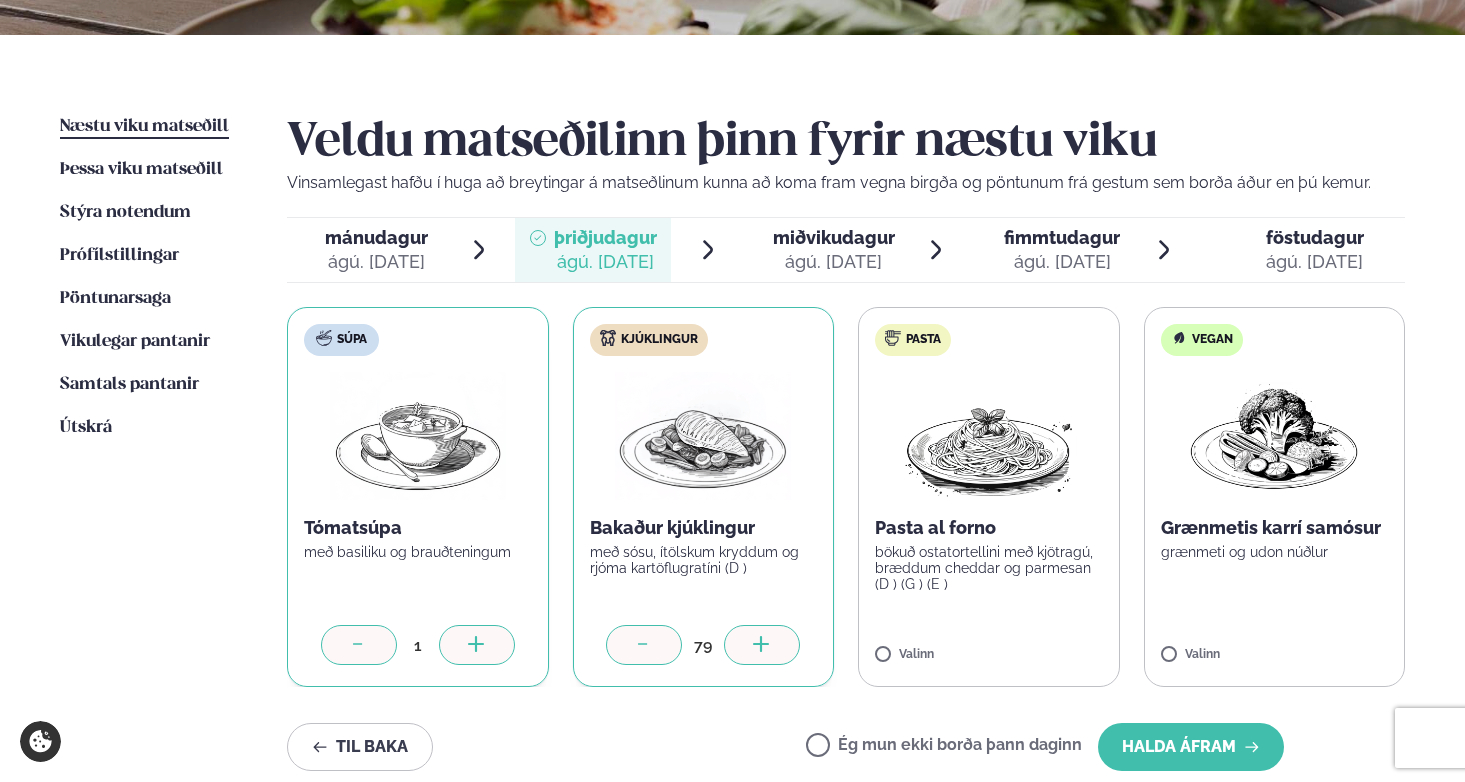 click at bounding box center [762, 645] 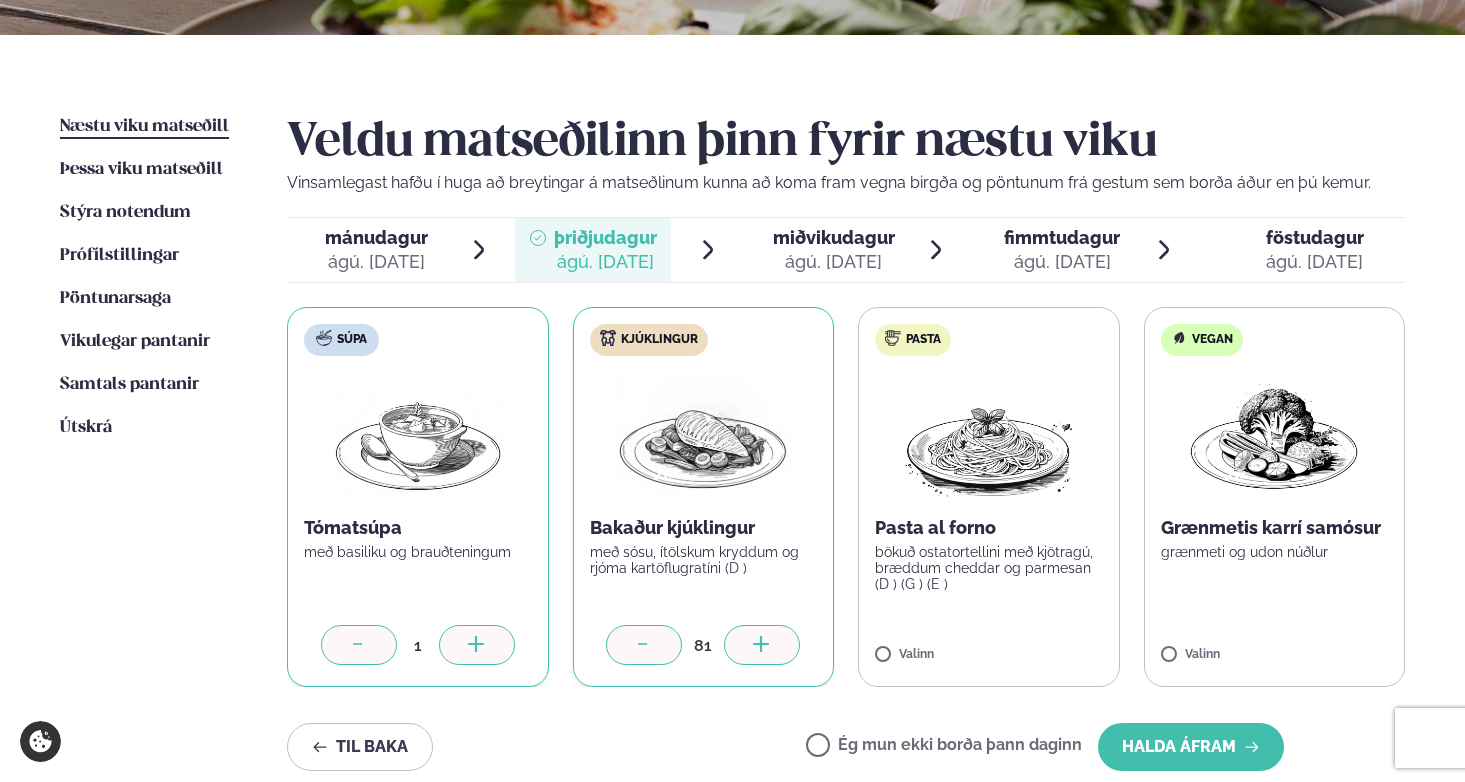 click at bounding box center [762, 645] 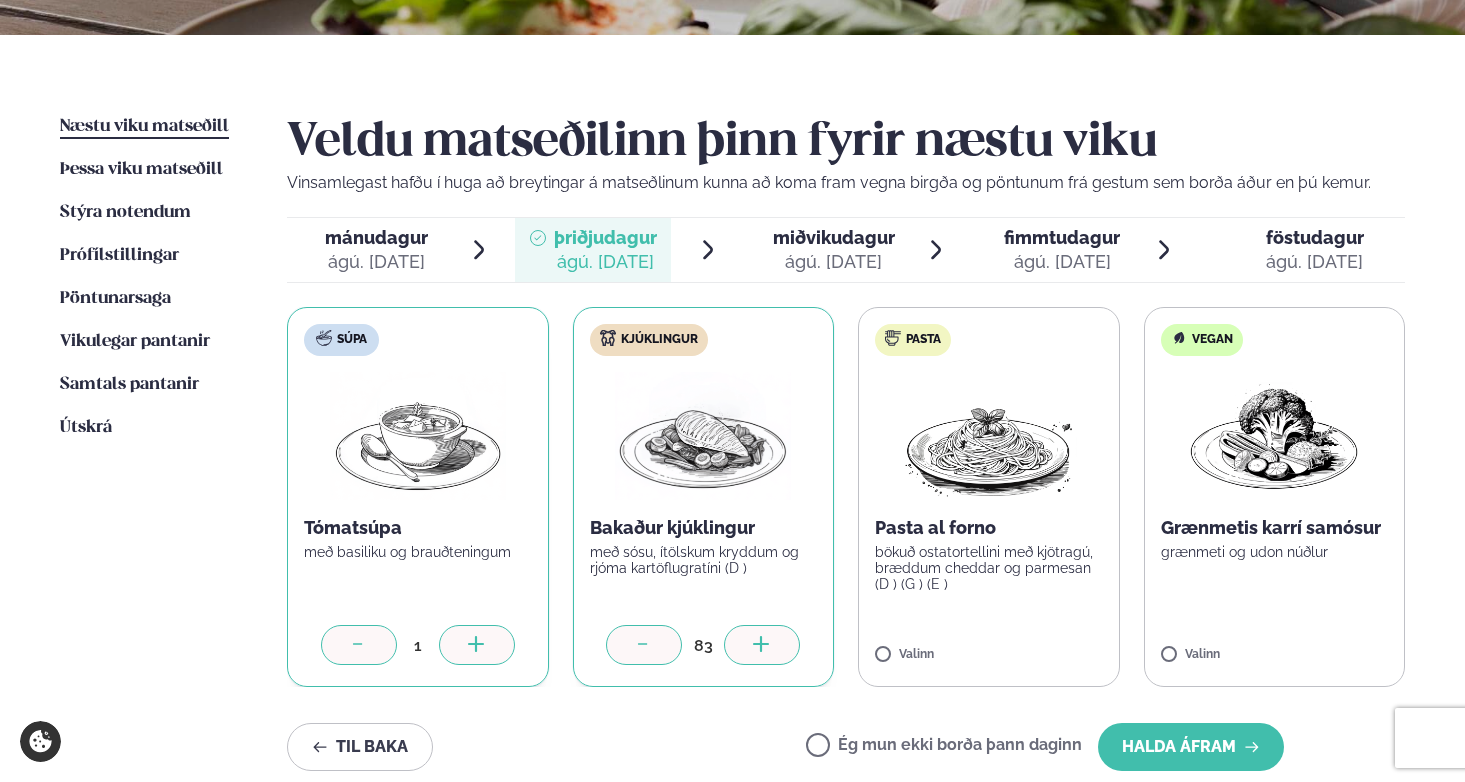 click at bounding box center (762, 645) 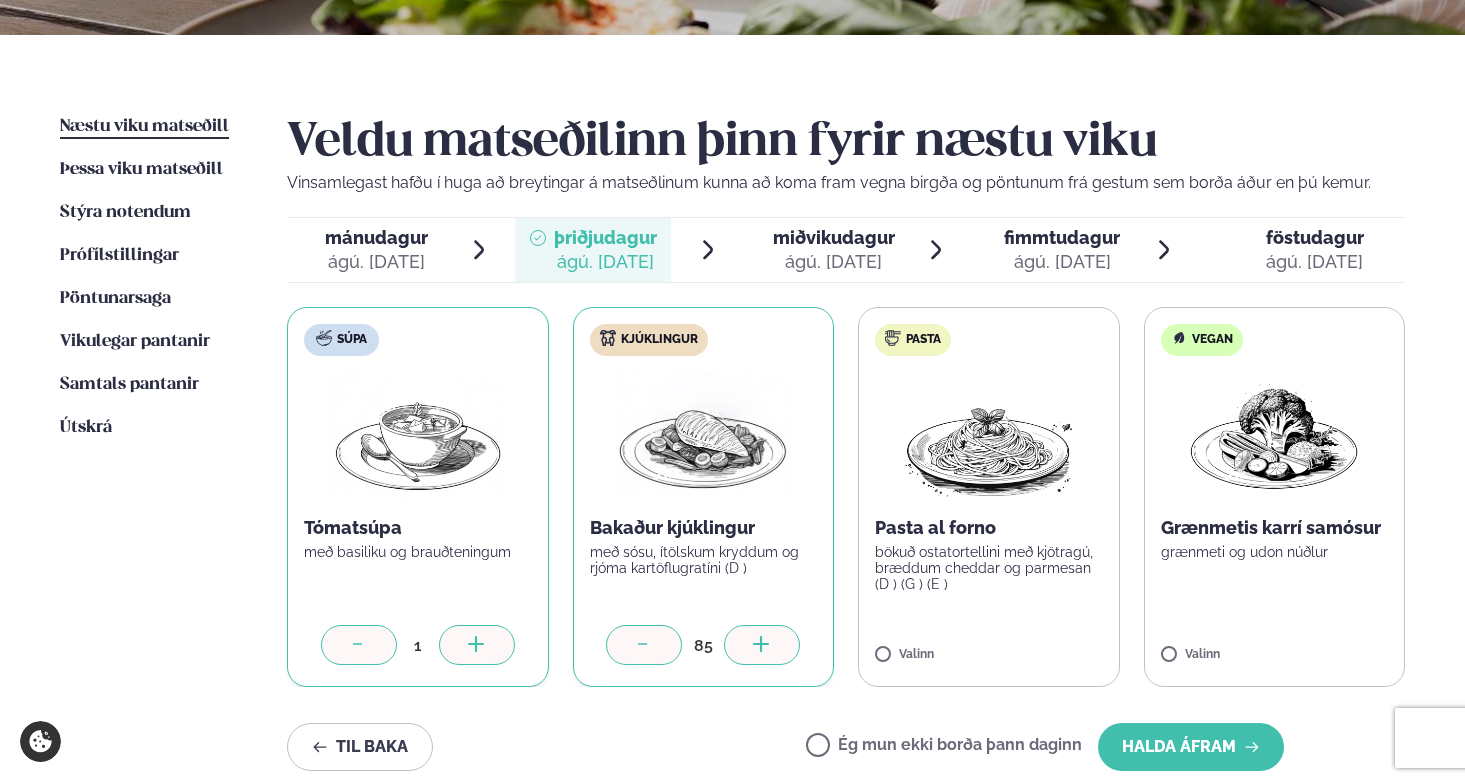 click at bounding box center [762, 645] 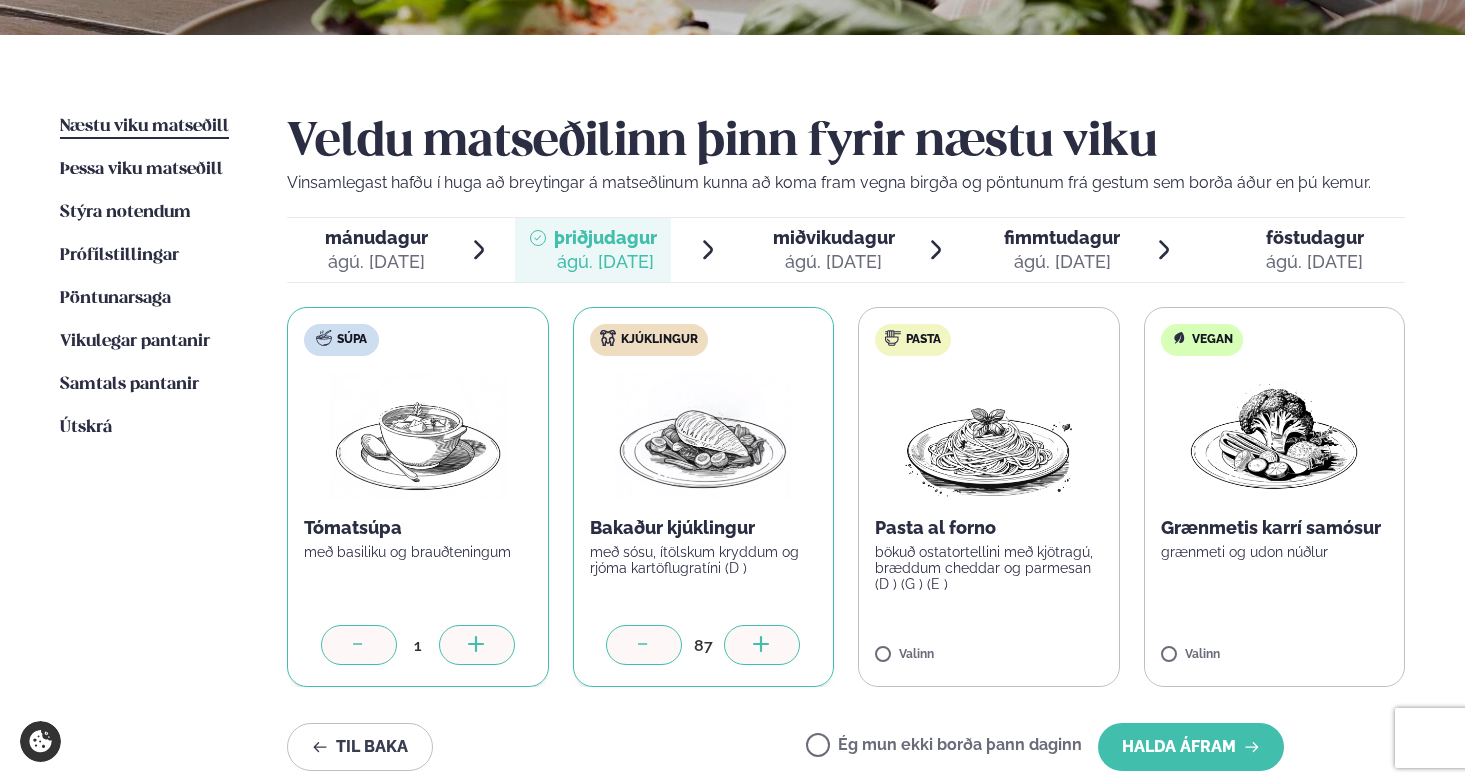 click at bounding box center [762, 645] 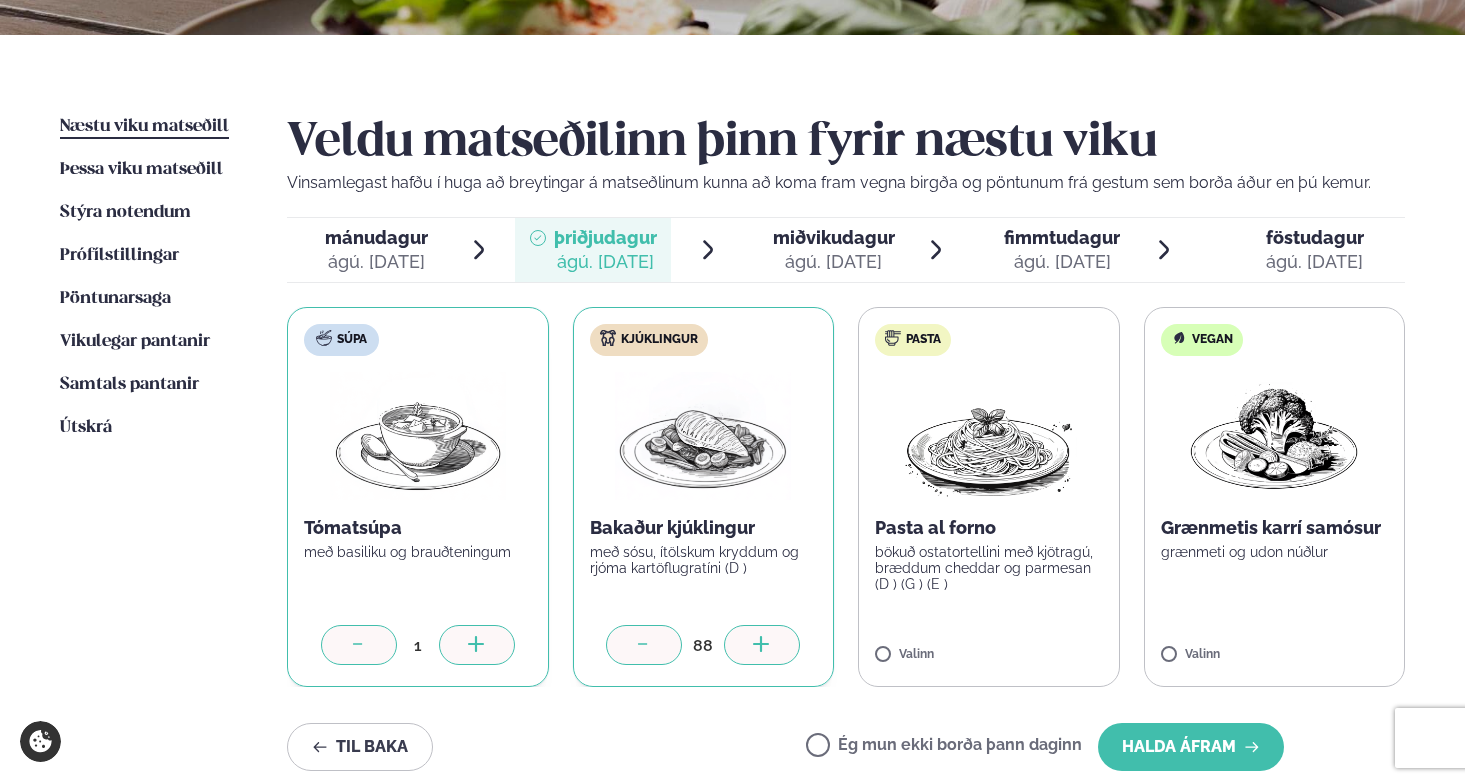 click at bounding box center [762, 645] 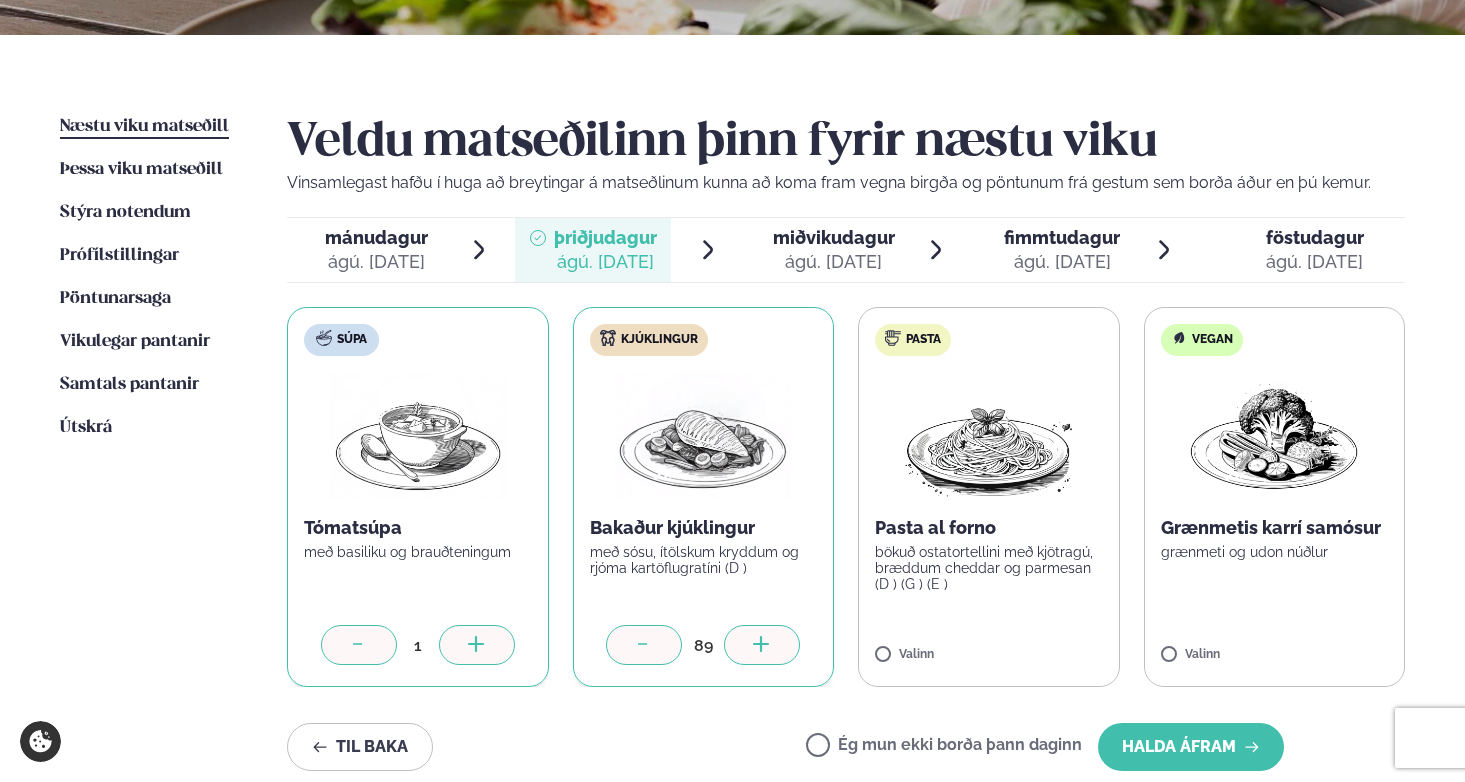 click at bounding box center (762, 645) 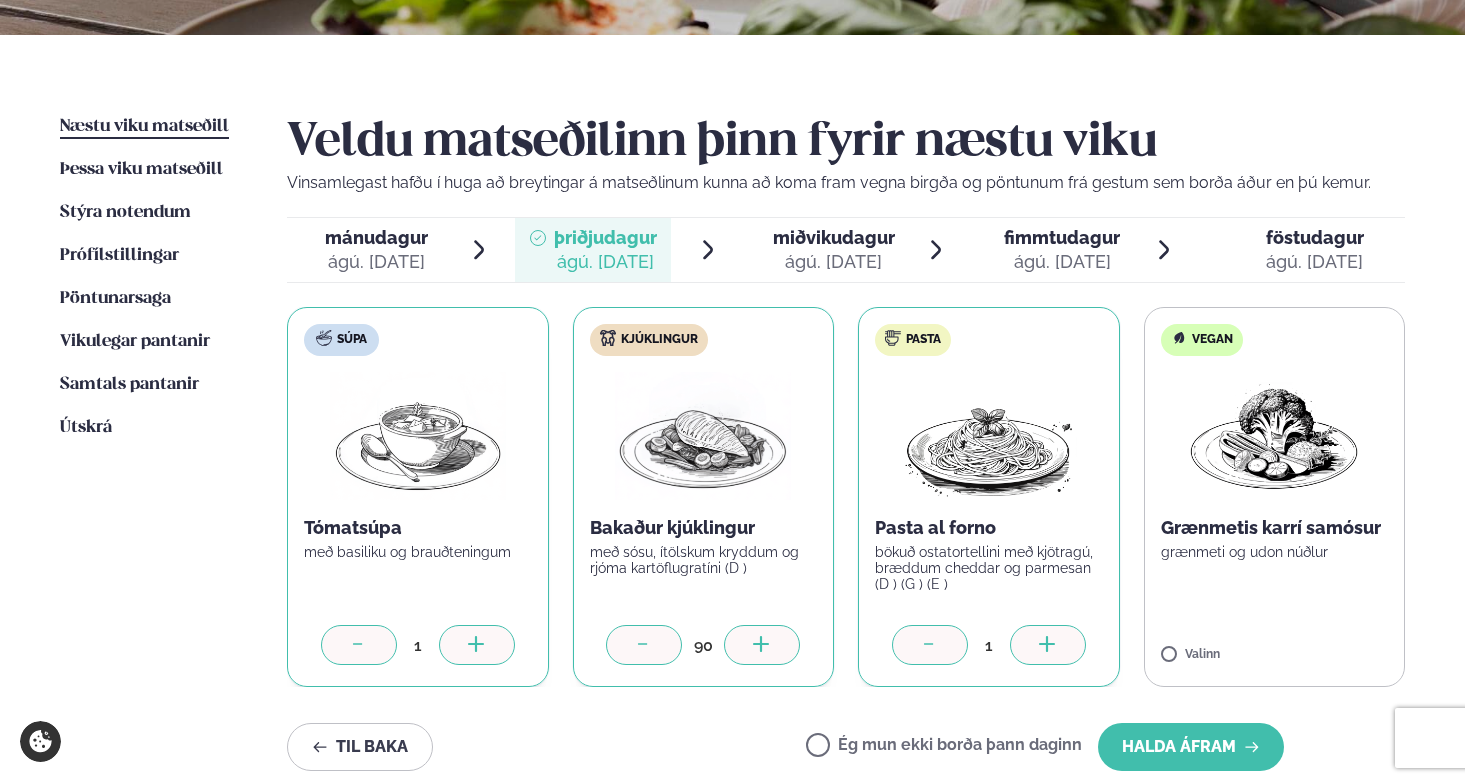 click at bounding box center [1048, 645] 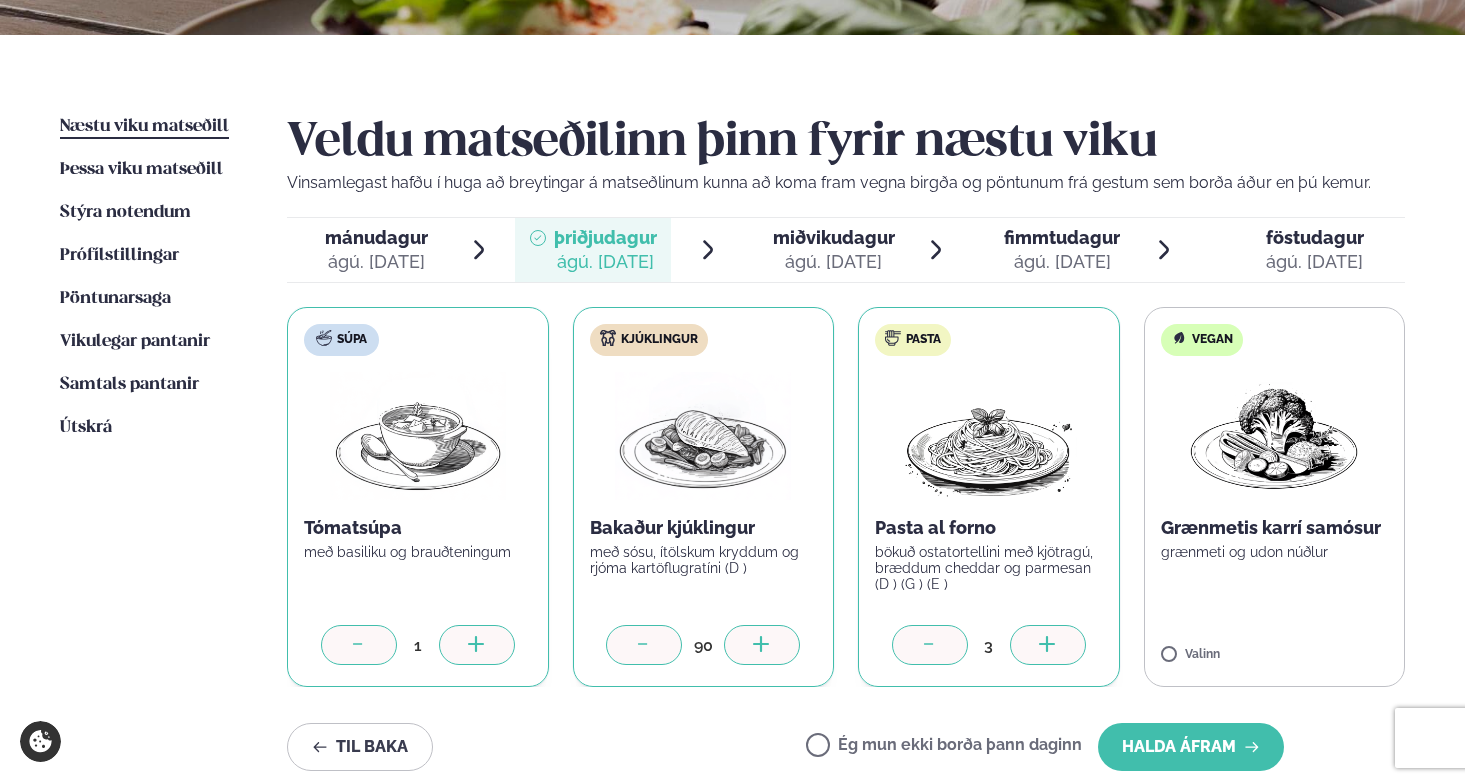 click at bounding box center (1048, 645) 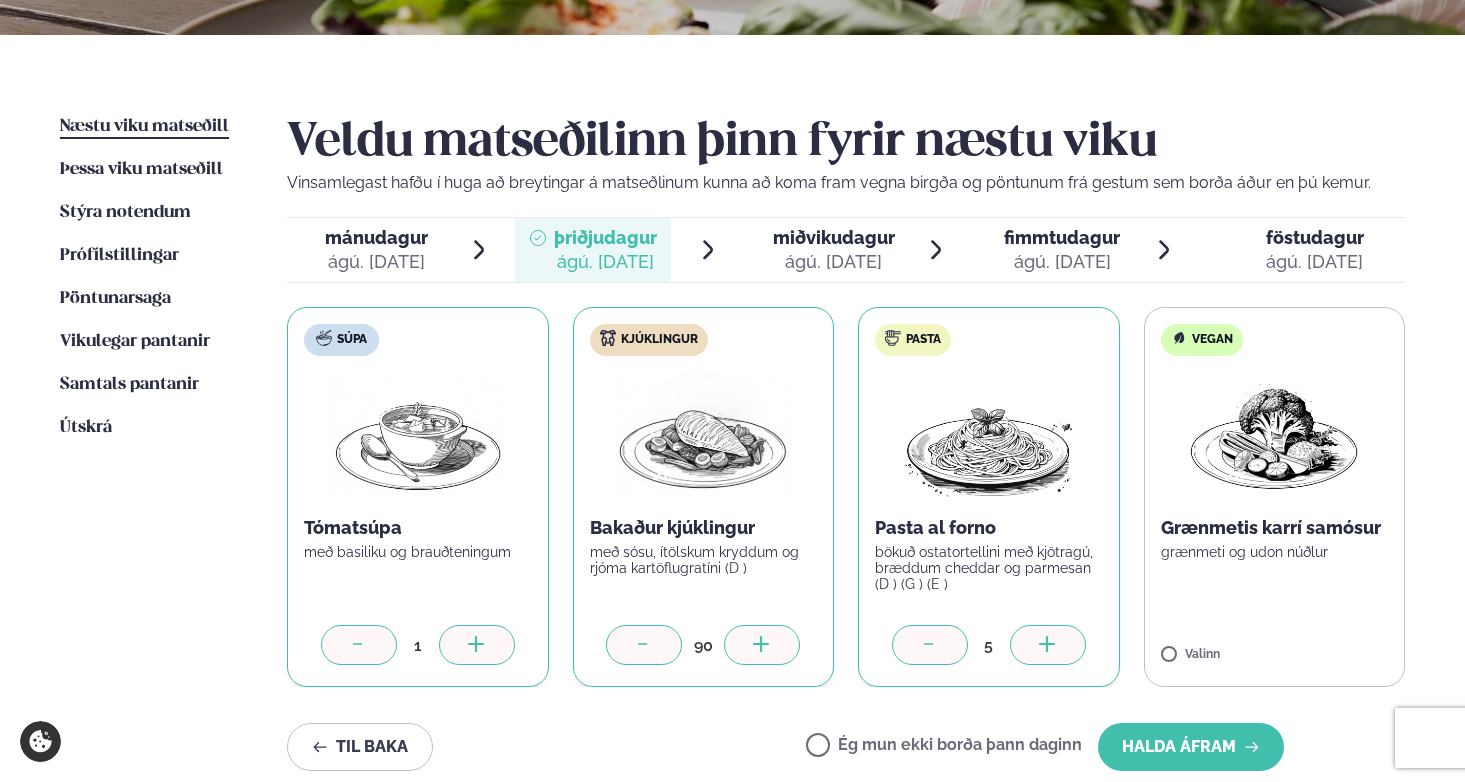 click at bounding box center [1048, 645] 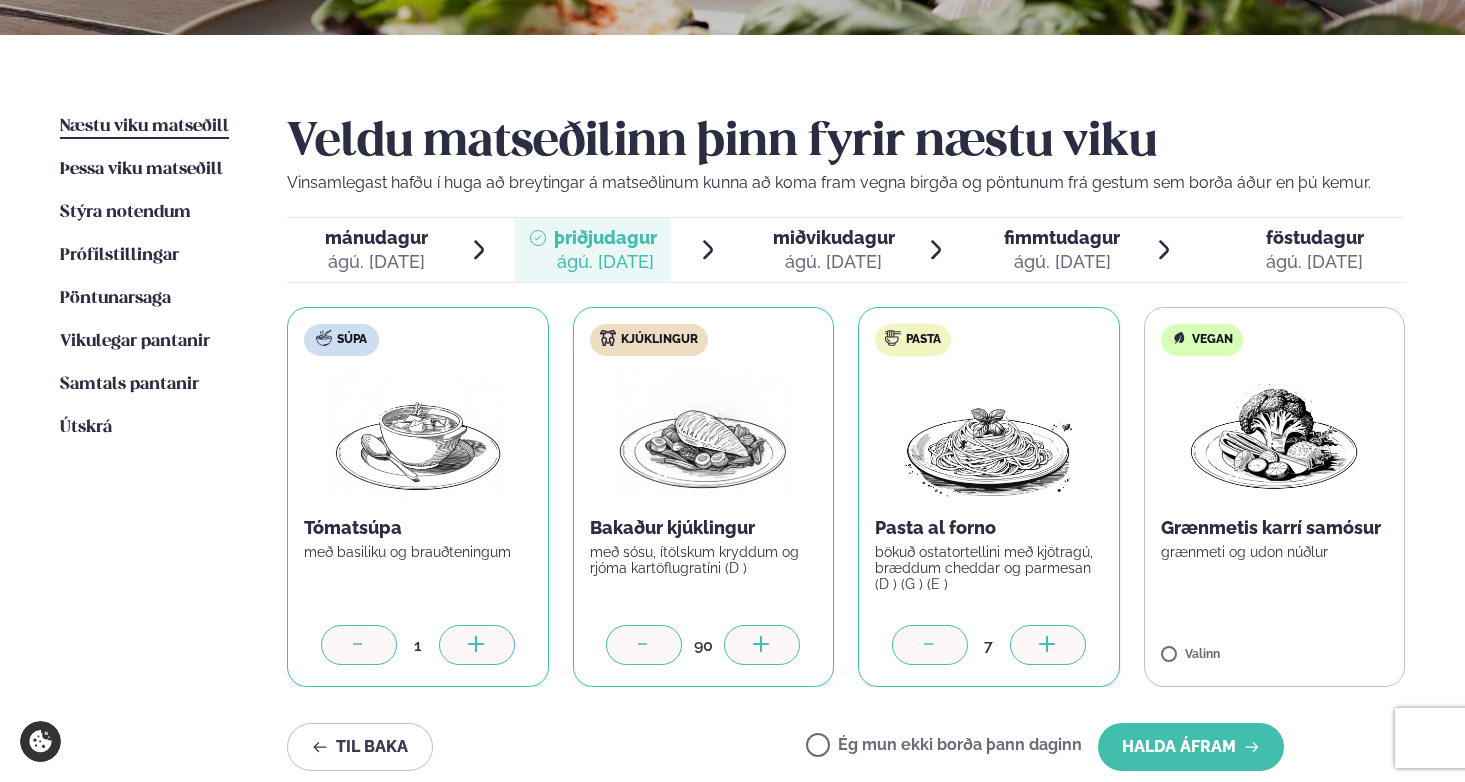 click at bounding box center [1048, 645] 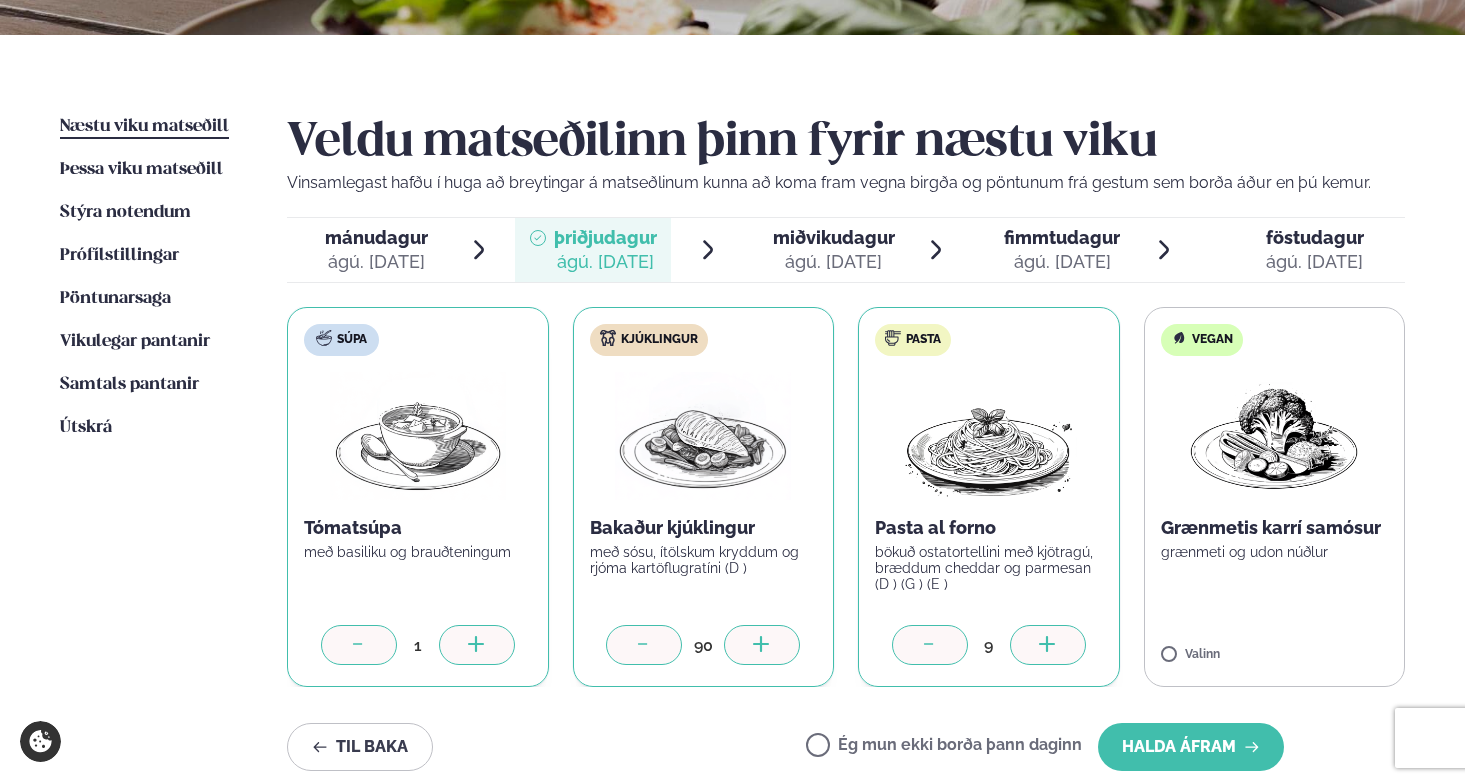 click at bounding box center (1048, 645) 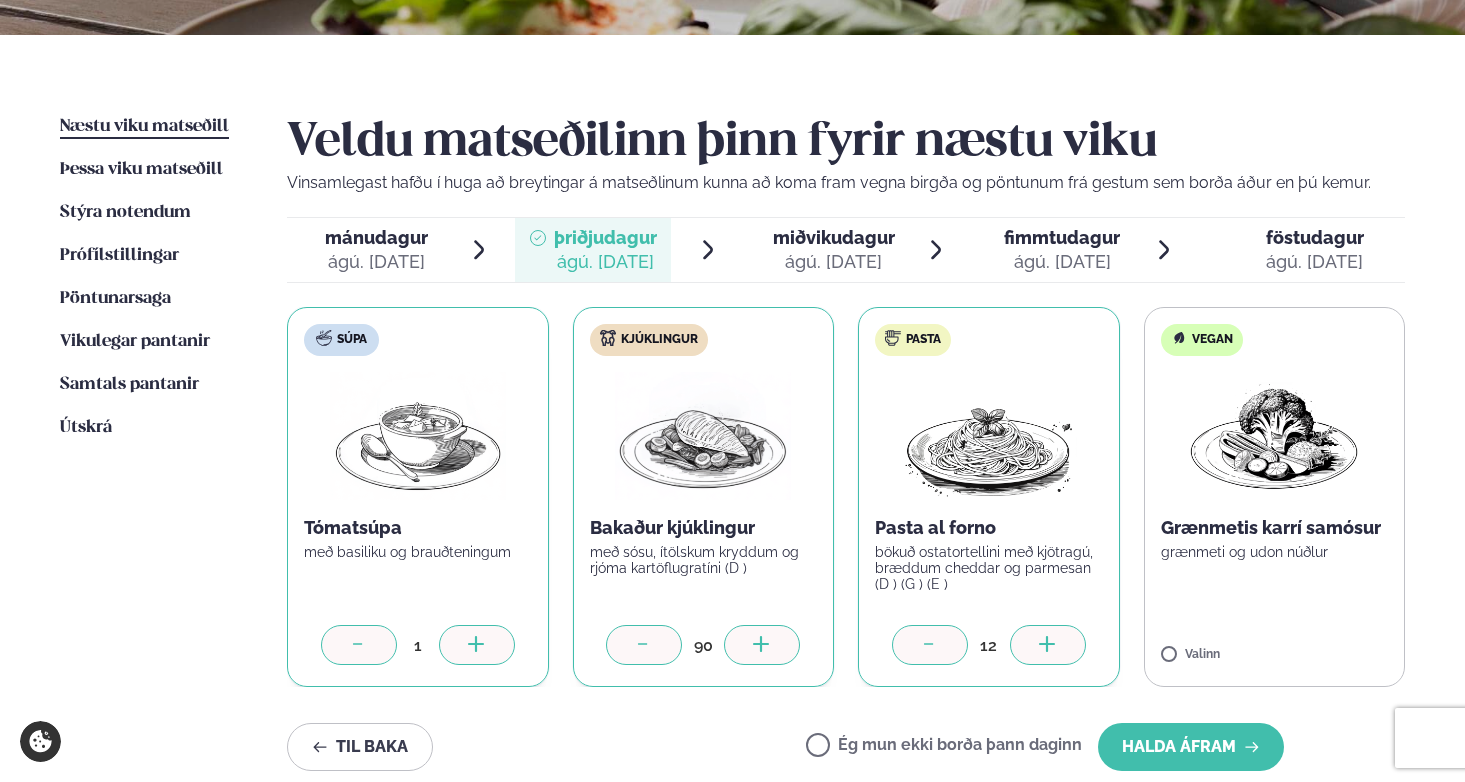click at bounding box center [1048, 645] 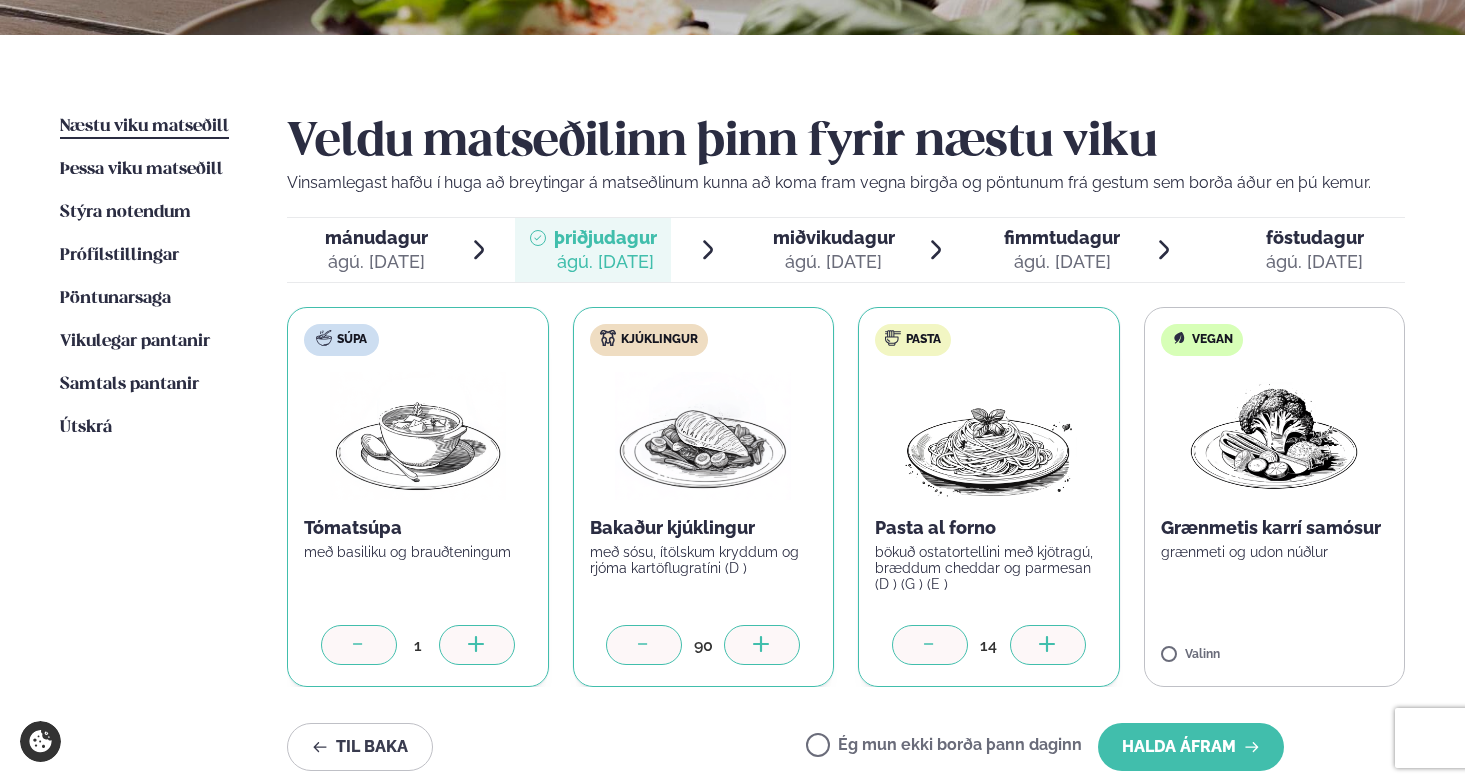 click at bounding box center [1048, 645] 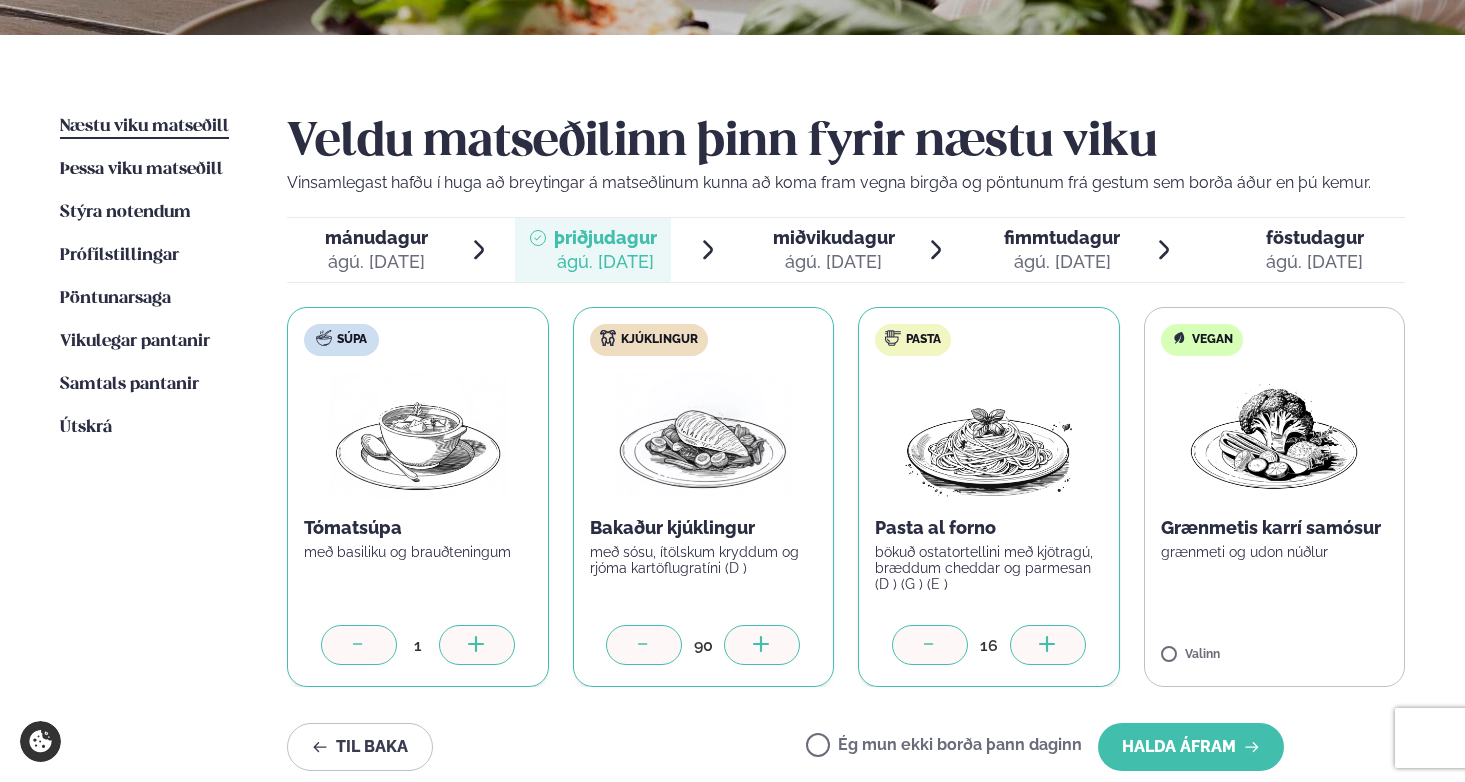 click at bounding box center [1048, 645] 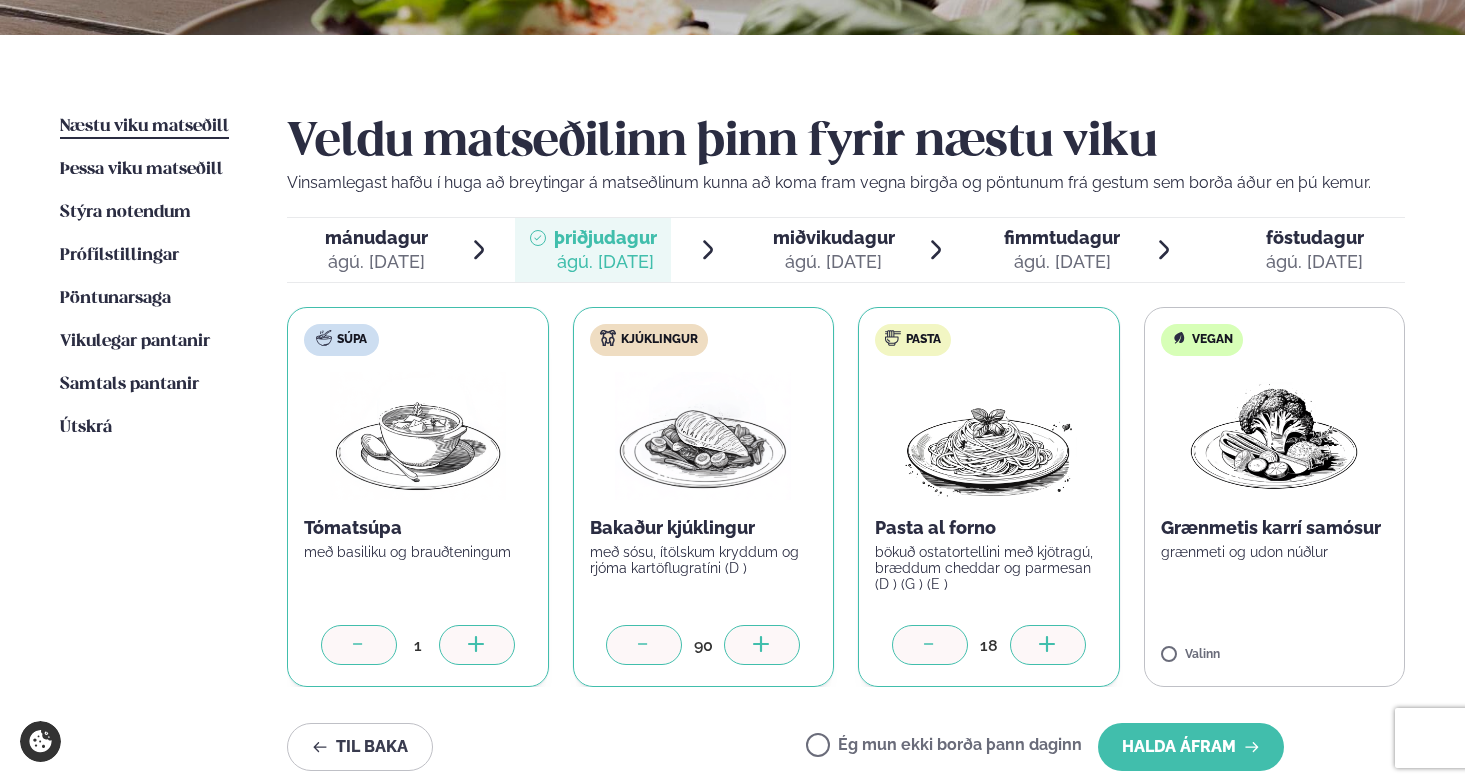 click at bounding box center [1048, 645] 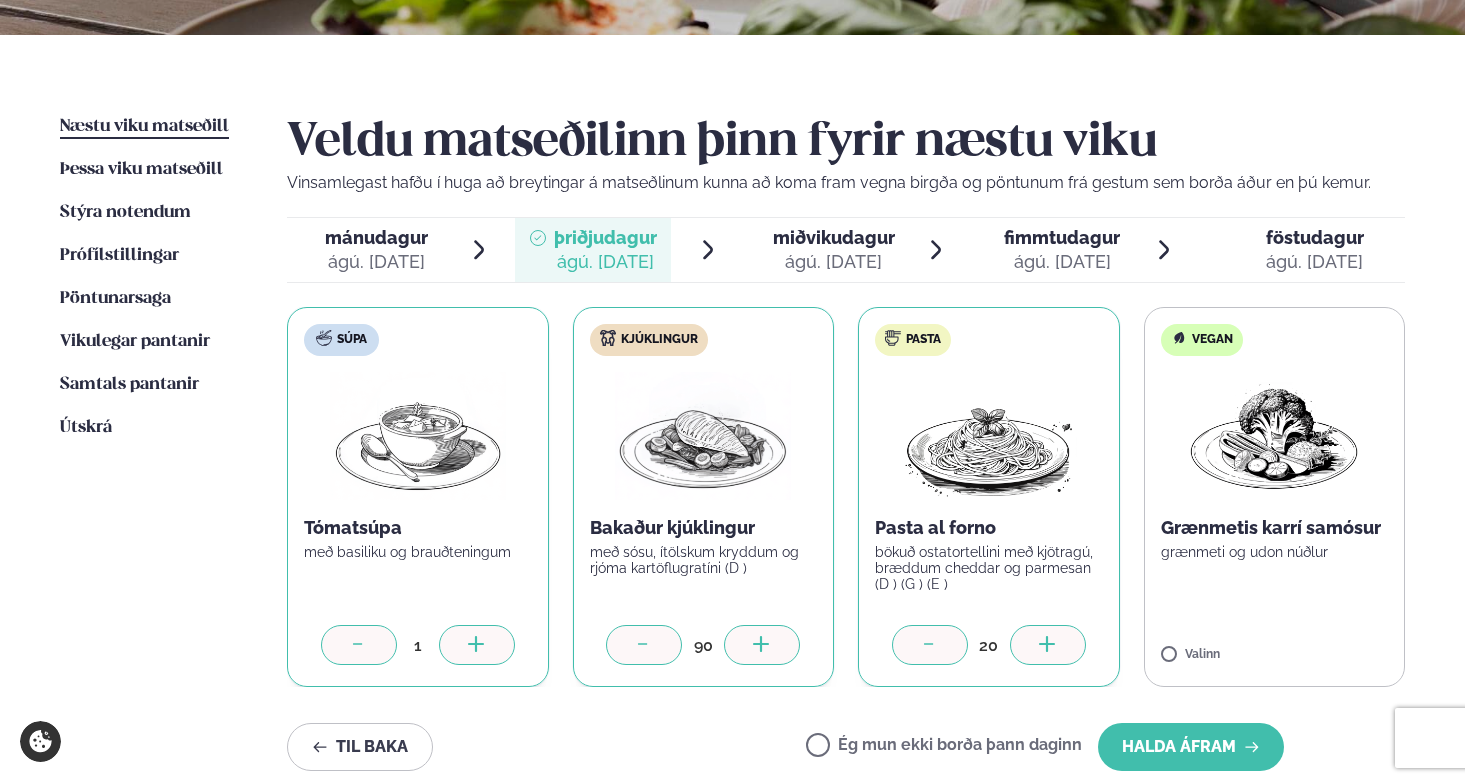 click at bounding box center [1048, 645] 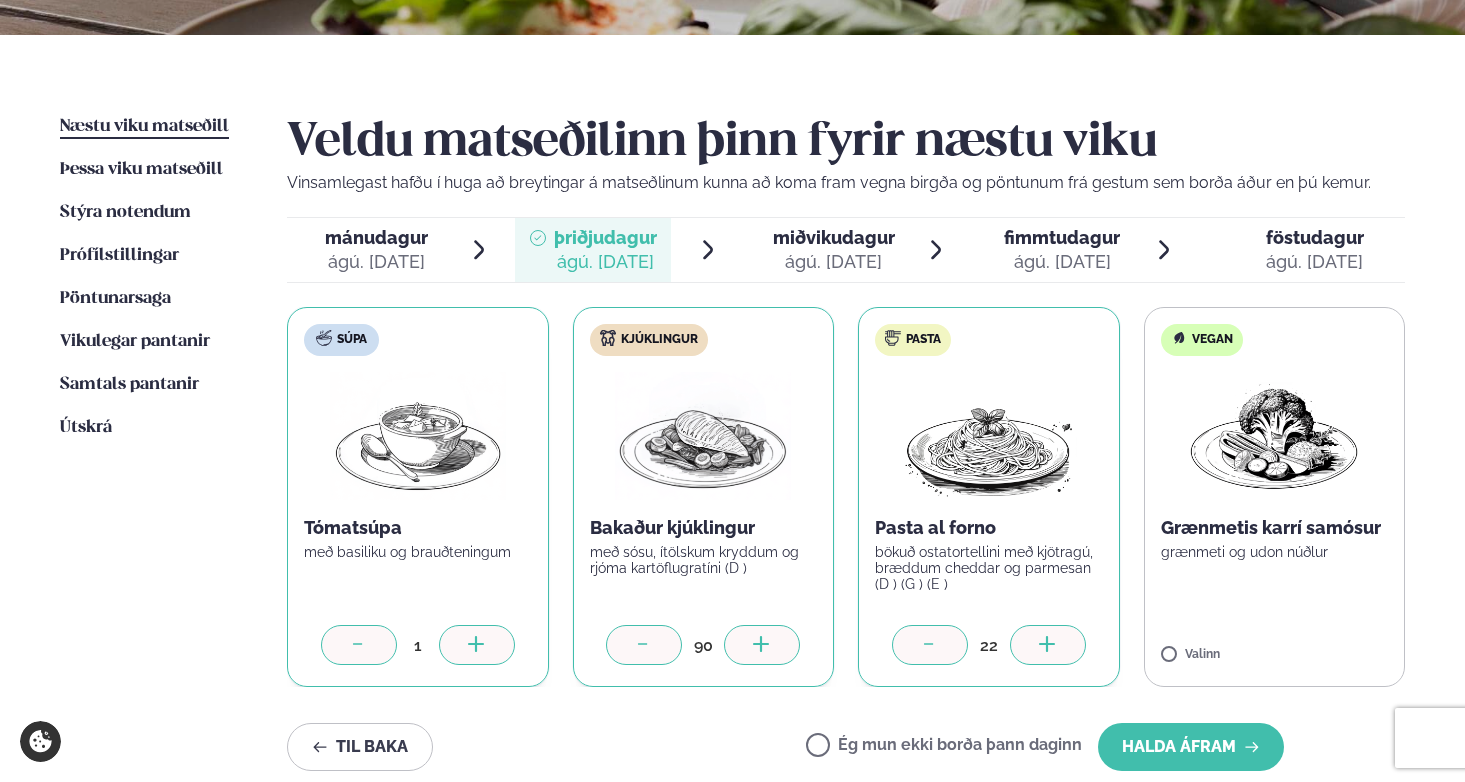 click at bounding box center (1048, 645) 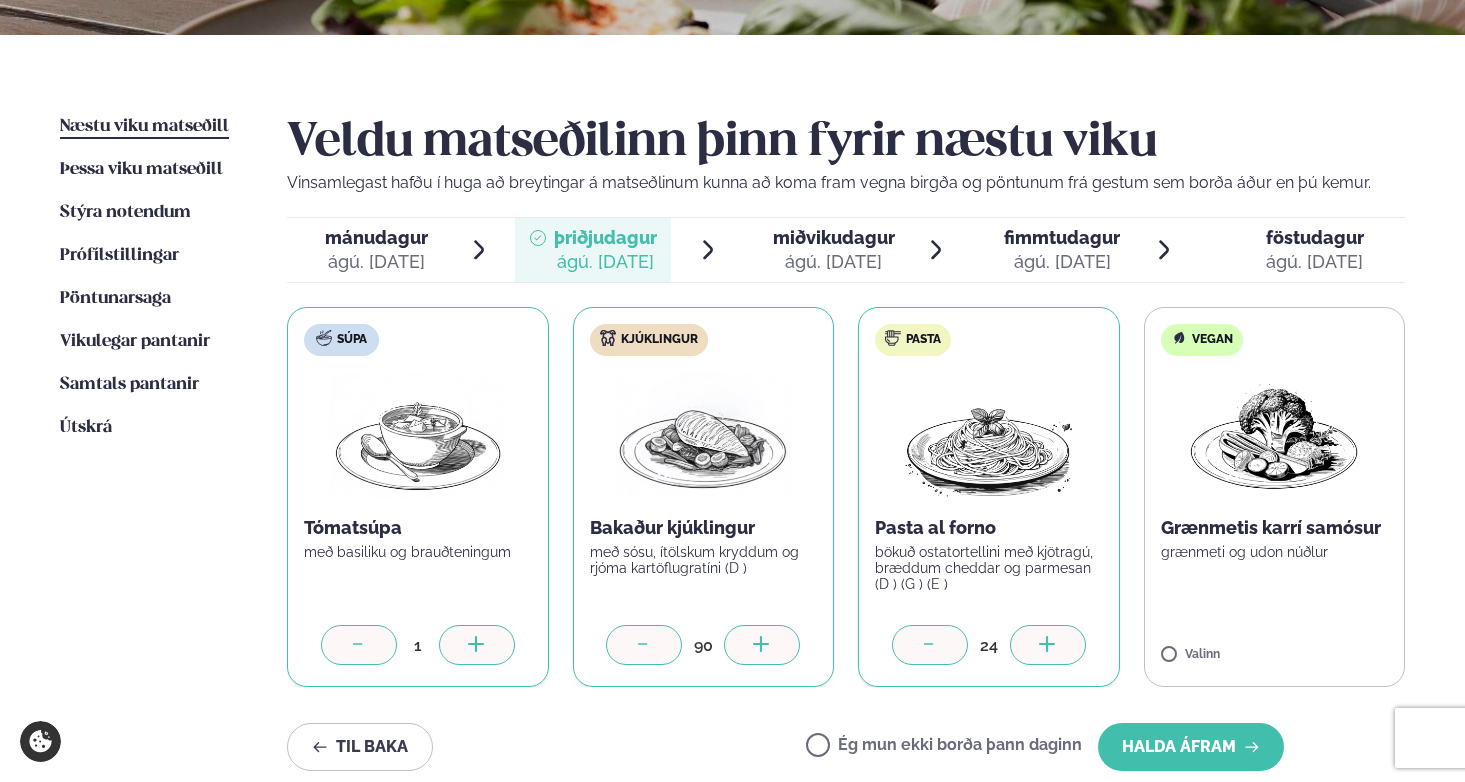 click at bounding box center (1048, 645) 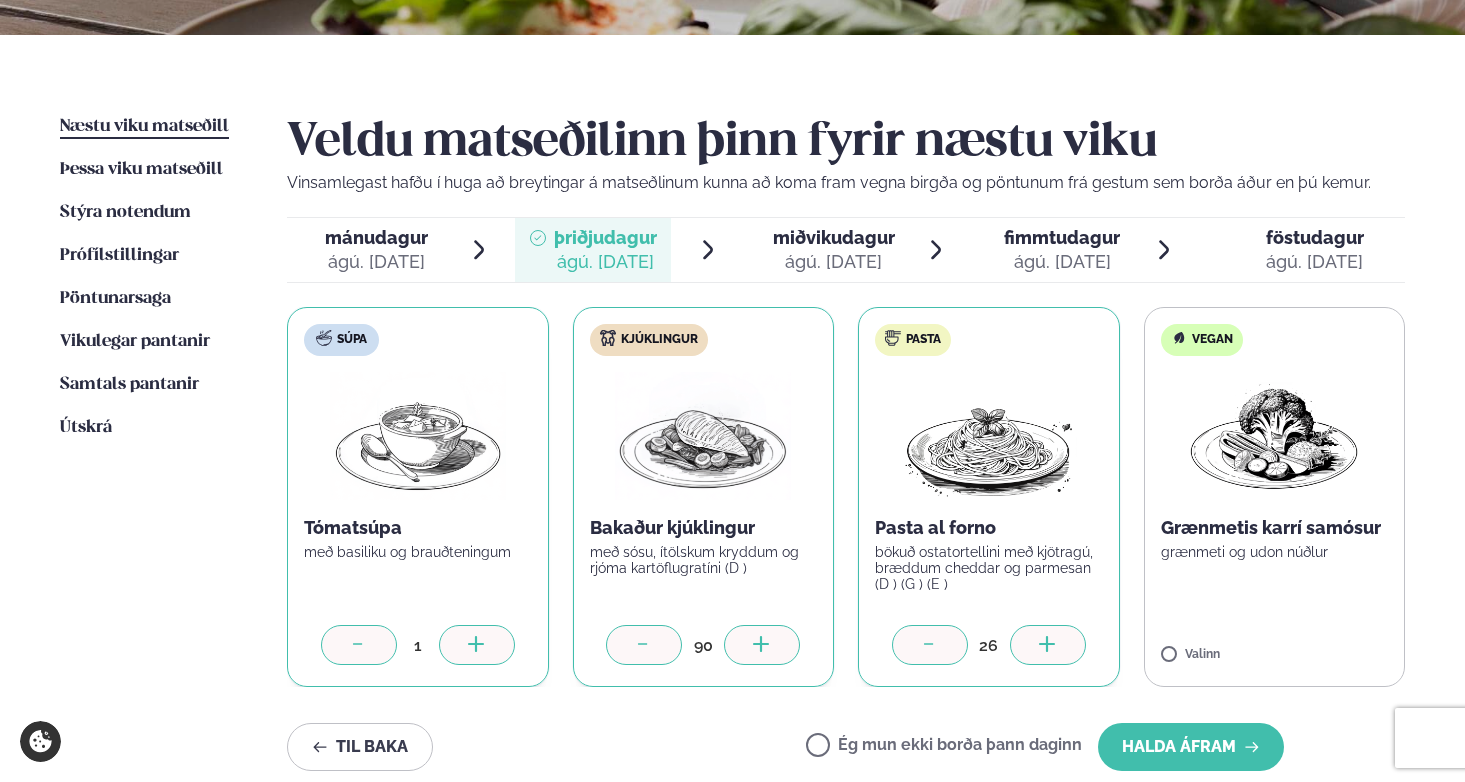 click at bounding box center (1048, 645) 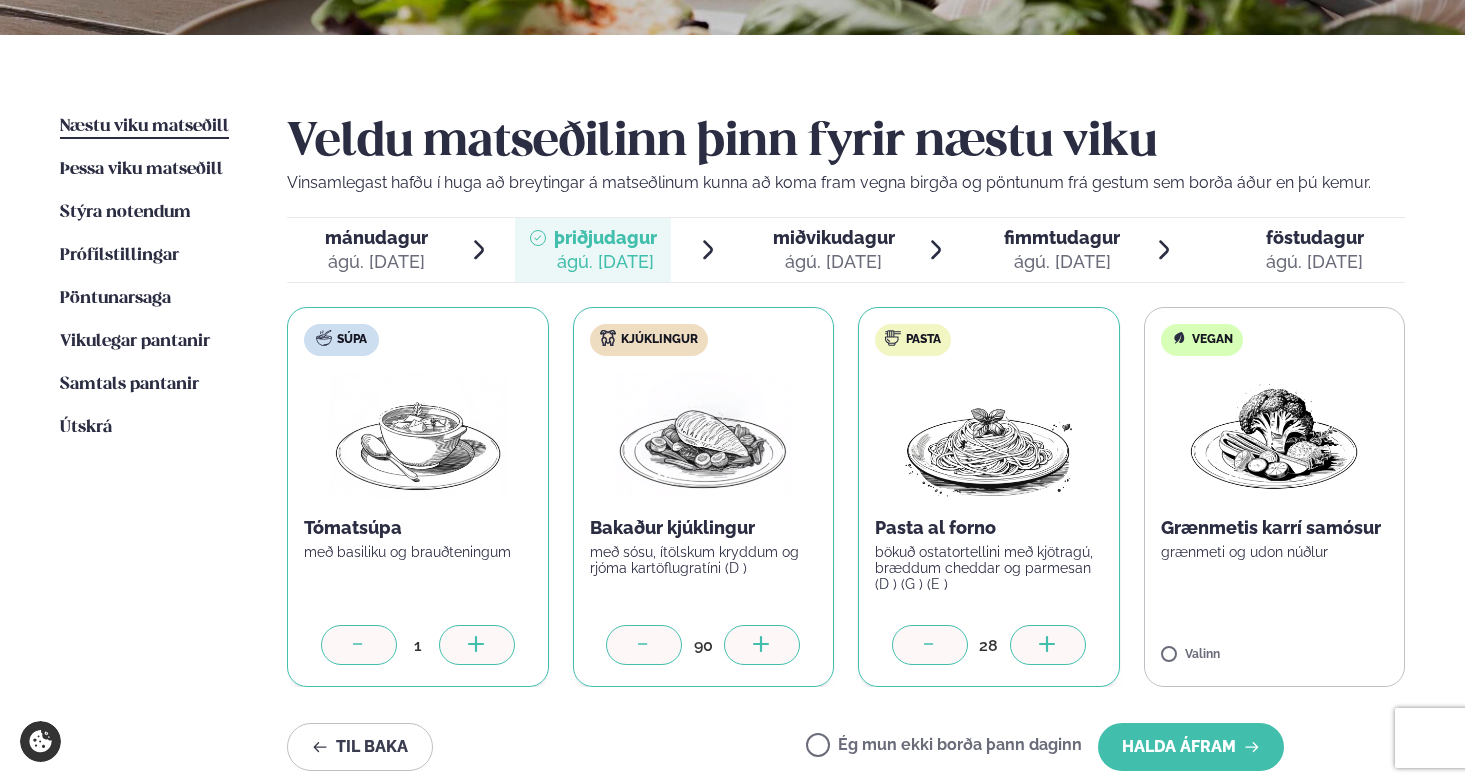 click at bounding box center (1048, 645) 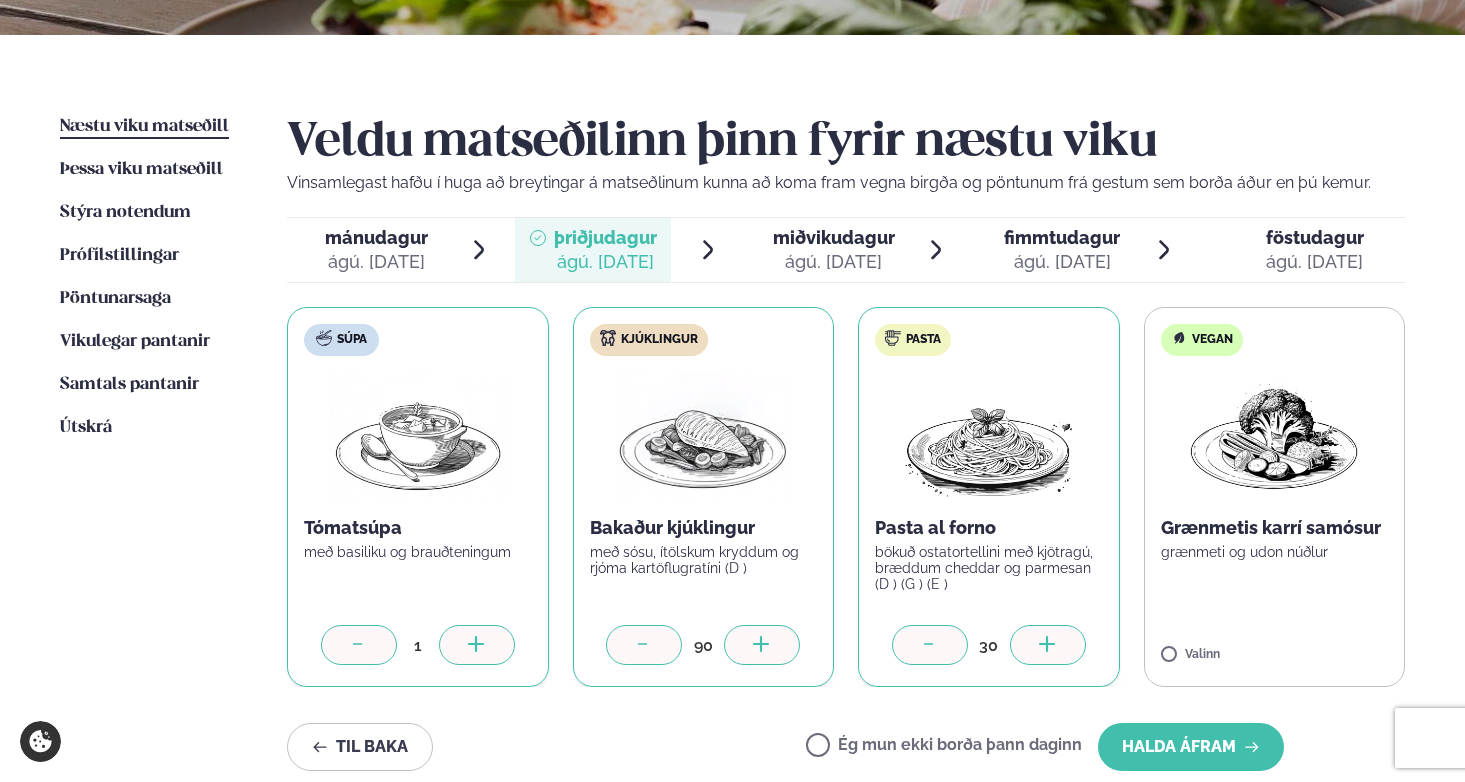 click at bounding box center [1048, 645] 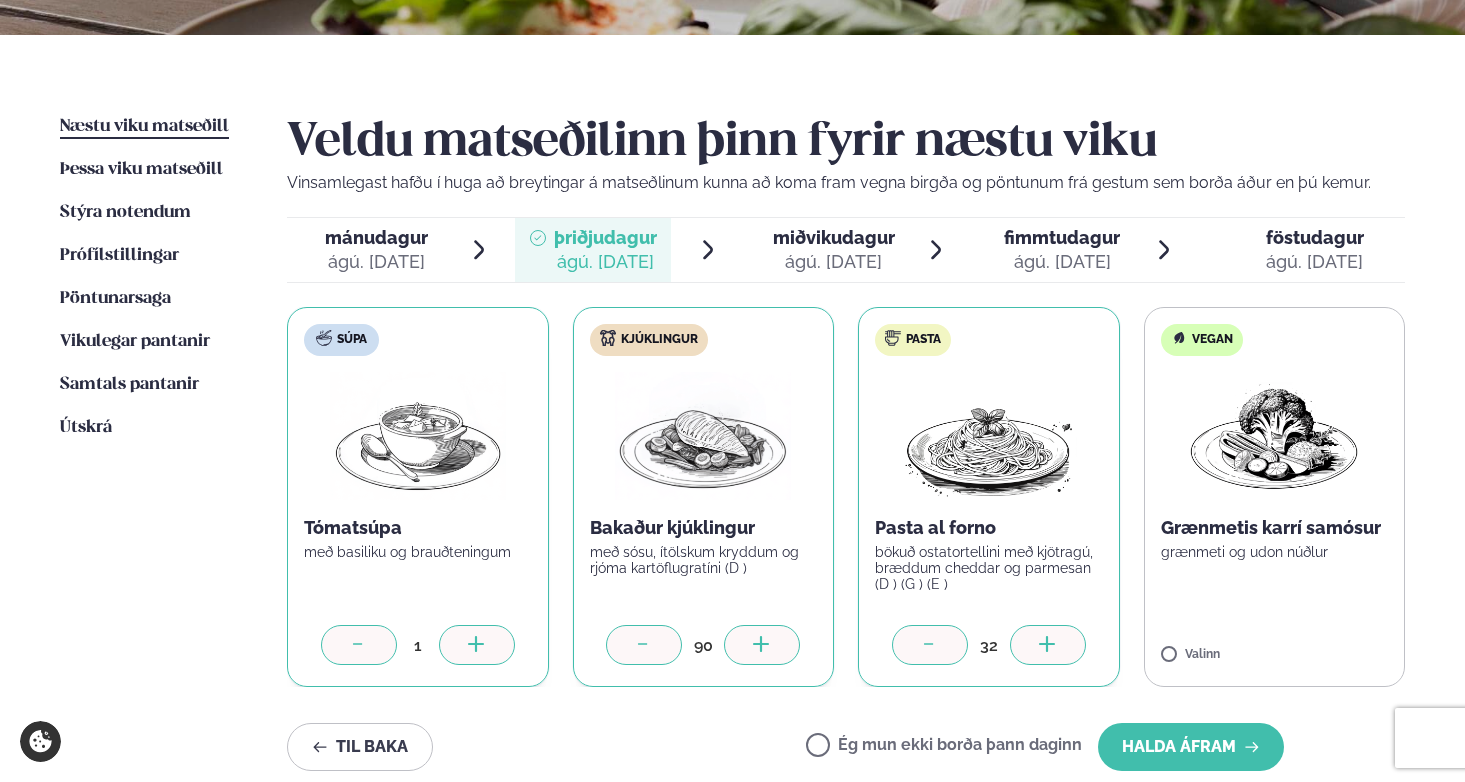 click at bounding box center (1048, 645) 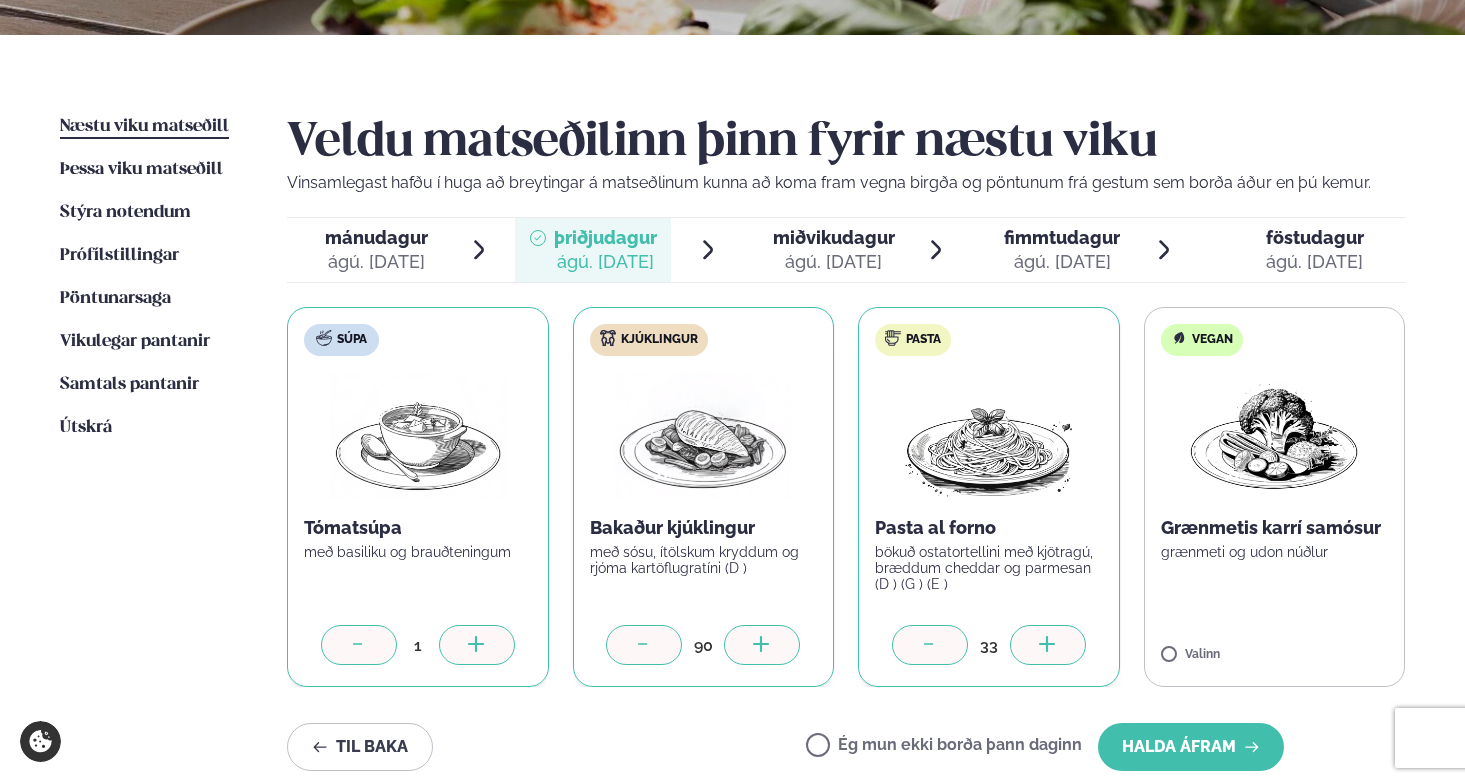 click at bounding box center (1048, 645) 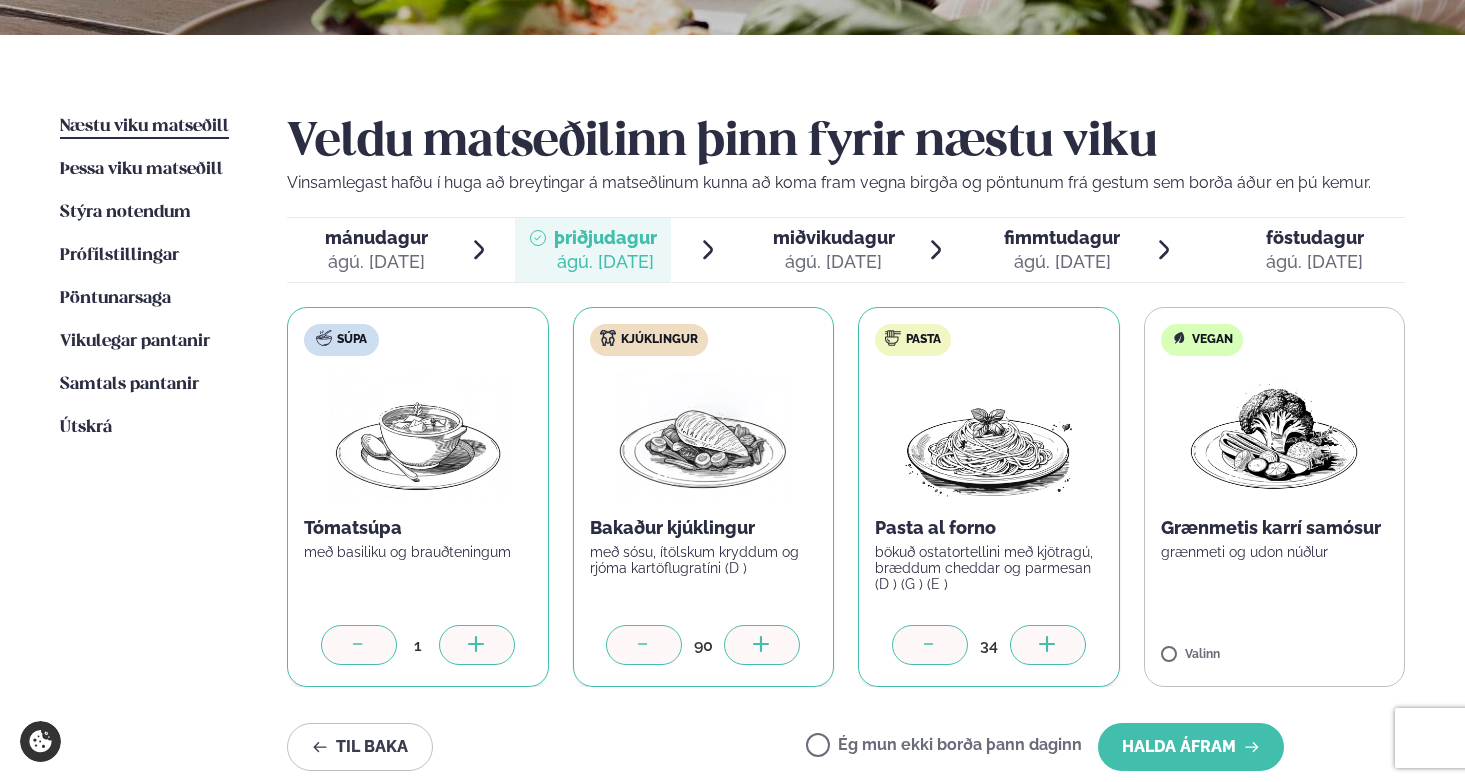 click at bounding box center (1048, 645) 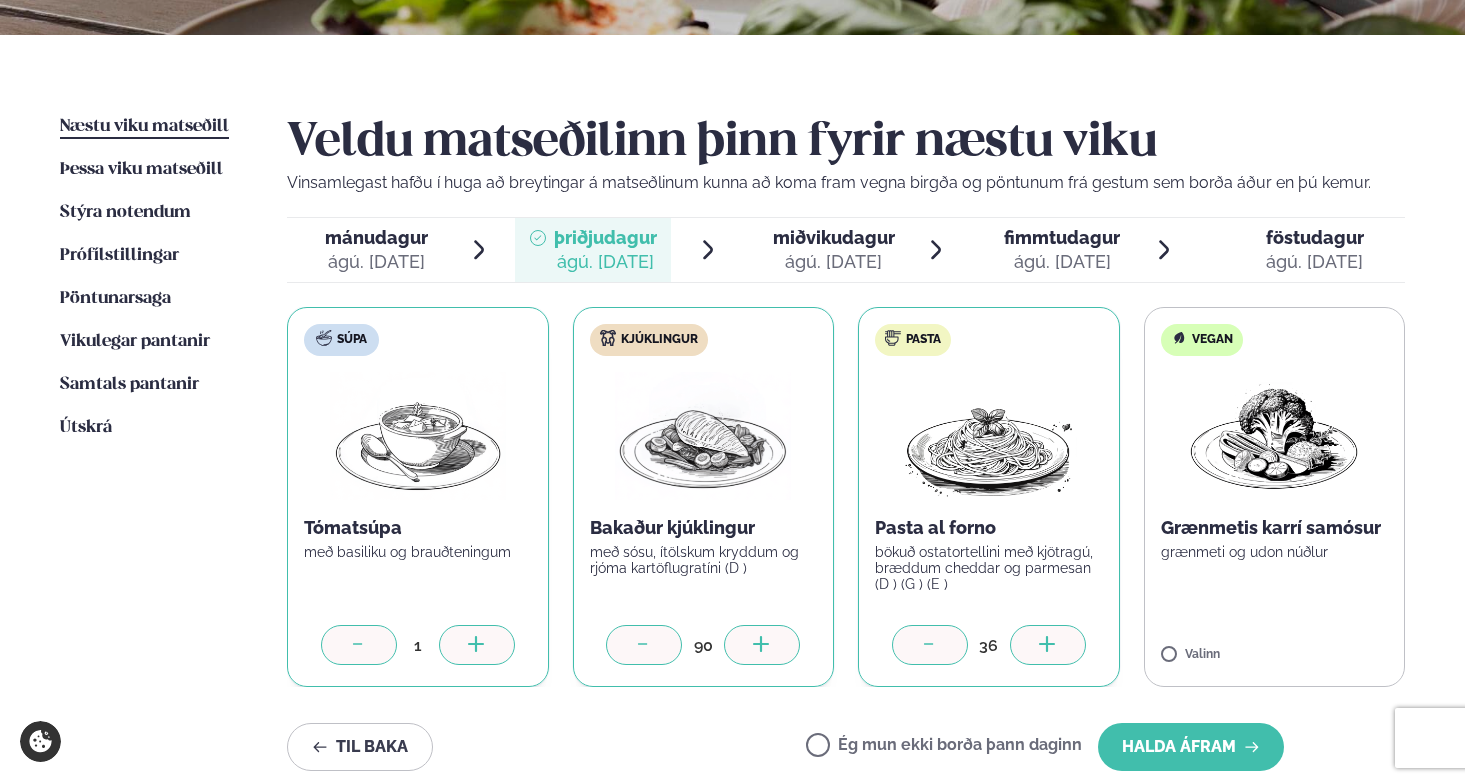 click at bounding box center (1048, 645) 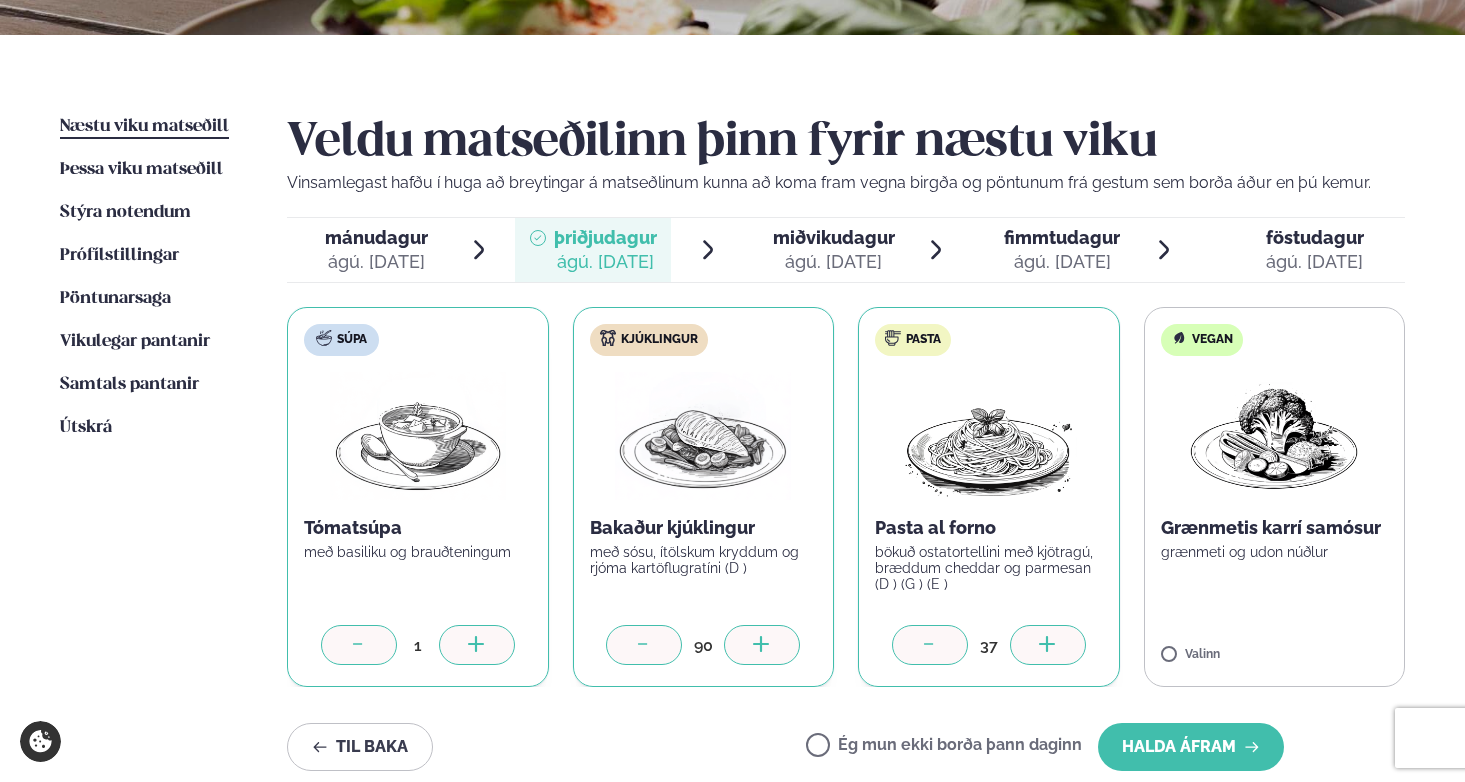 click at bounding box center [1048, 645] 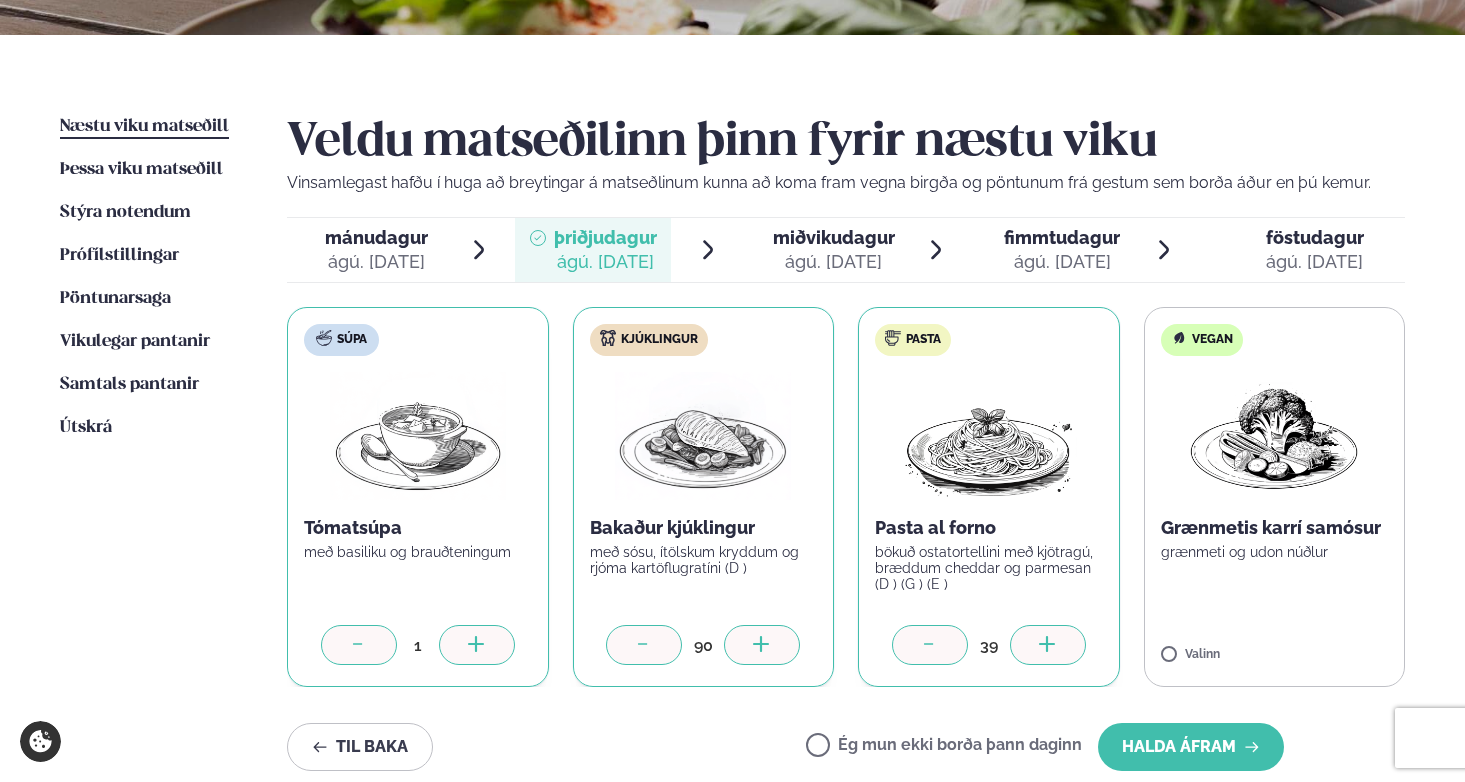 click at bounding box center [1048, 645] 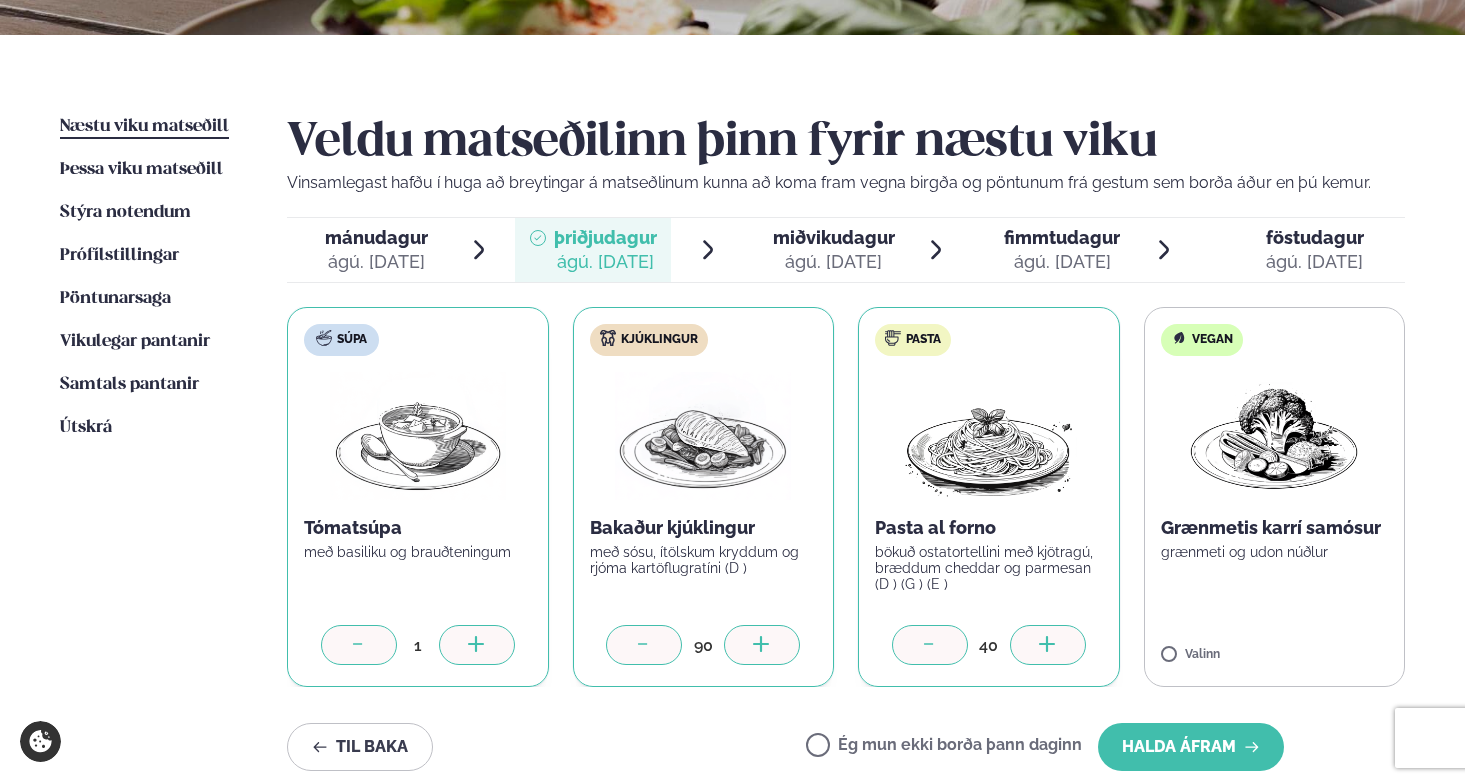click 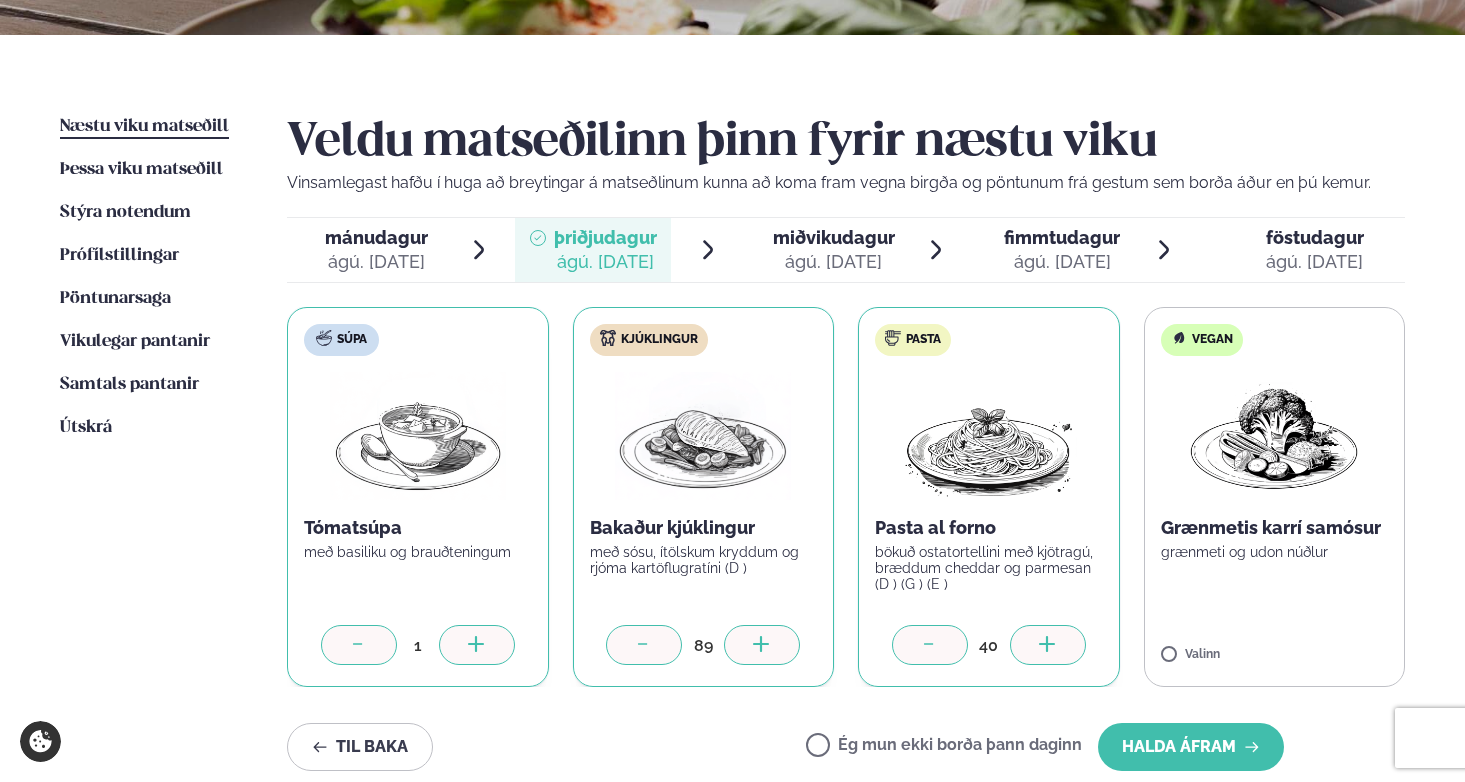 click 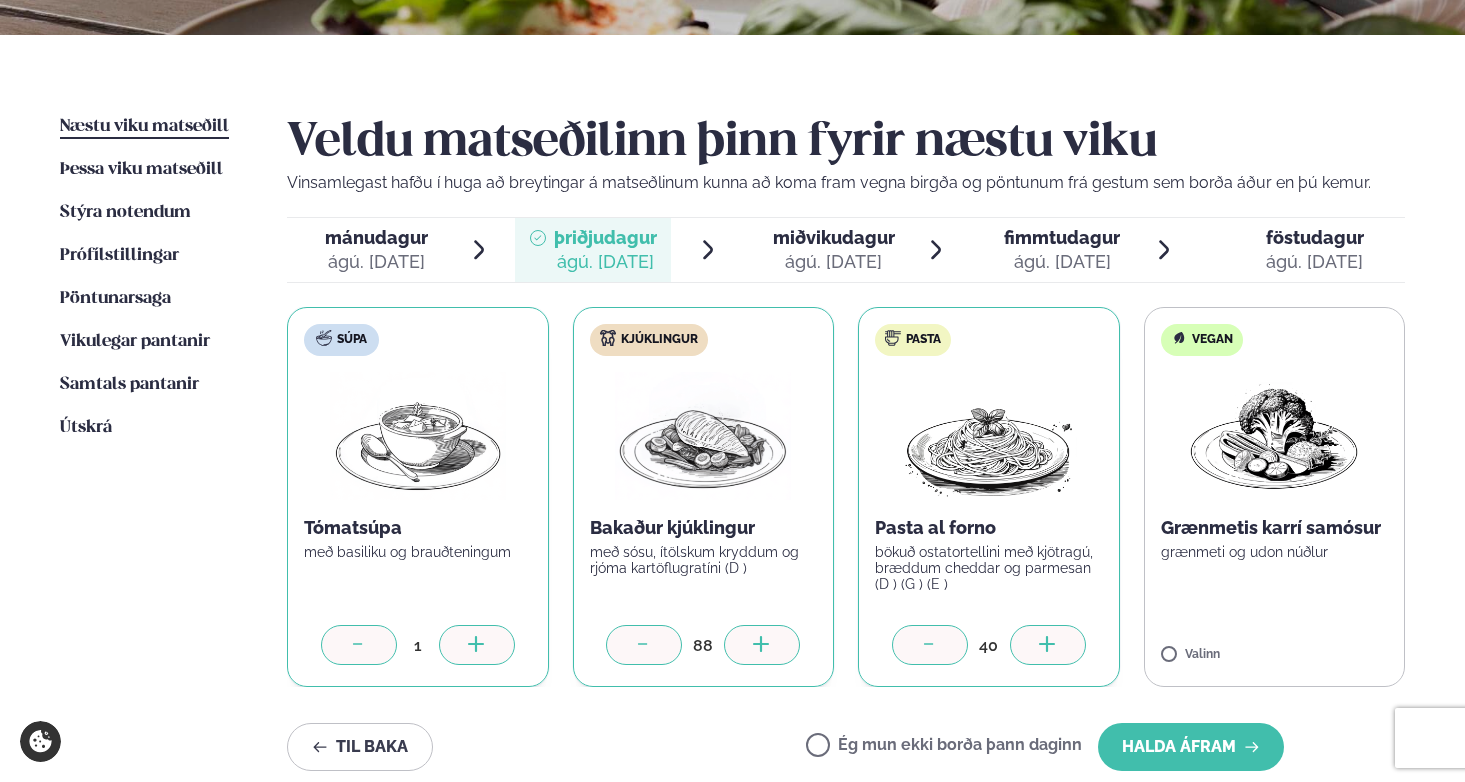 click 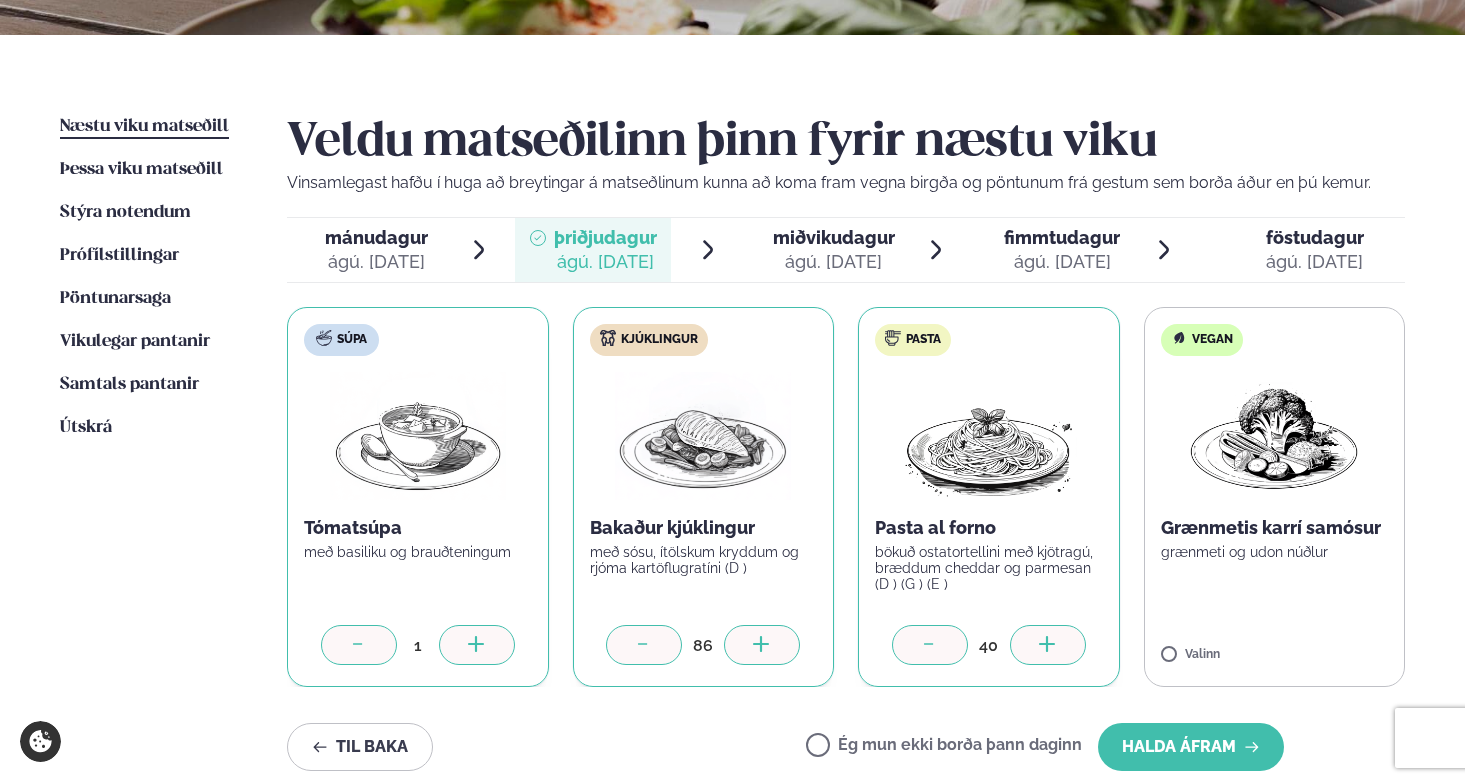 click 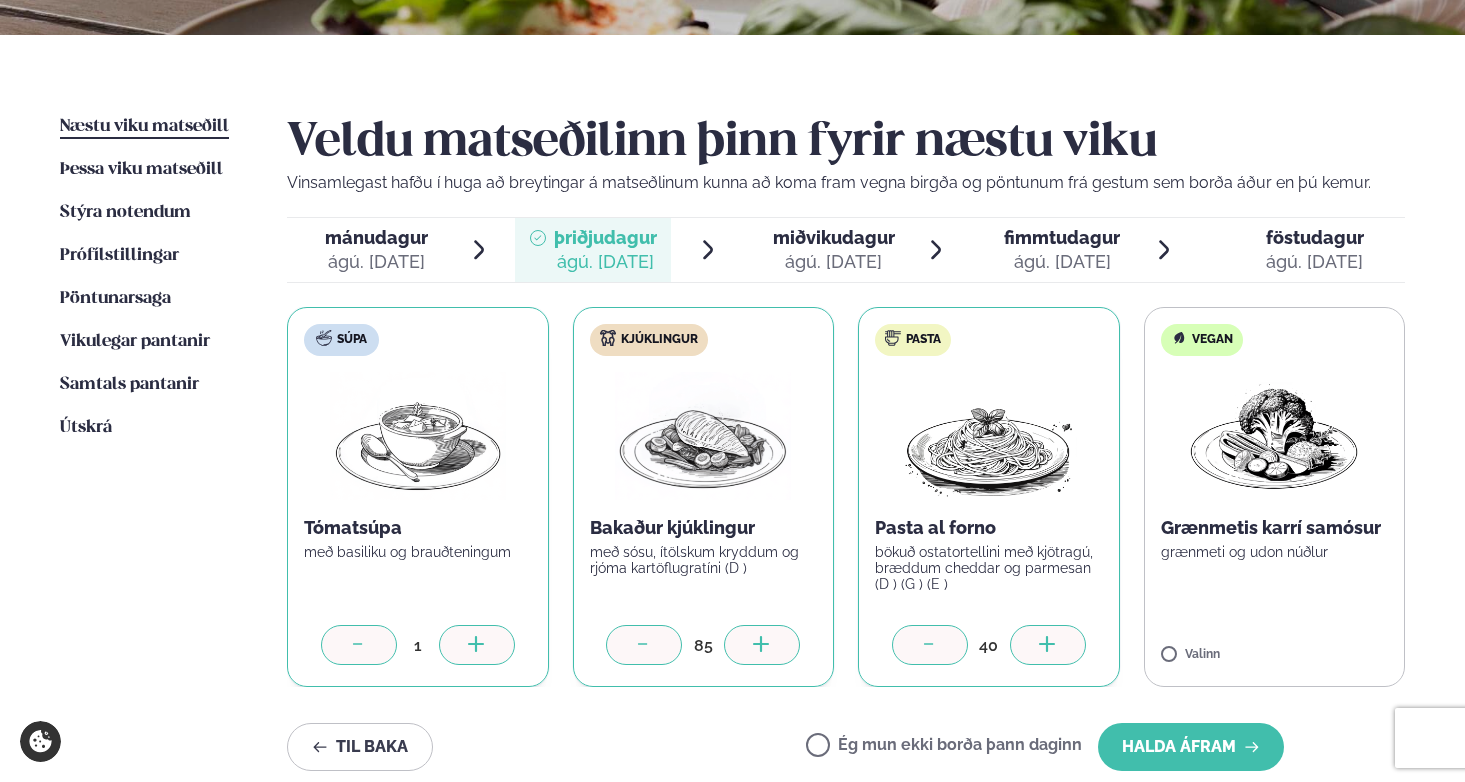 click 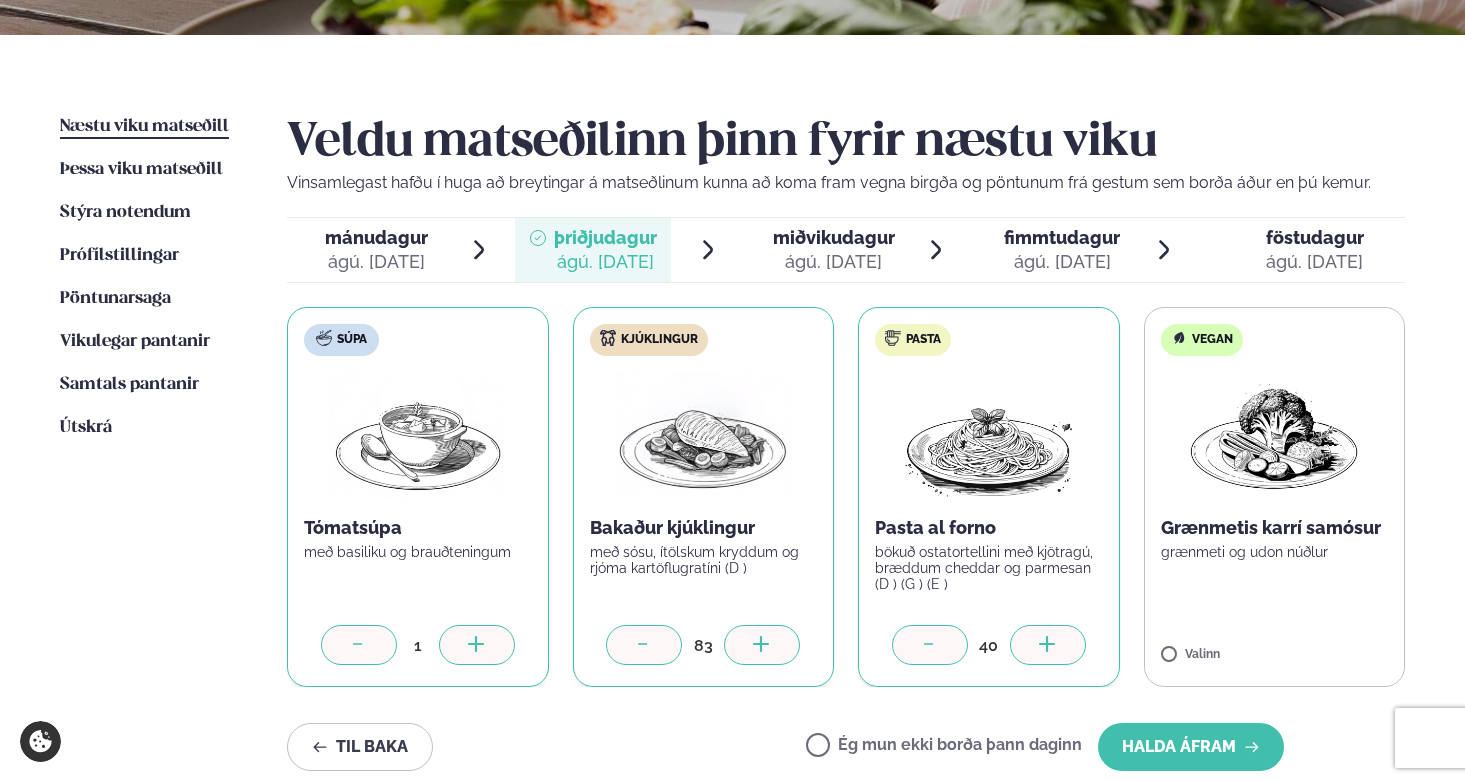 click 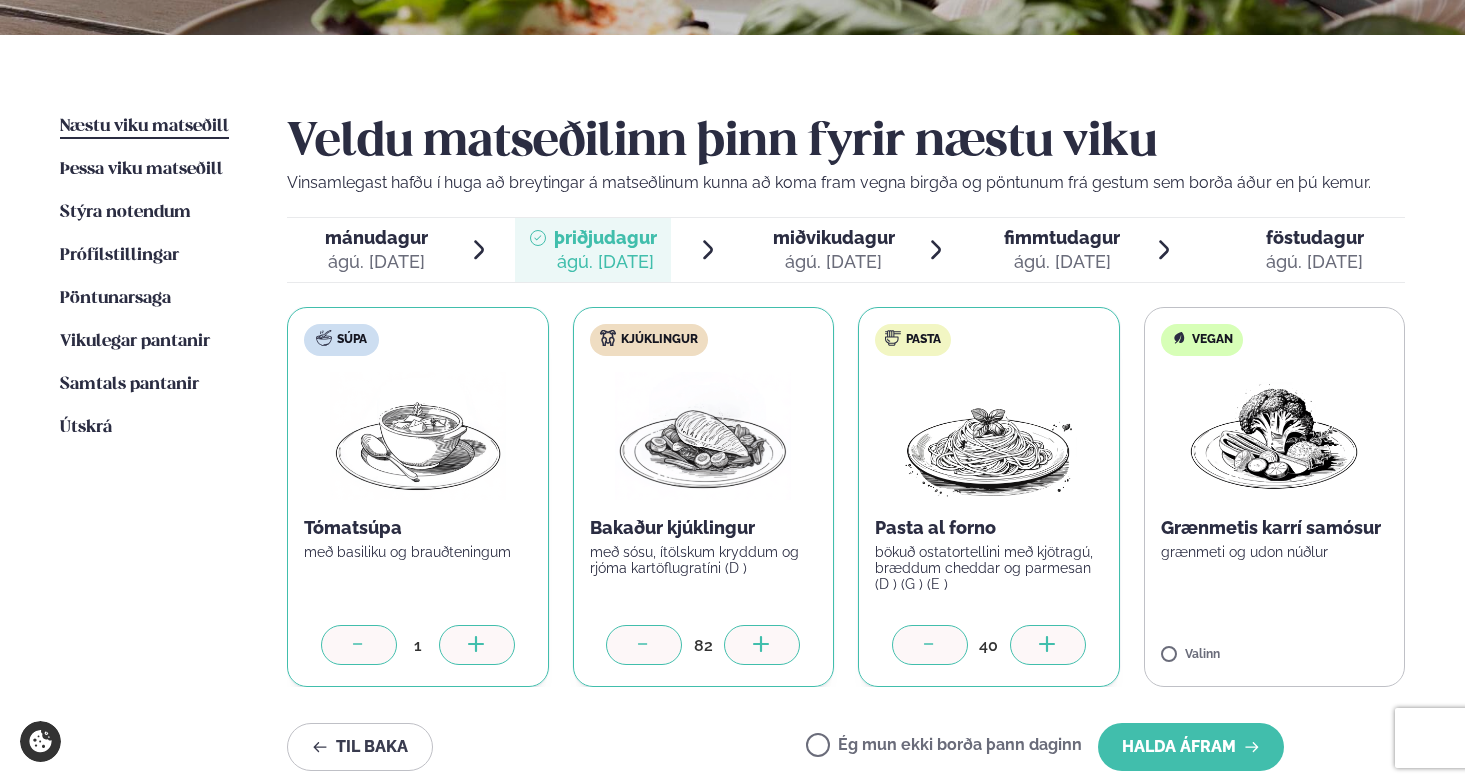click 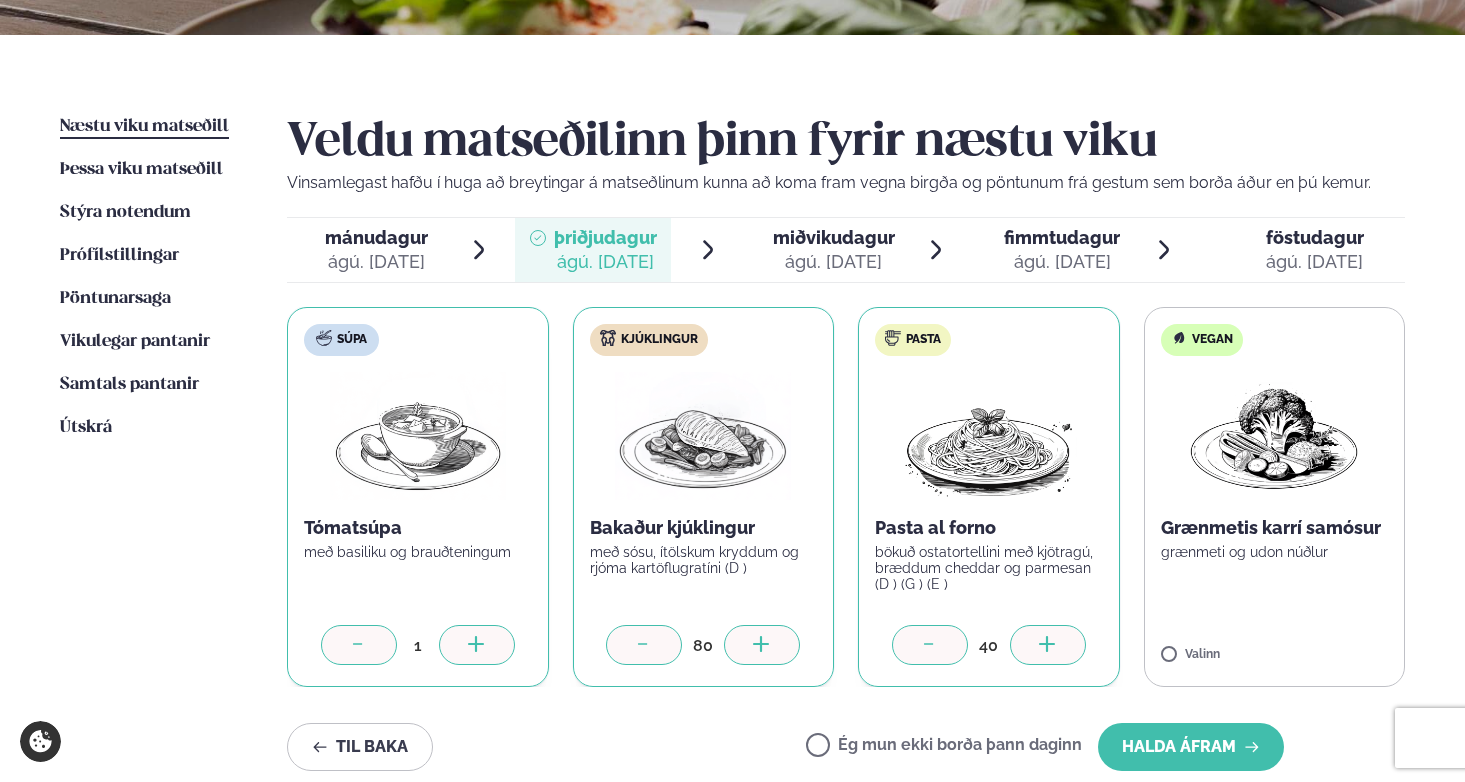 click 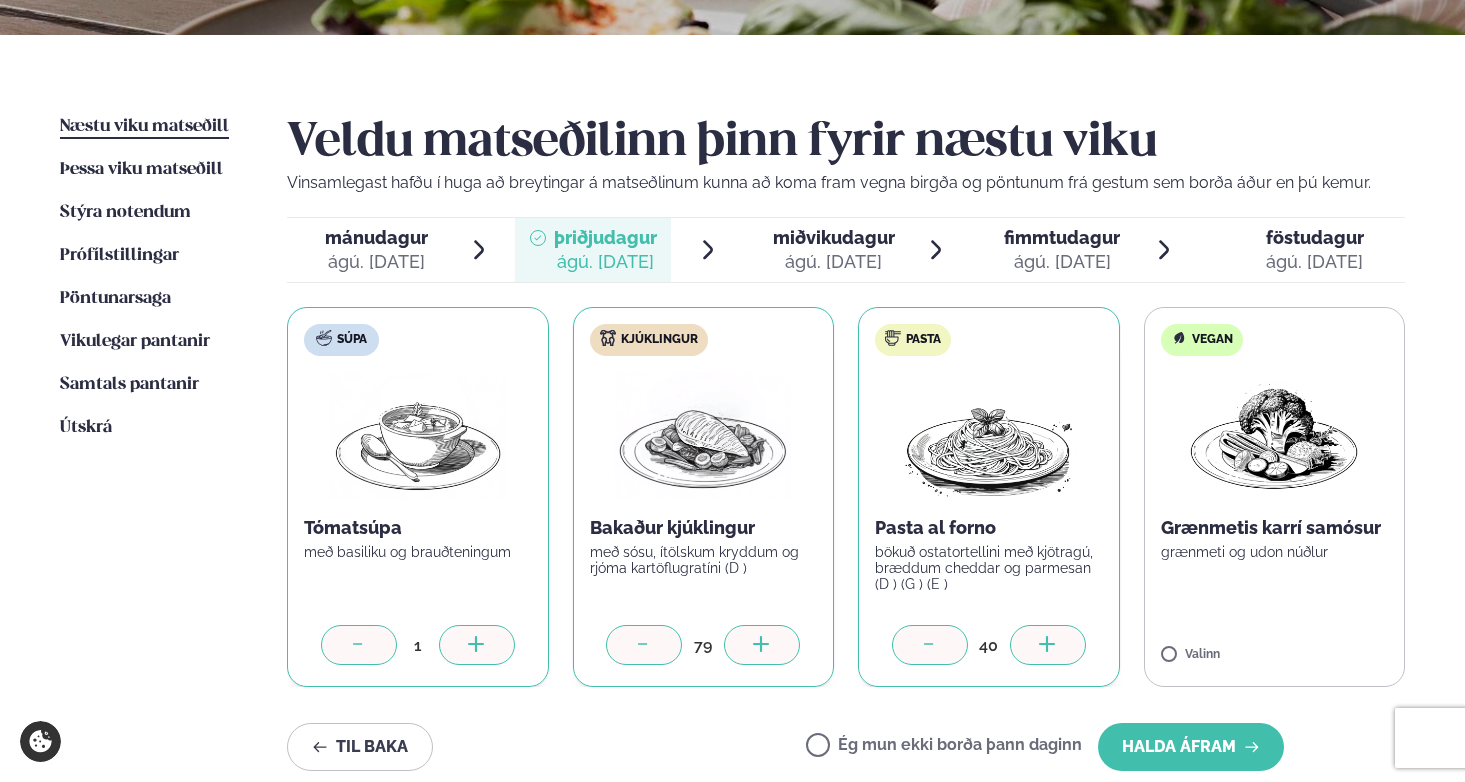 click 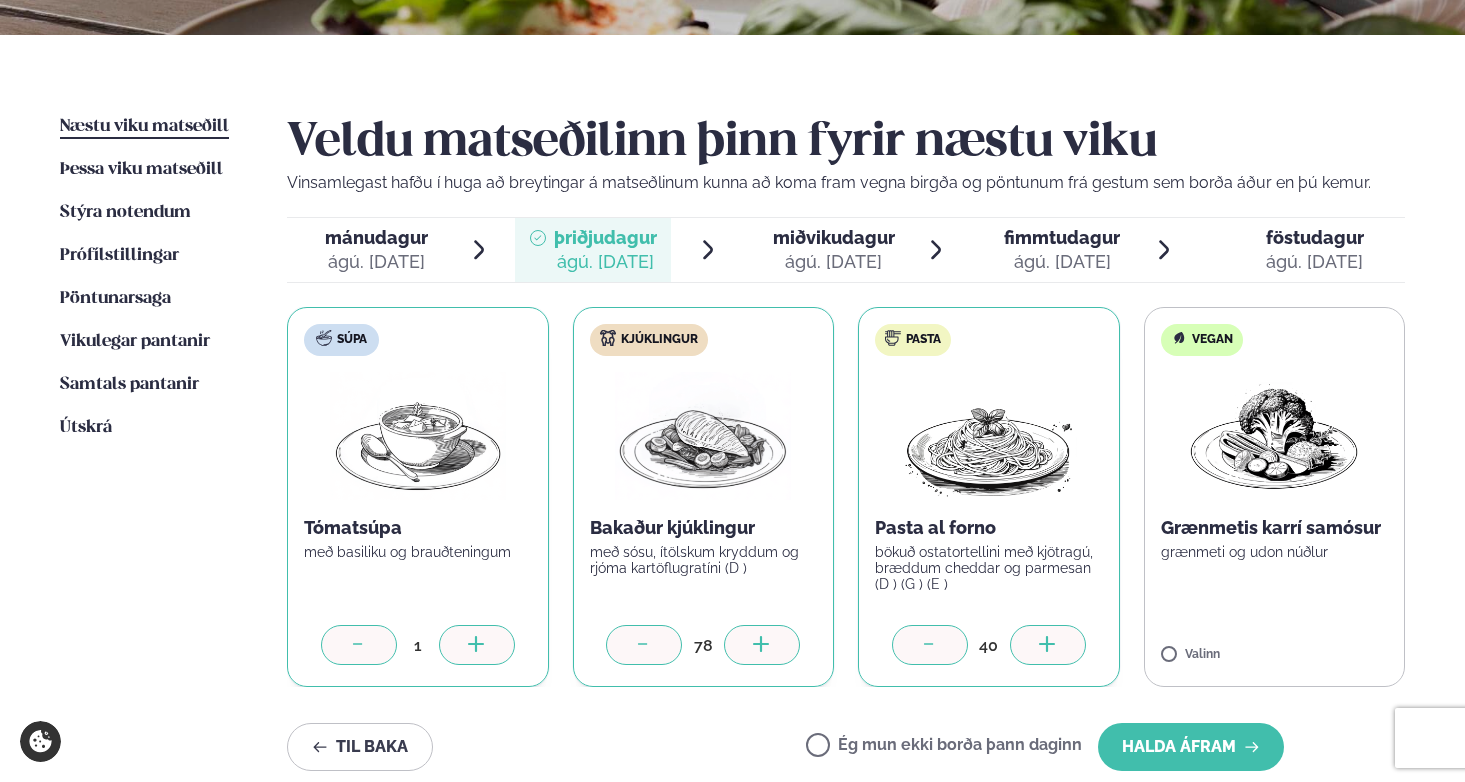 click 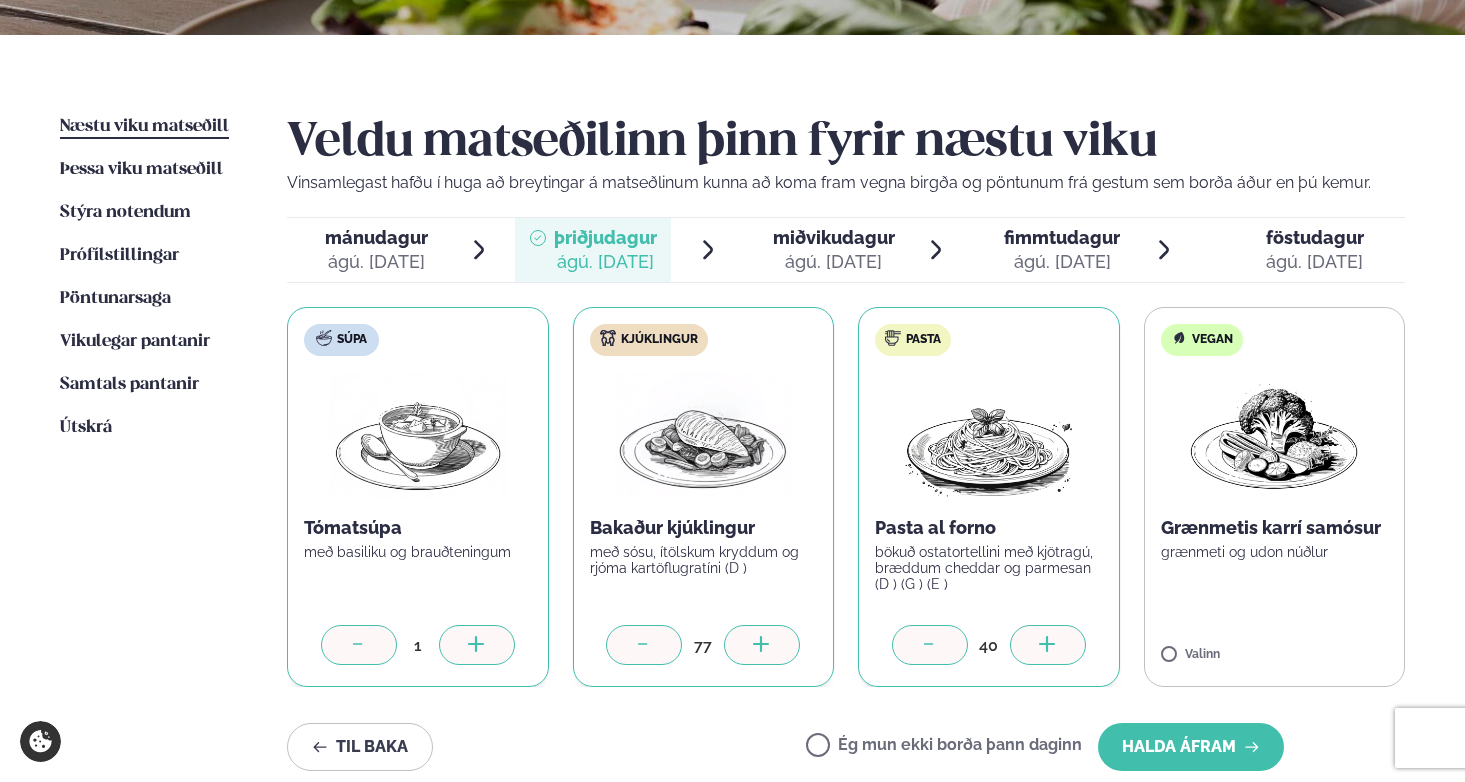 click 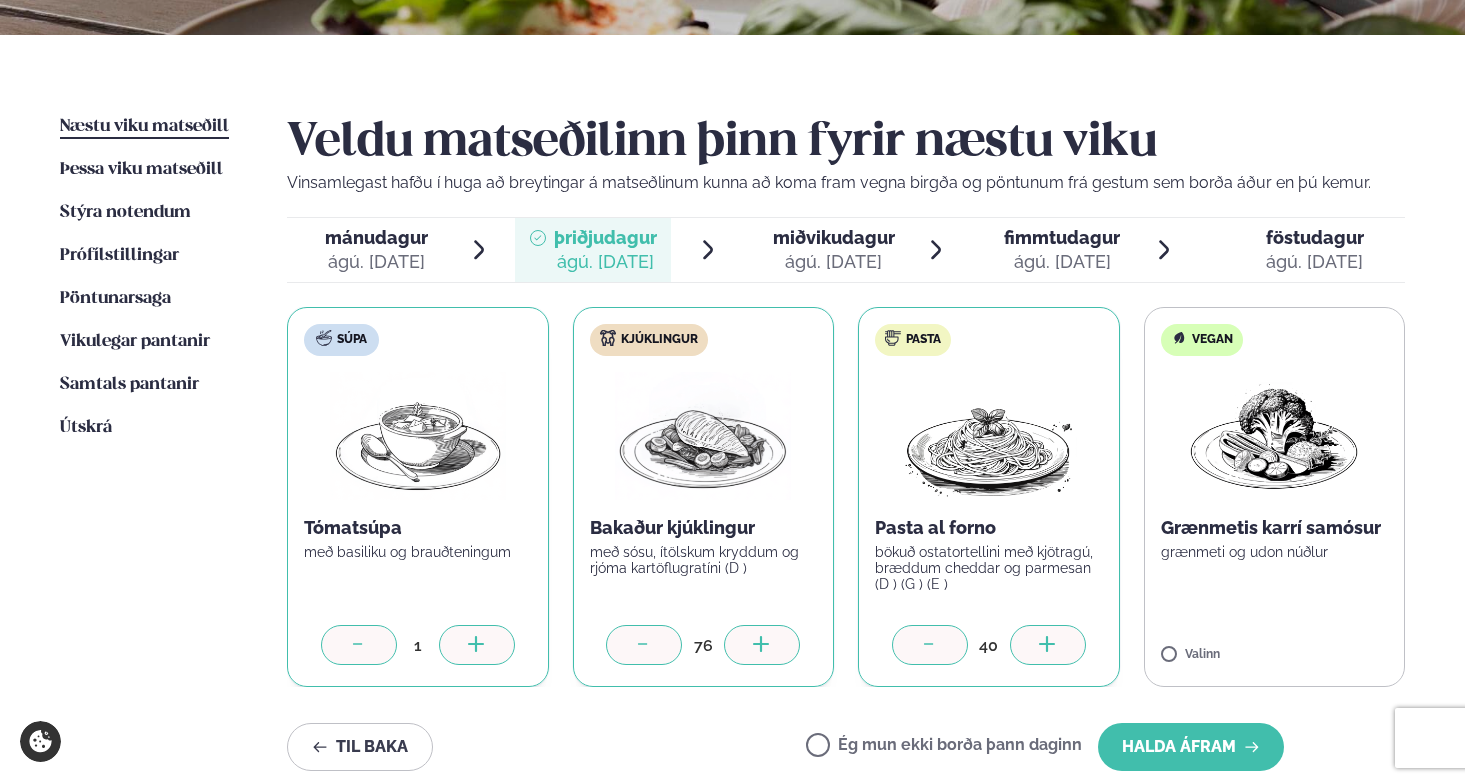 click 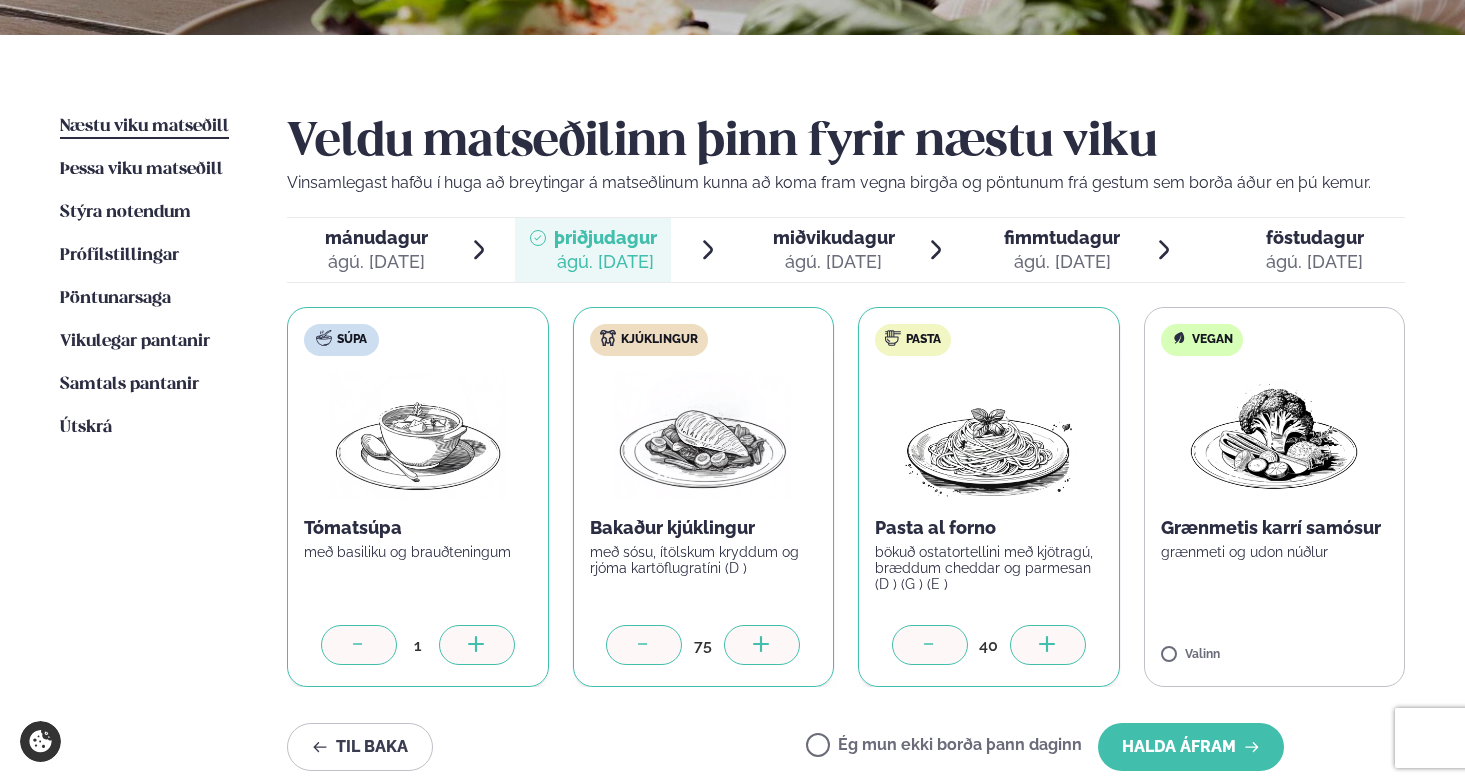 click on "Vegan [PRODUCT] [PRODUCT] [PRODUCT] Valinn" at bounding box center (1275, 497) 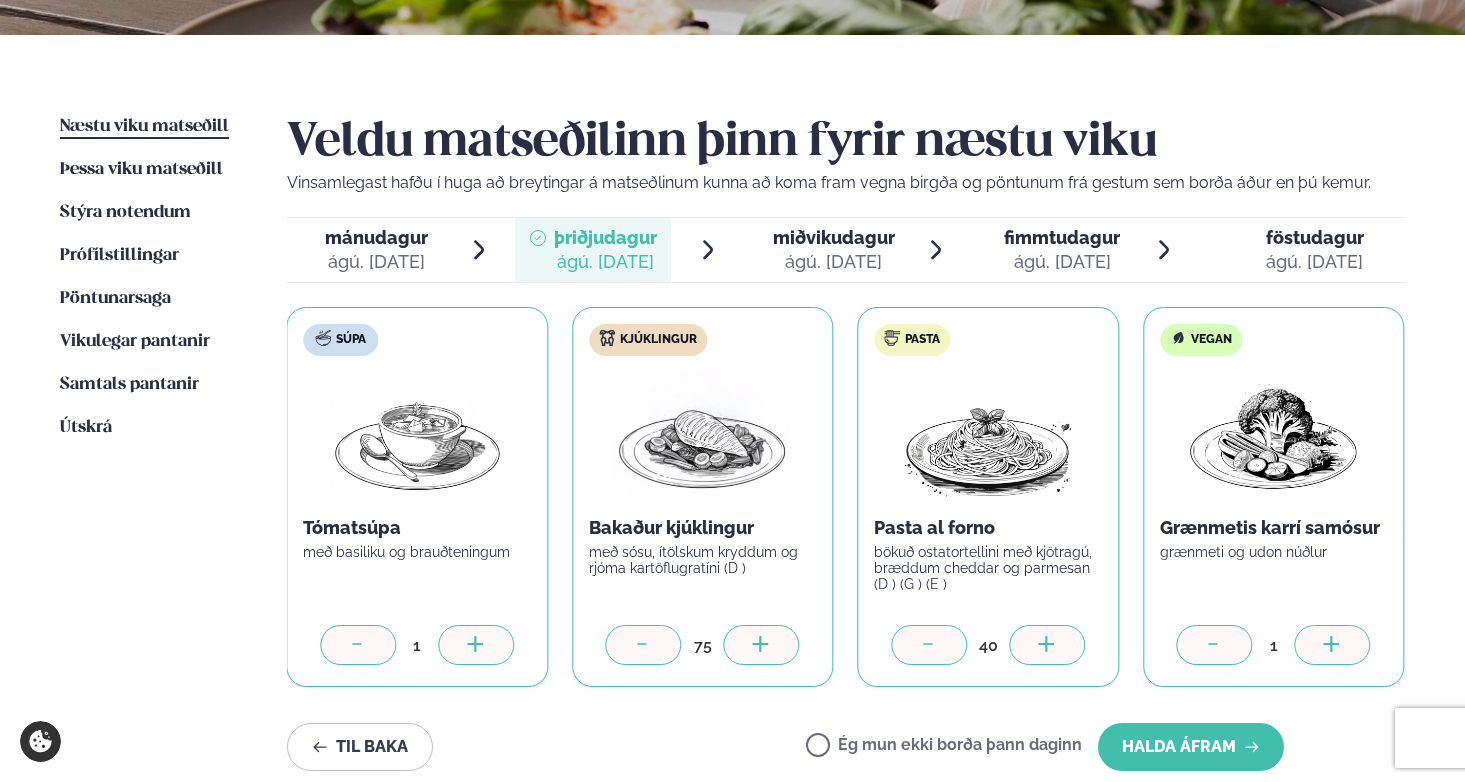 click 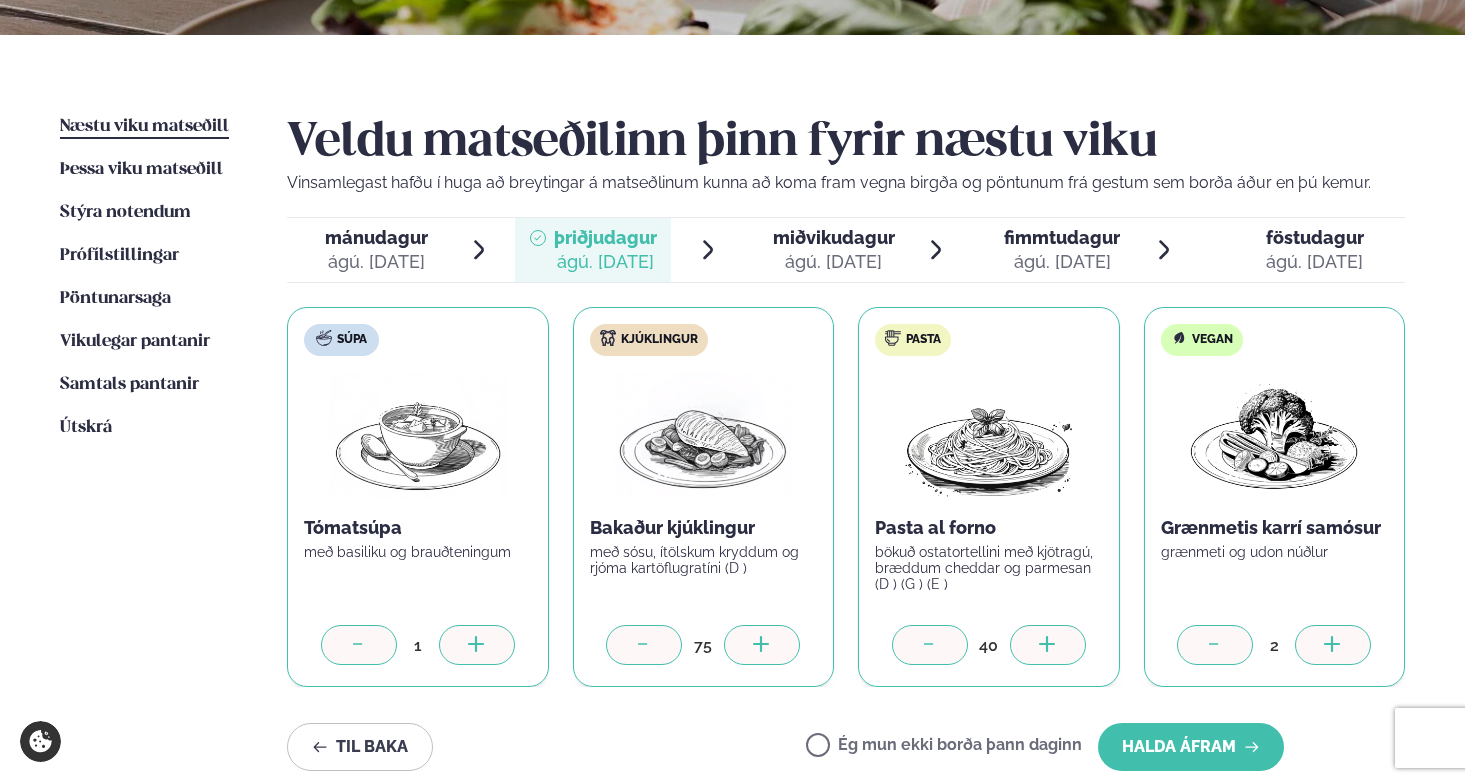 click 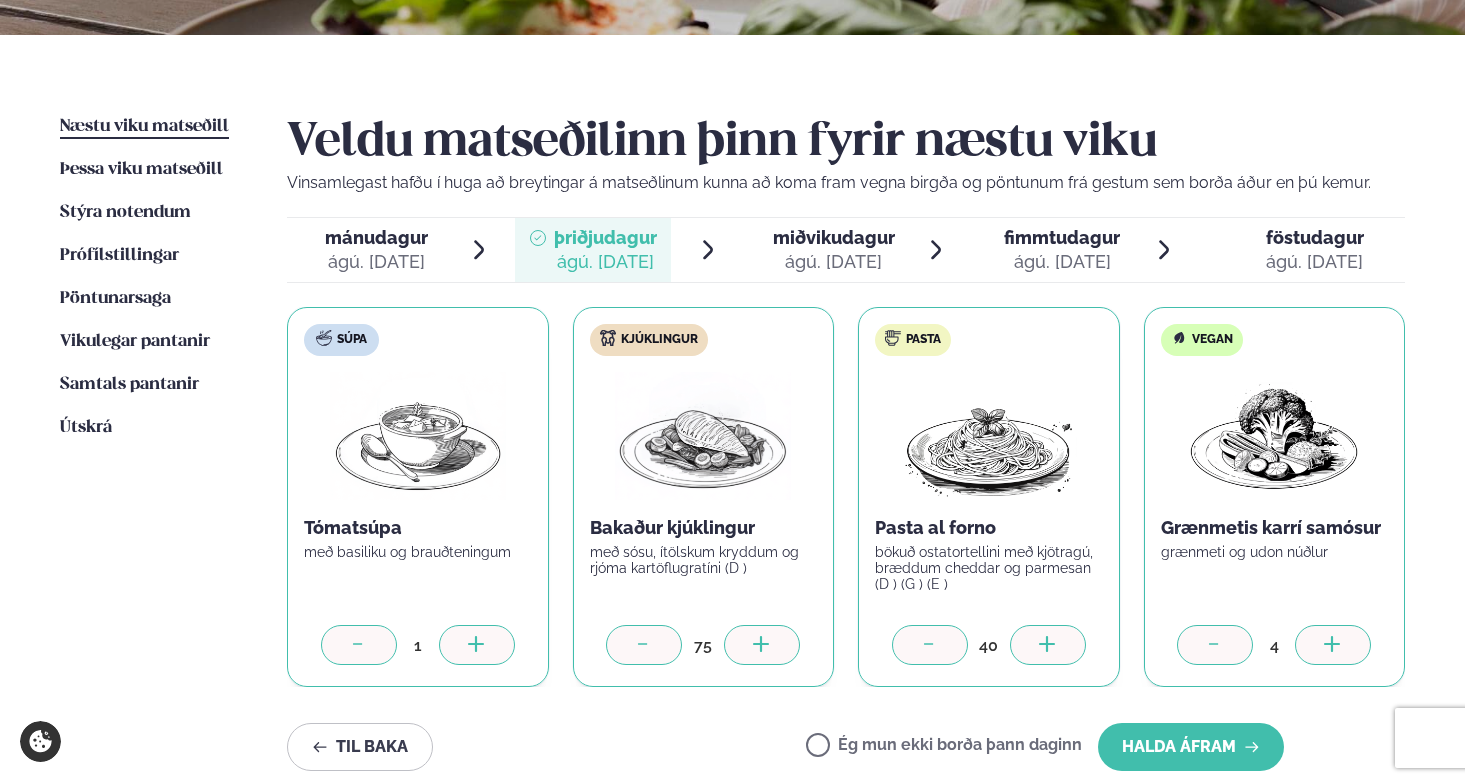 click 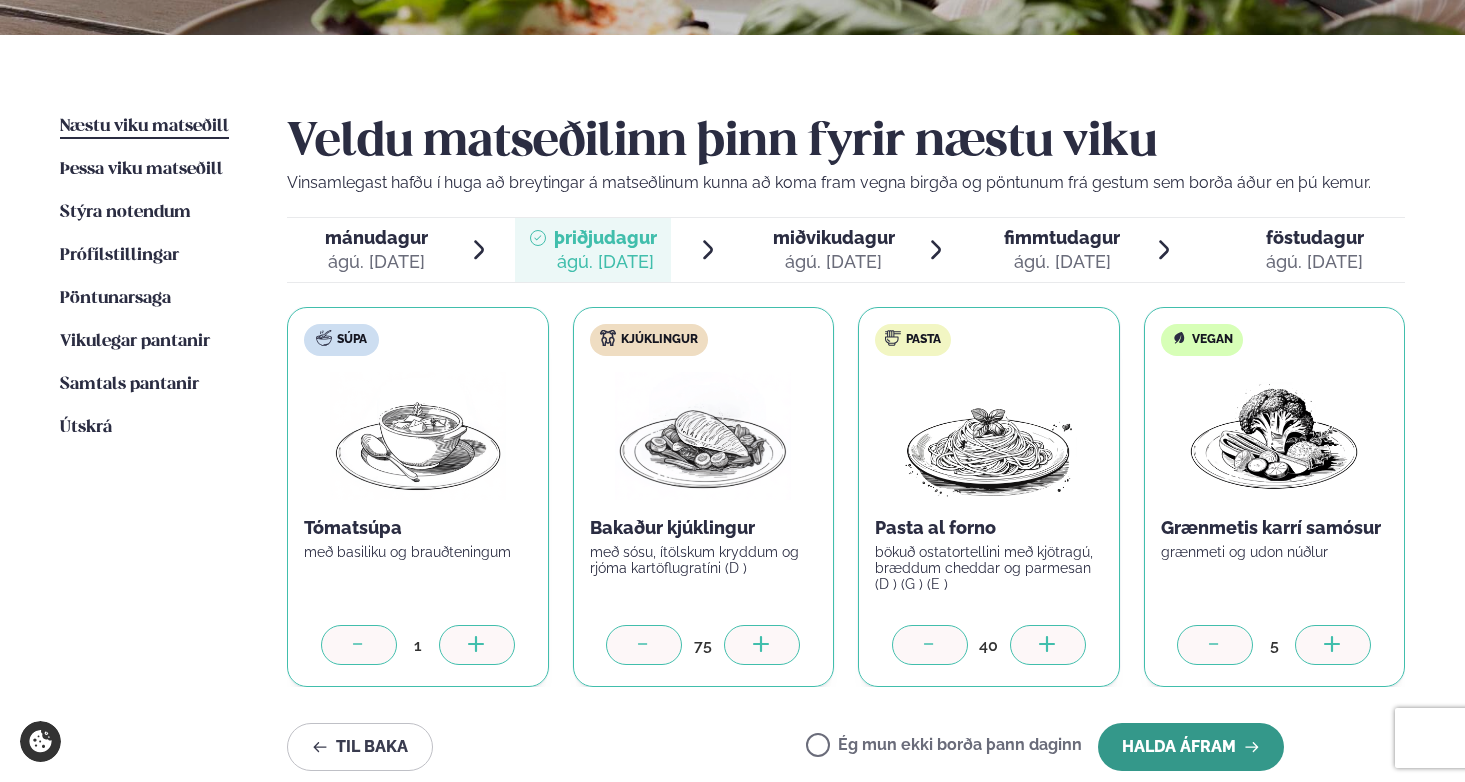 click on "Halda áfram" at bounding box center (1191, 747) 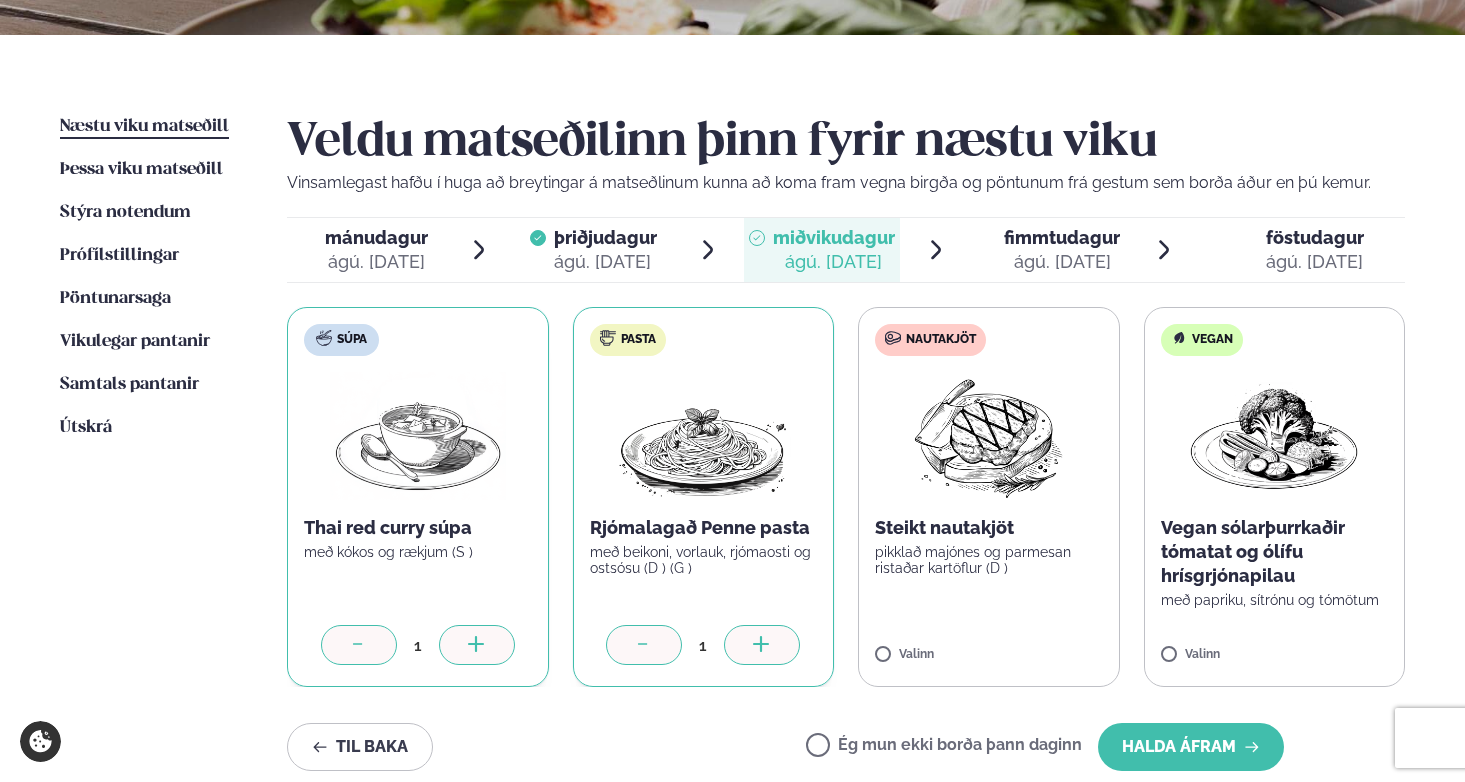 click at bounding box center [762, 645] 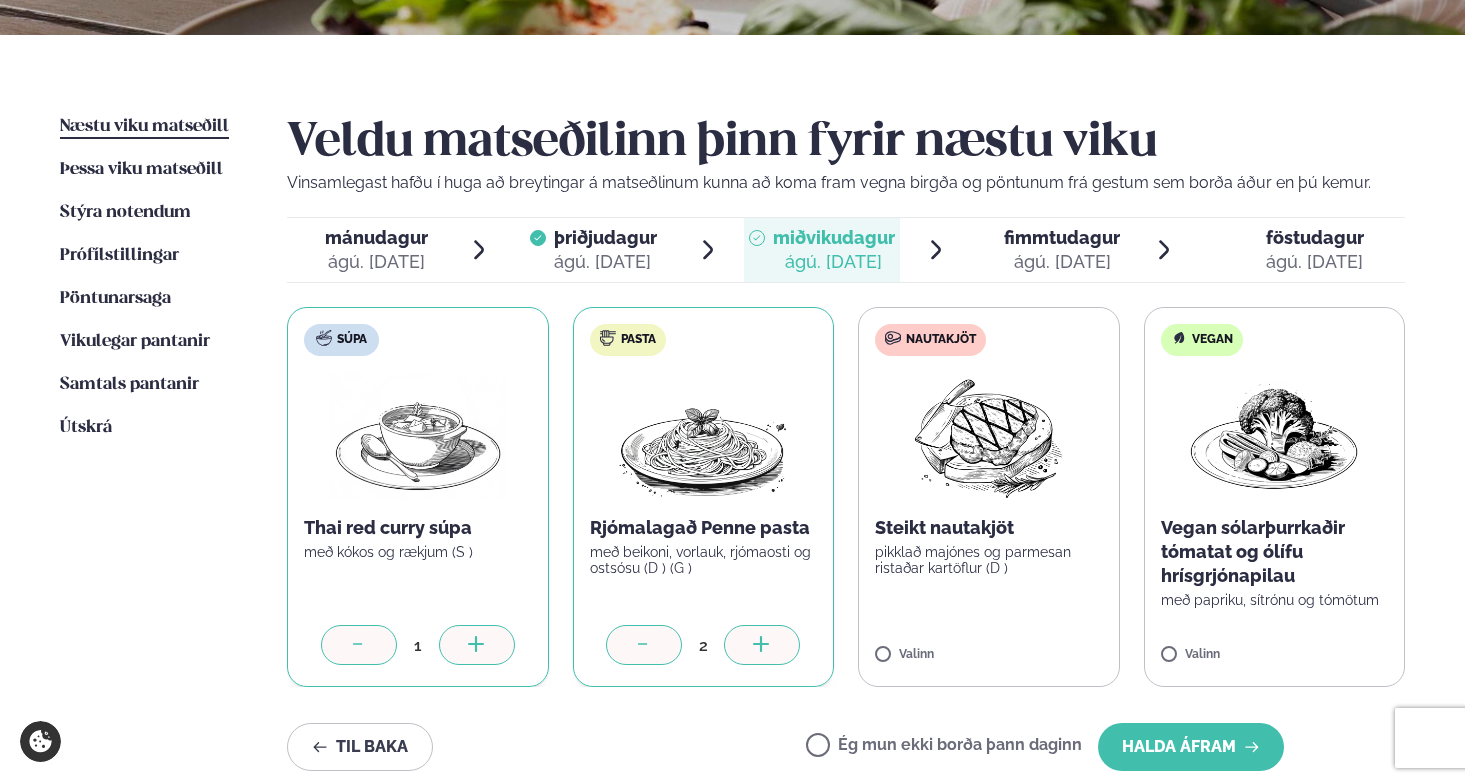 click at bounding box center [762, 645] 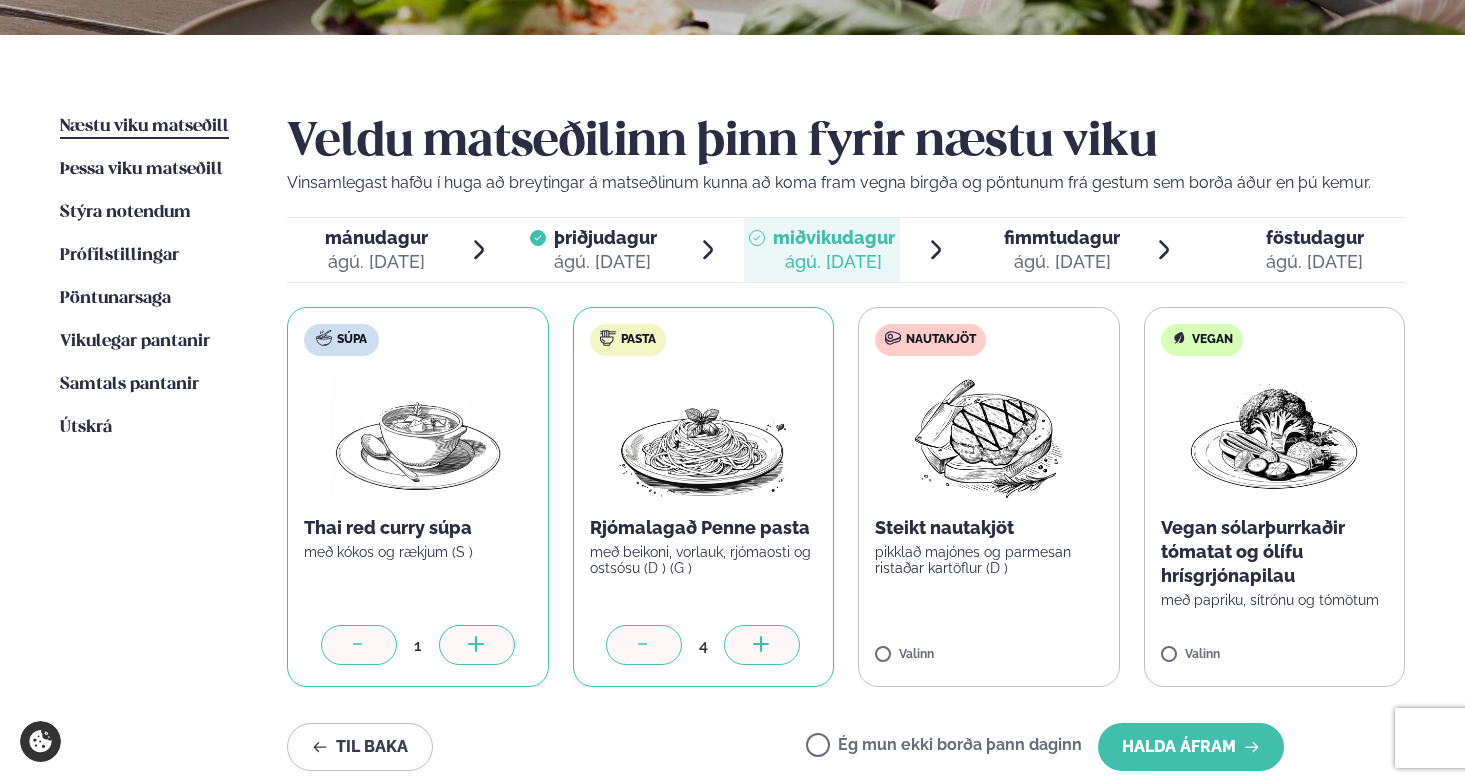 click at bounding box center [762, 645] 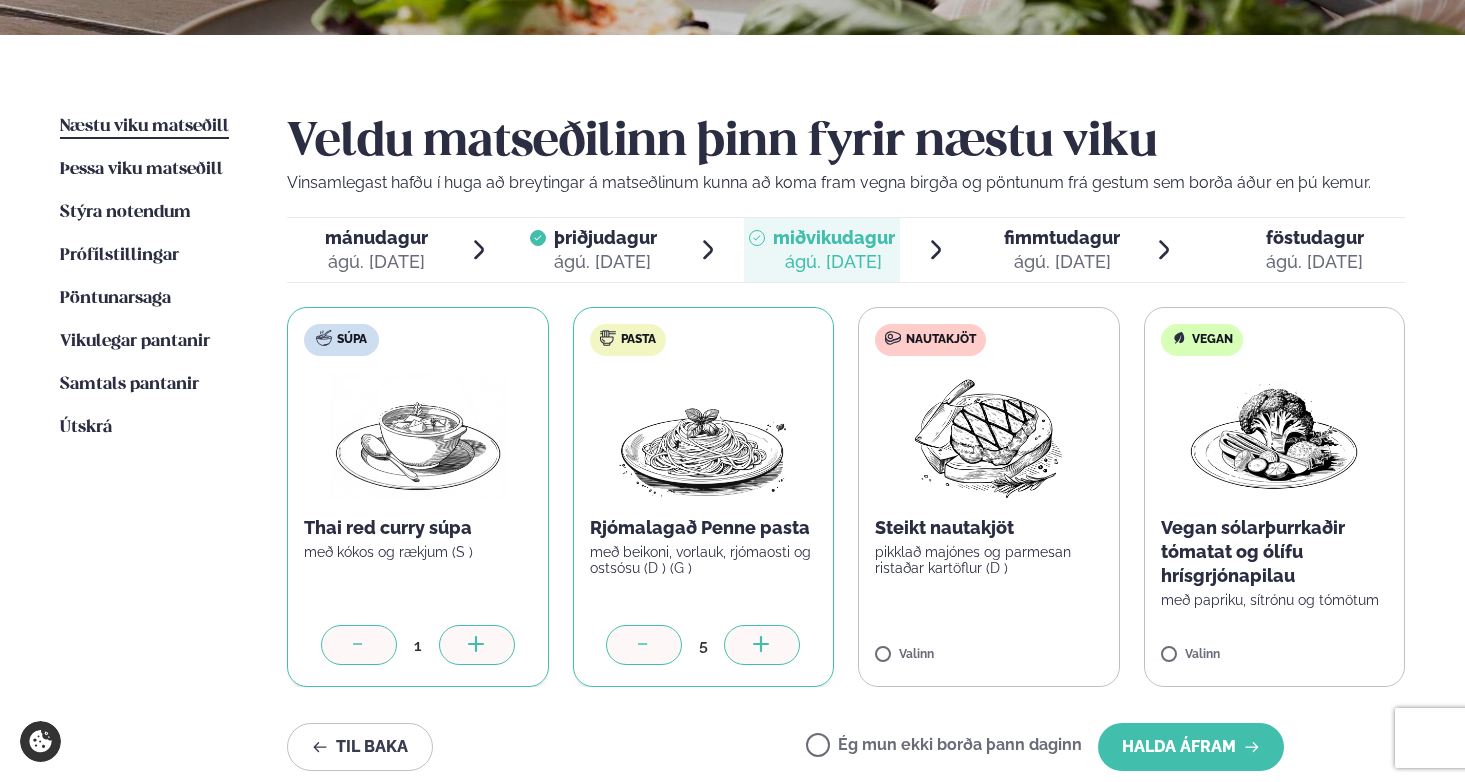 click at bounding box center (762, 645) 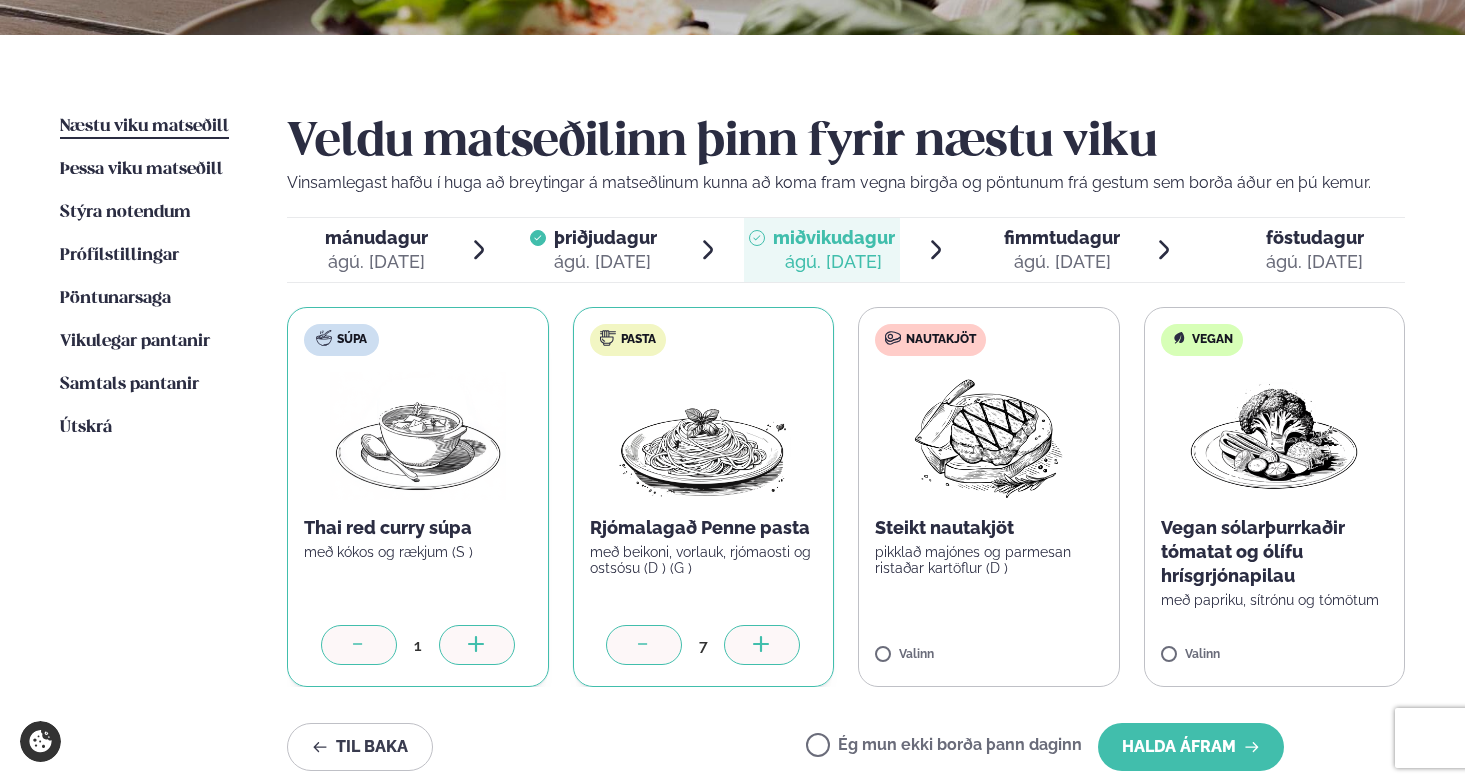 click at bounding box center [762, 645] 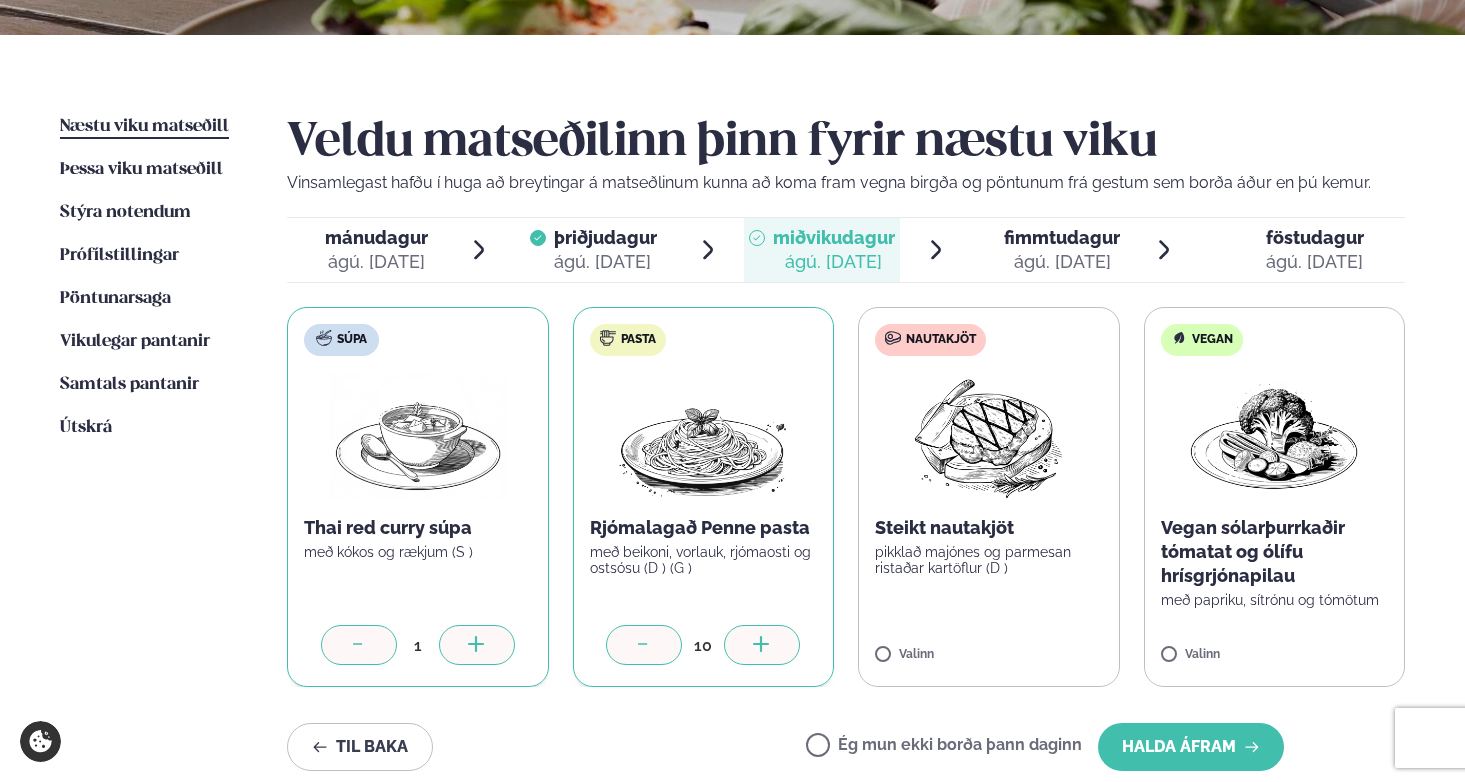 click at bounding box center [762, 645] 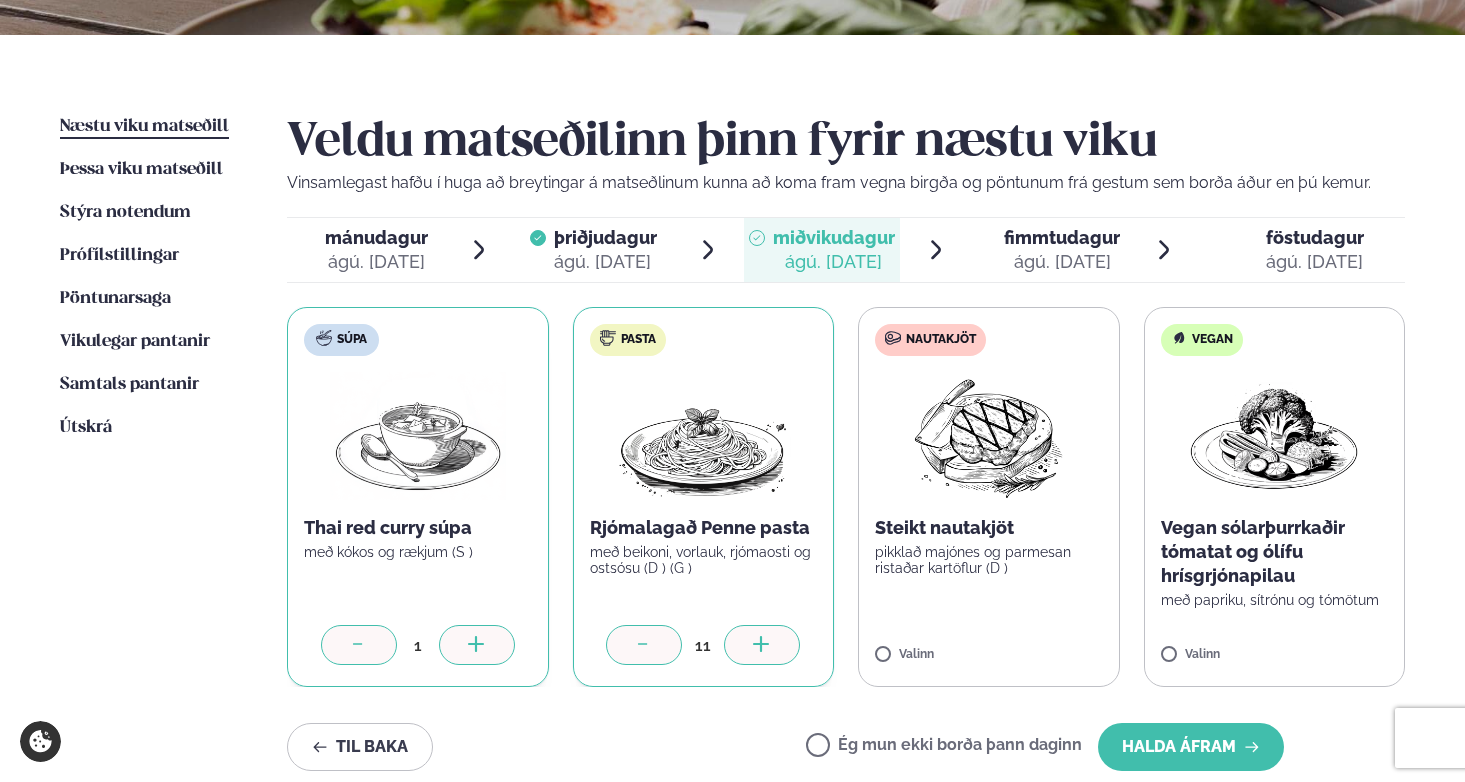 click at bounding box center (762, 645) 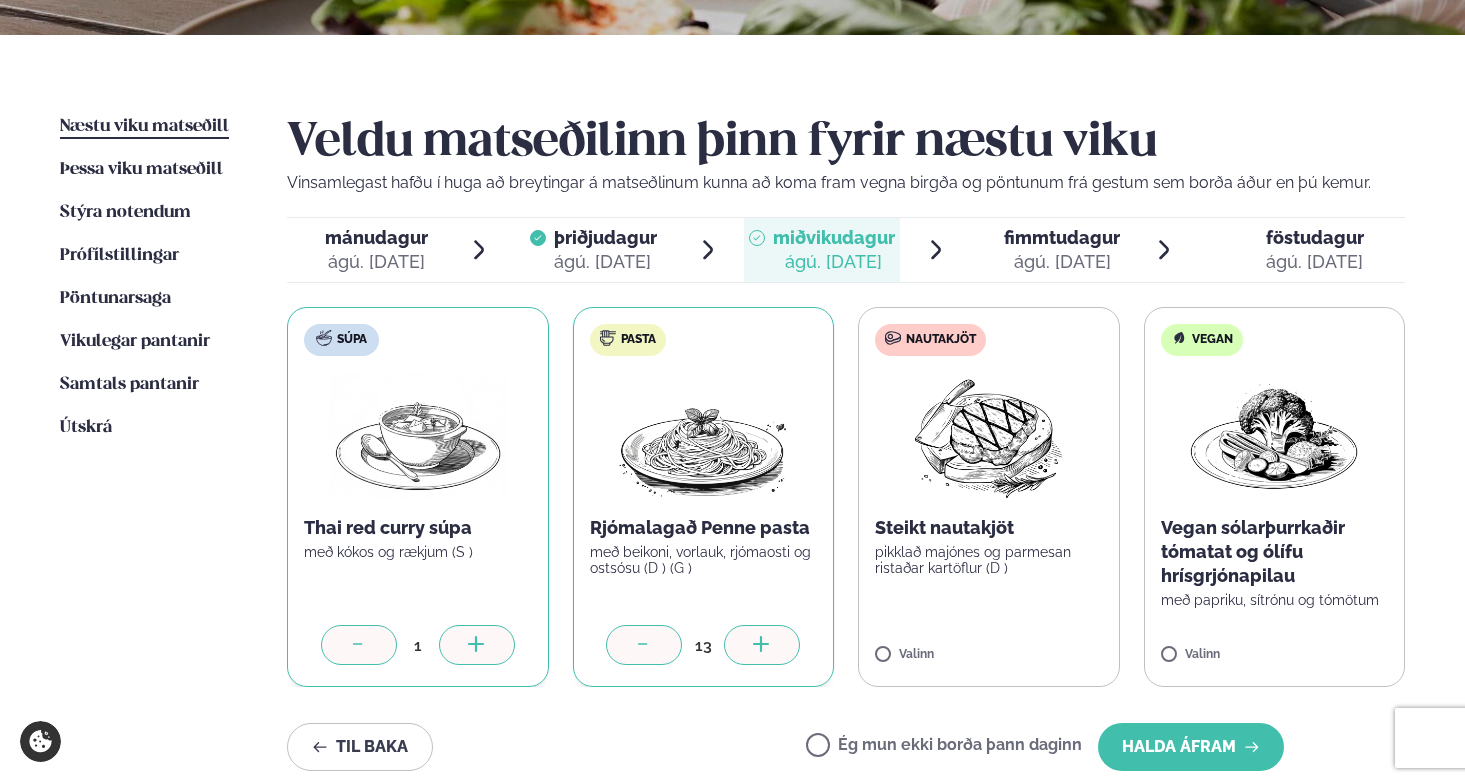 click at bounding box center (762, 645) 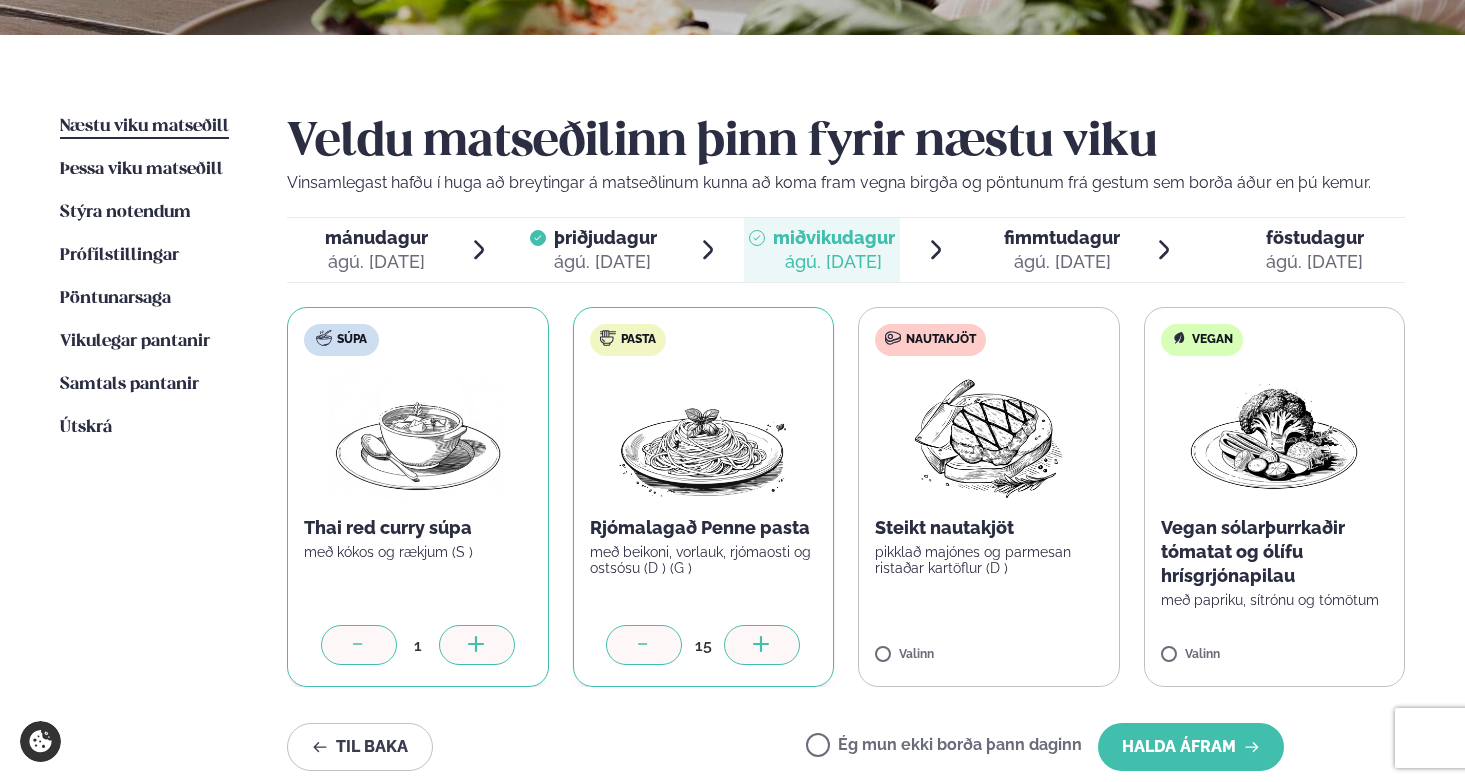 click at bounding box center [762, 645] 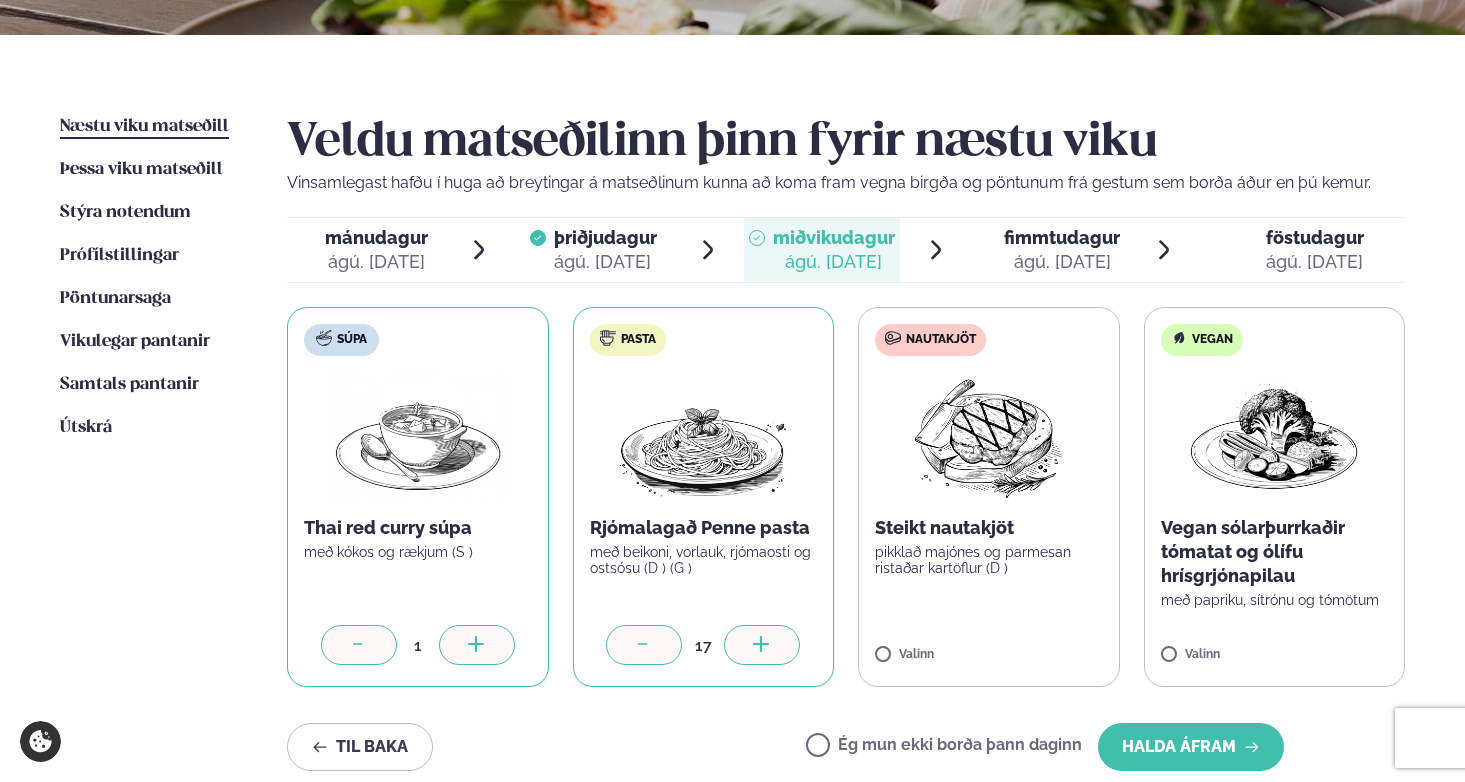 click at bounding box center [762, 645] 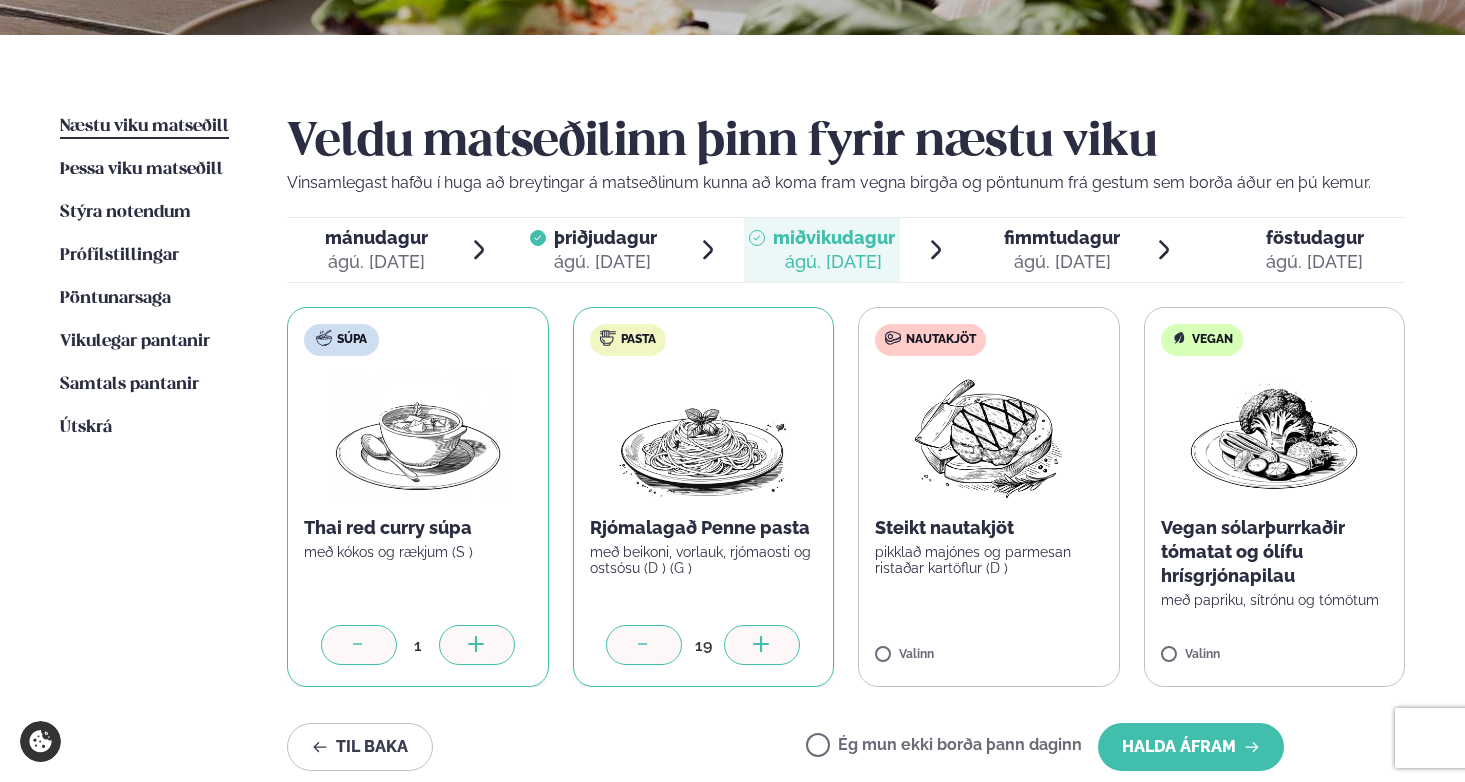 click at bounding box center [762, 645] 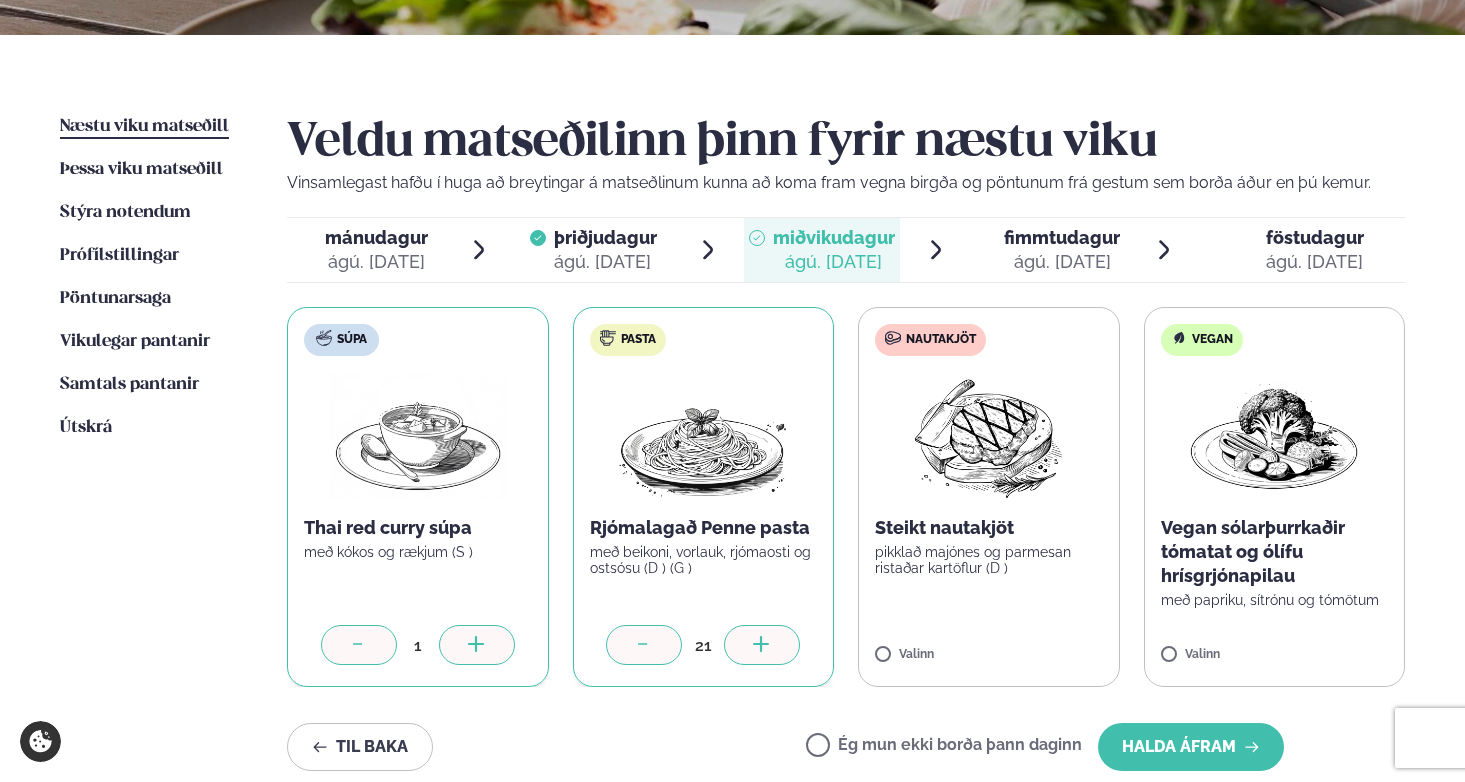 click at bounding box center (762, 645) 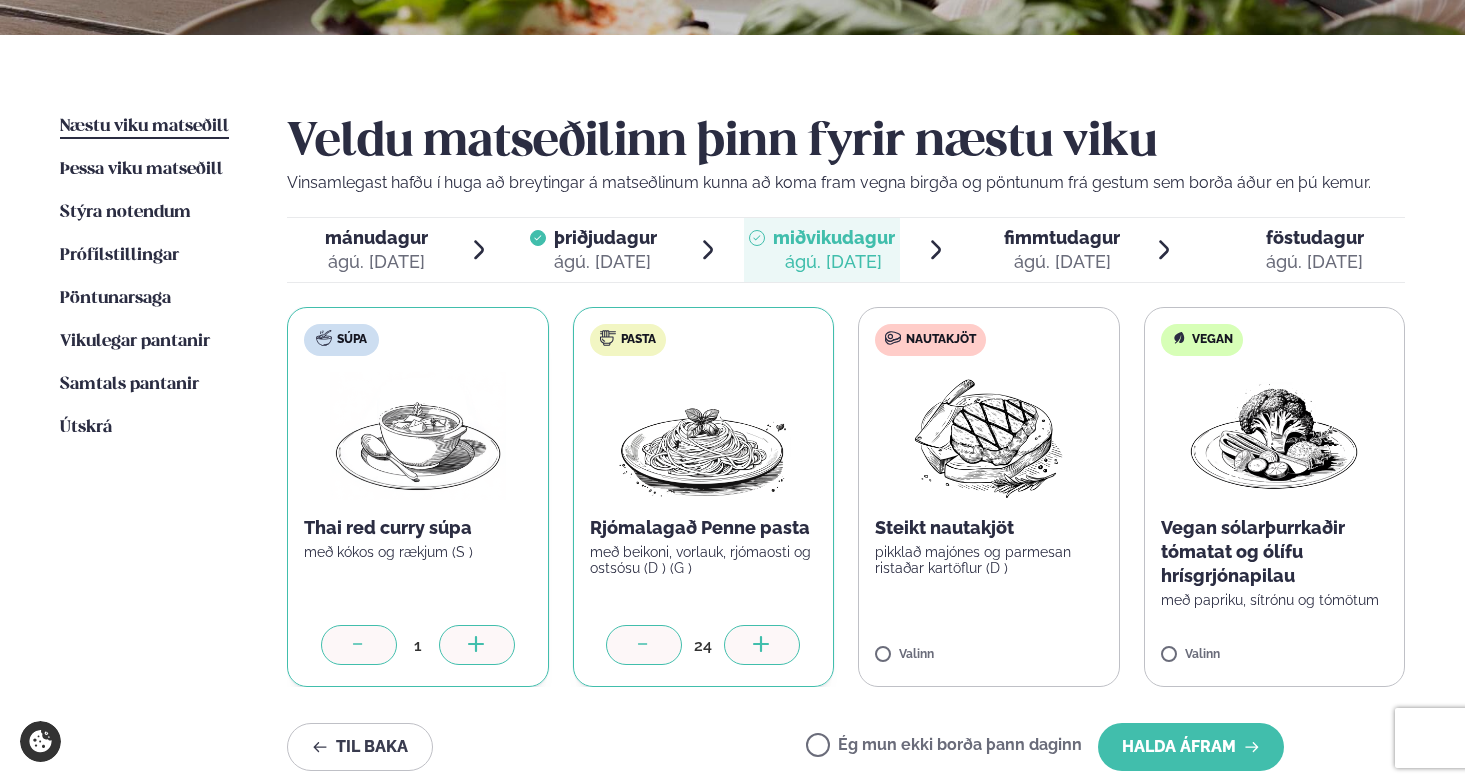 click at bounding box center (762, 645) 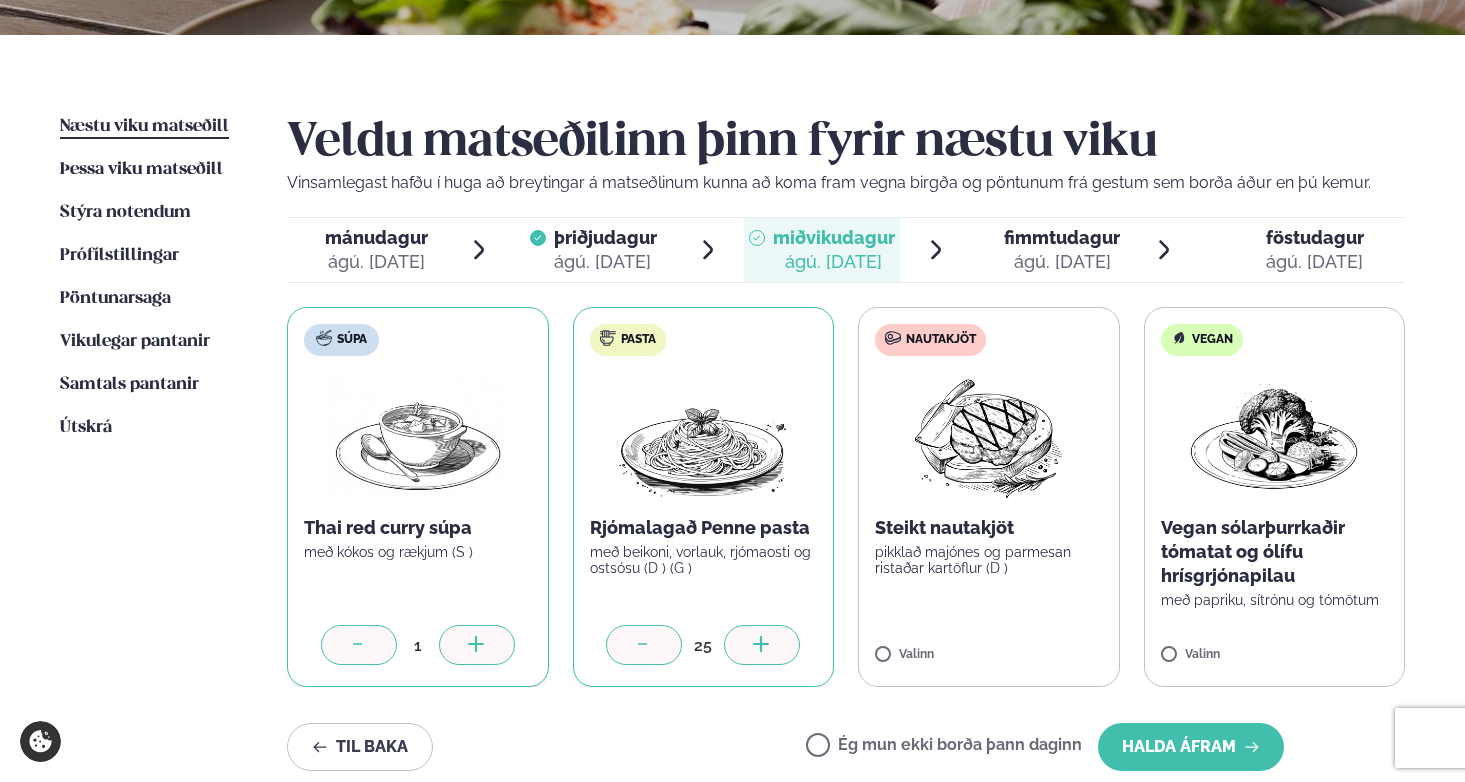 click at bounding box center (762, 645) 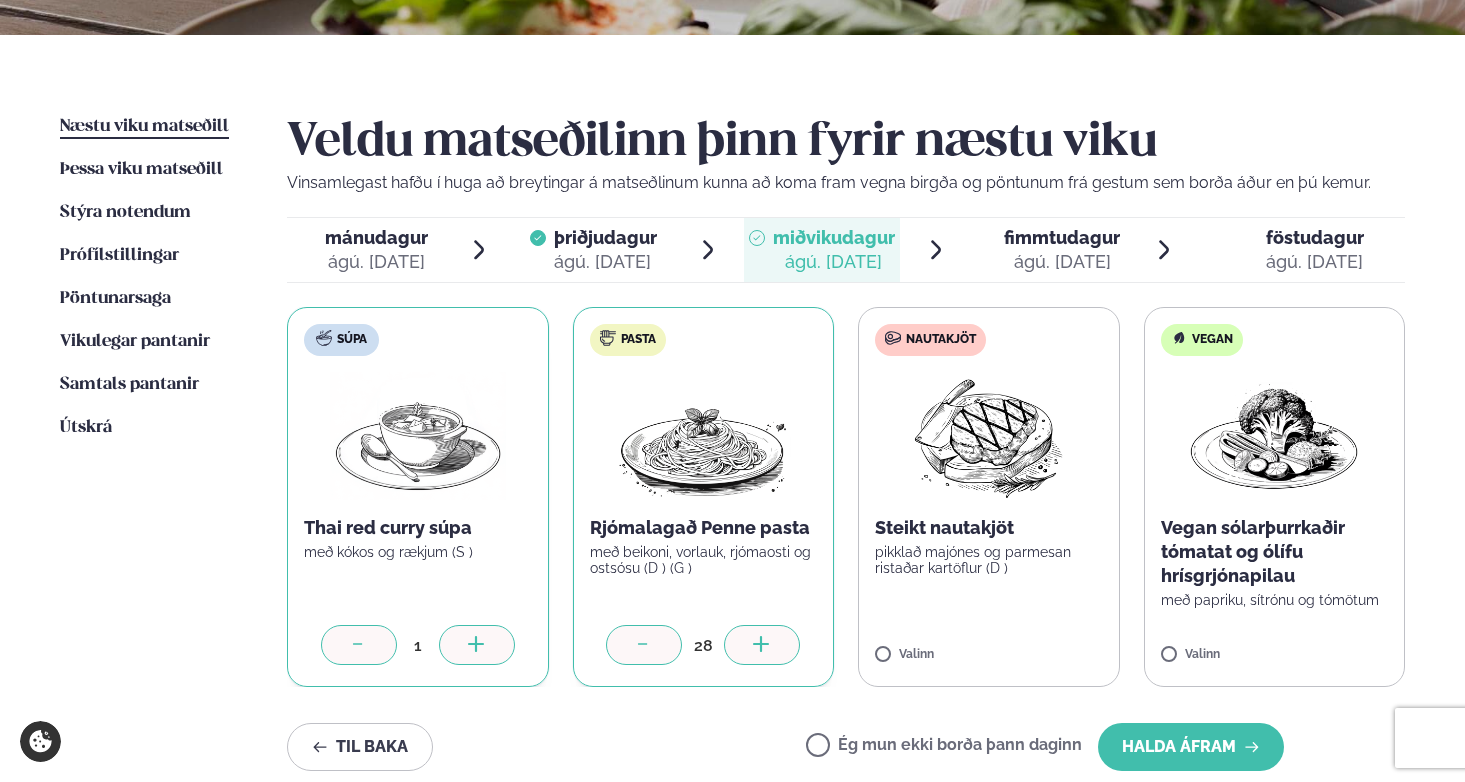 click at bounding box center [762, 645] 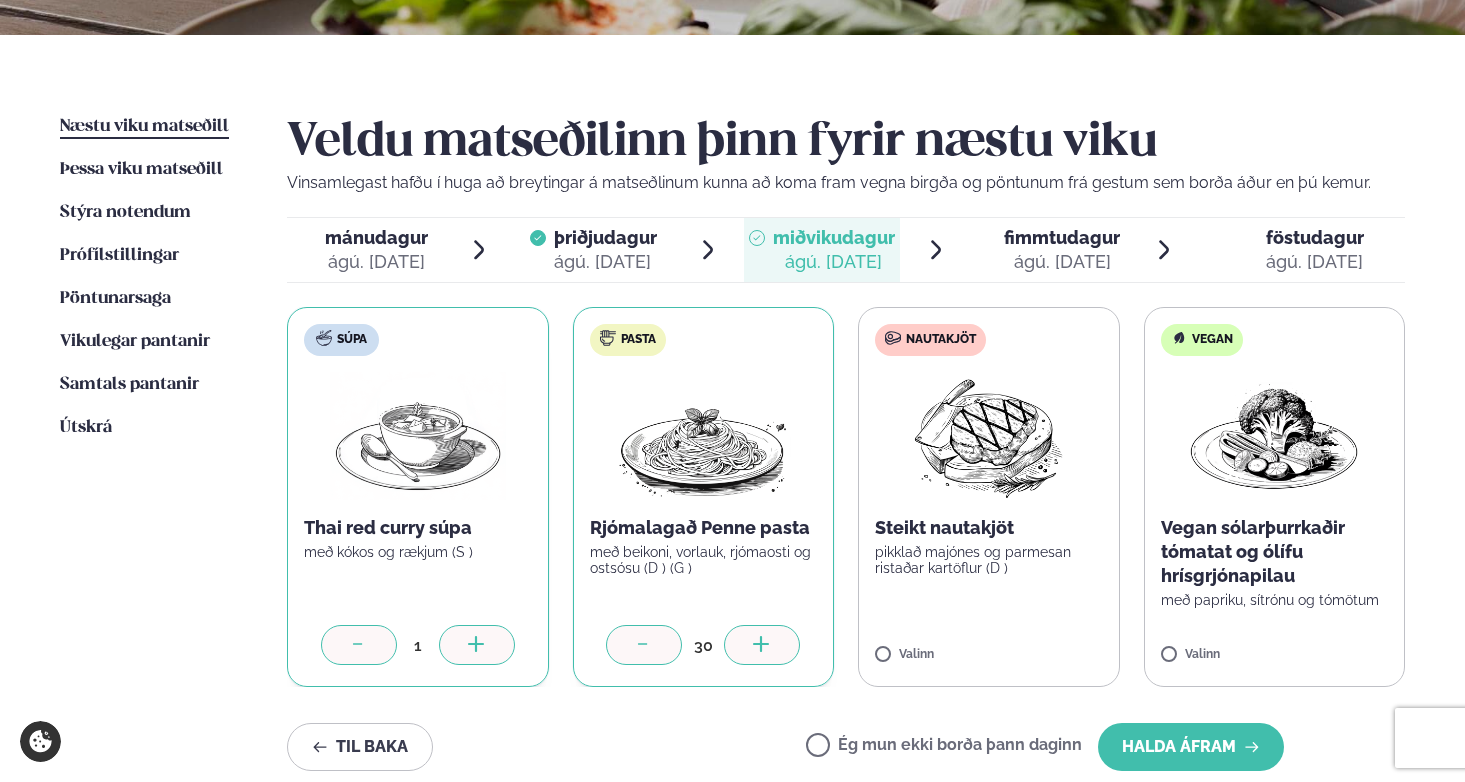 click at bounding box center [762, 645] 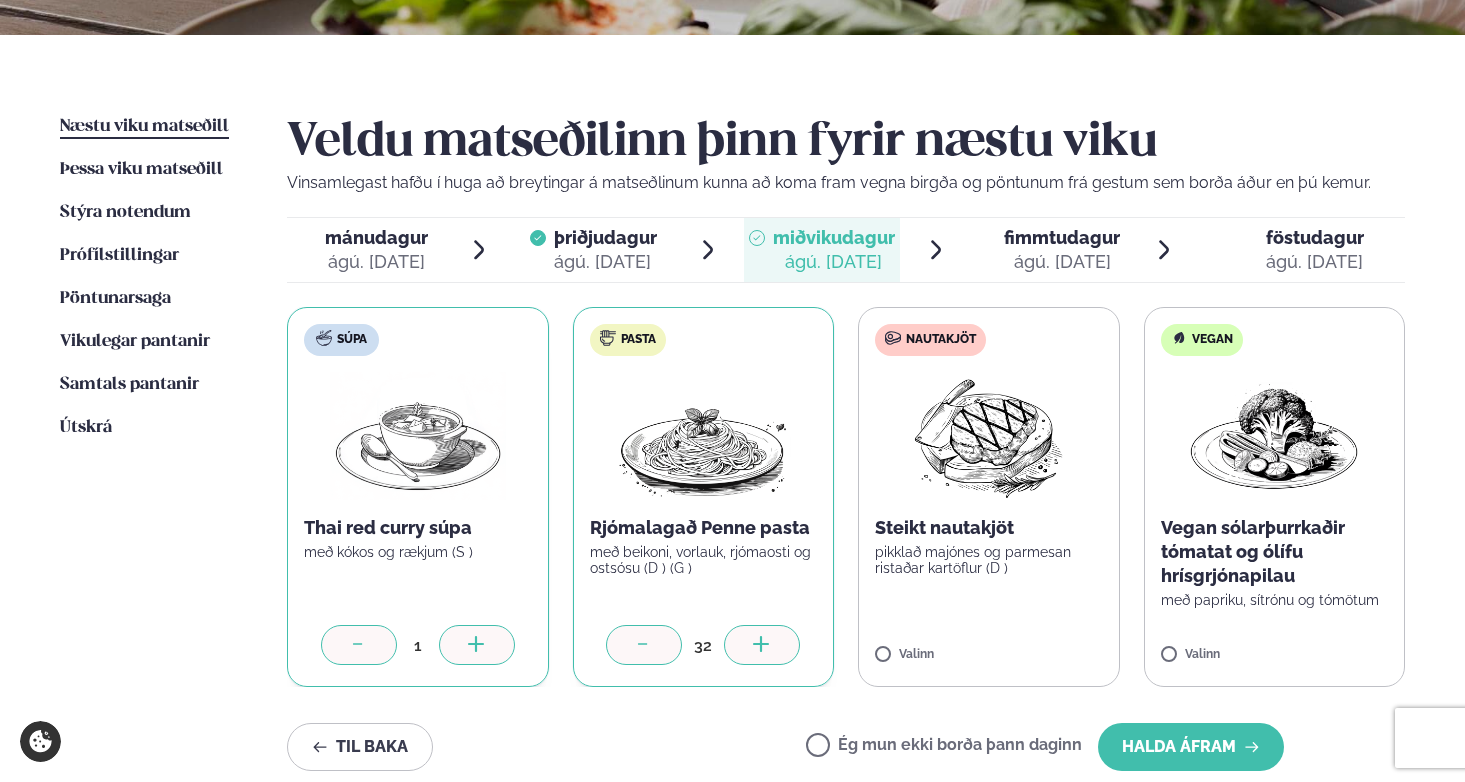 click at bounding box center (762, 645) 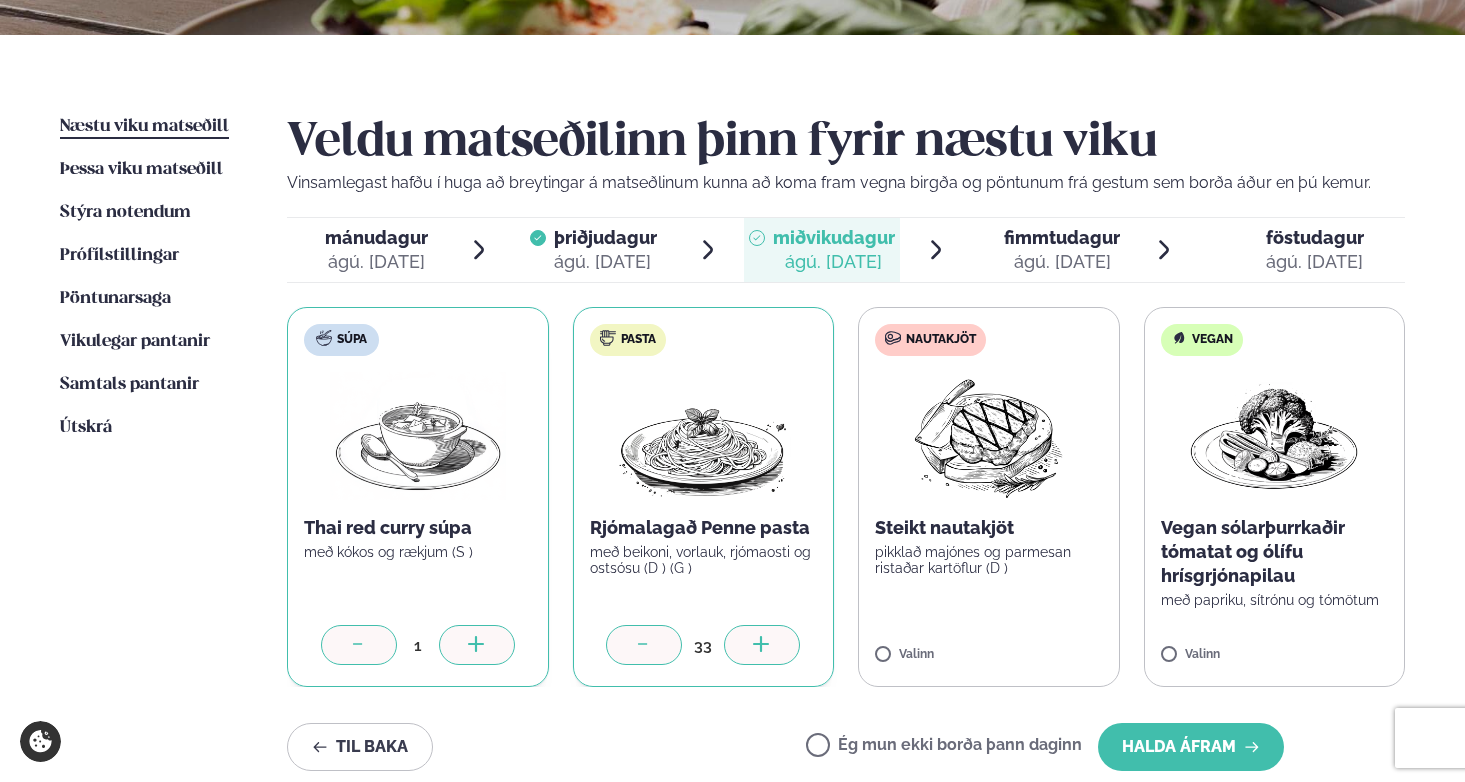 click at bounding box center (762, 645) 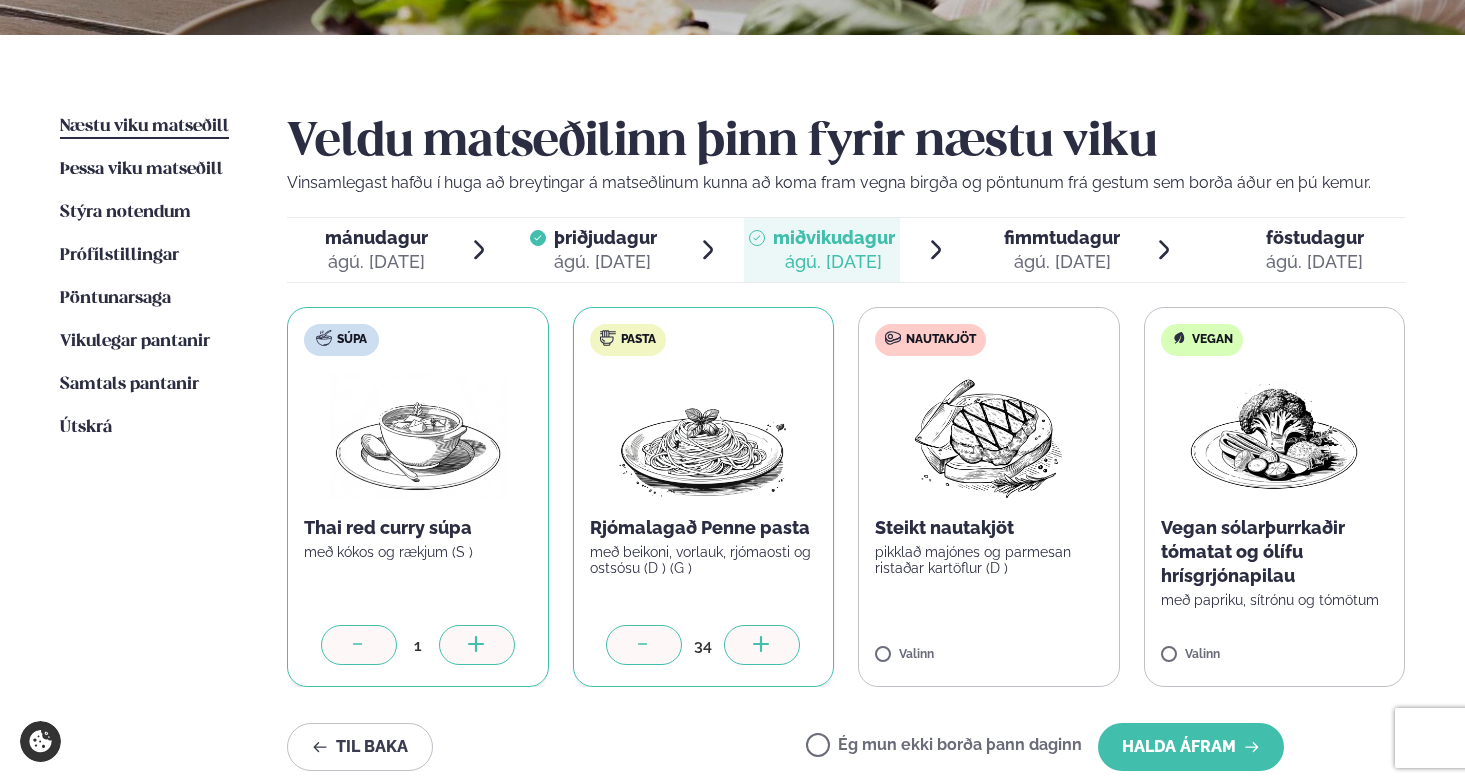 click at bounding box center [762, 645] 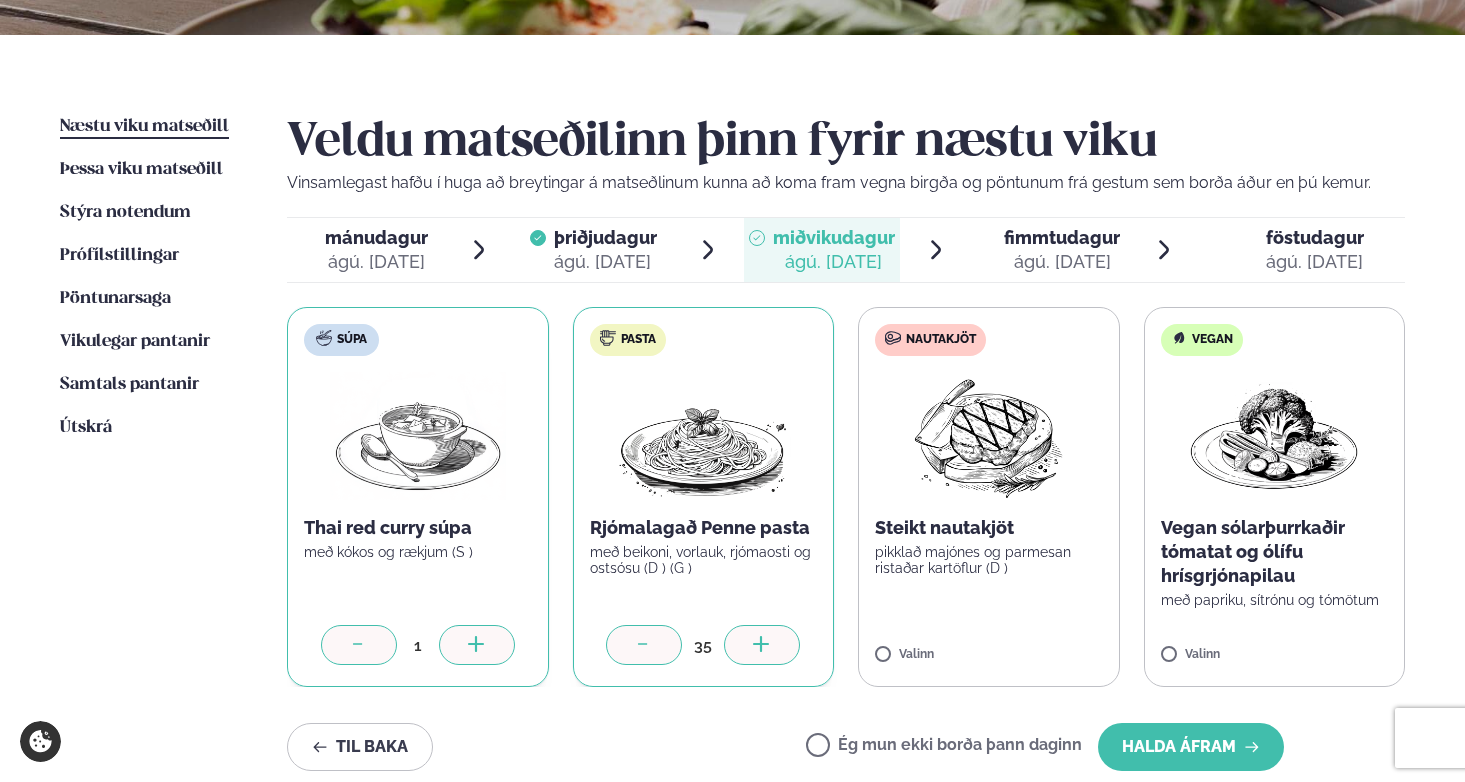 click at bounding box center [762, 645] 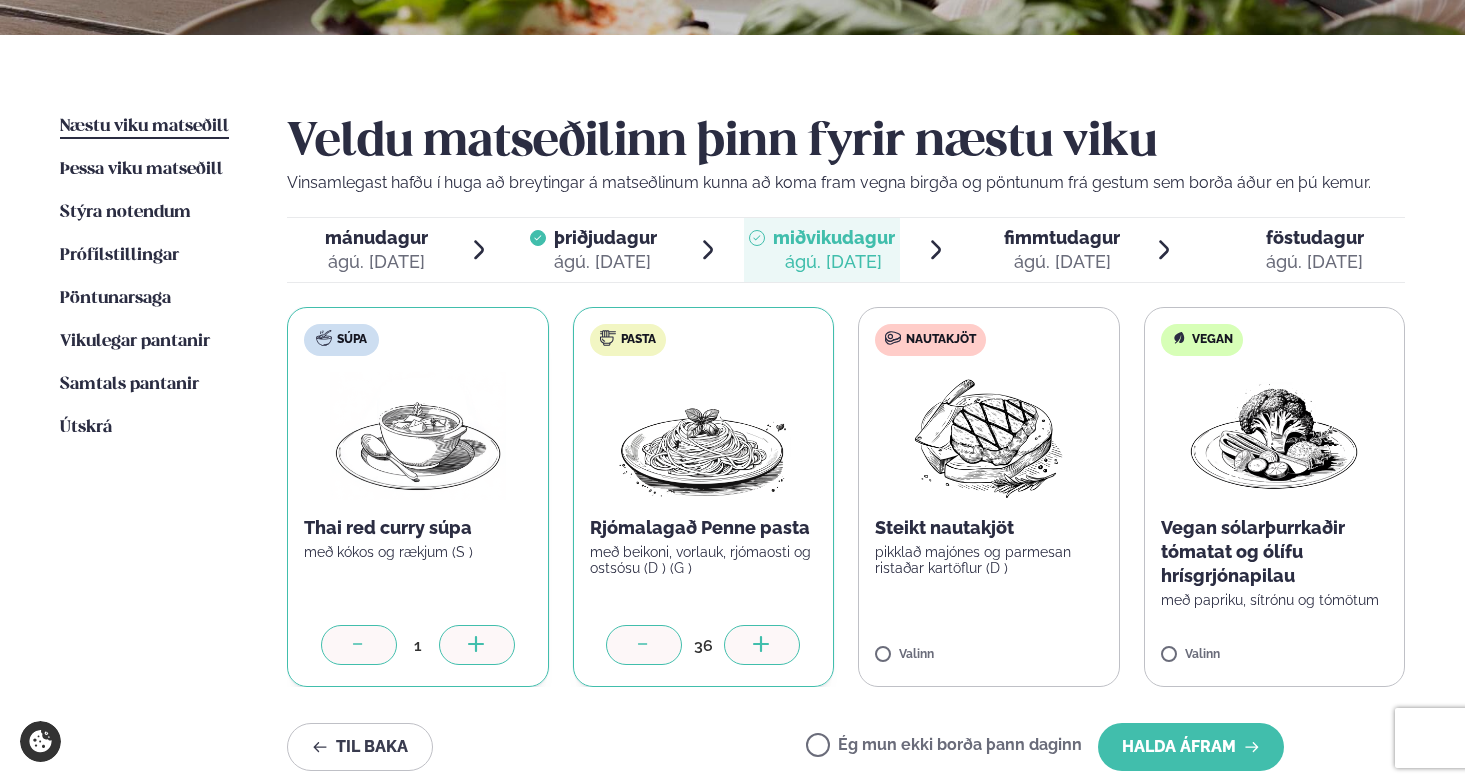 click at bounding box center (762, 645) 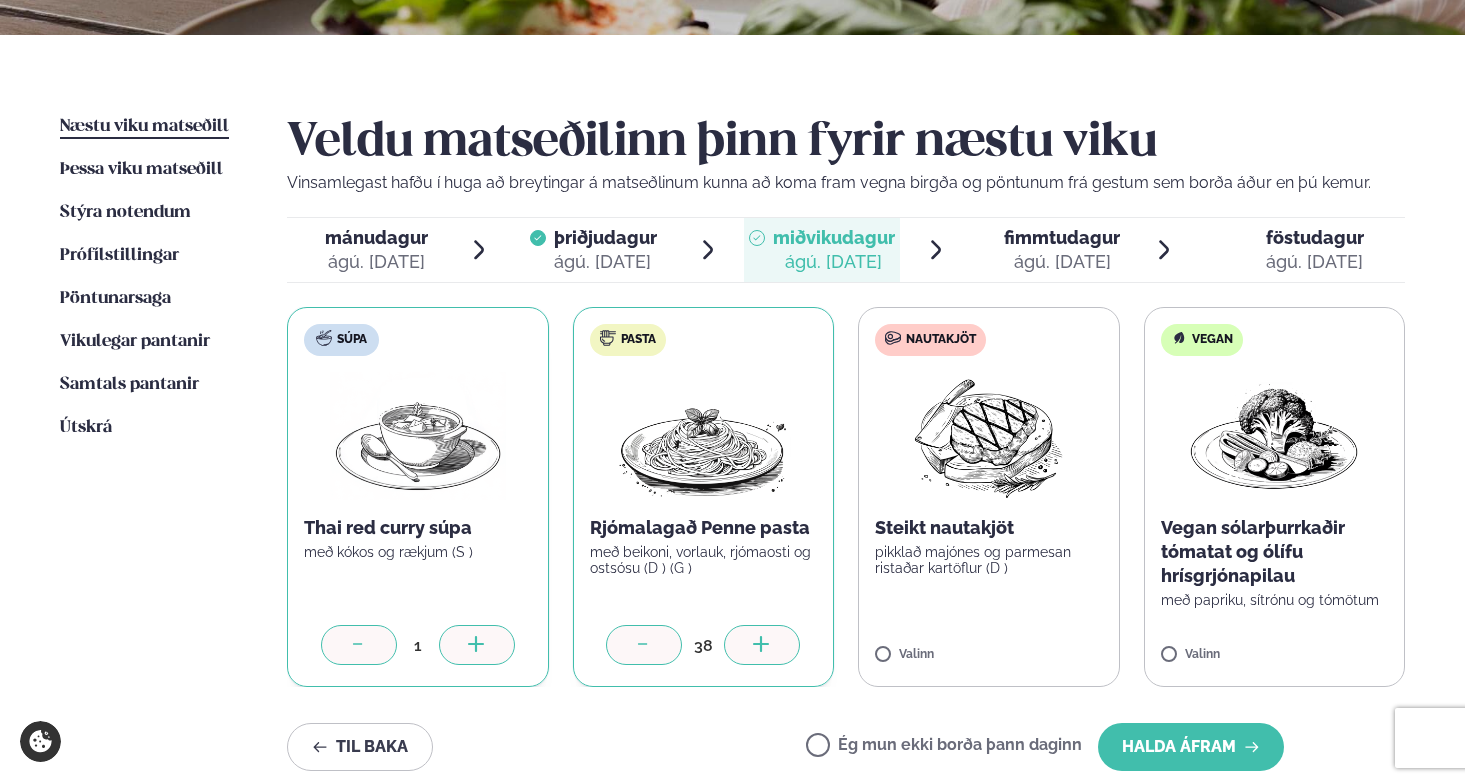 click at bounding box center [762, 645] 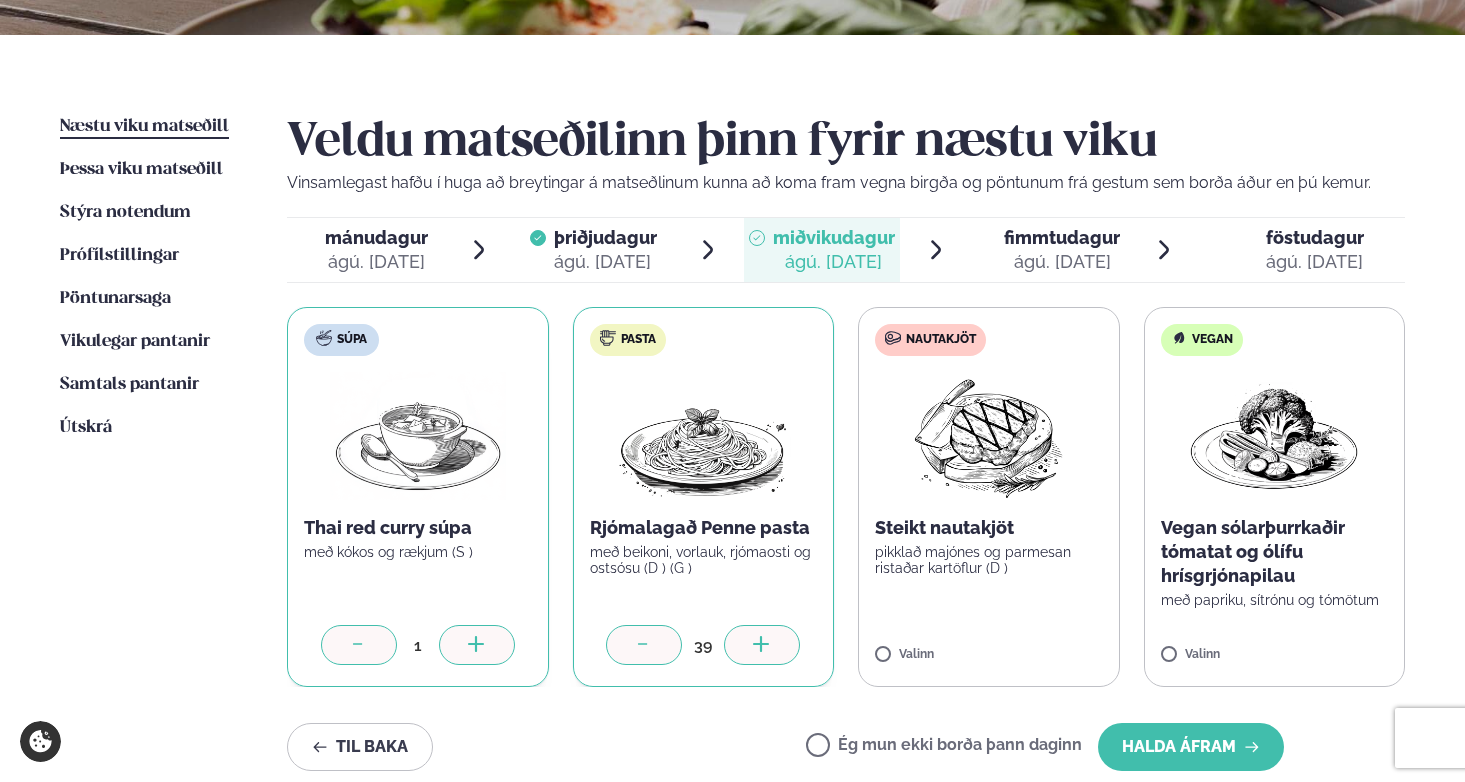 click at bounding box center [762, 645] 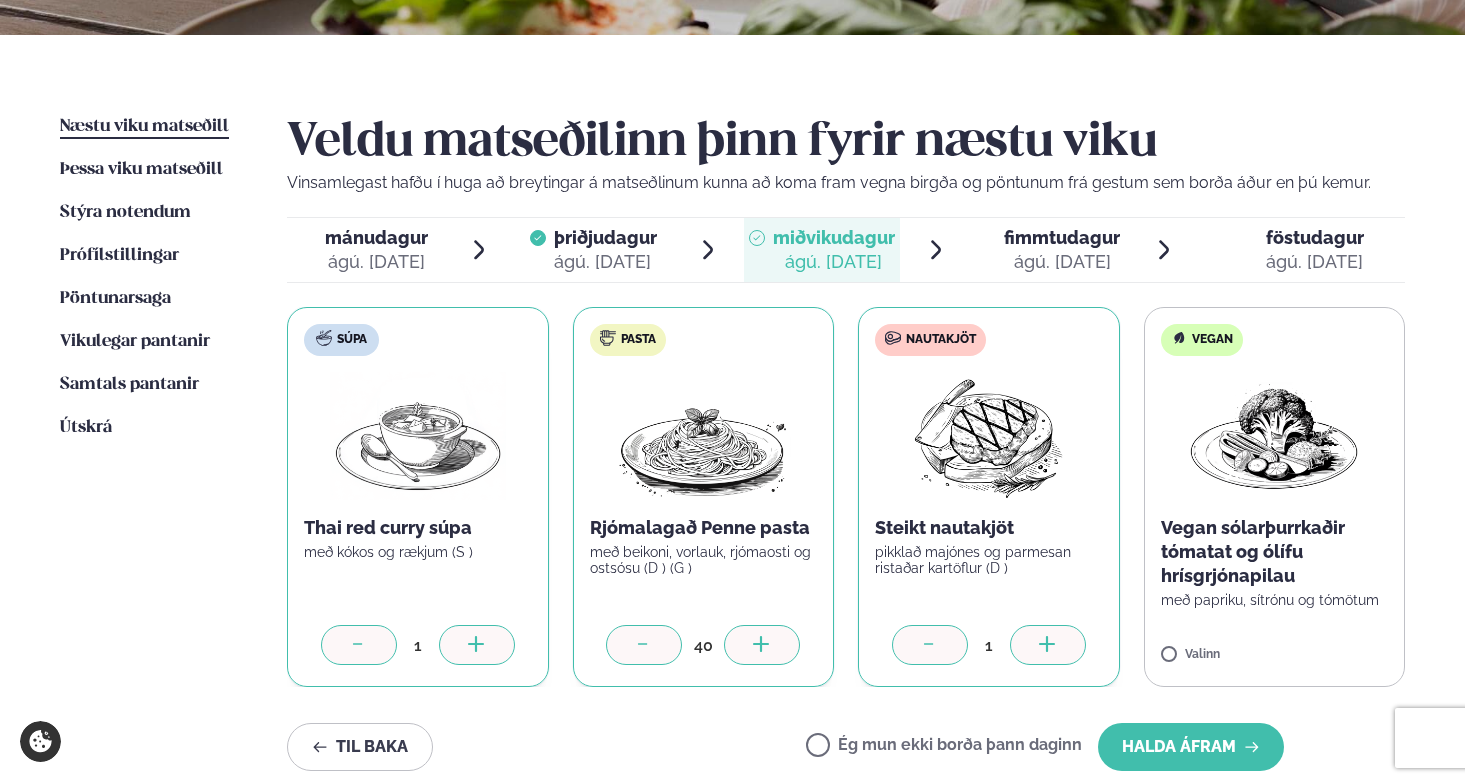click on "1" at bounding box center [989, 647] 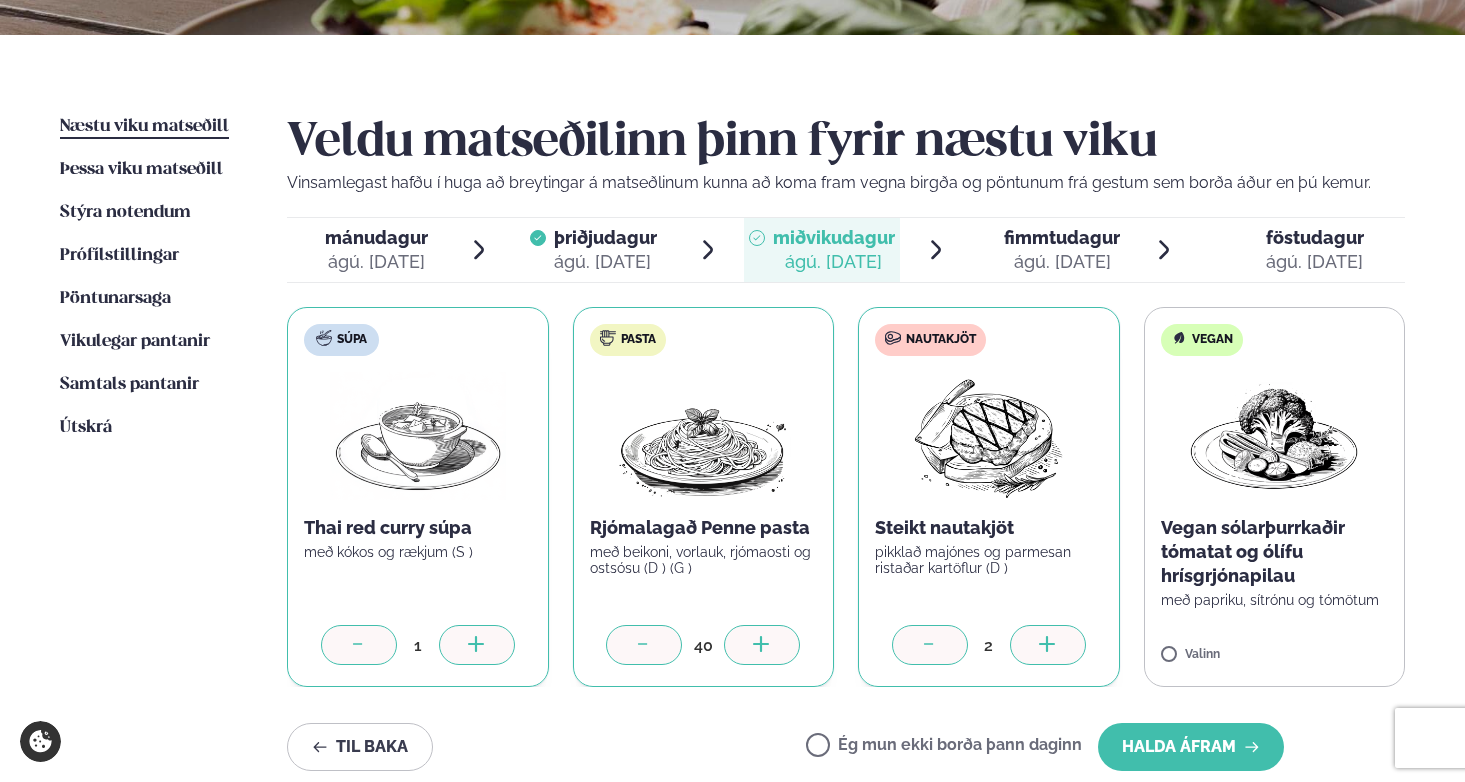click 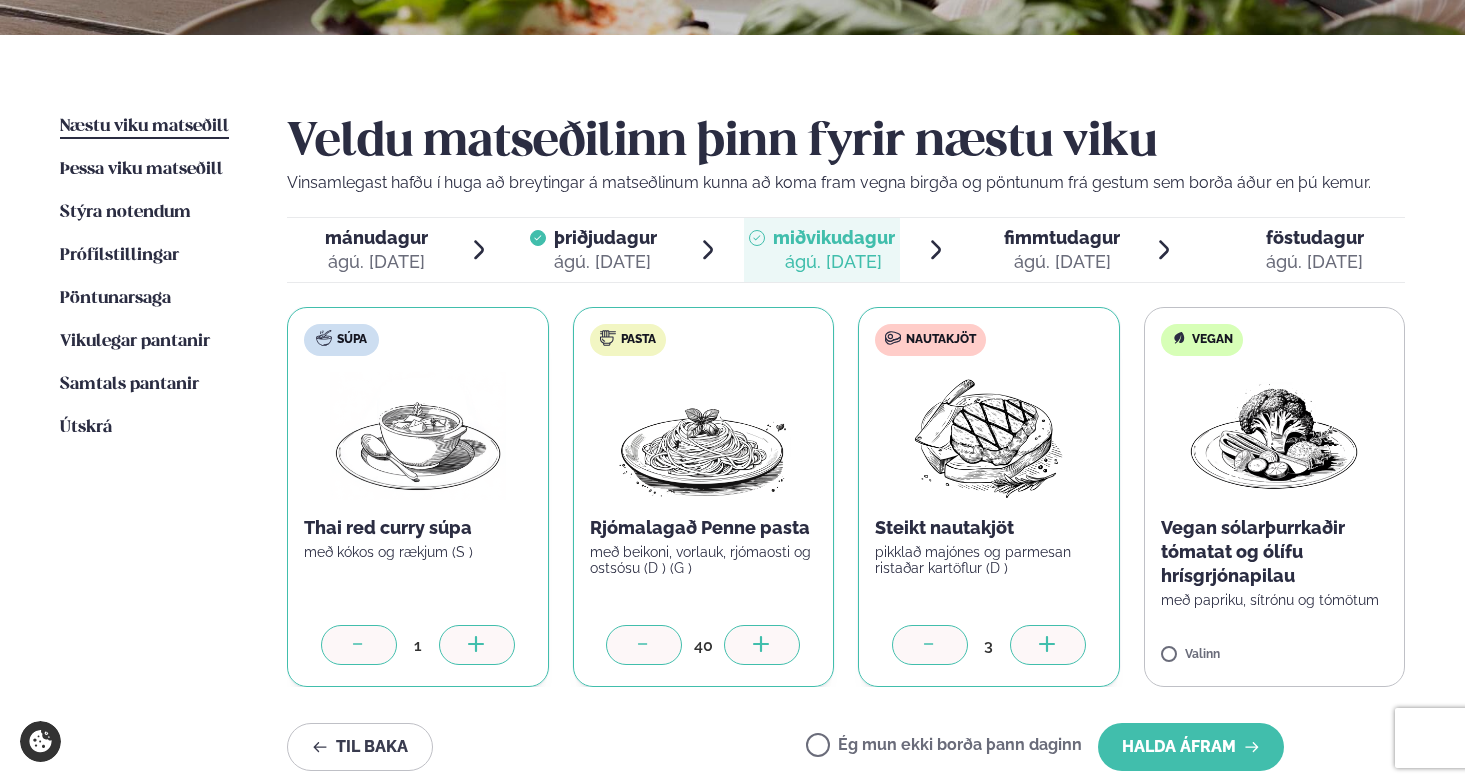 click 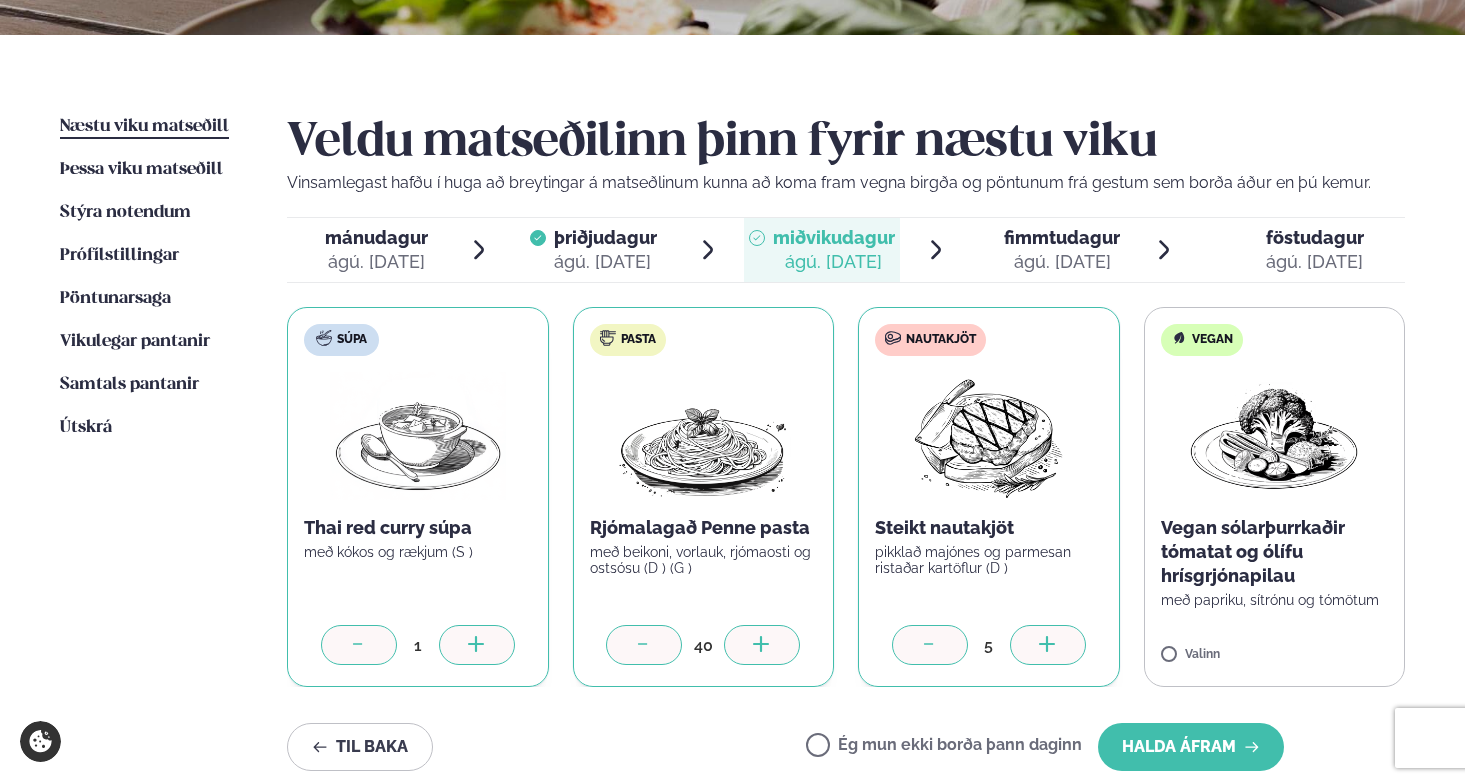 click 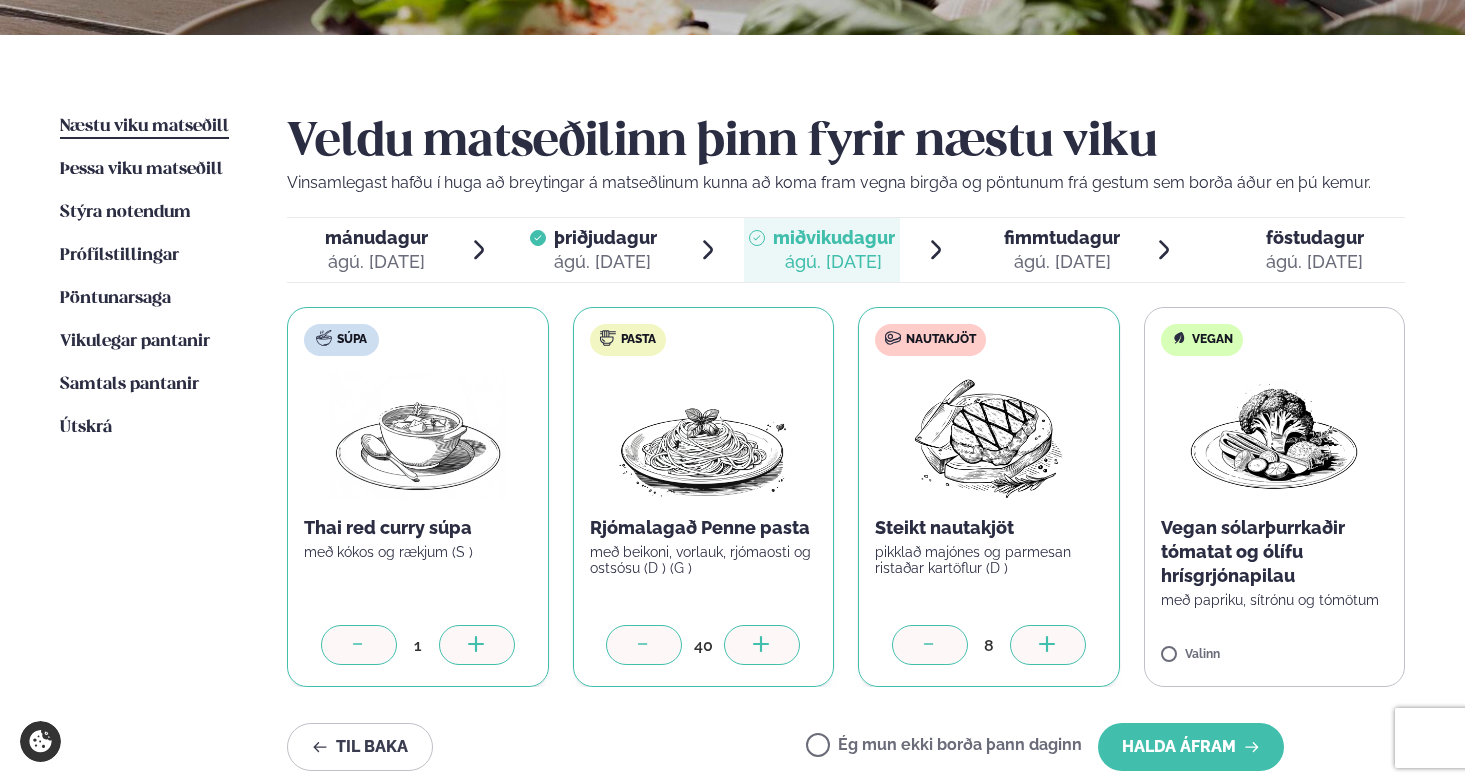 click 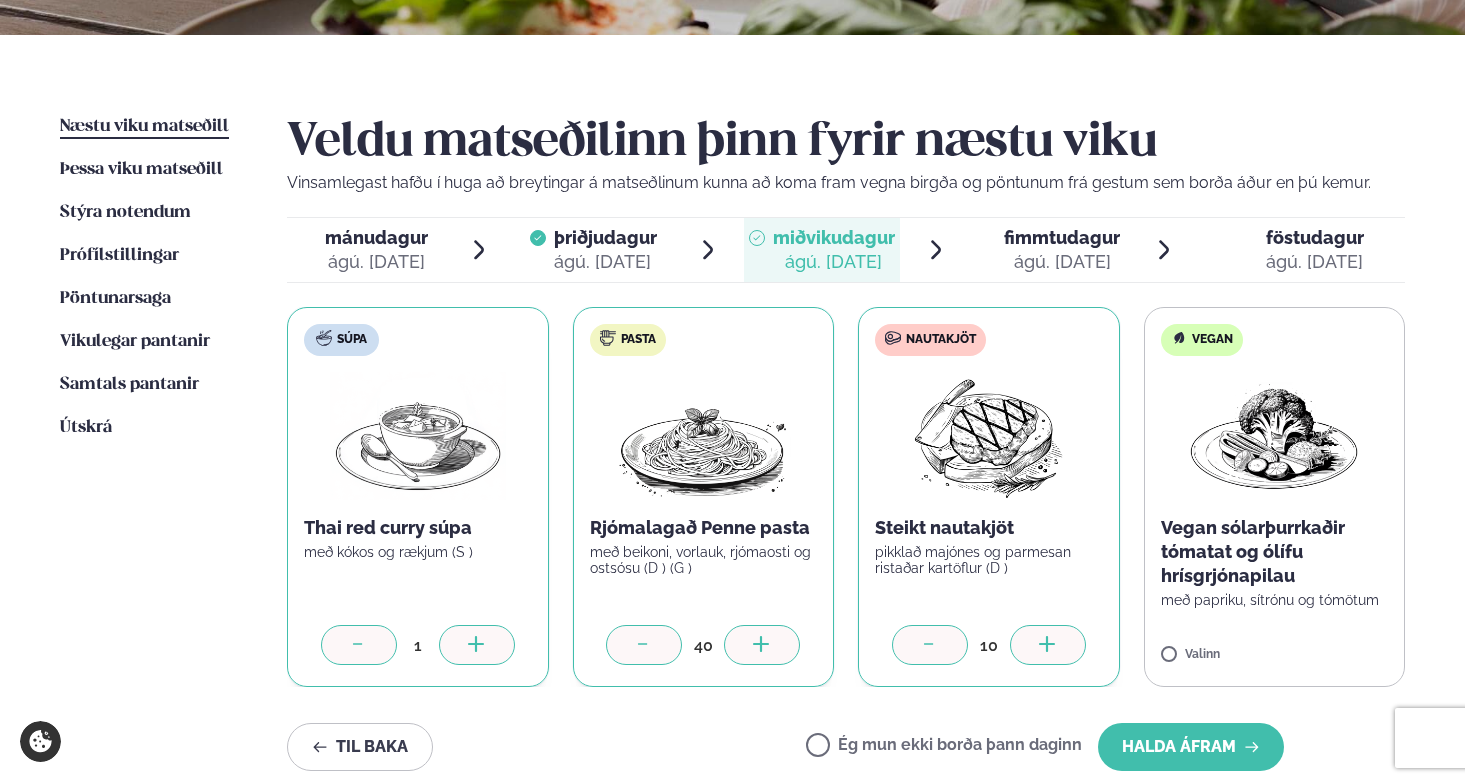 click 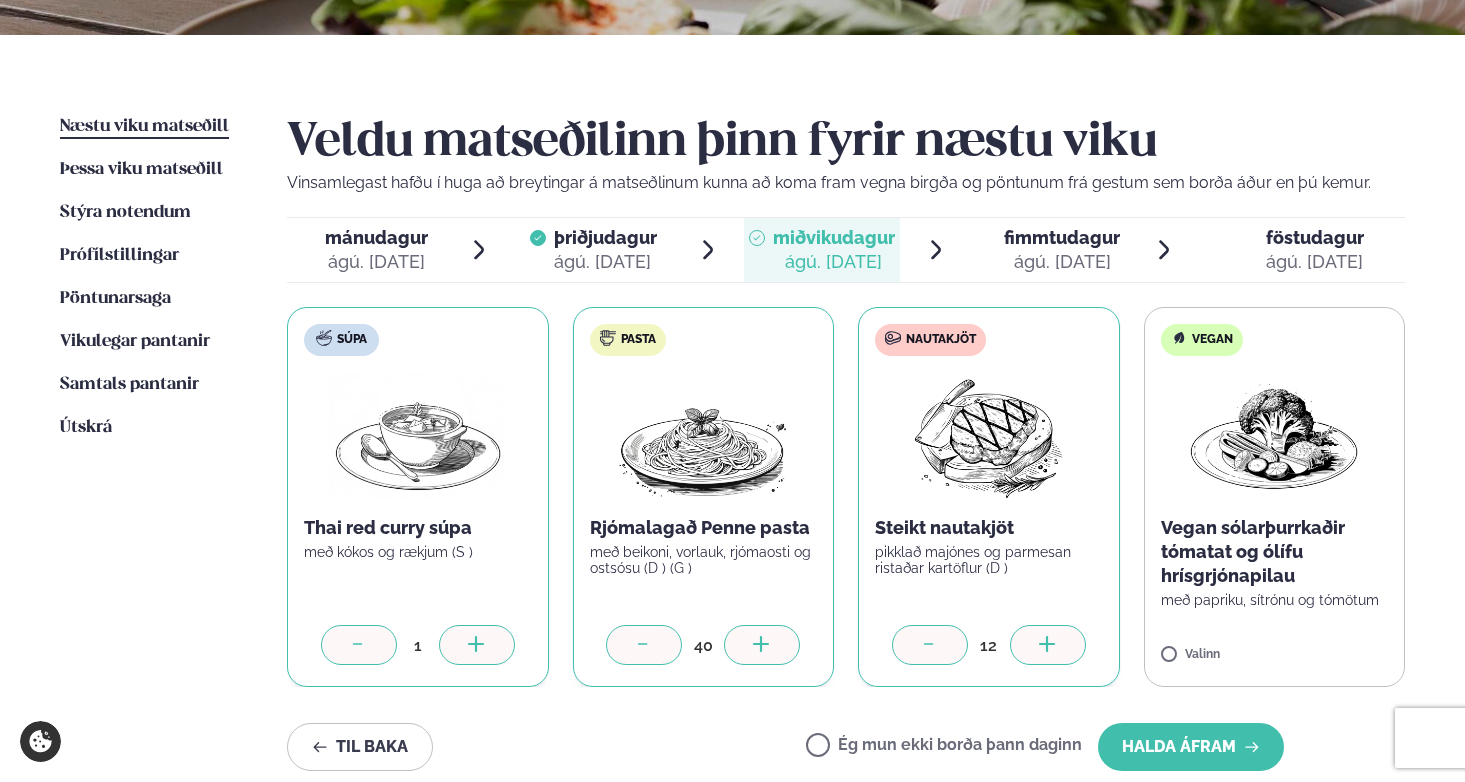 click 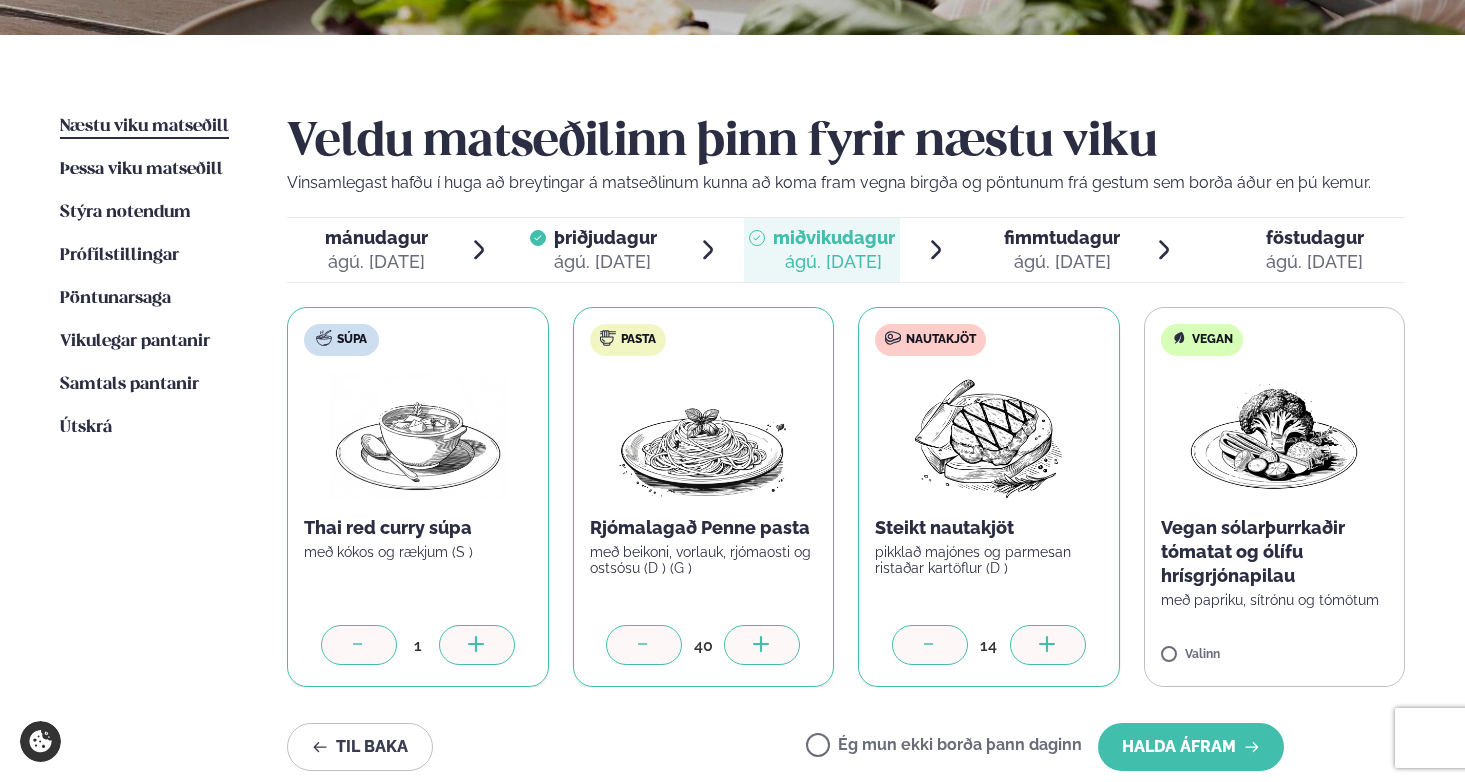 click 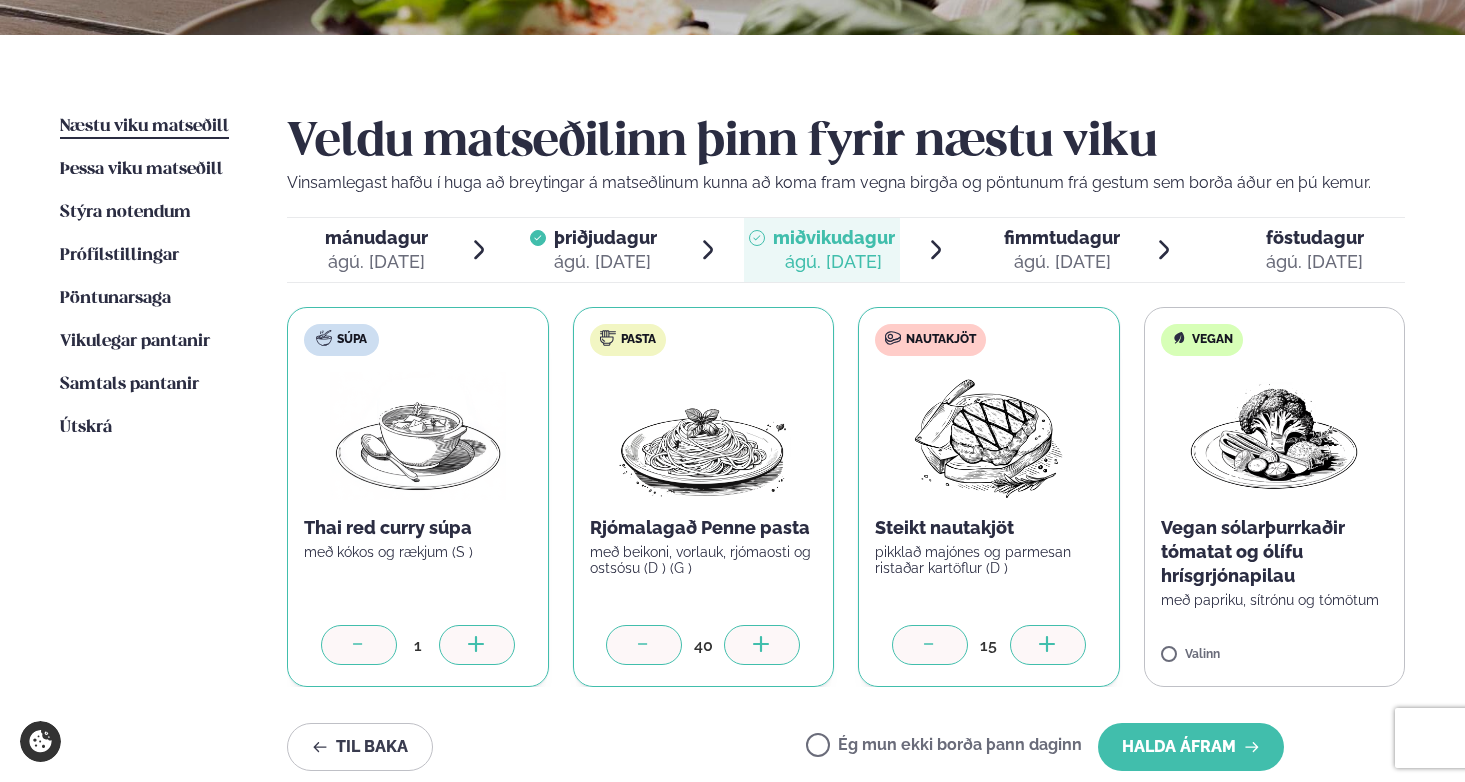 click 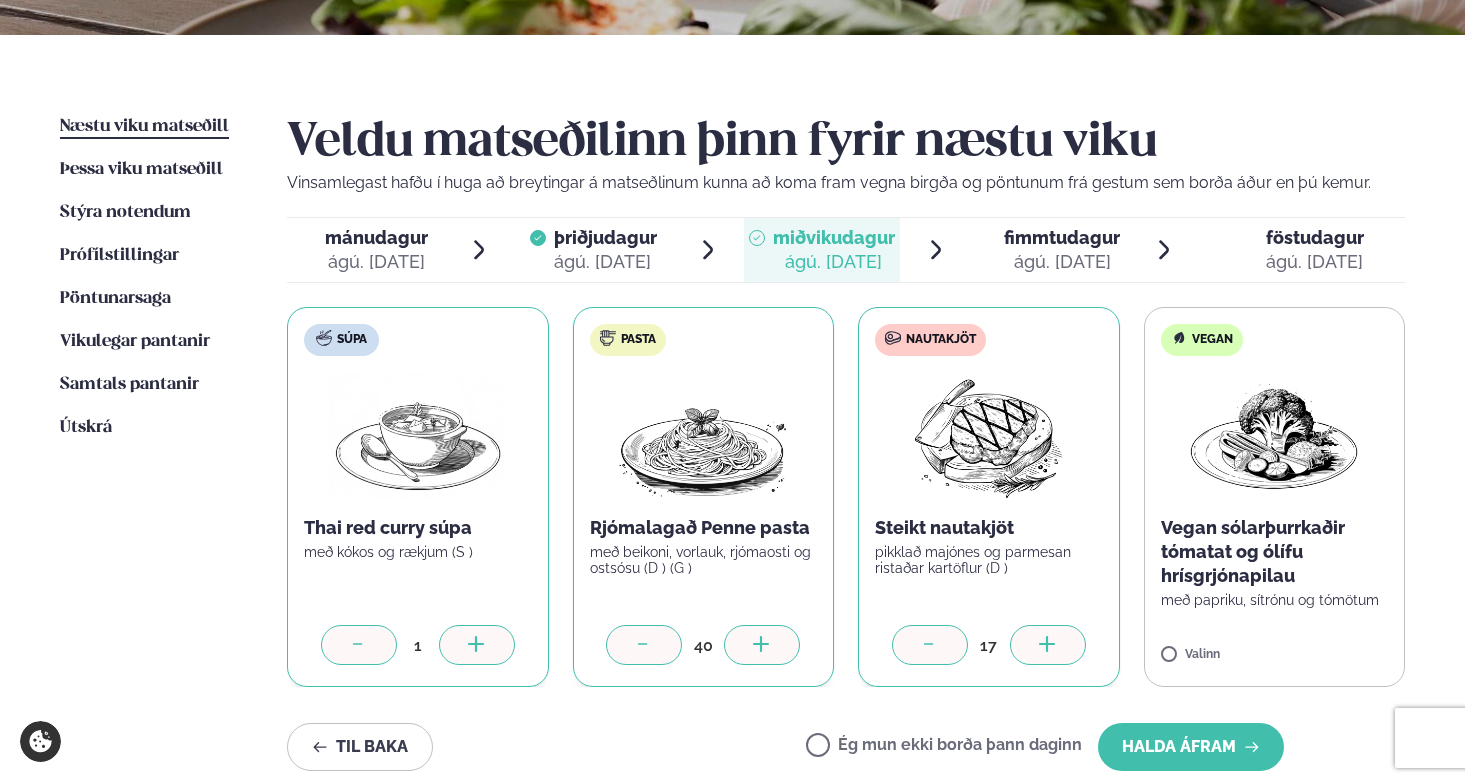 click 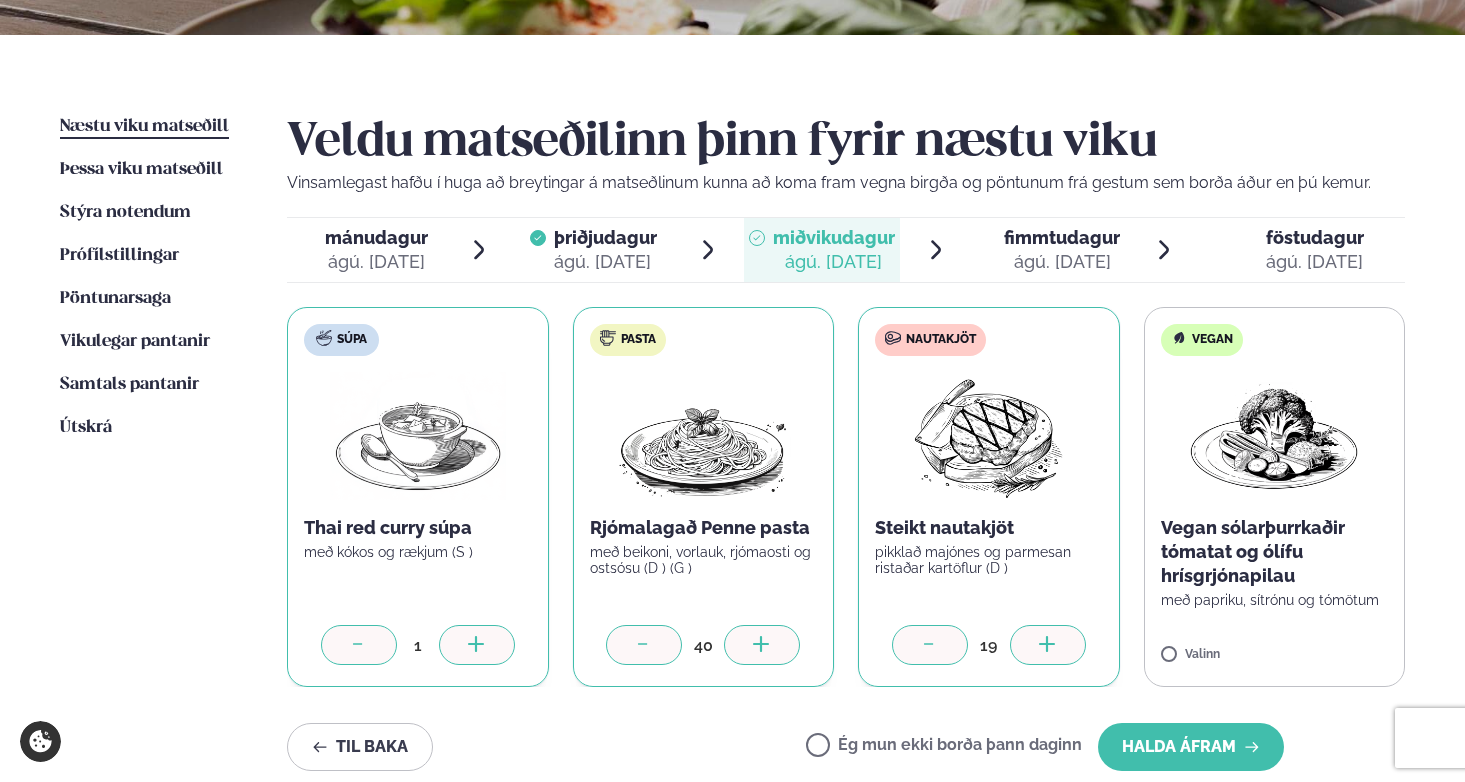 click 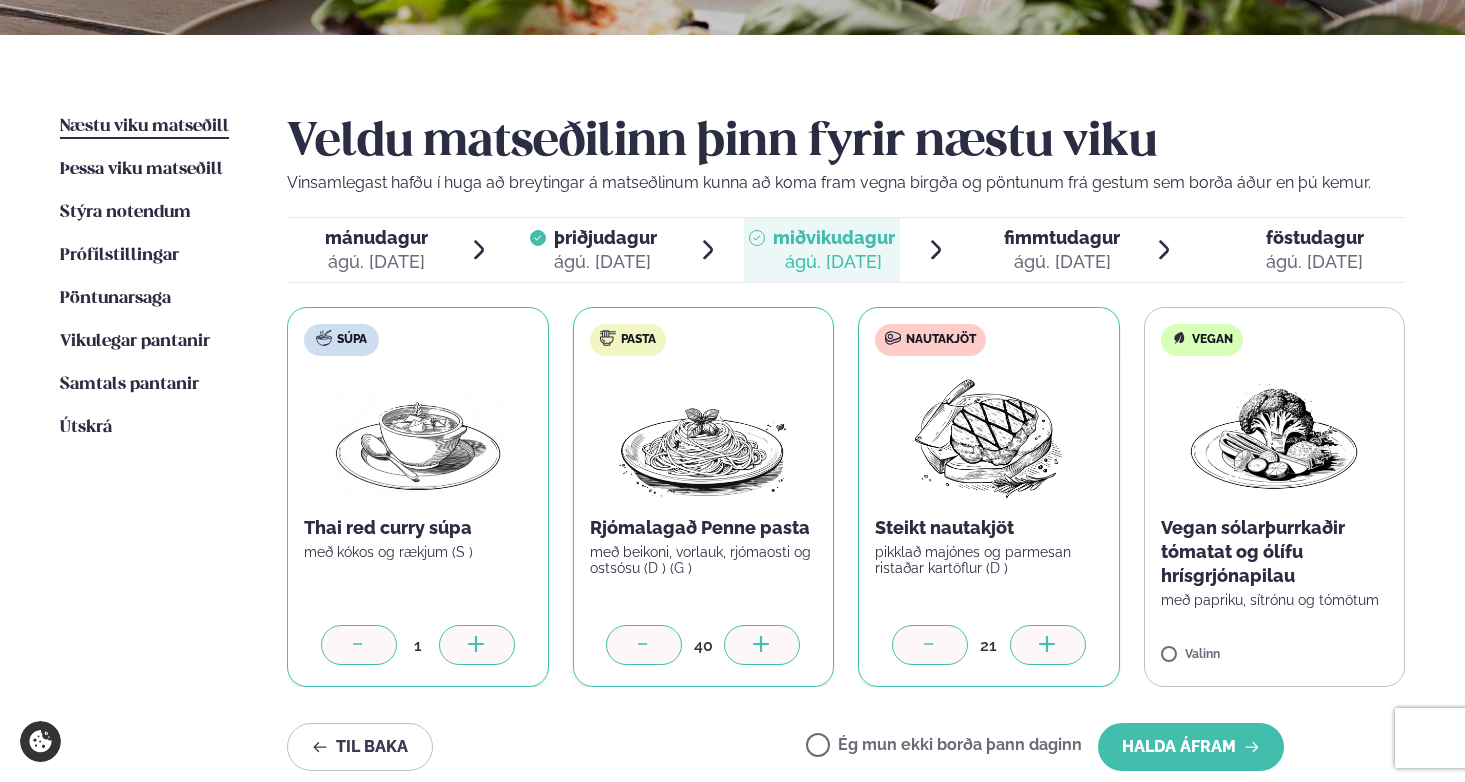 click 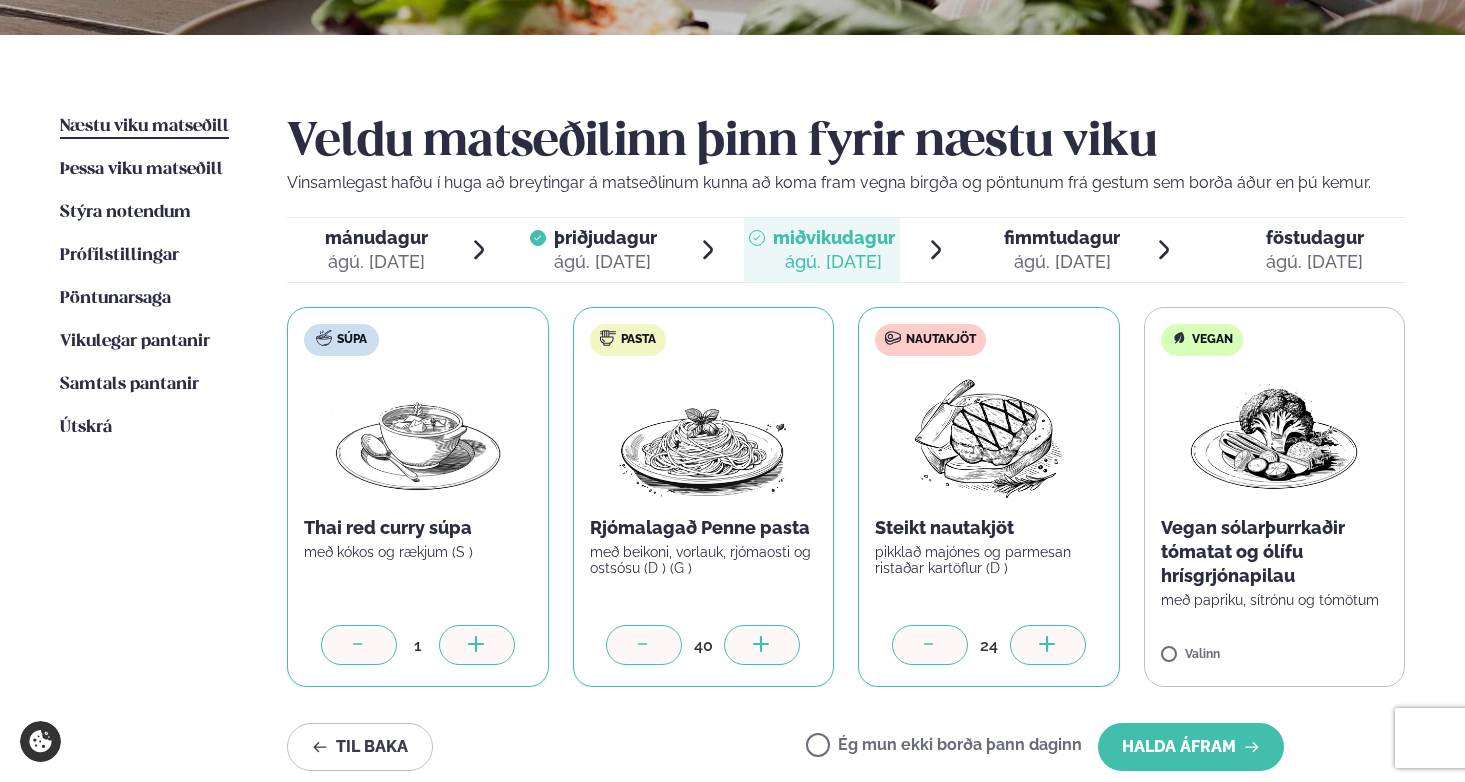 click 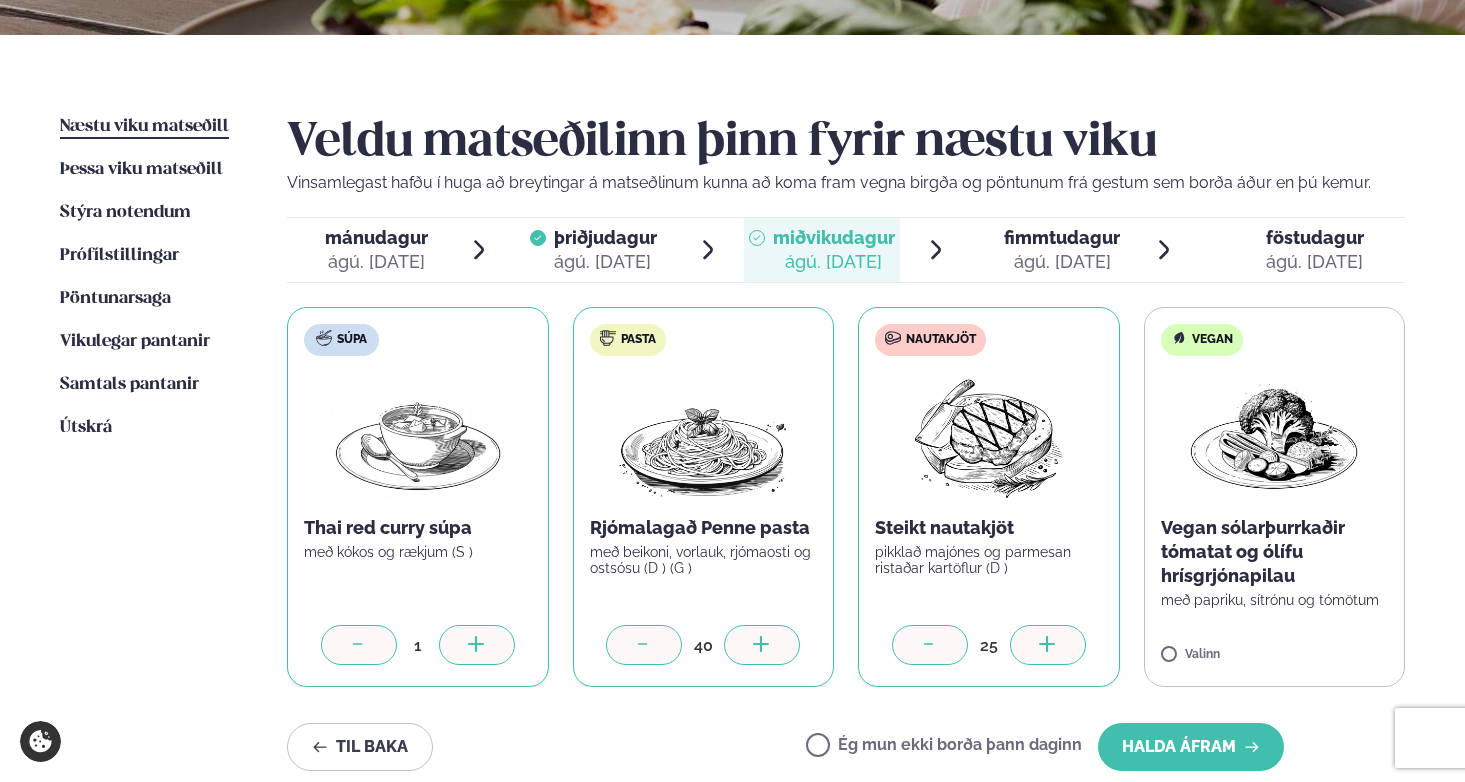 click 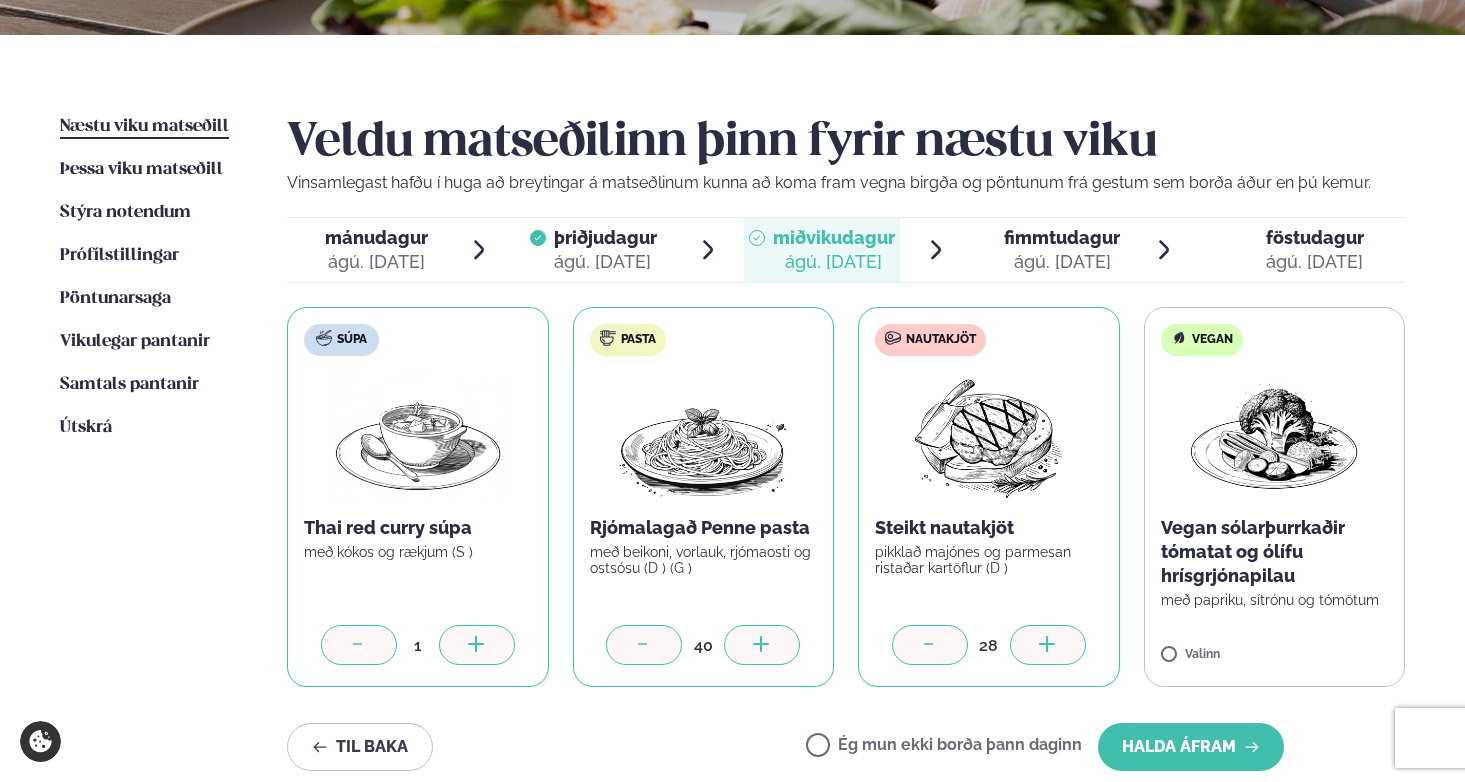 click 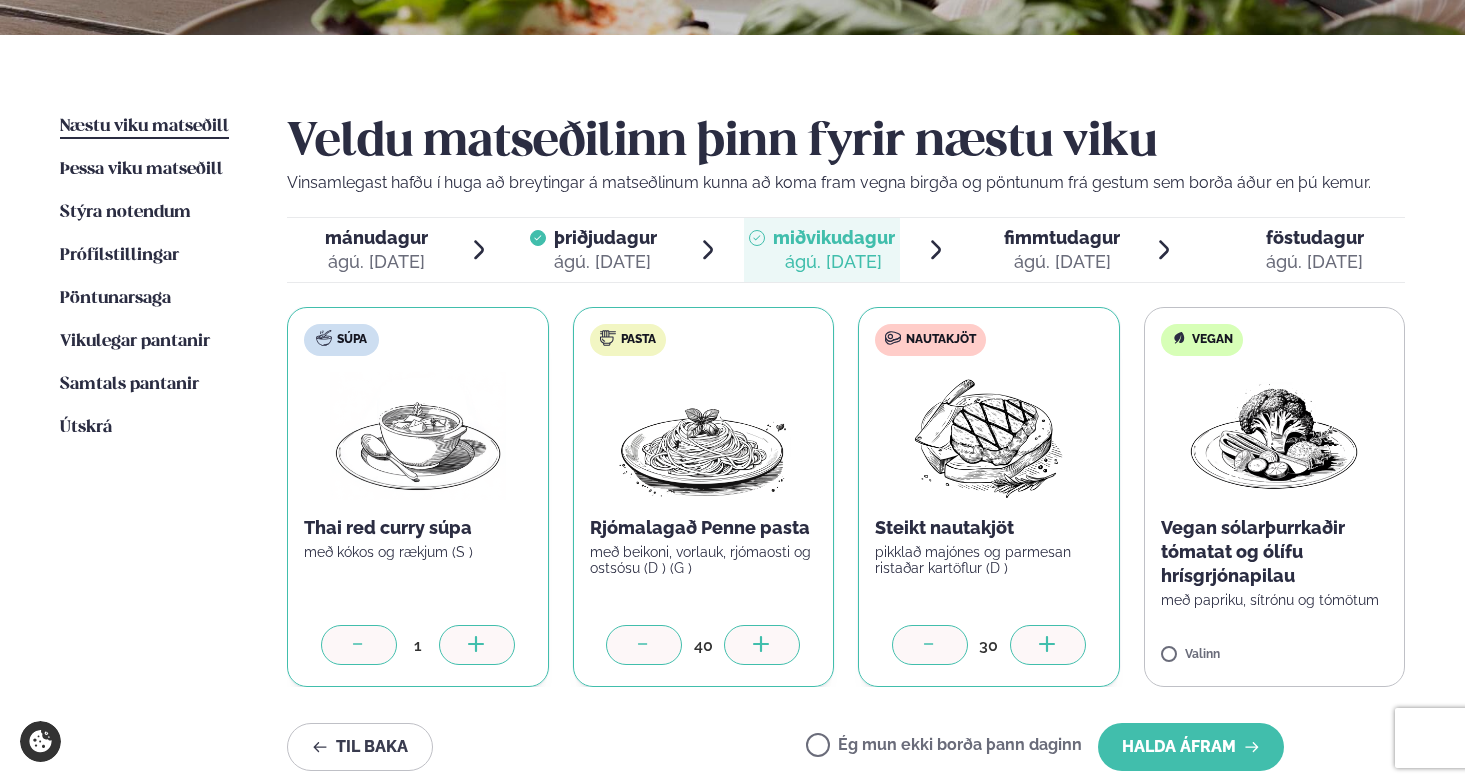 click 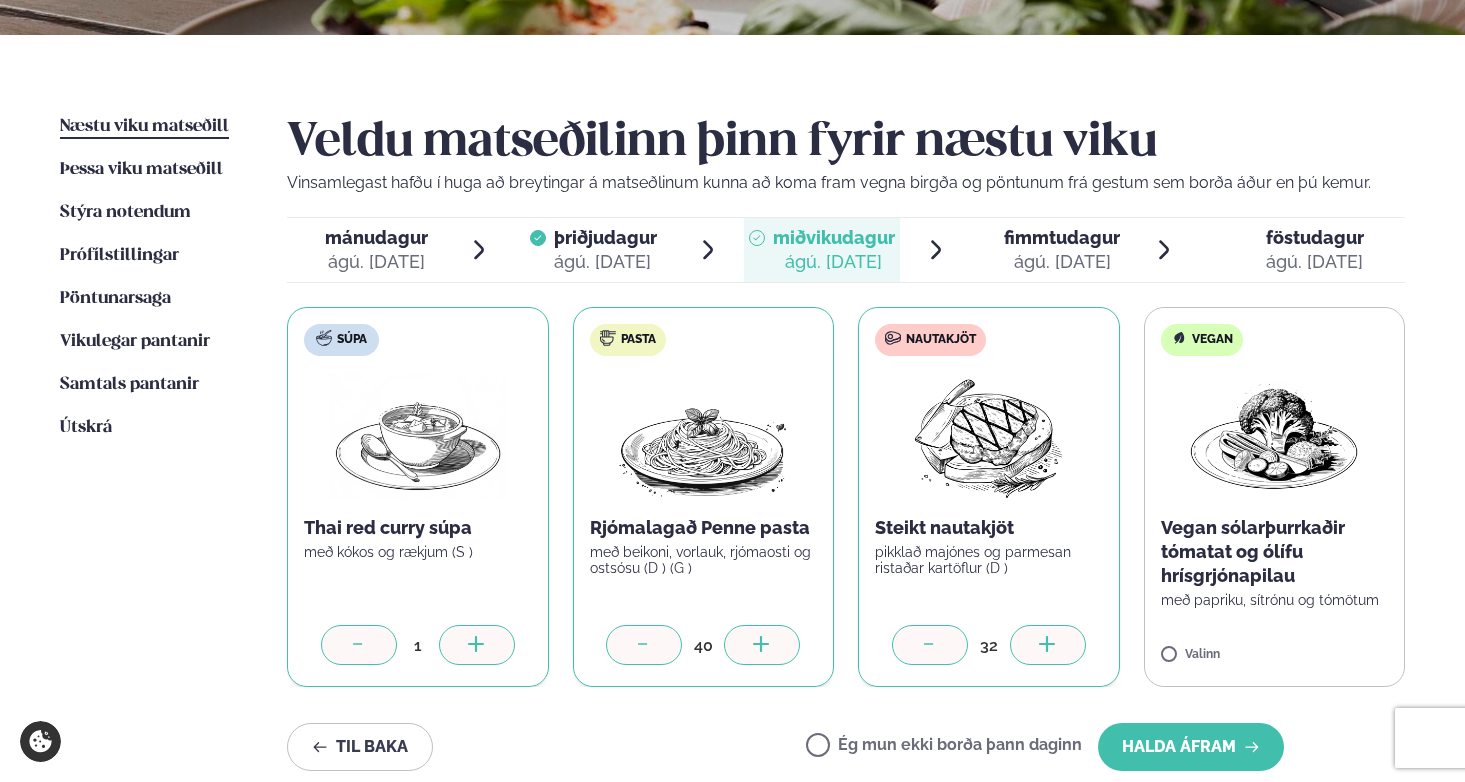 click 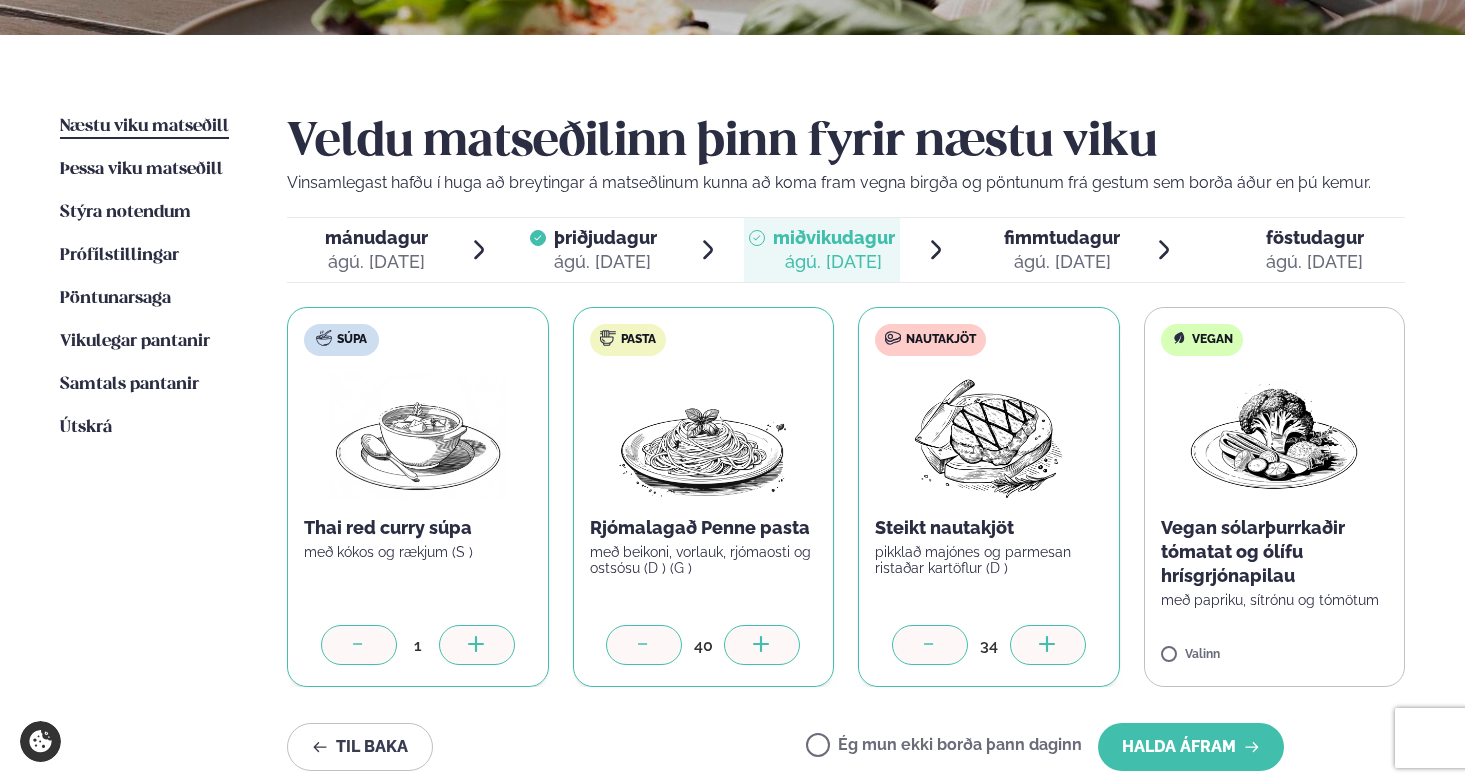 click 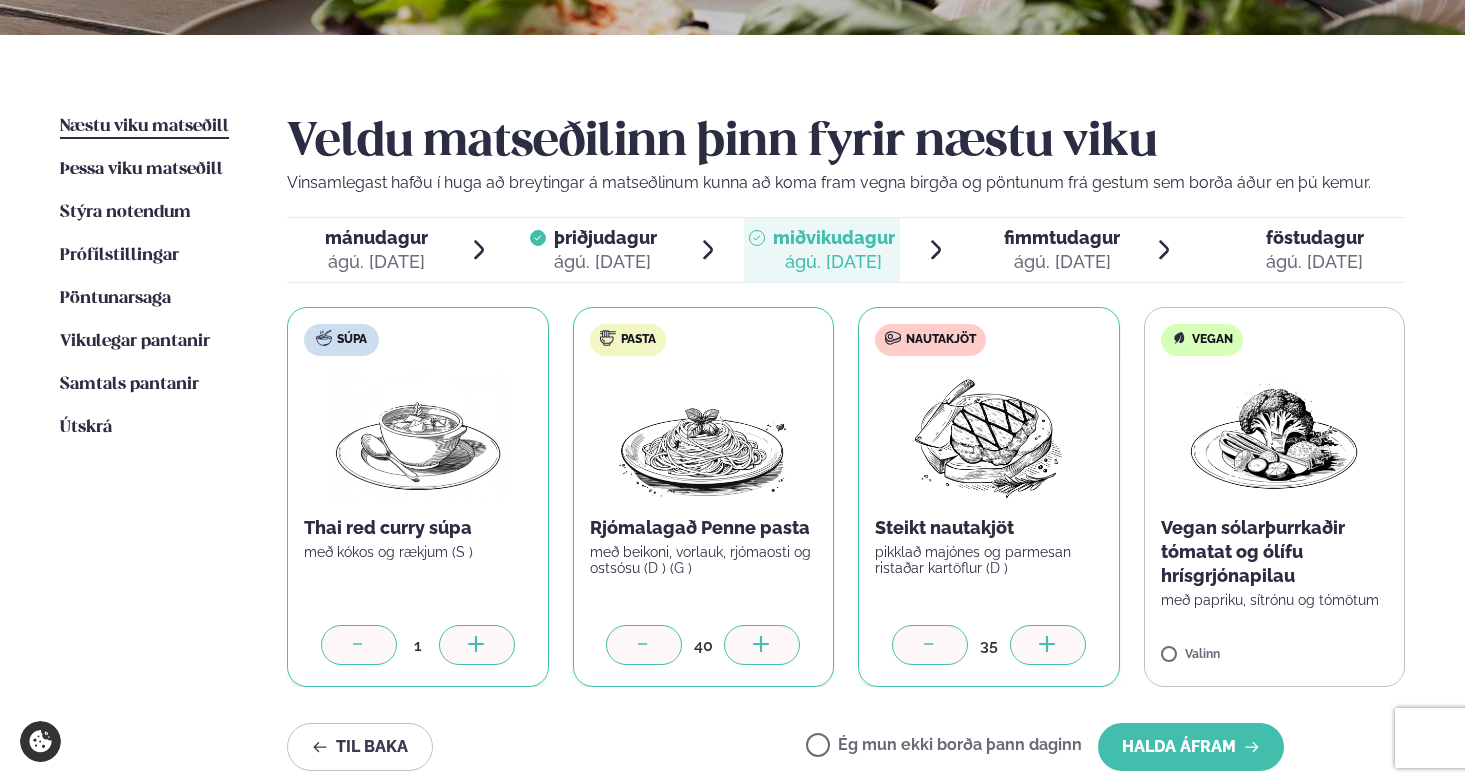 click 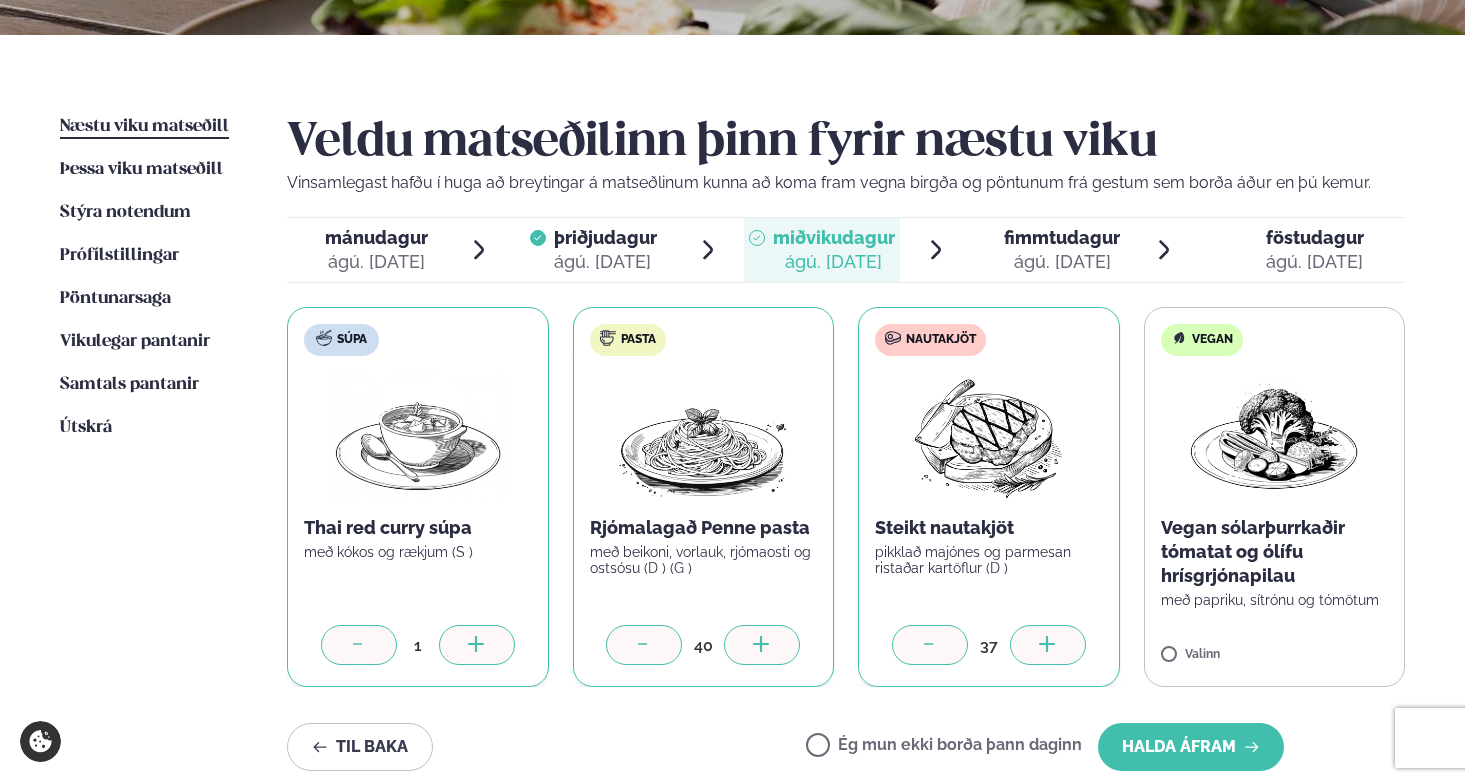 click 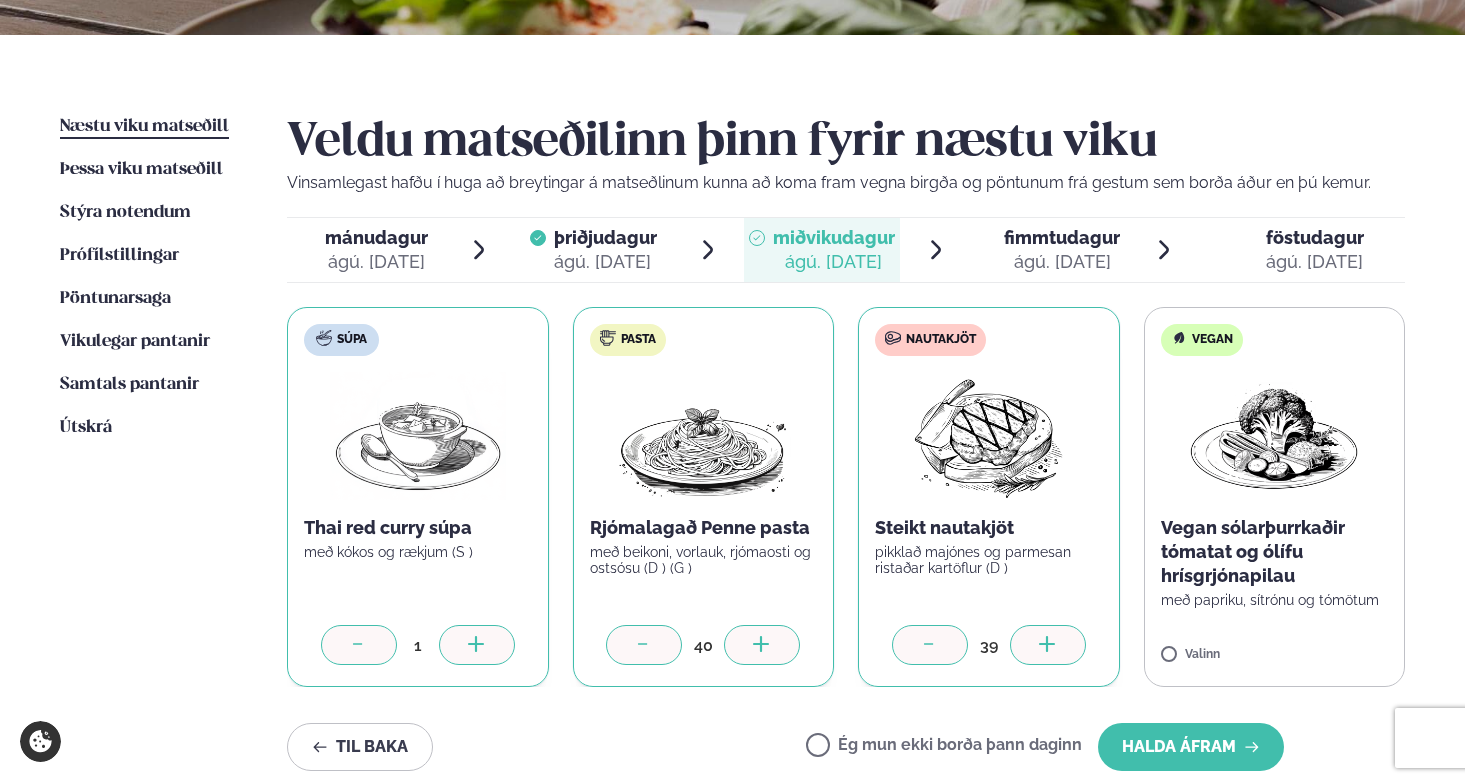 click 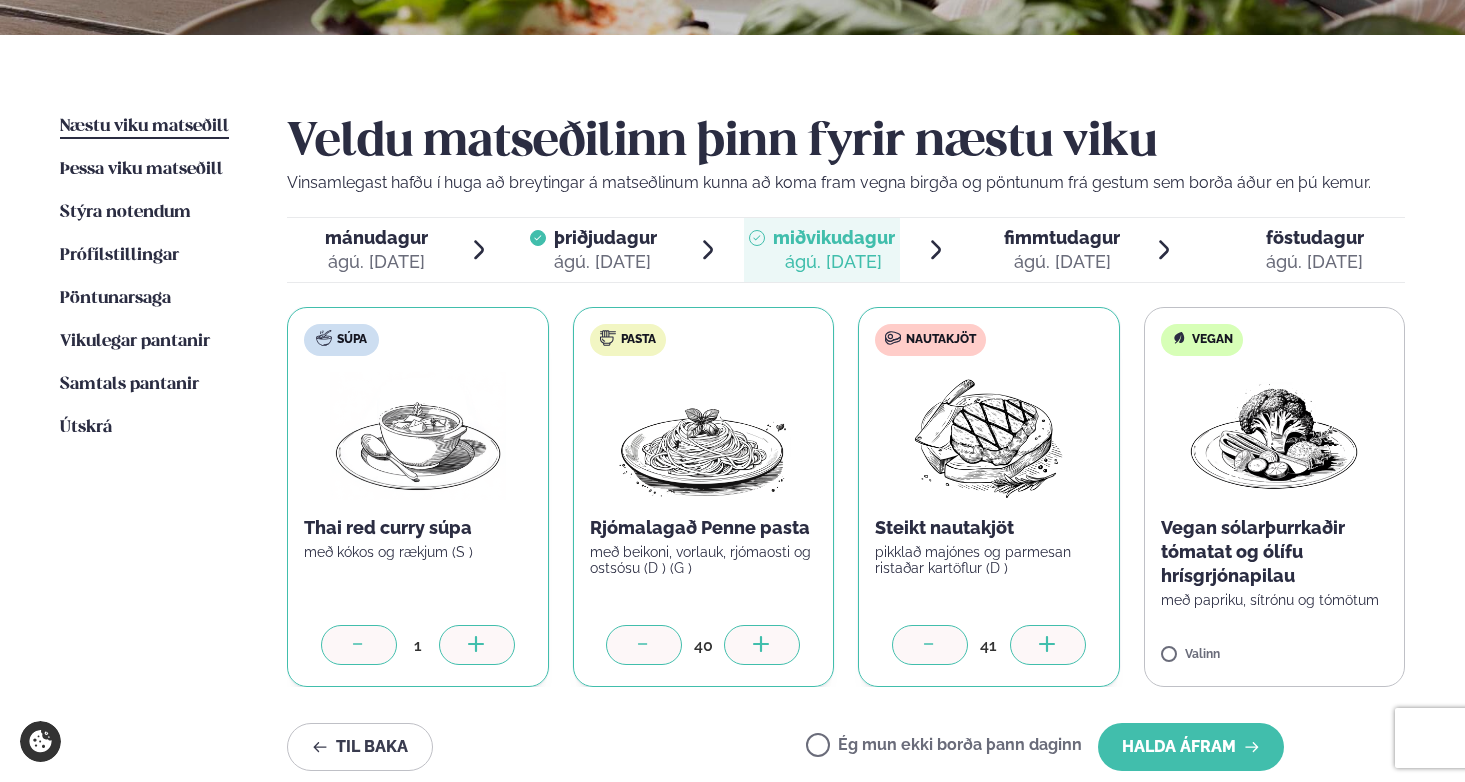 click 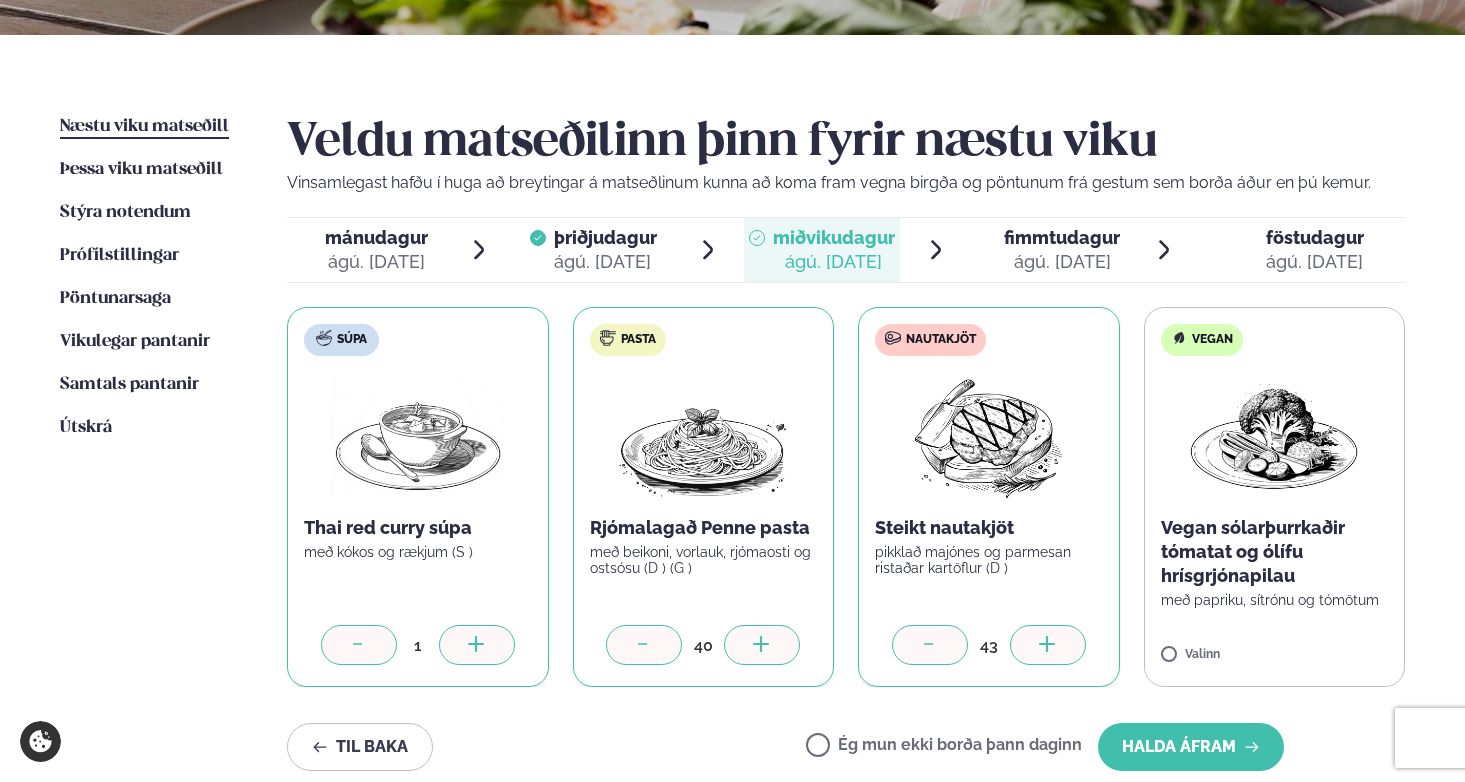 click 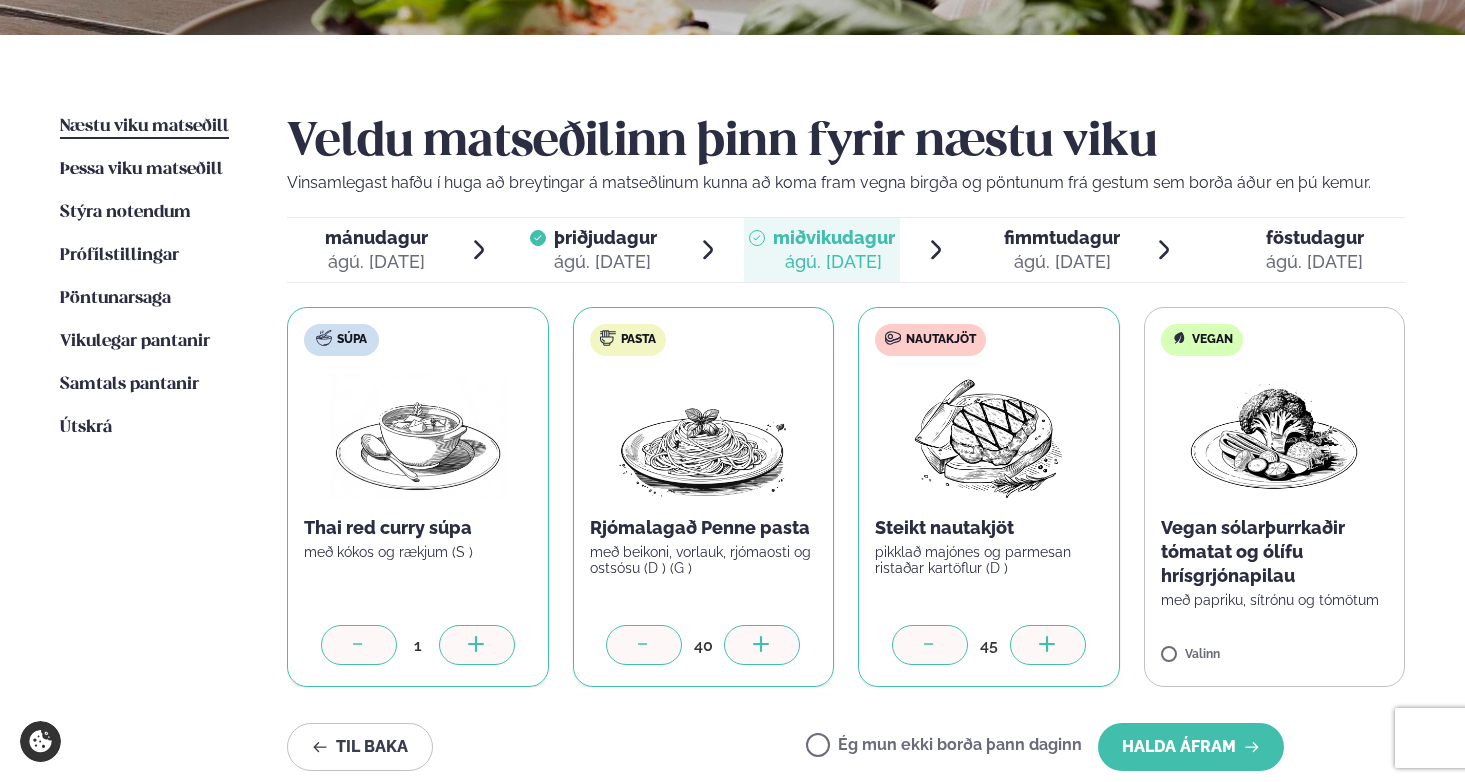 click 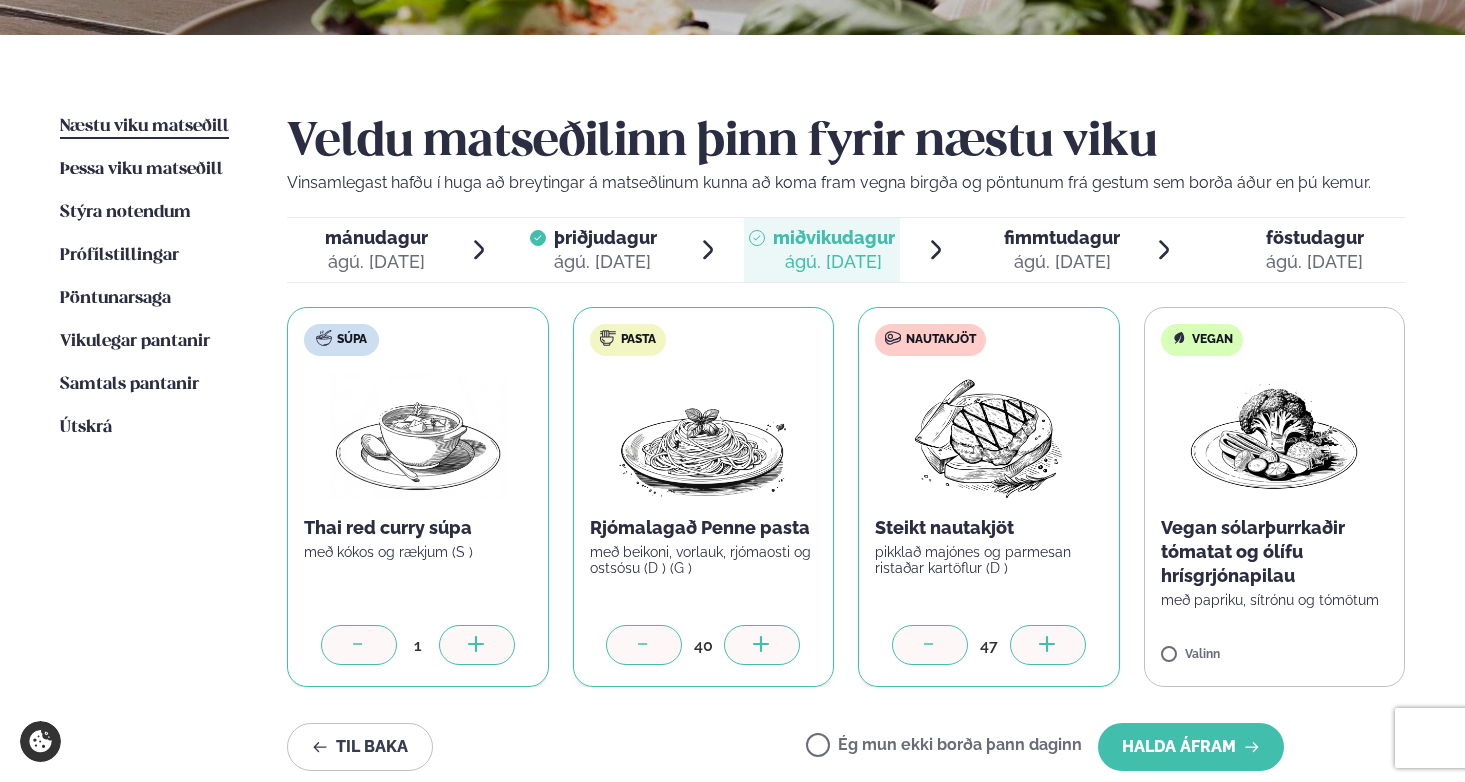 click 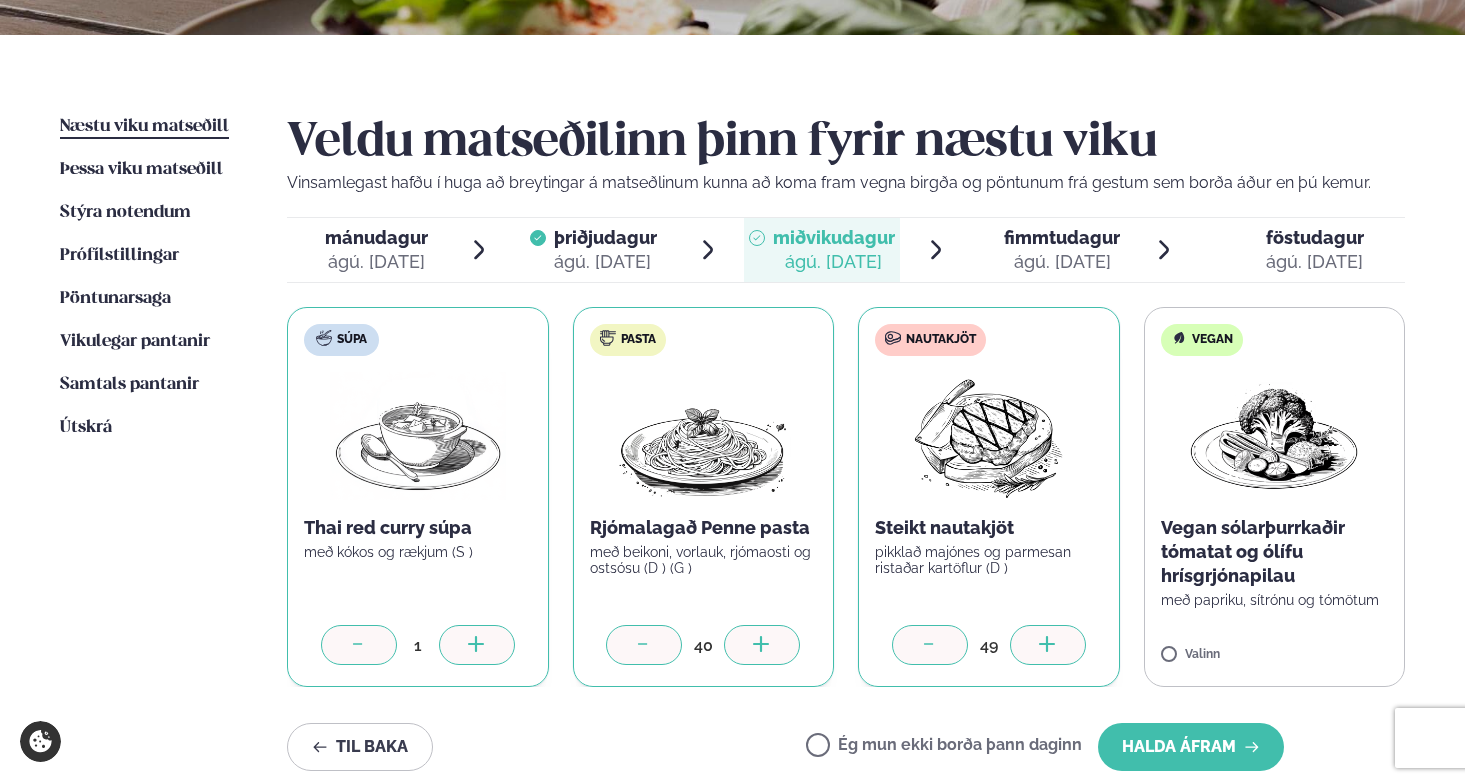 click 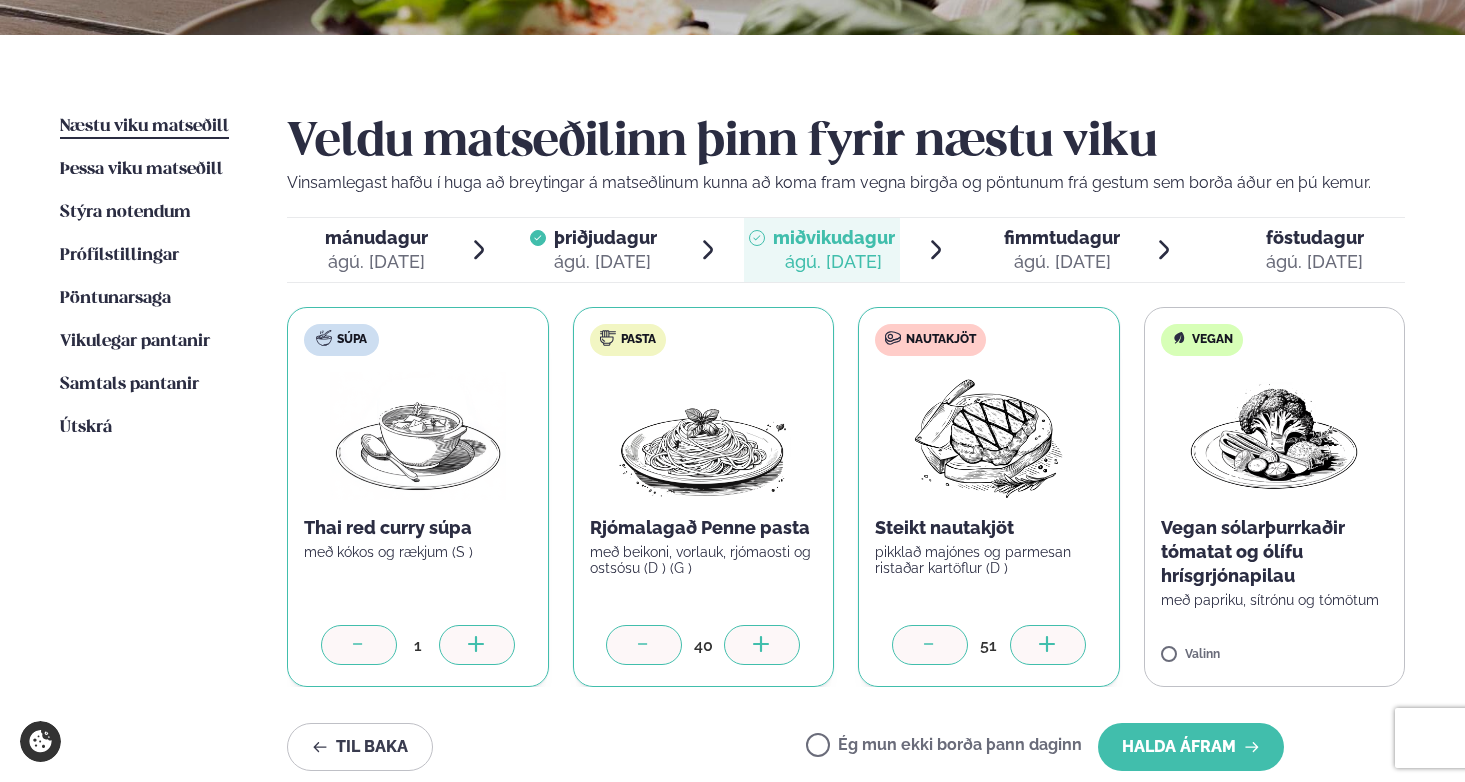click 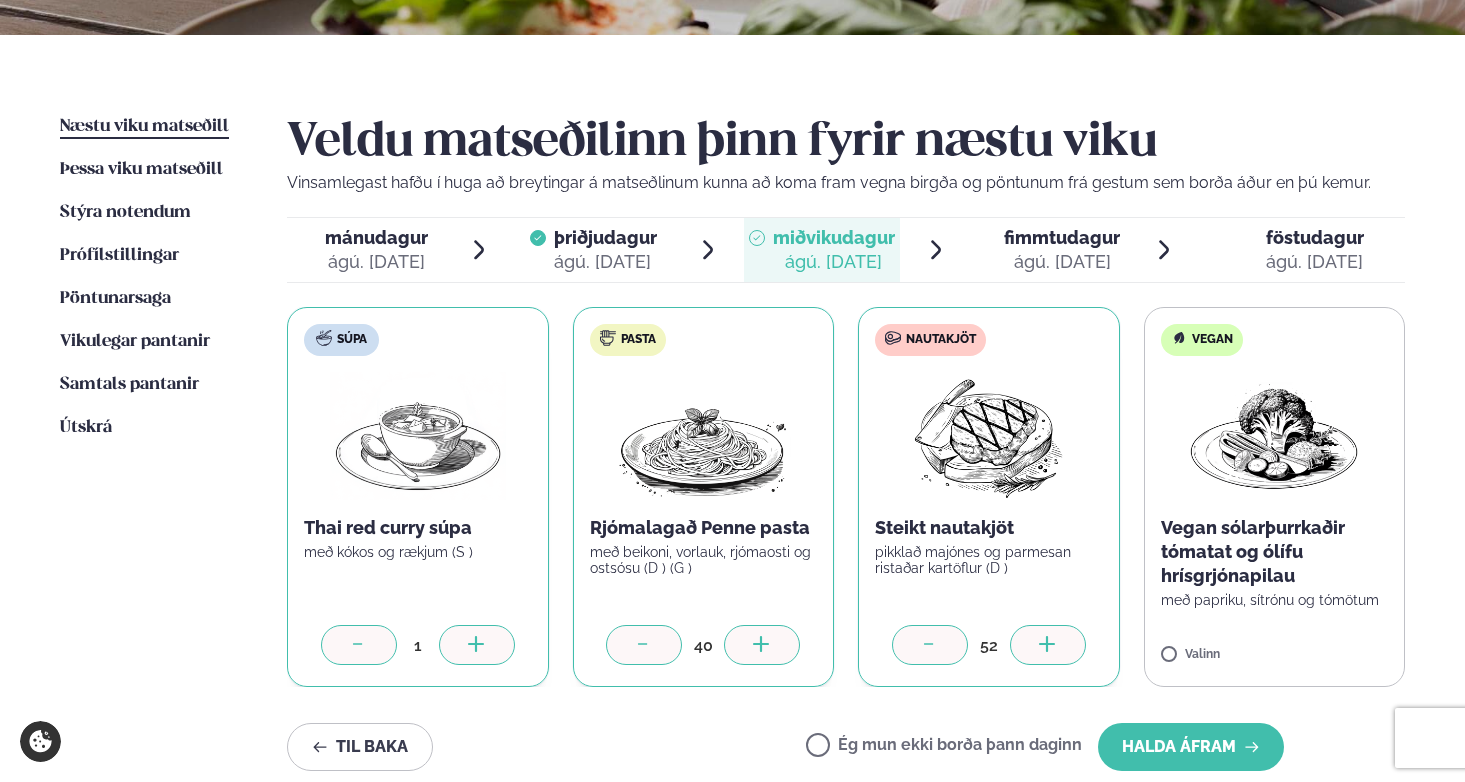 click 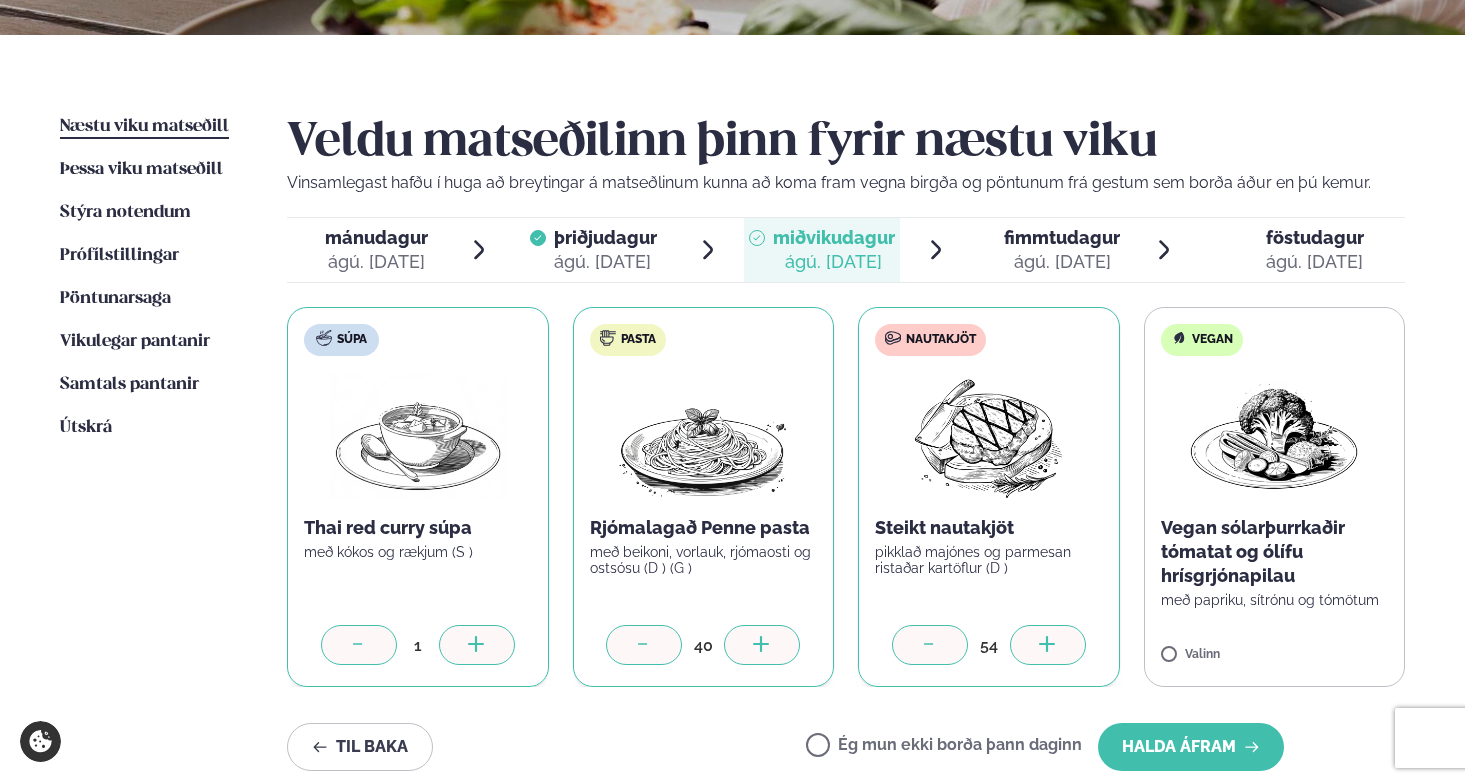 click 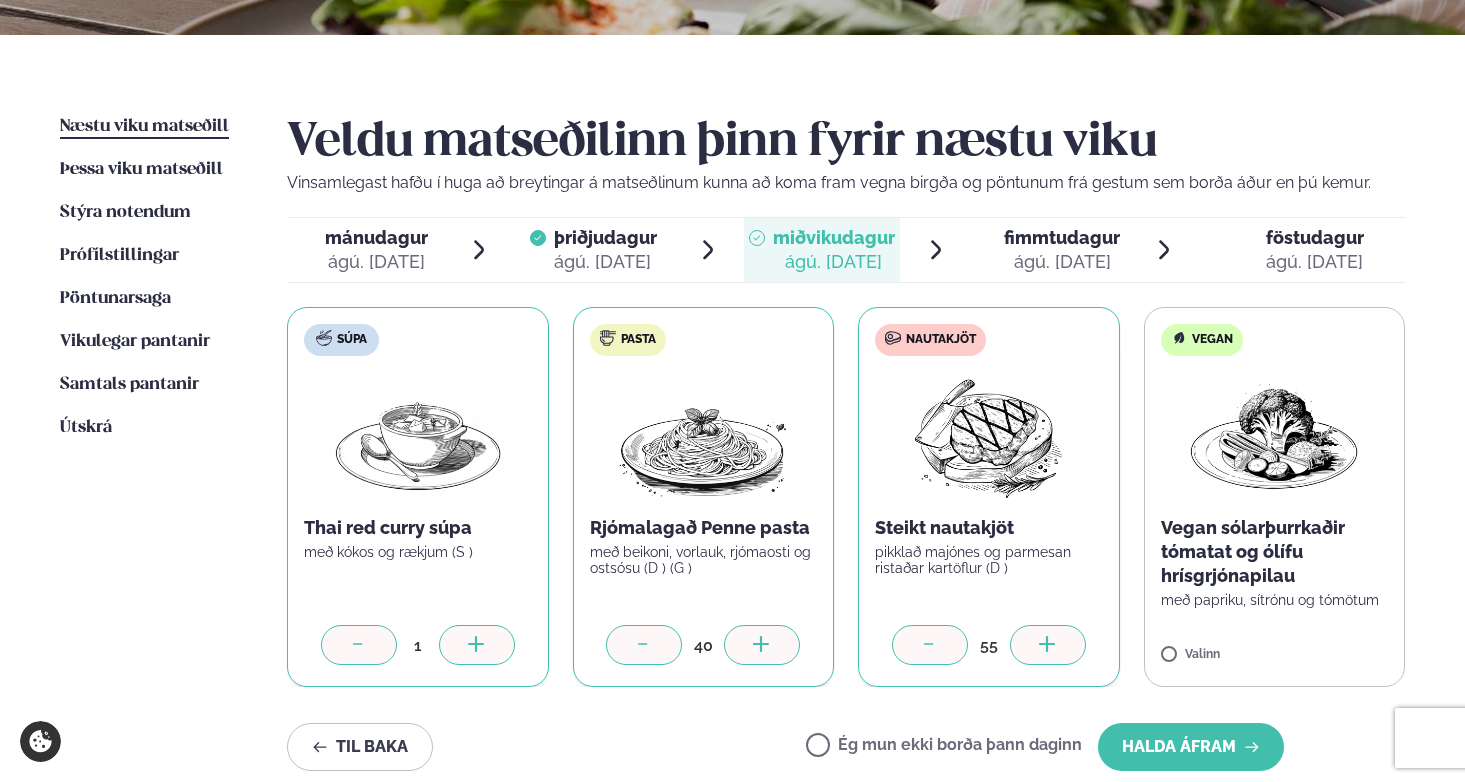 click 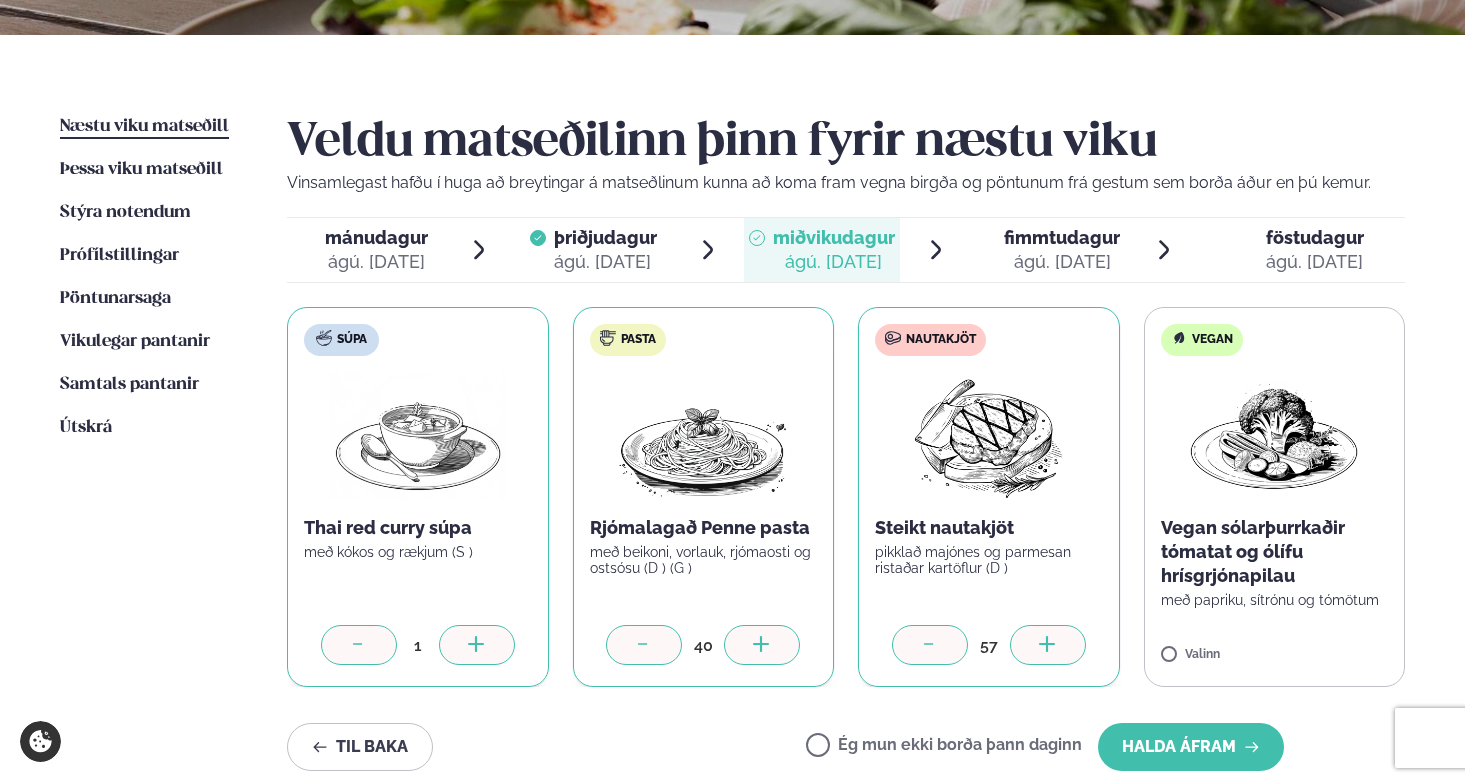 click 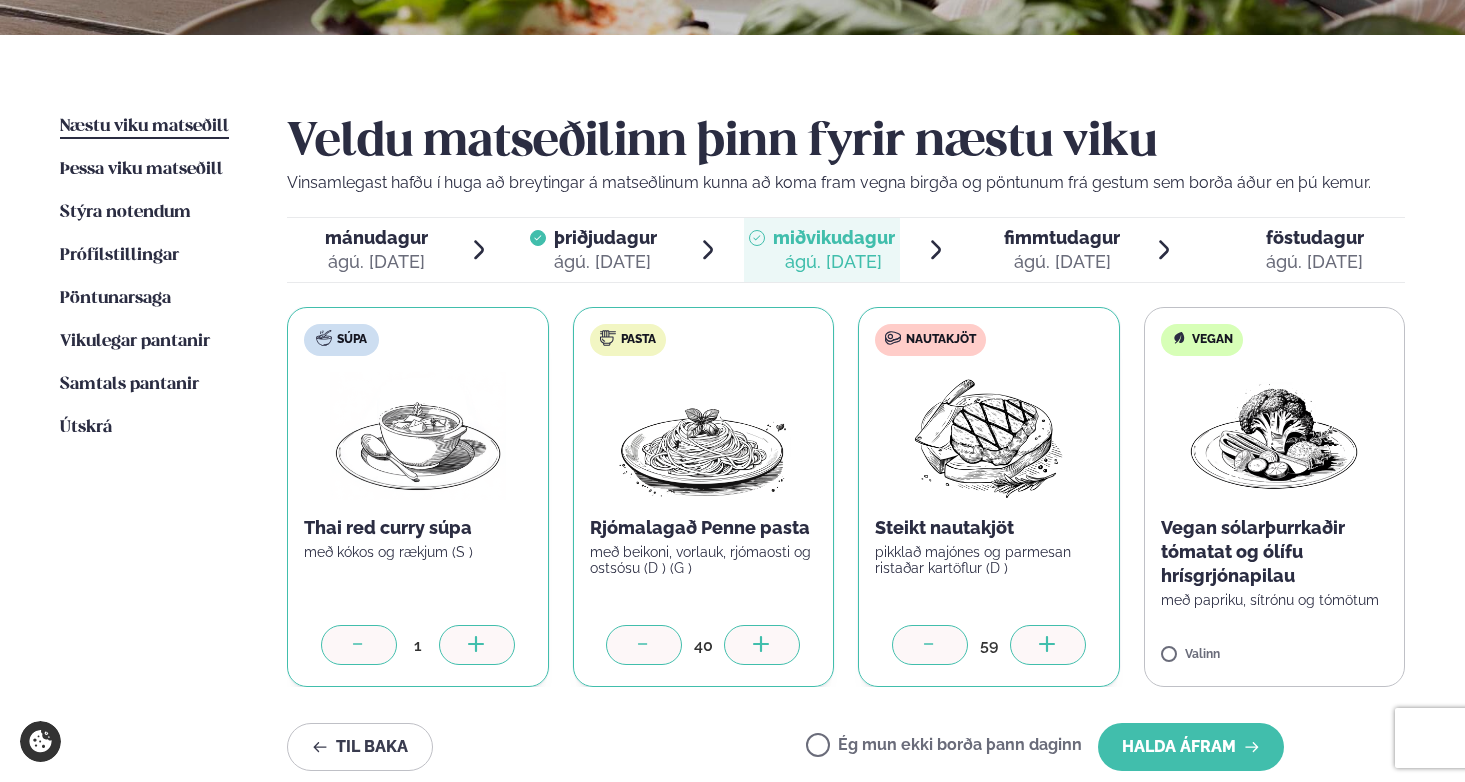 click 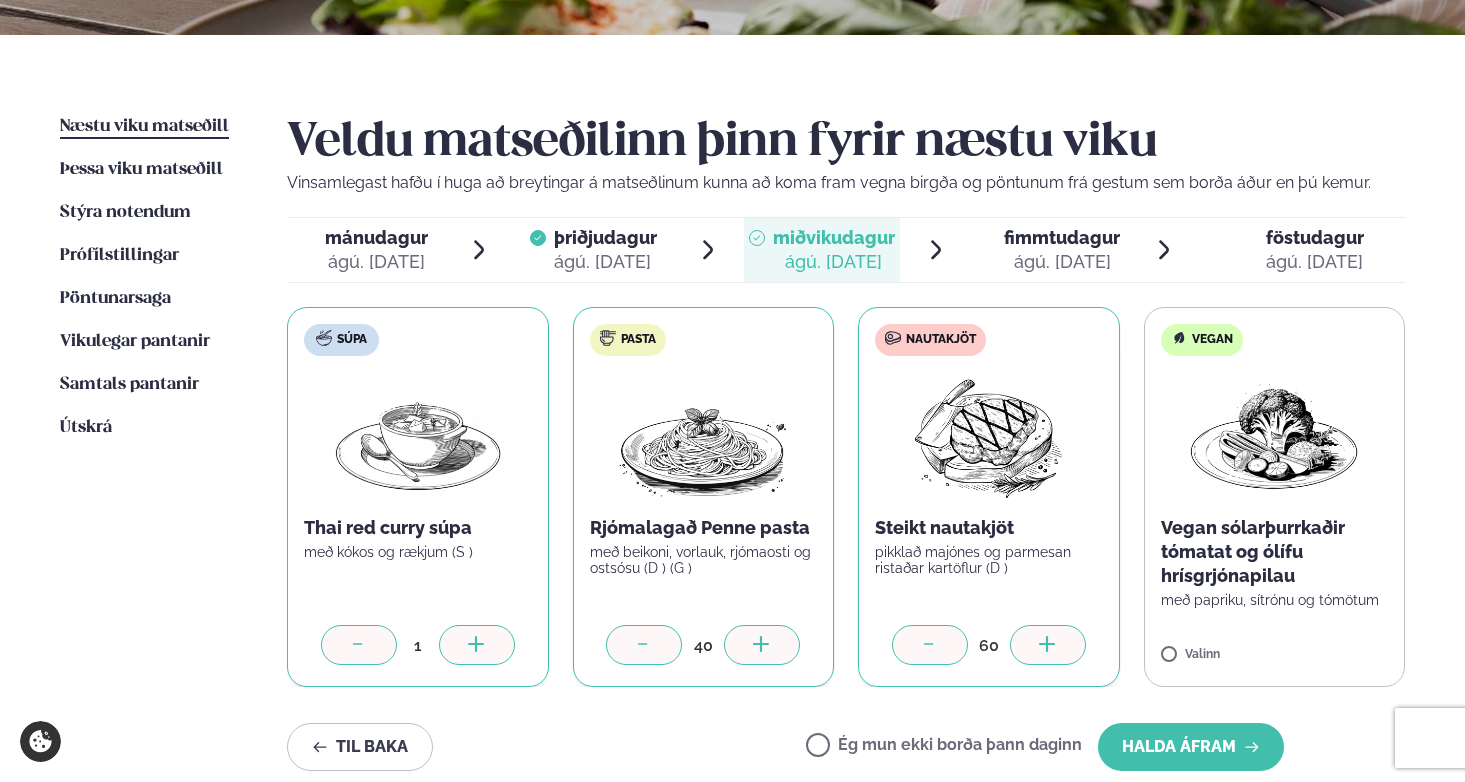 click 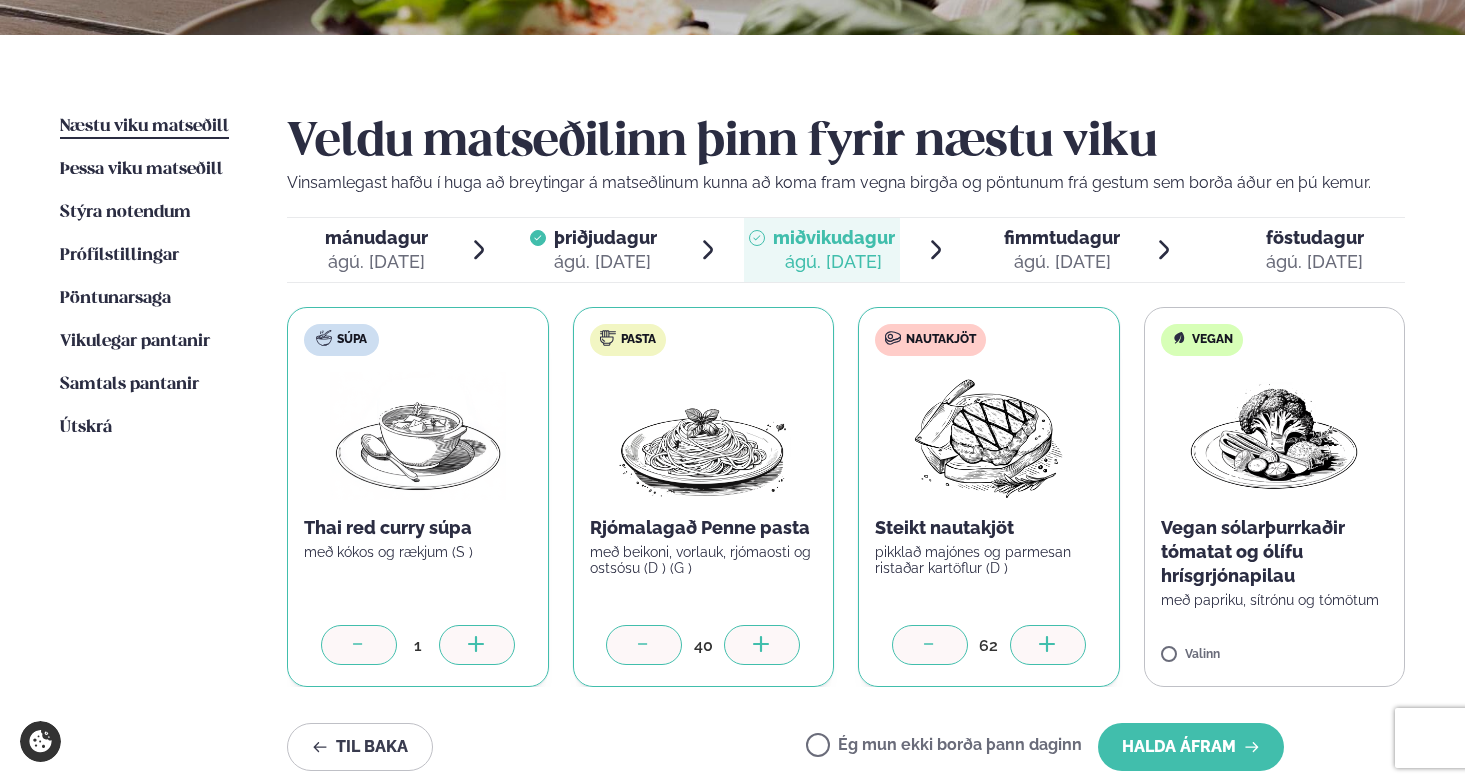 click 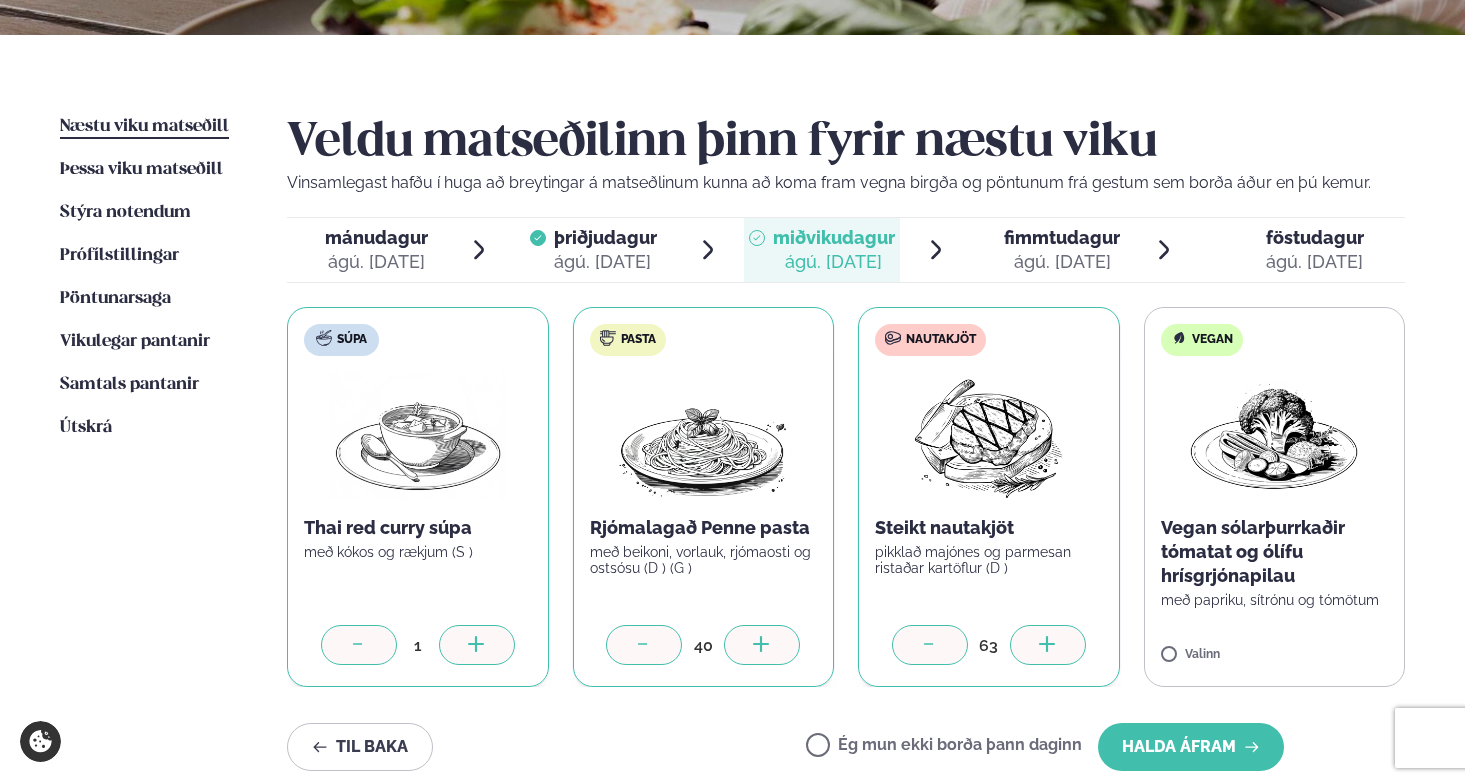 click 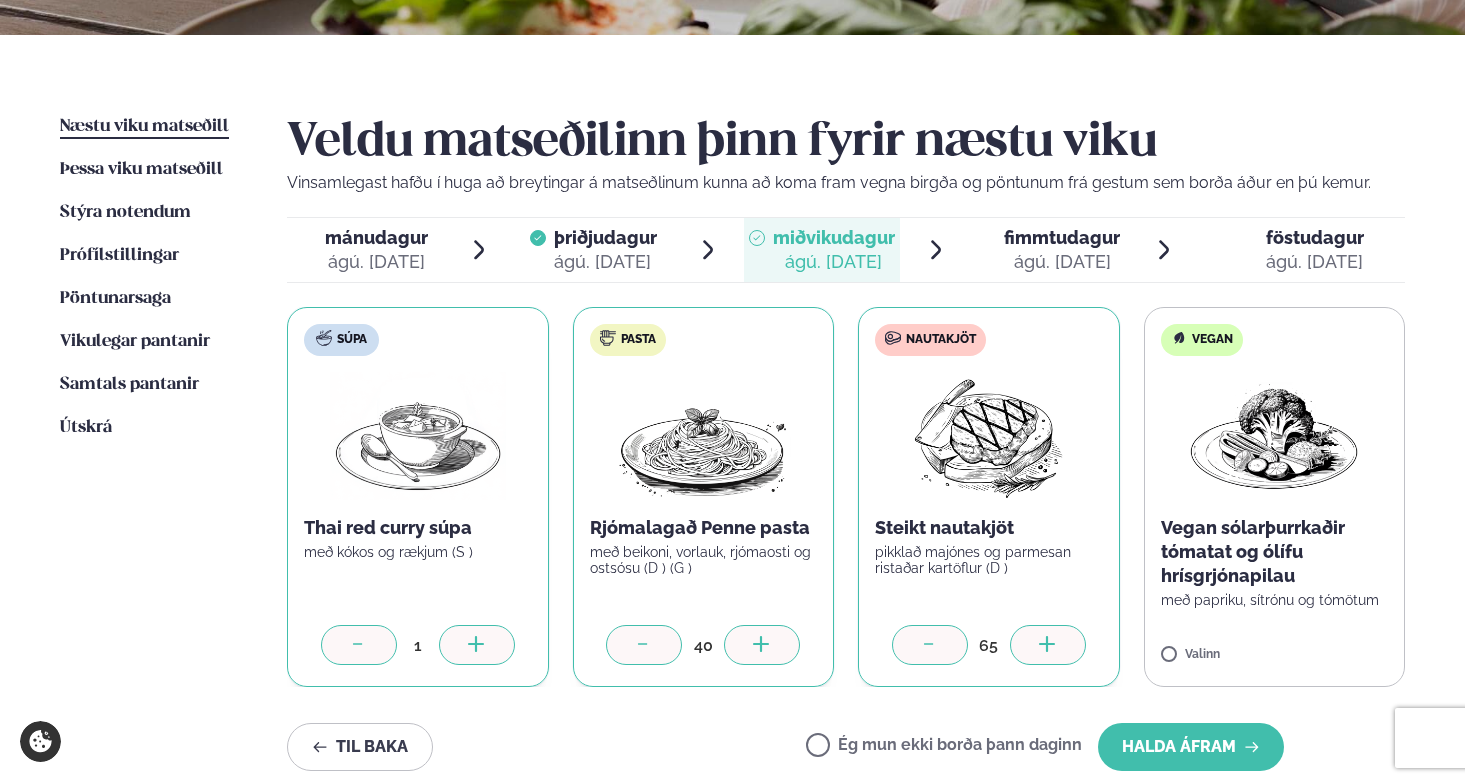 click 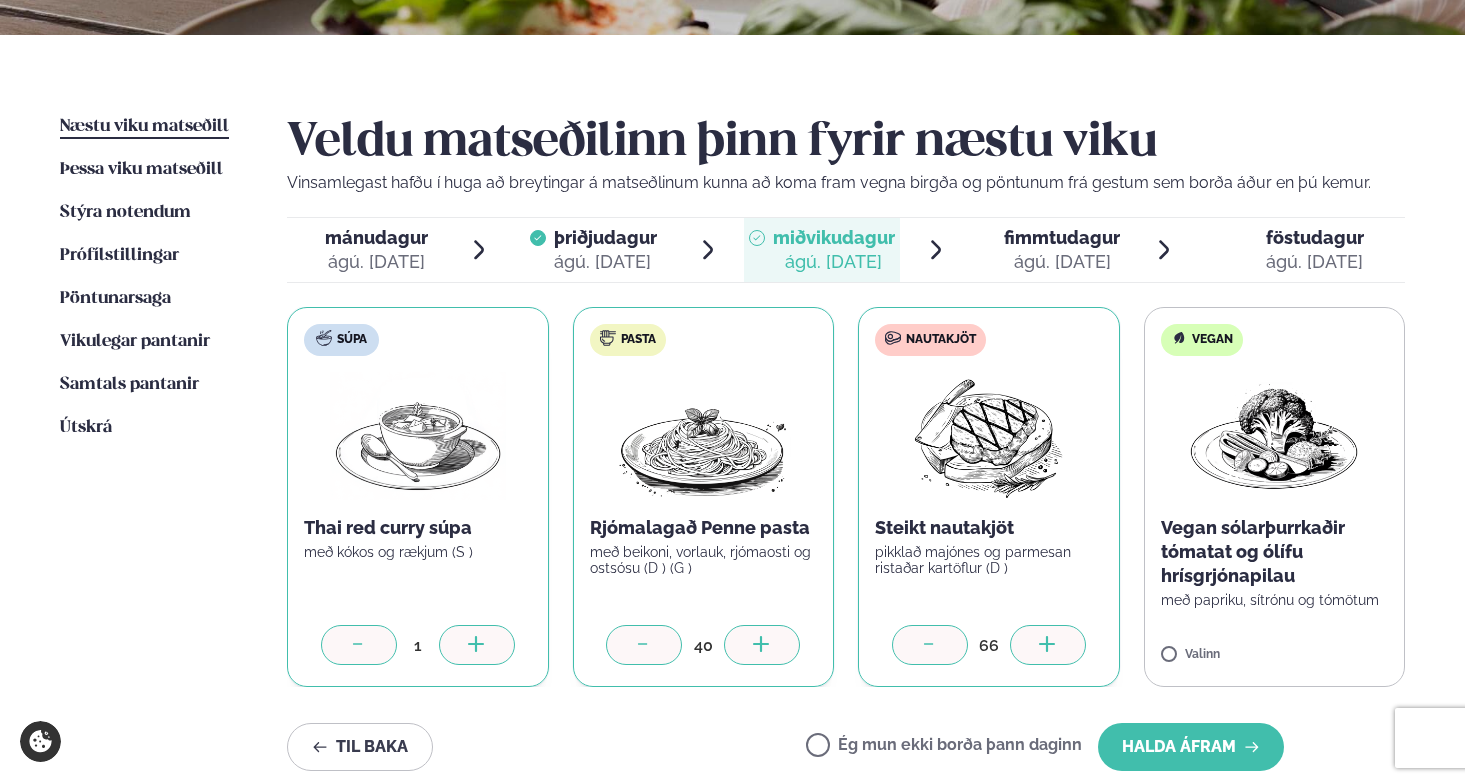 click 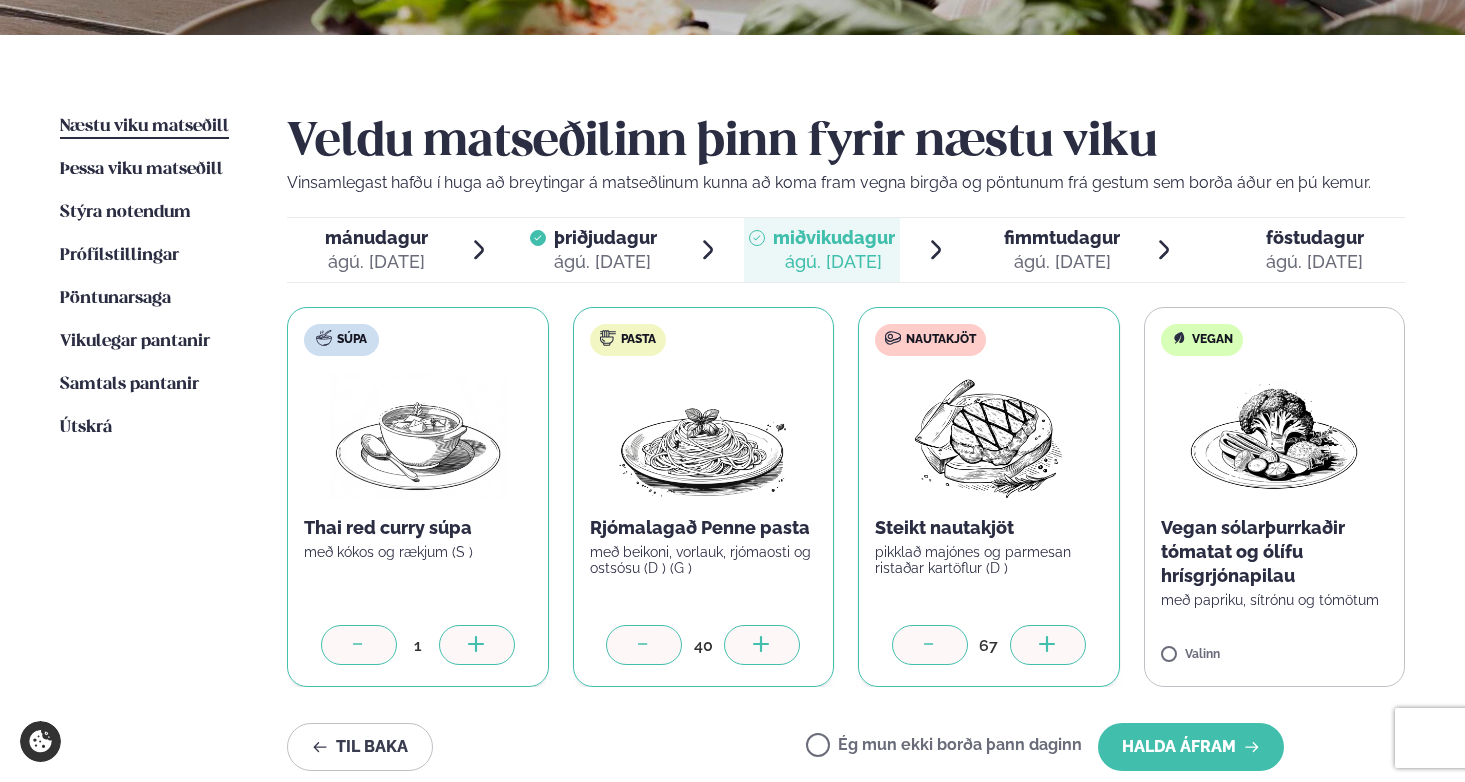 click 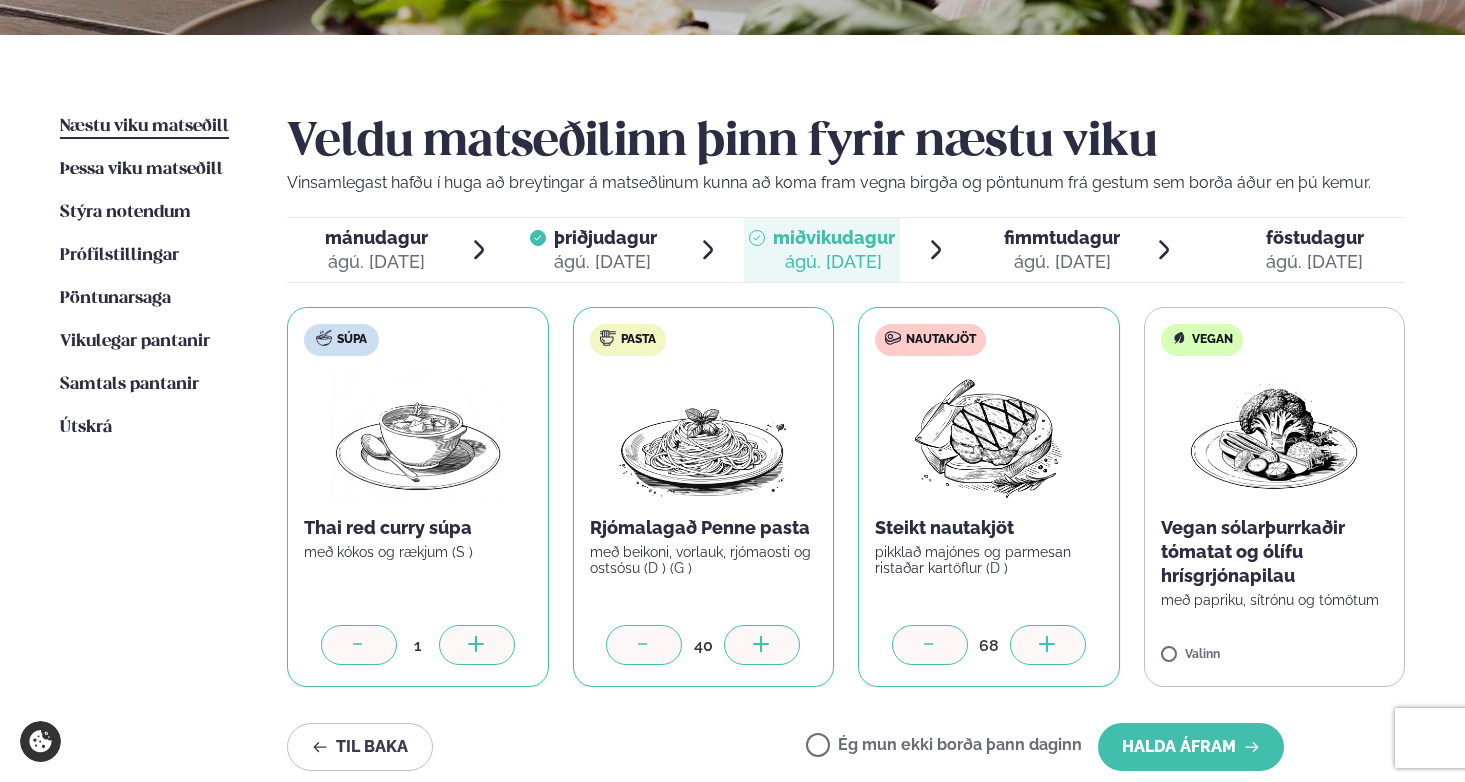 click 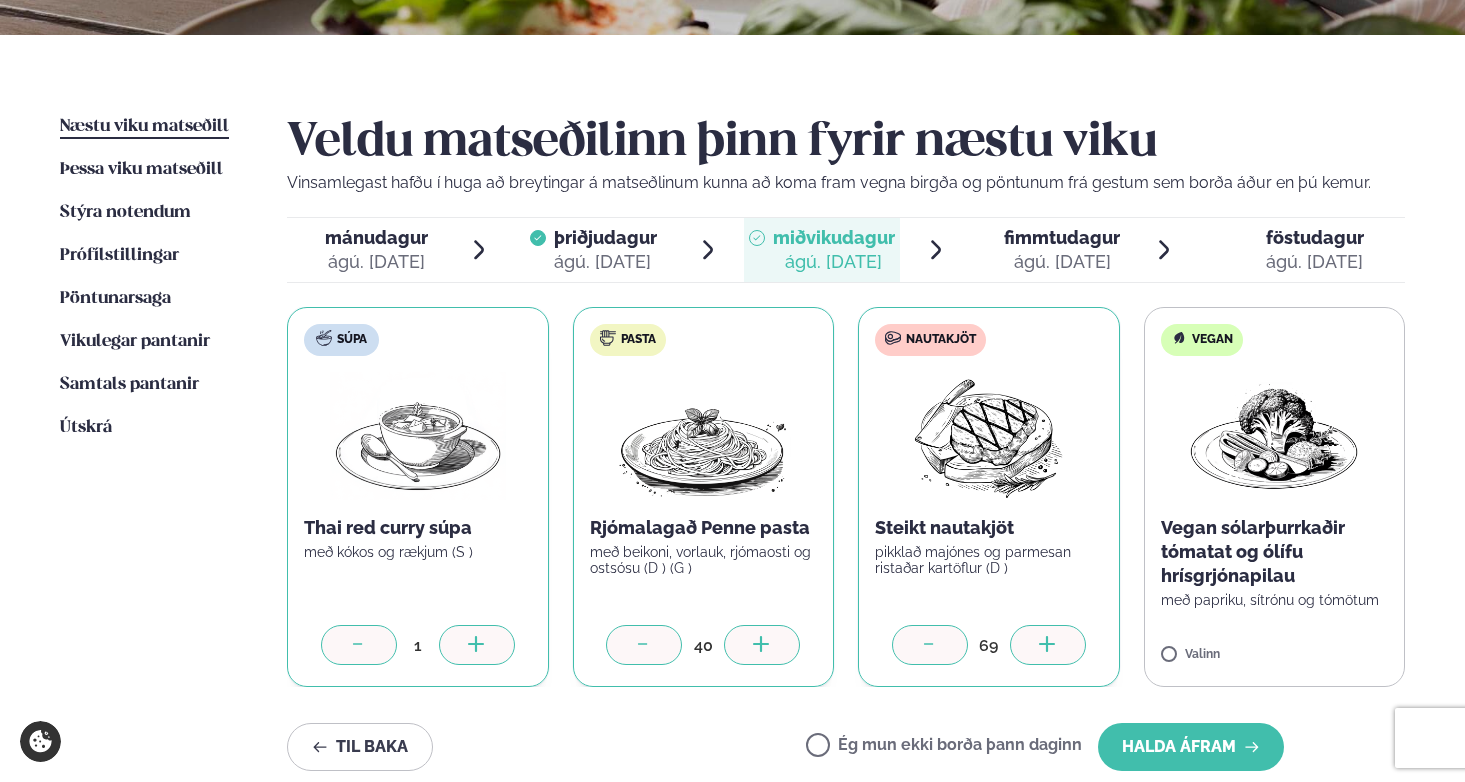 click 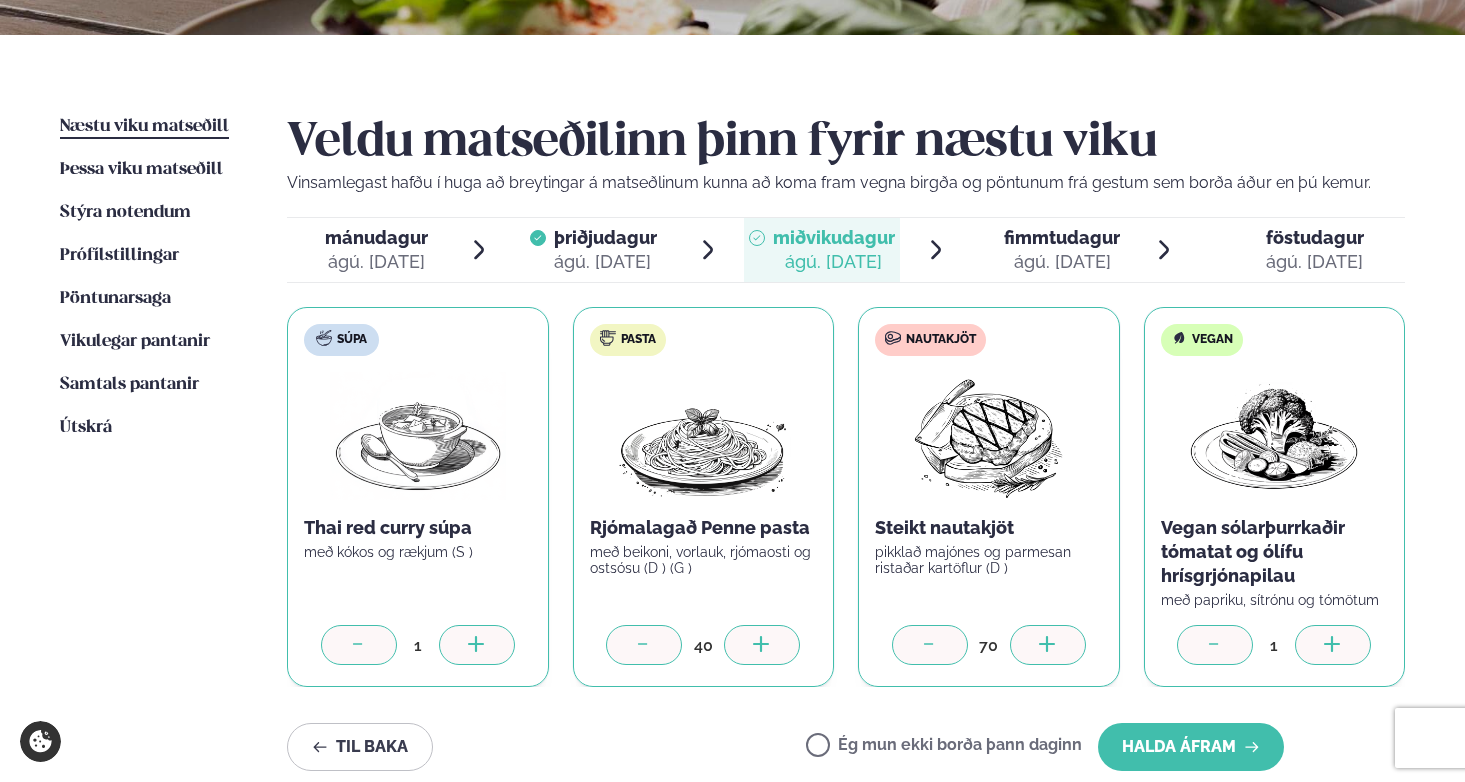 click at bounding box center (1333, 645) 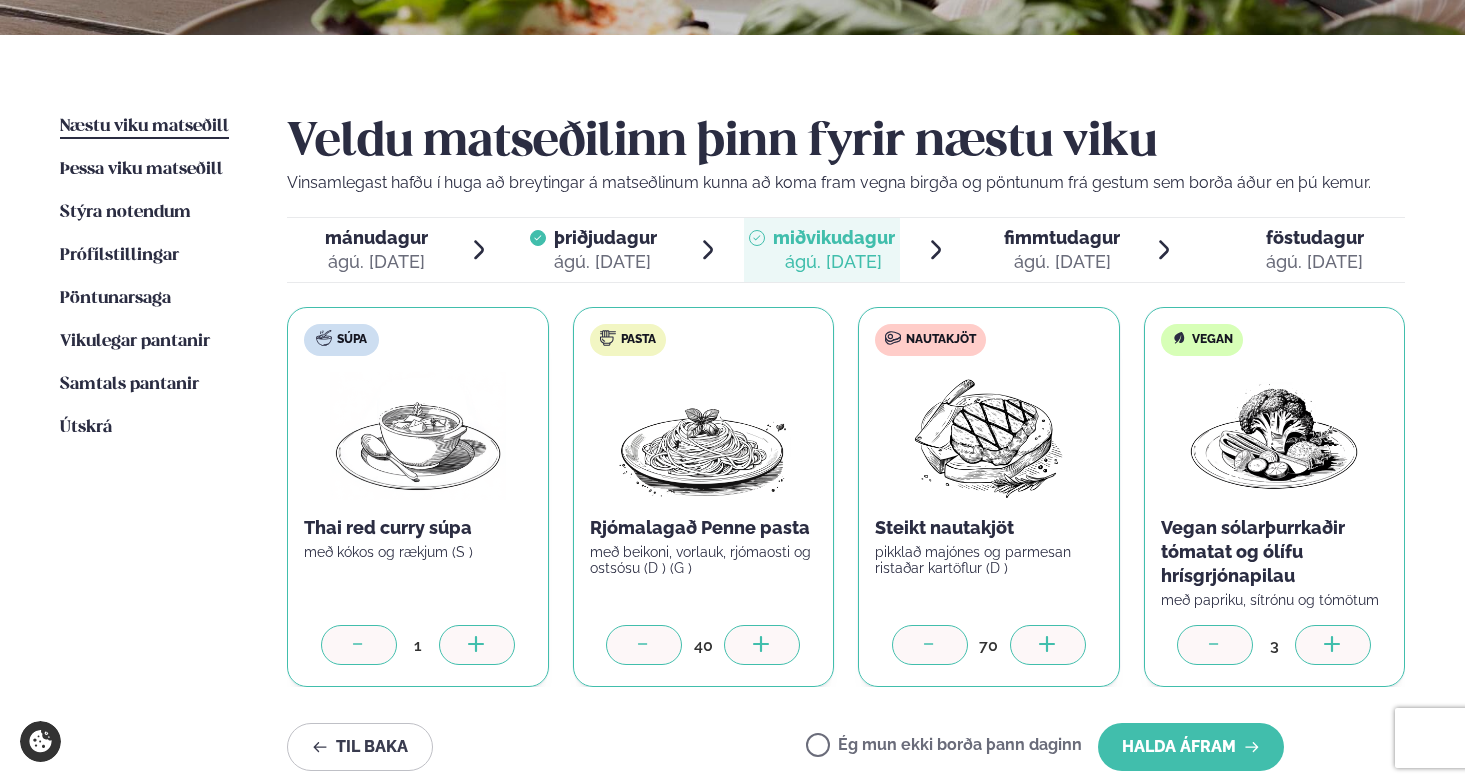 click at bounding box center (1333, 645) 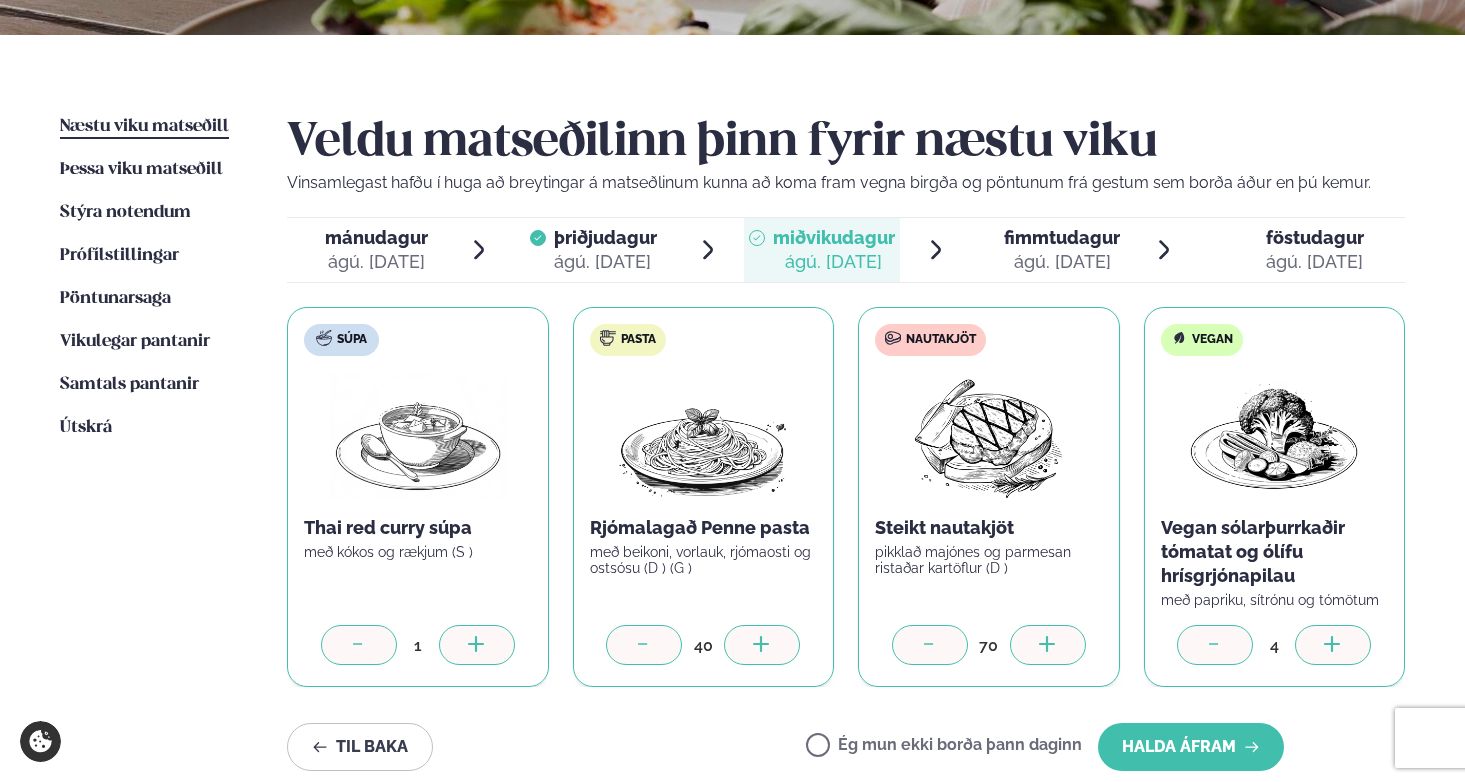click at bounding box center (1333, 645) 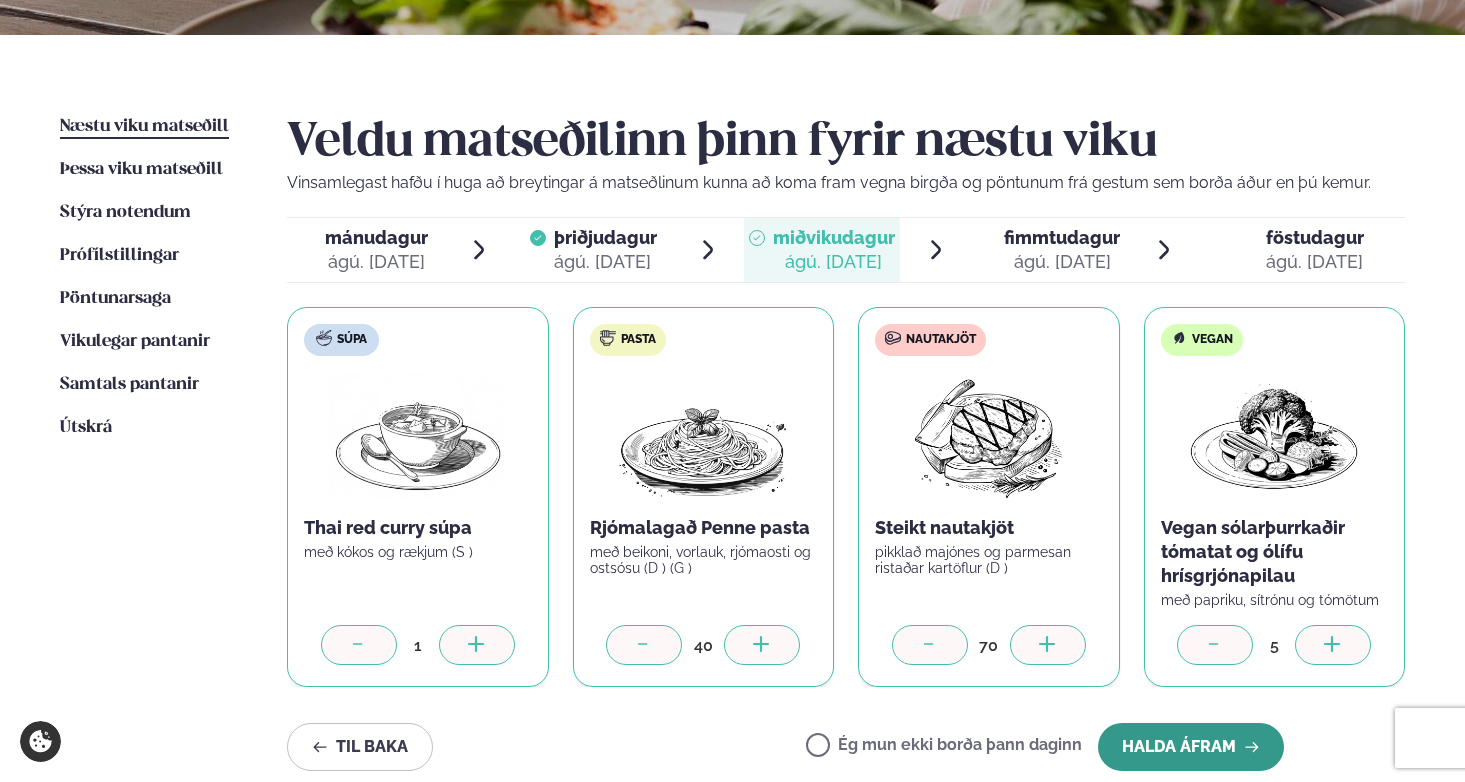 click on "Halda áfram" at bounding box center [1191, 747] 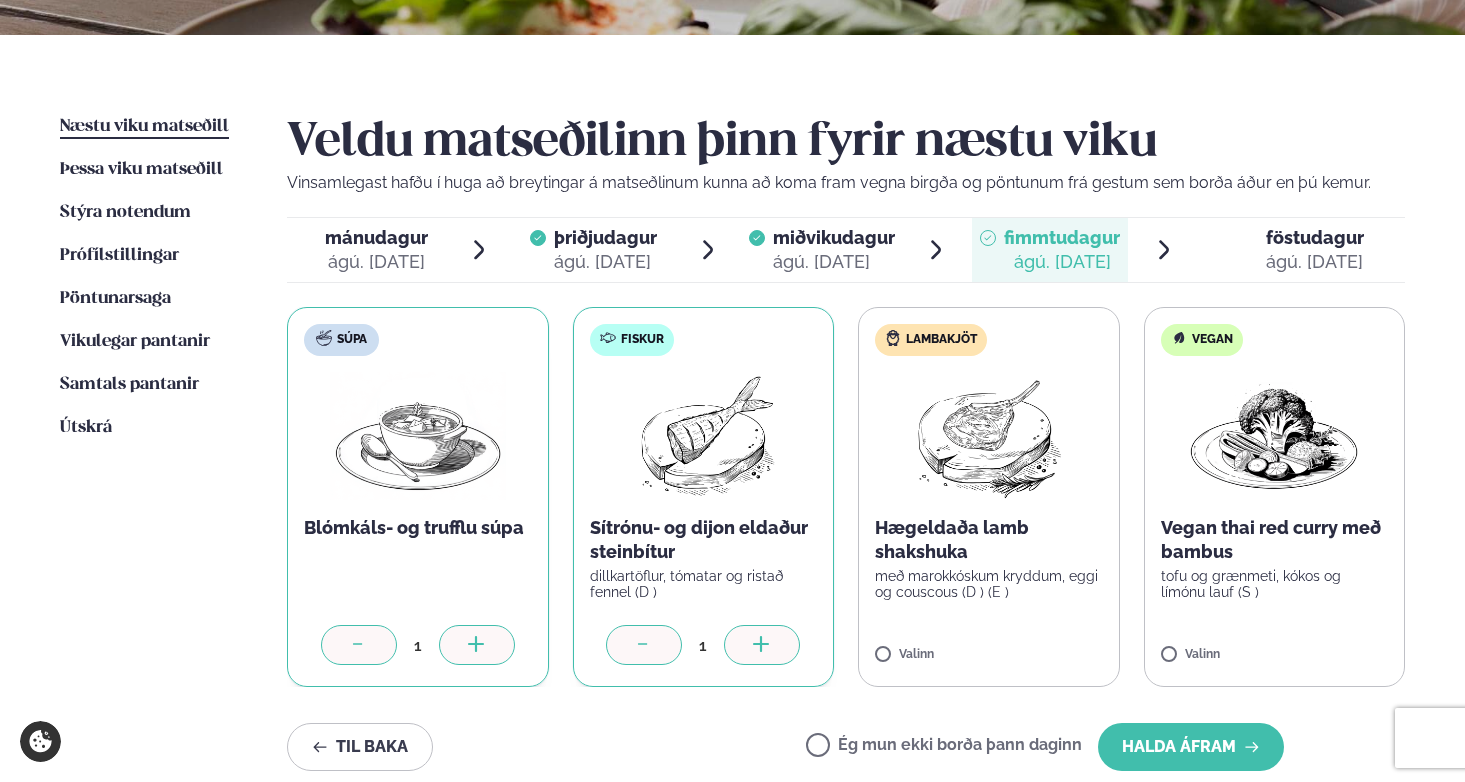 click at bounding box center (762, 645) 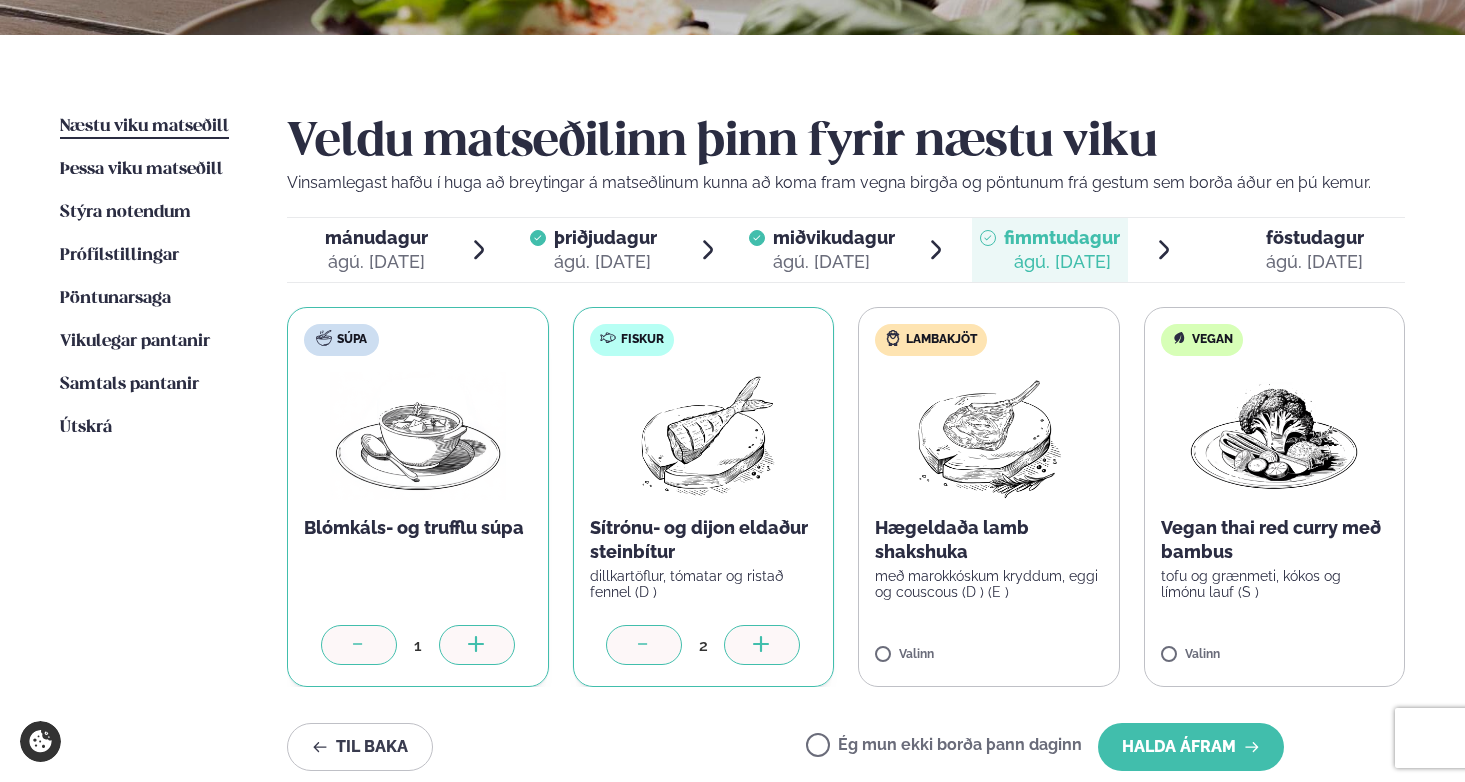 click at bounding box center [762, 645] 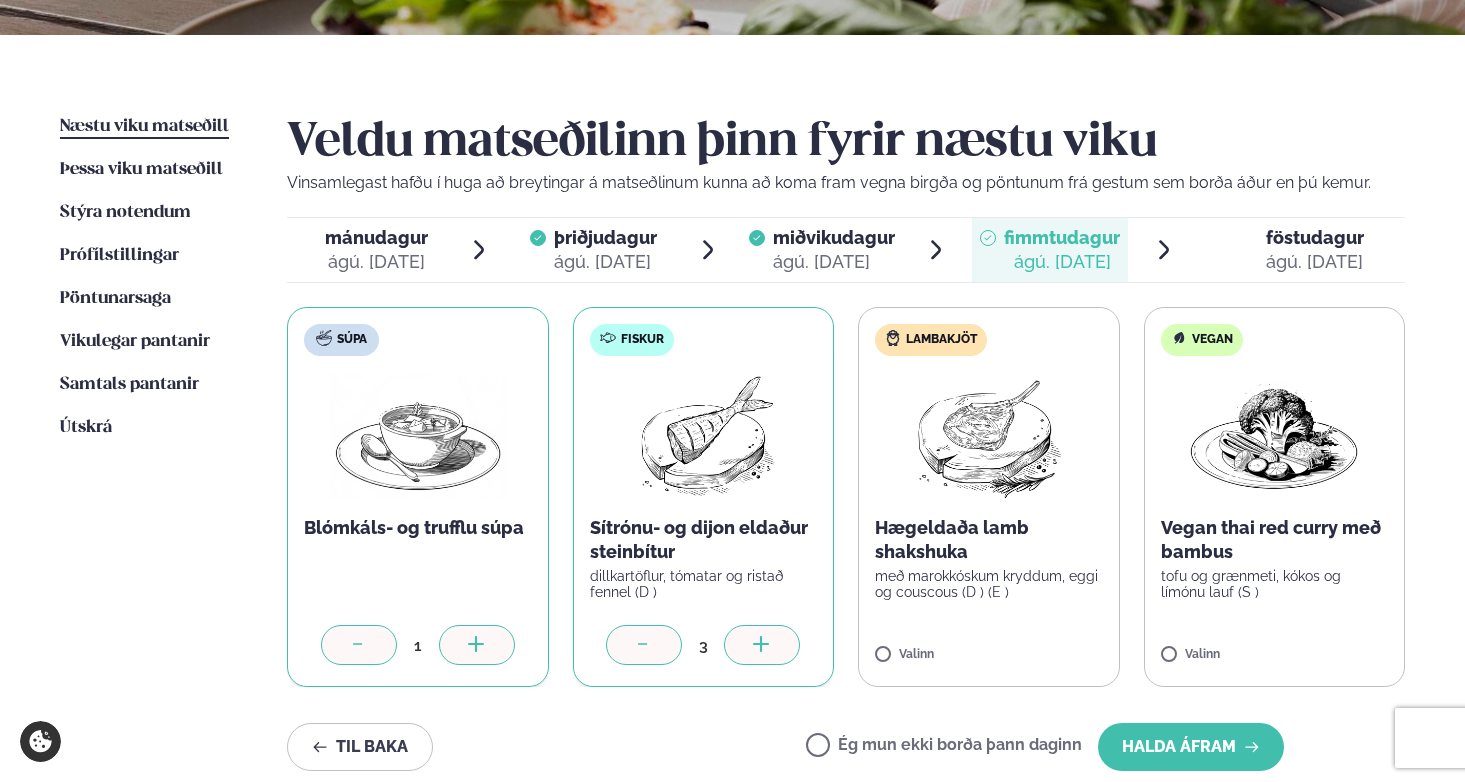 click at bounding box center (762, 645) 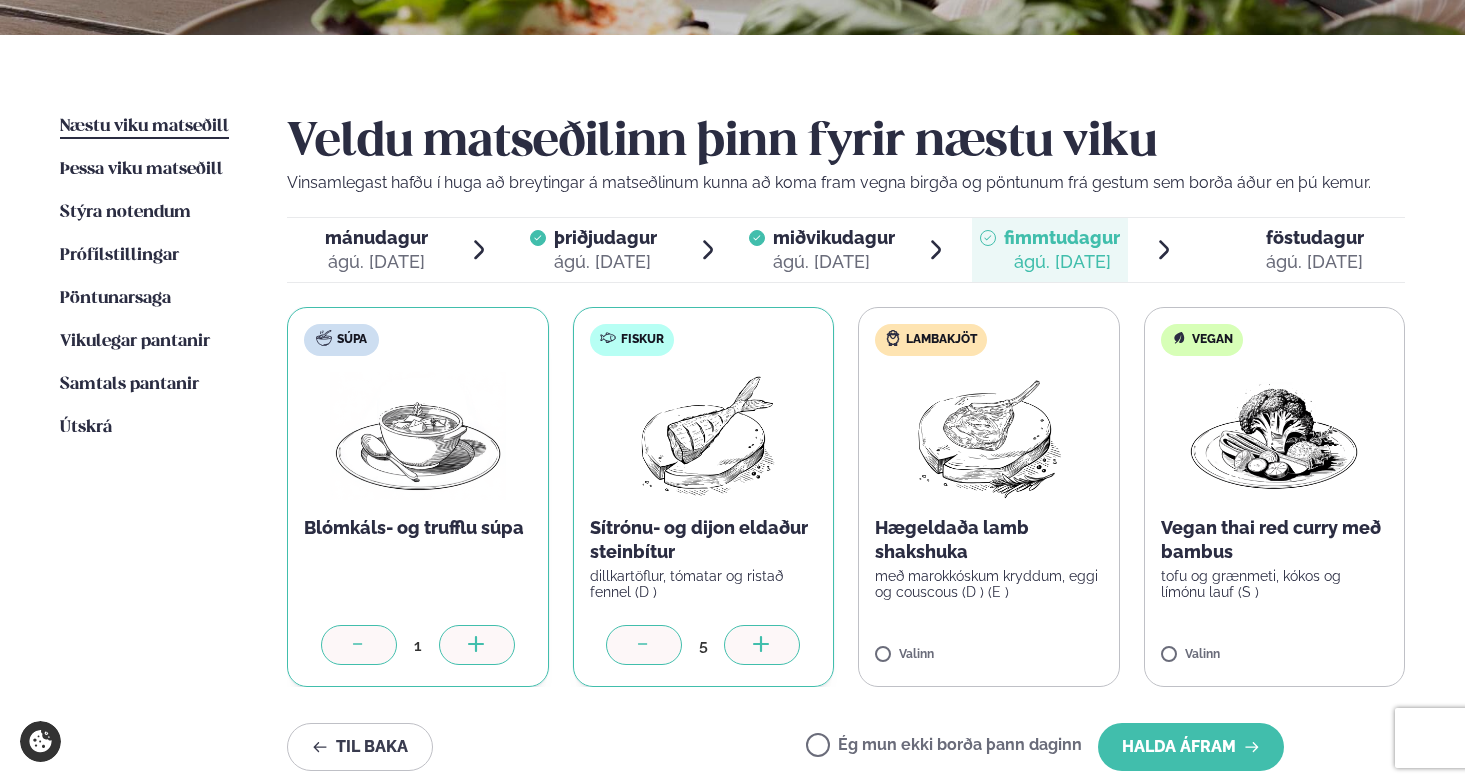 click at bounding box center (762, 645) 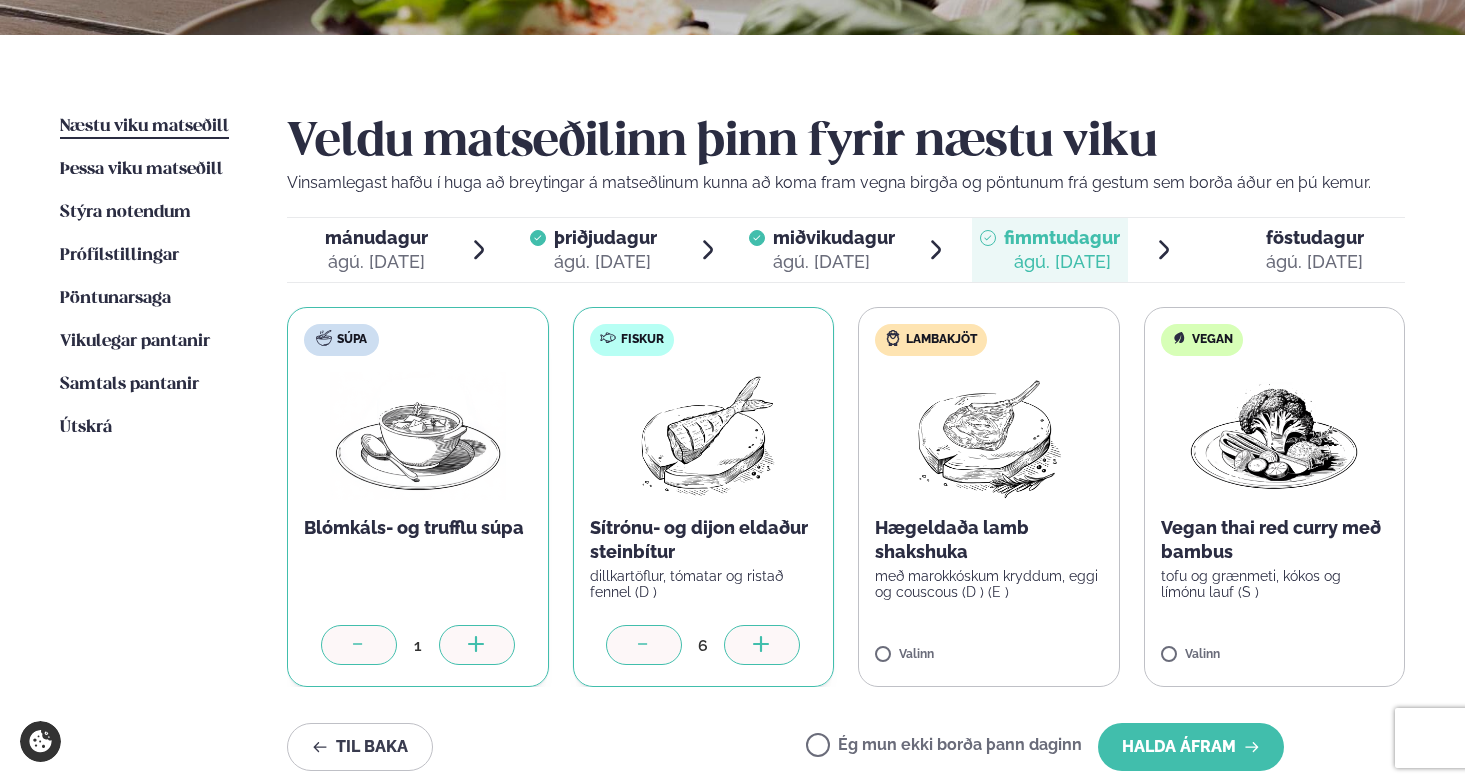click at bounding box center (762, 645) 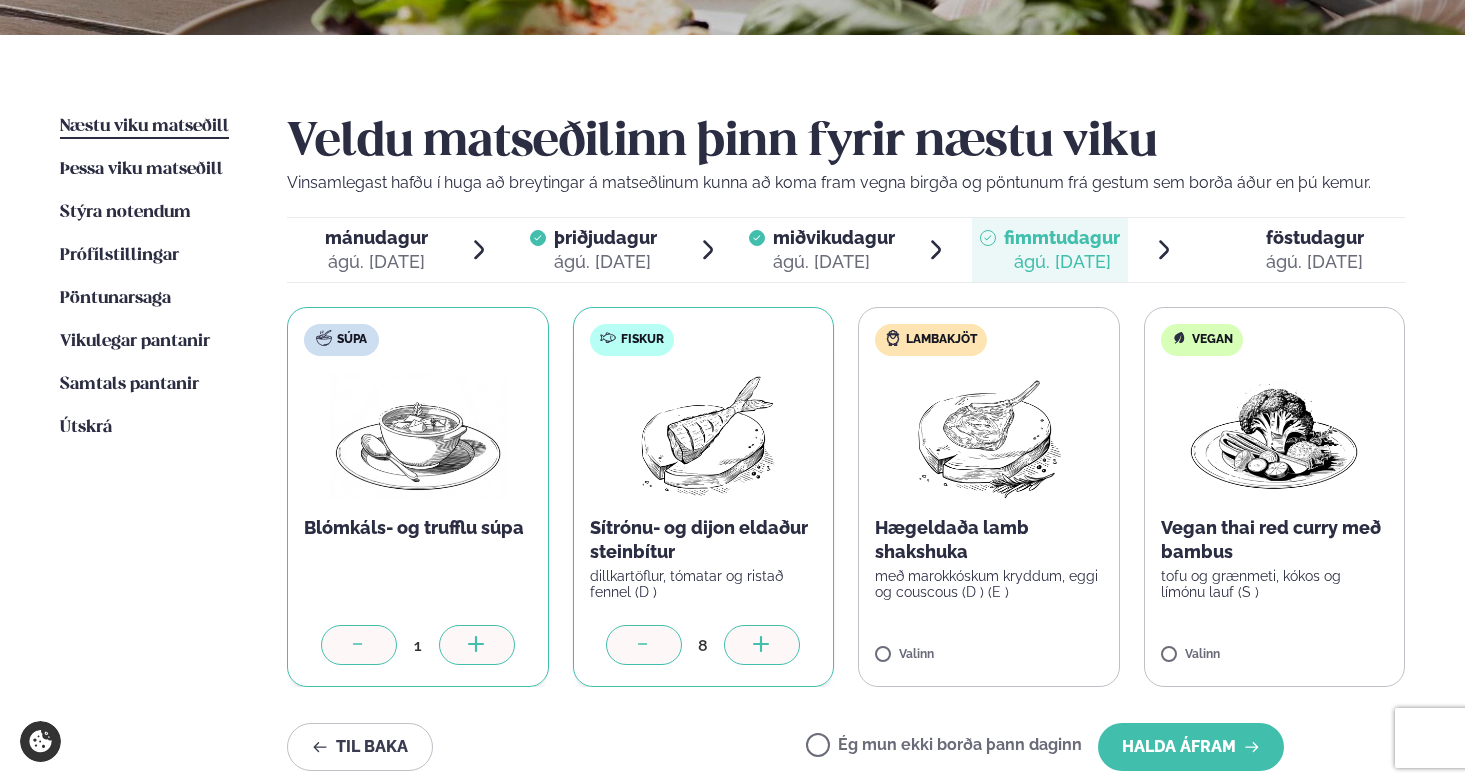 click at bounding box center [762, 645] 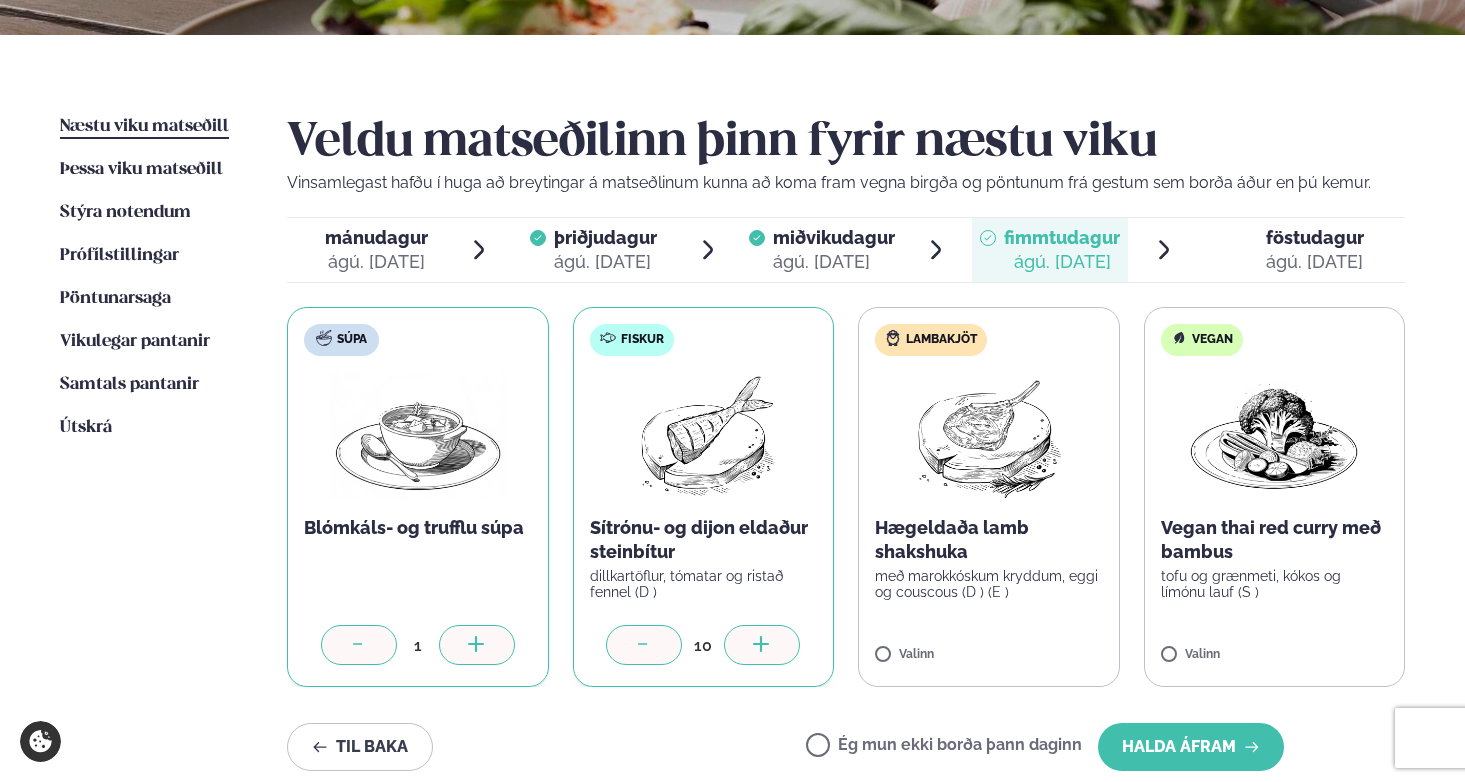 click at bounding box center (762, 645) 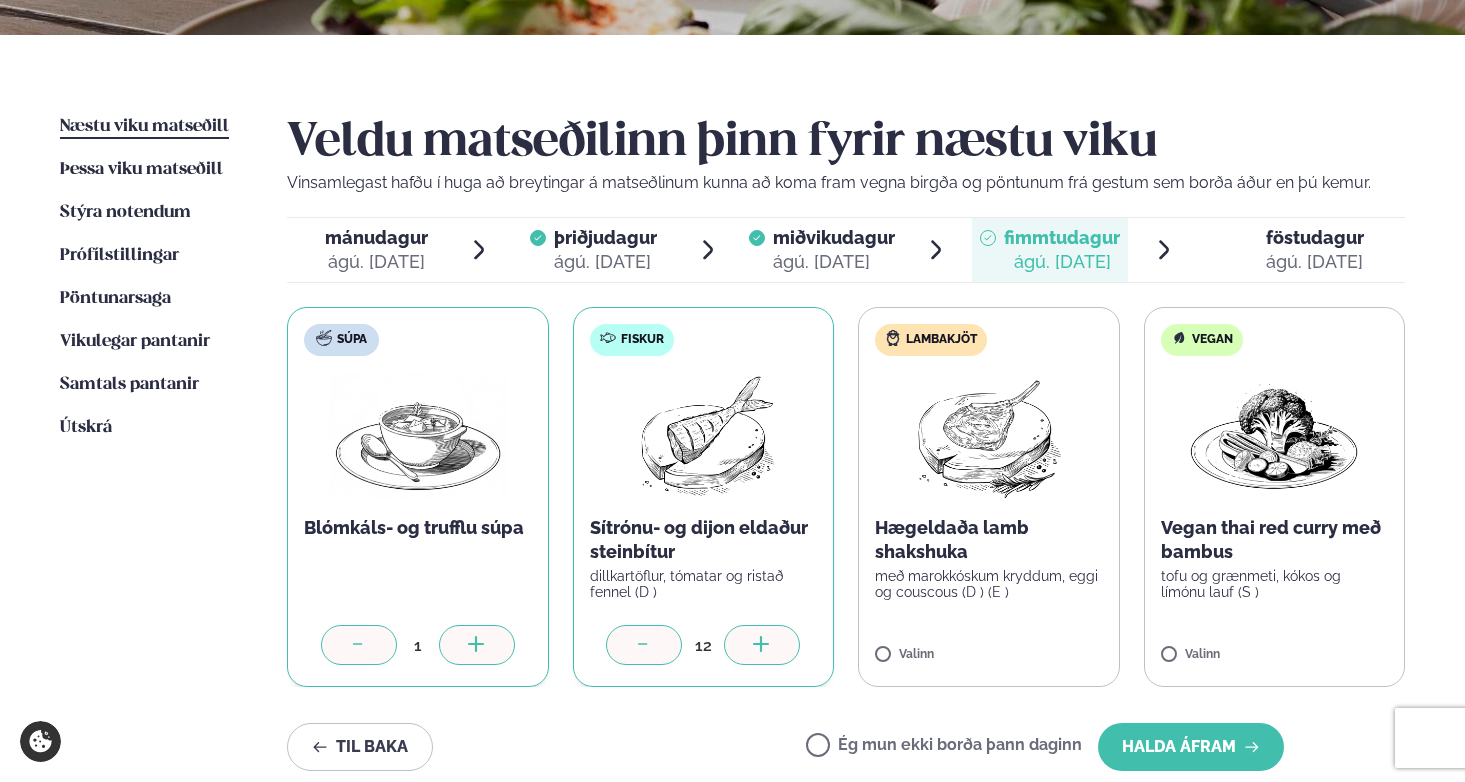 click at bounding box center [762, 645] 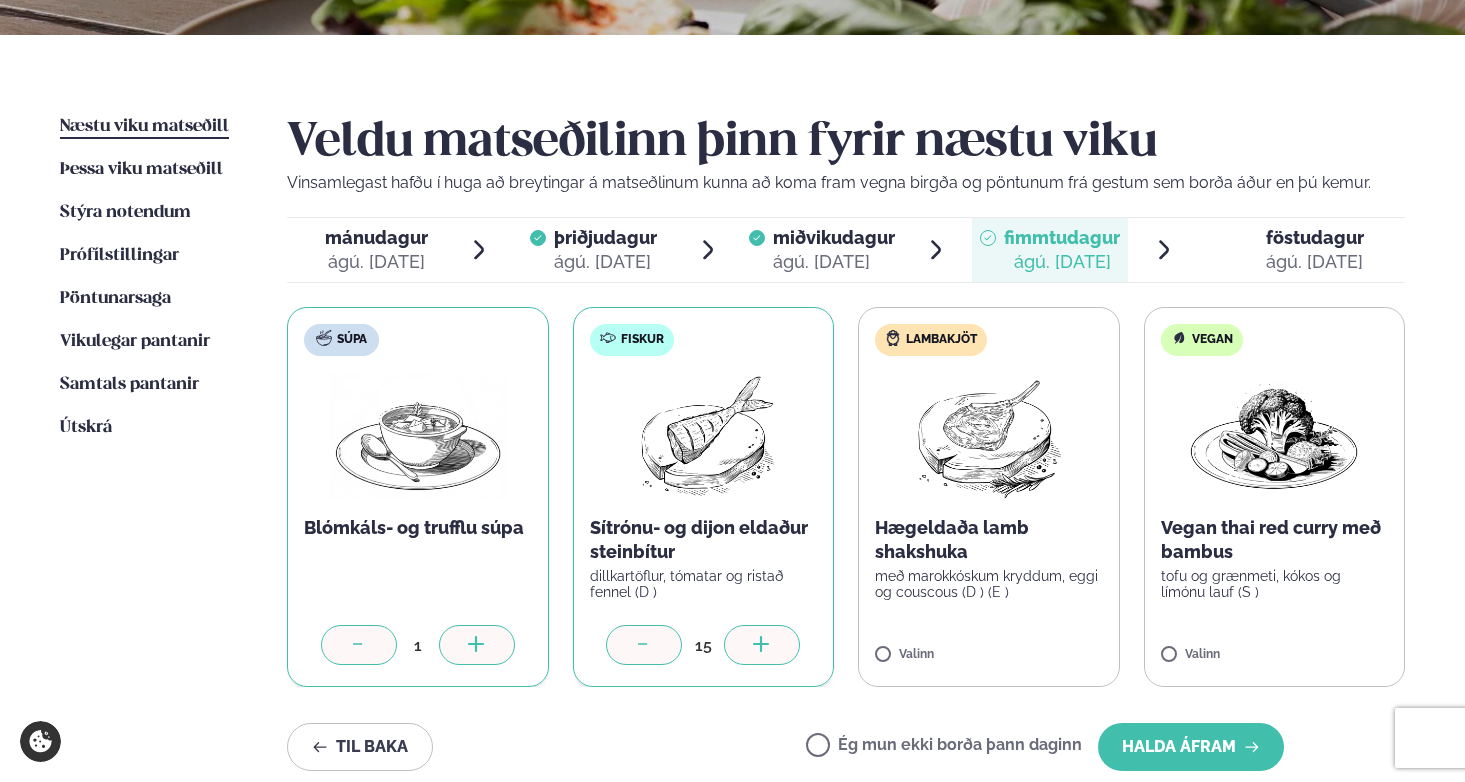click at bounding box center (762, 645) 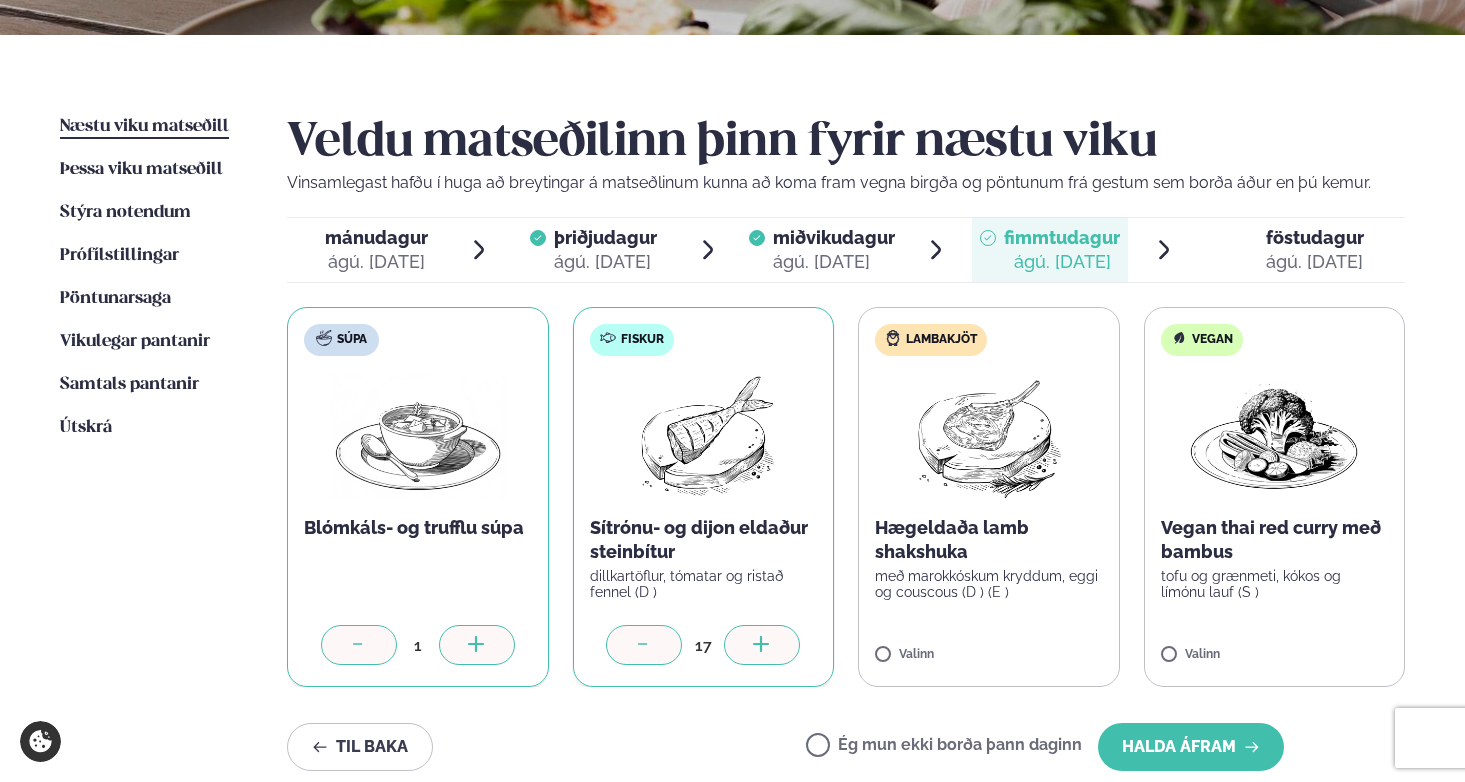 click at bounding box center [762, 645] 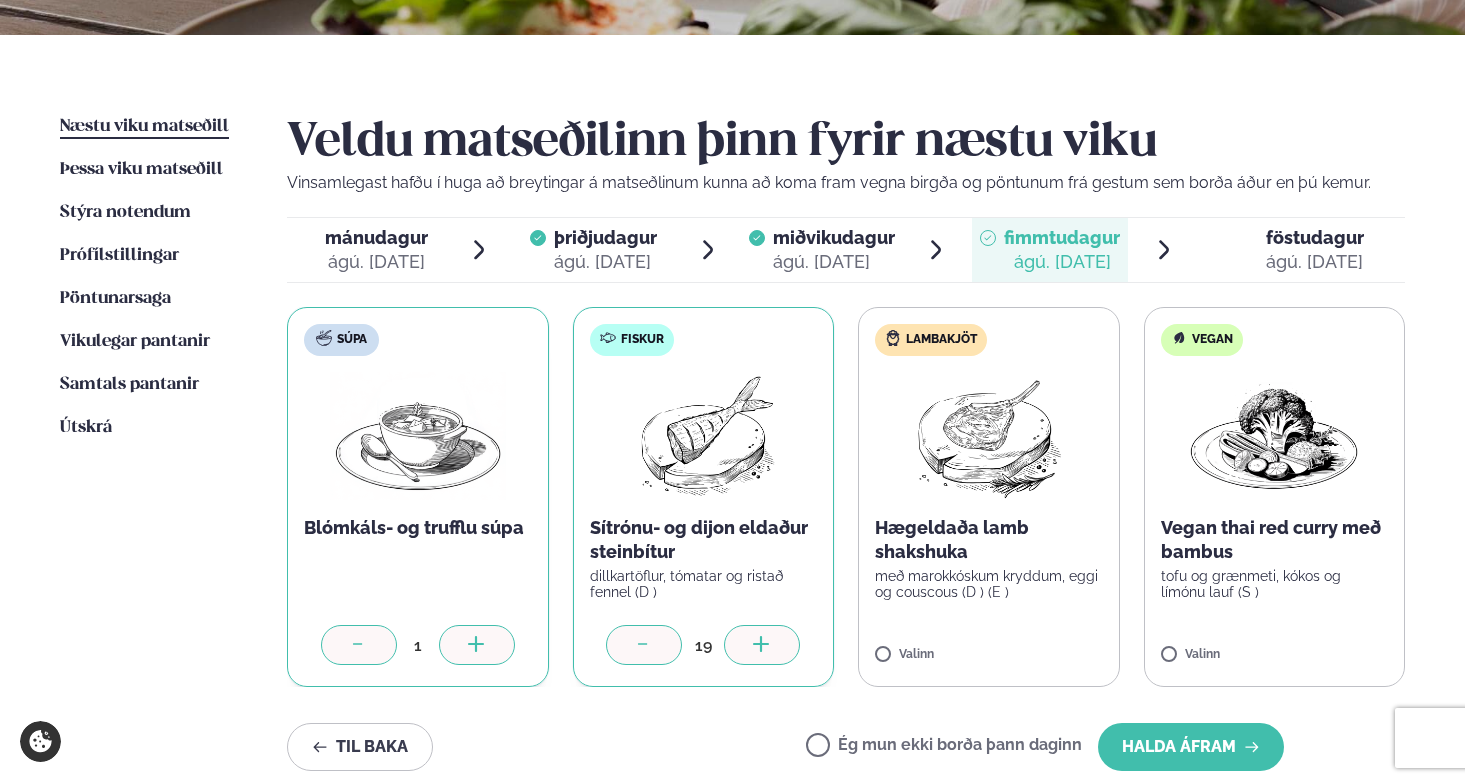 click at bounding box center [762, 645] 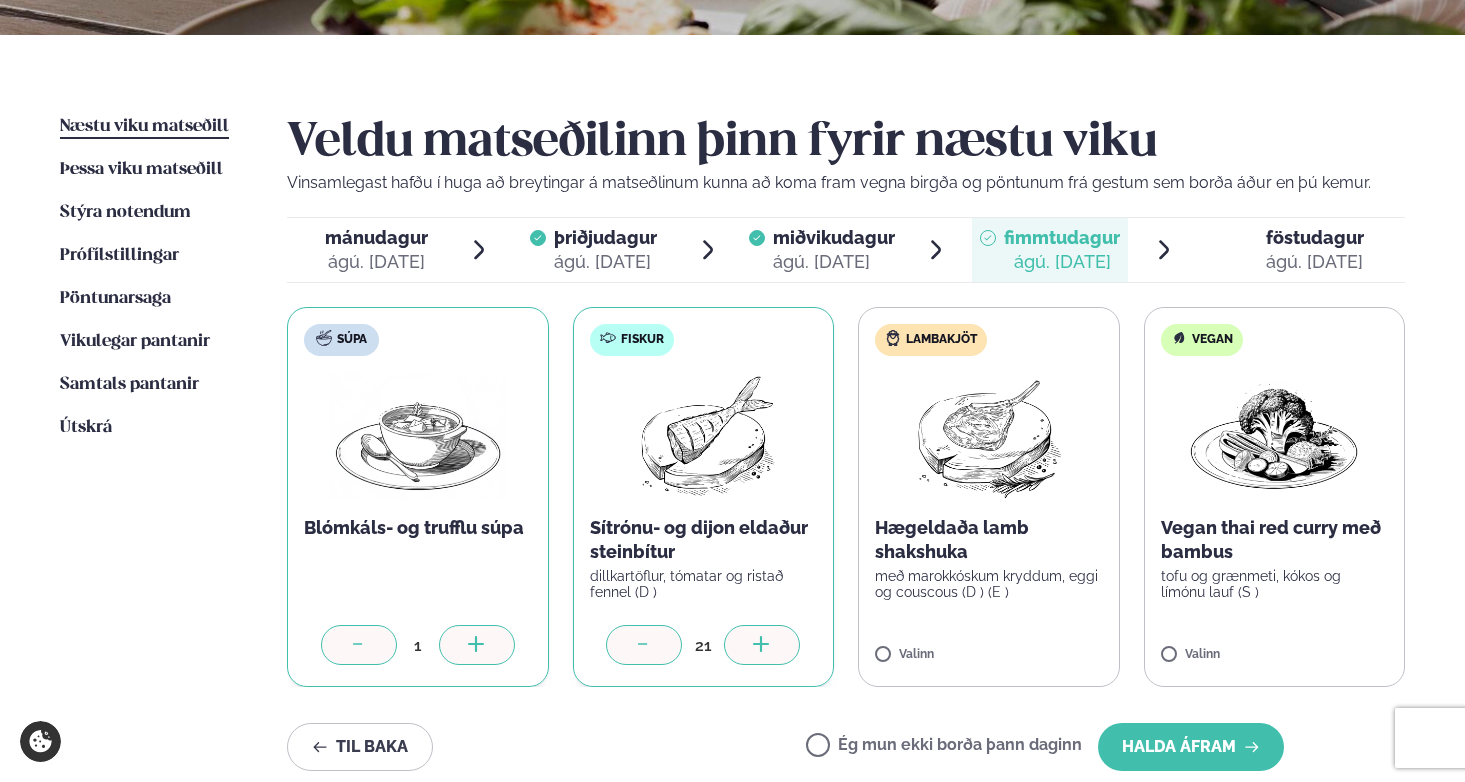 click at bounding box center (762, 645) 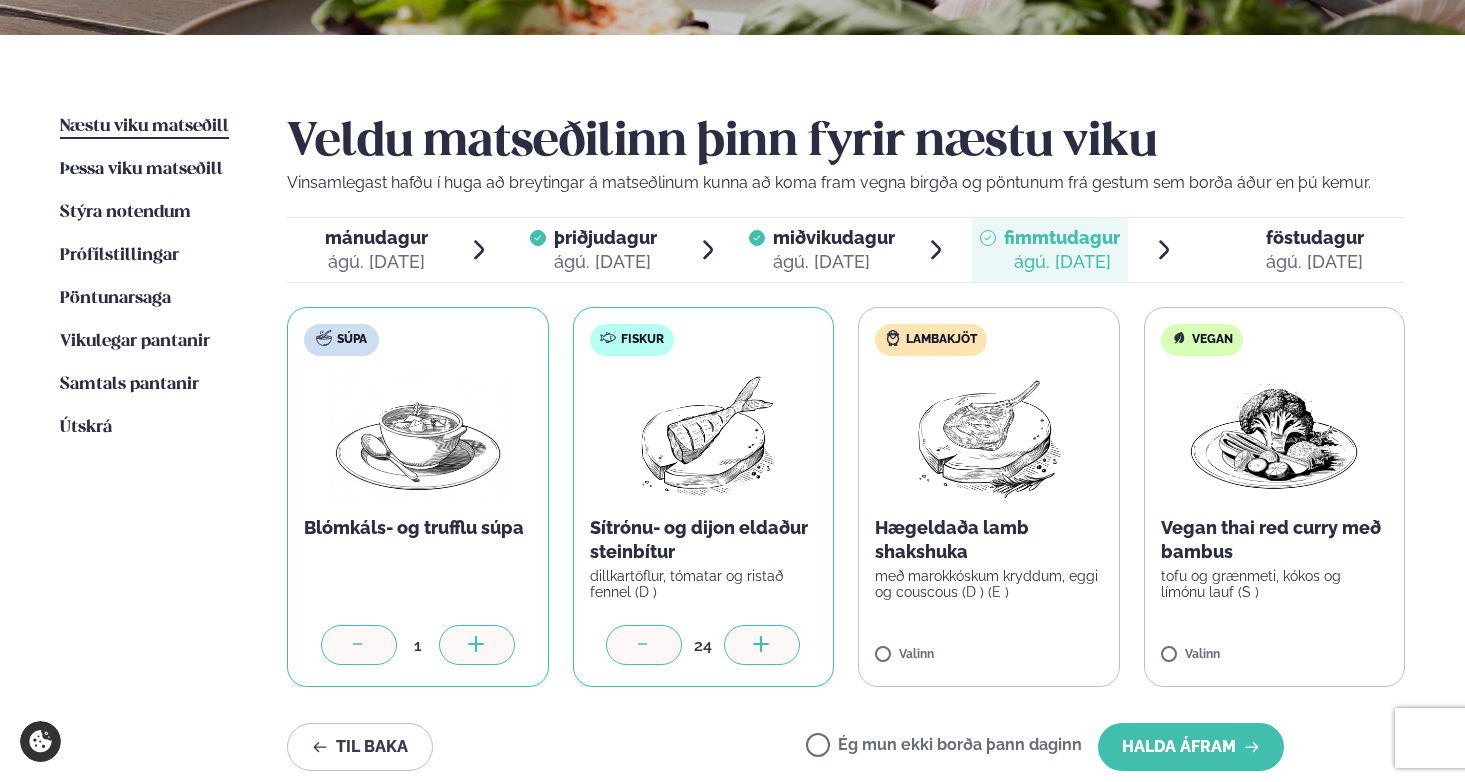 click at bounding box center (762, 645) 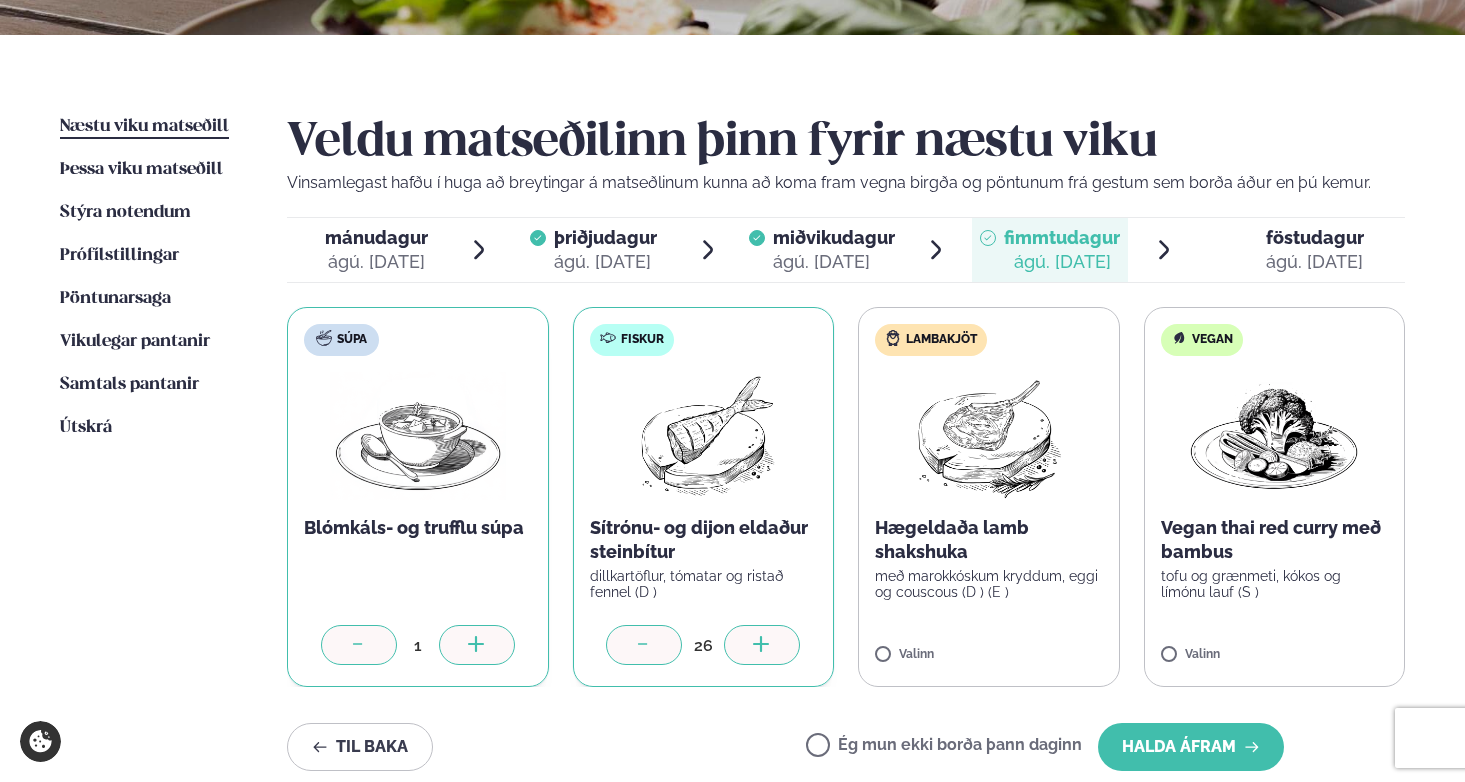 click at bounding box center (762, 645) 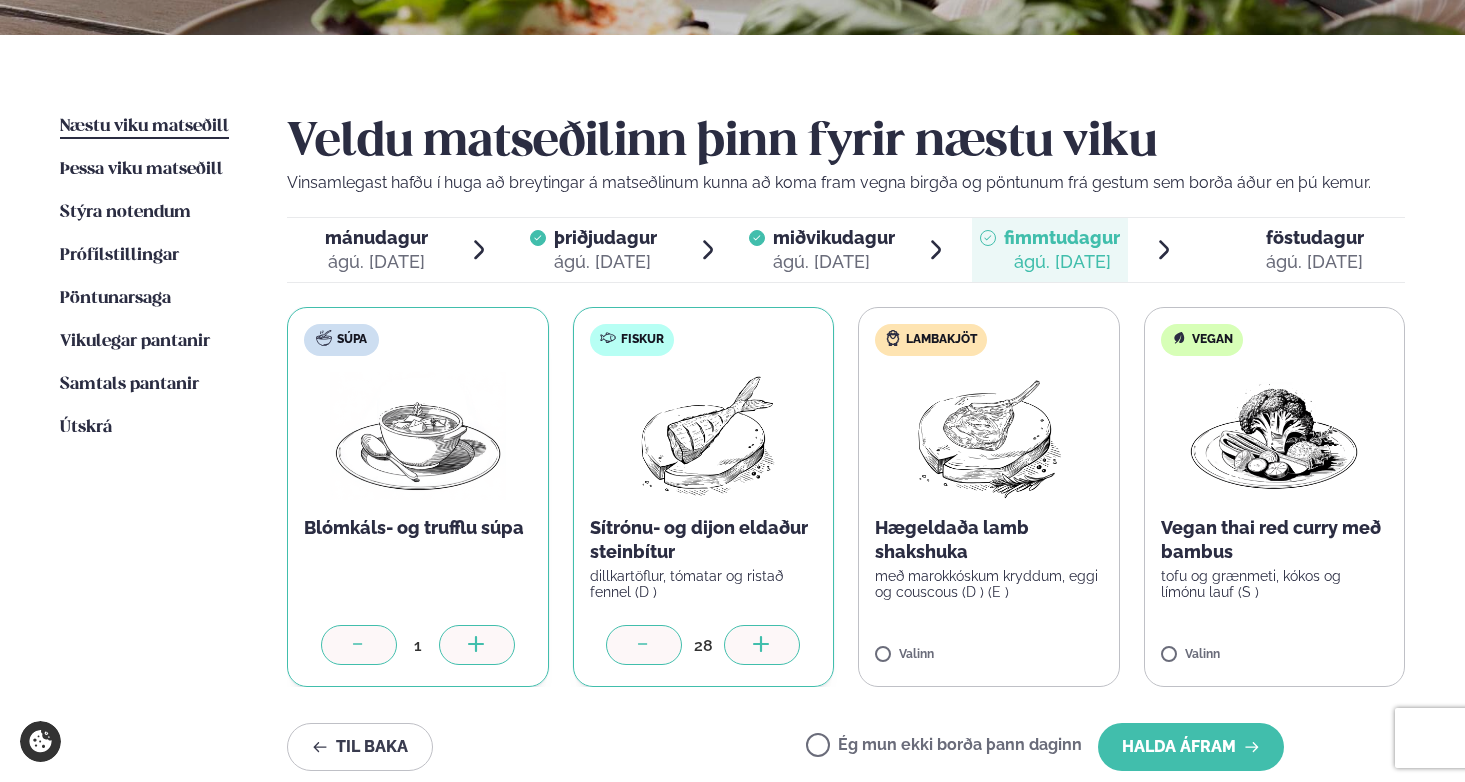 click at bounding box center [762, 645] 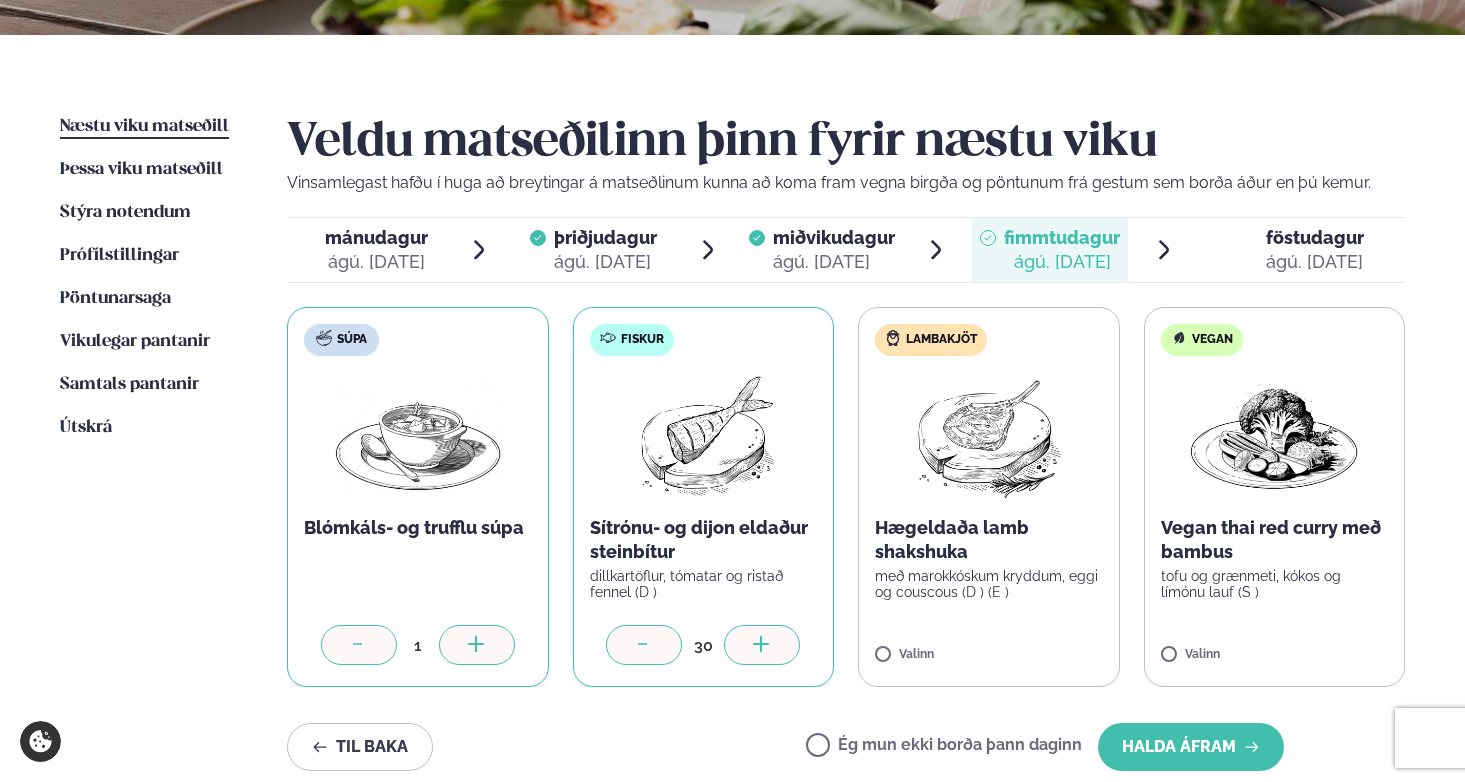 click at bounding box center (762, 645) 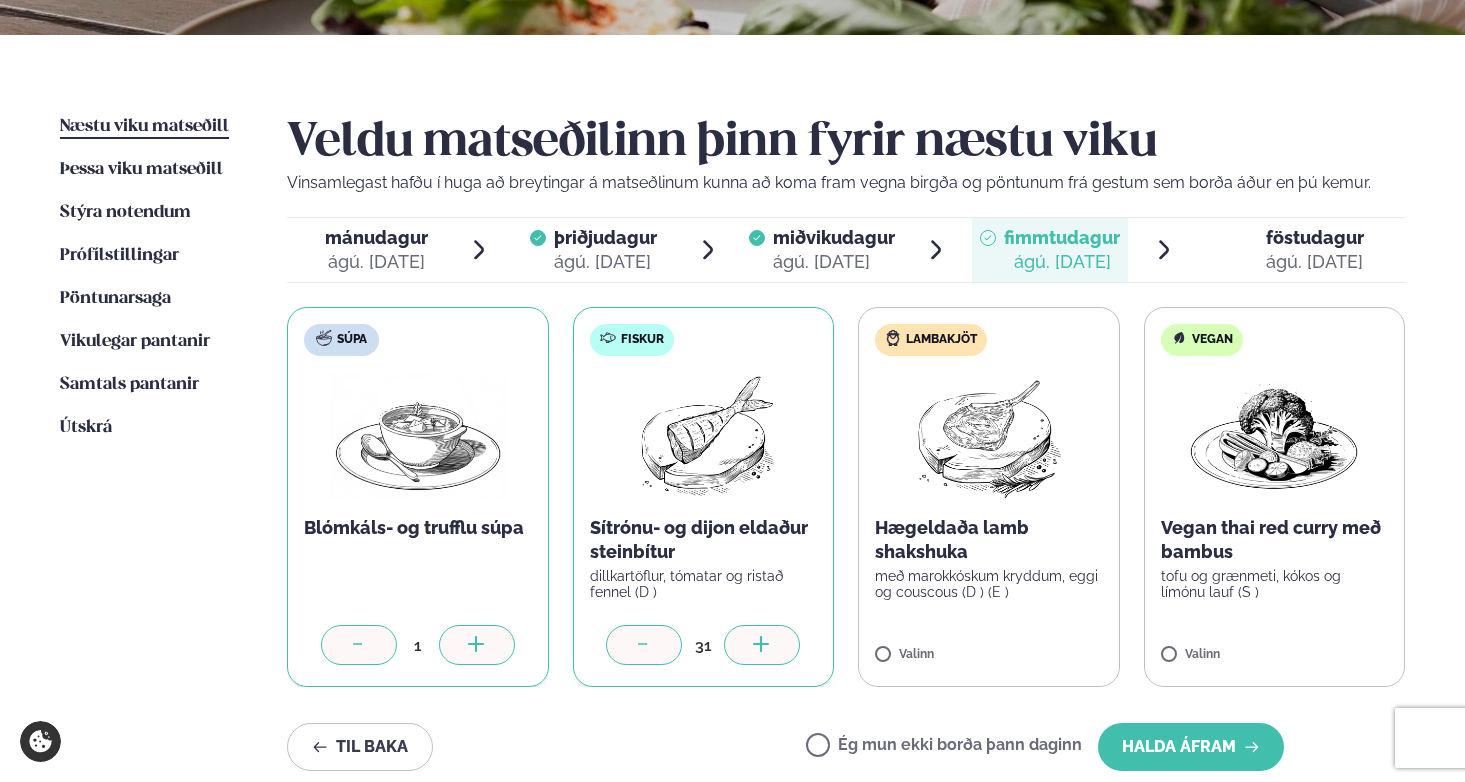 click at bounding box center [762, 645] 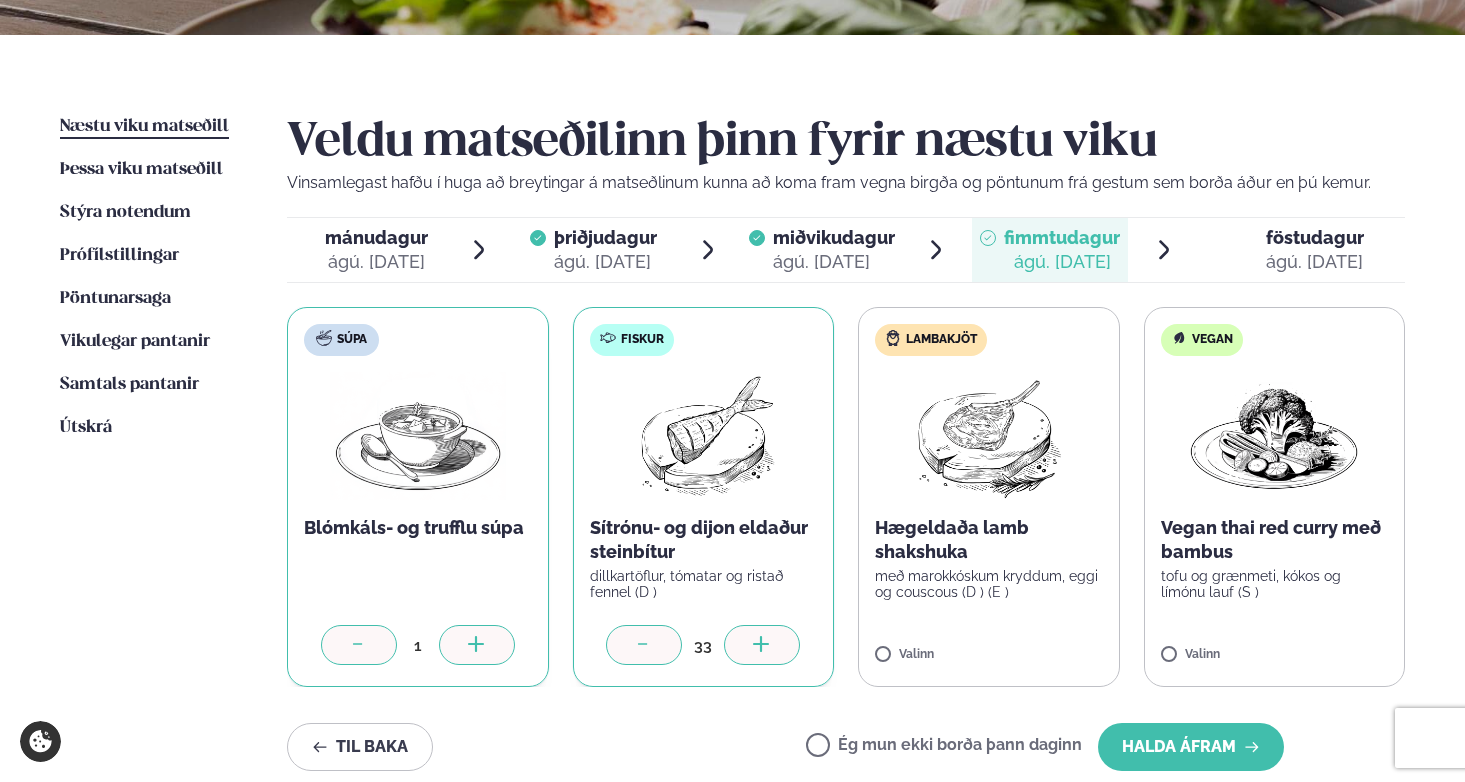 click at bounding box center (762, 645) 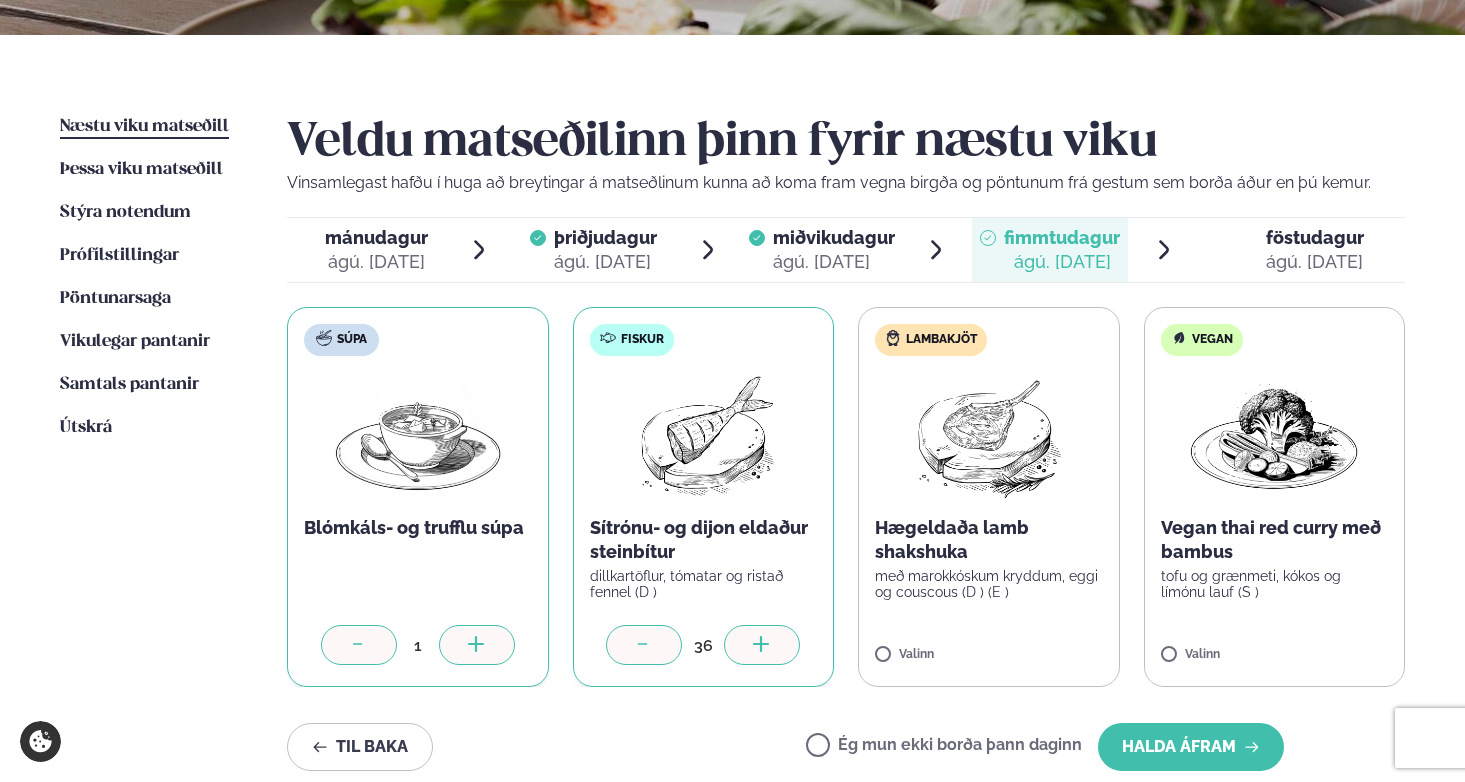 click at bounding box center [762, 645] 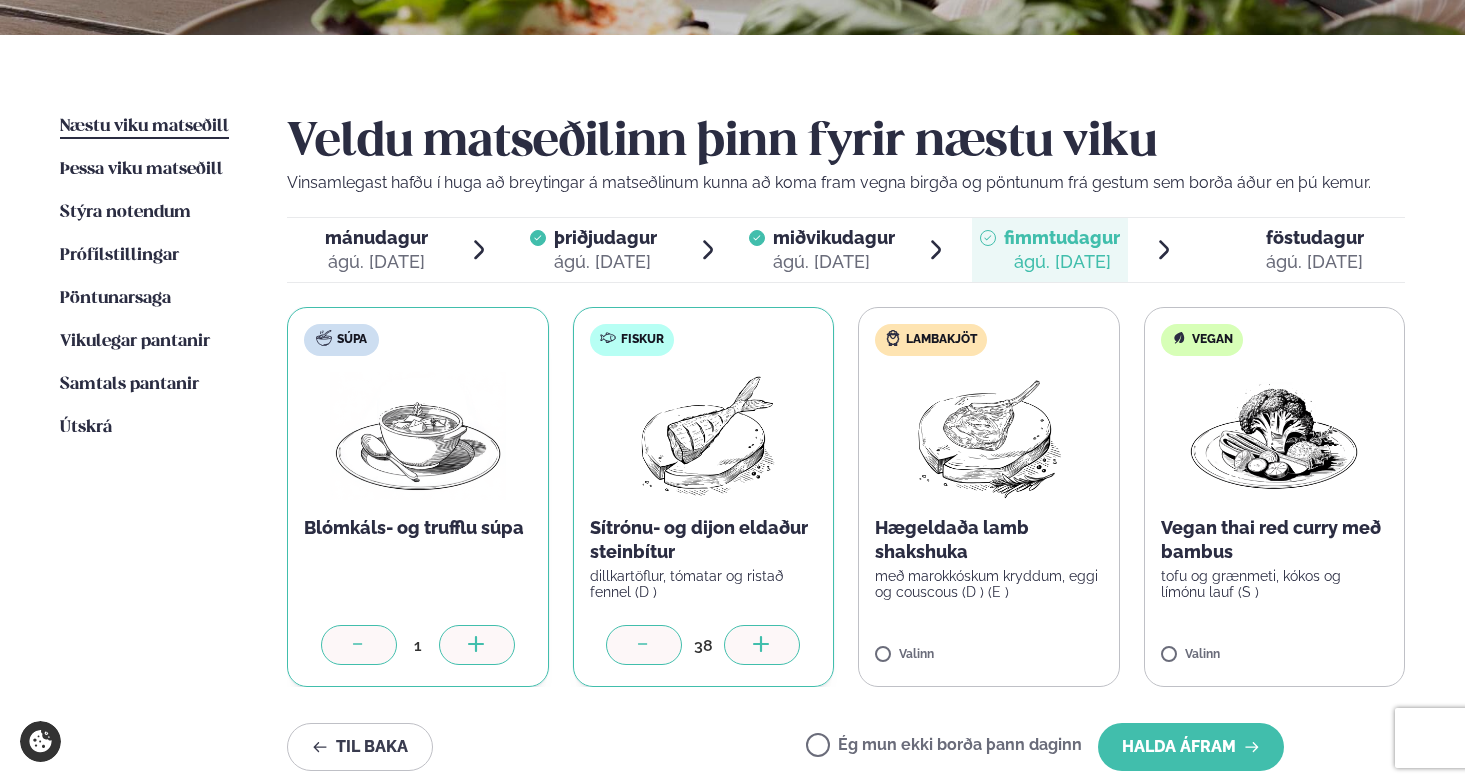 click at bounding box center (762, 645) 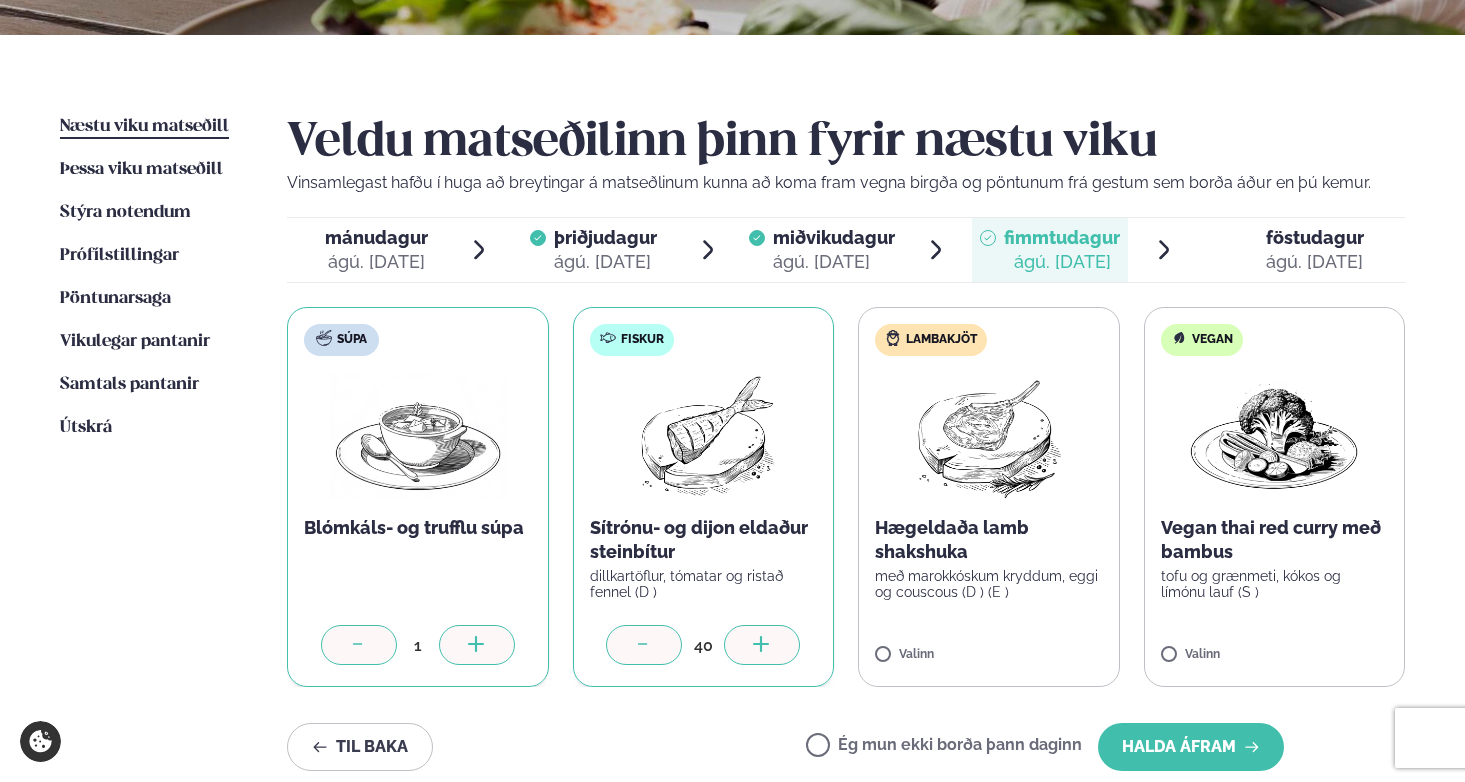 click at bounding box center (762, 645) 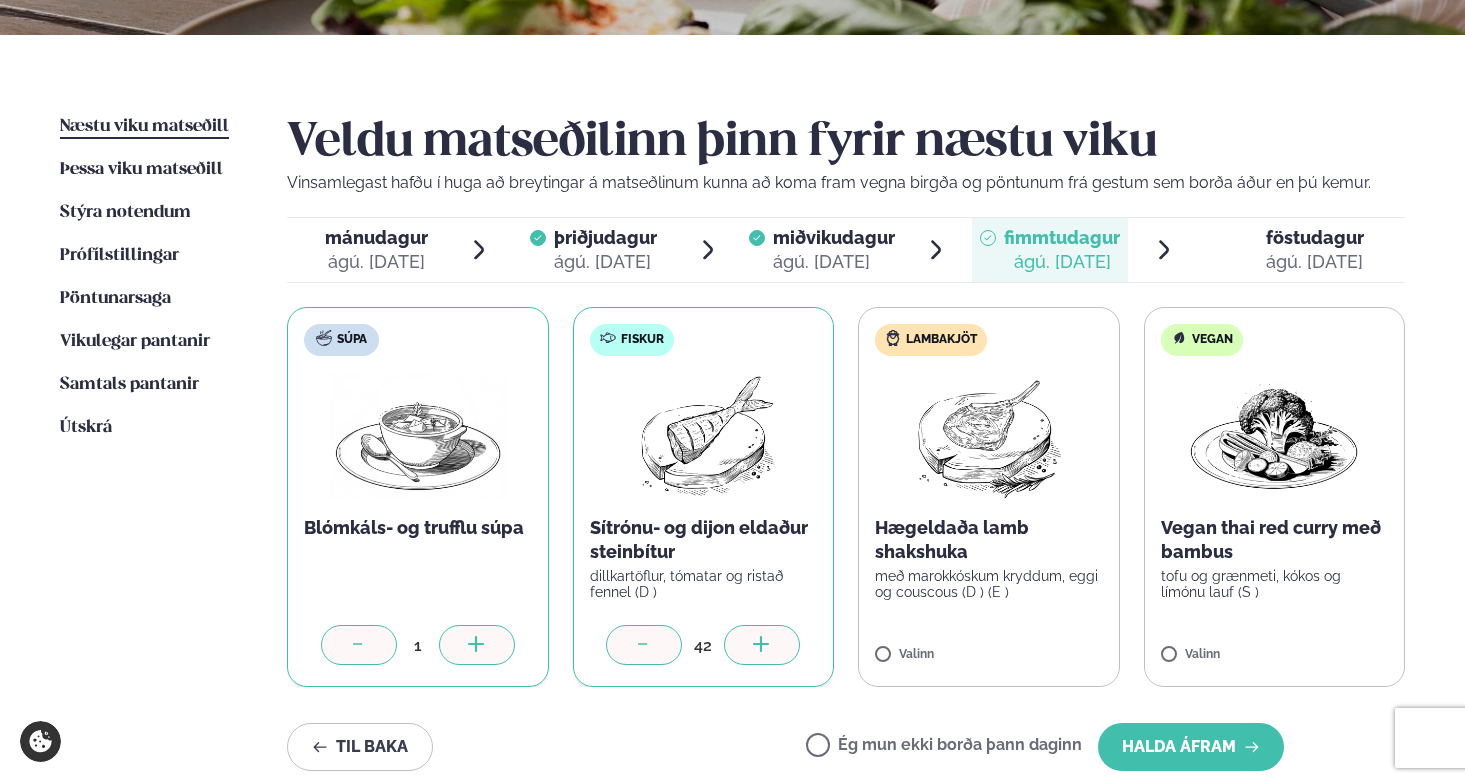click at bounding box center (762, 645) 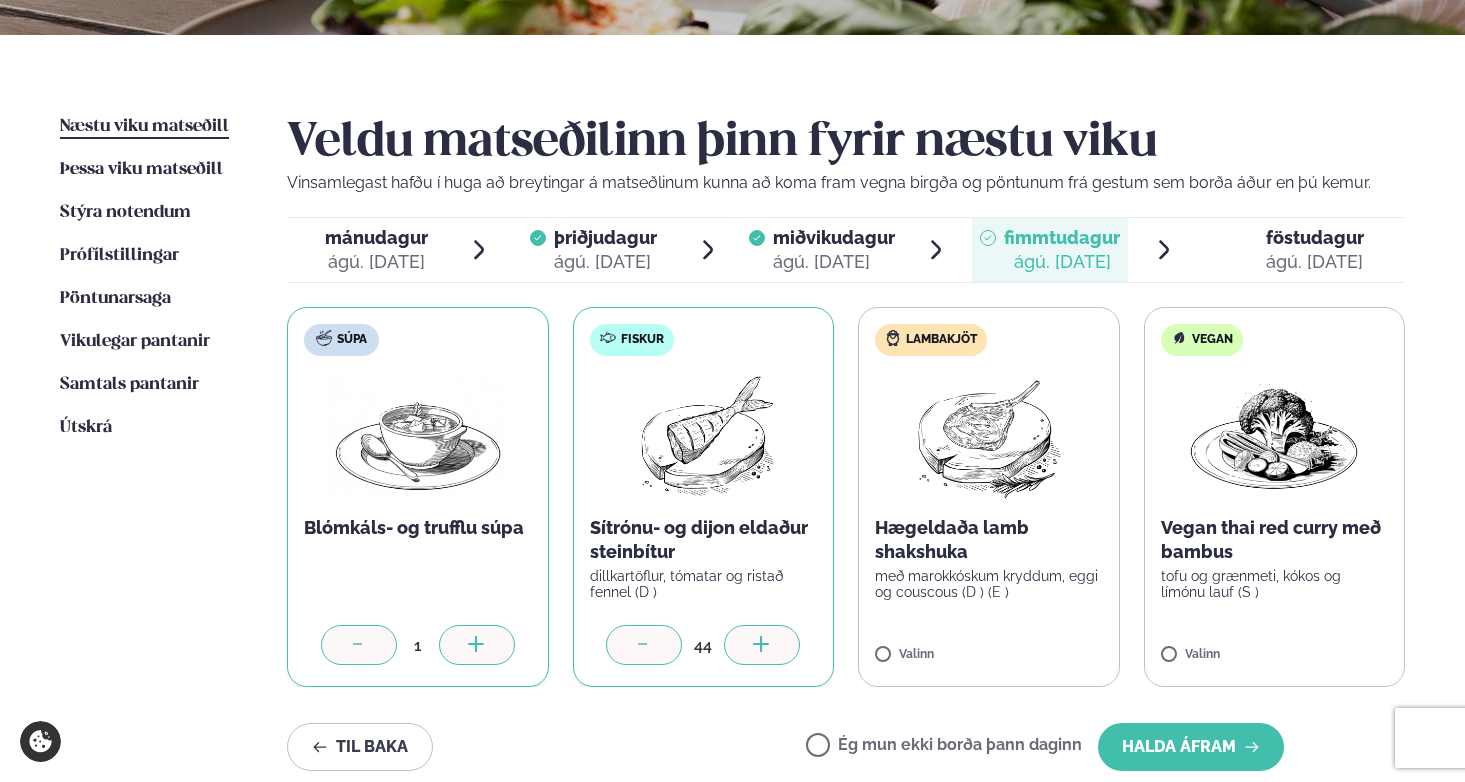 click at bounding box center (762, 645) 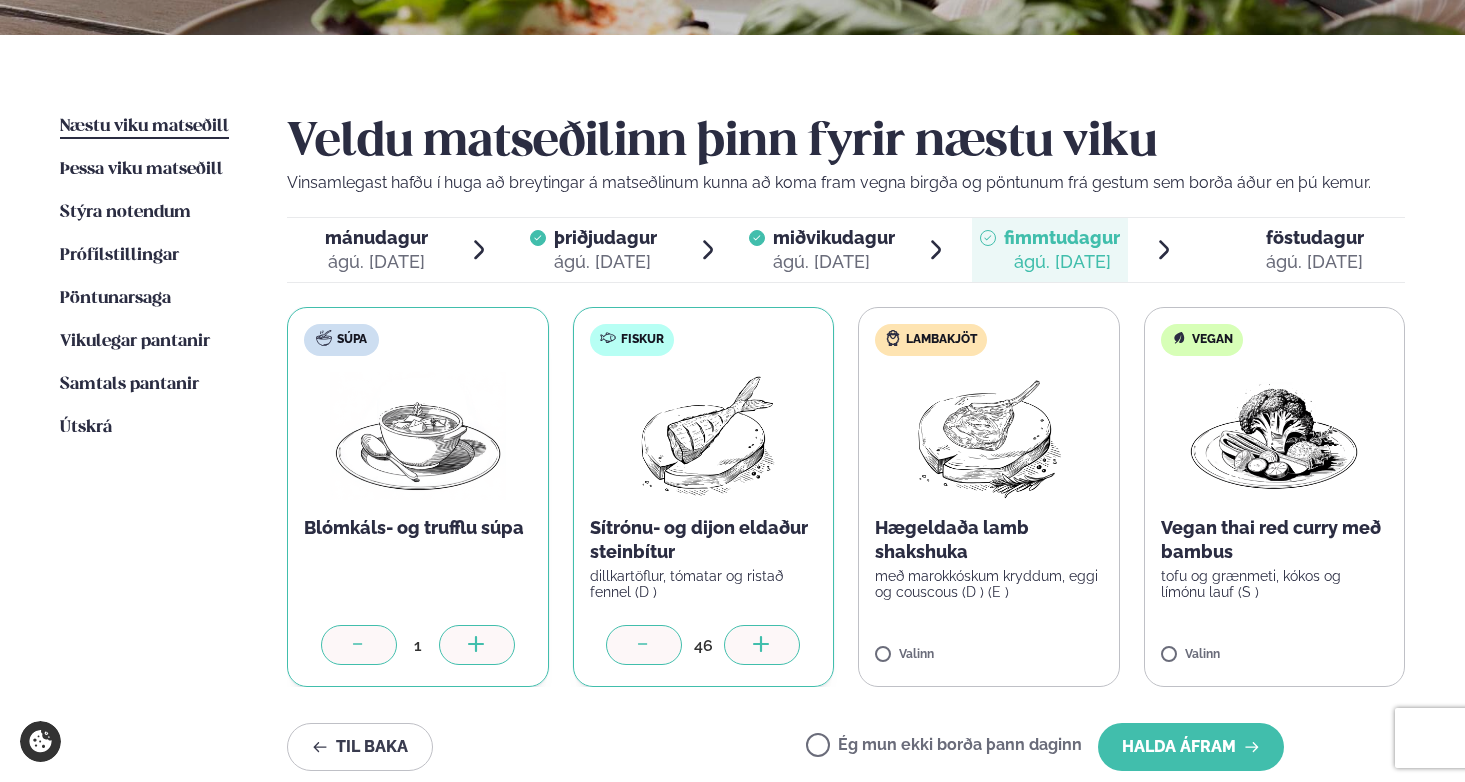 click at bounding box center [762, 645] 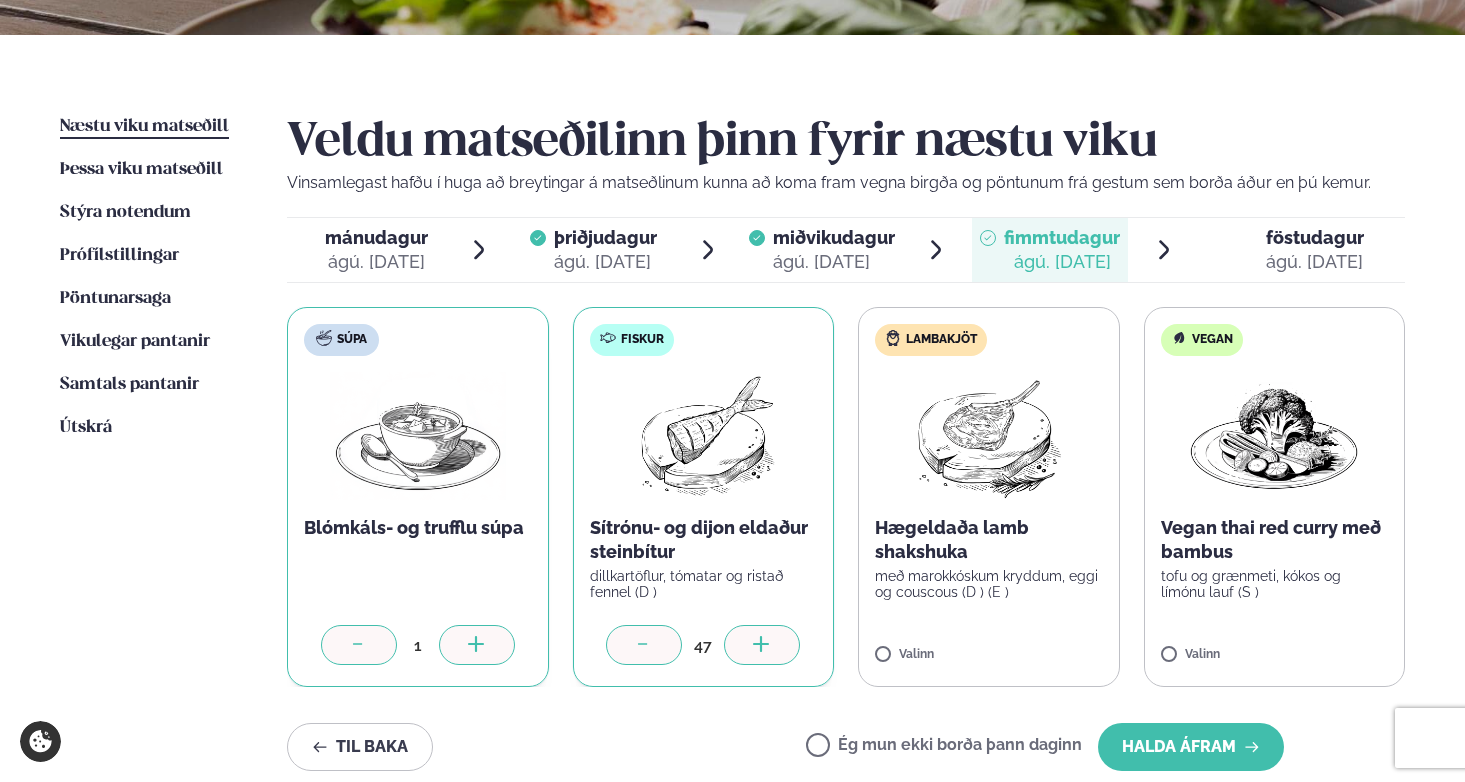 click at bounding box center [762, 645] 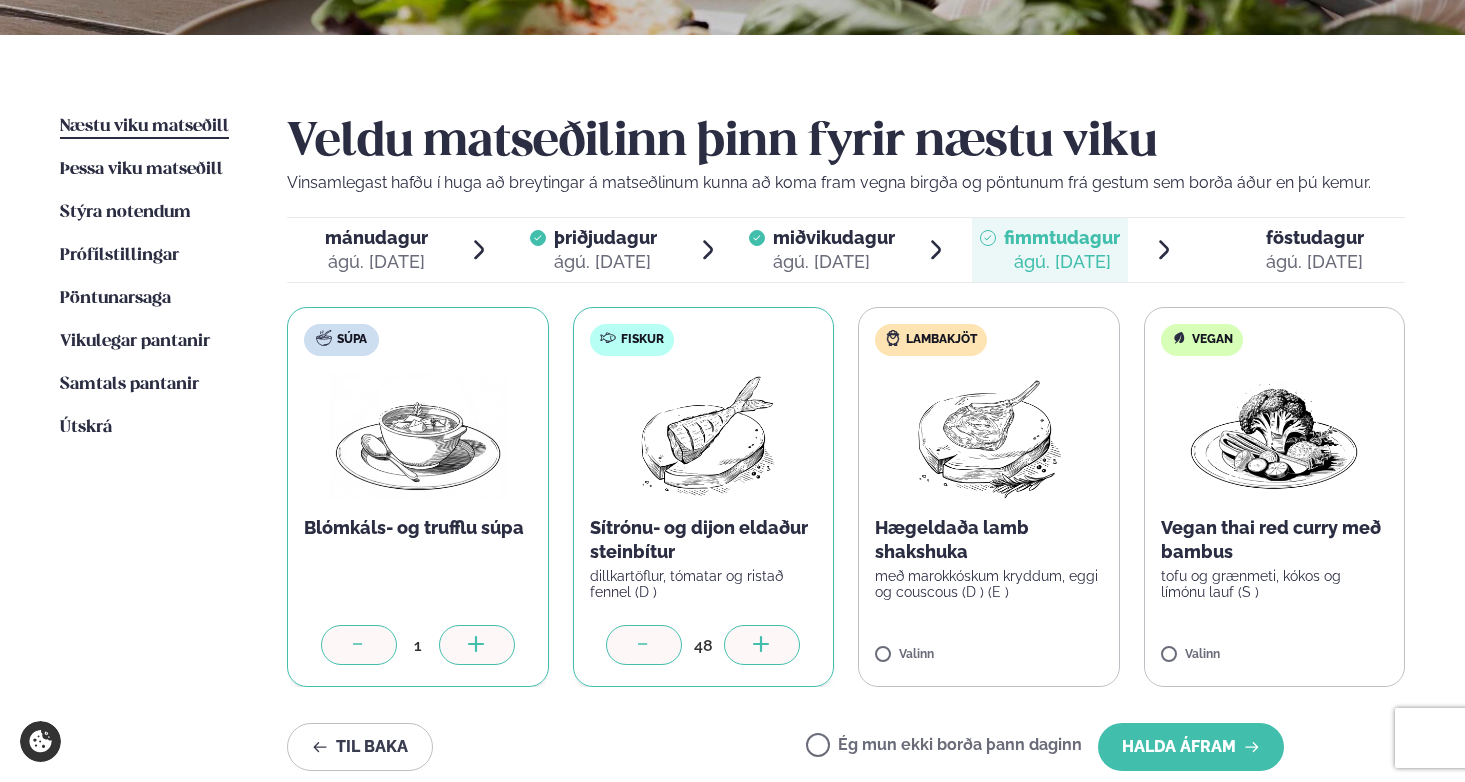 click at bounding box center (762, 645) 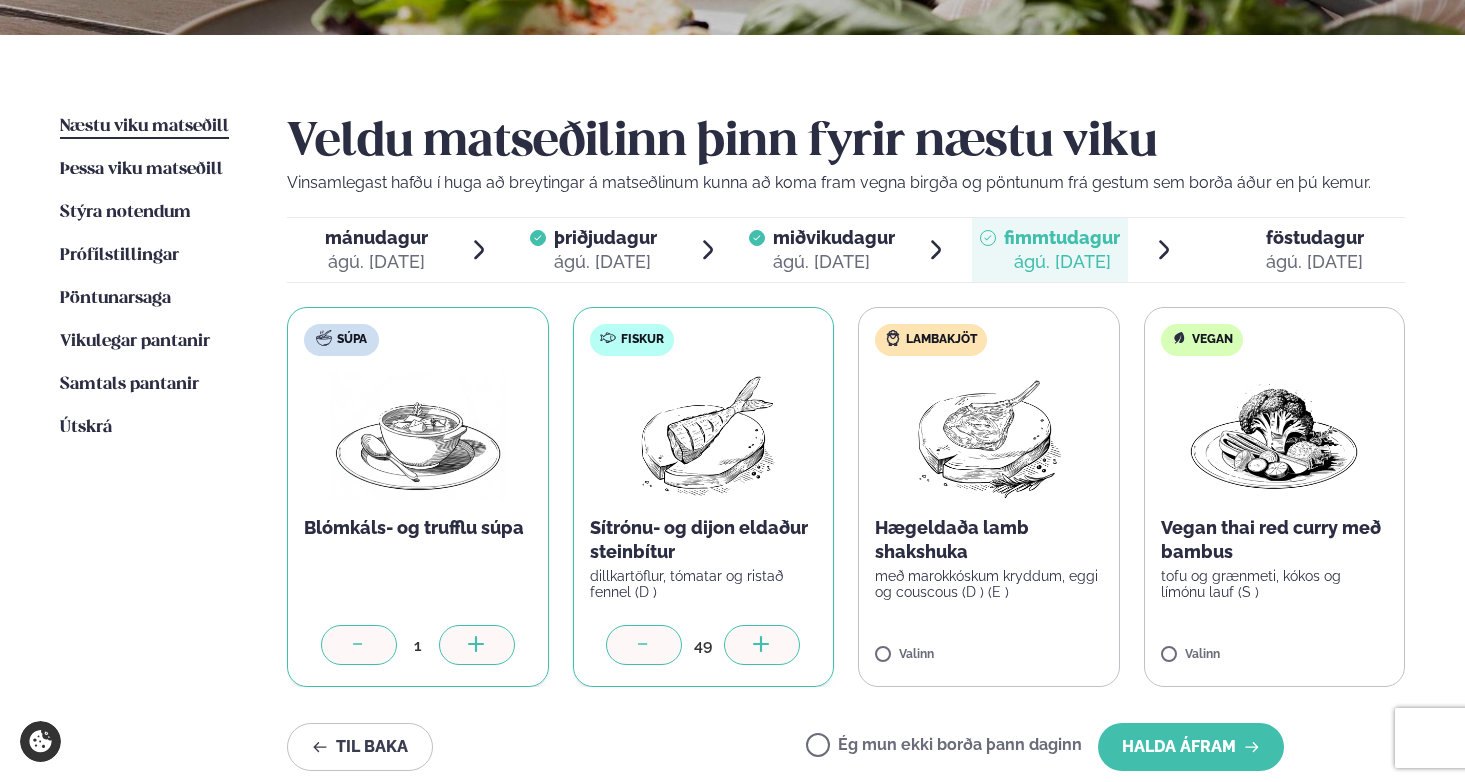 click at bounding box center (762, 645) 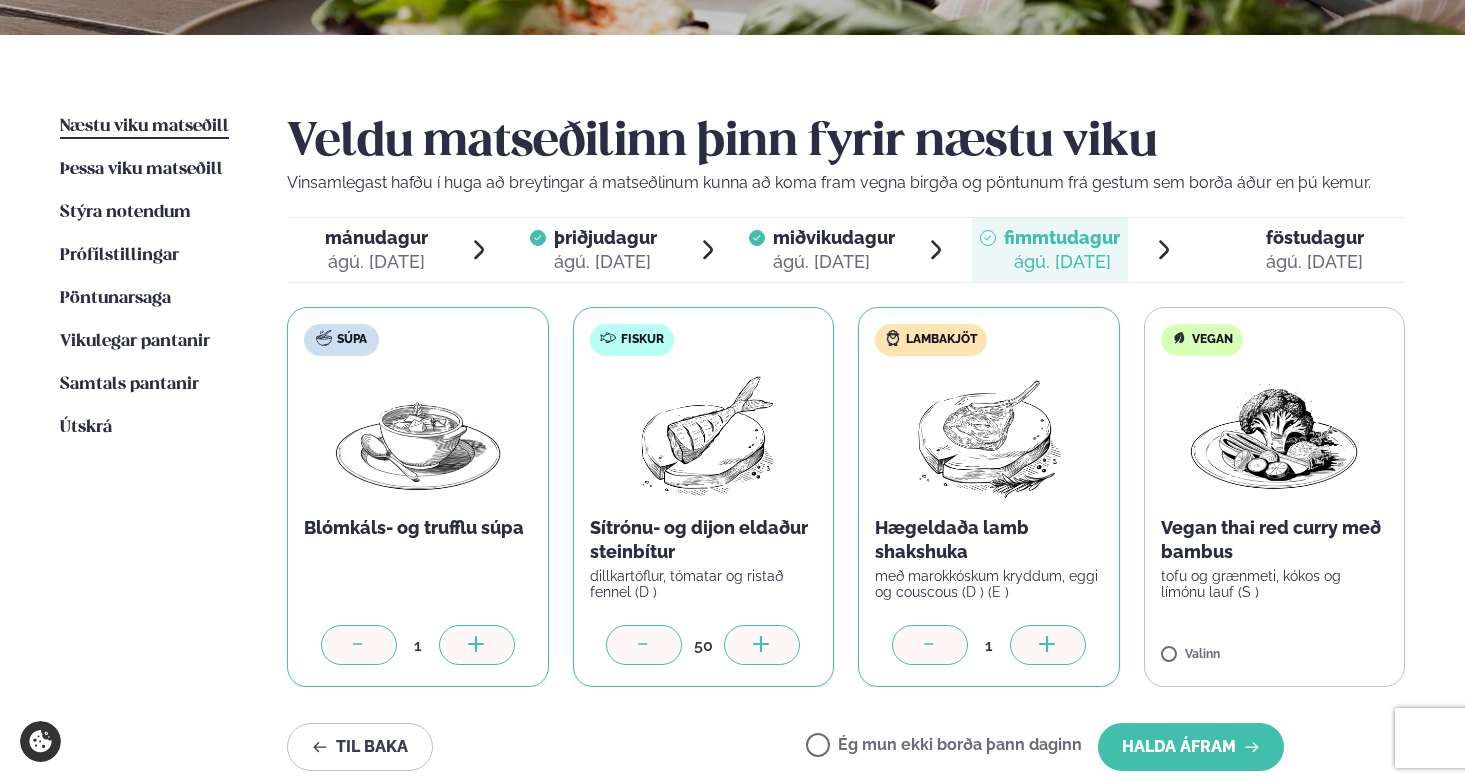 click 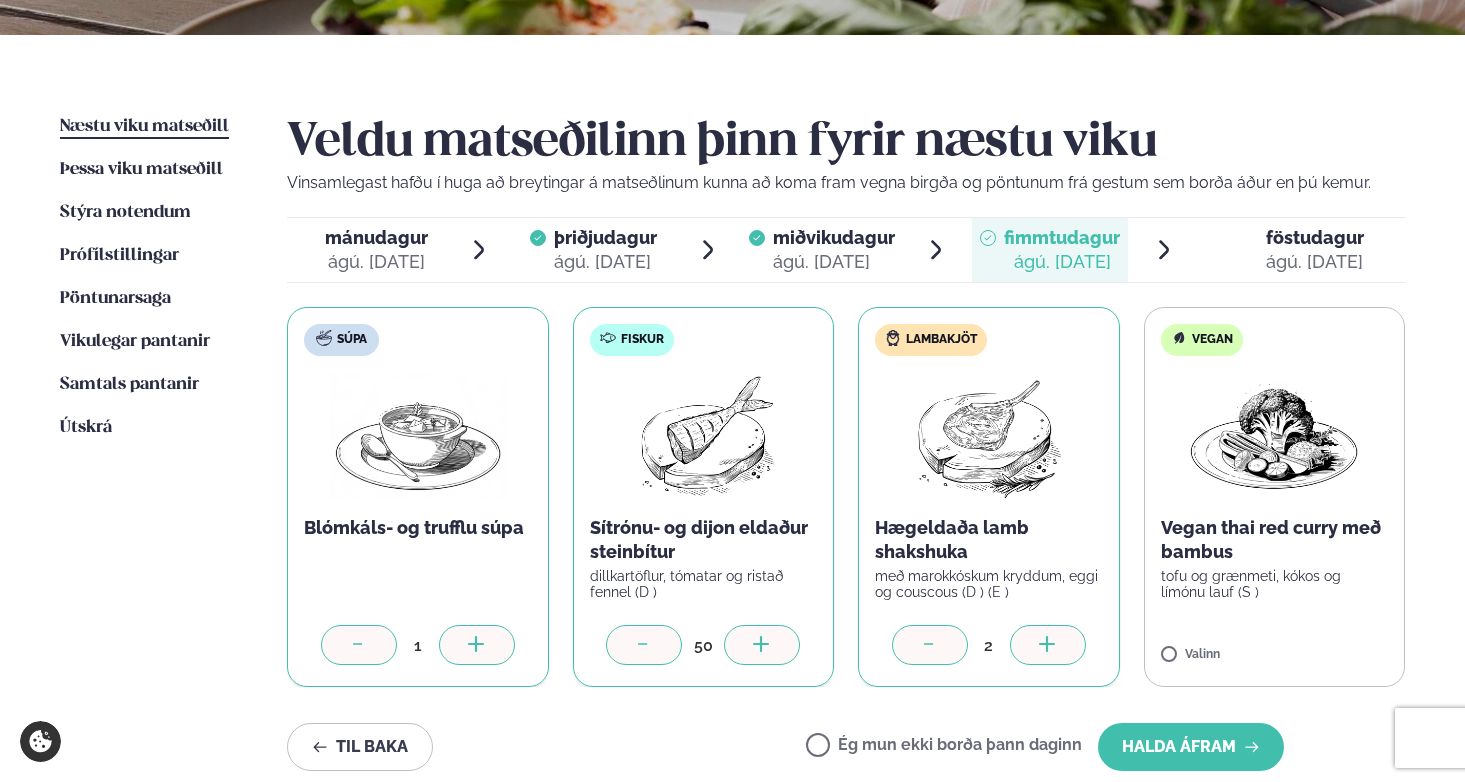 click 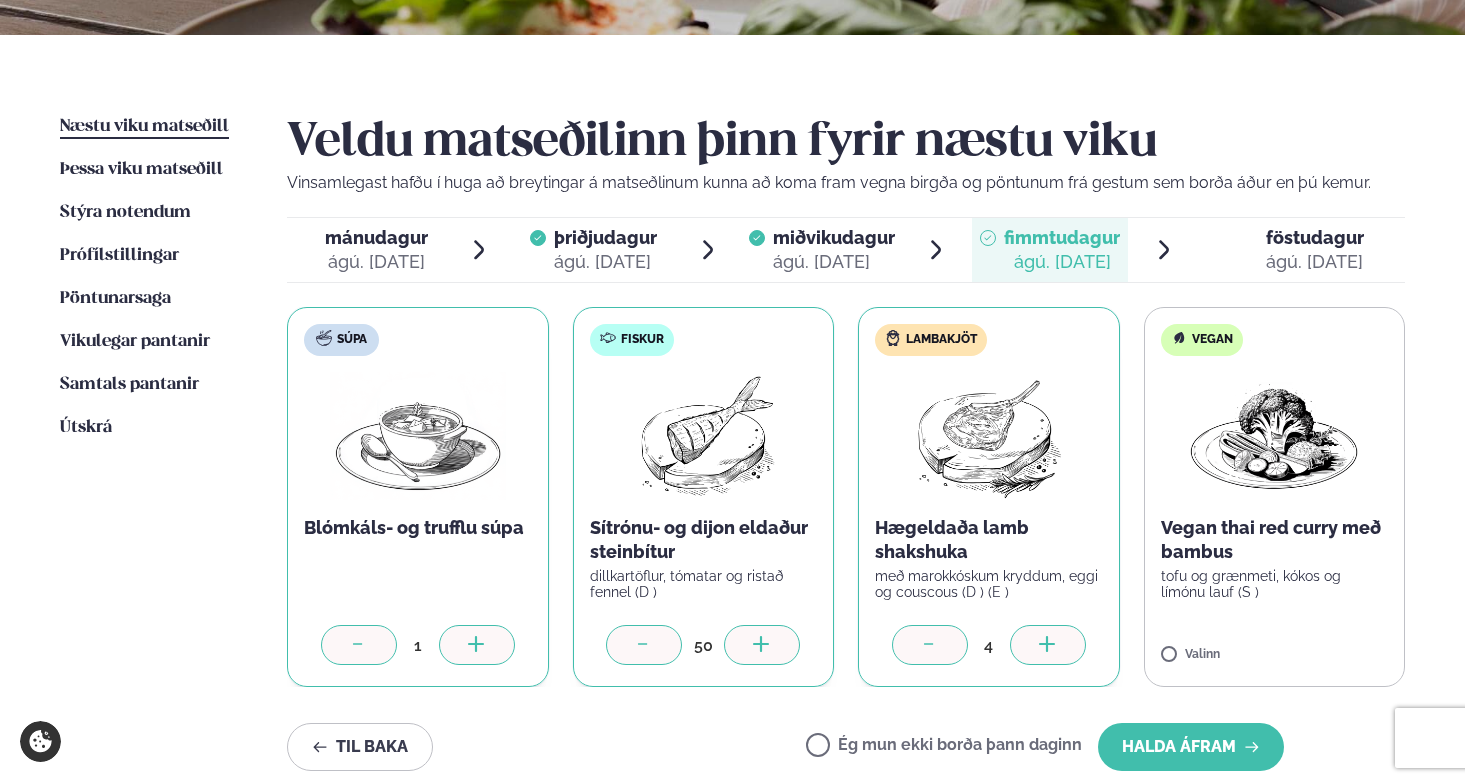 click 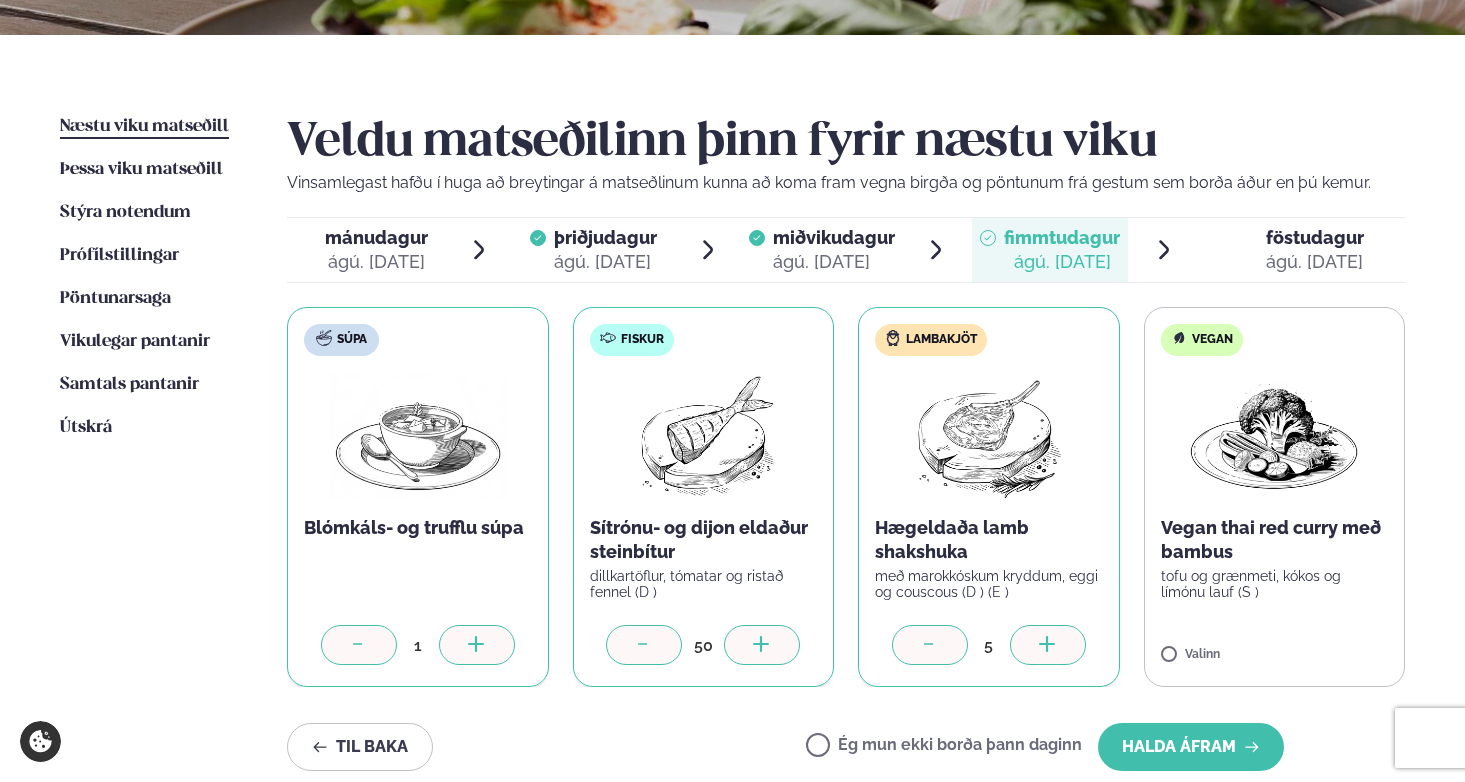 click 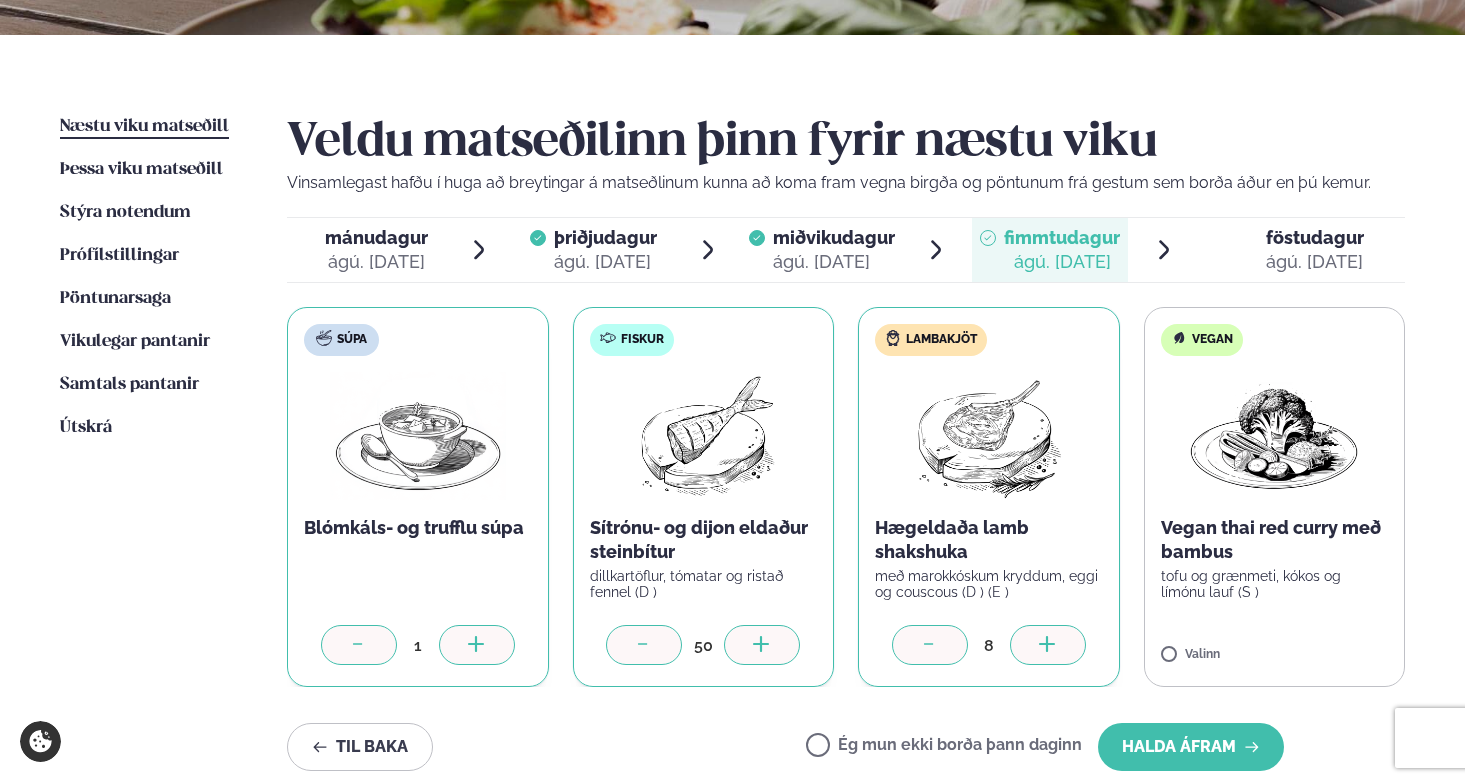 click 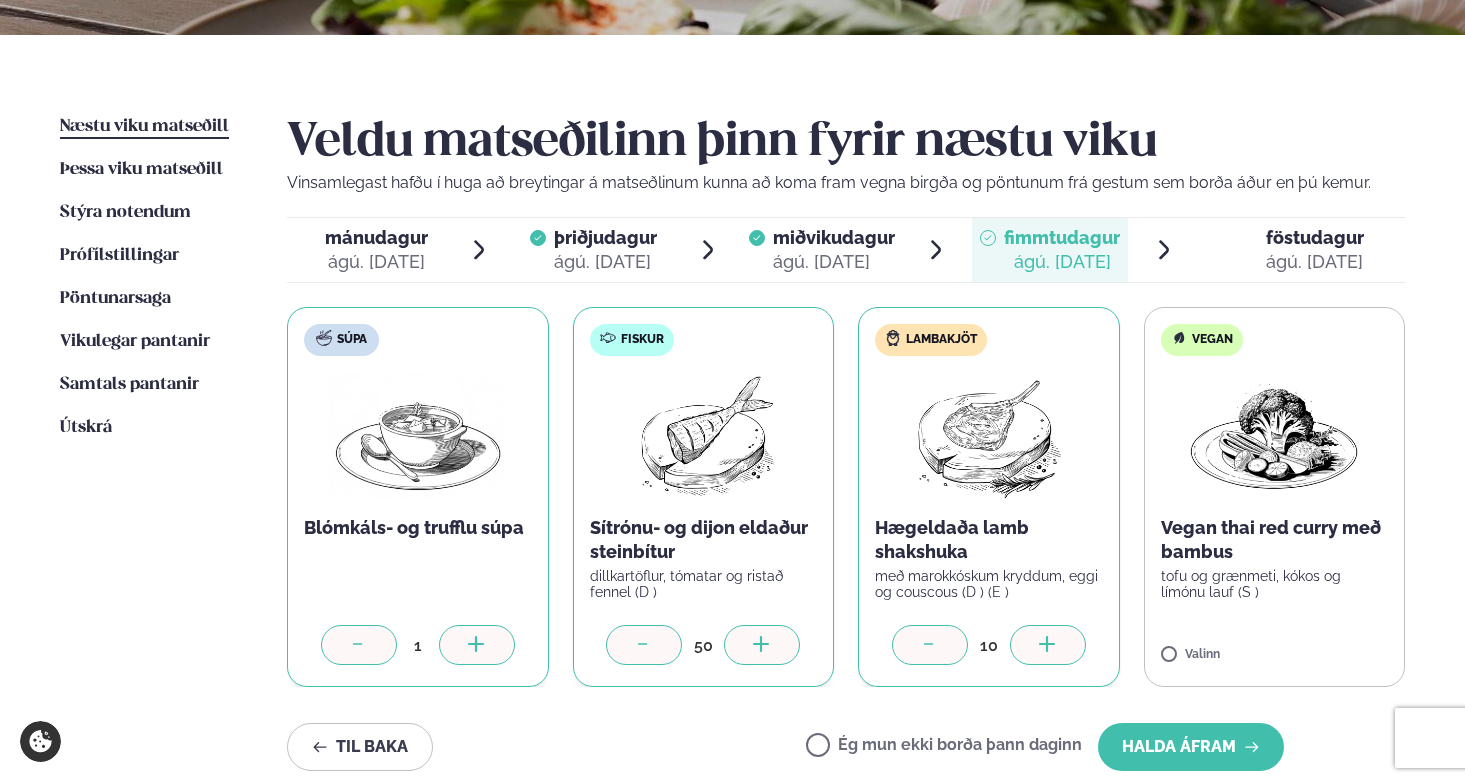click 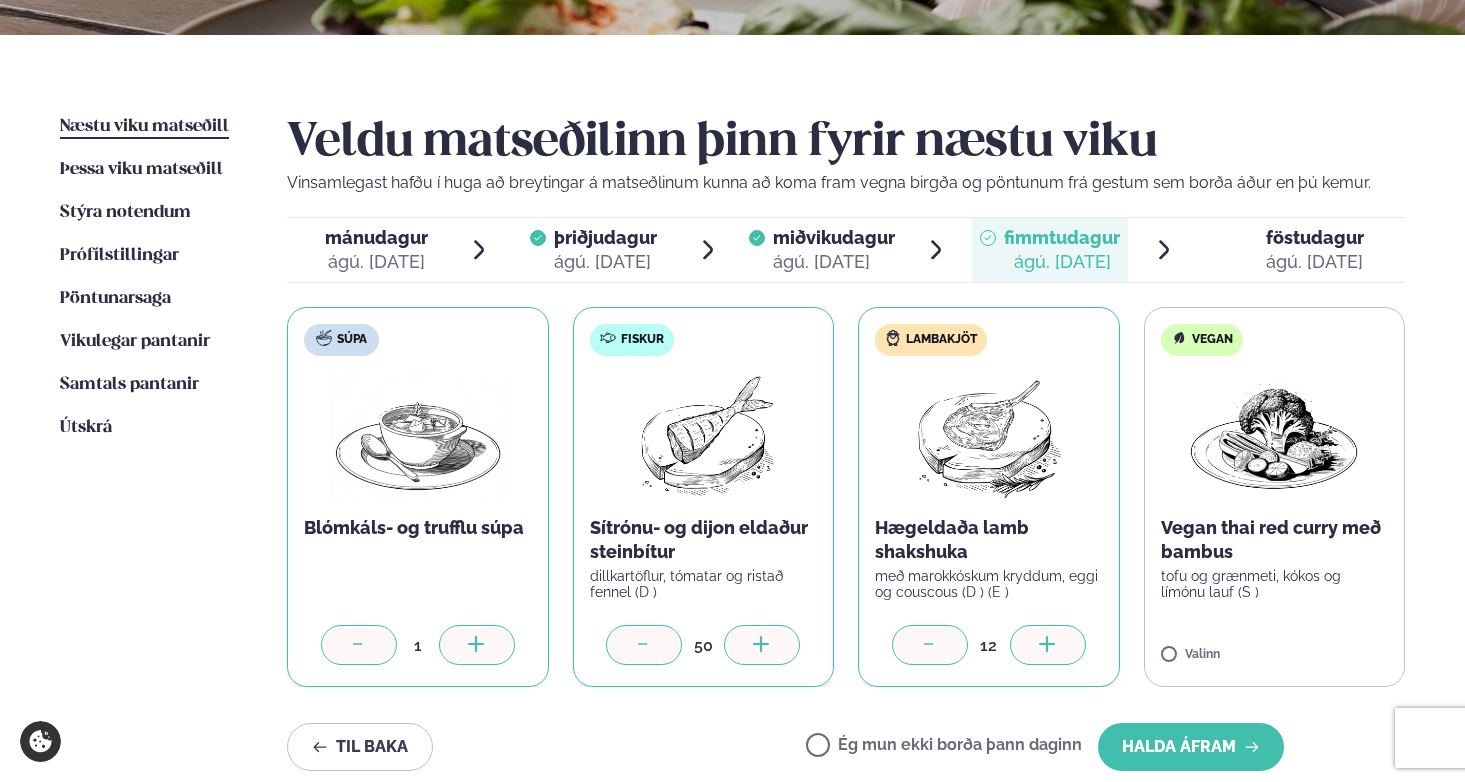 click 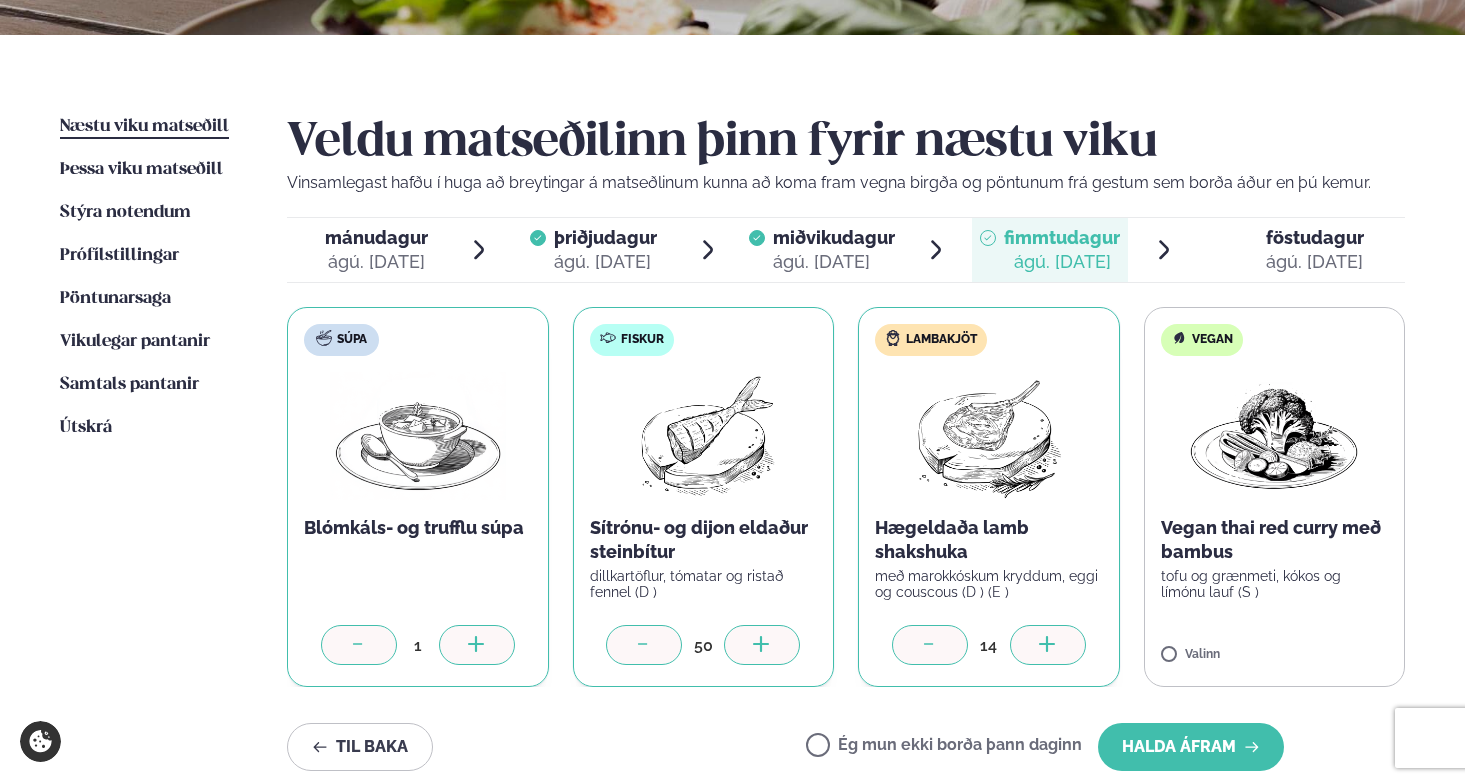 click 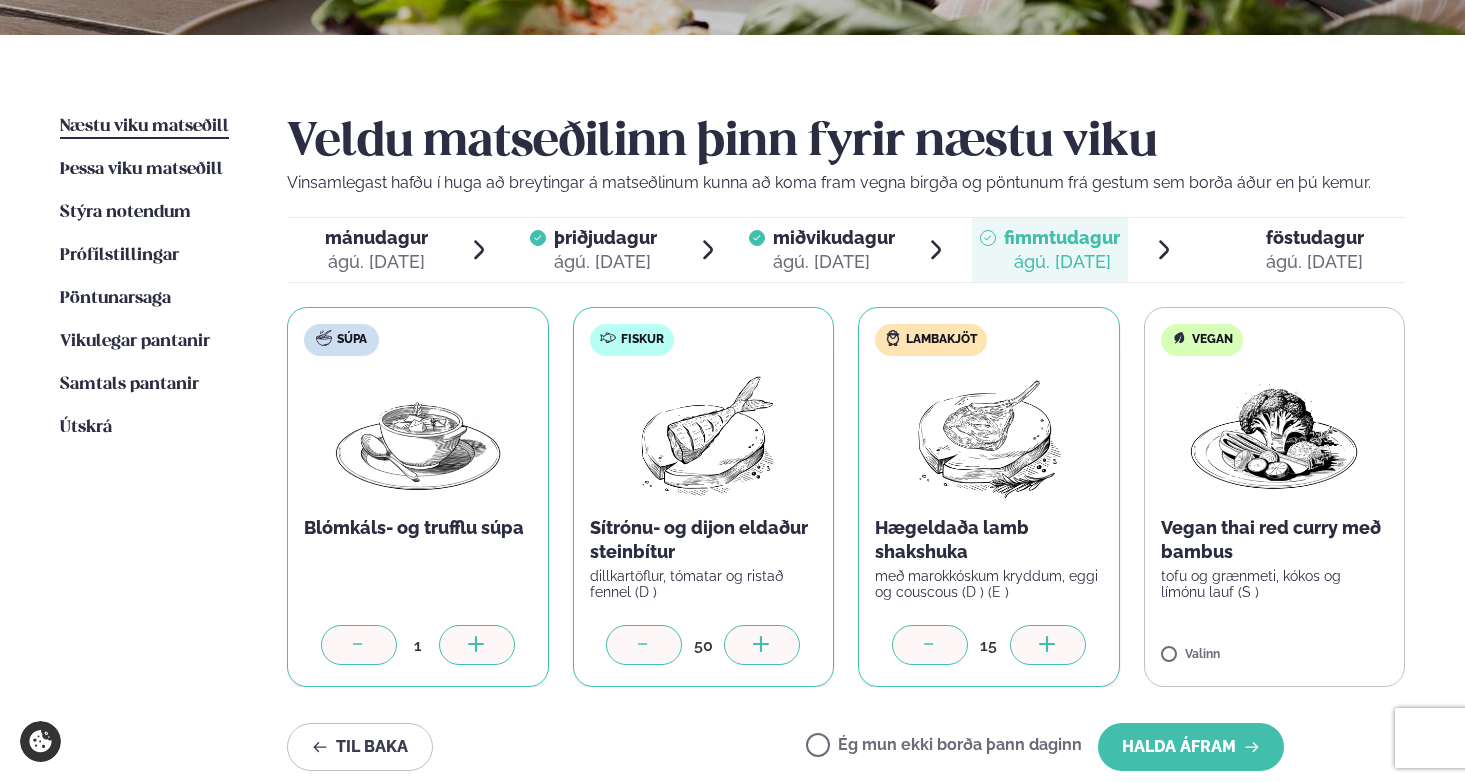click 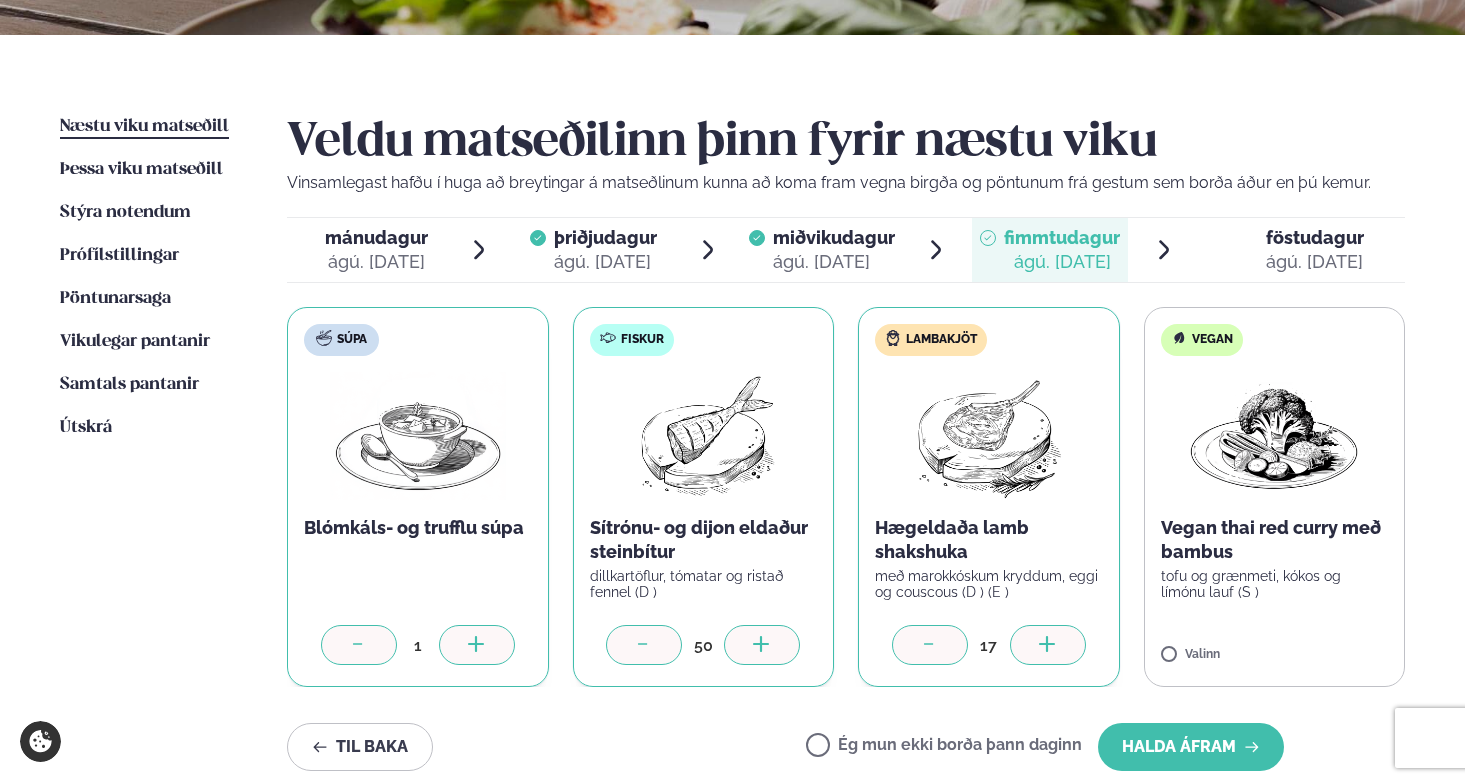 click 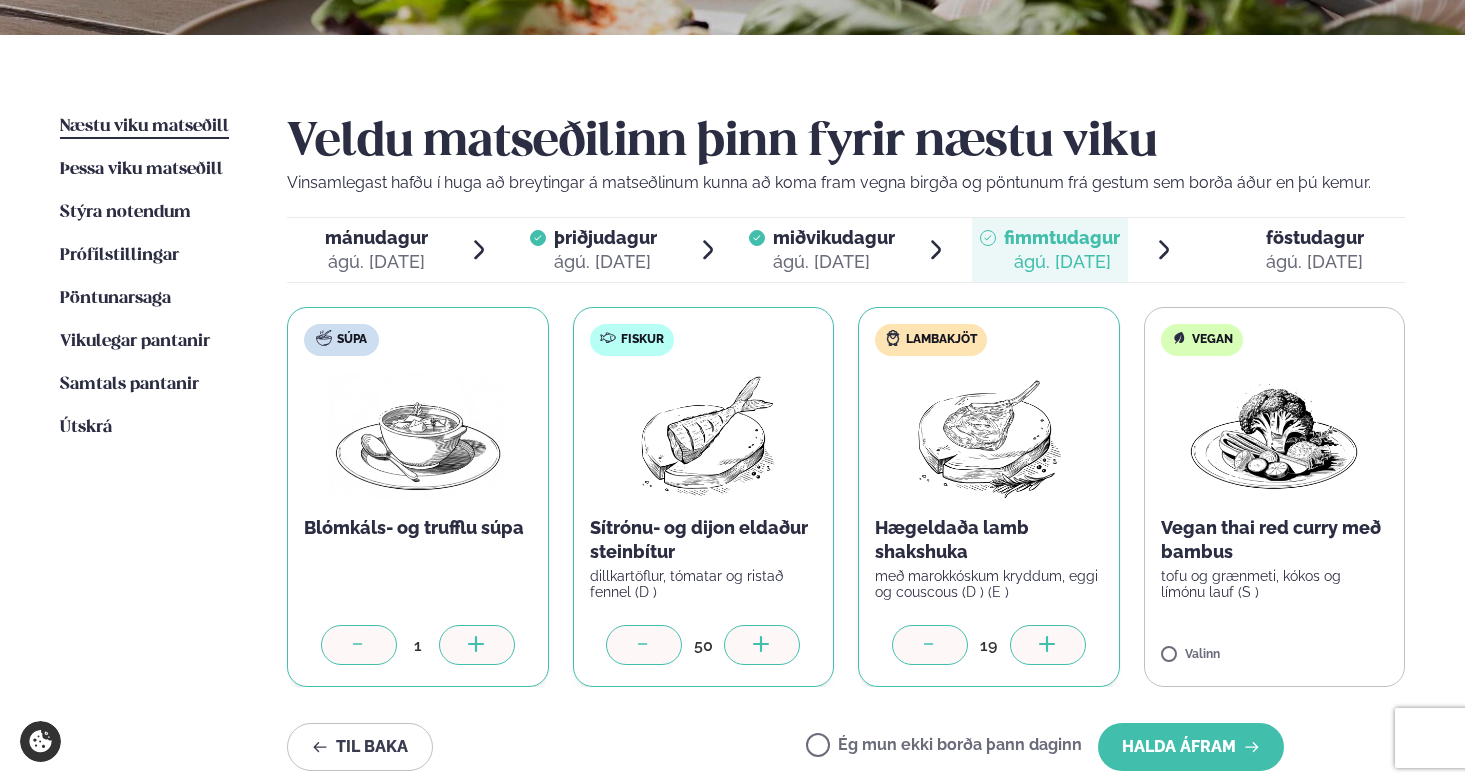click 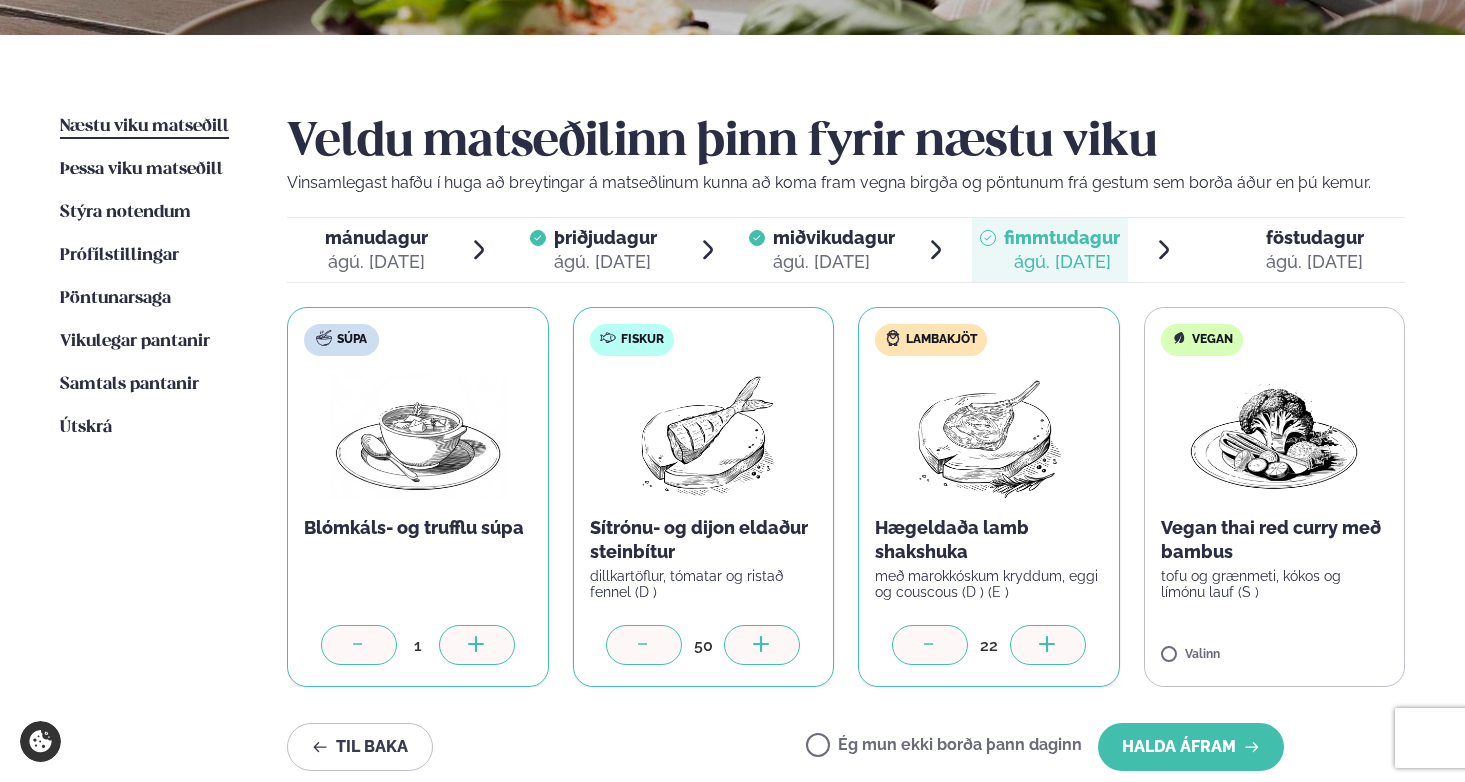 click 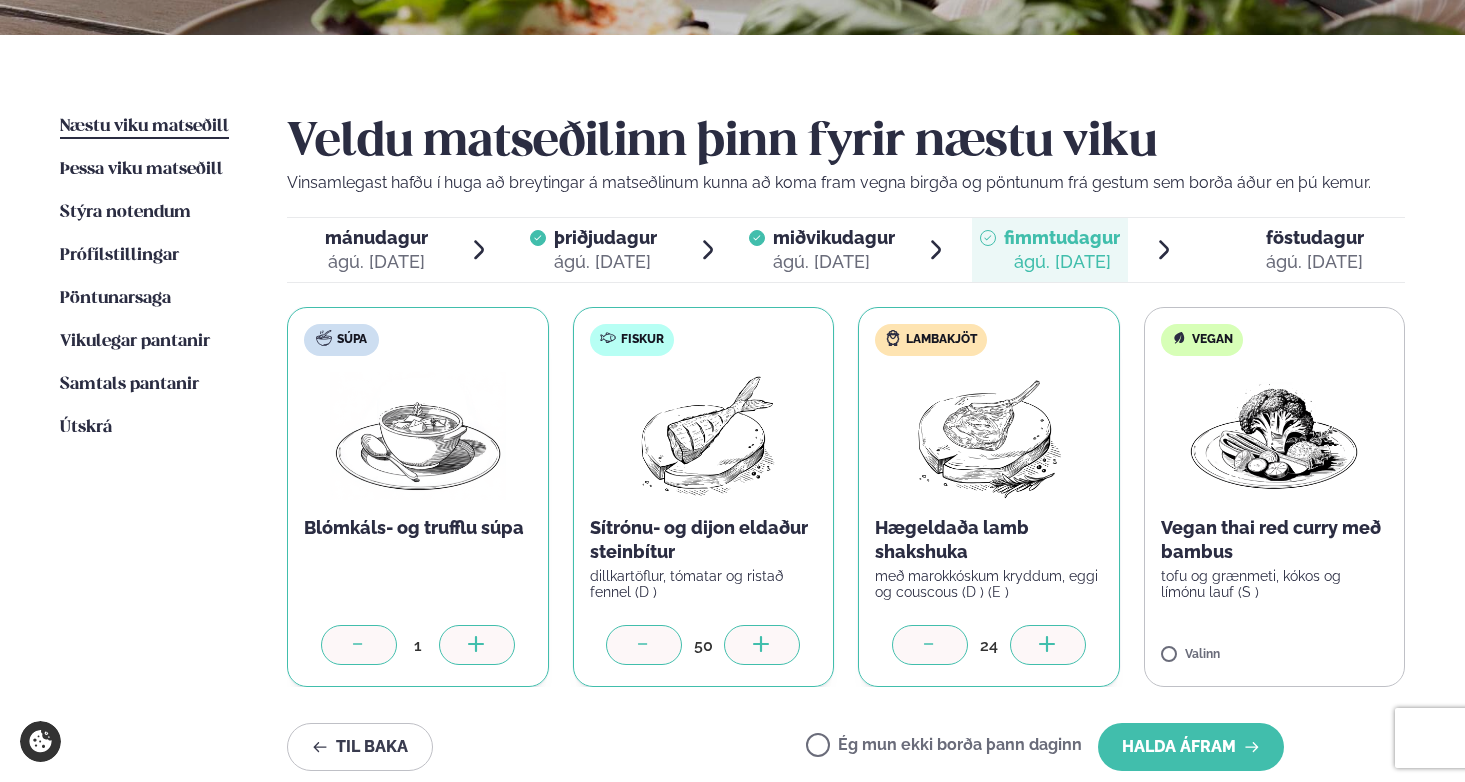 click 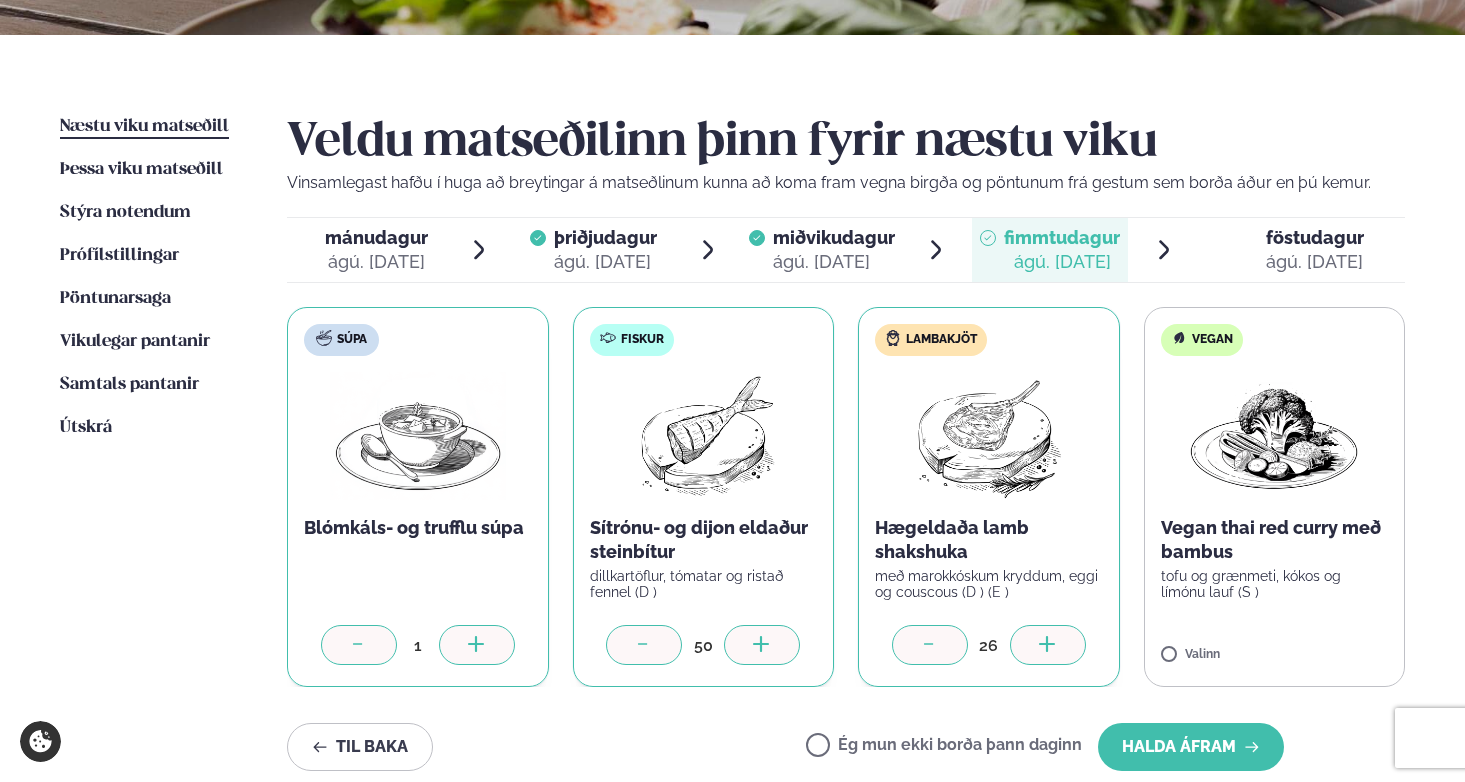 click 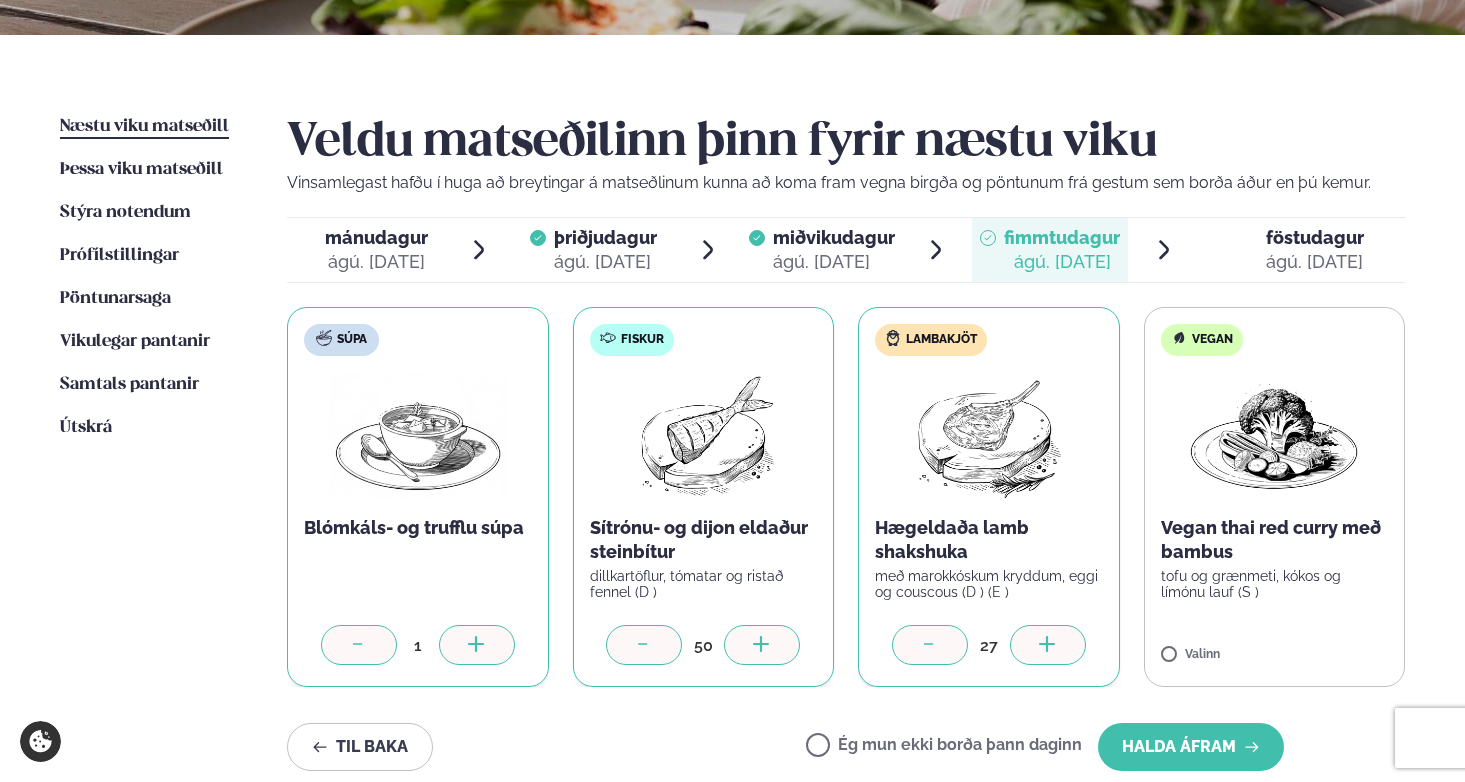 click 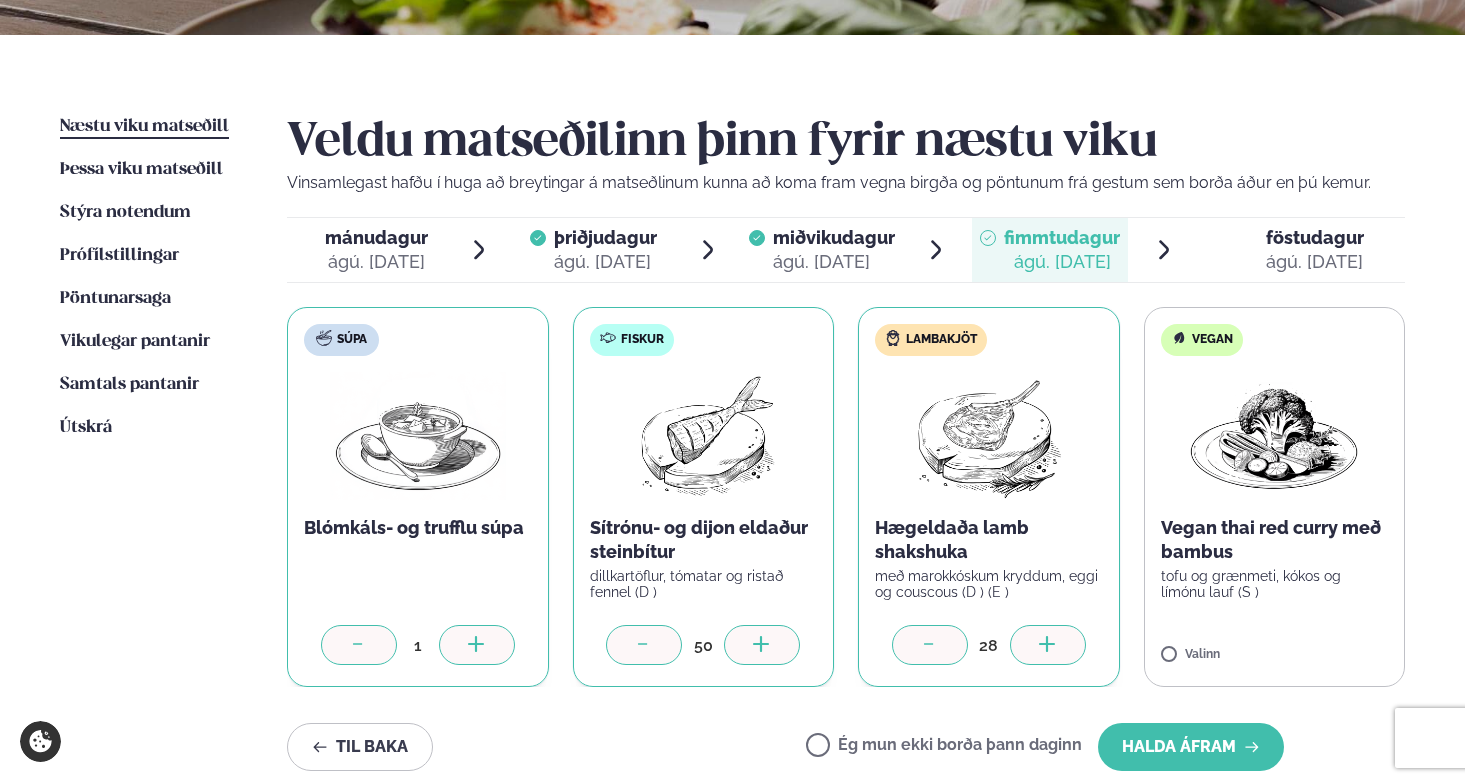 click 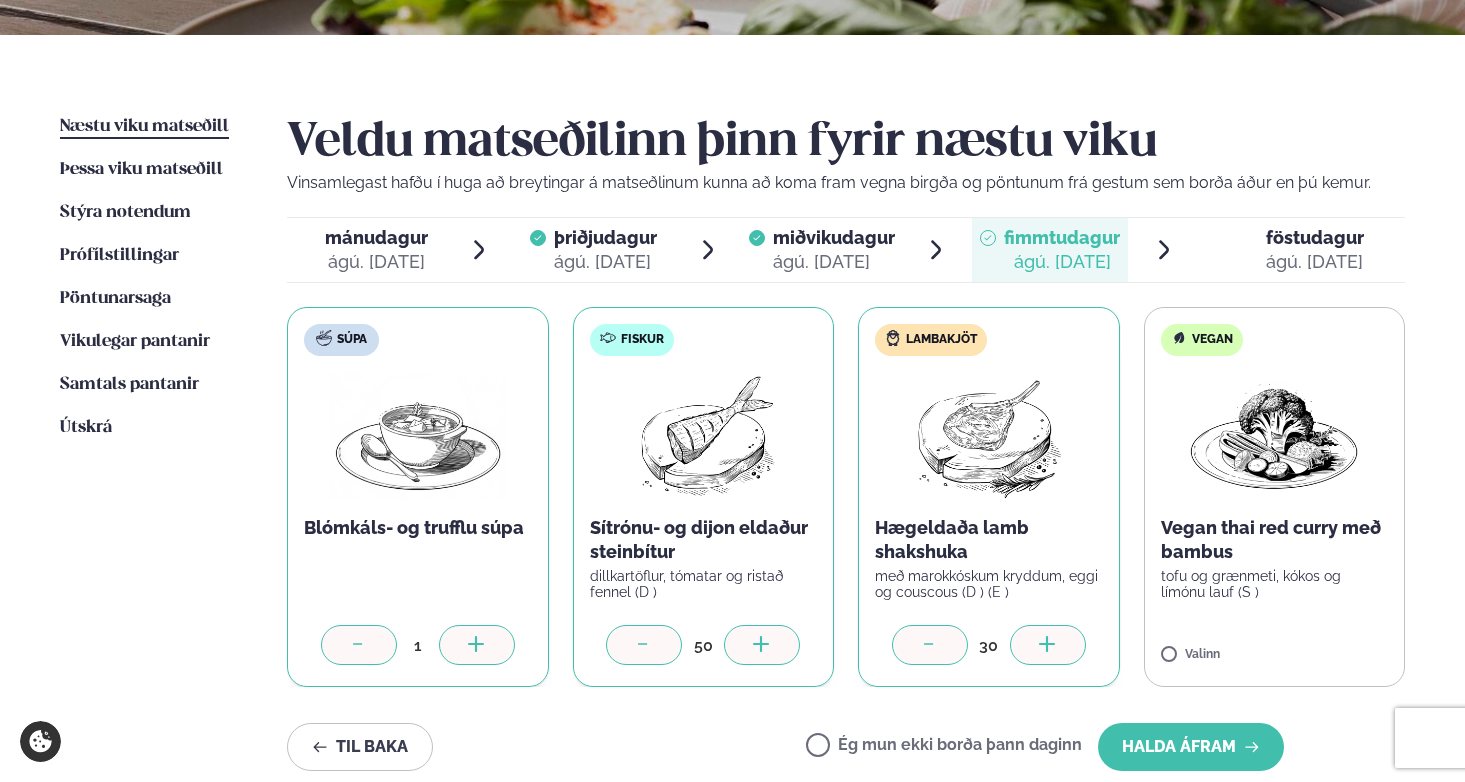 click 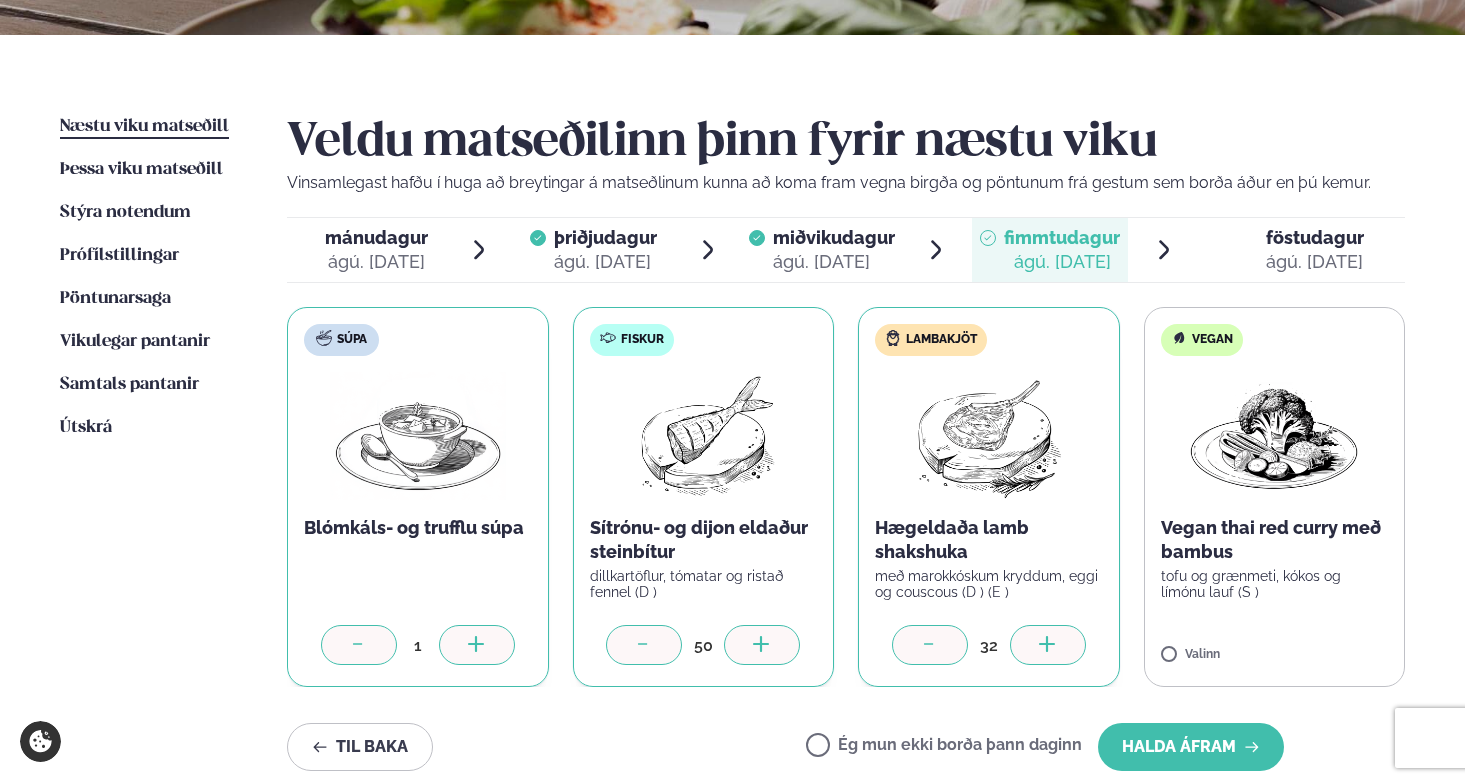 click 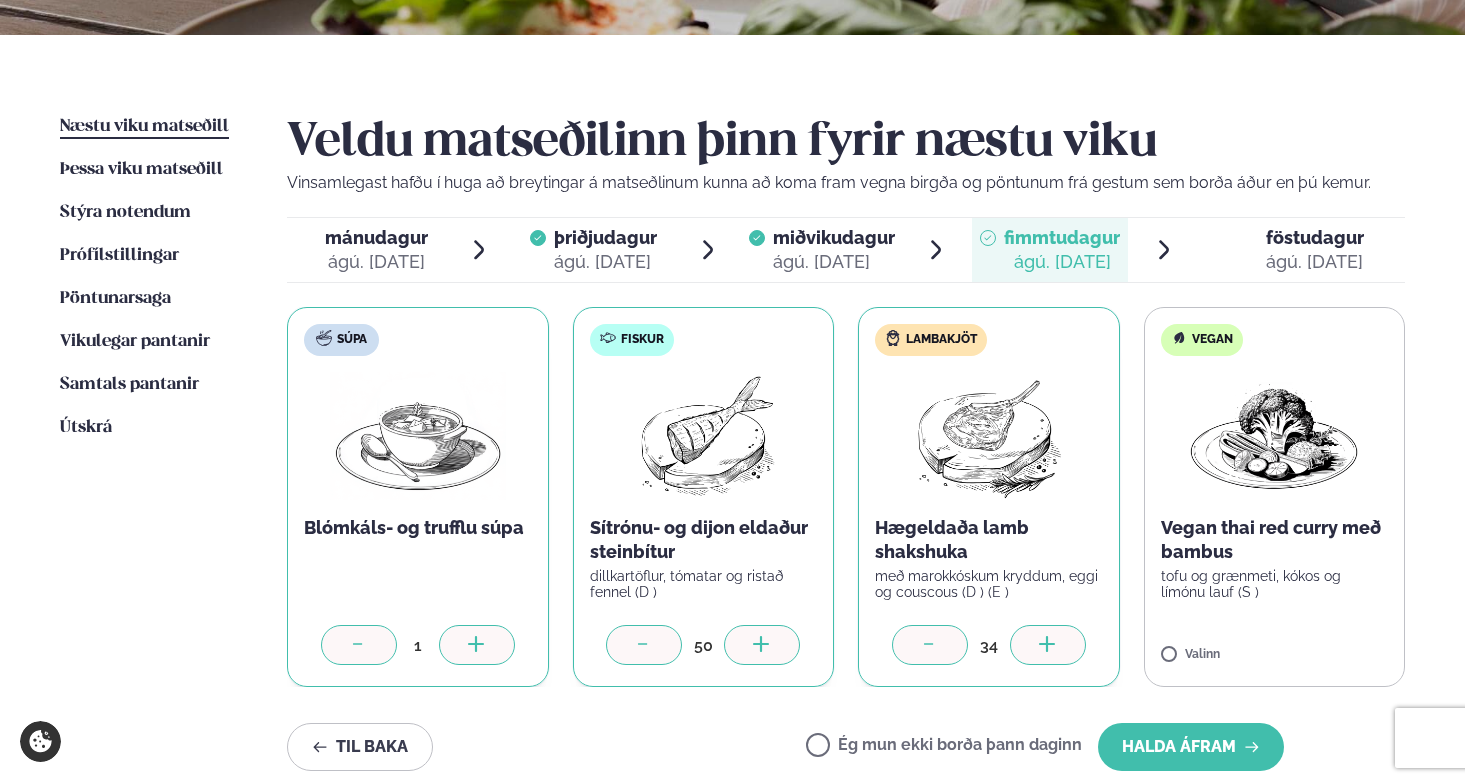 click 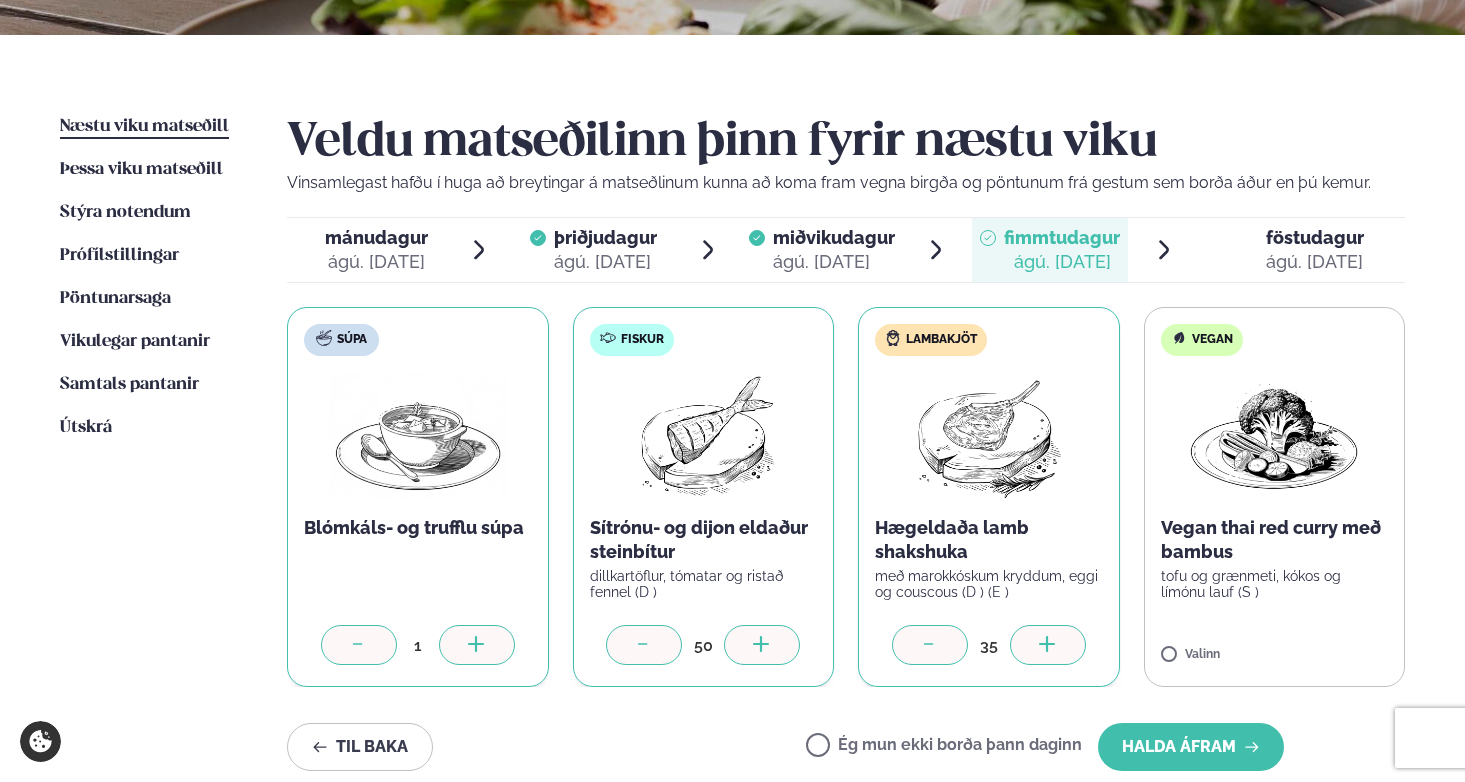 click 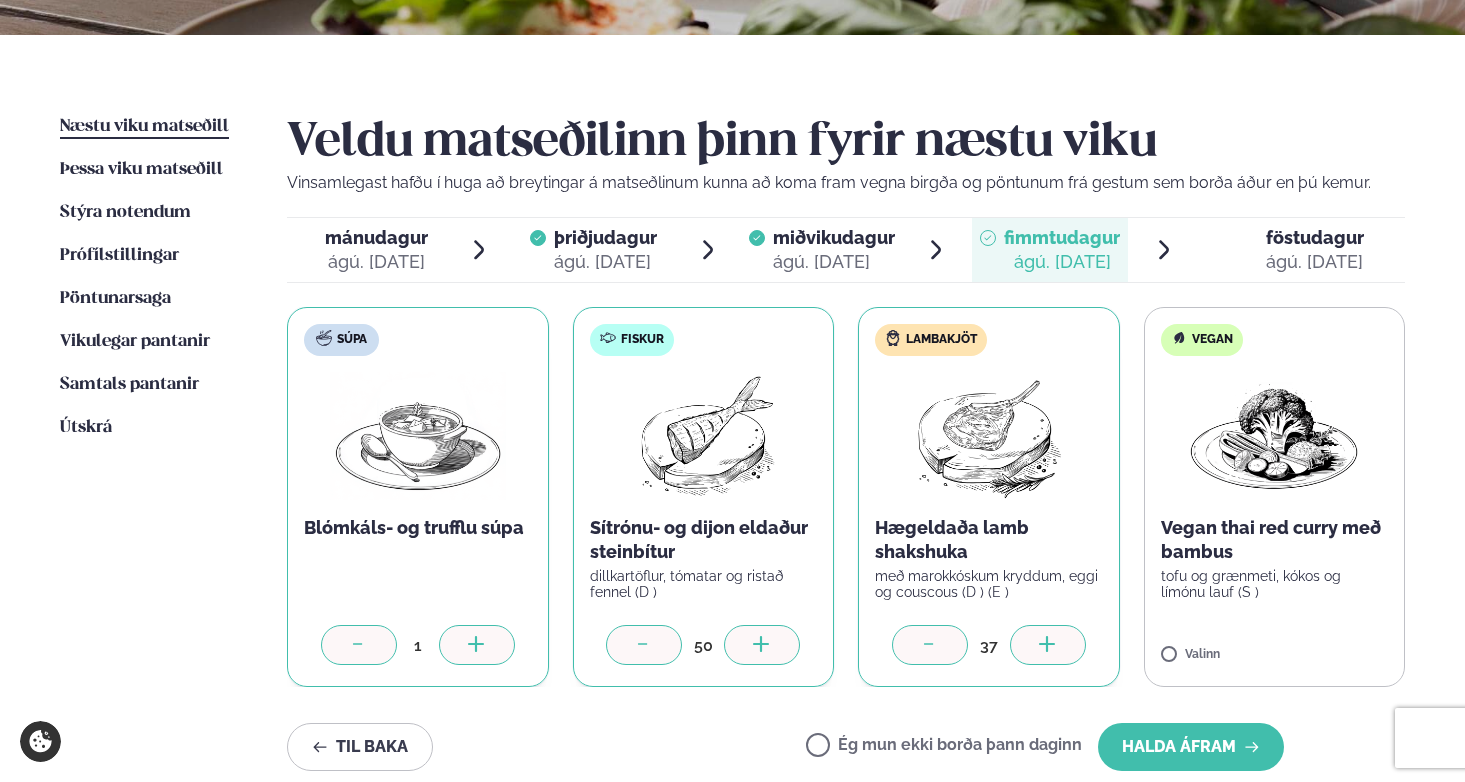 click 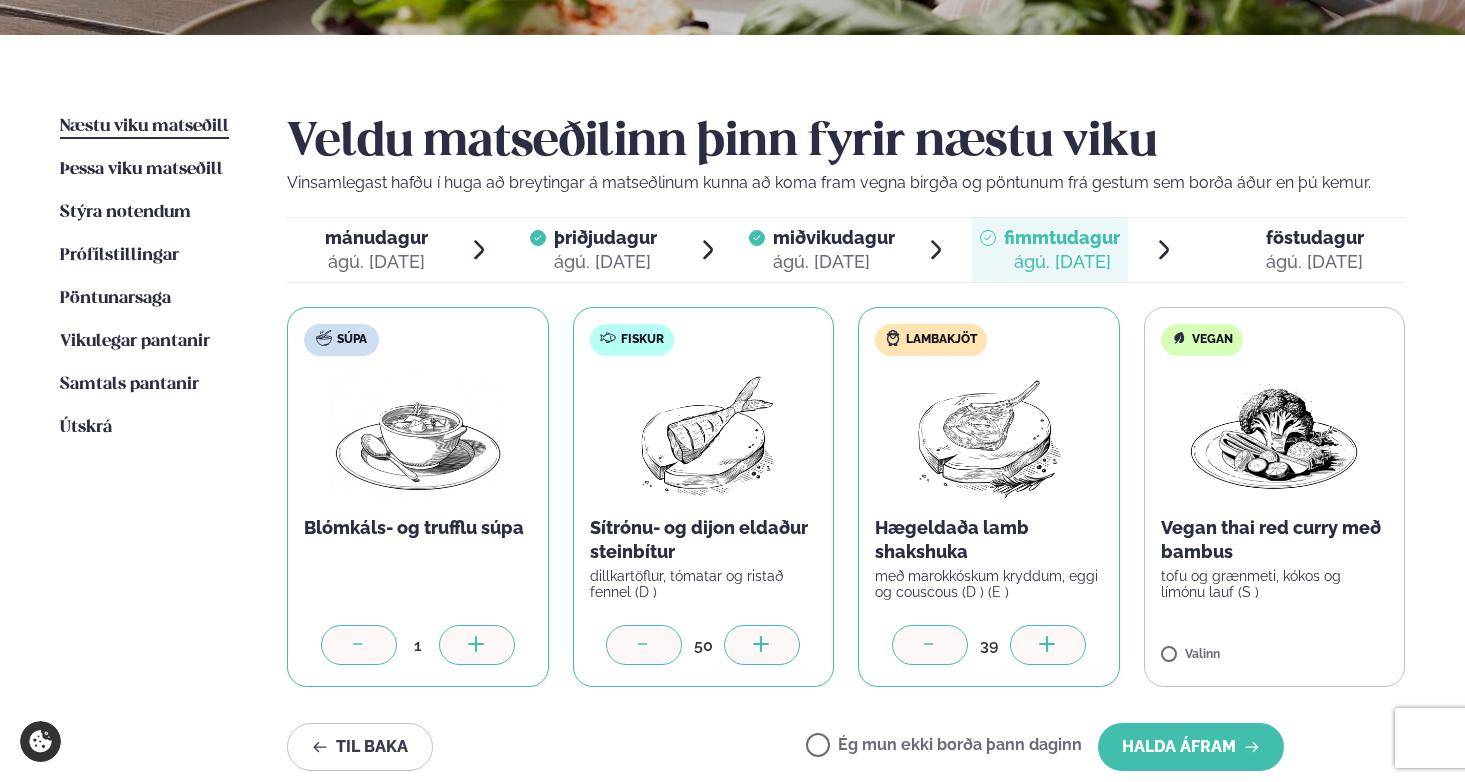 click 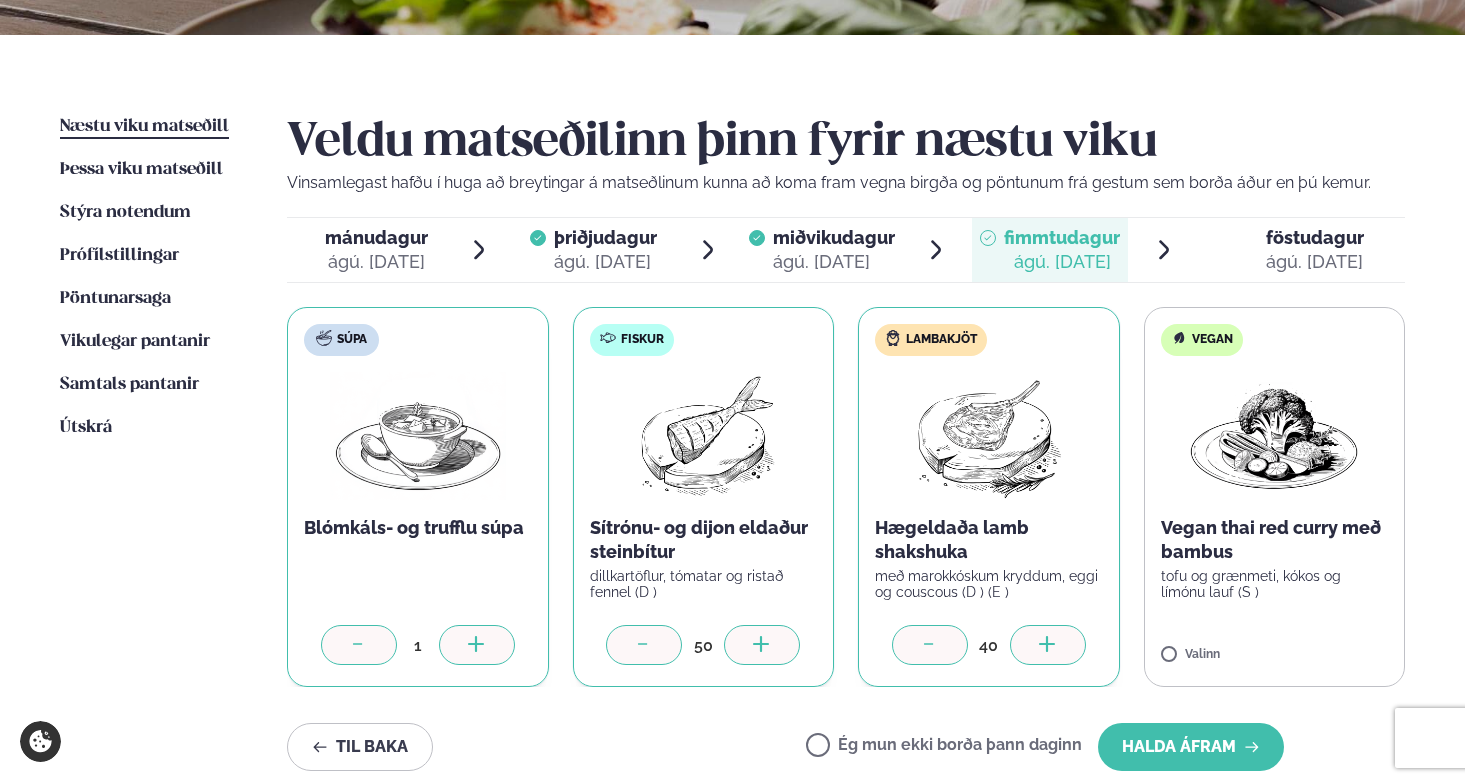 click 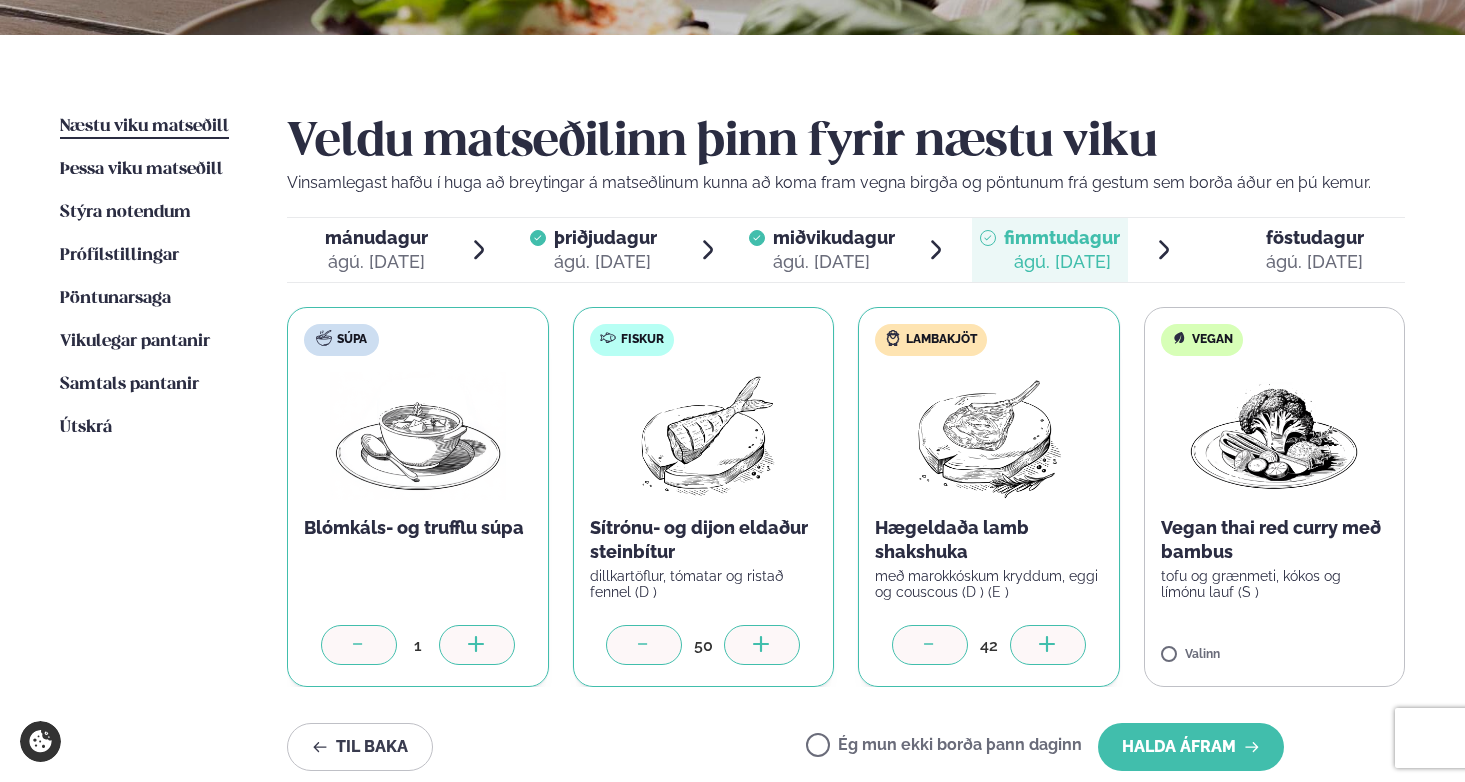 click 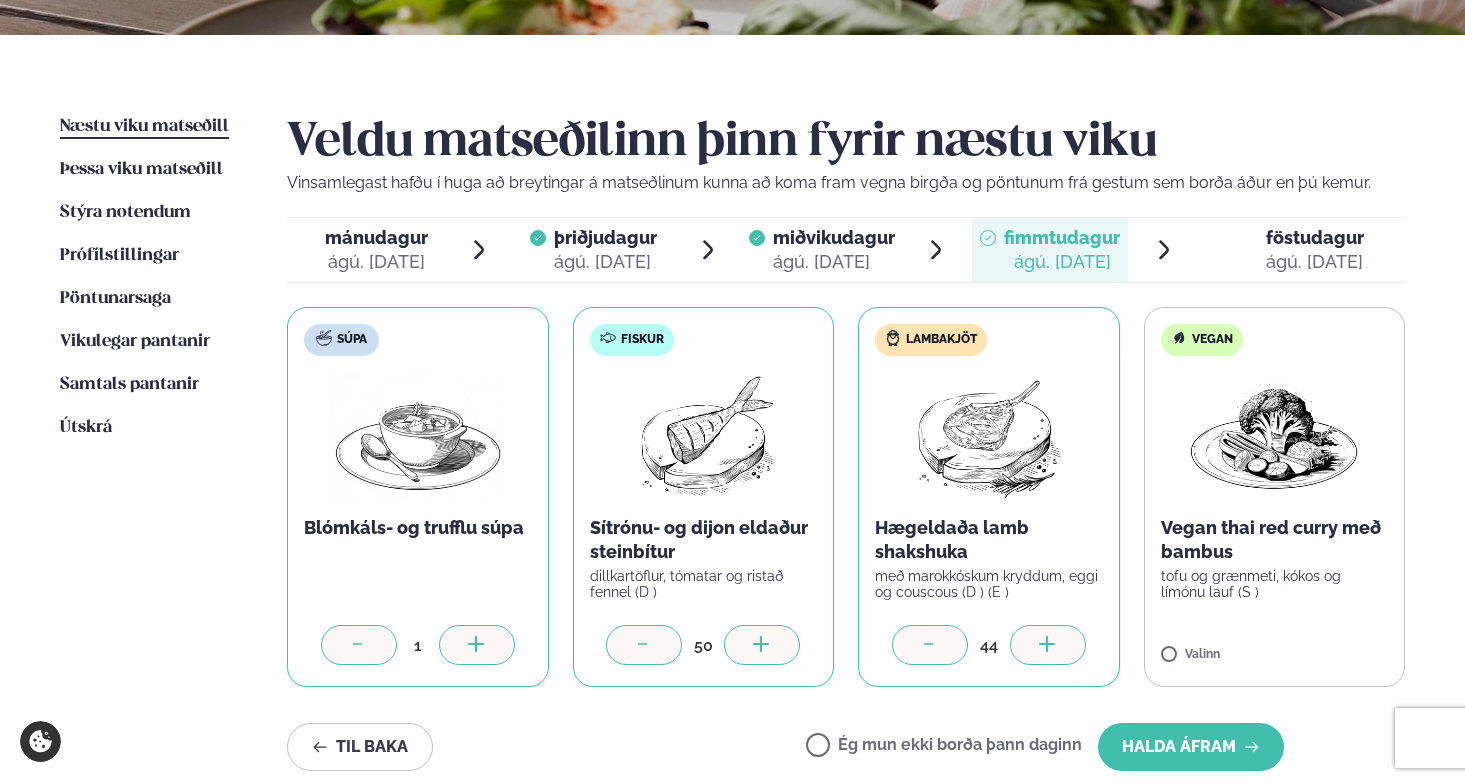 click 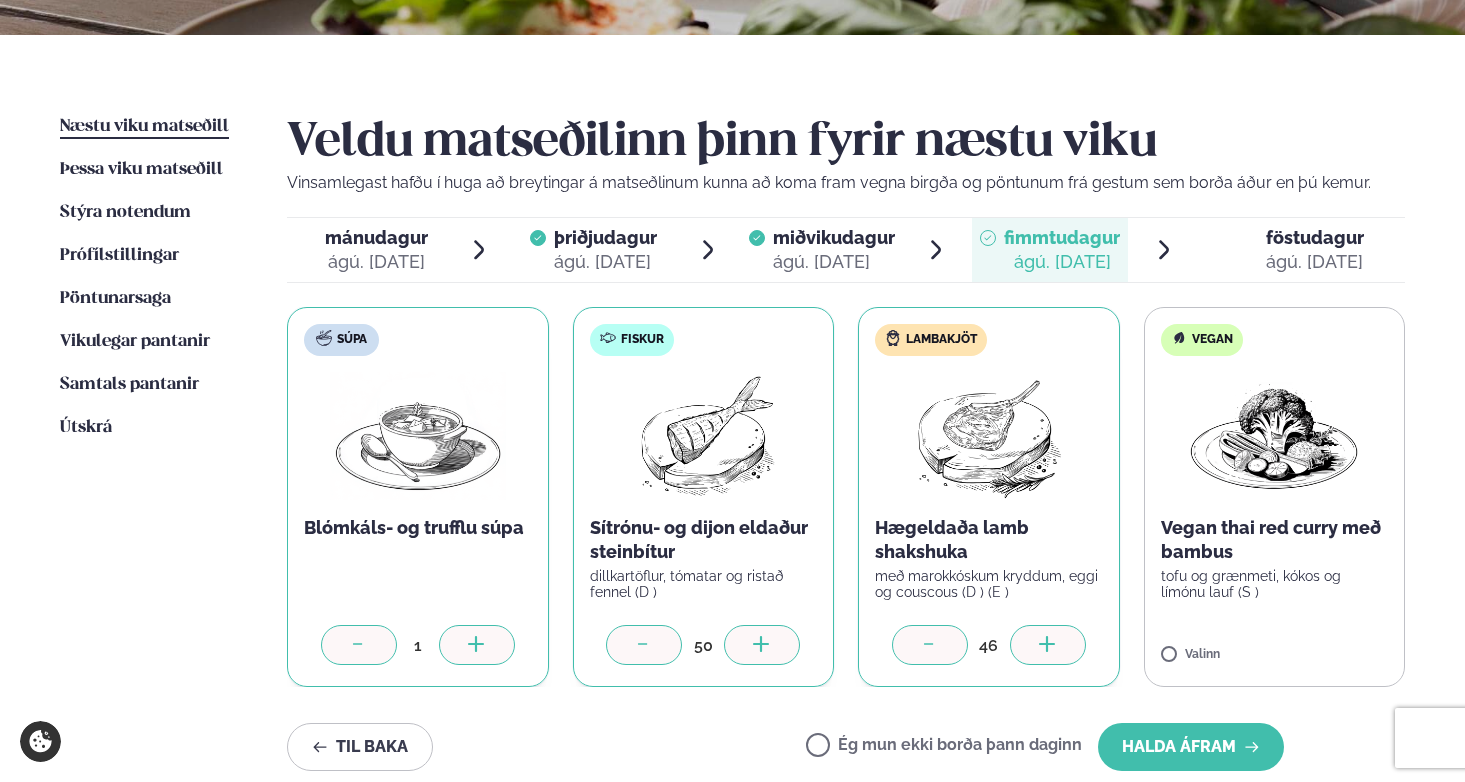 click 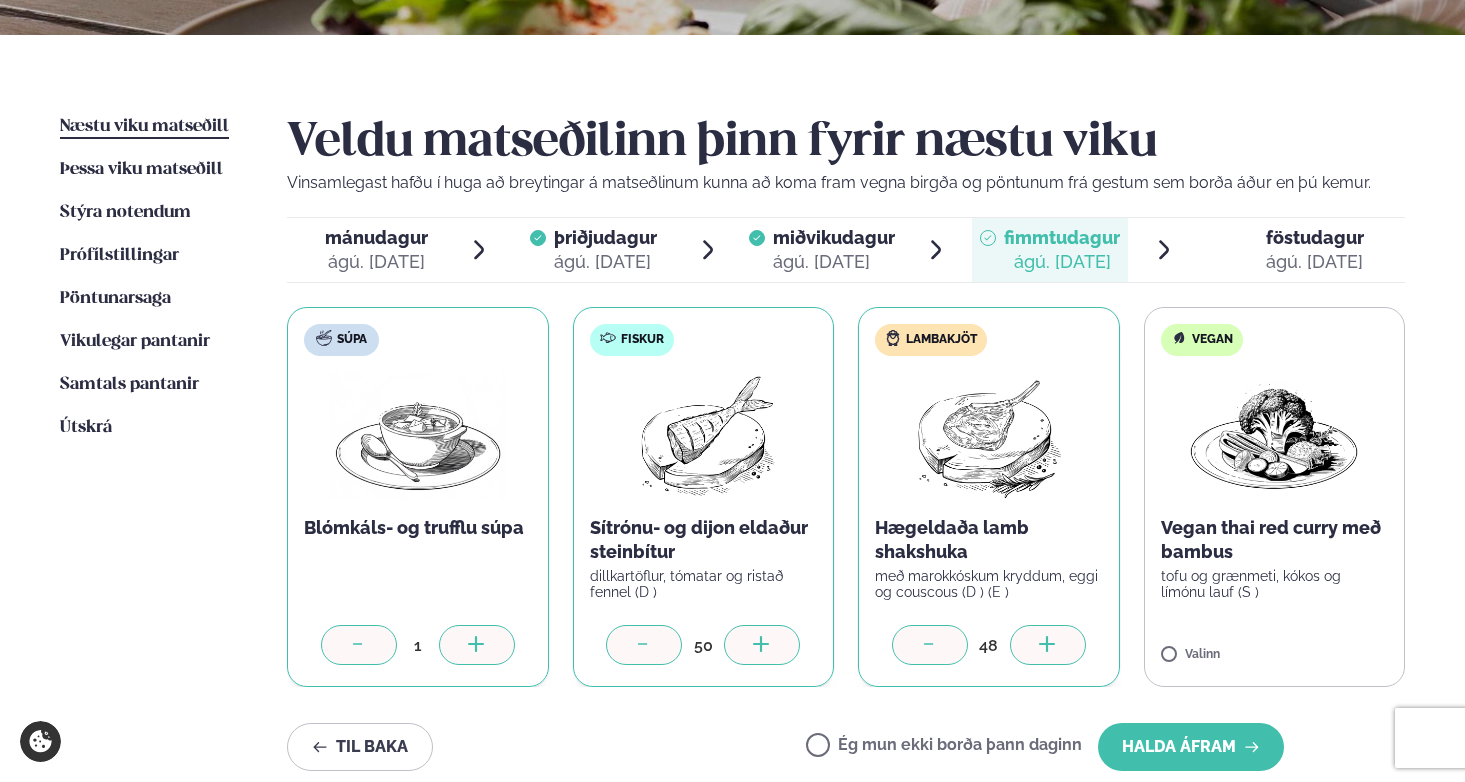 click 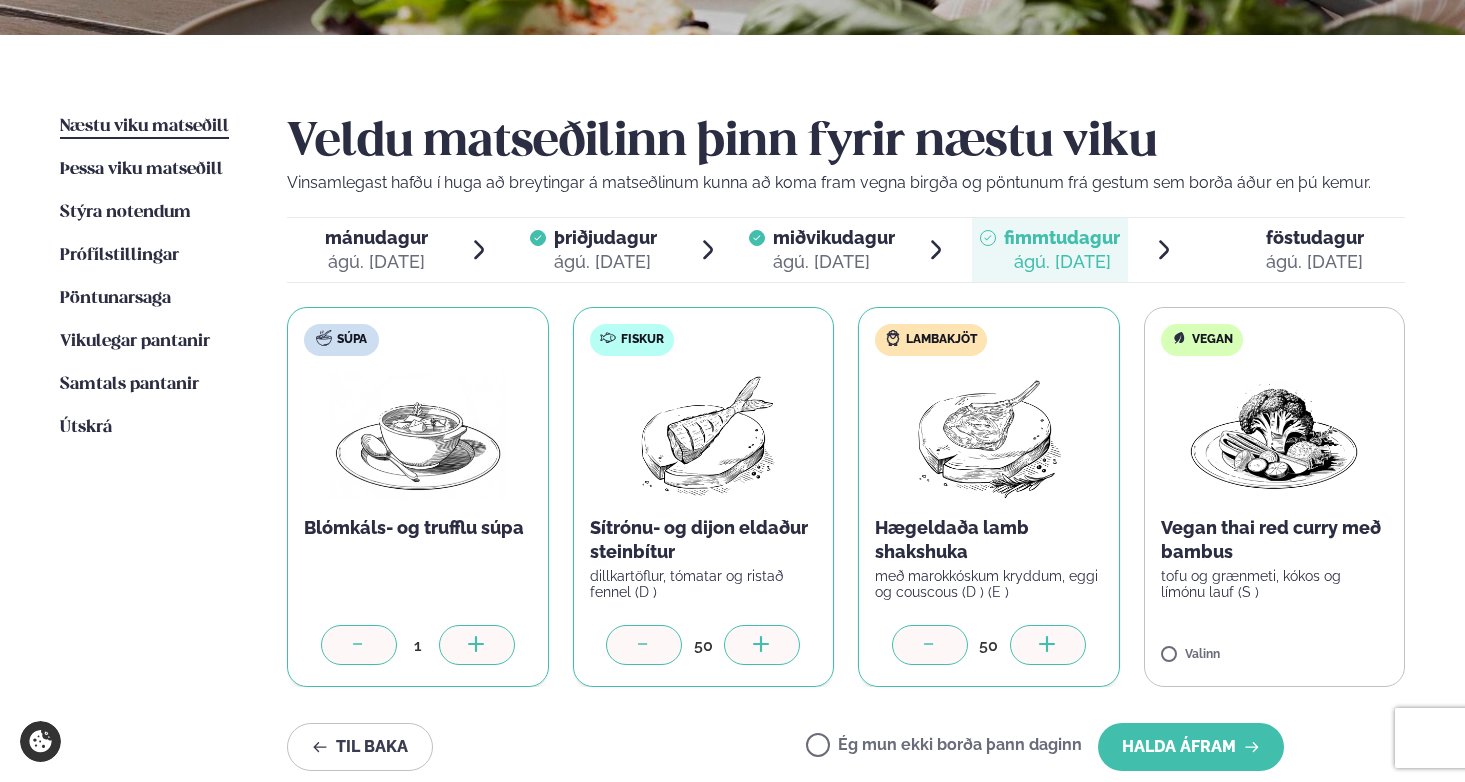 click 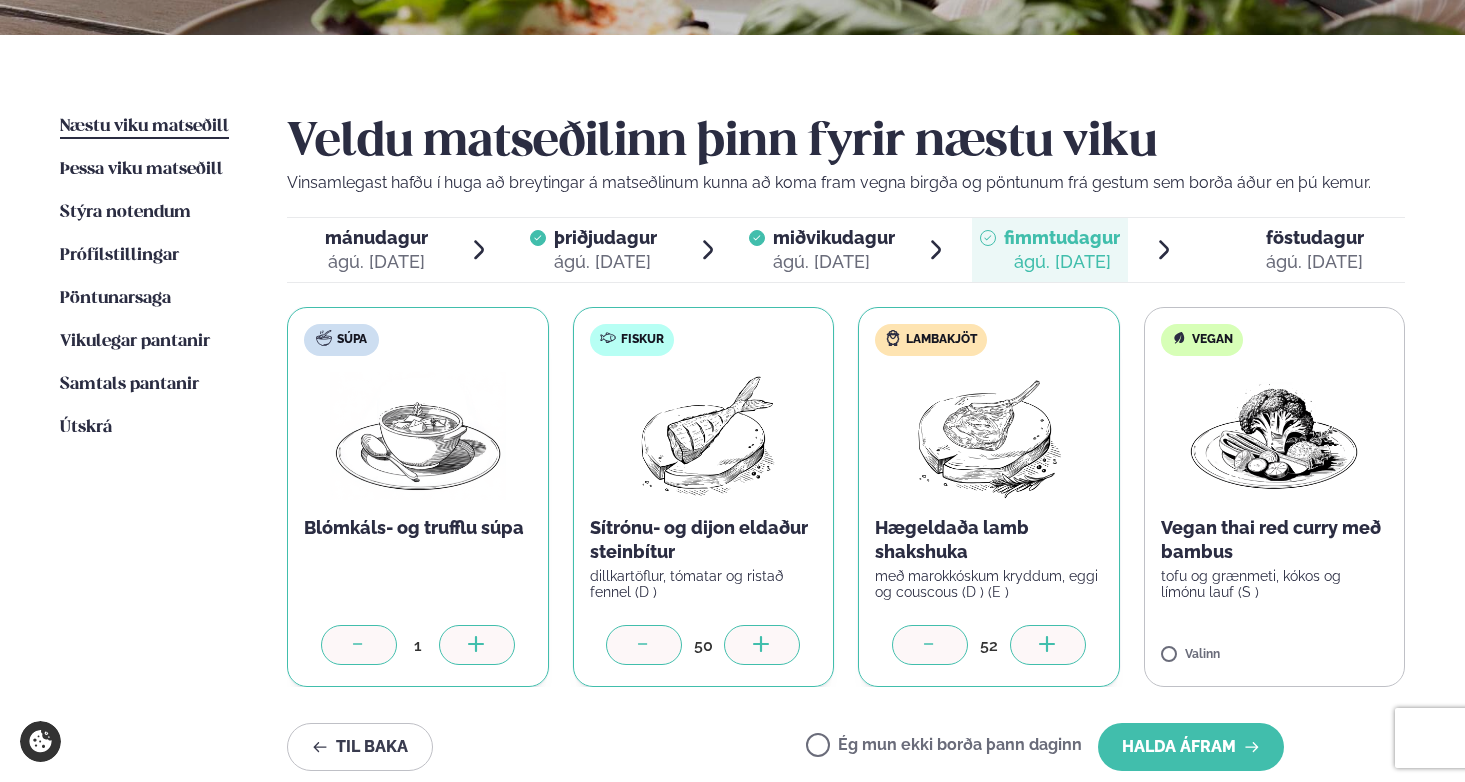 click 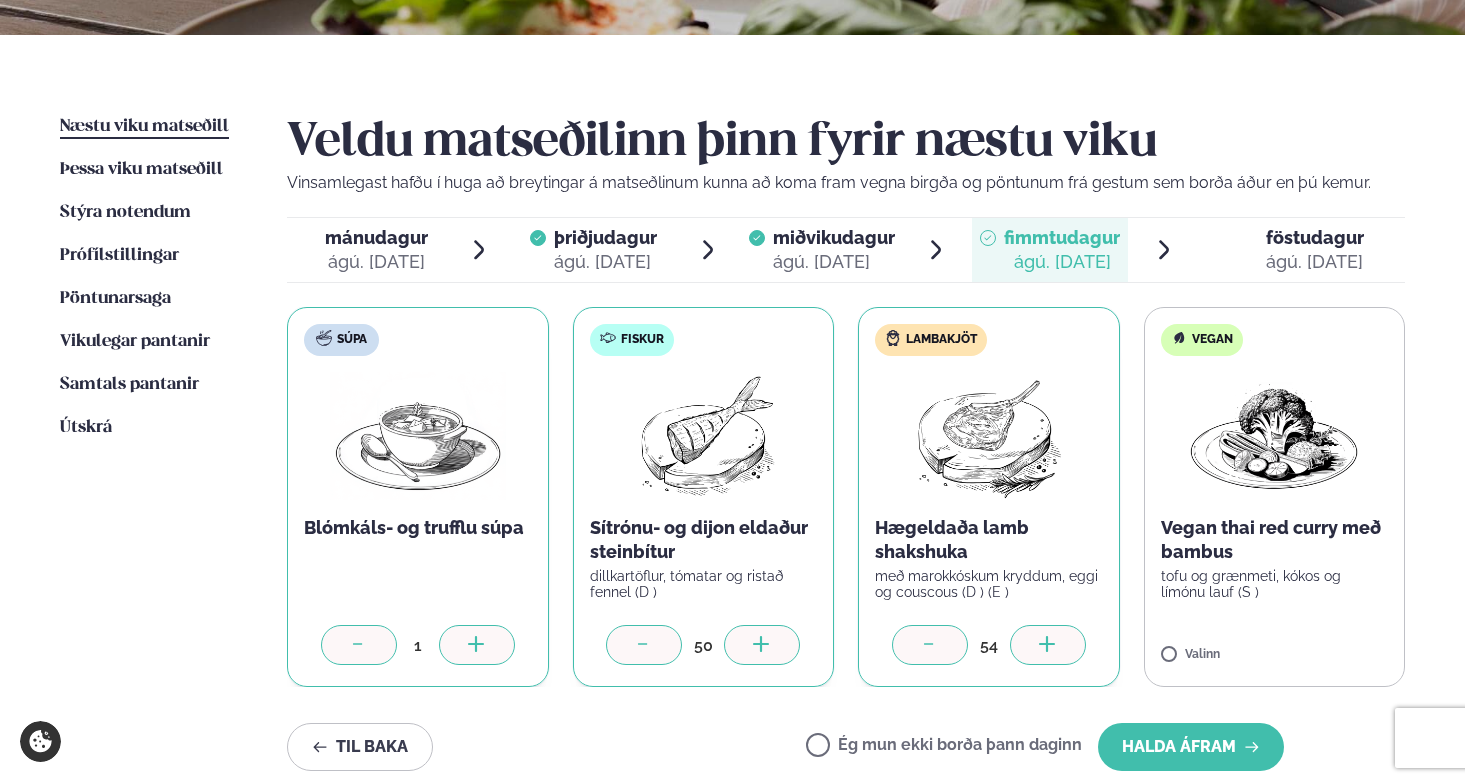 click 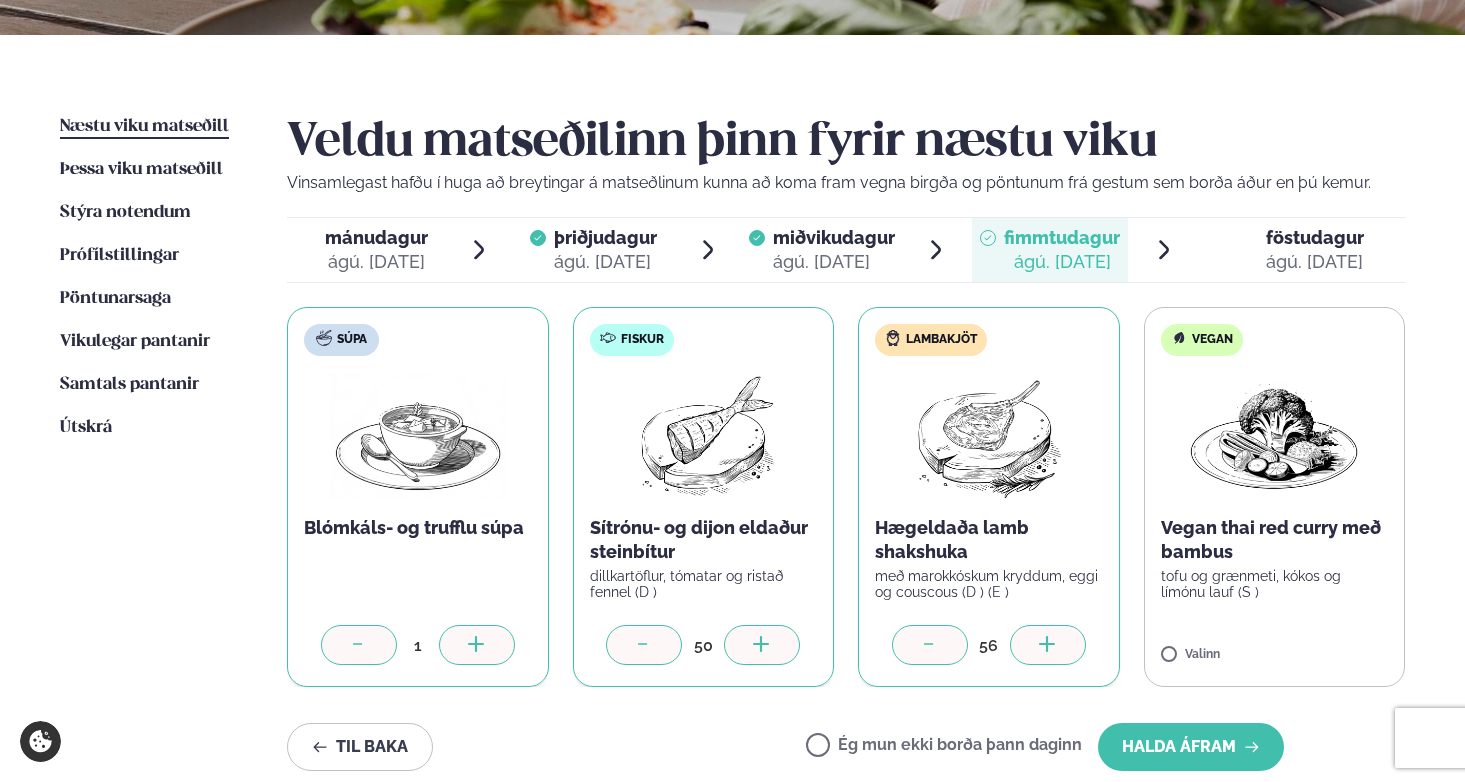 click 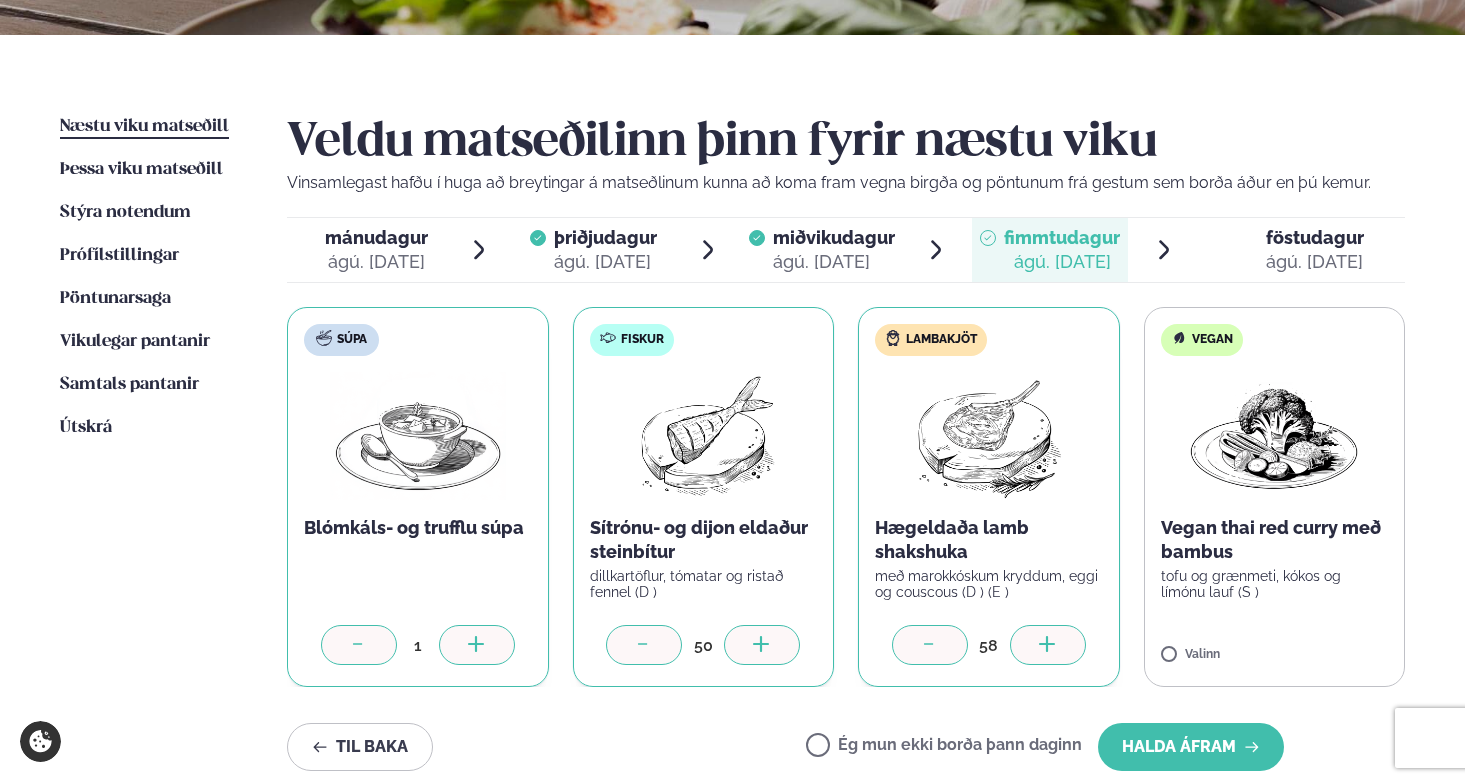 click 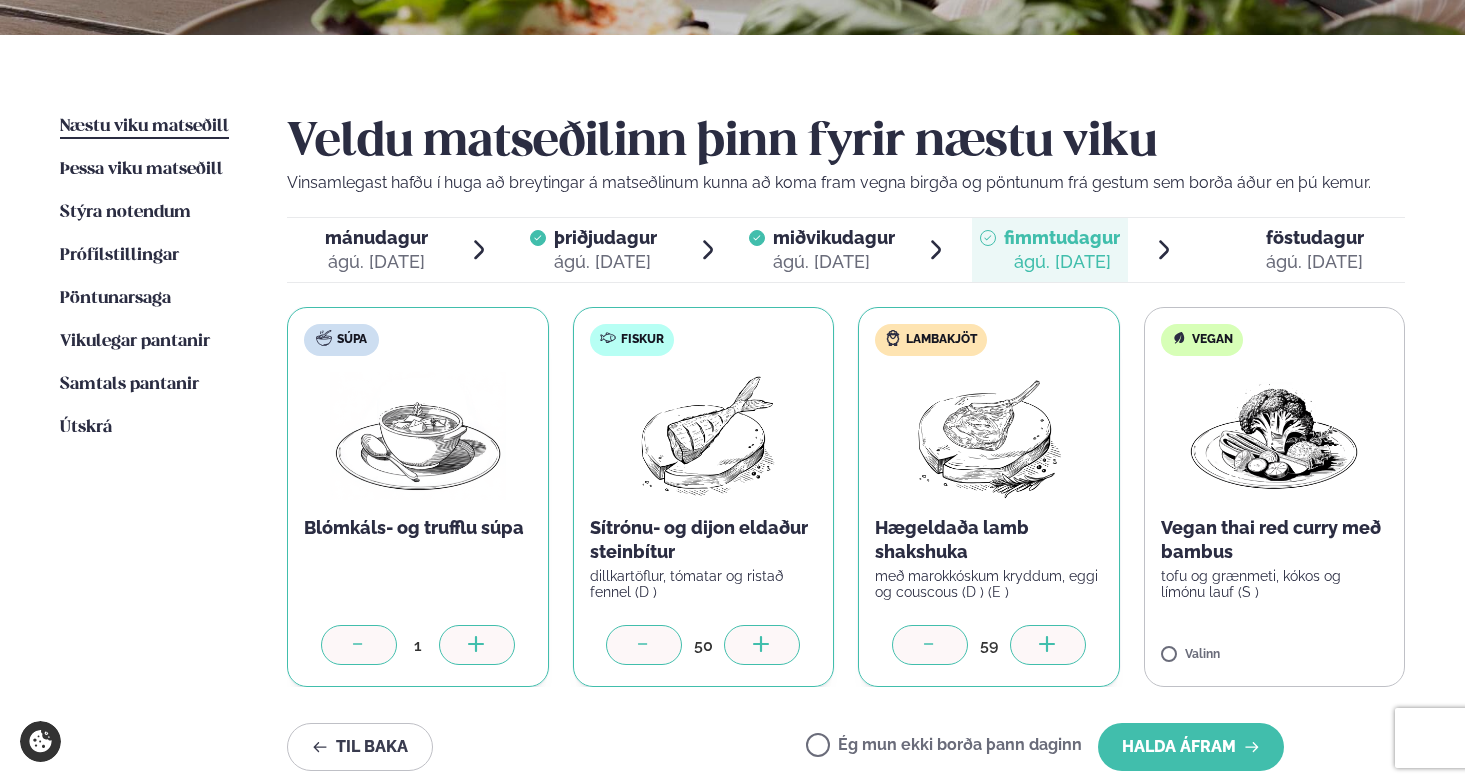 click 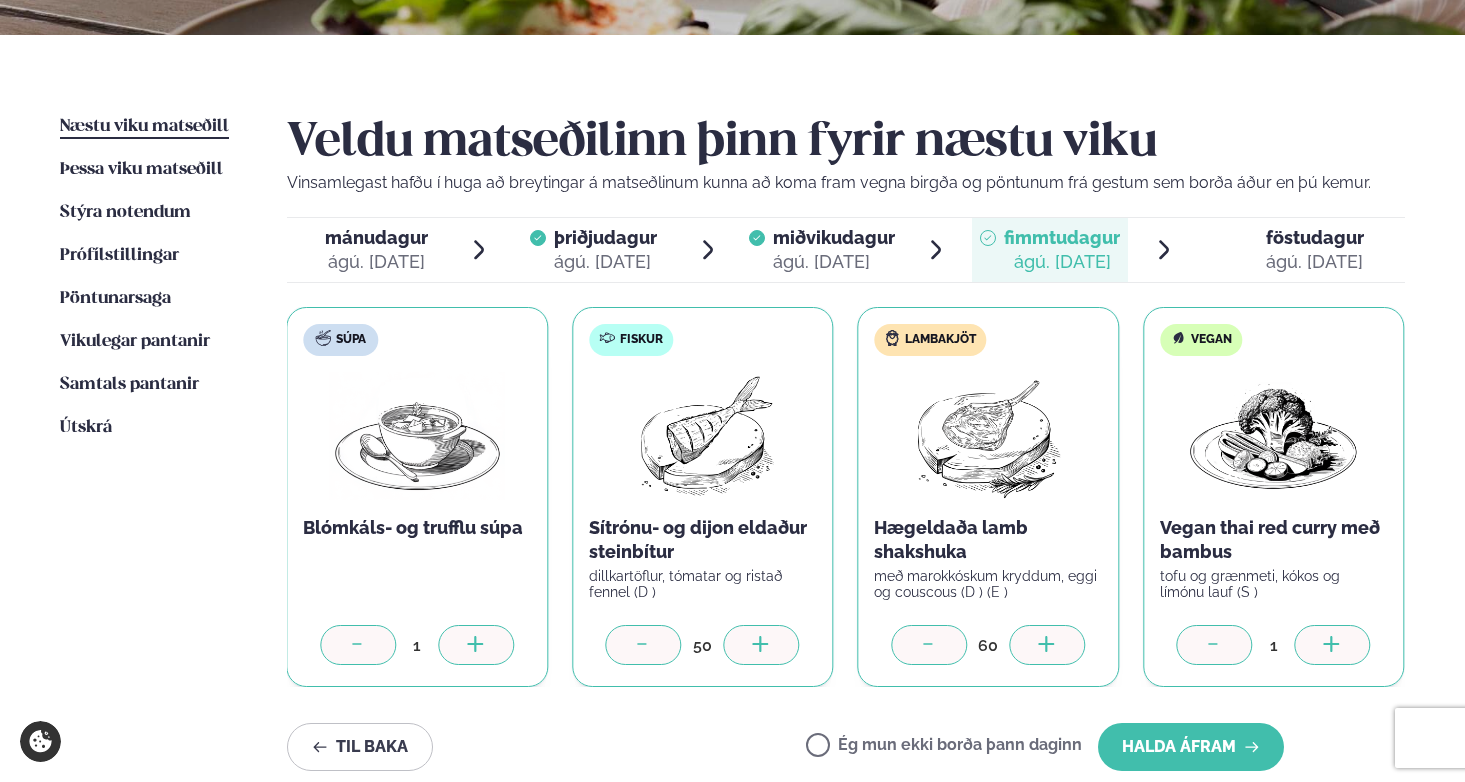 click at bounding box center (1333, 645) 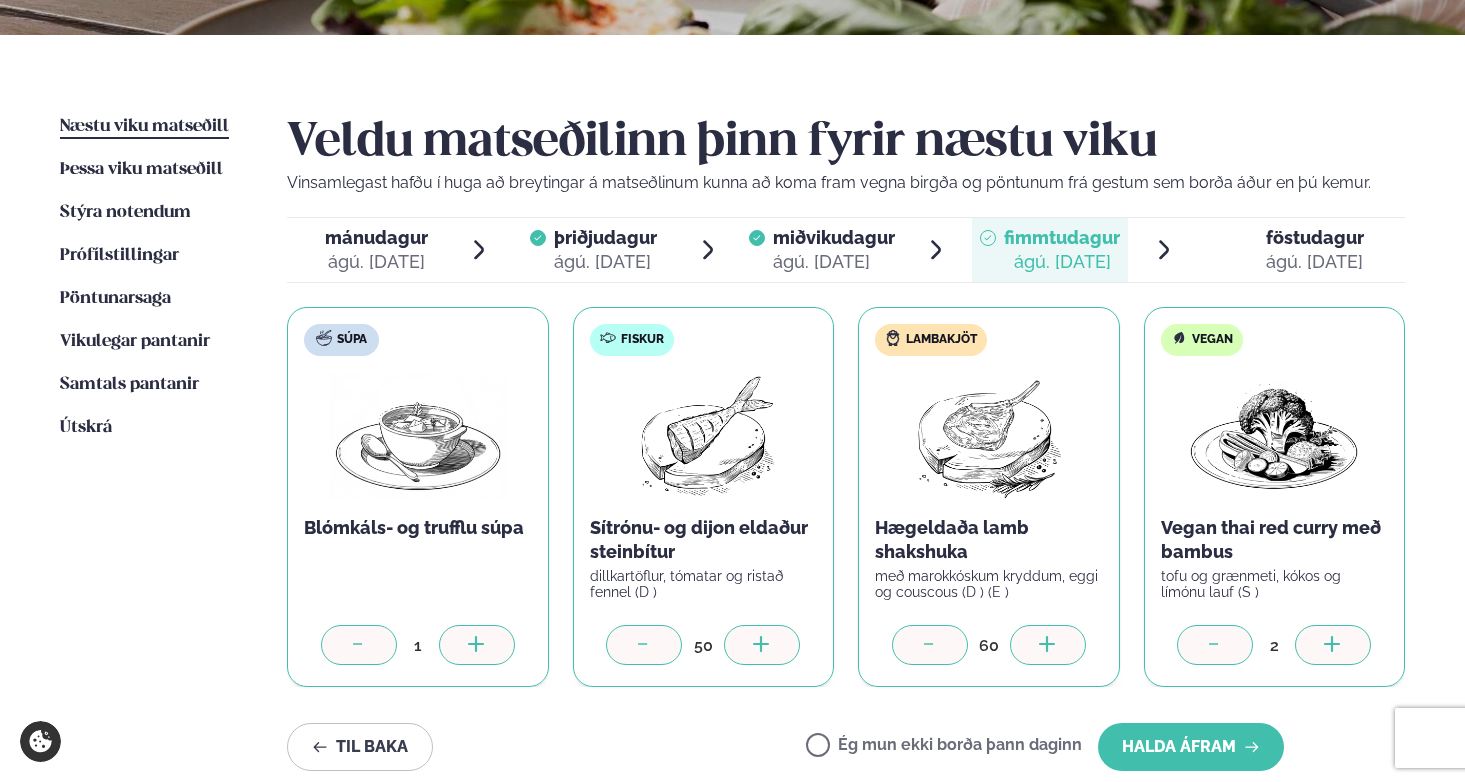 click at bounding box center [1333, 645] 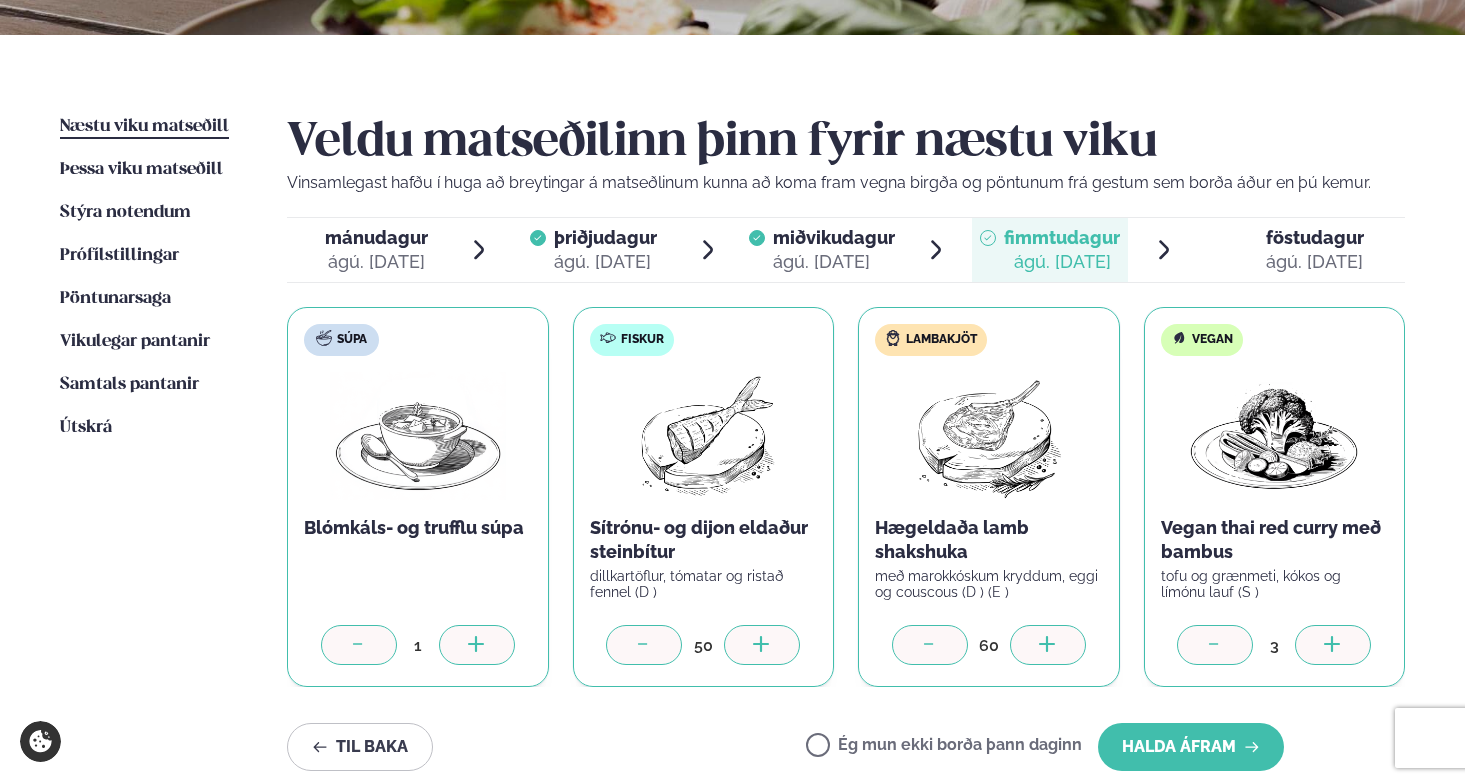 click at bounding box center [1333, 645] 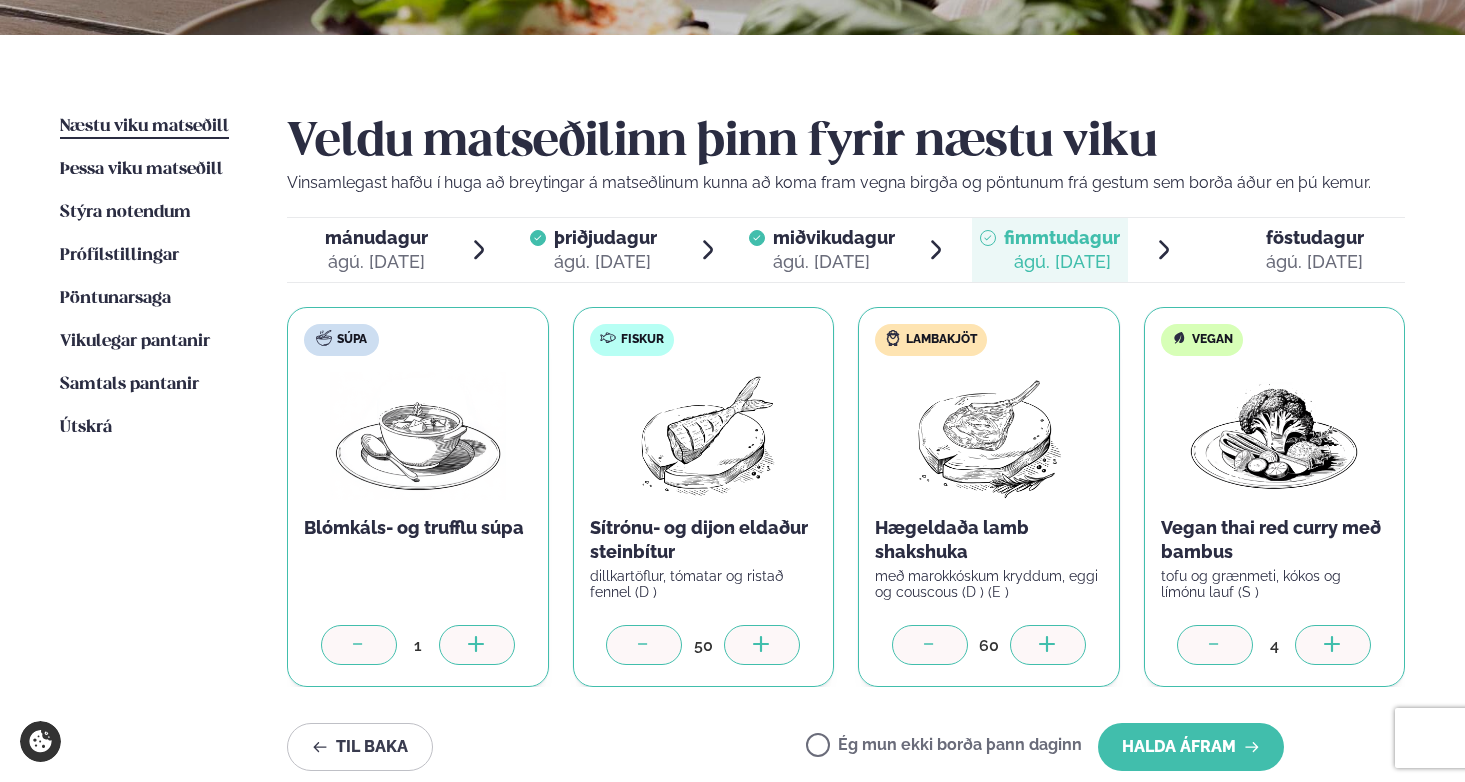 click at bounding box center [1333, 645] 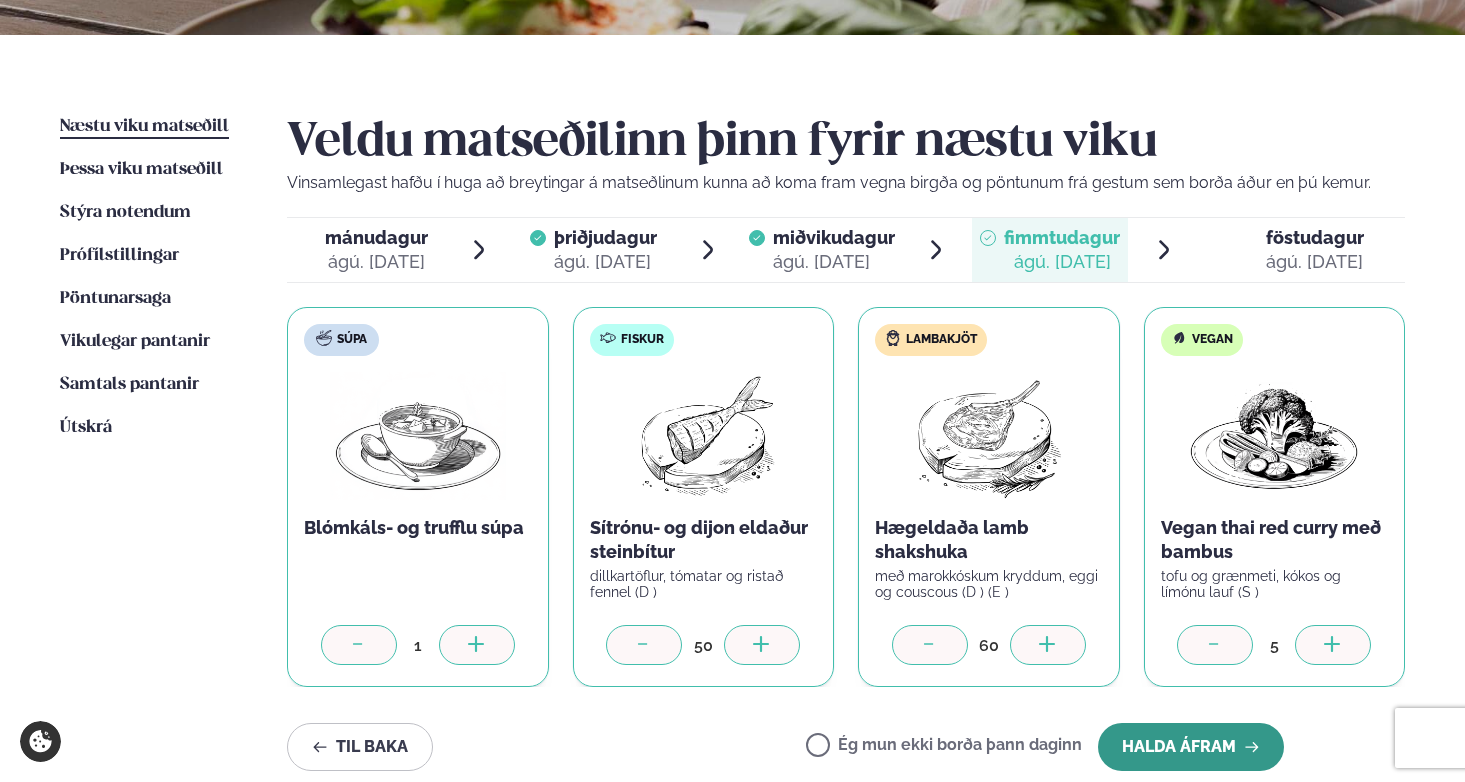 click on "Halda áfram" at bounding box center [1191, 747] 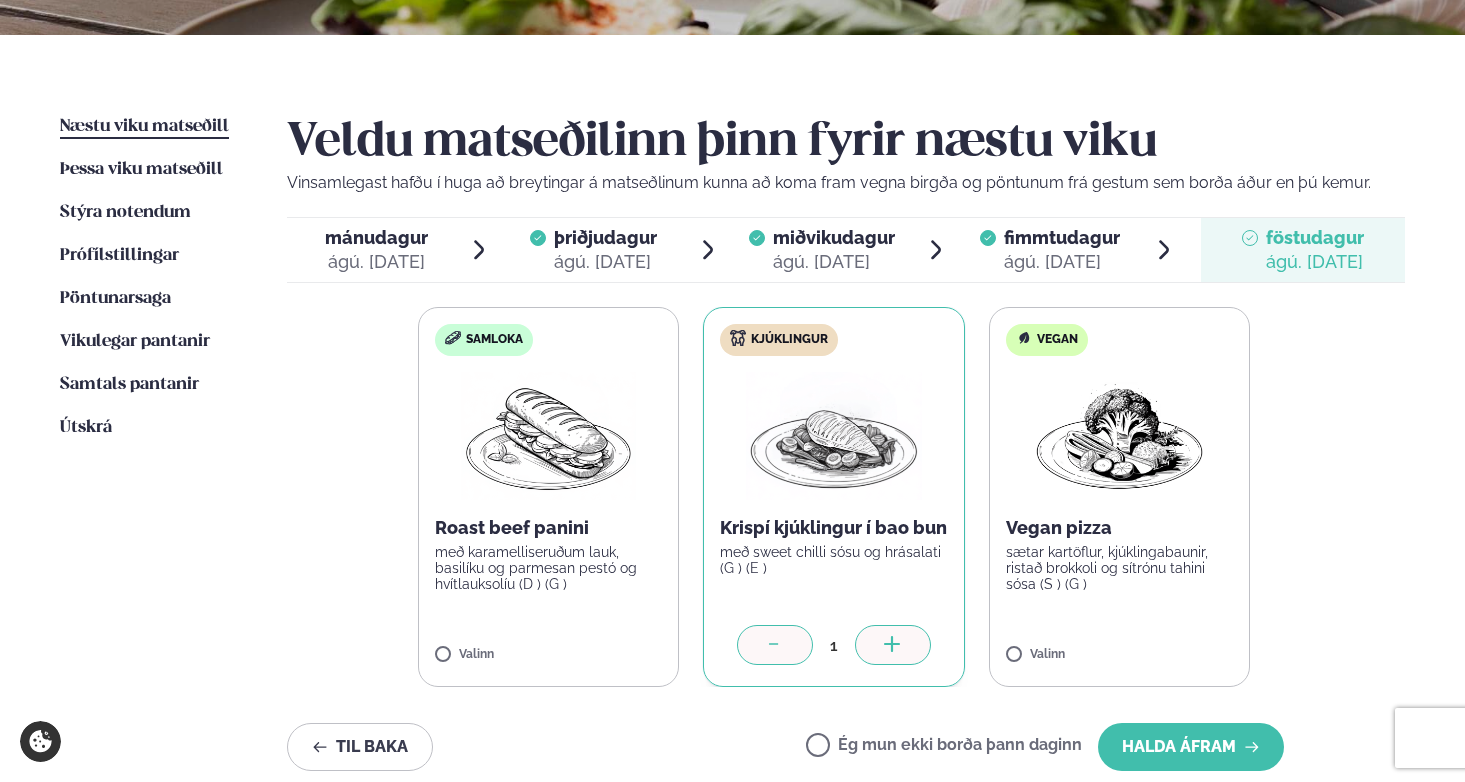click at bounding box center [893, 645] 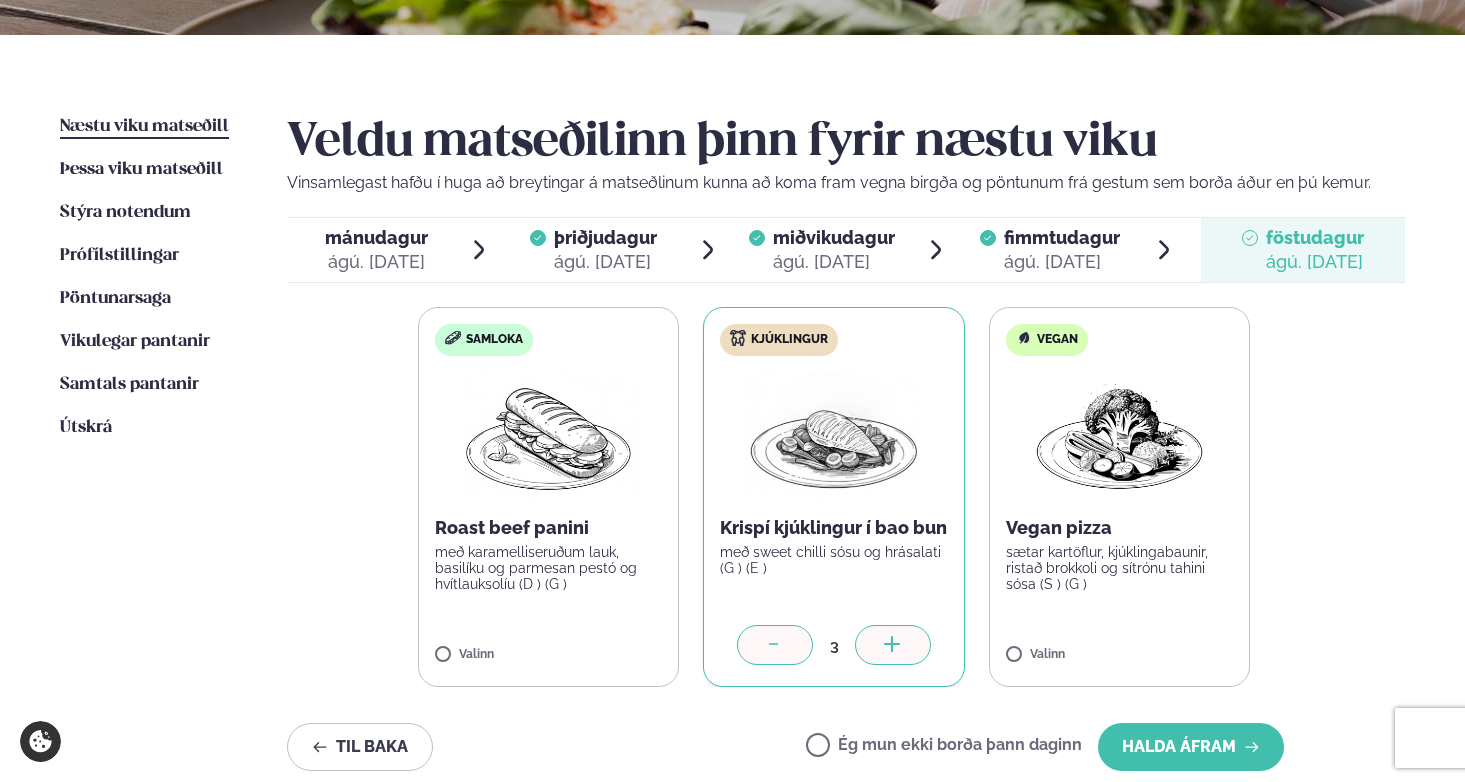click at bounding box center (893, 645) 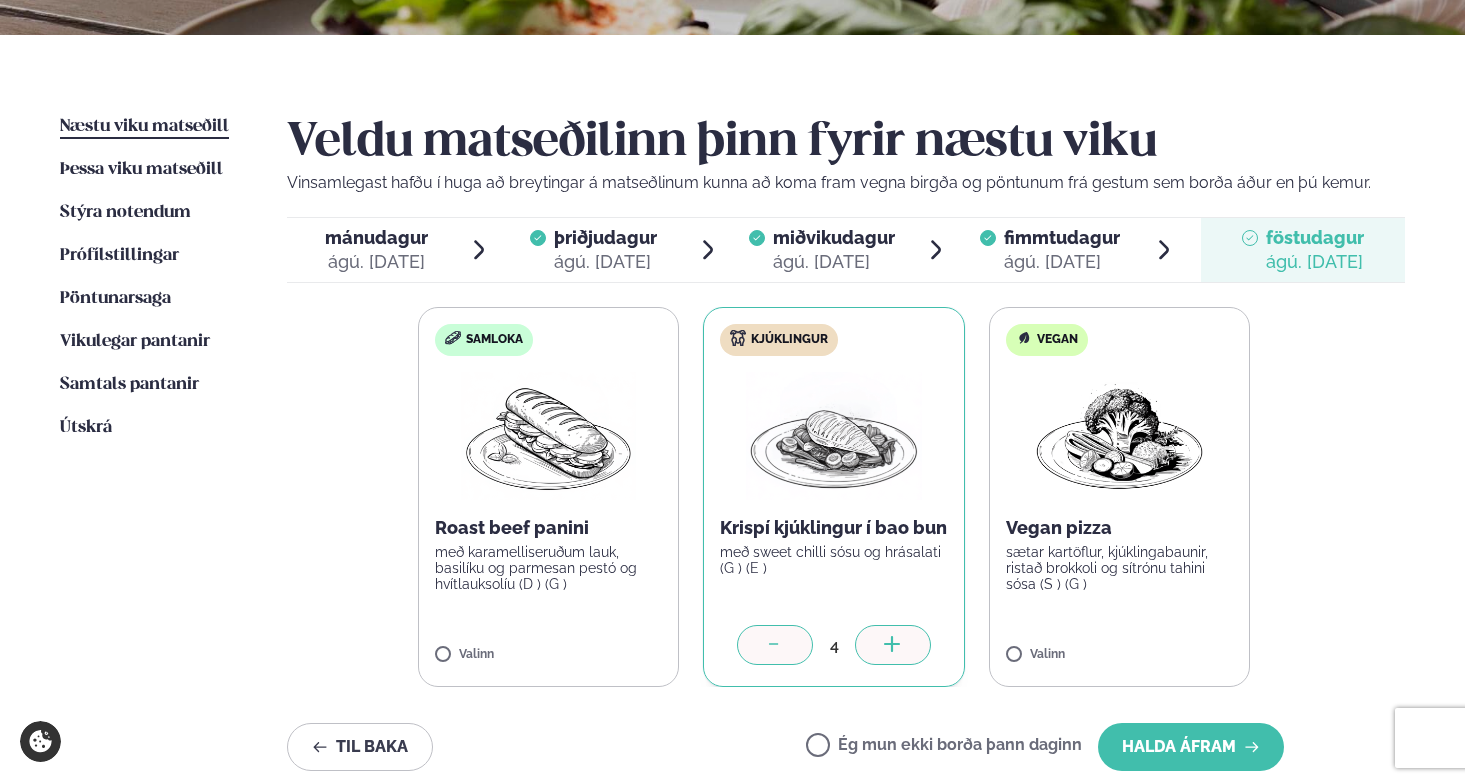 click at bounding box center [893, 645] 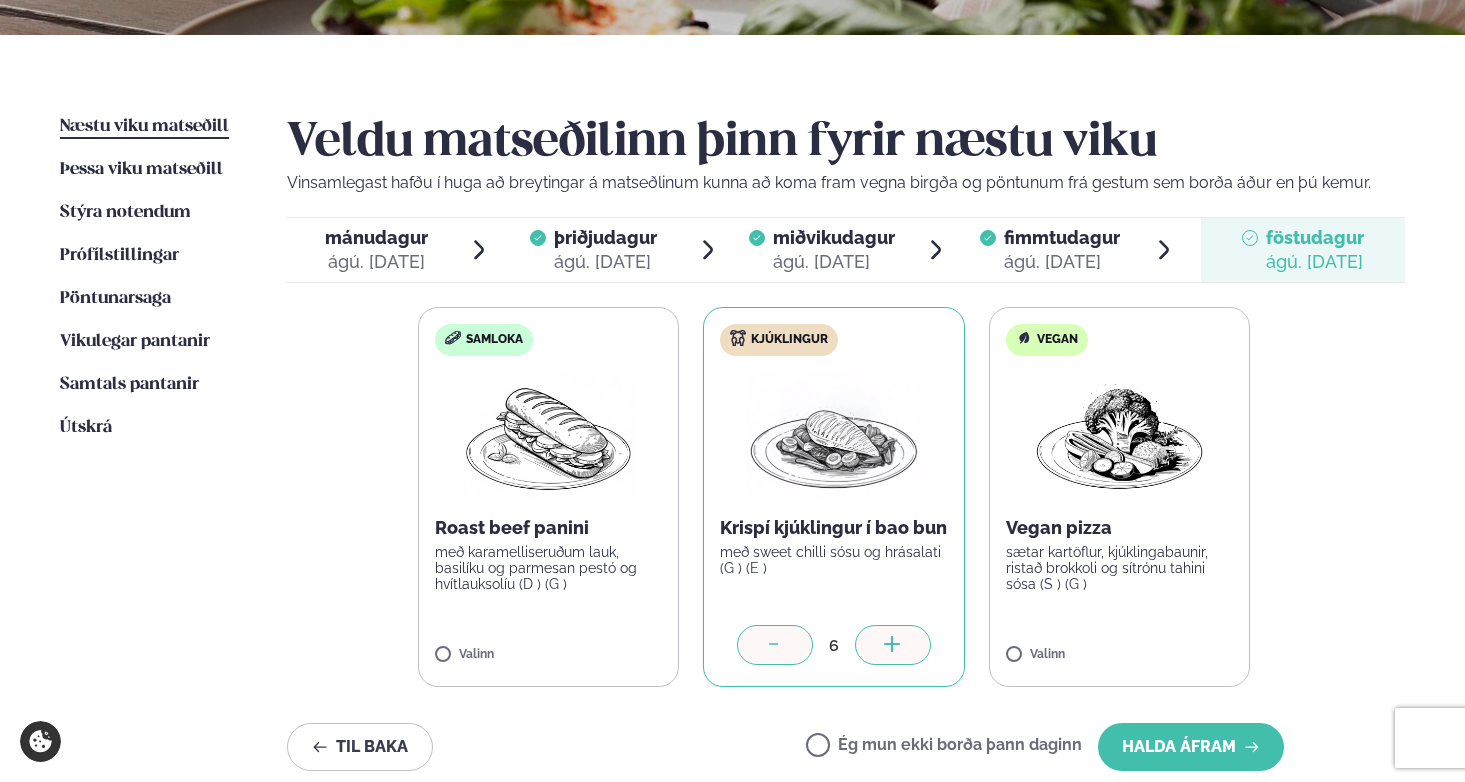 click at bounding box center [893, 645] 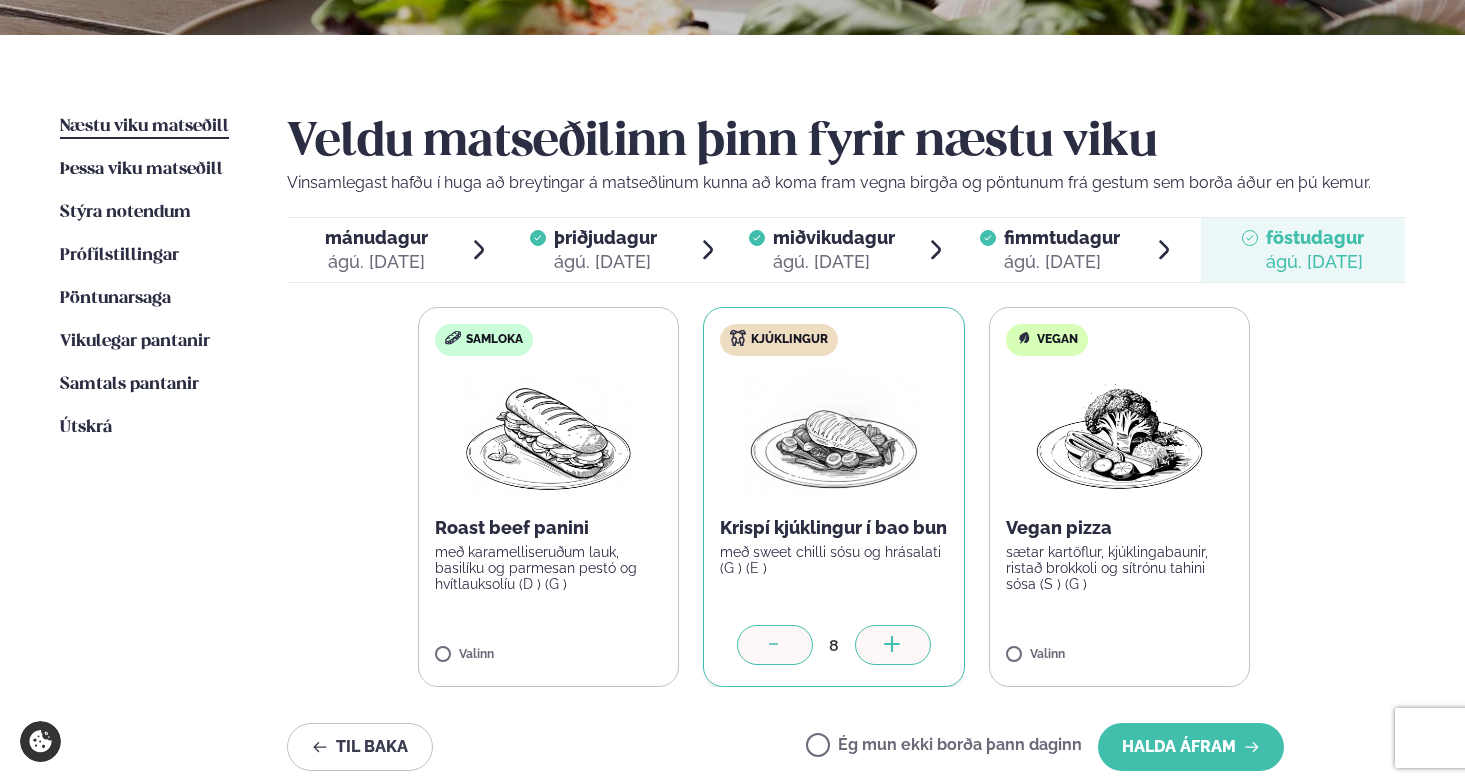click at bounding box center (893, 645) 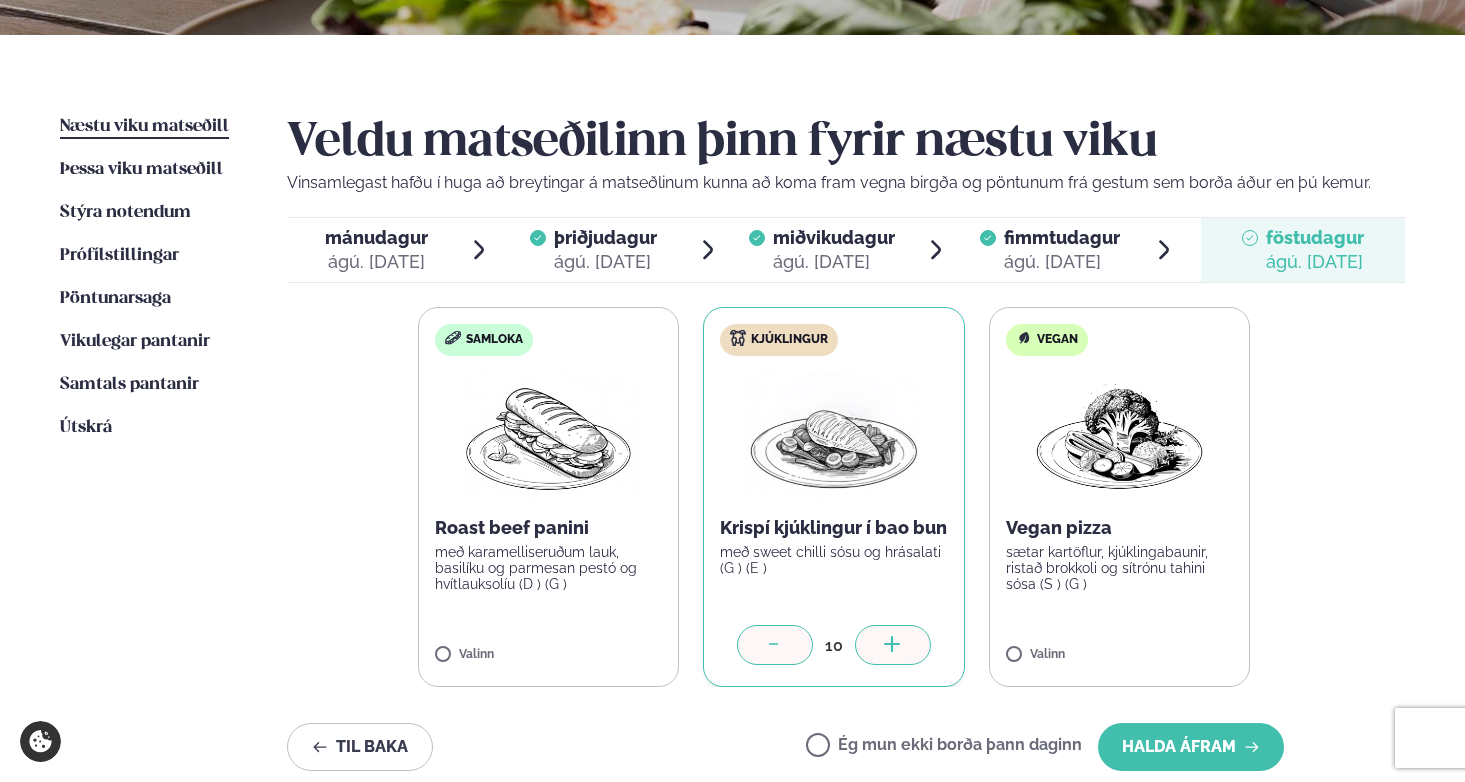 click at bounding box center [893, 645] 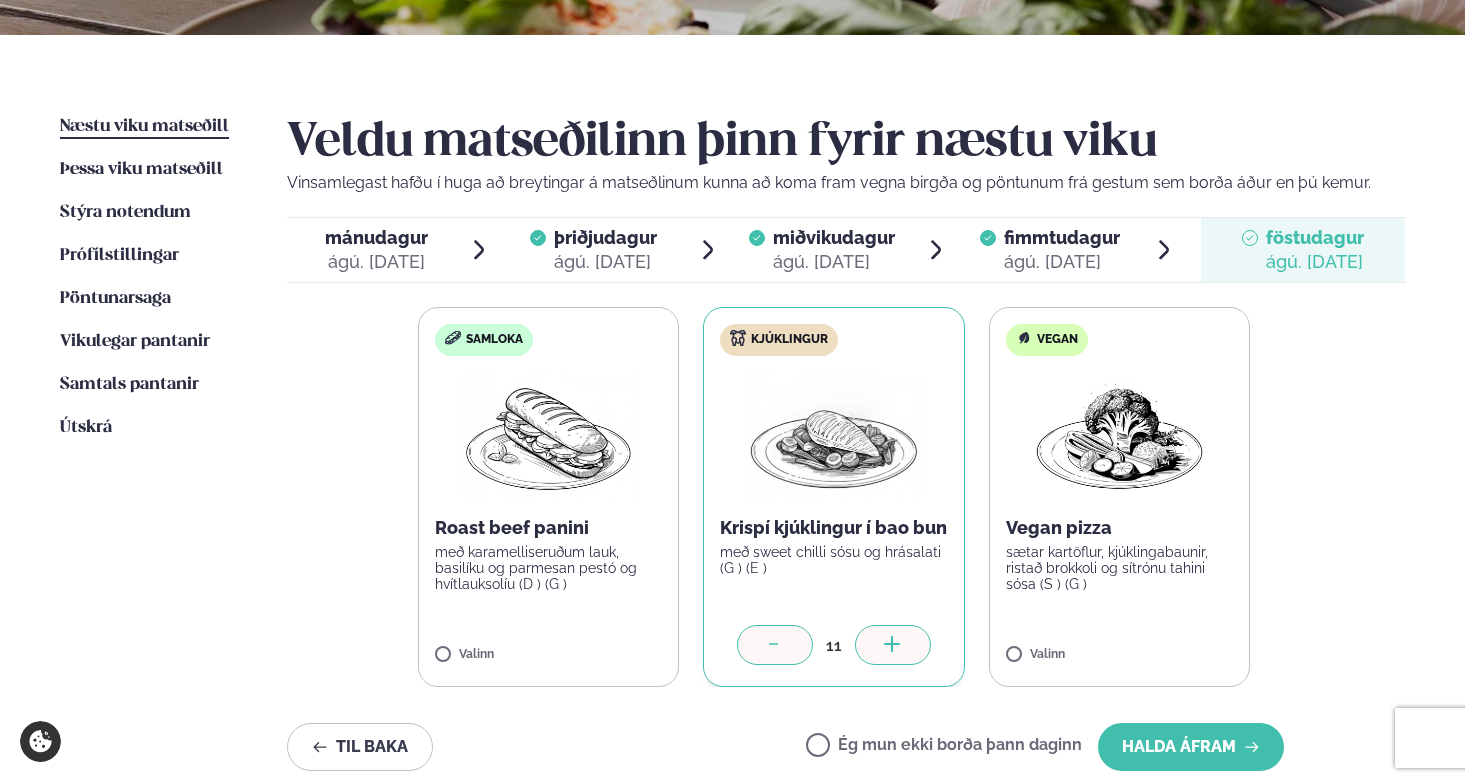 click at bounding box center [893, 645] 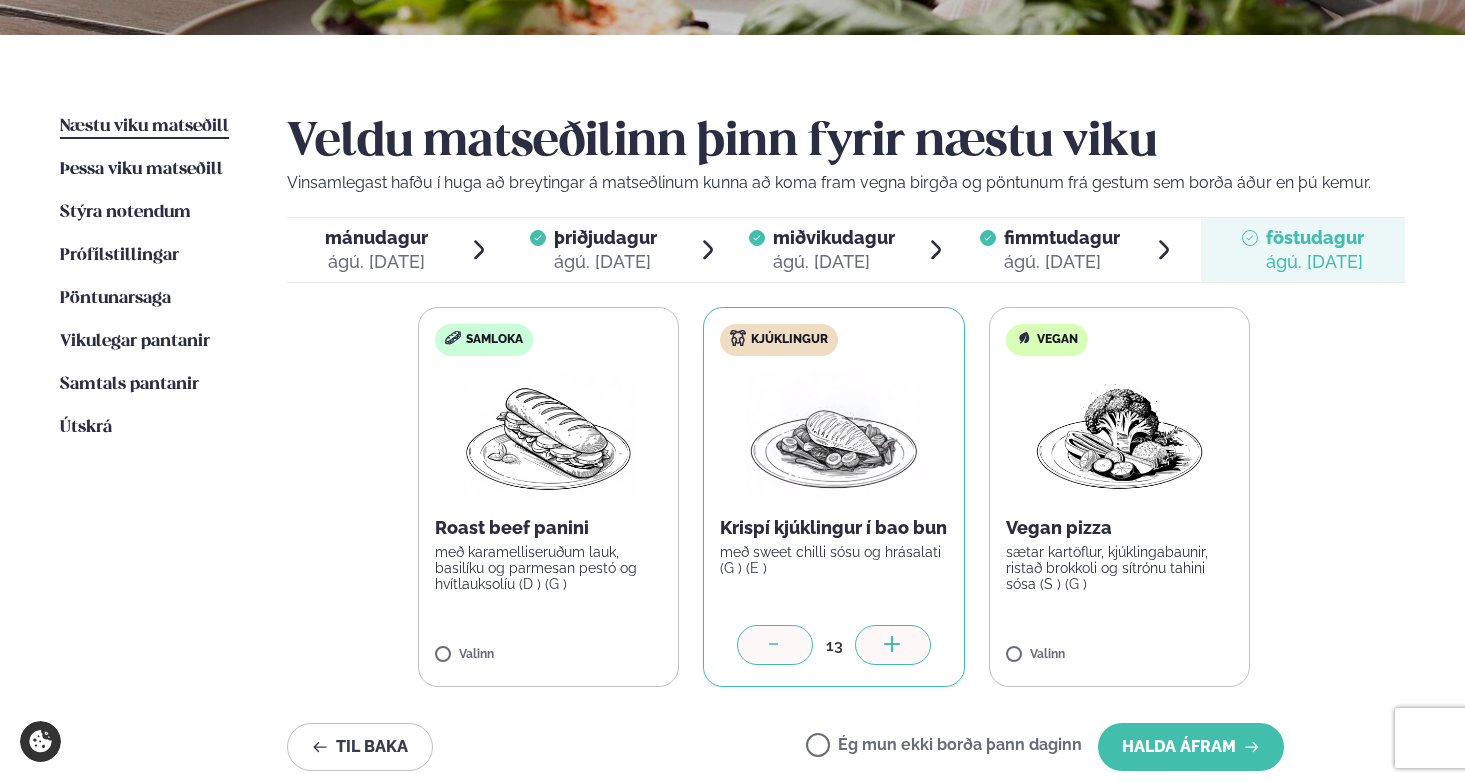 click 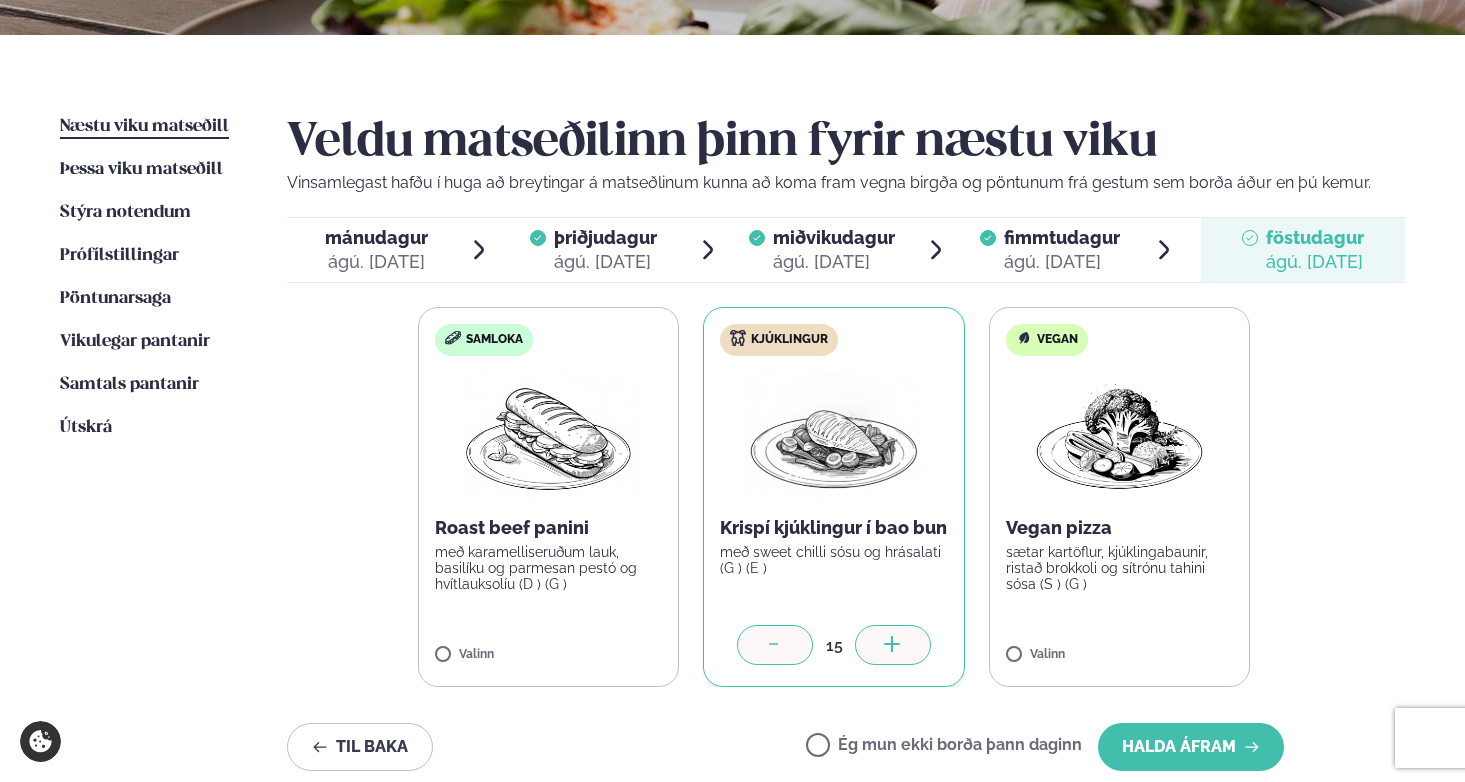 click 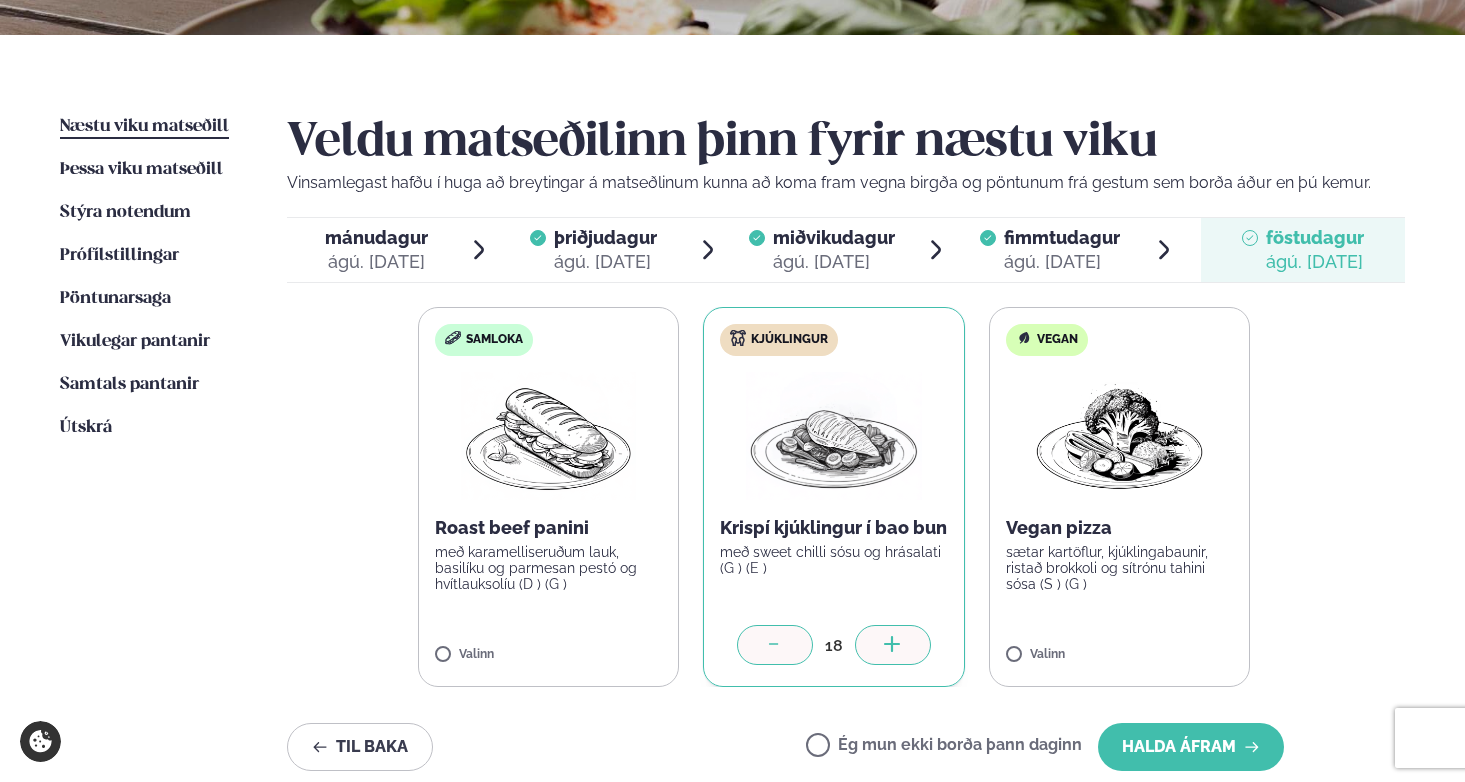 click 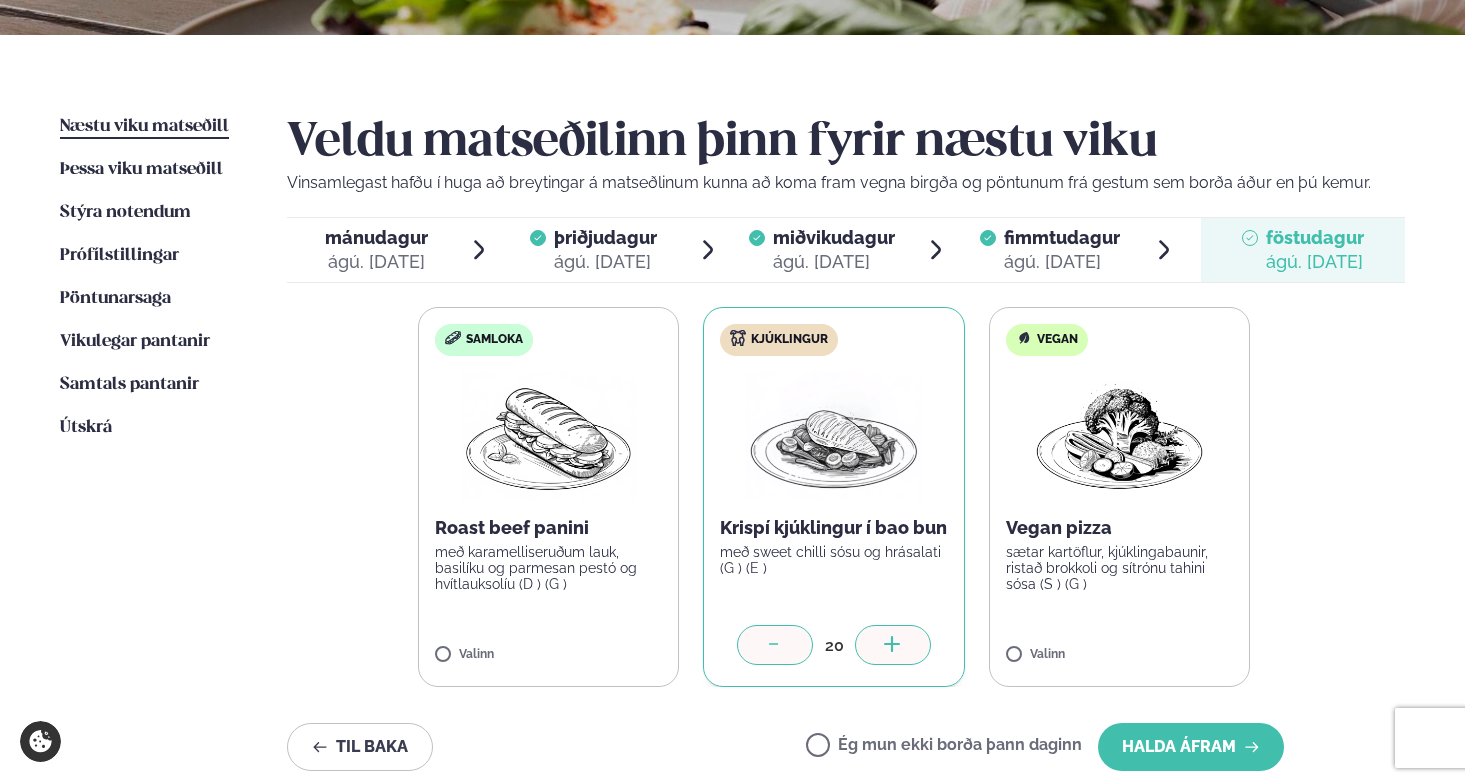 click 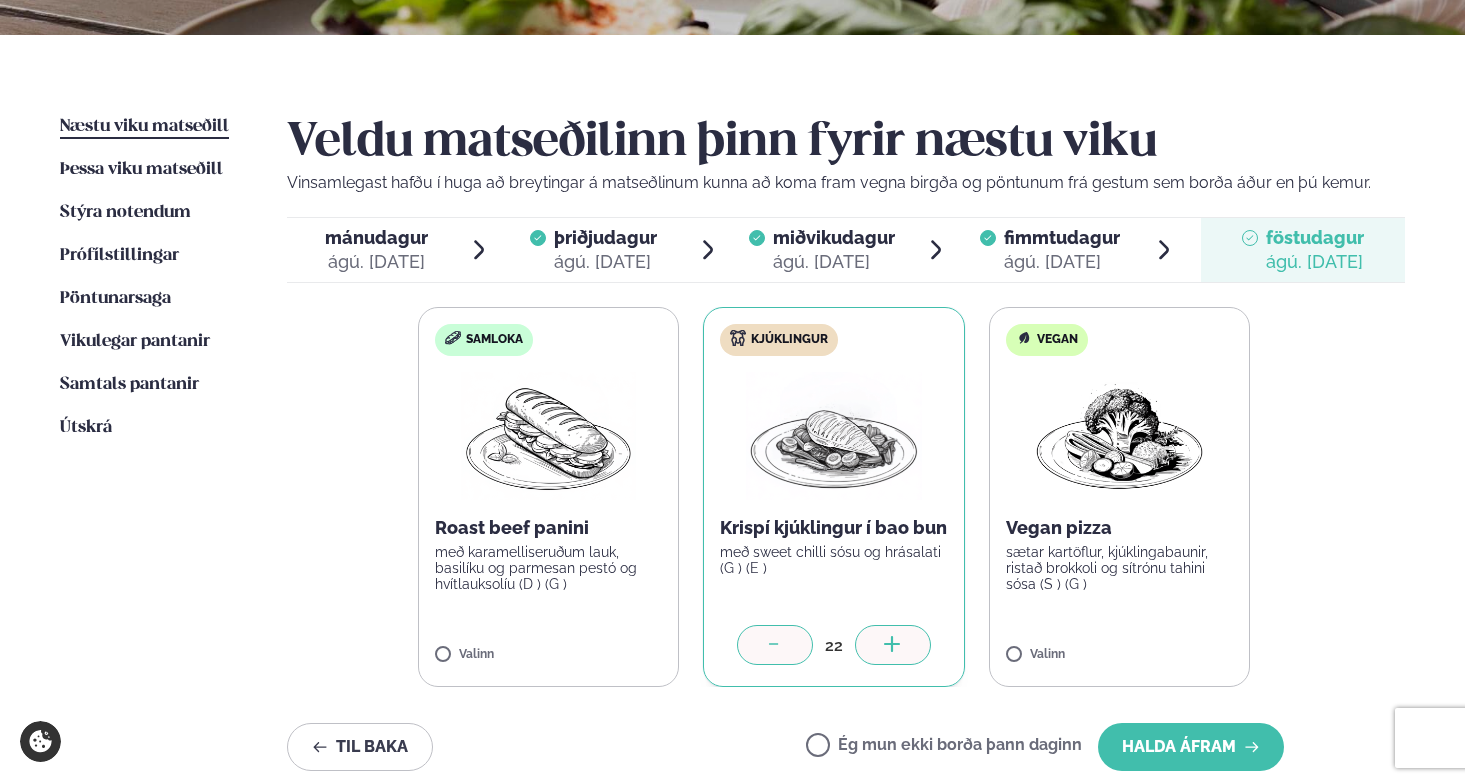 click 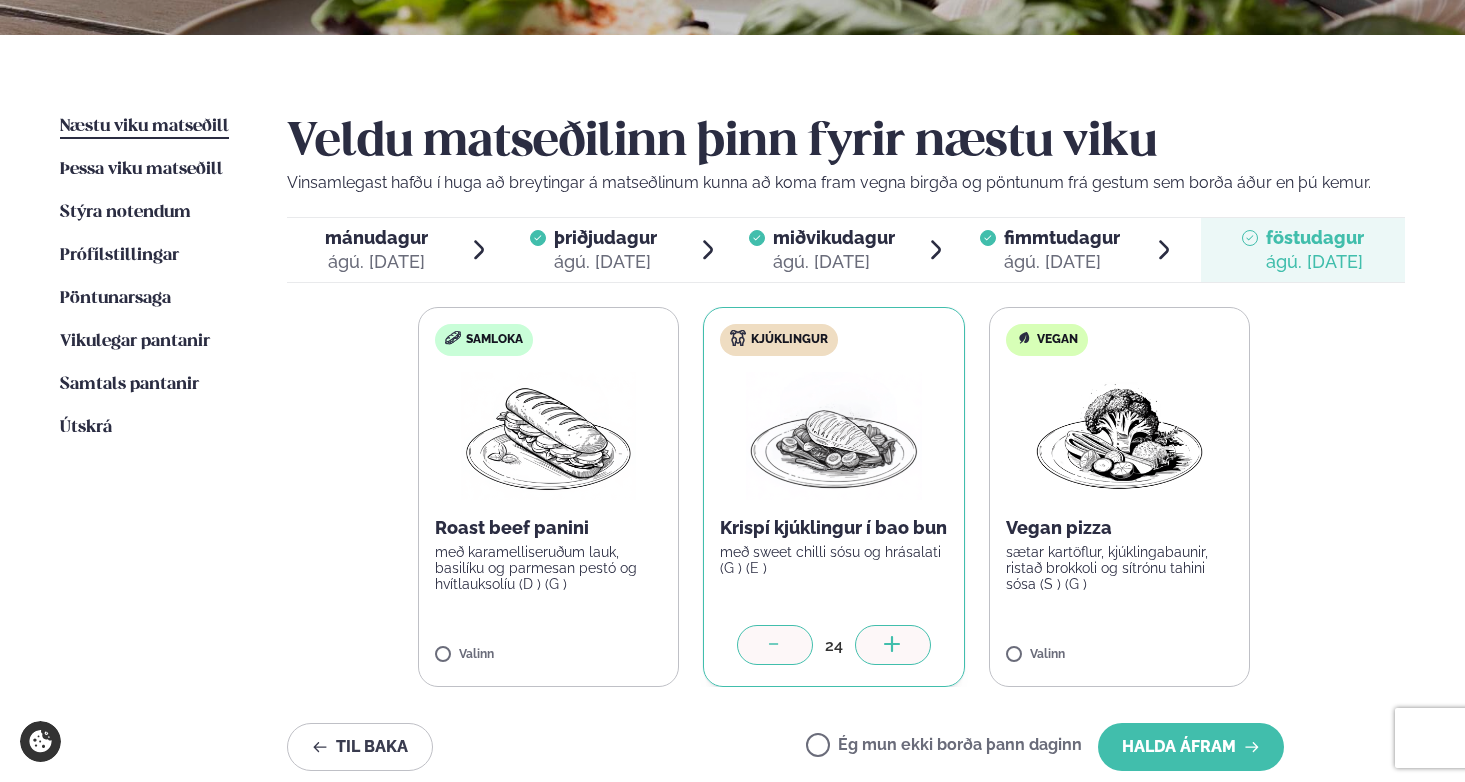 click 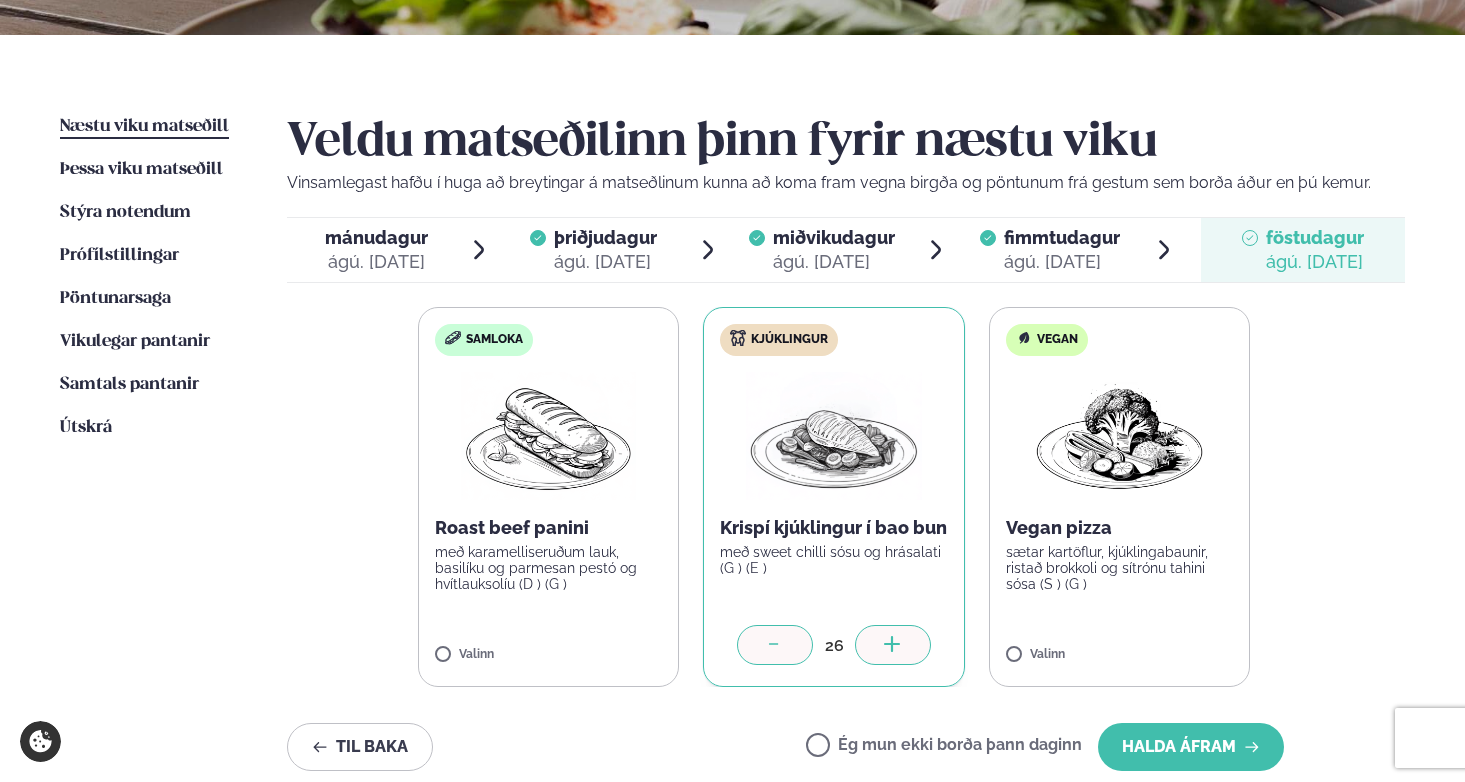 click 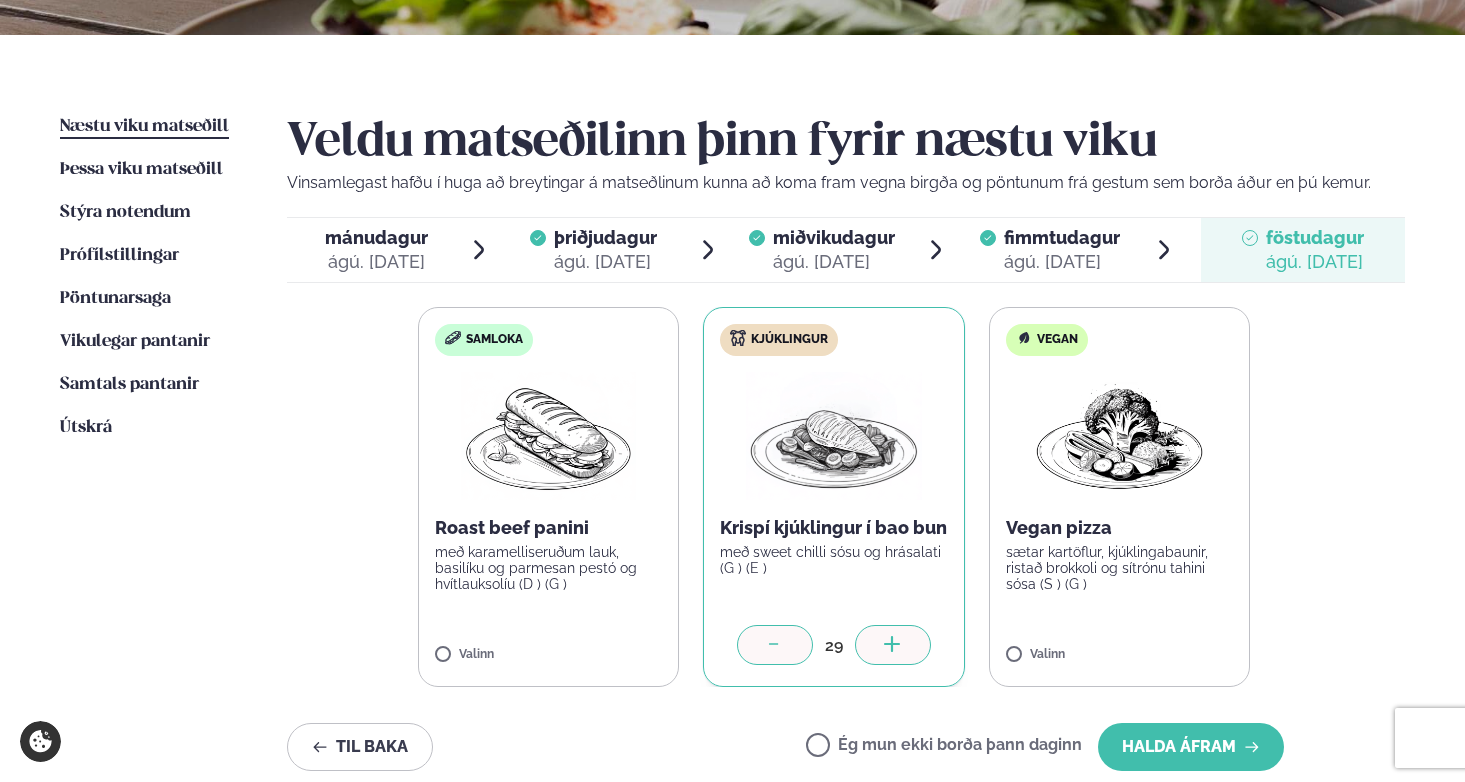 click 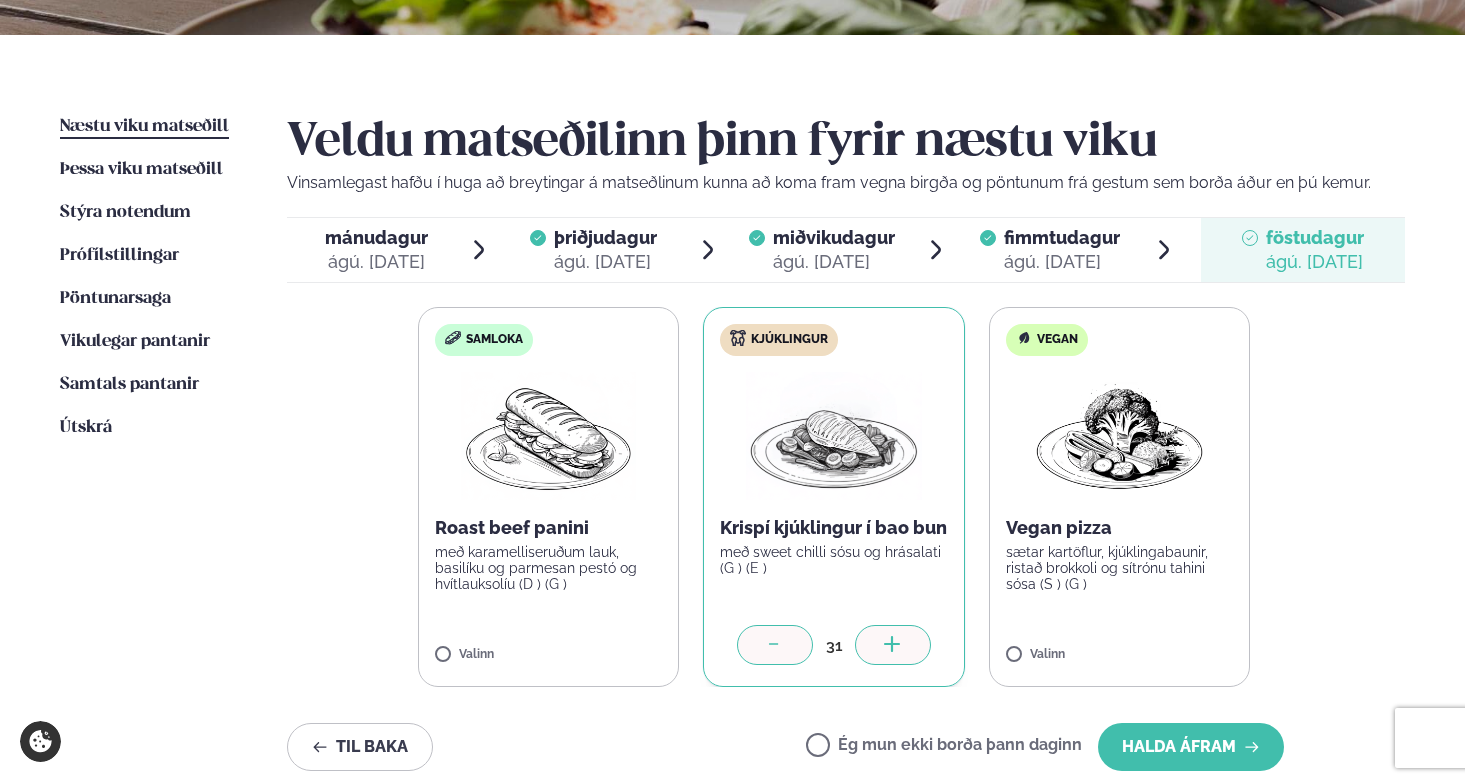 click 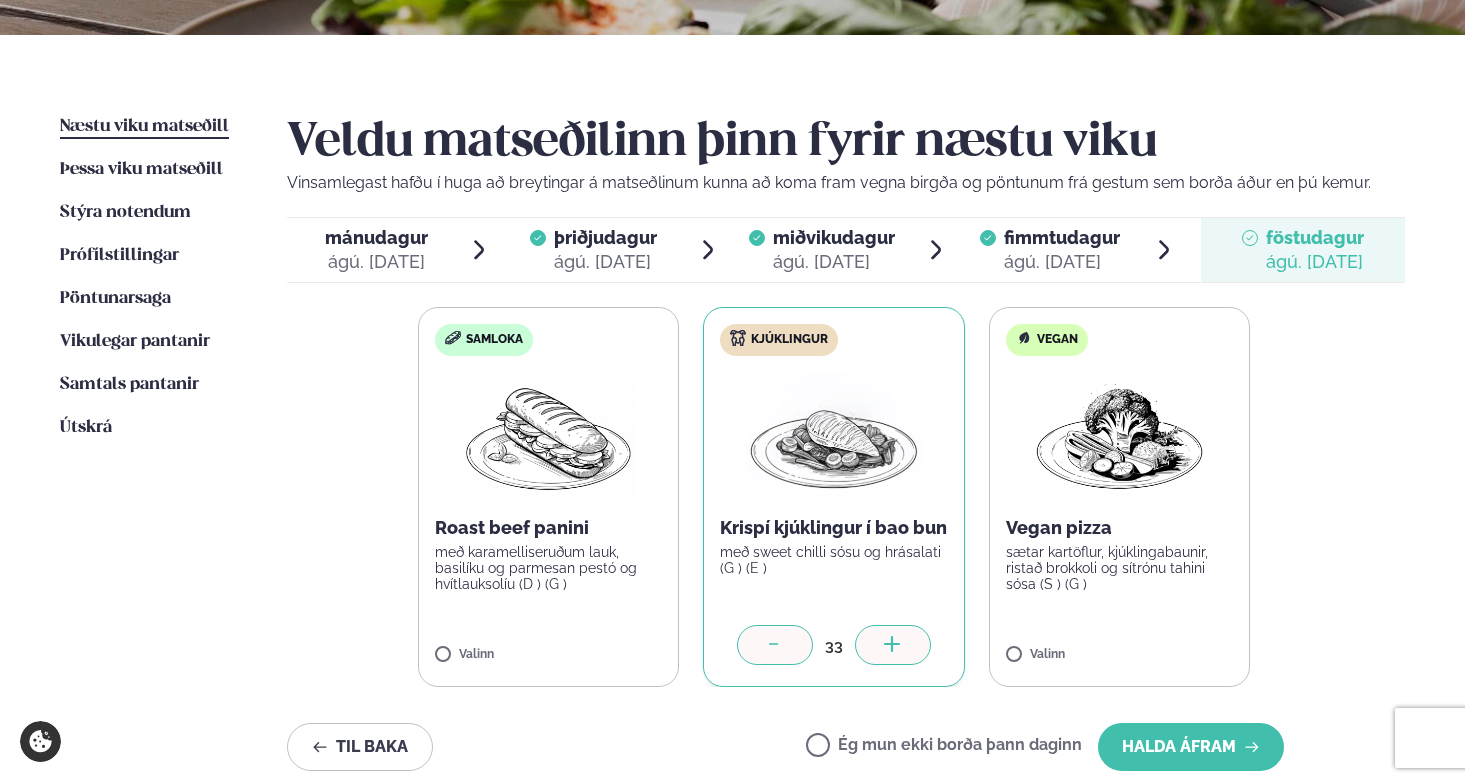 click 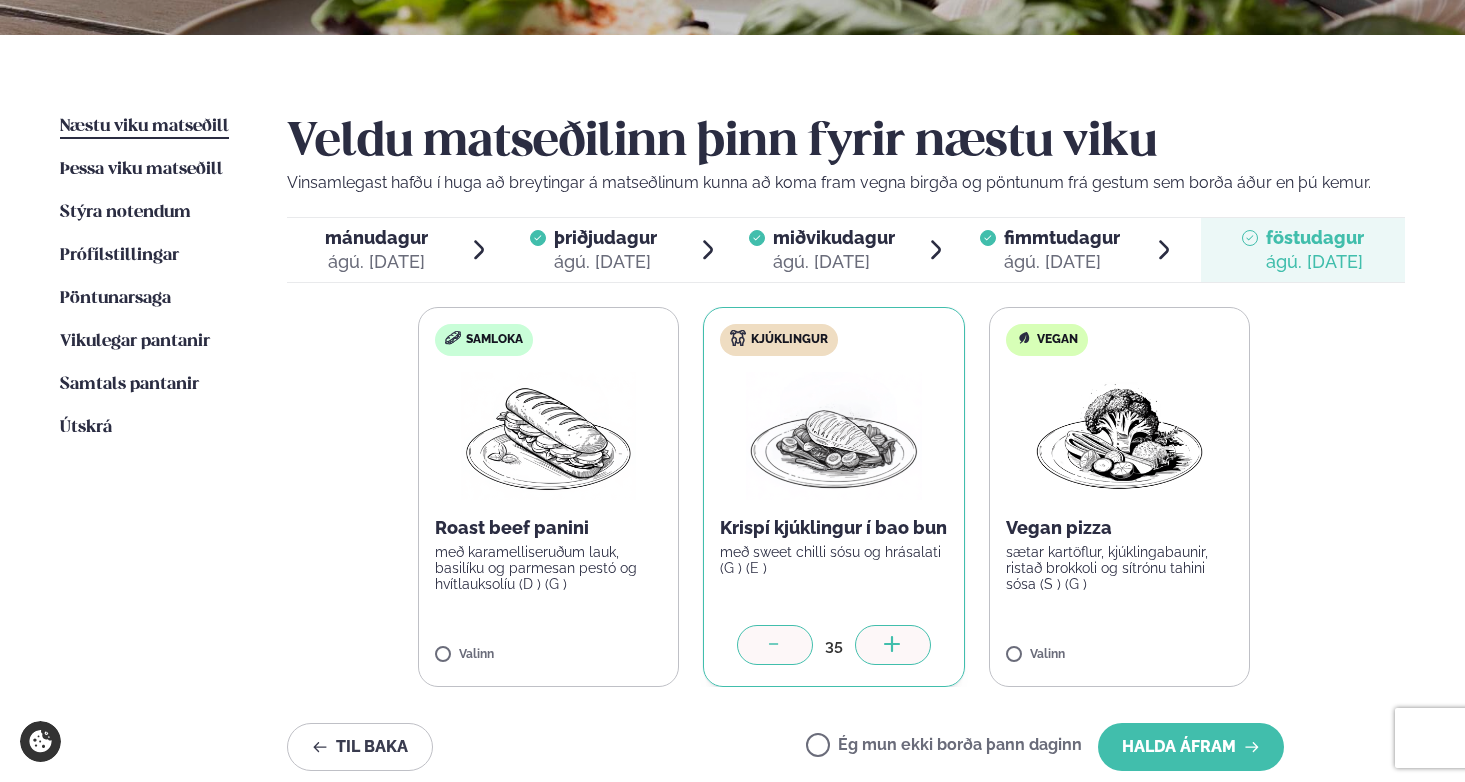 click 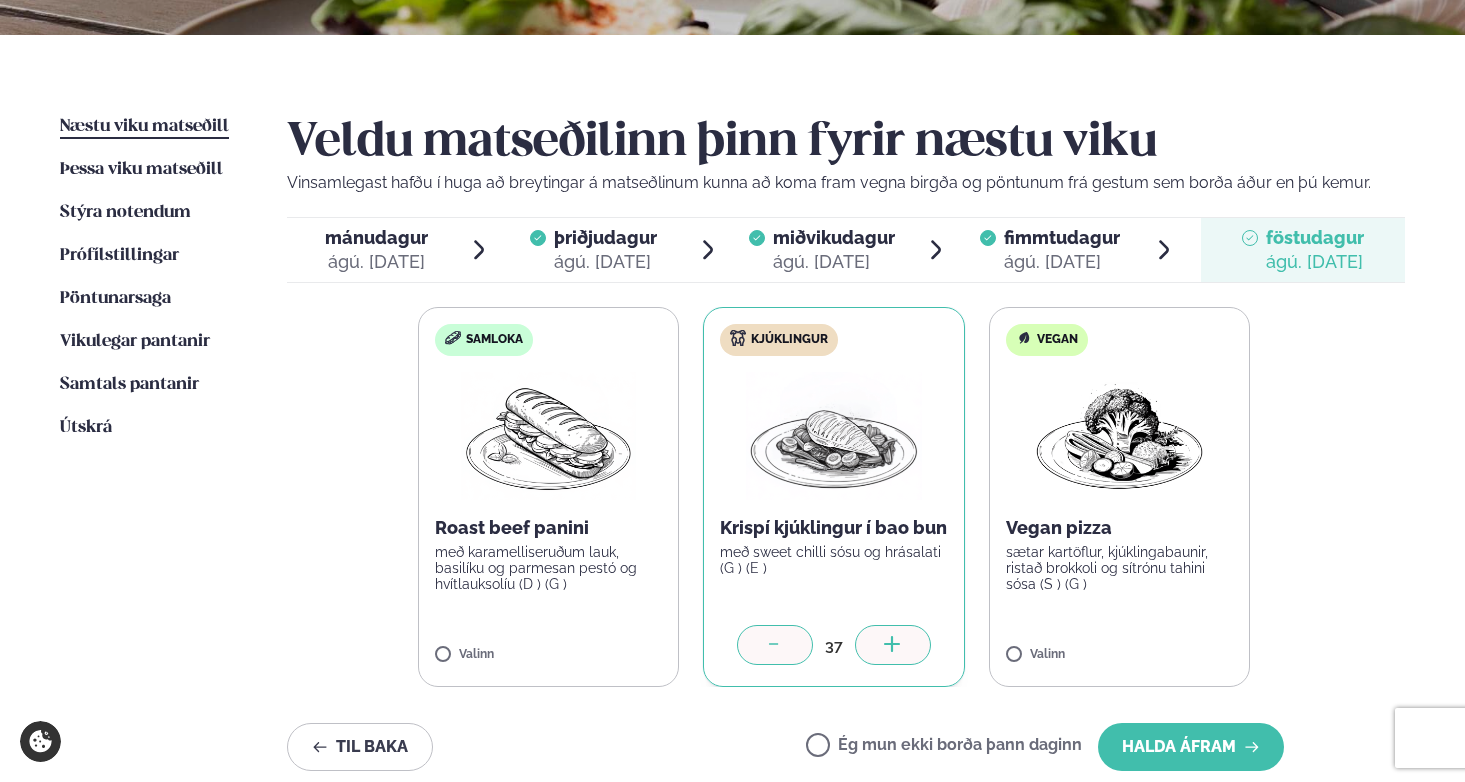 click 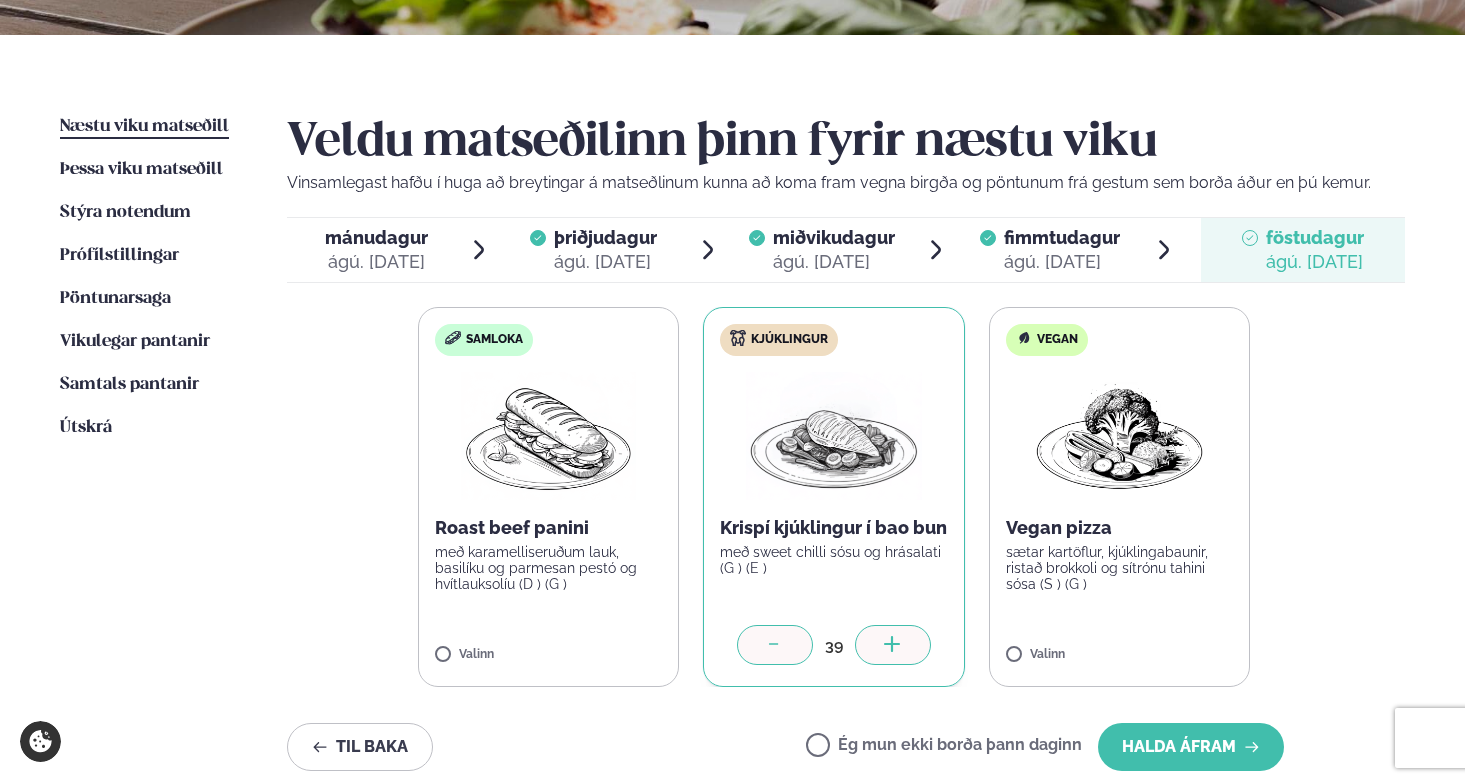 click 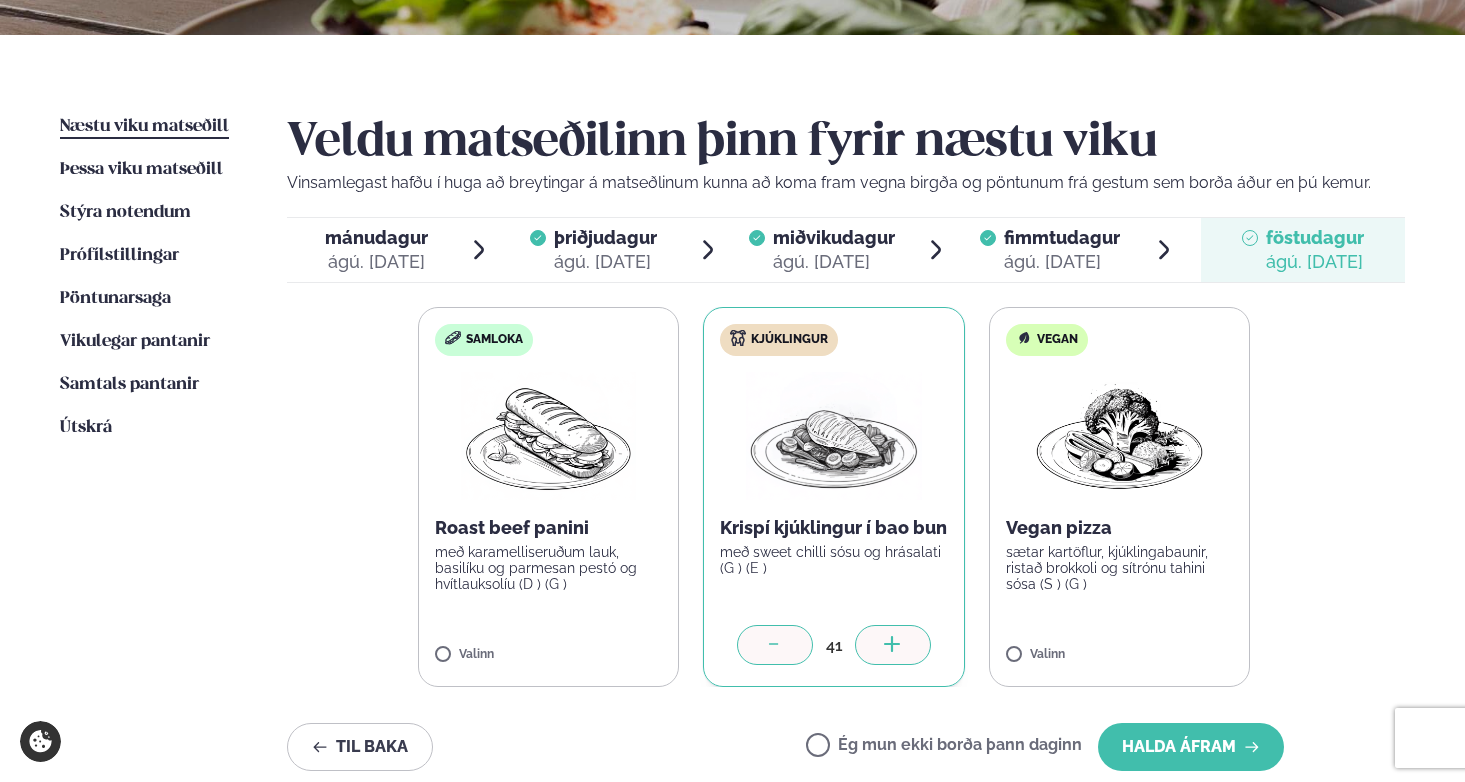 click 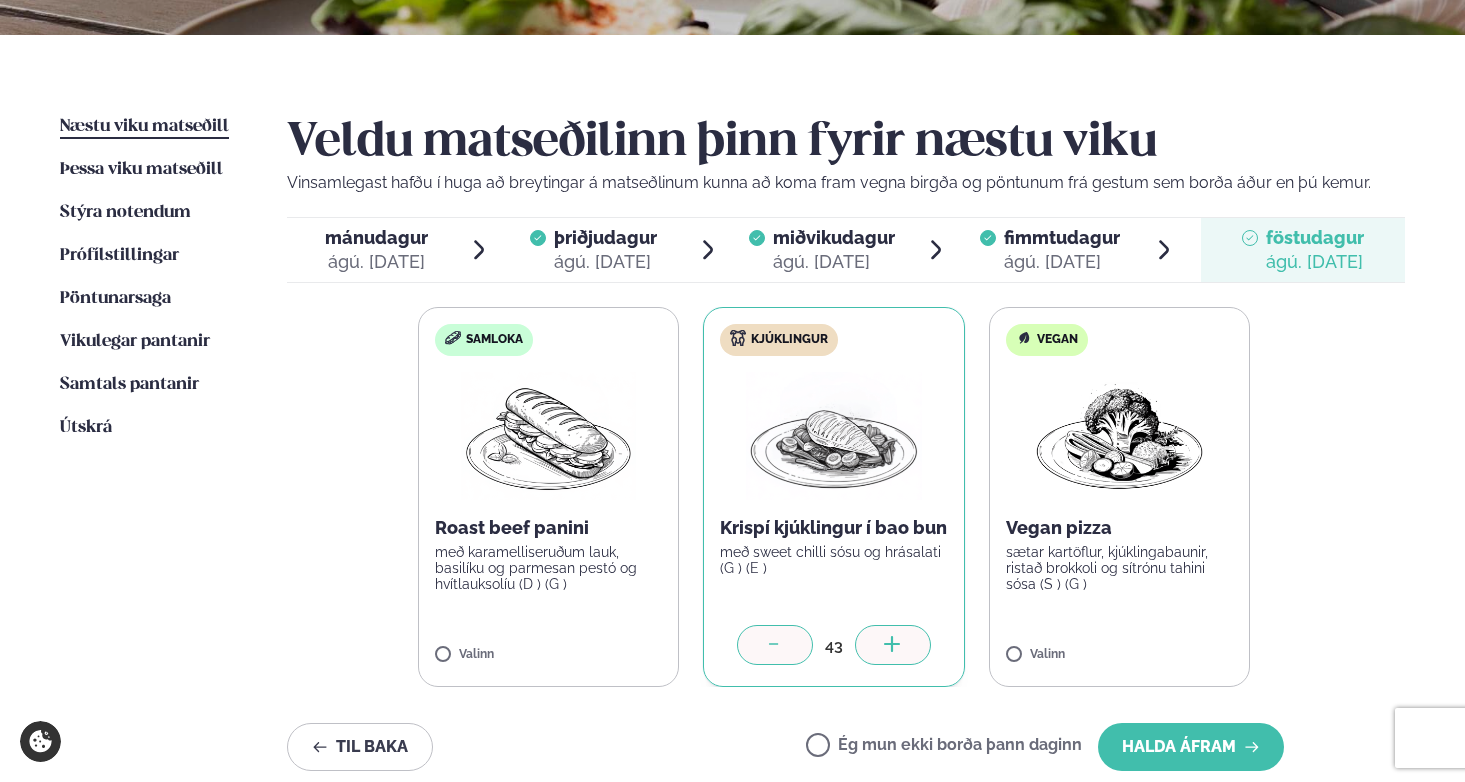 click 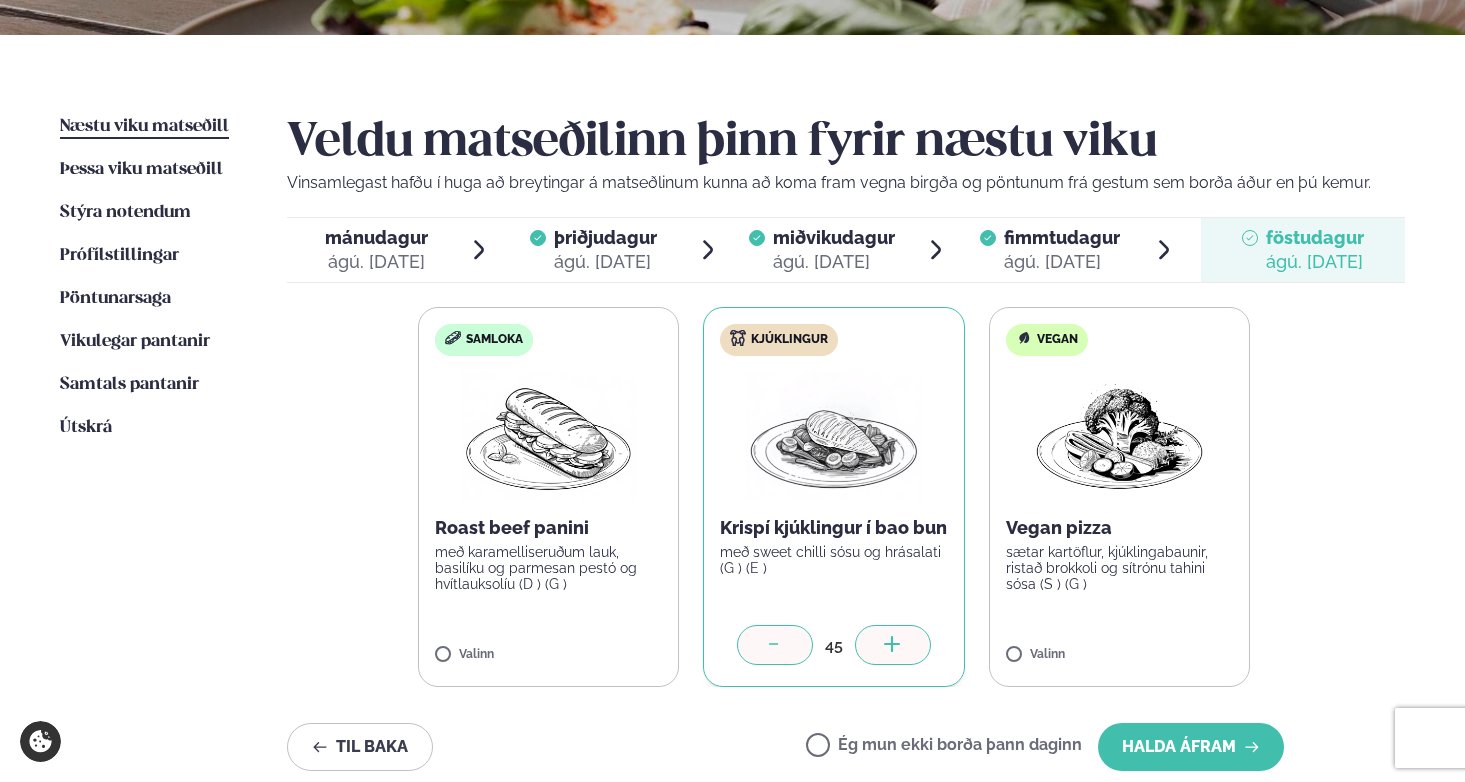 click 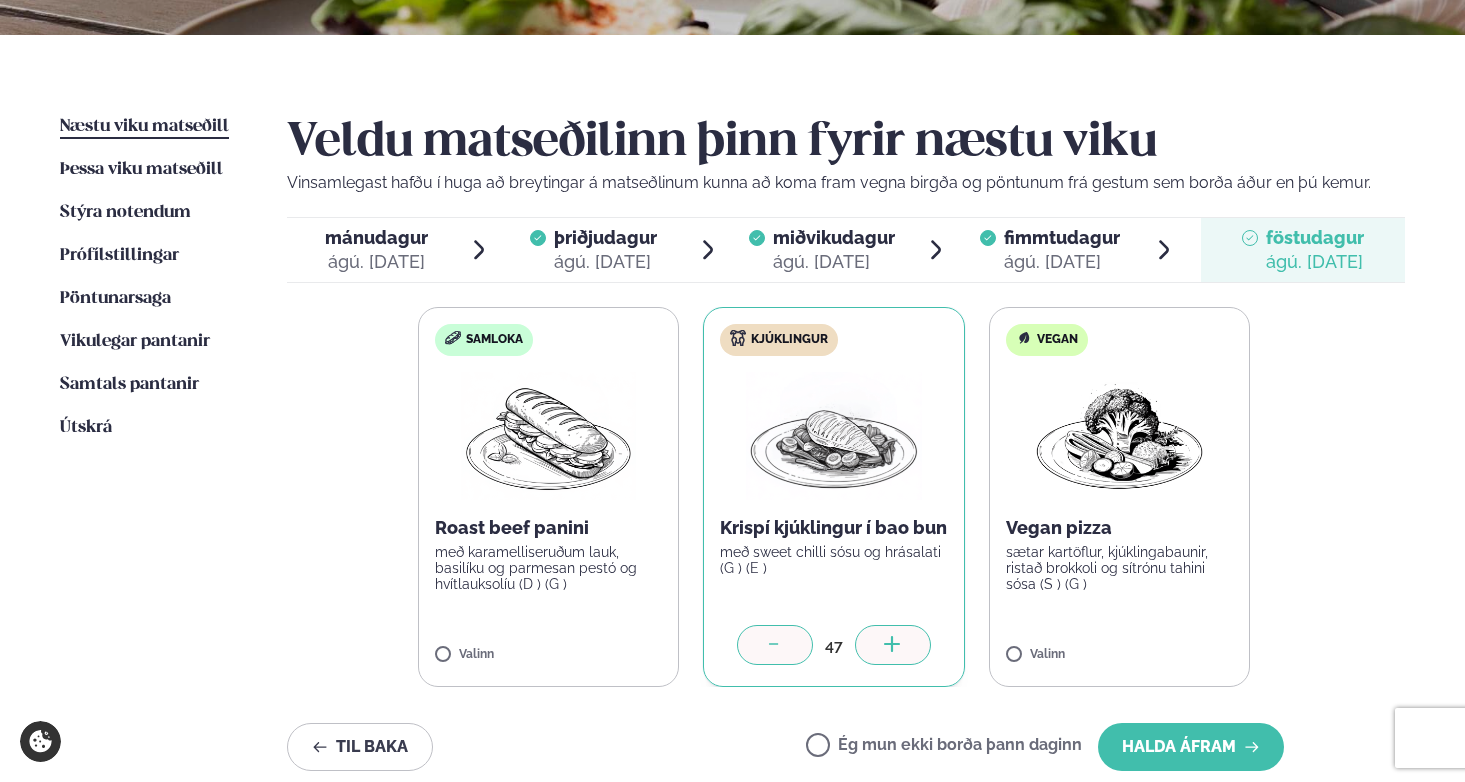 click 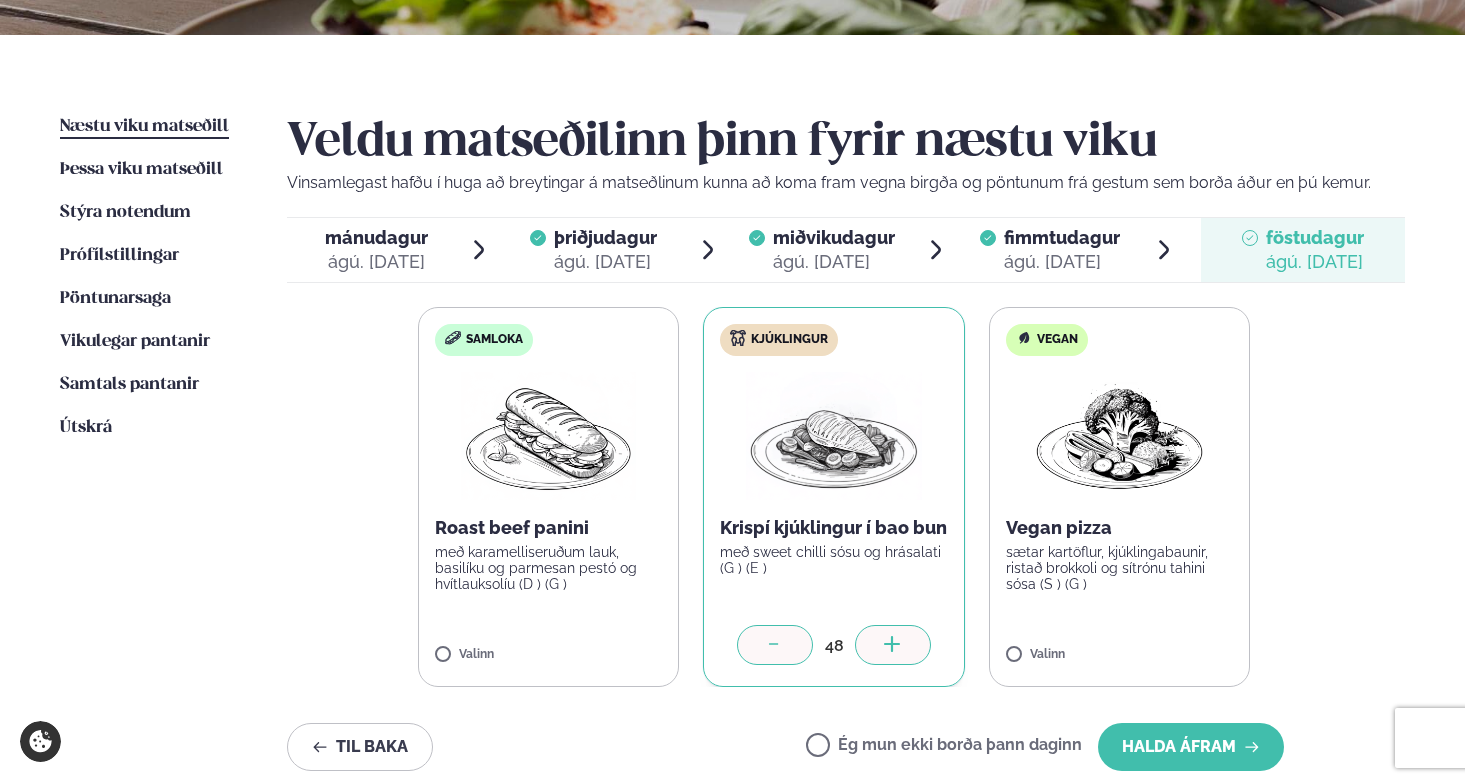 click 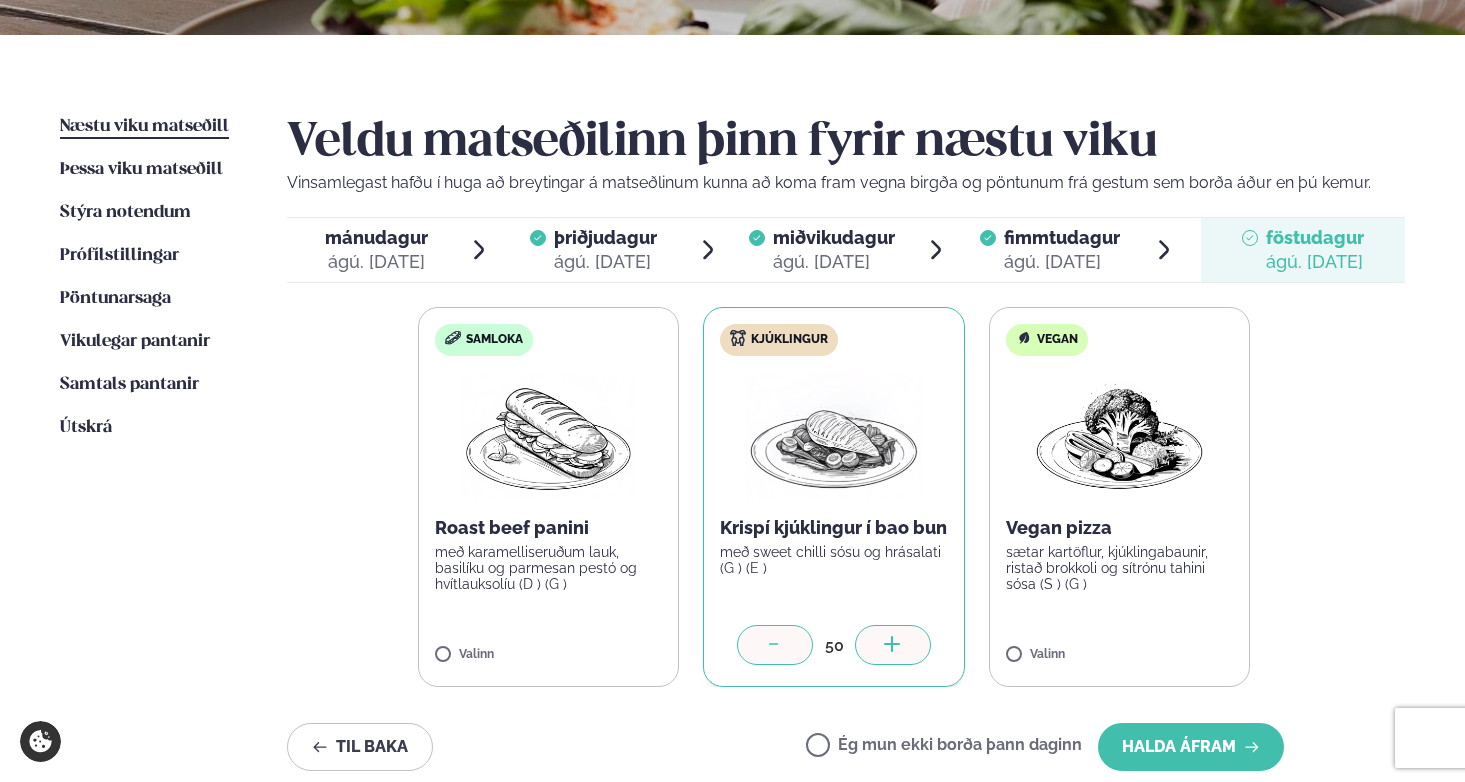click 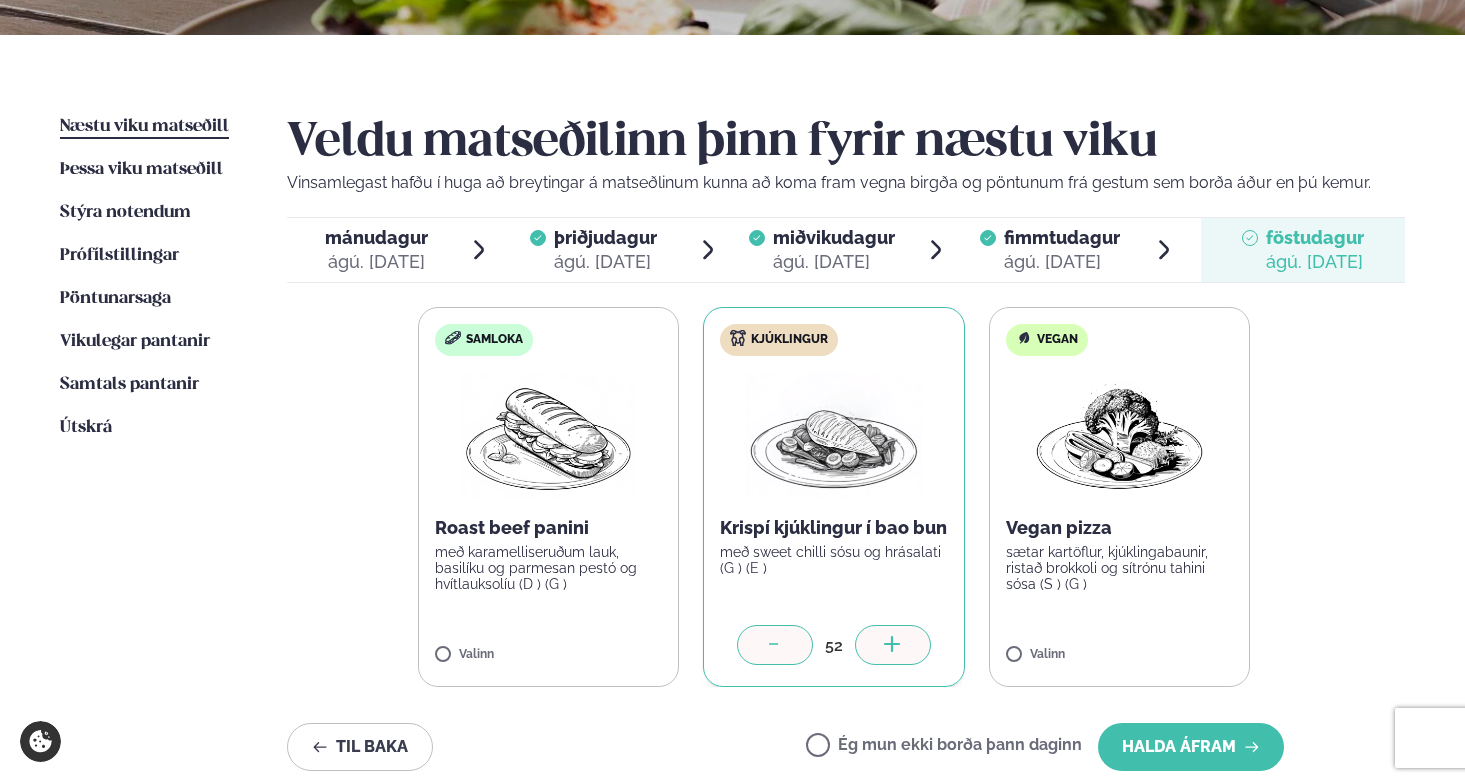 click 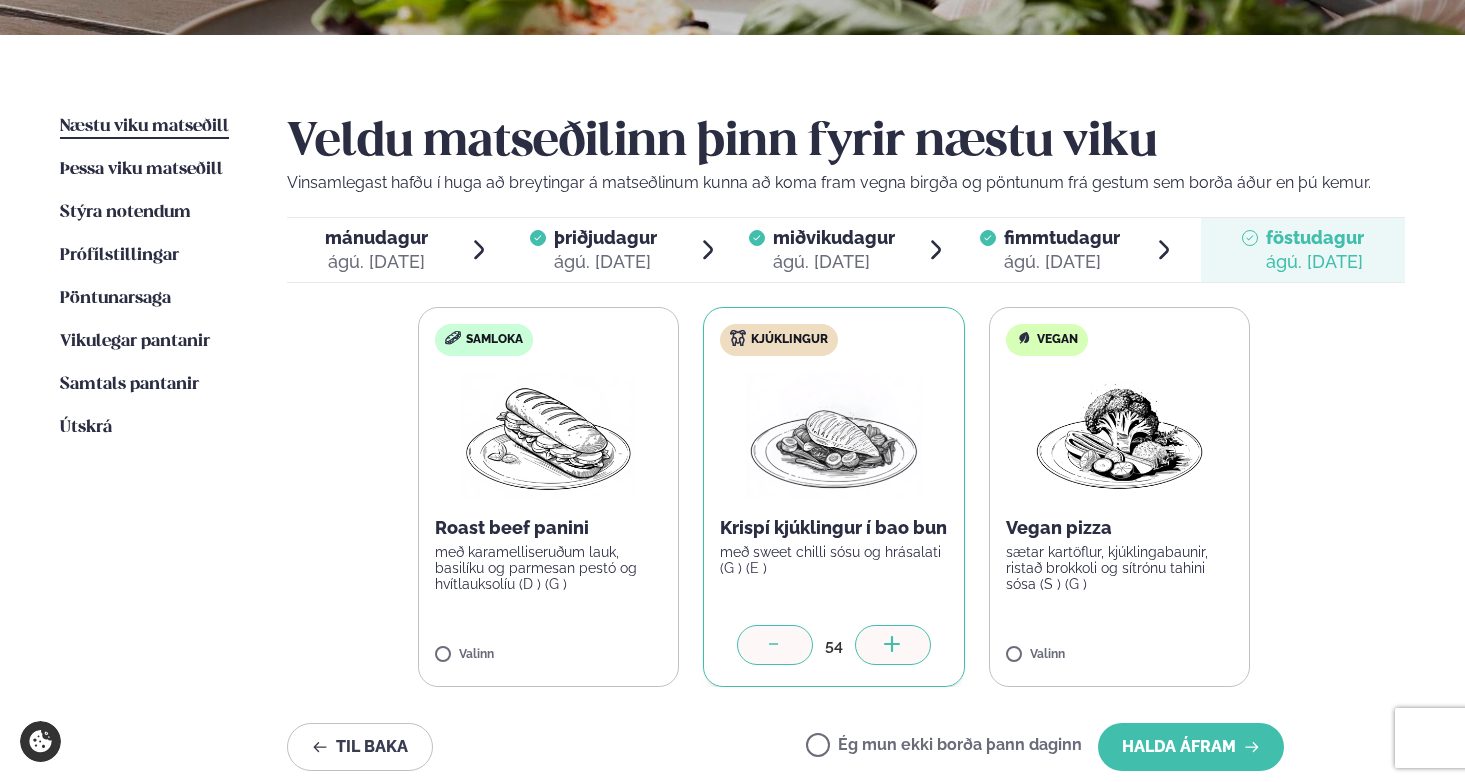 click 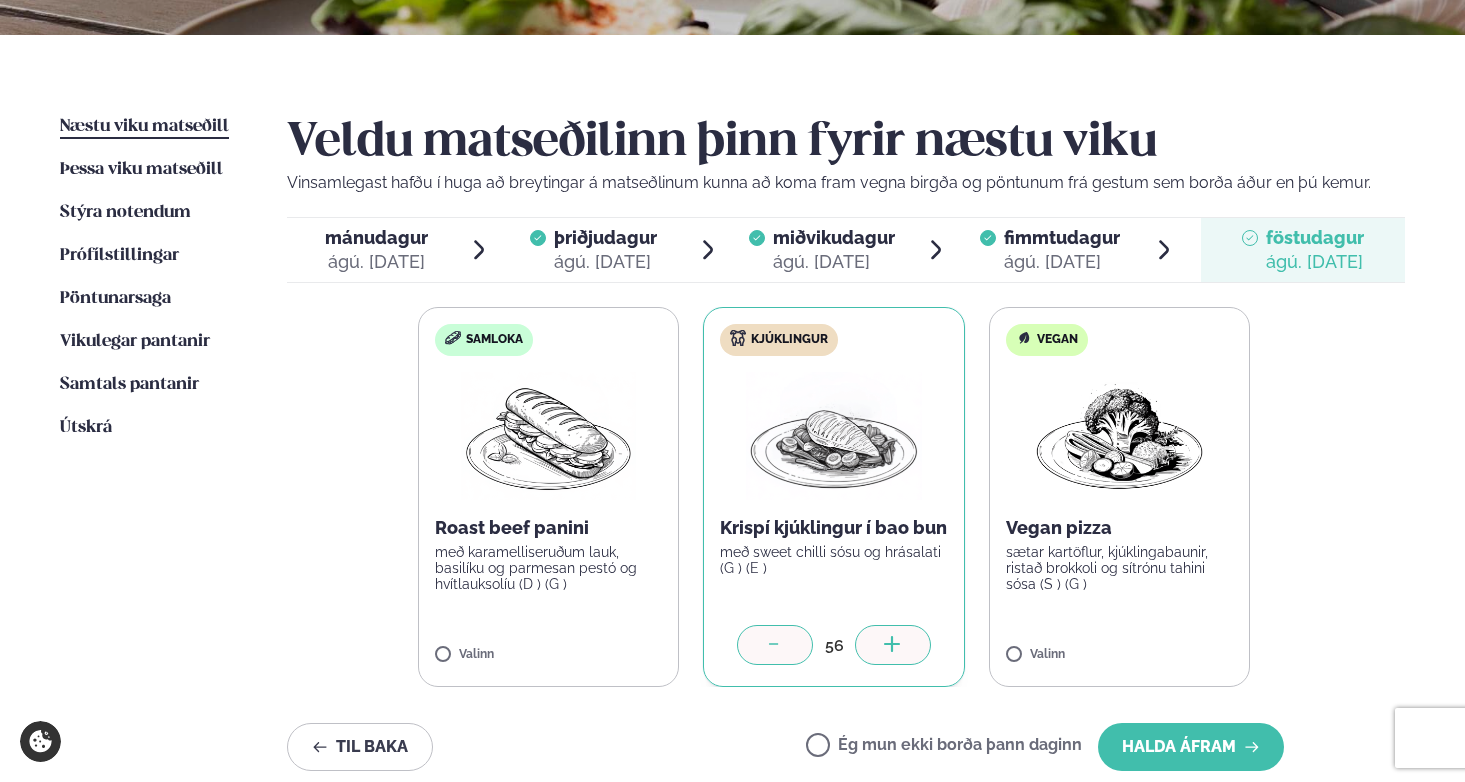 click 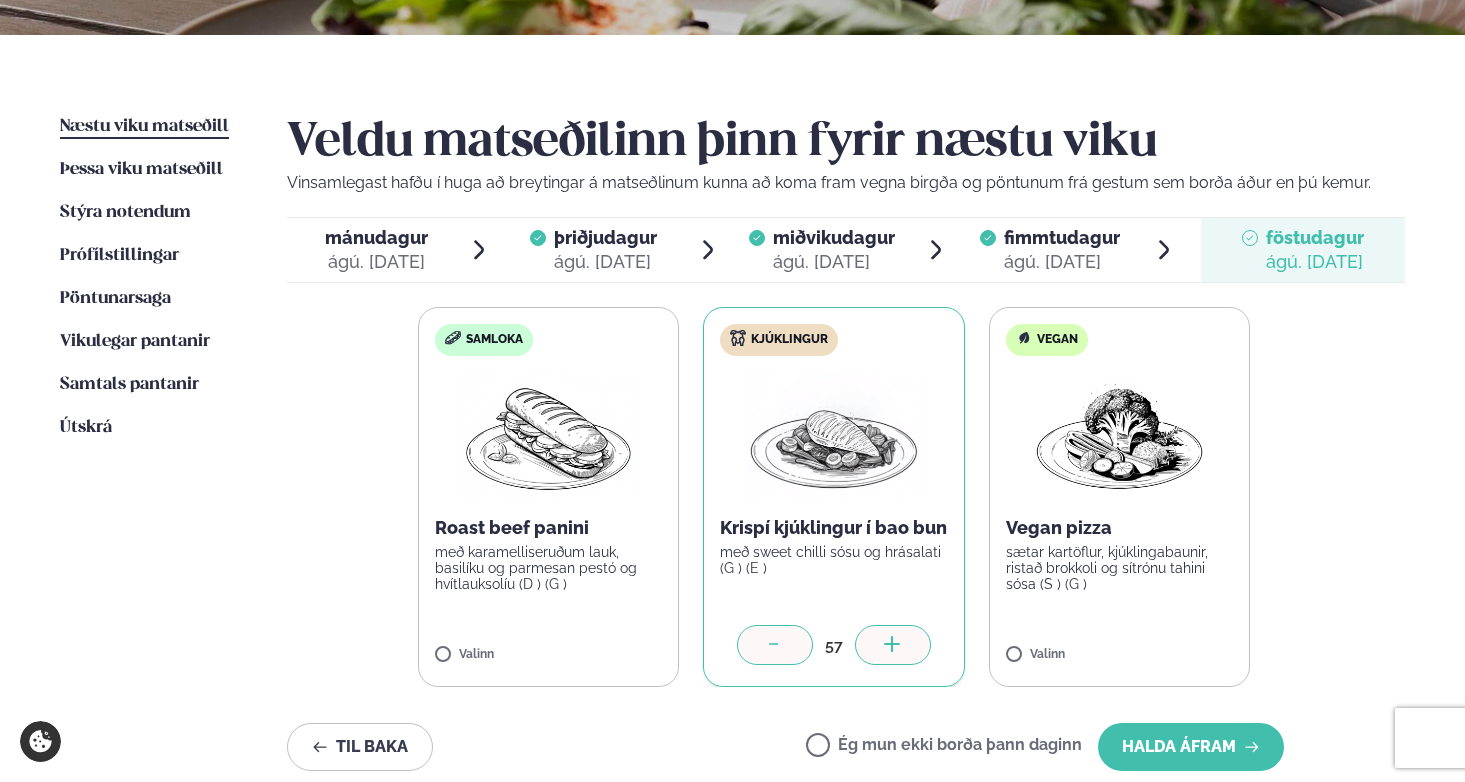 click 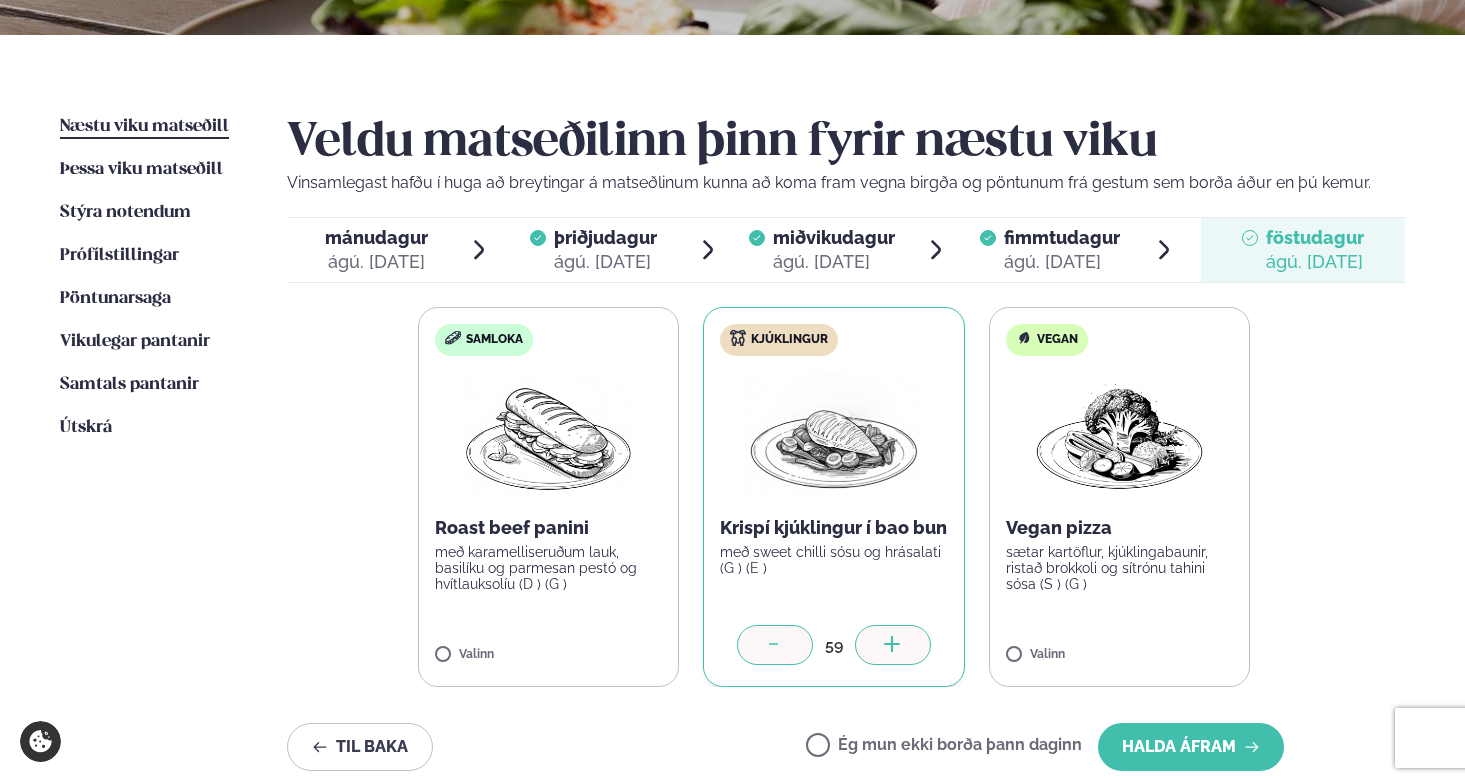 click 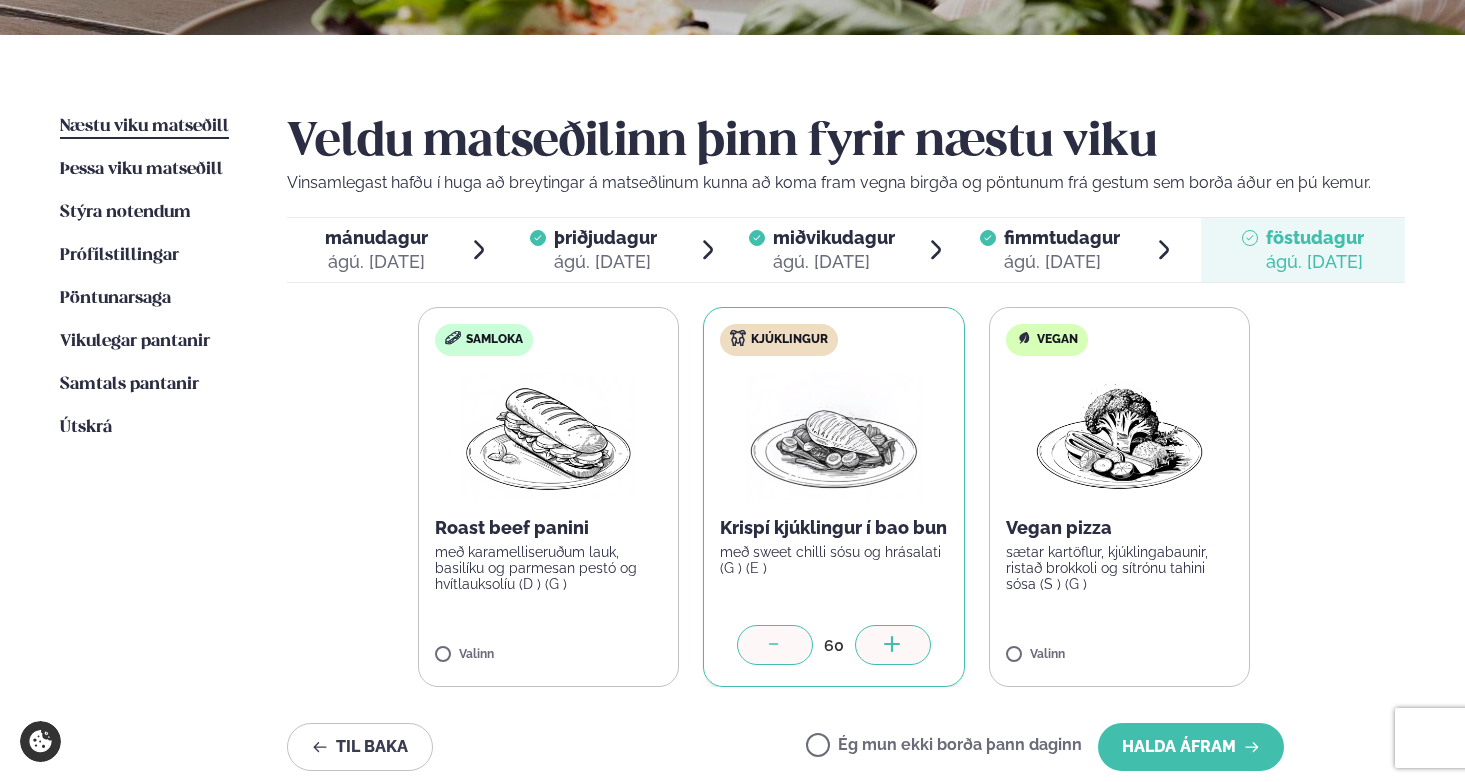 click 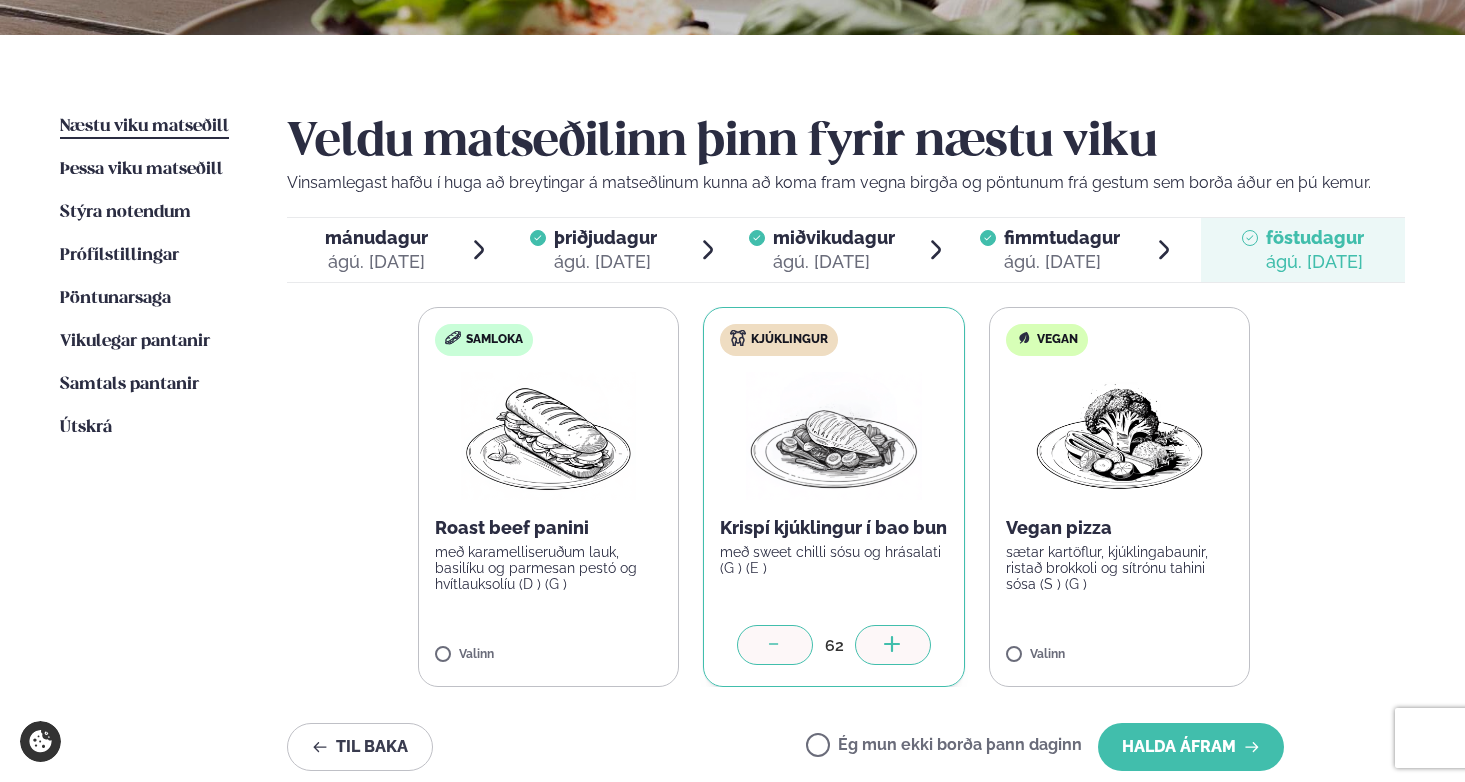 click 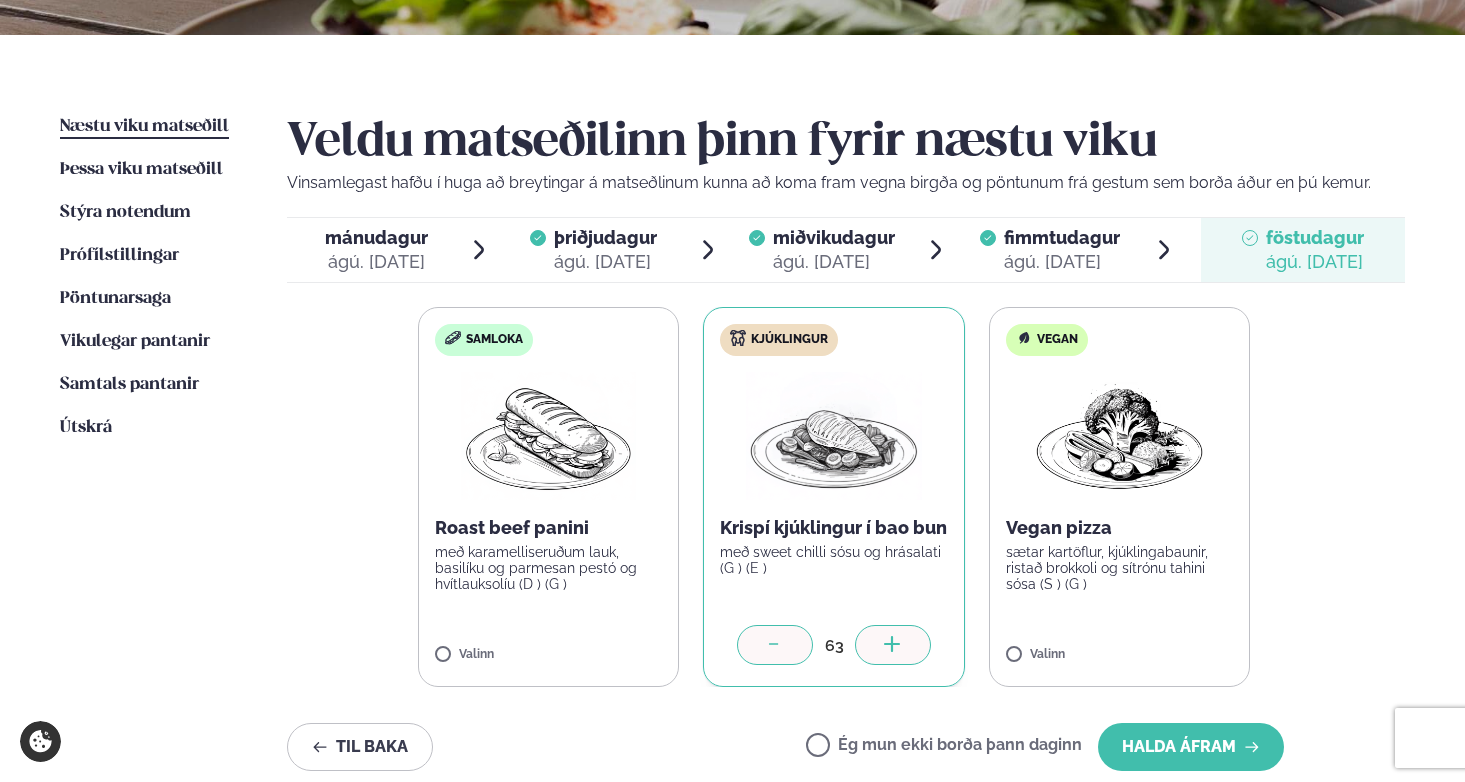 click 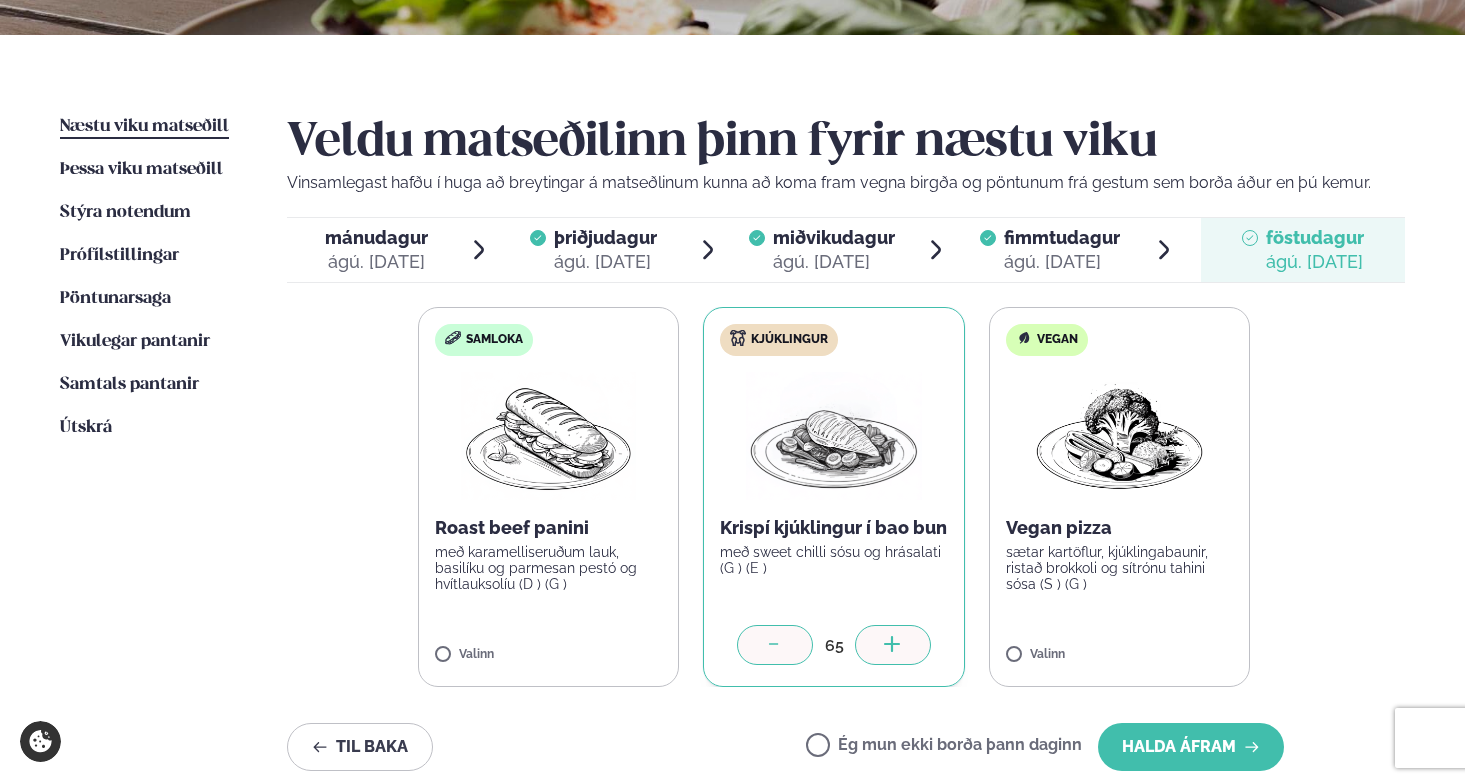 click 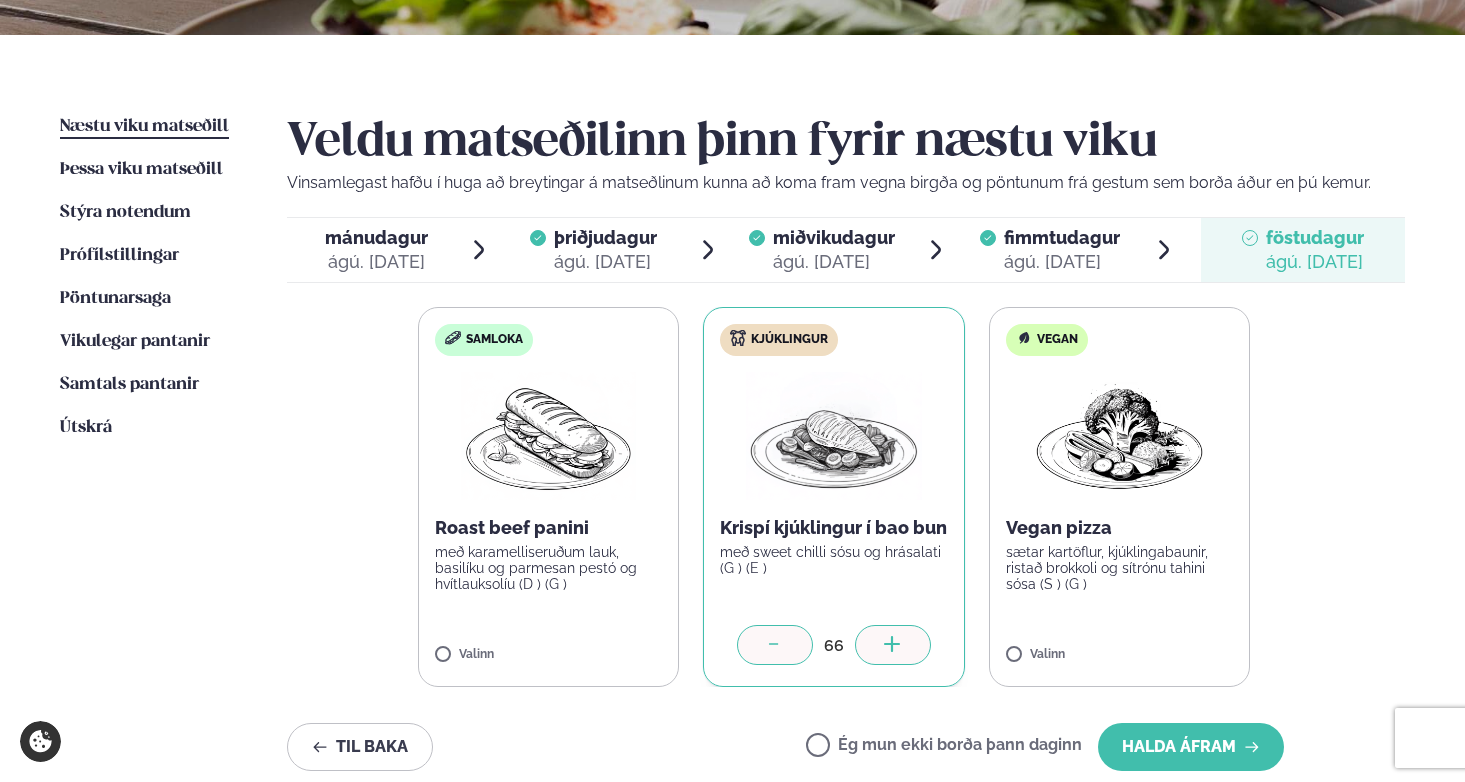 click 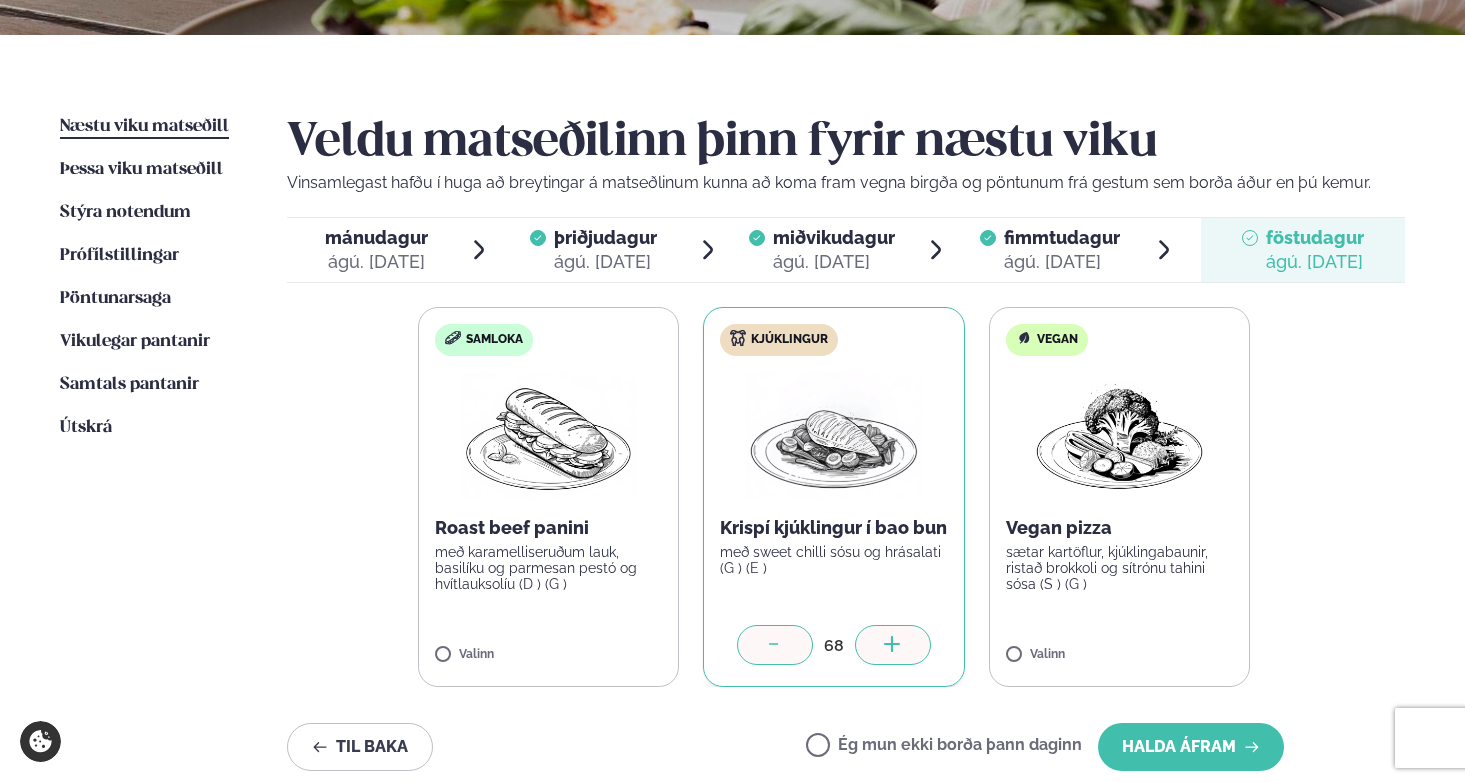 click 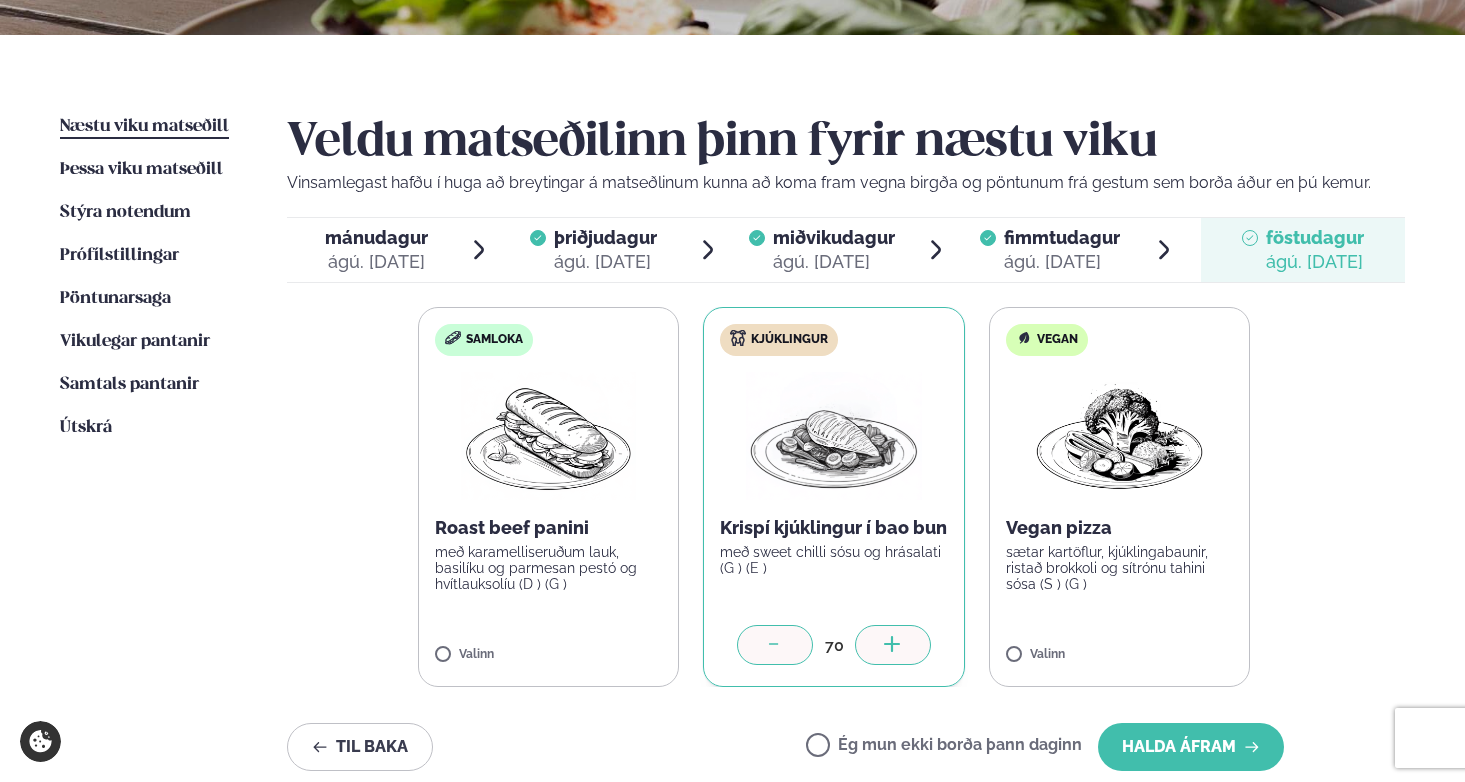 click 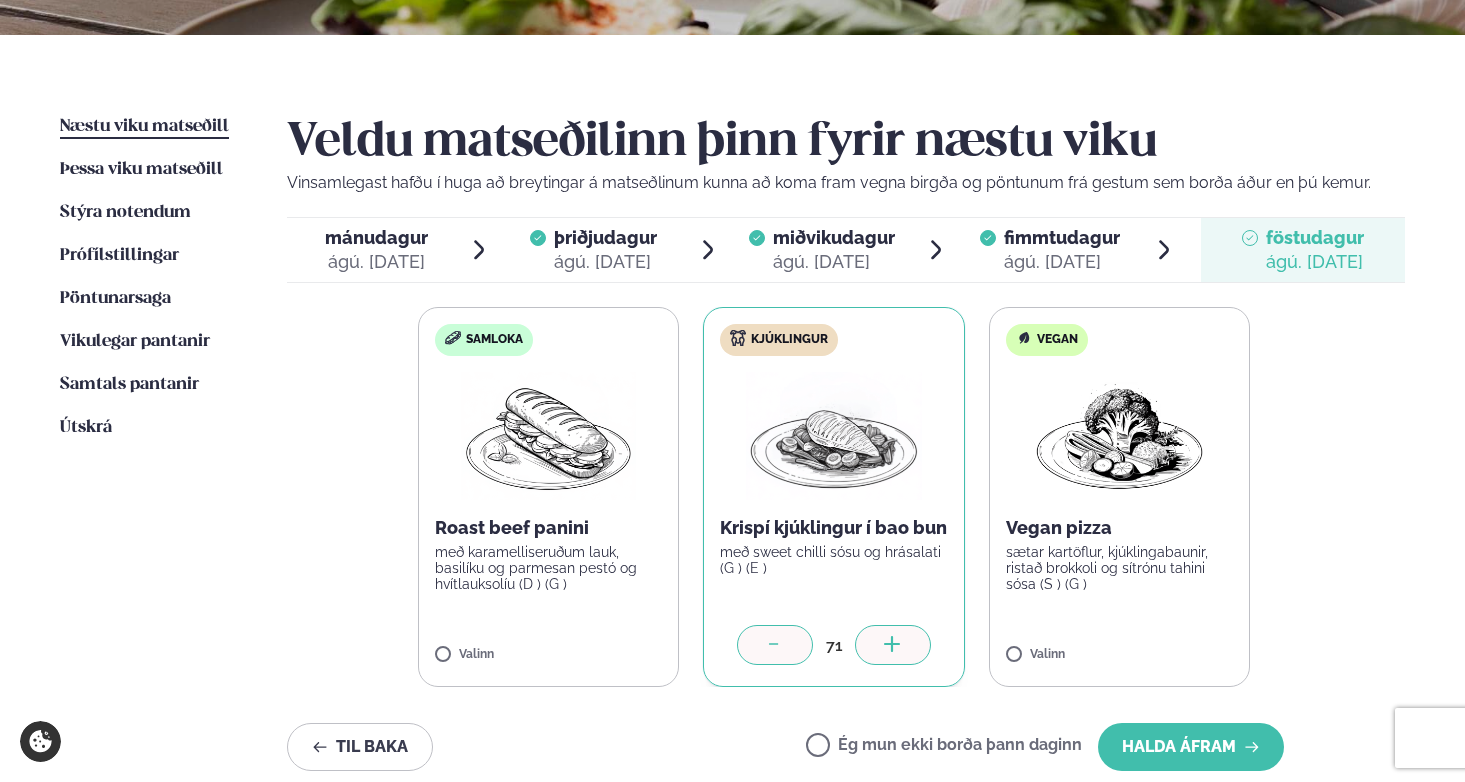 click 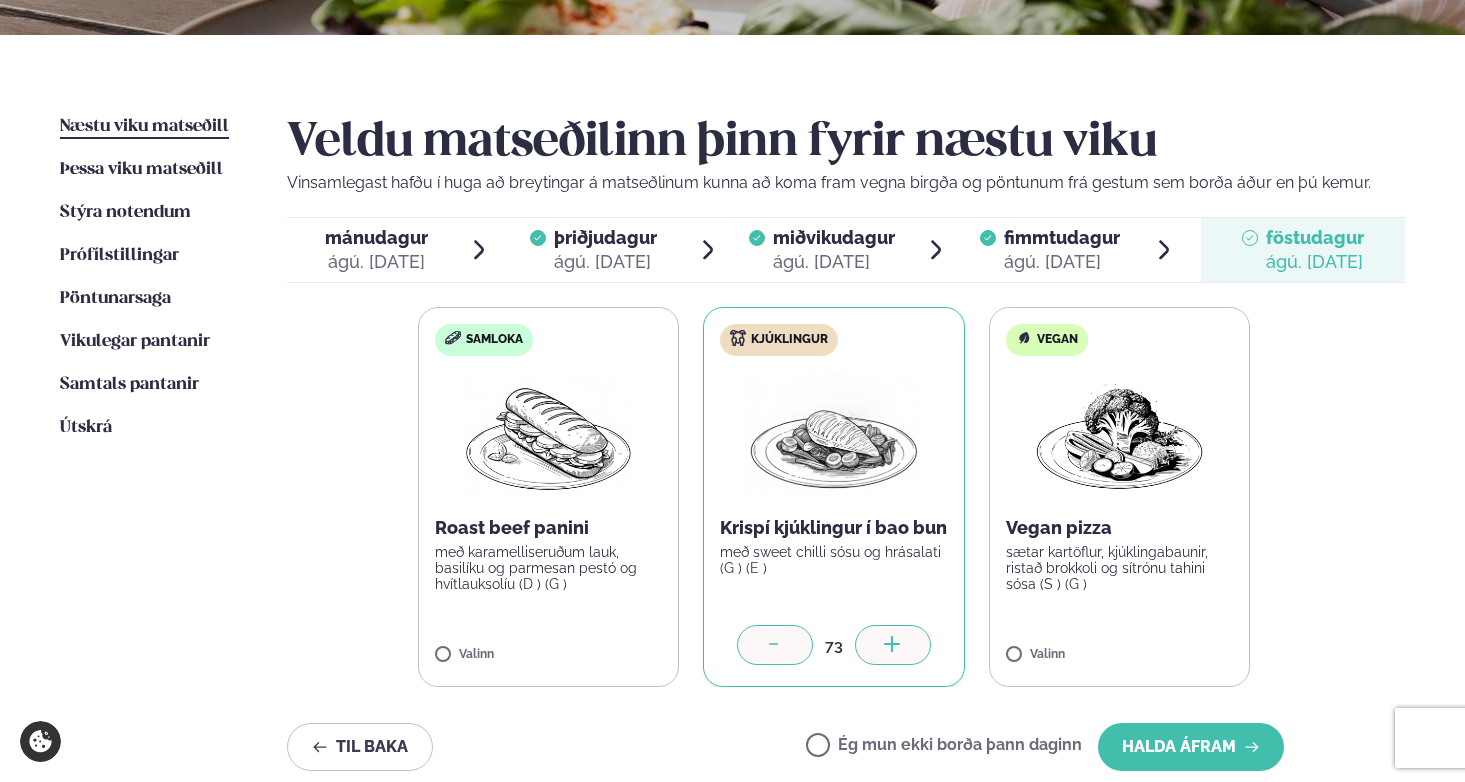click 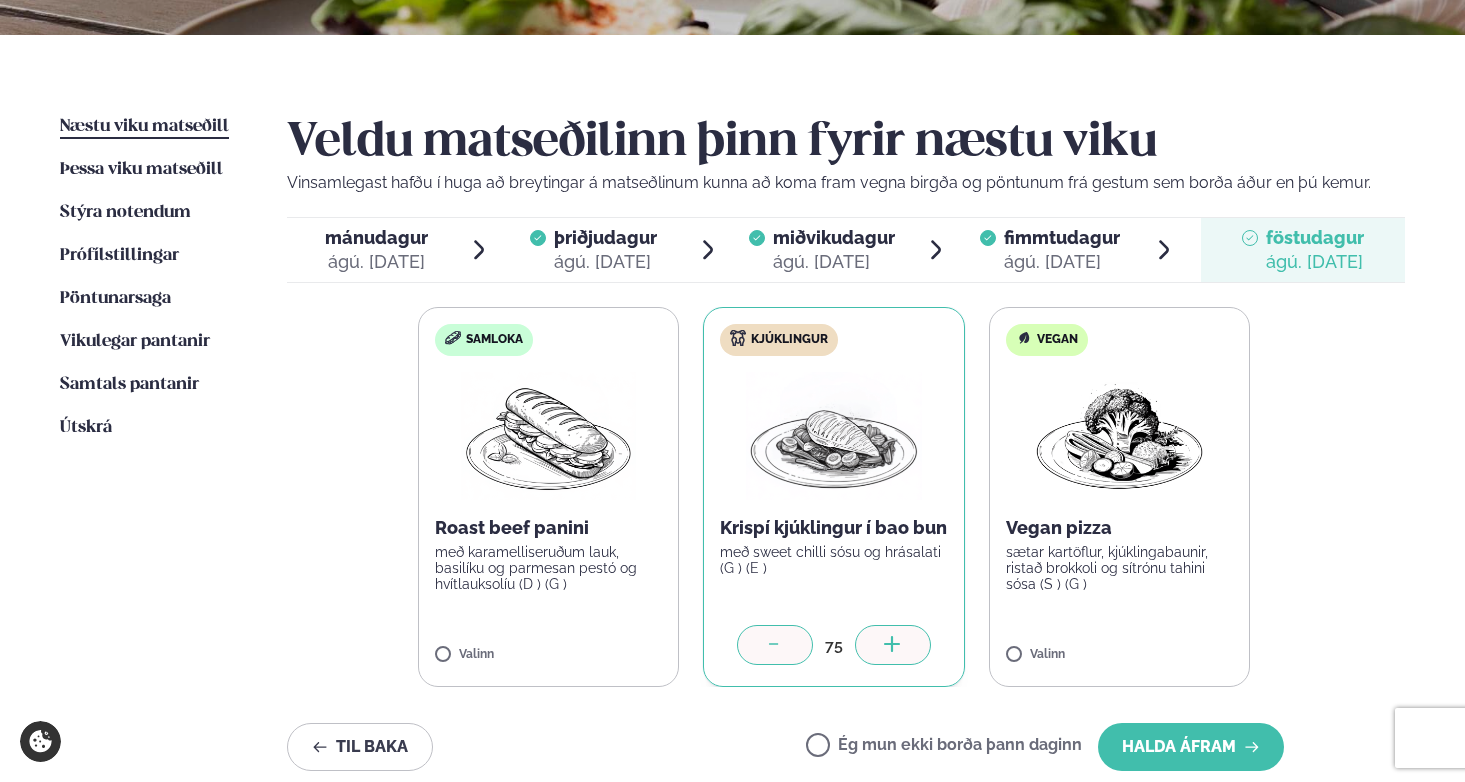click 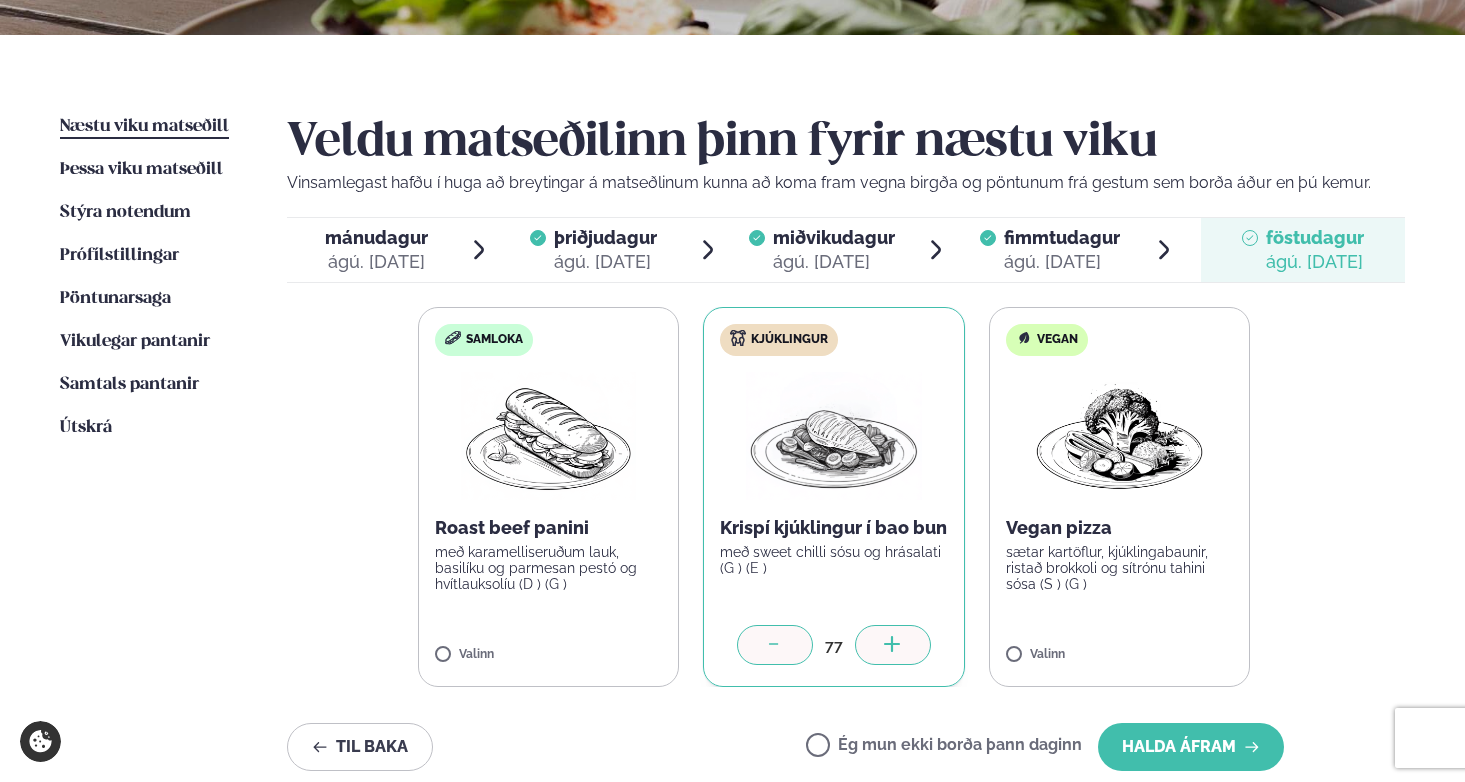 click 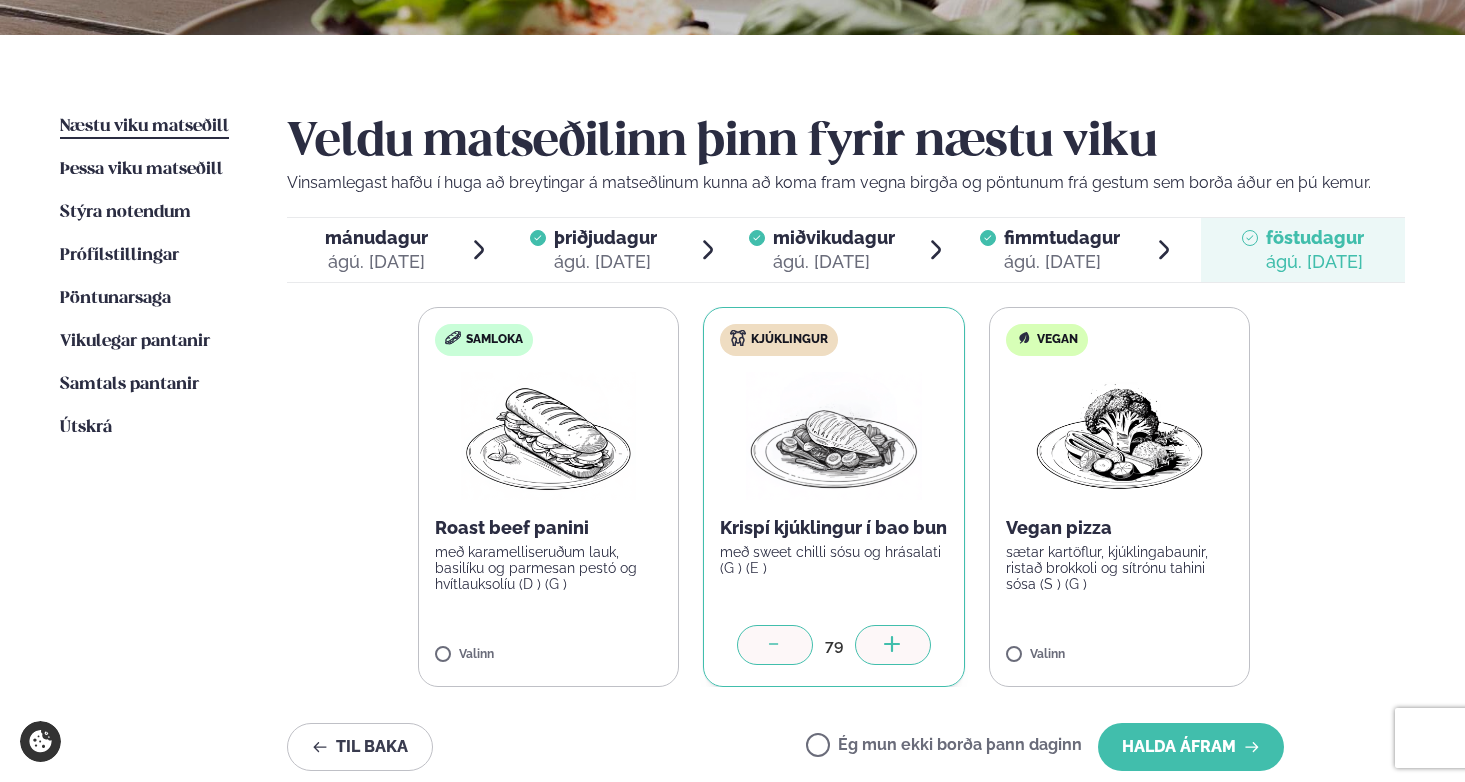 click 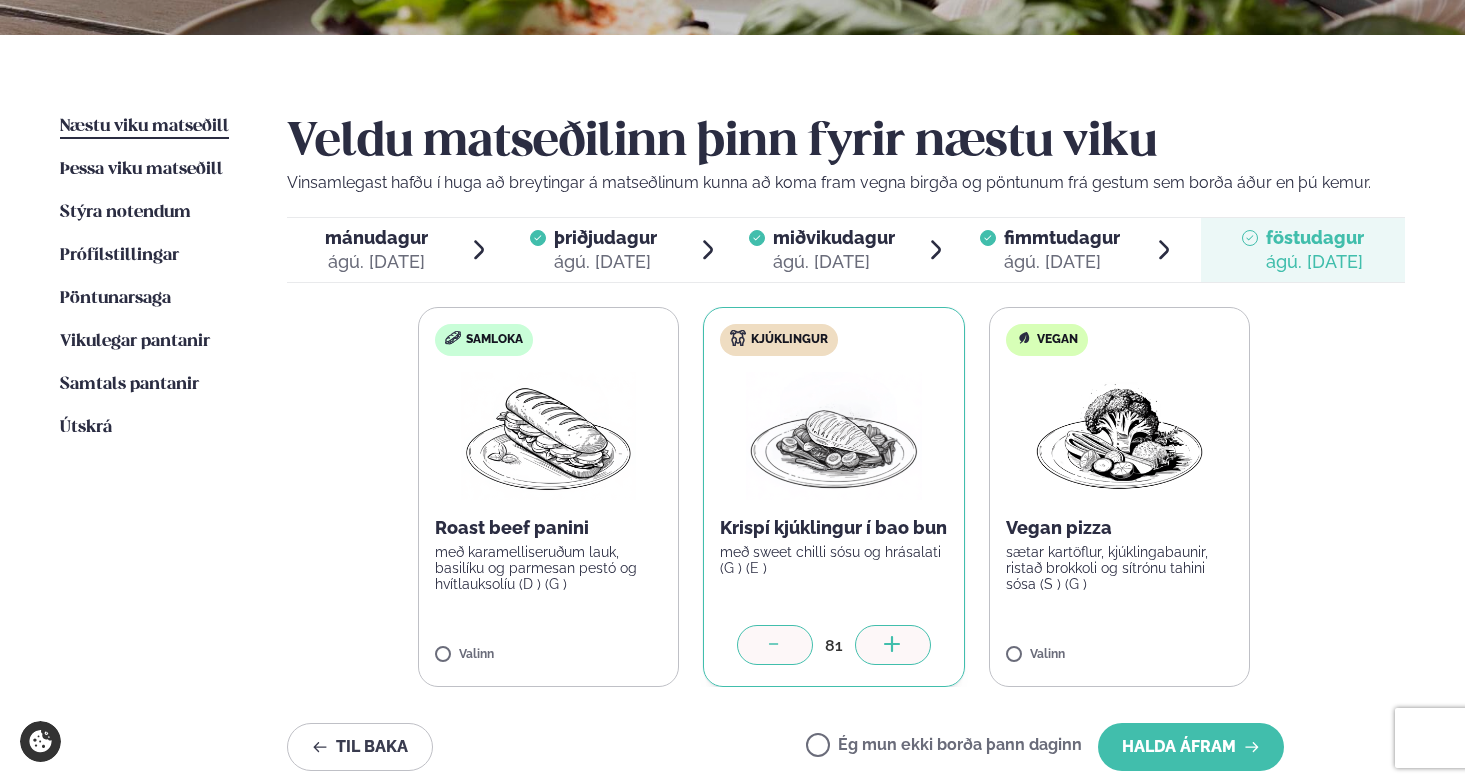 click 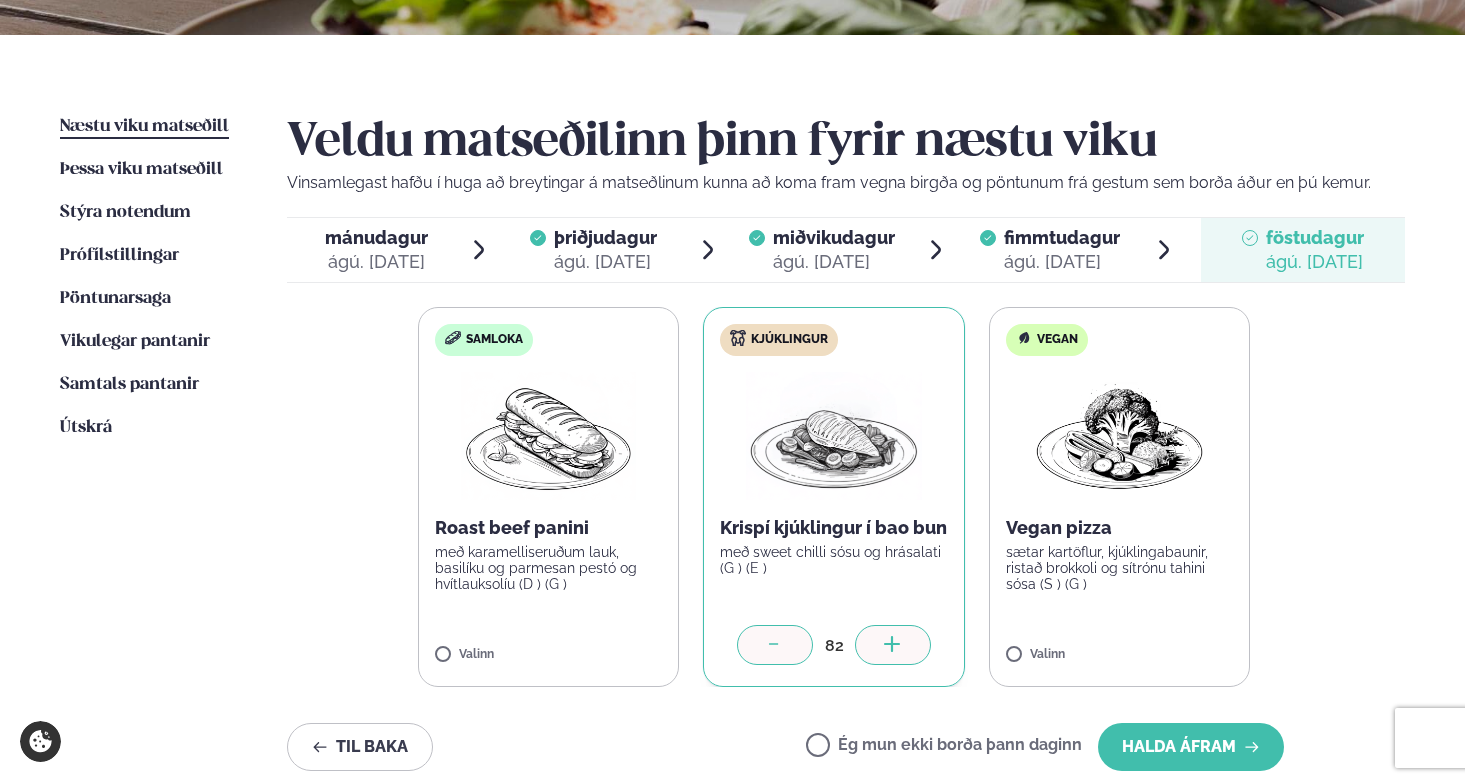 click 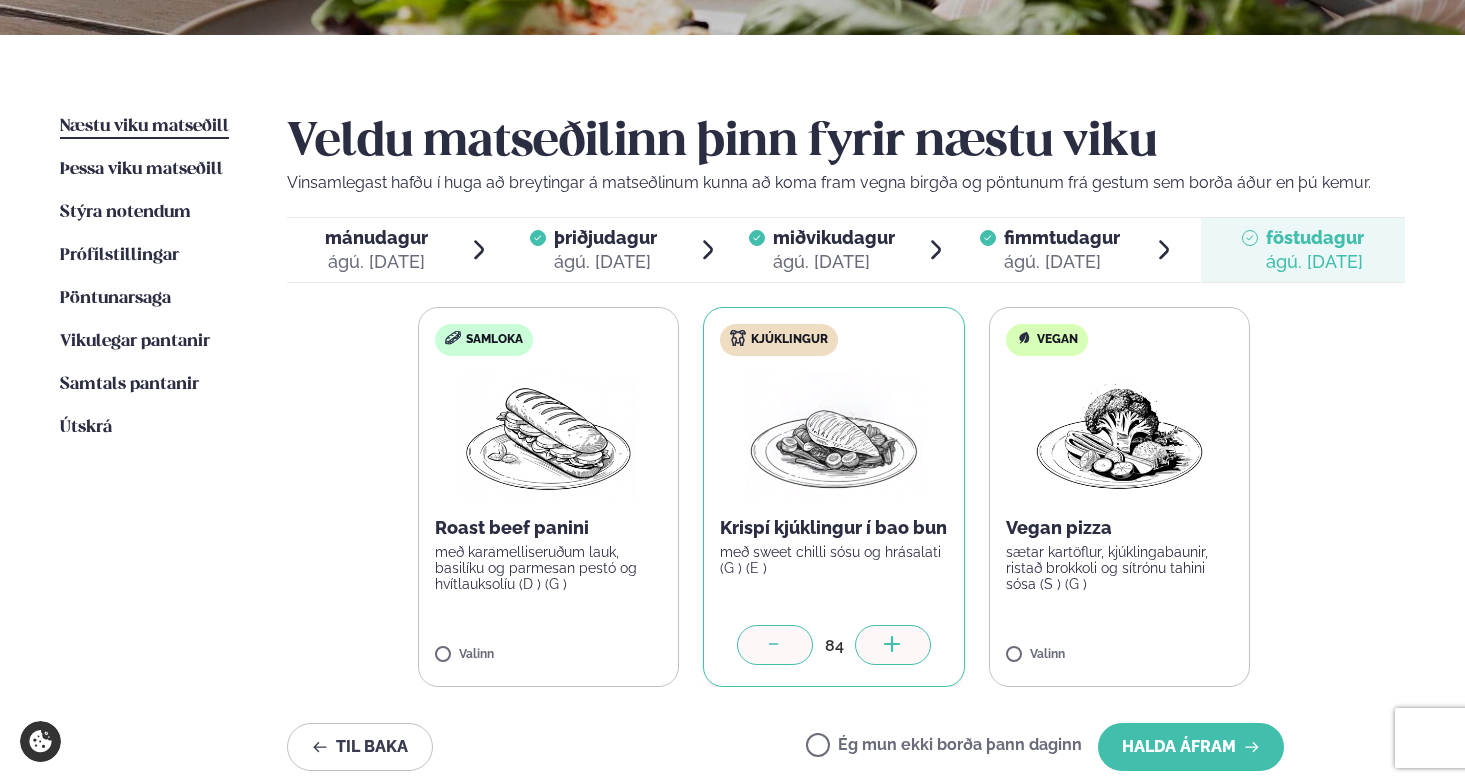 click 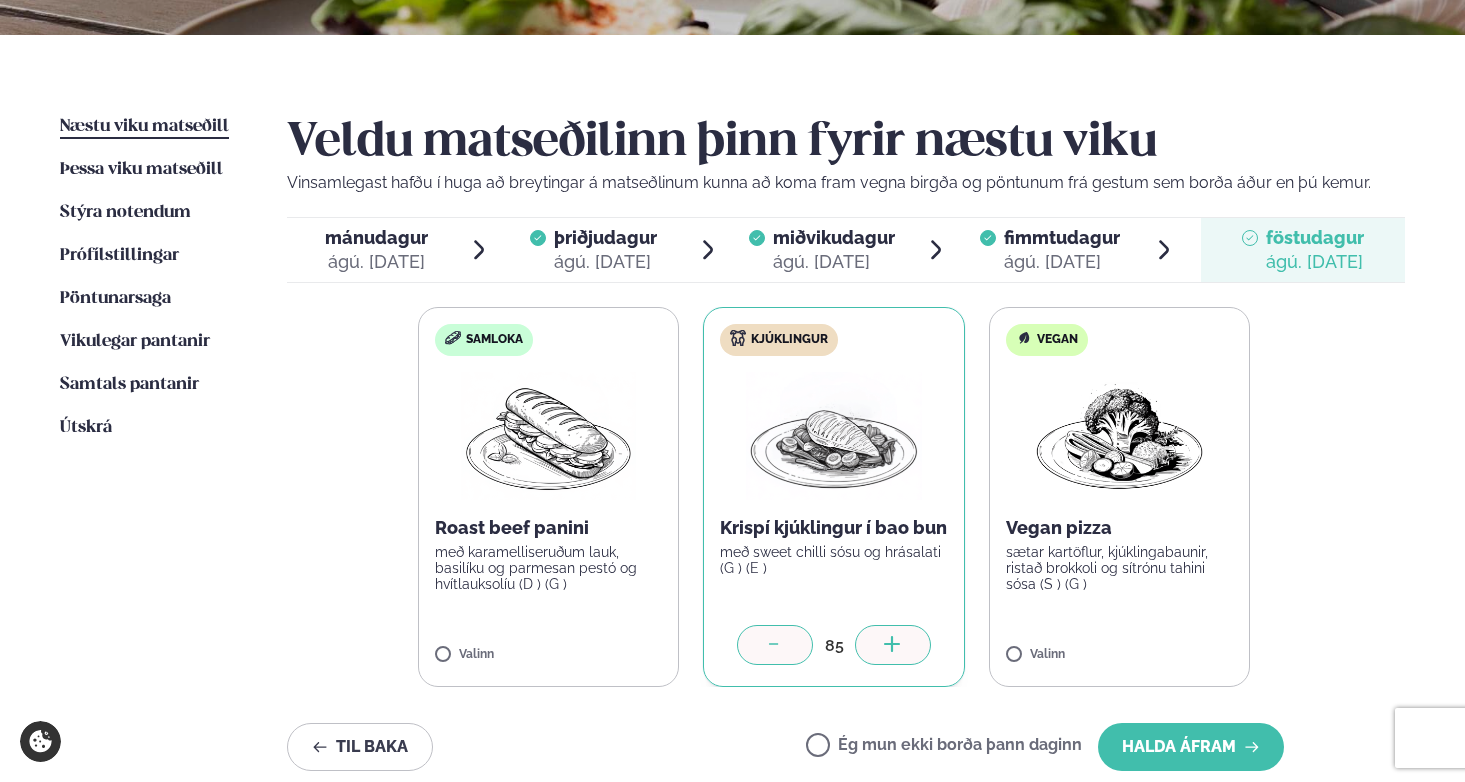 click 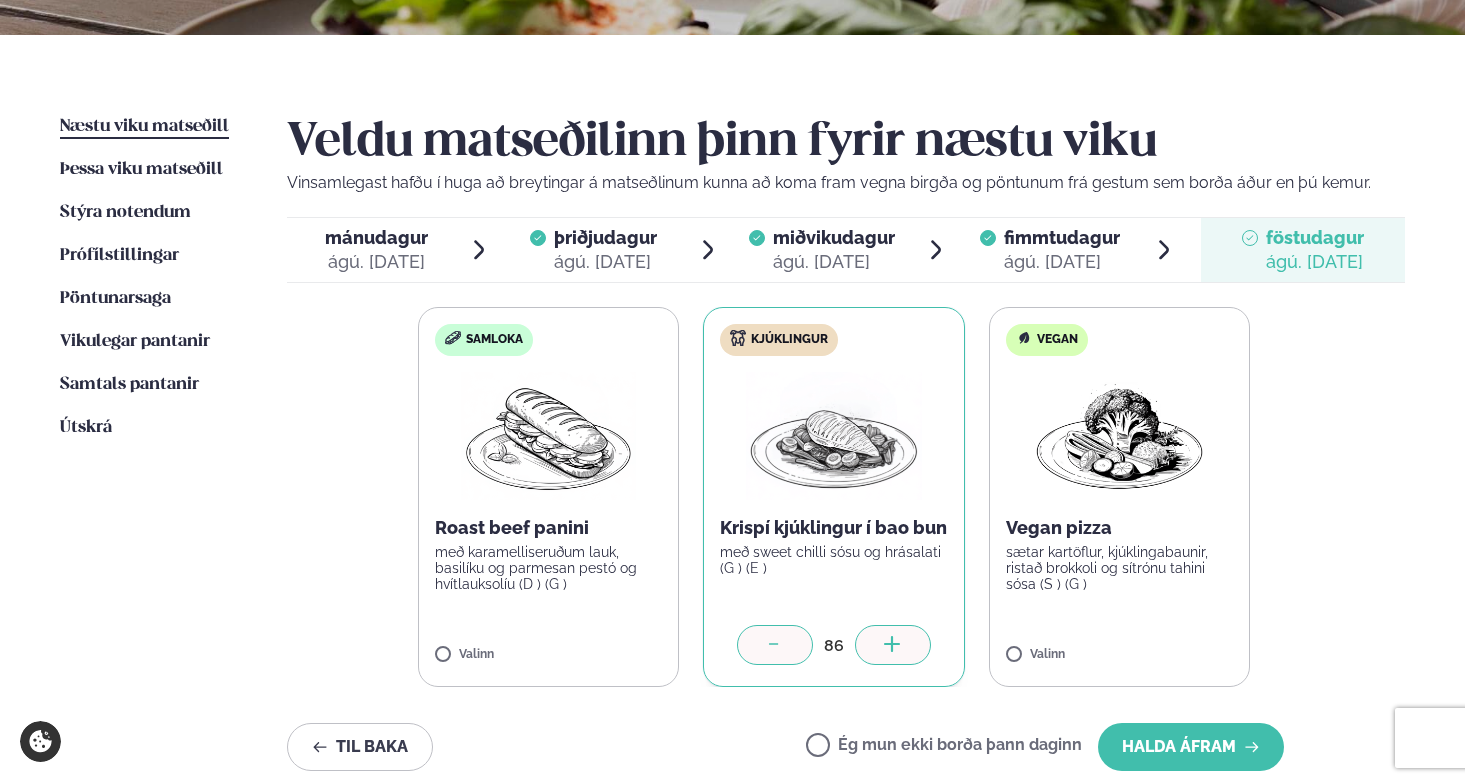 click 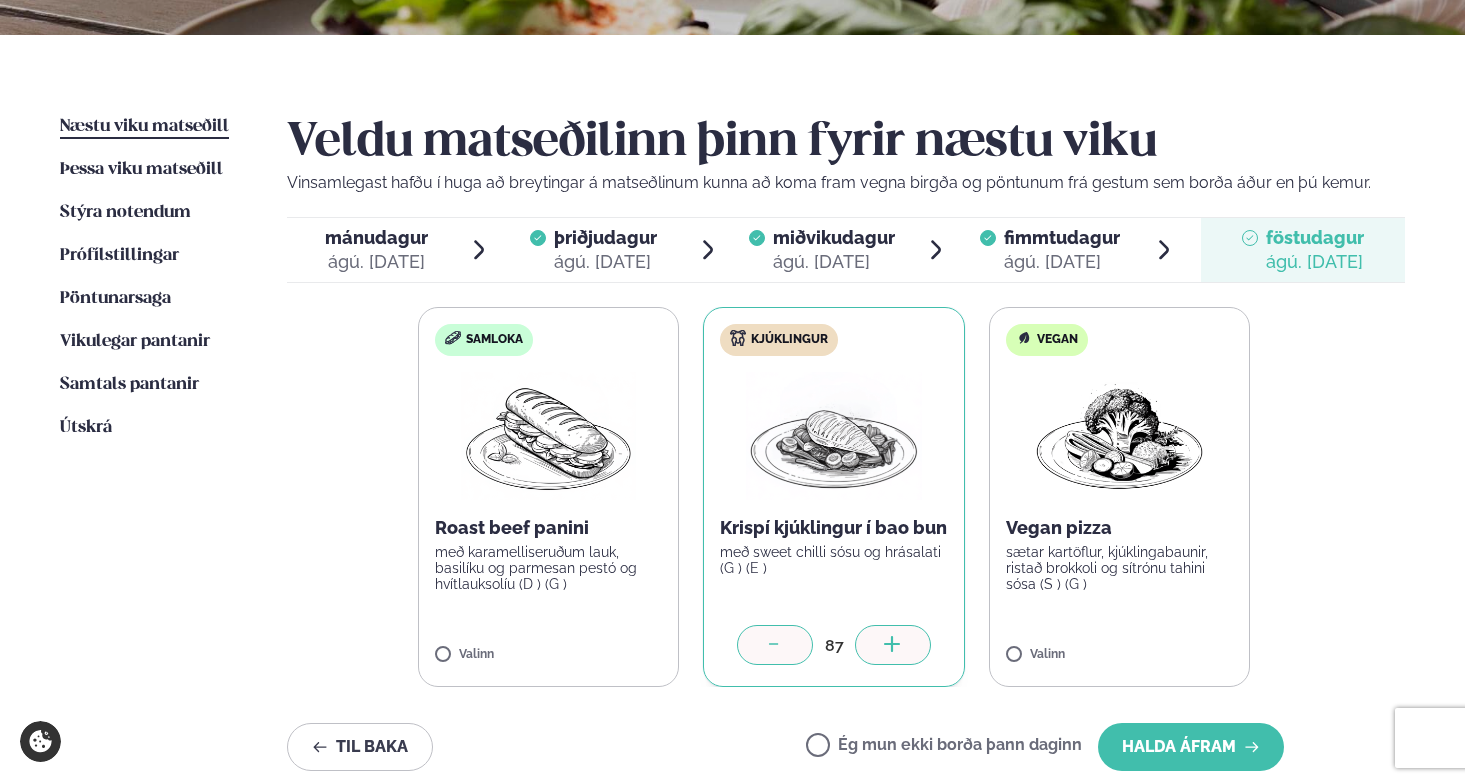 click 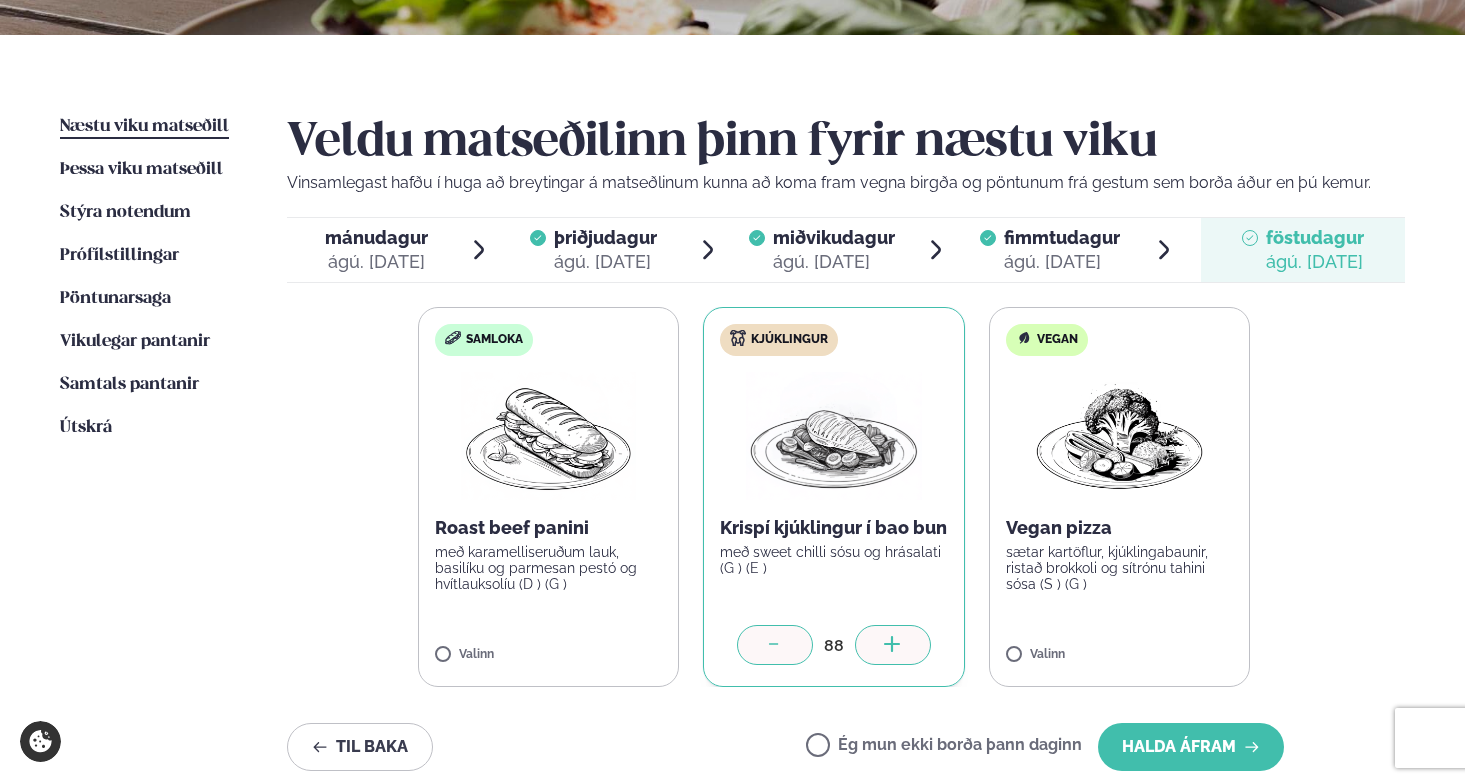 click 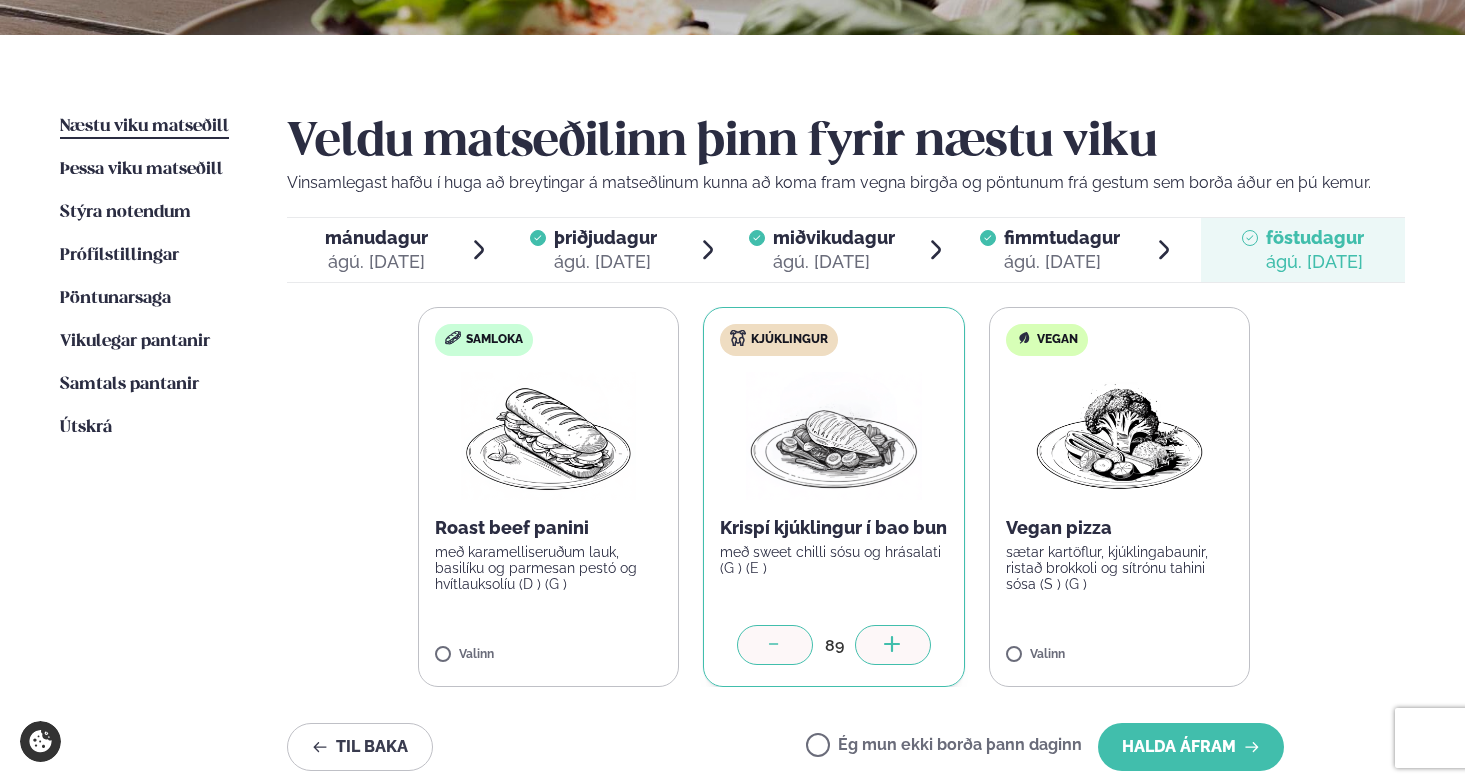 click 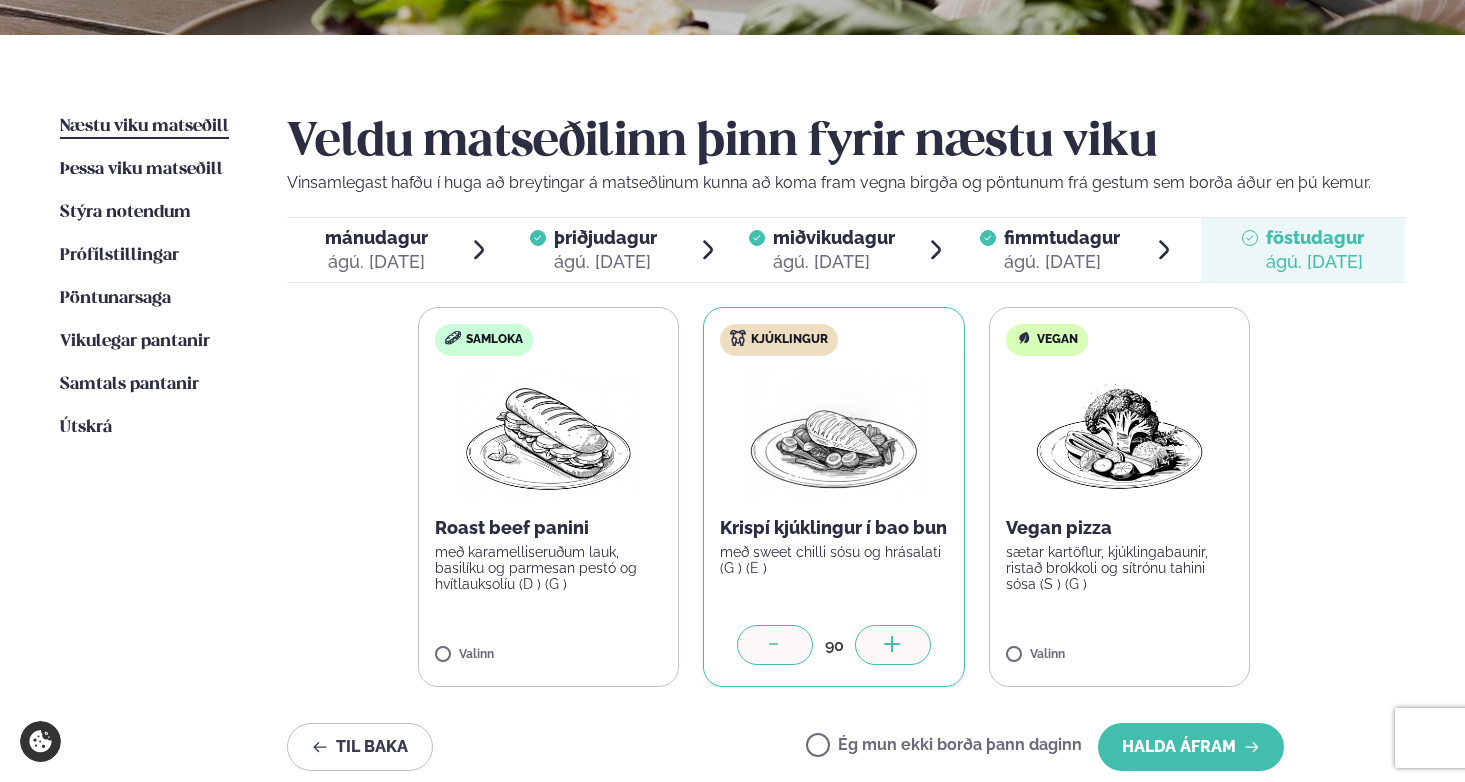 click 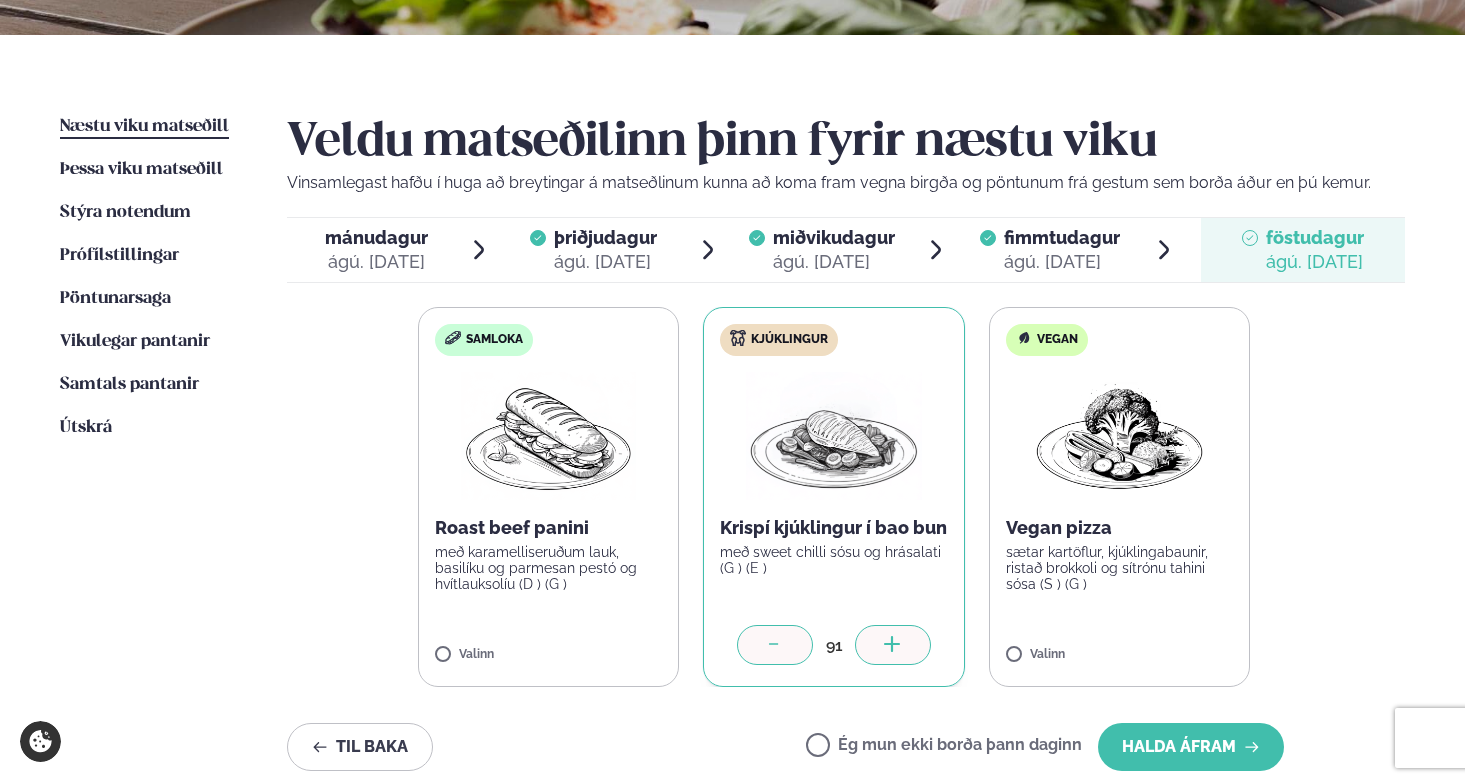 click 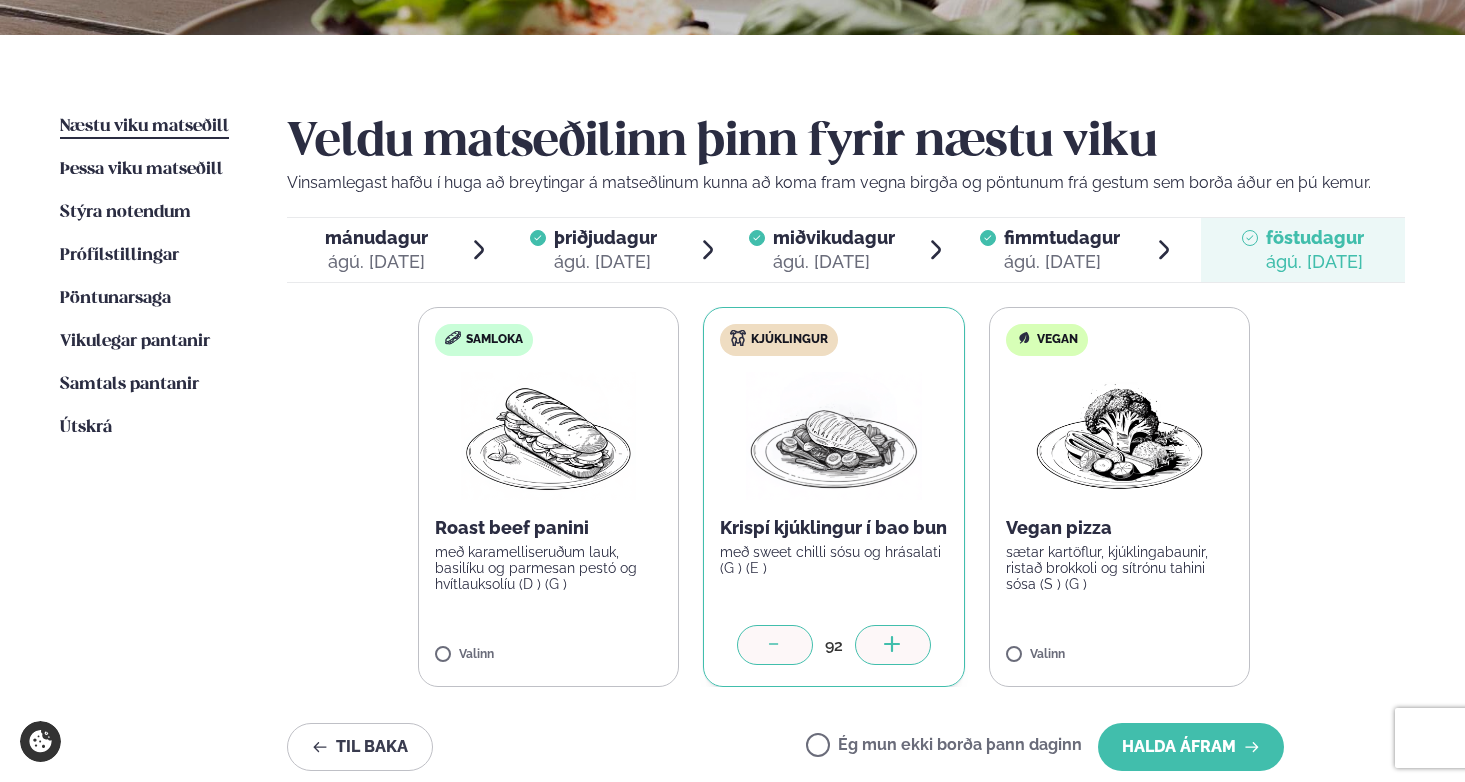 click 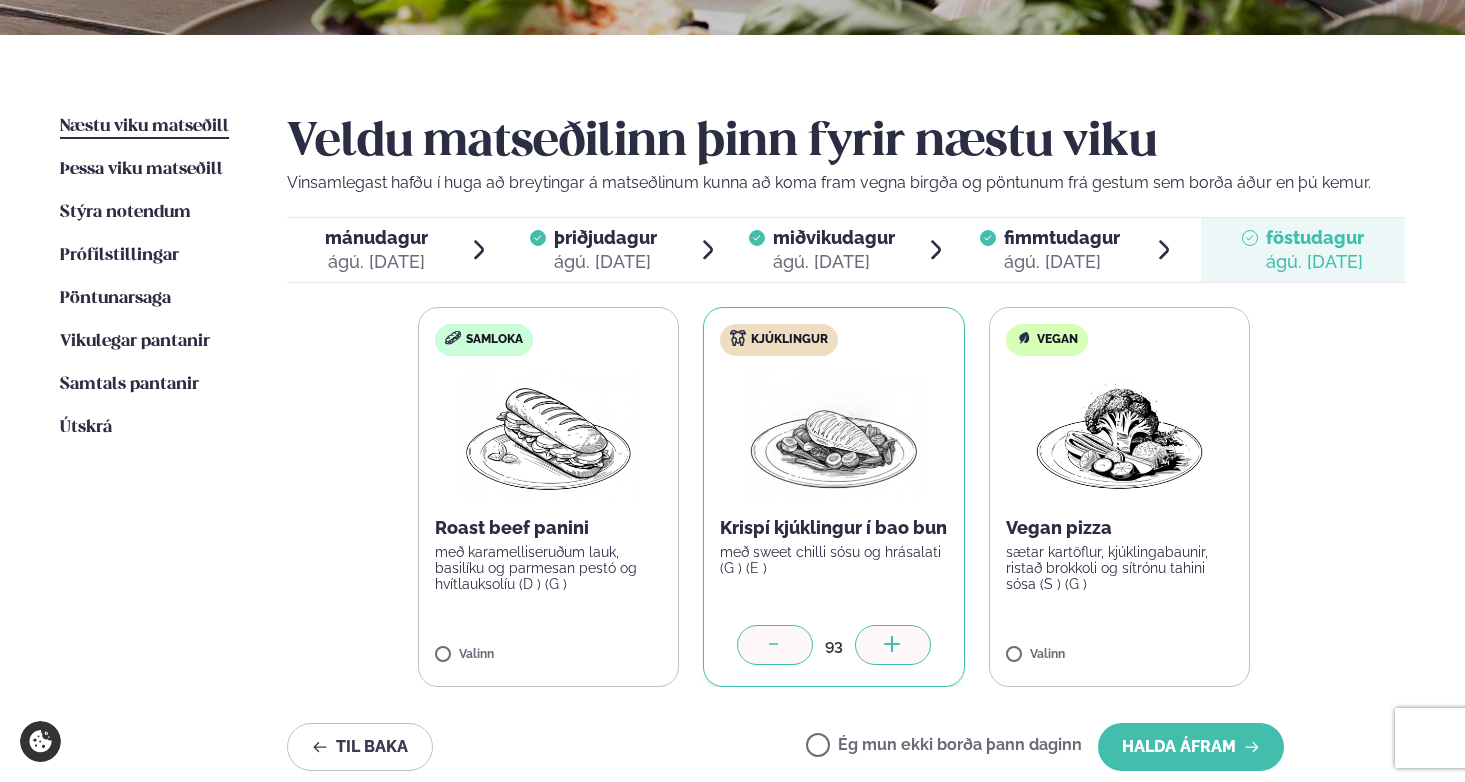 click 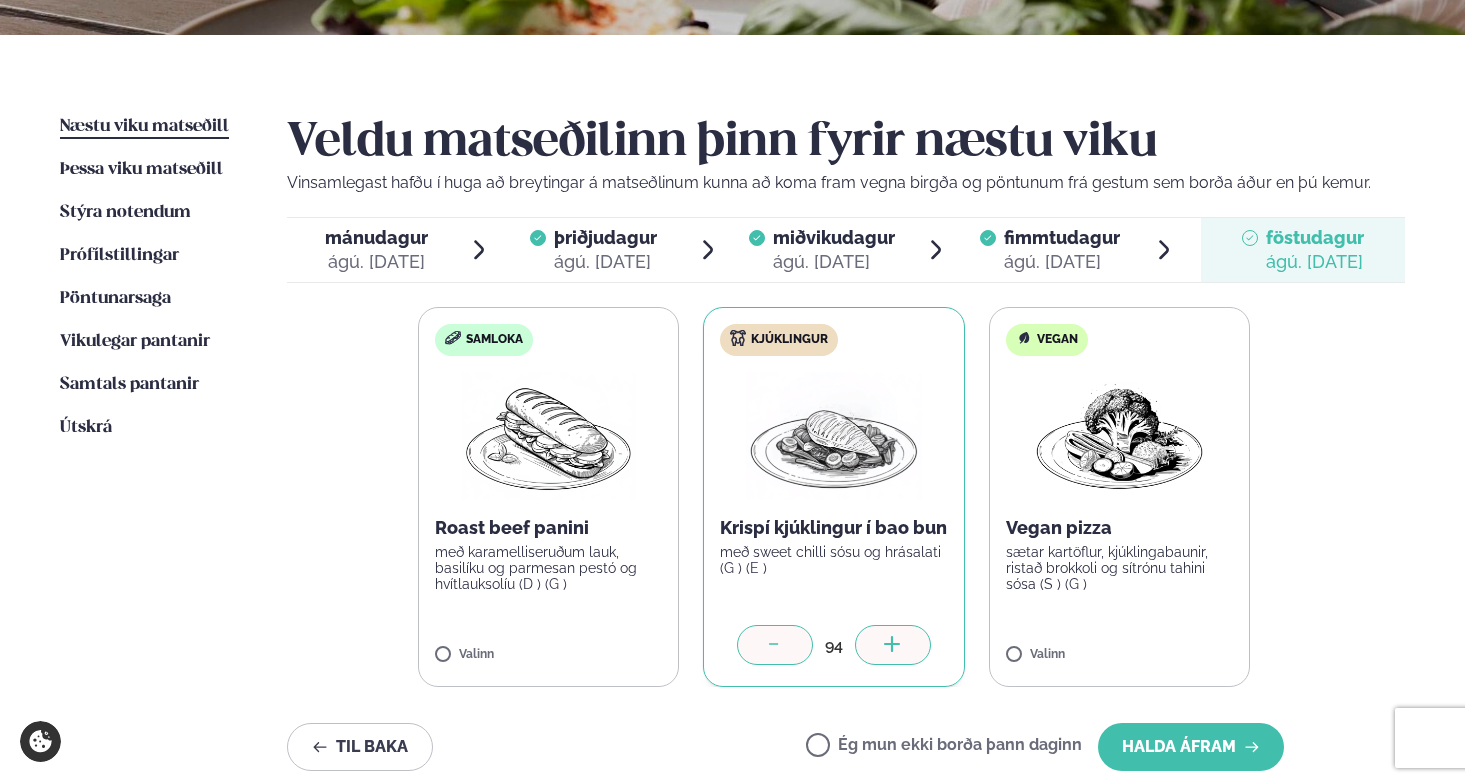 click 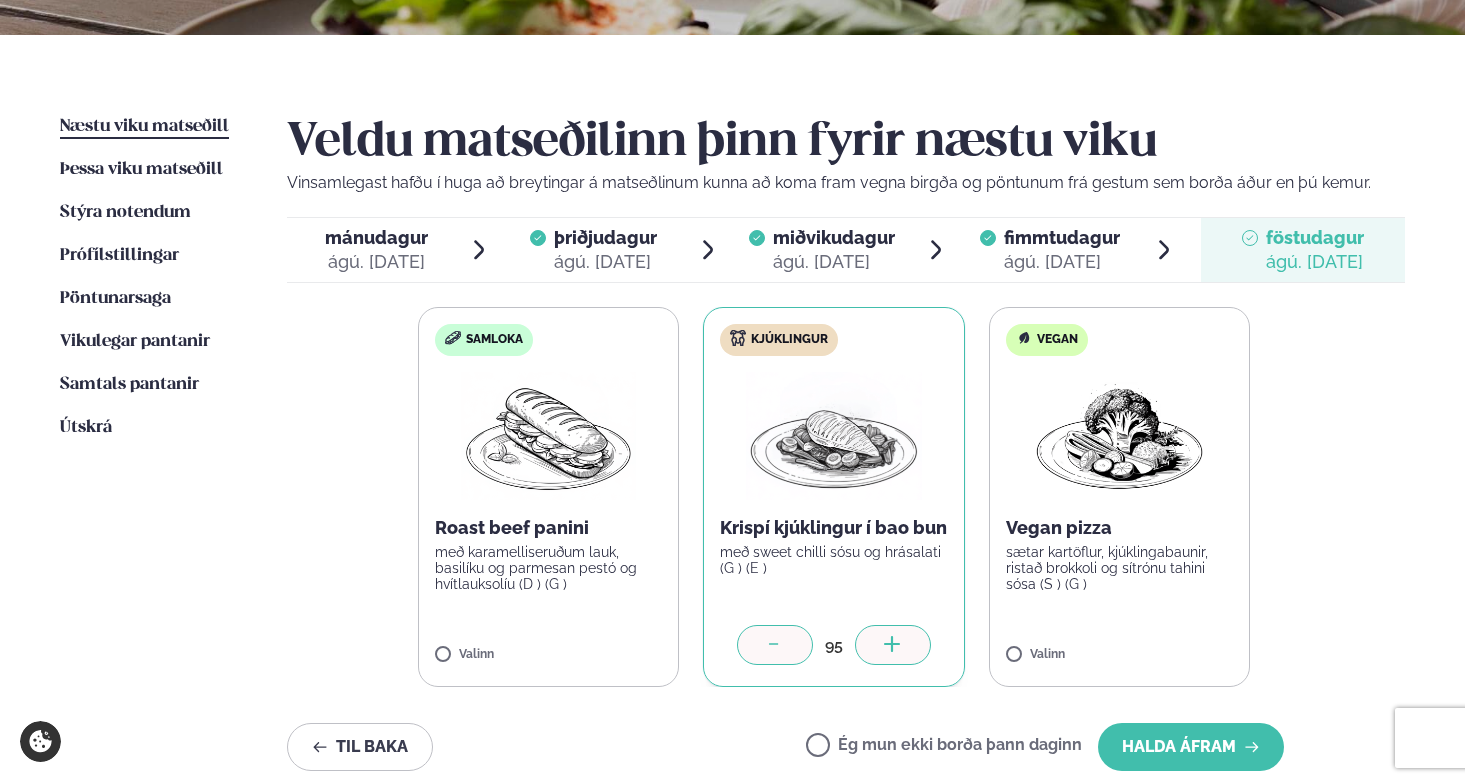 click 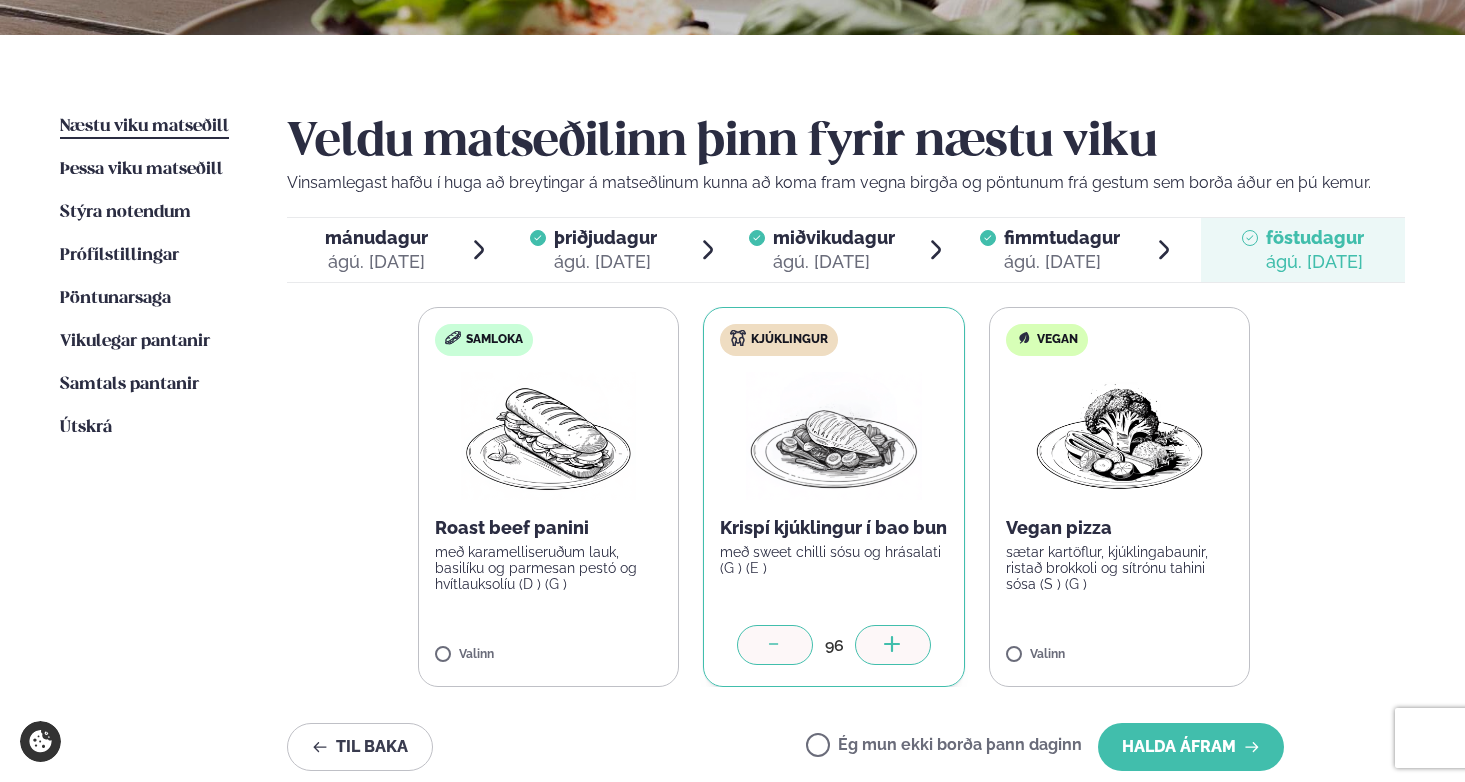 click 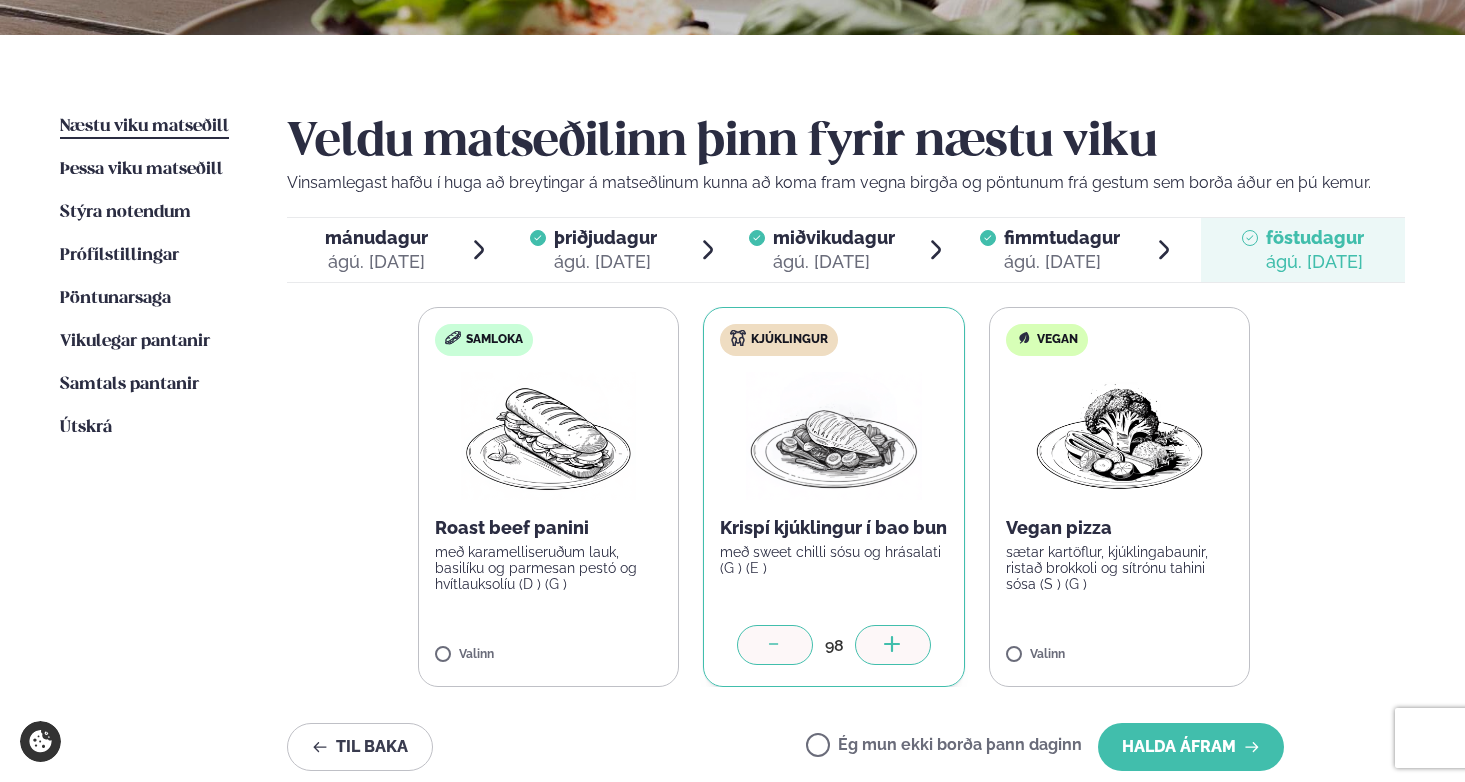 click 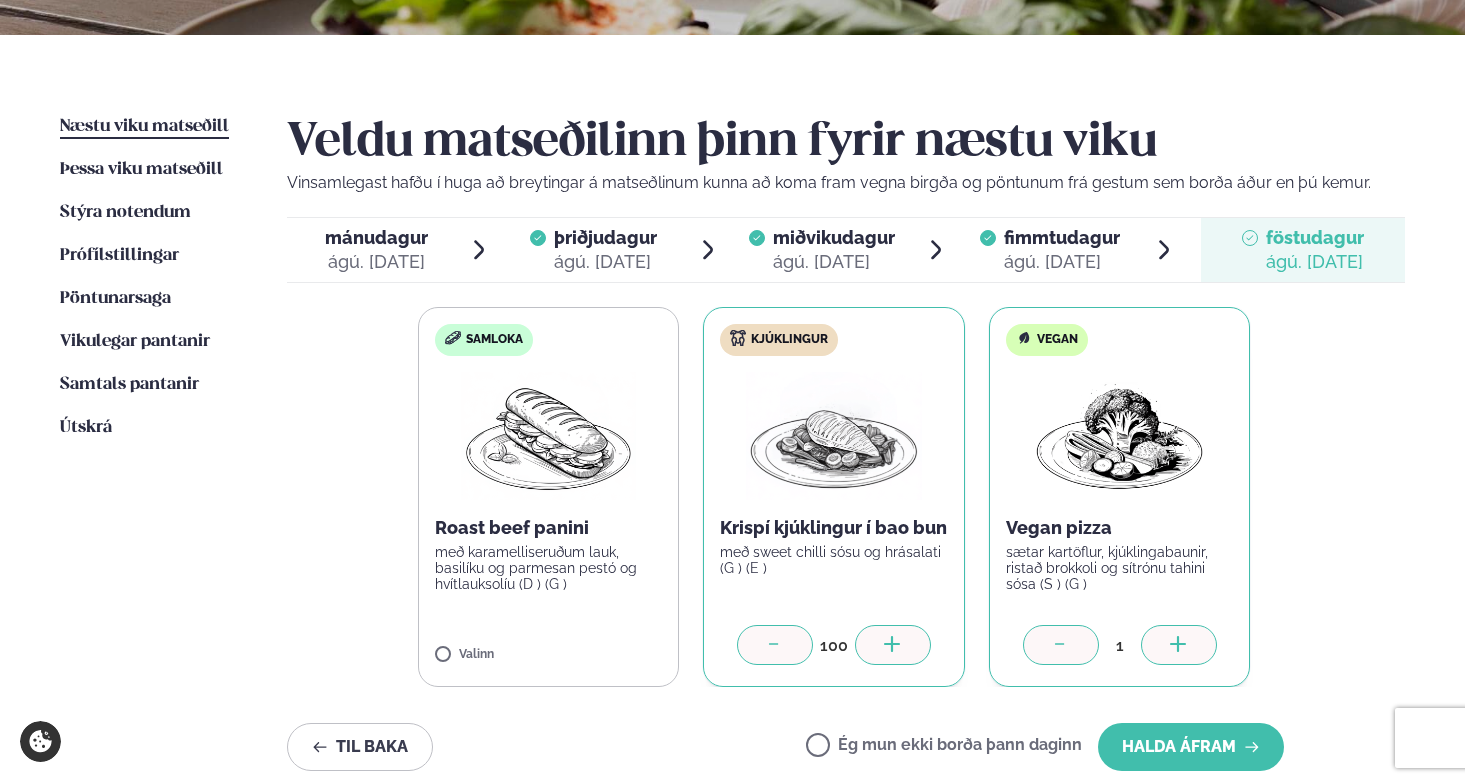 click at bounding box center [1179, 645] 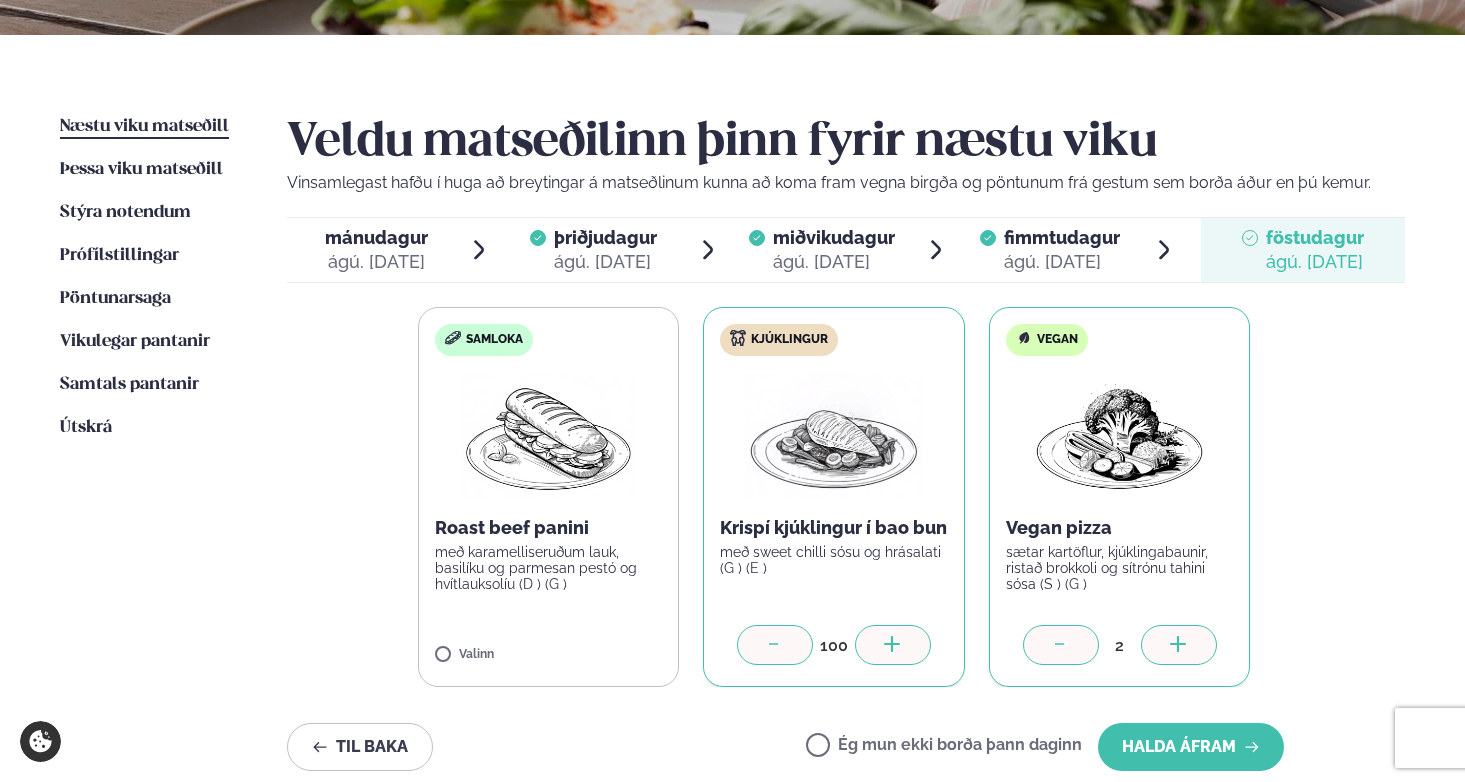 click at bounding box center (1179, 645) 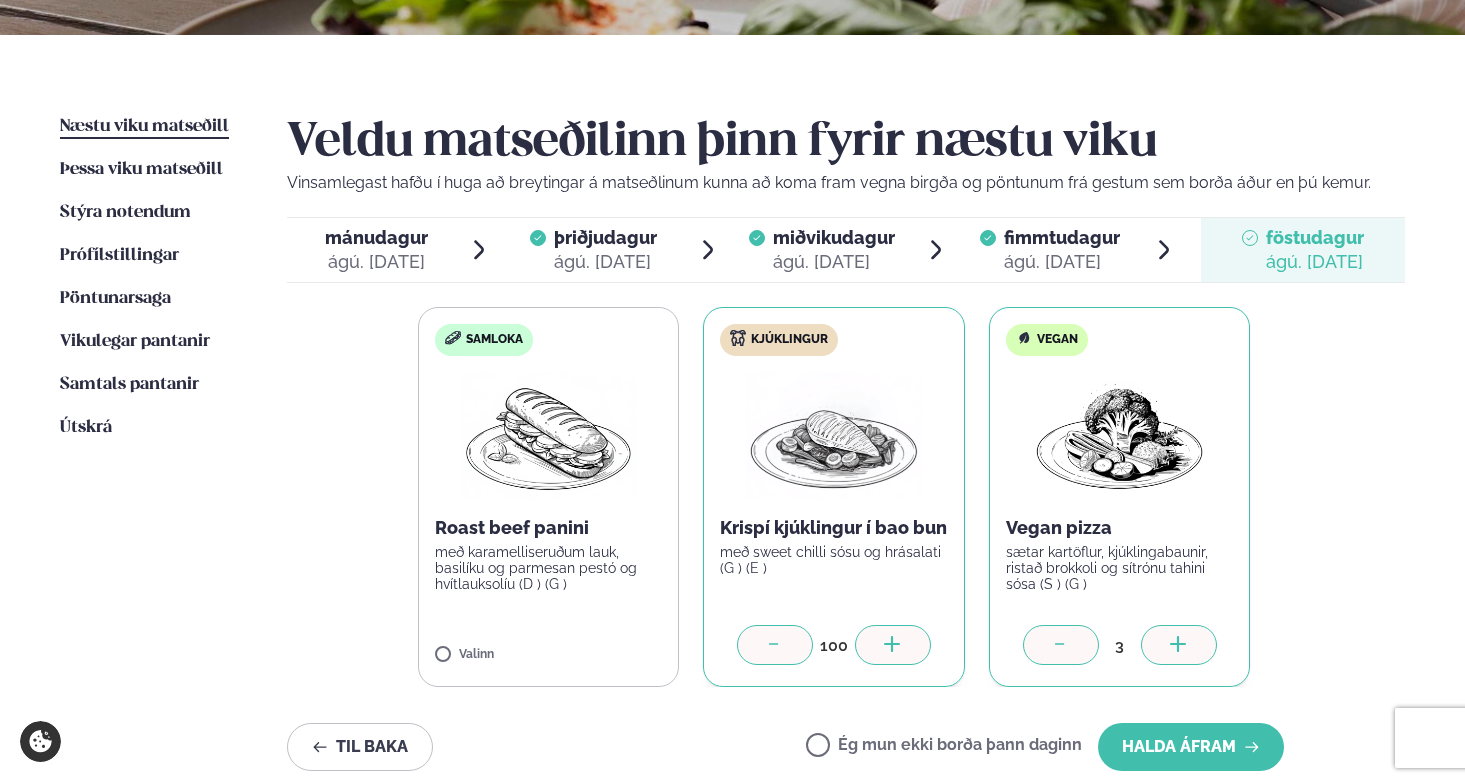 click at bounding box center [1179, 645] 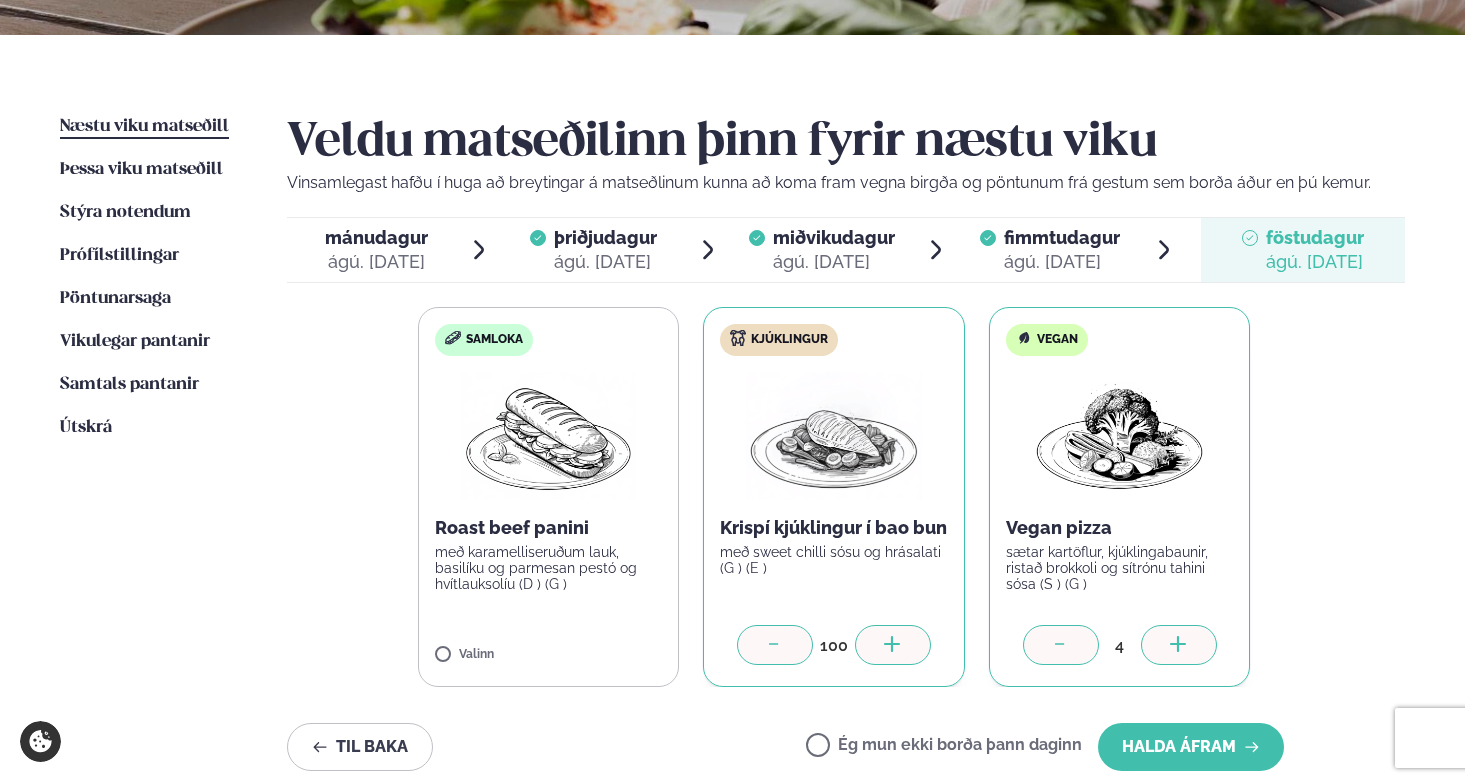 click at bounding box center [1179, 645] 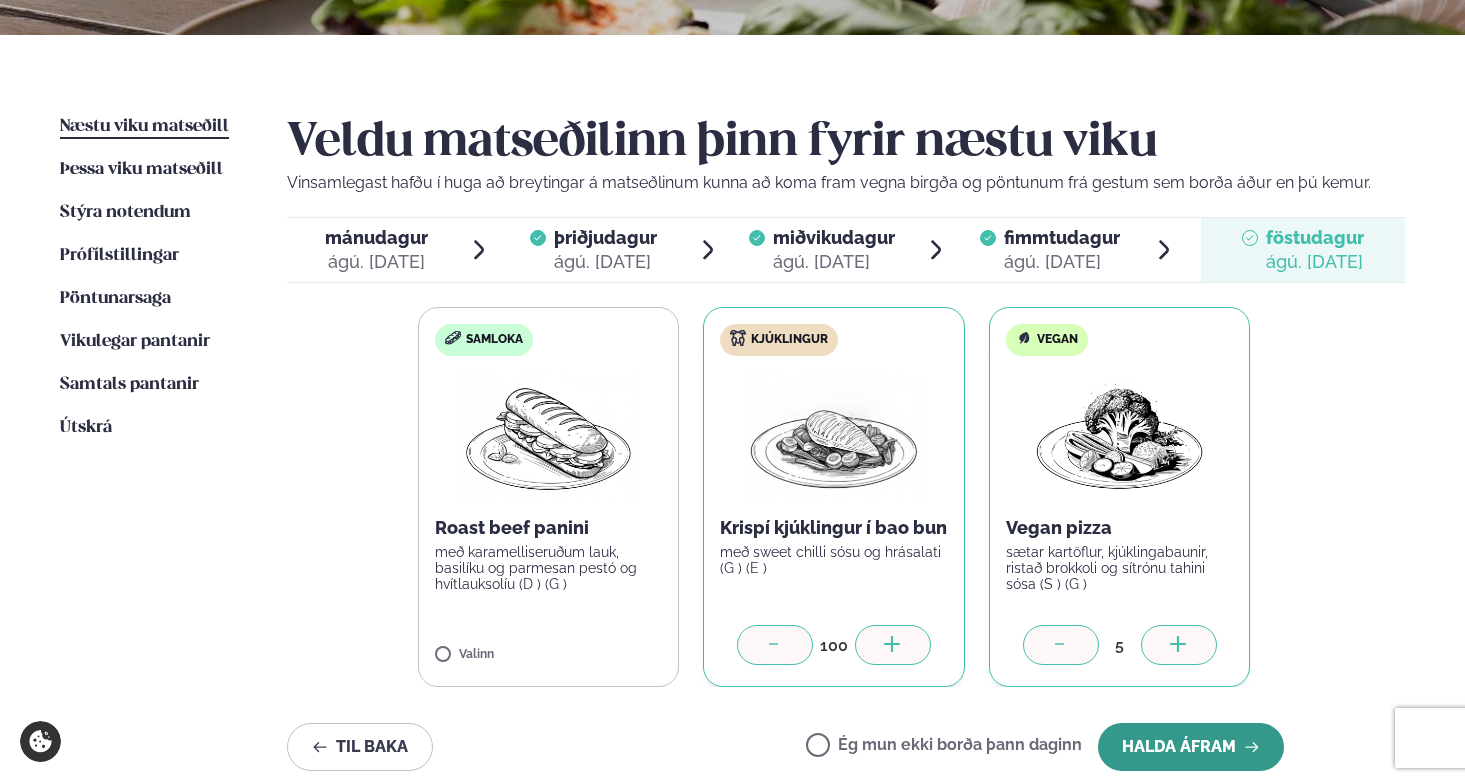click on "Halda áfram" at bounding box center [1191, 747] 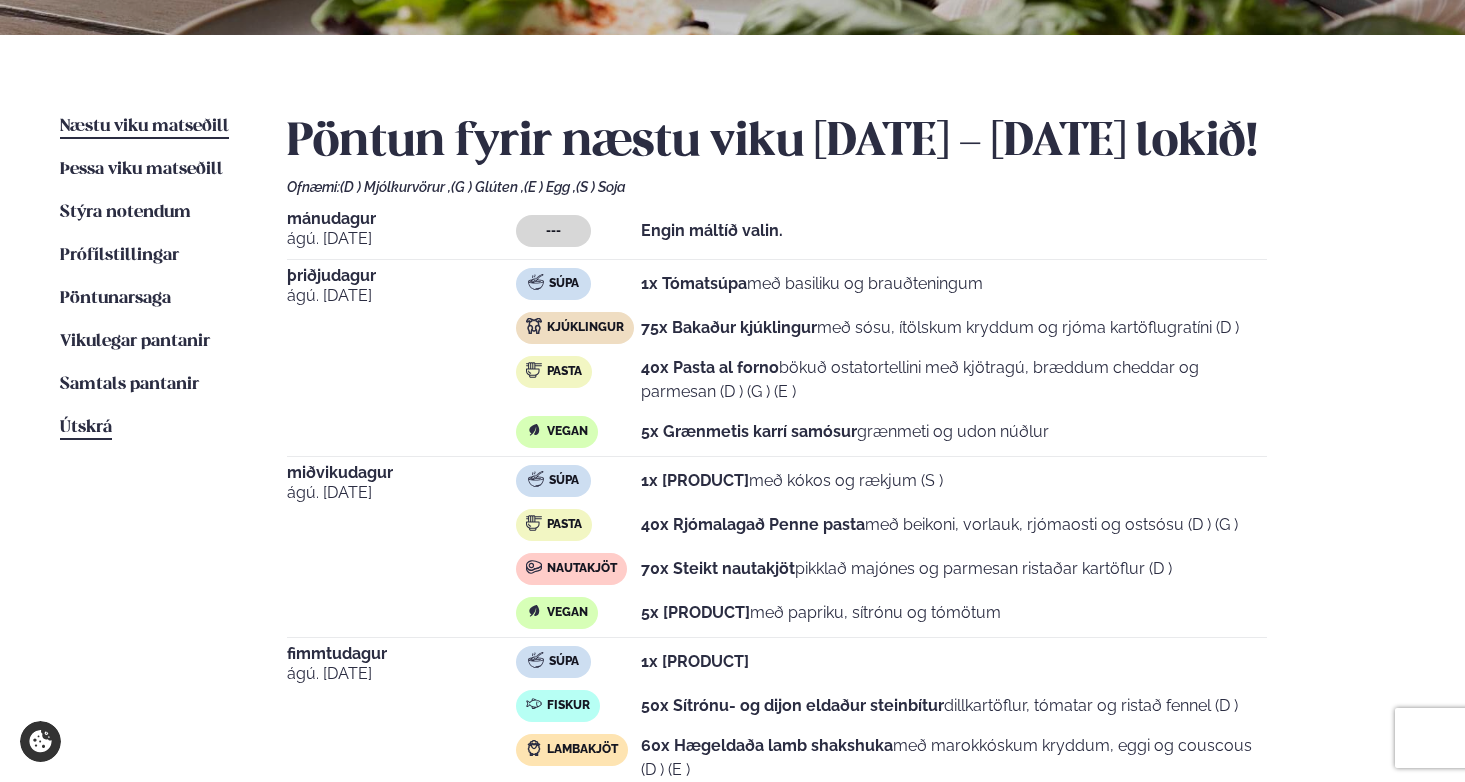 click on "Útskrá" at bounding box center [86, 427] 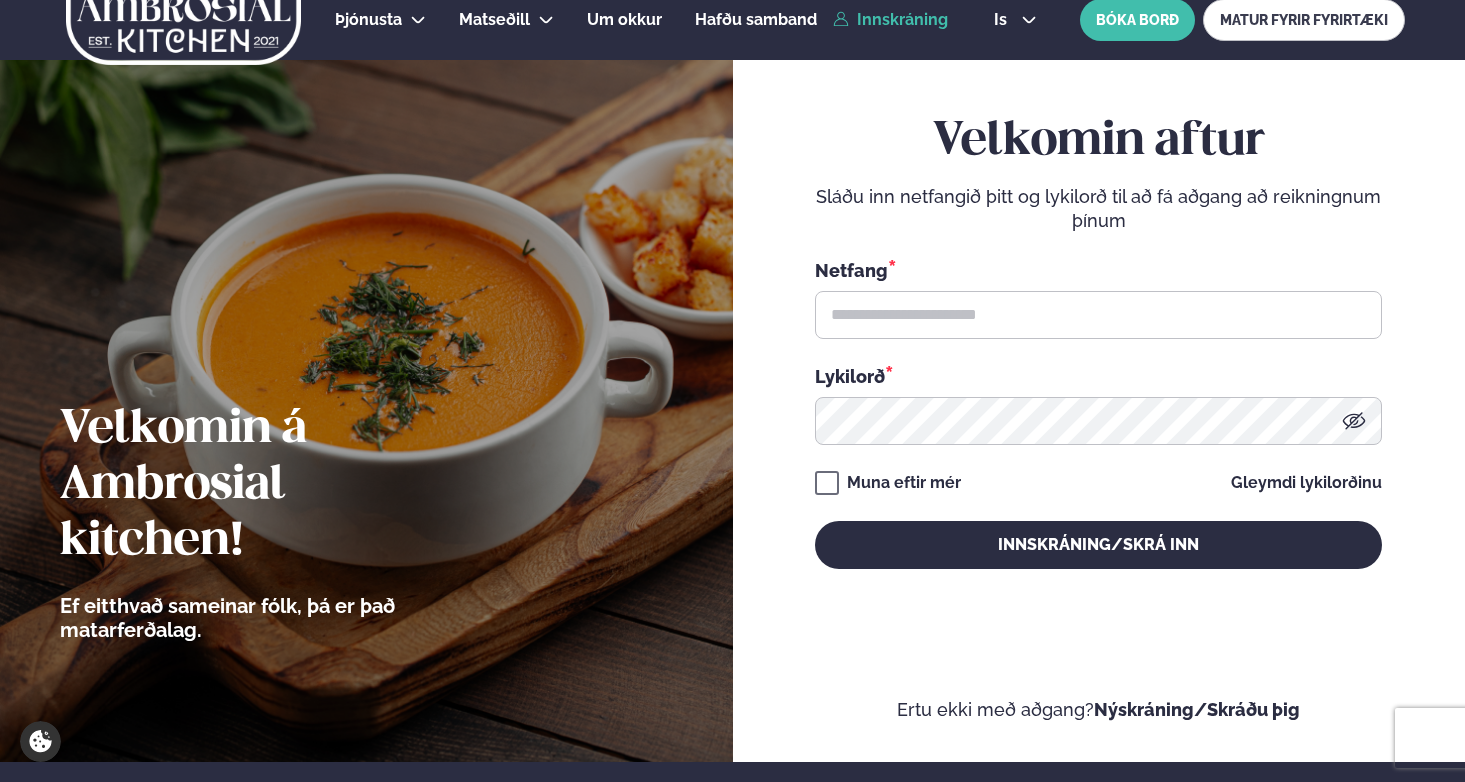 scroll, scrollTop: 0, scrollLeft: 0, axis: both 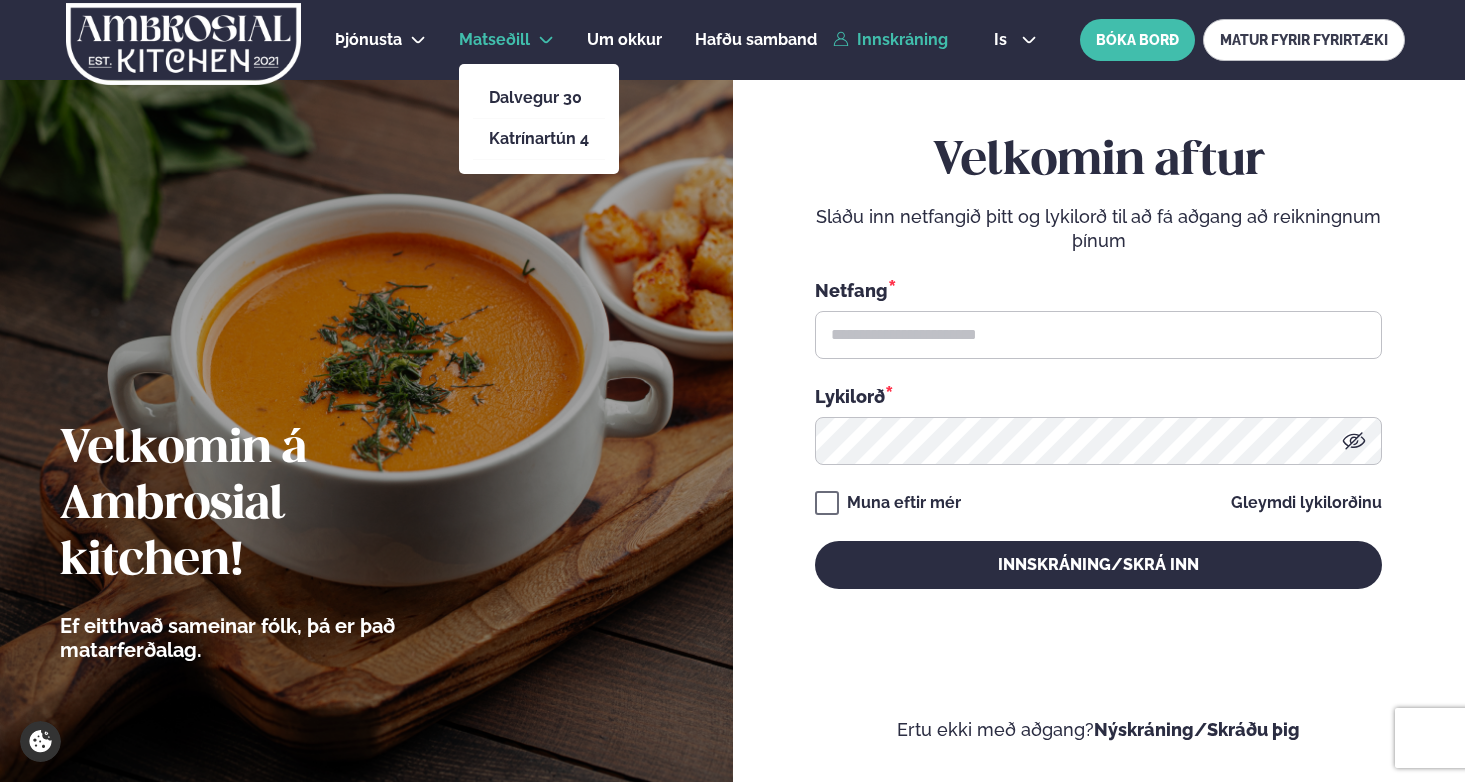 click on "Matseðill" at bounding box center [494, 39] 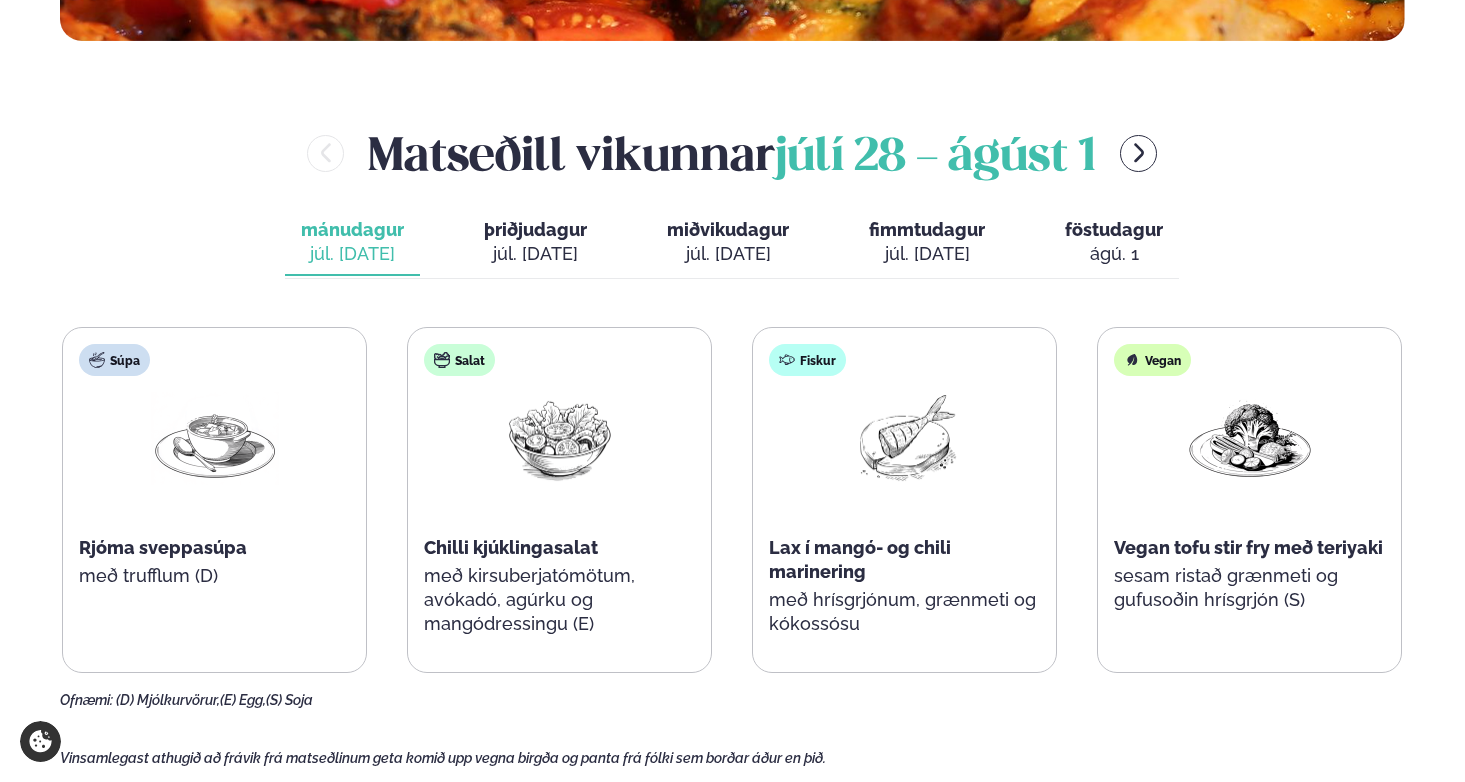 scroll, scrollTop: 729, scrollLeft: 0, axis: vertical 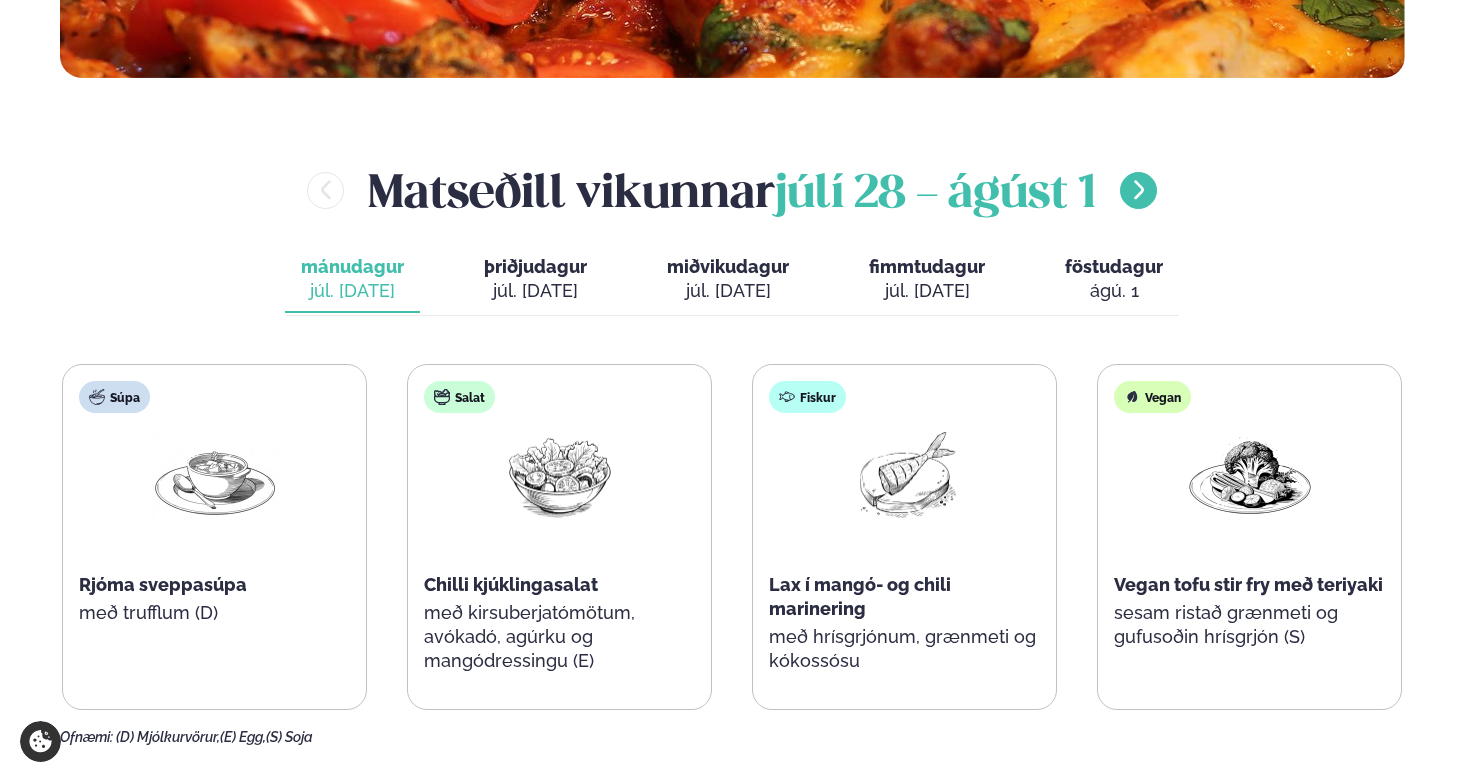click 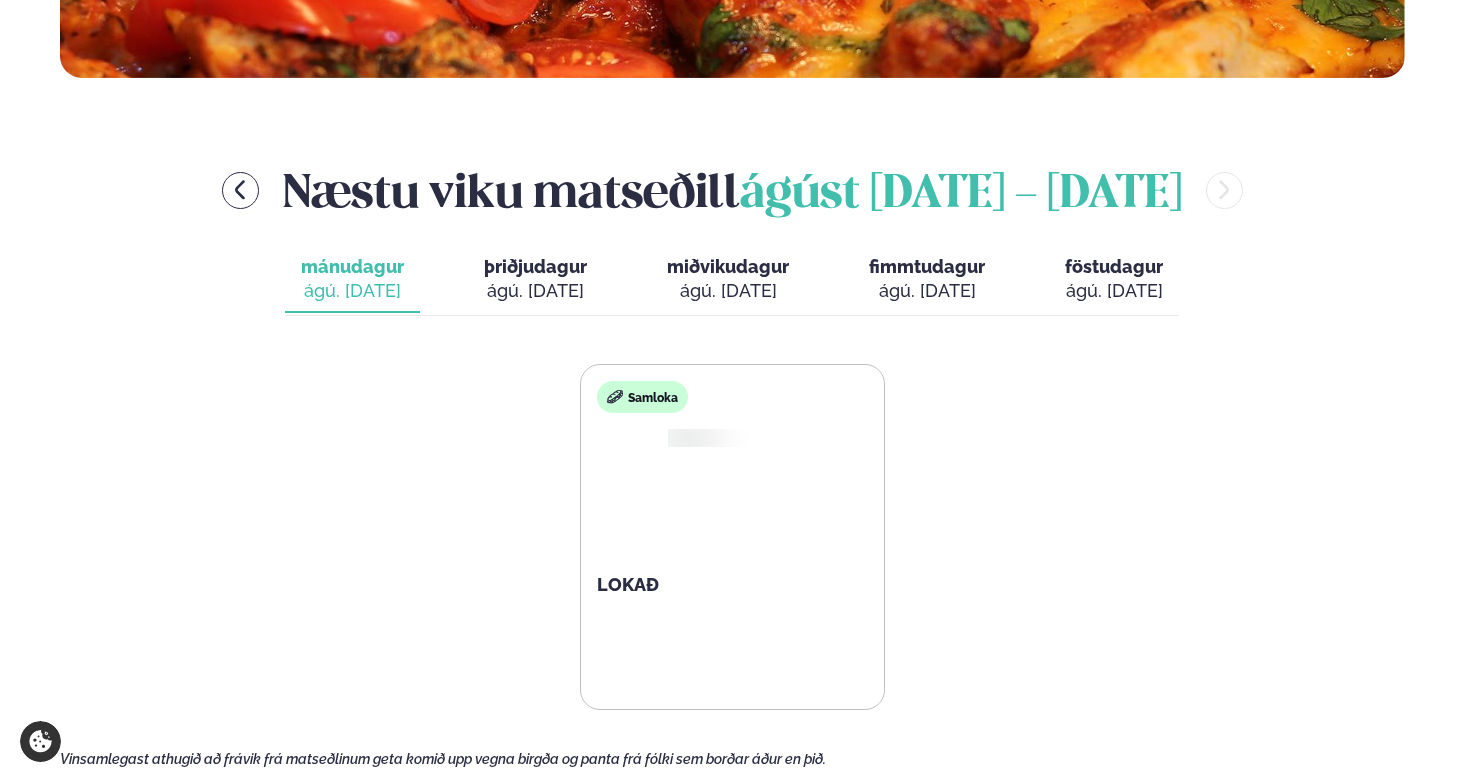 click on "ágú. [DATE]" at bounding box center [535, 291] 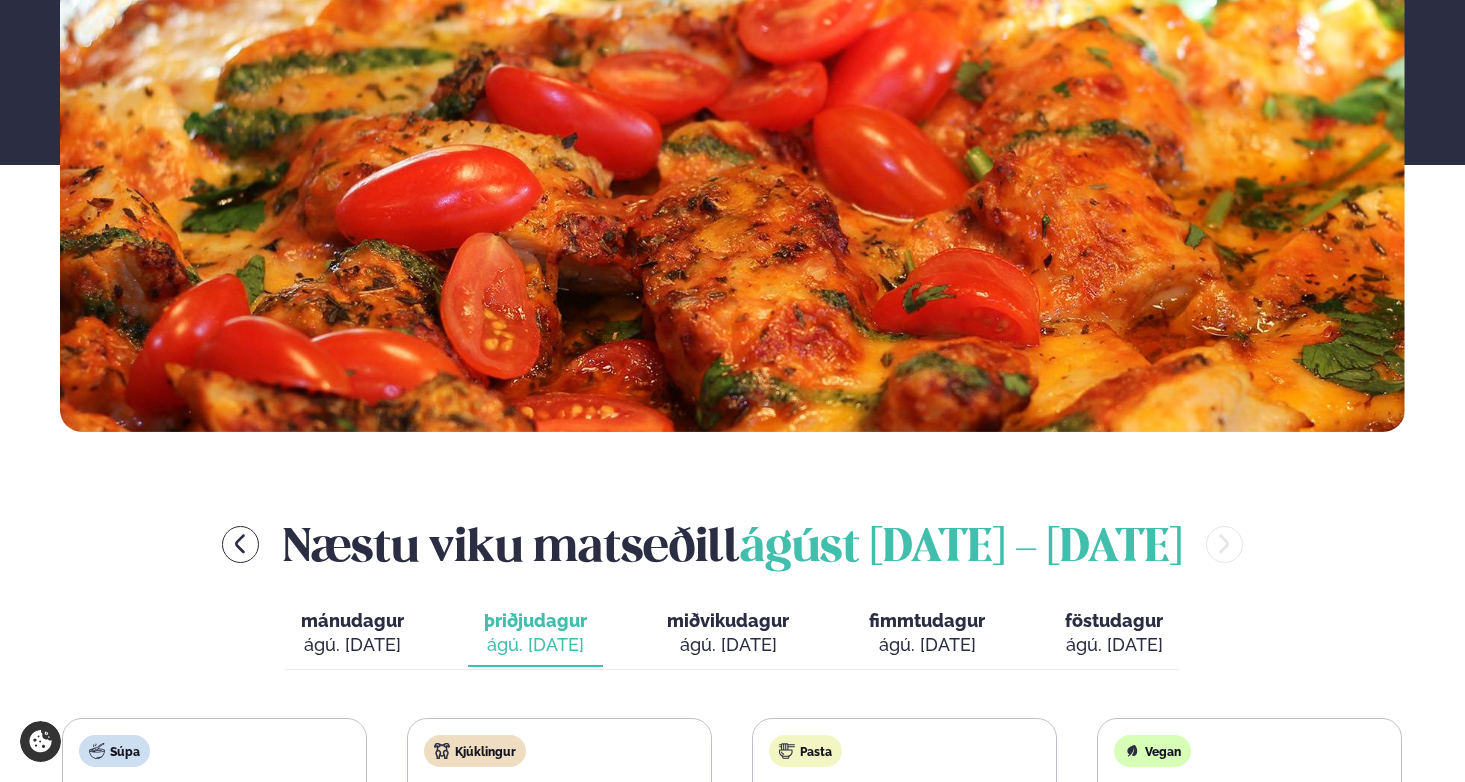 scroll, scrollTop: 0, scrollLeft: 0, axis: both 